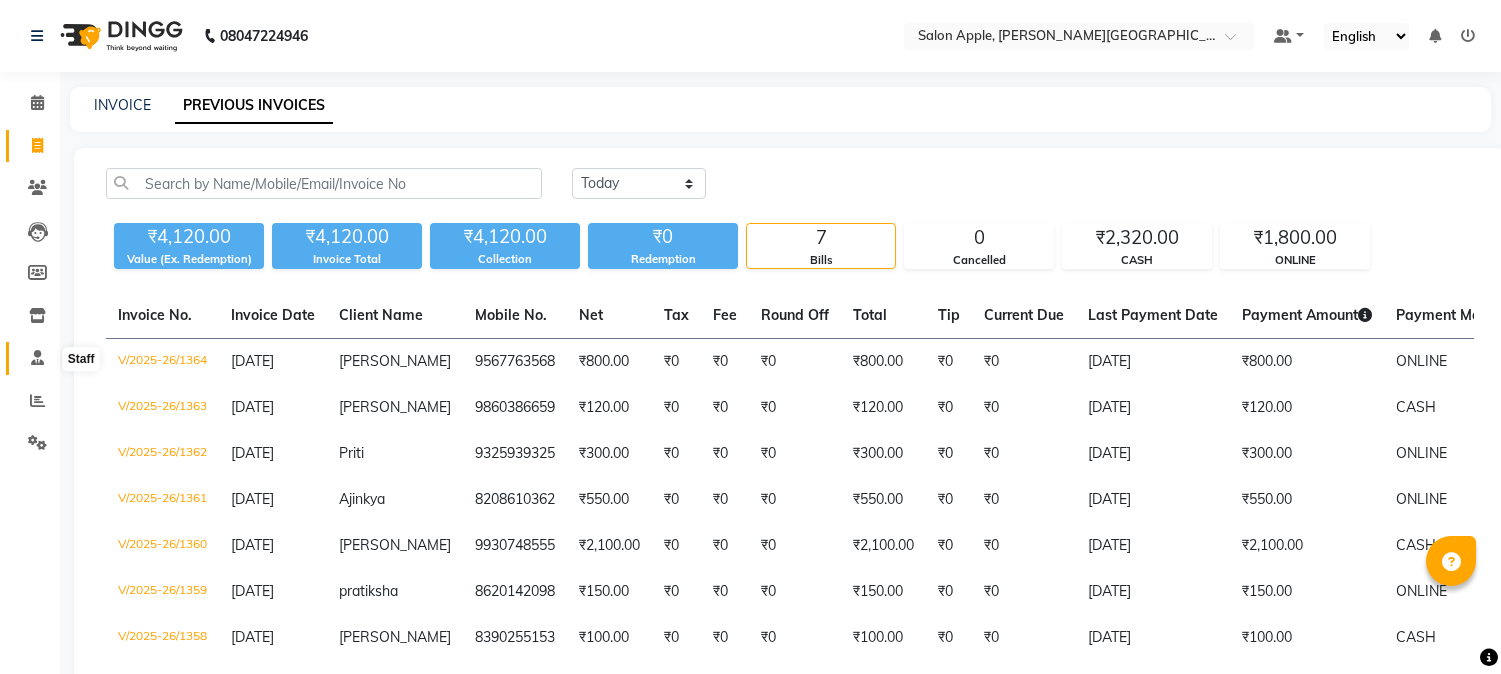 scroll, scrollTop: 0, scrollLeft: 0, axis: both 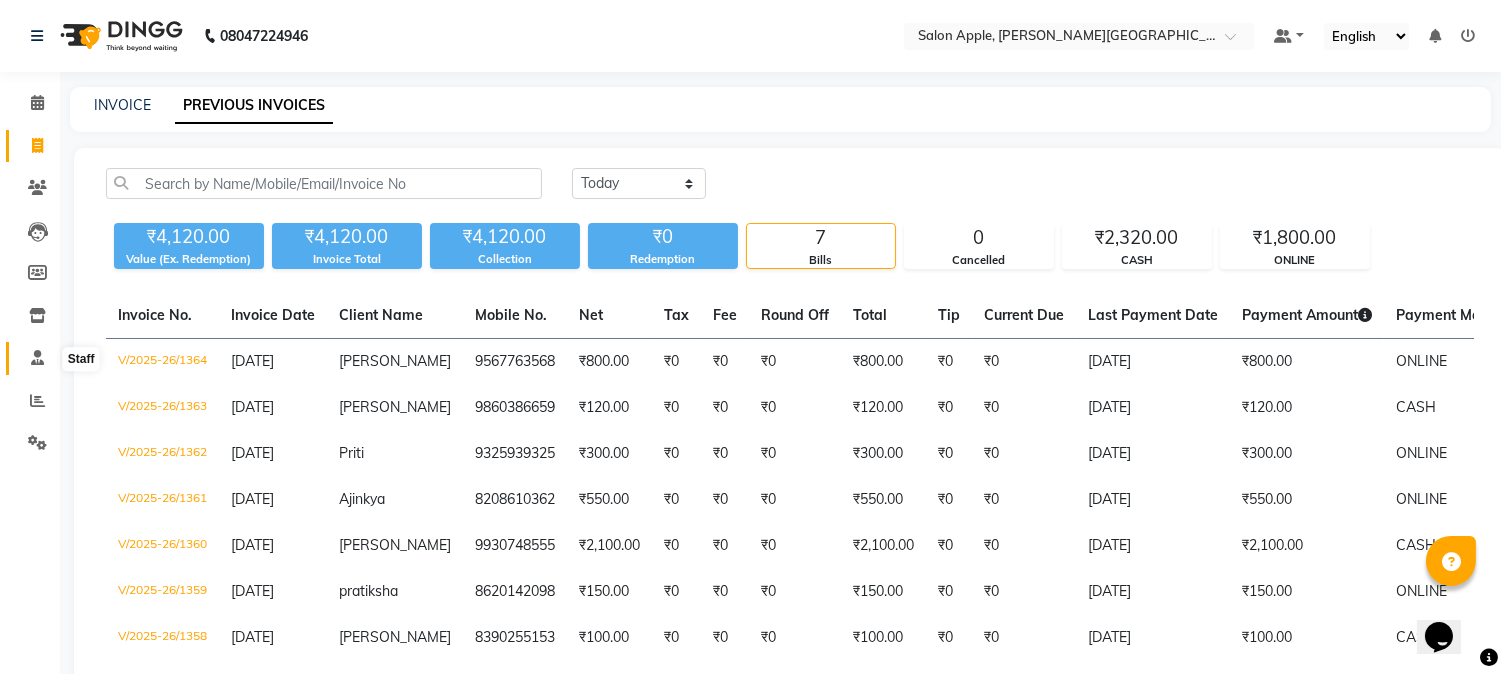 click 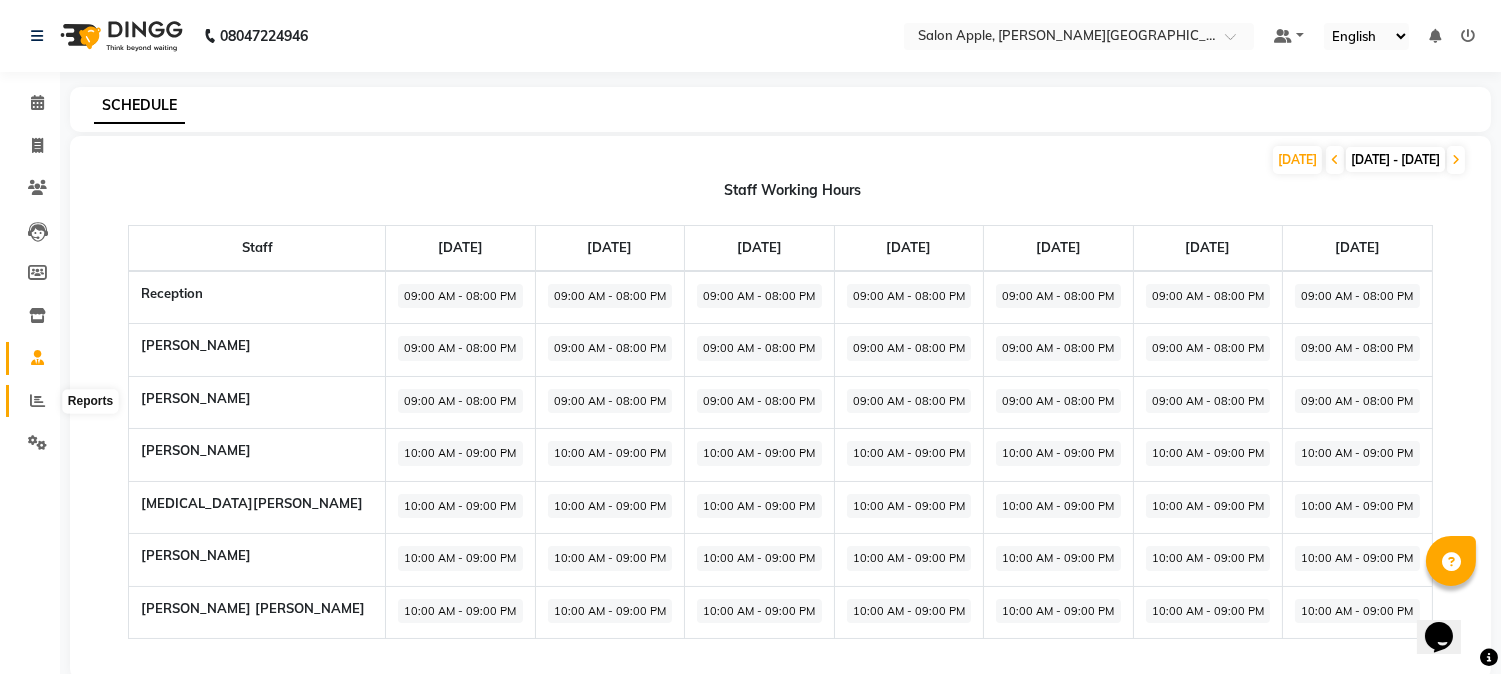 click 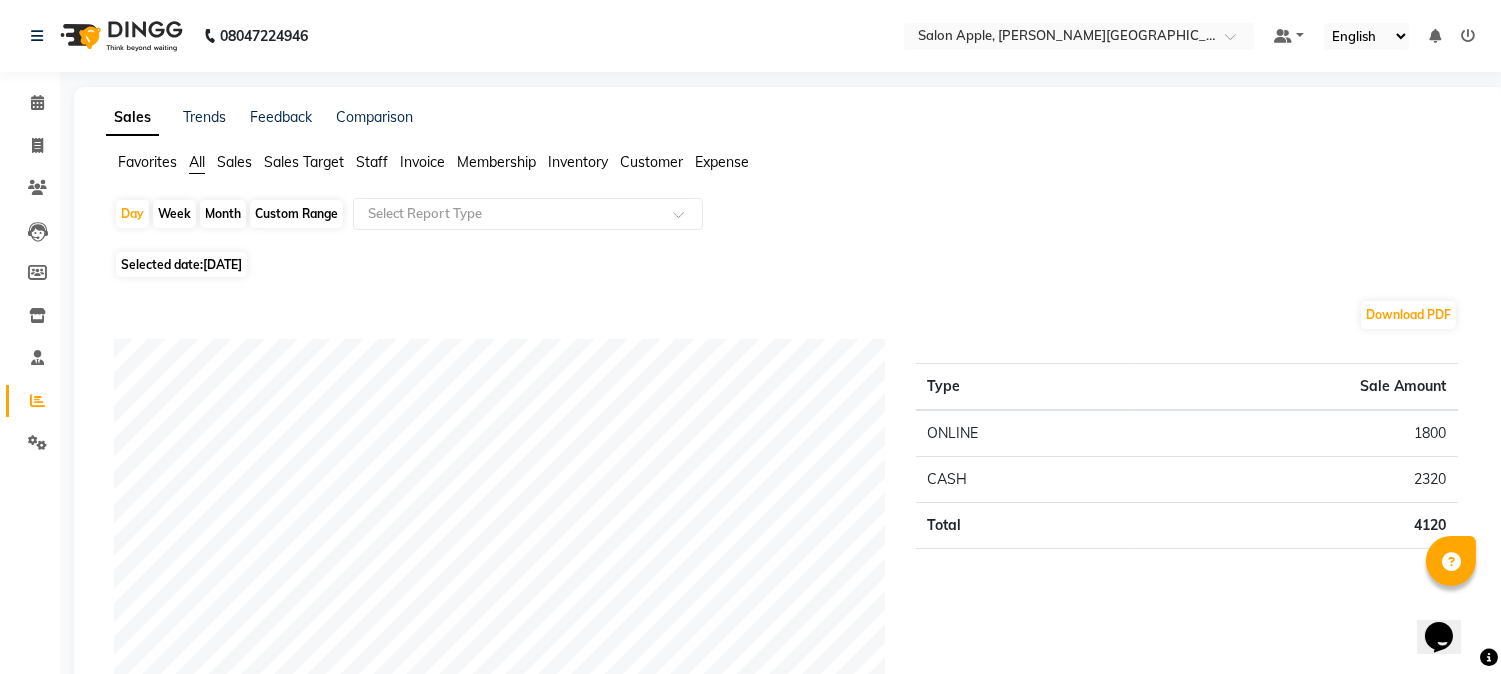 click on "Sales" 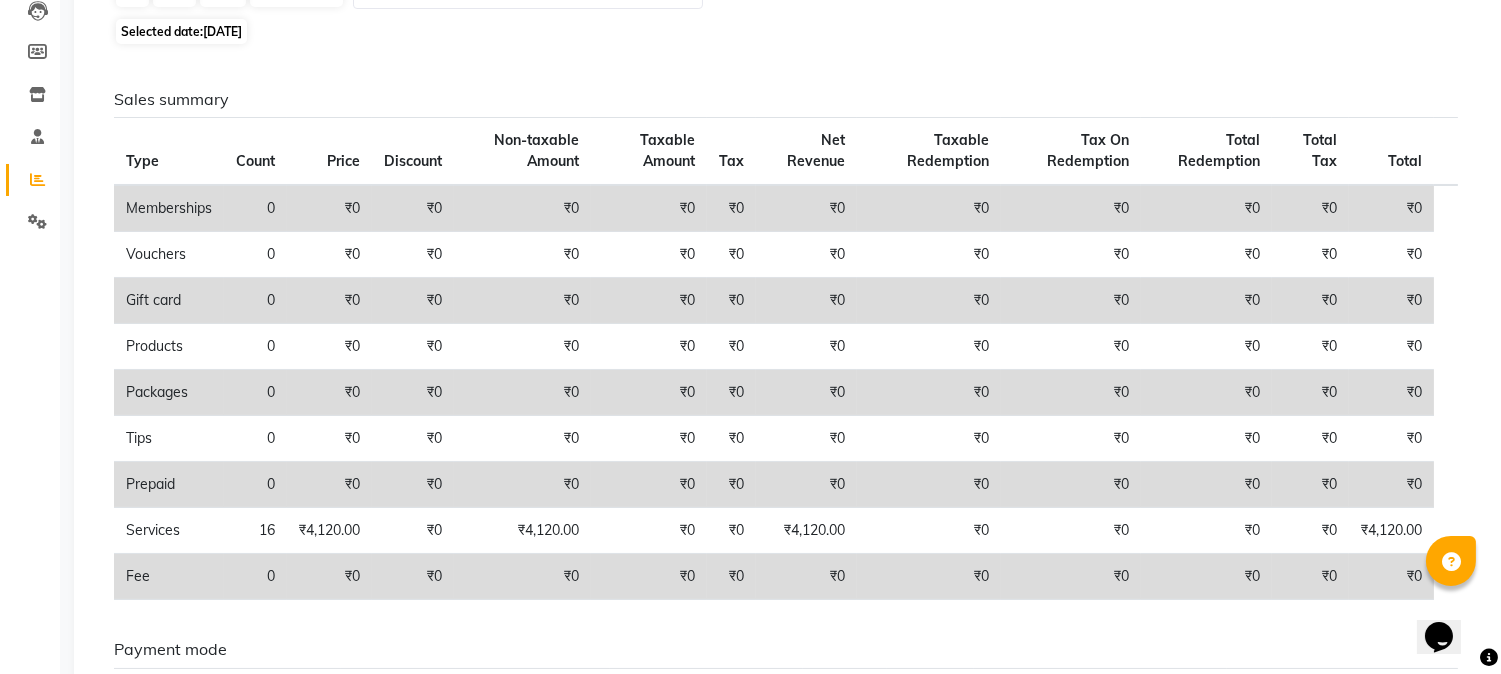 scroll, scrollTop: 0, scrollLeft: 0, axis: both 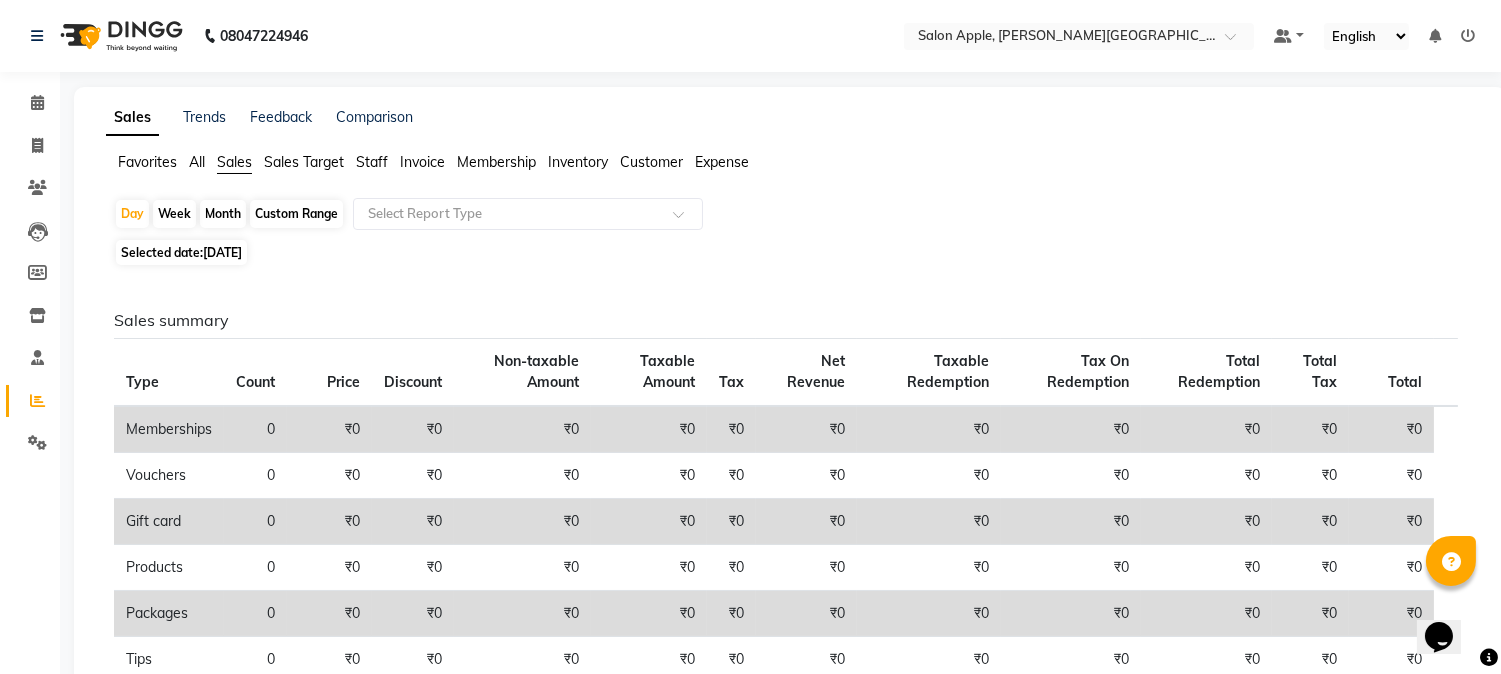 click on "Staff" 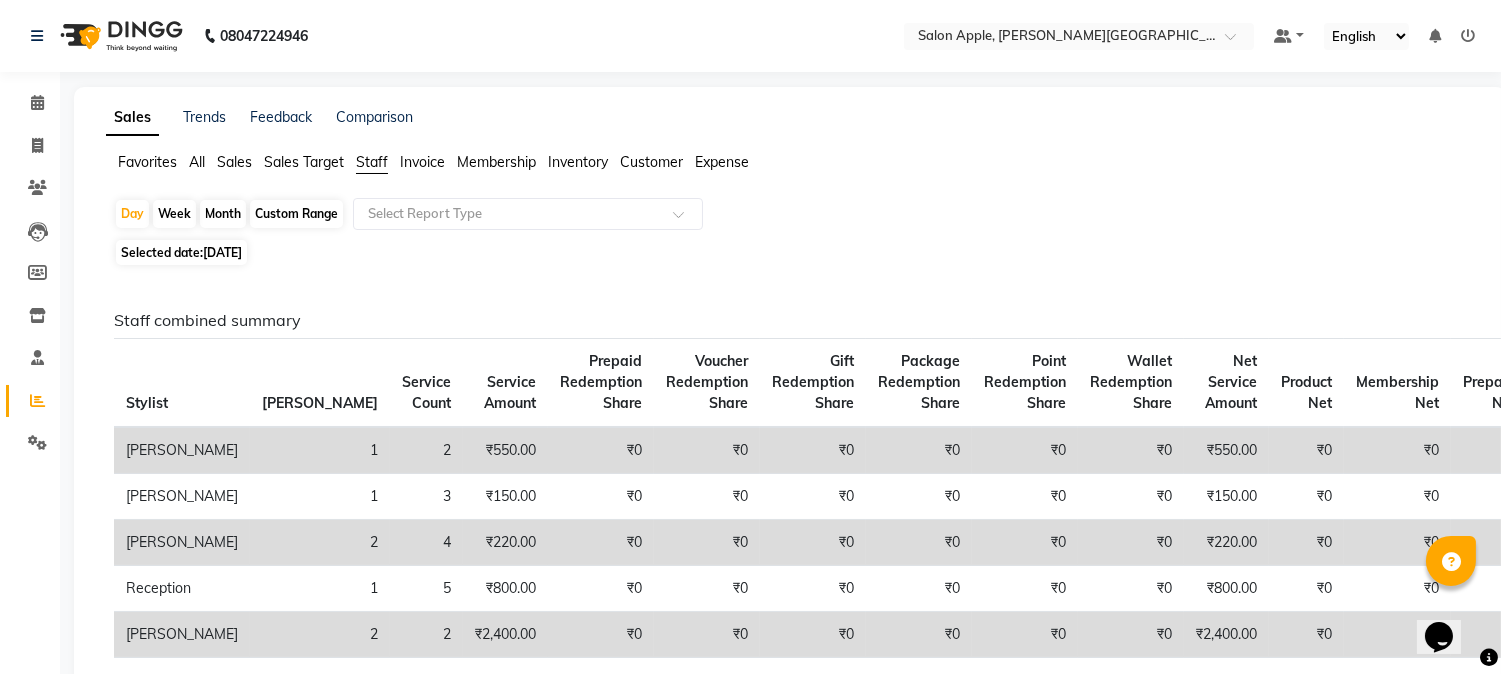 click on "Invoice" 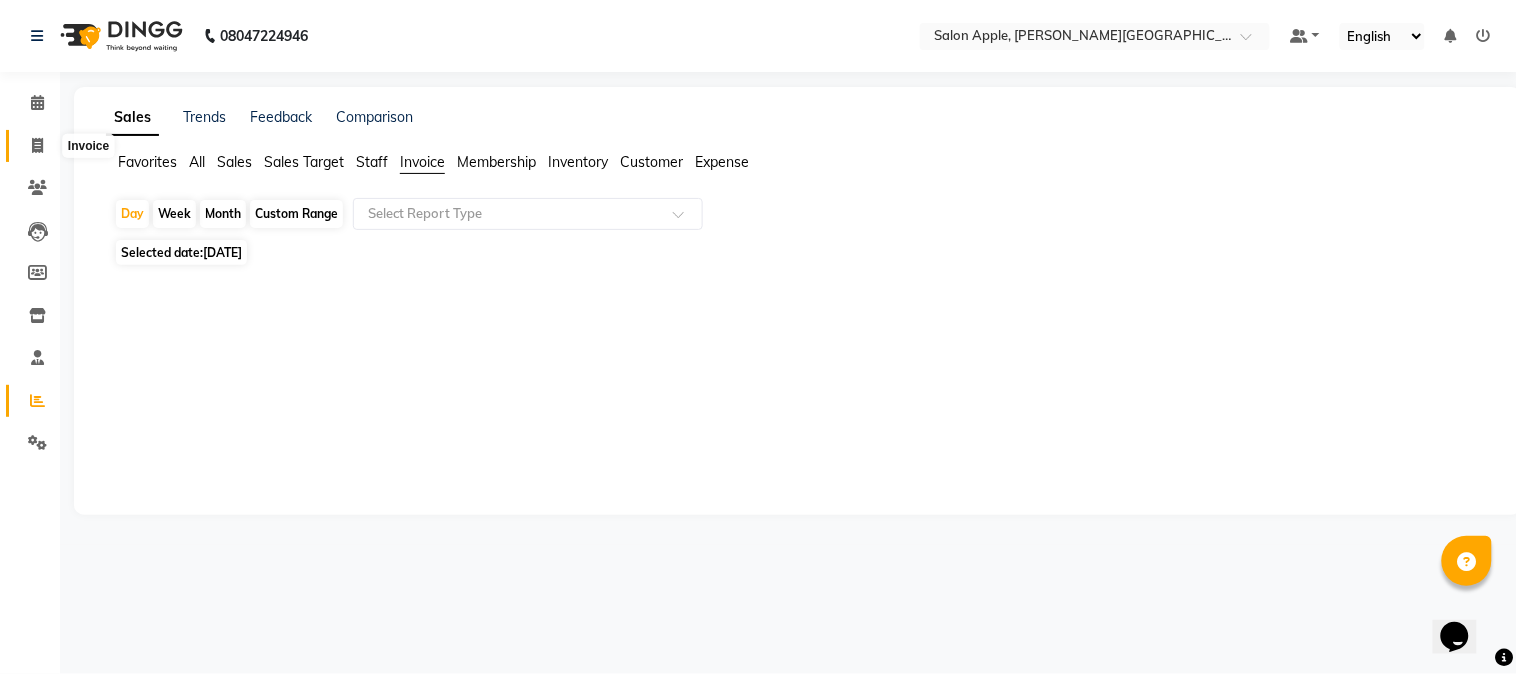 click 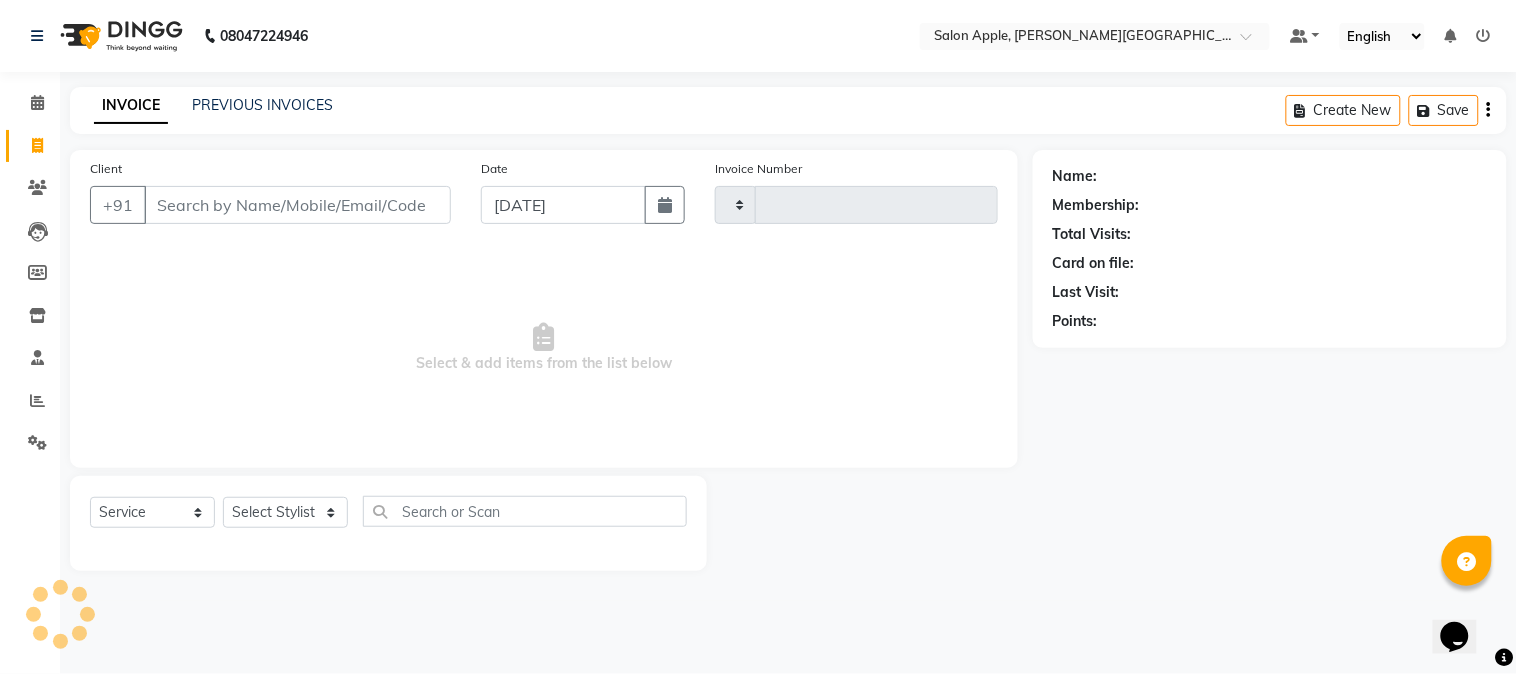 type on "1365" 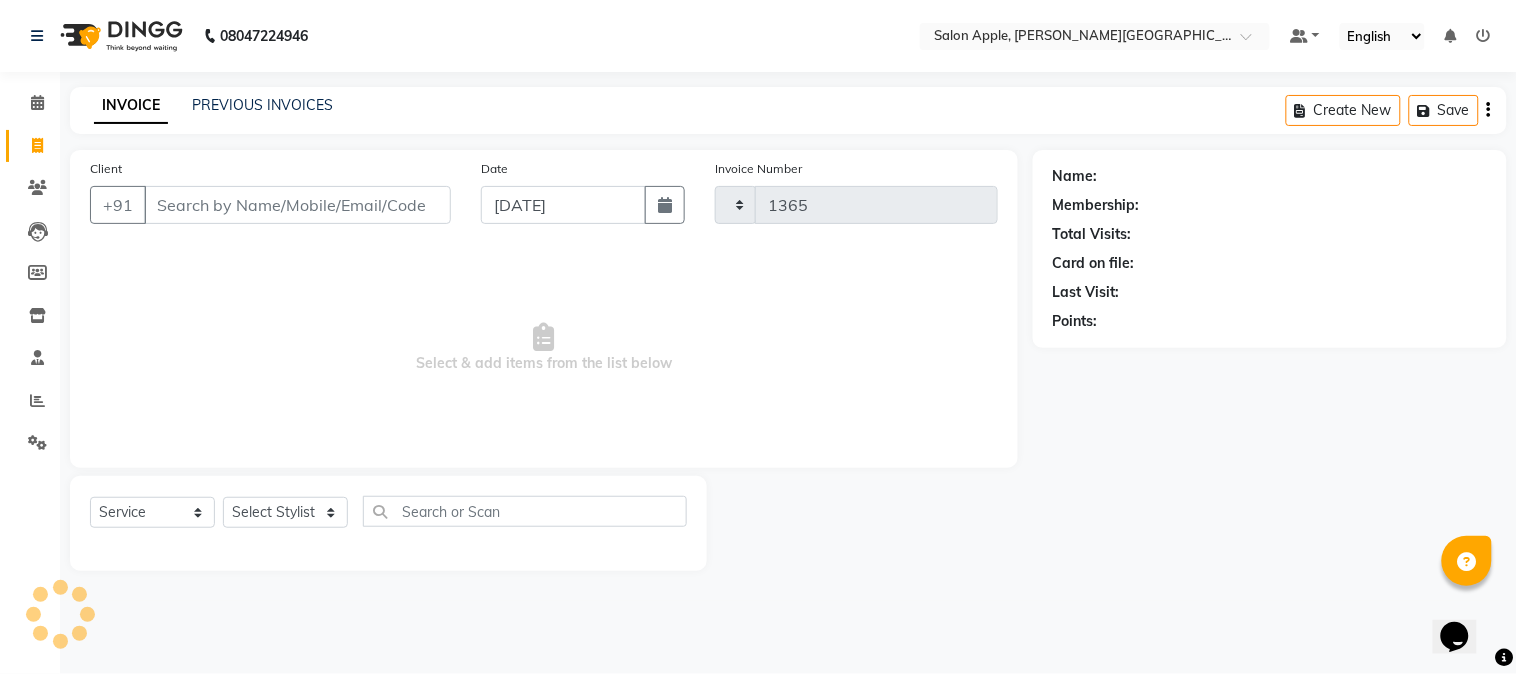 select on "4128" 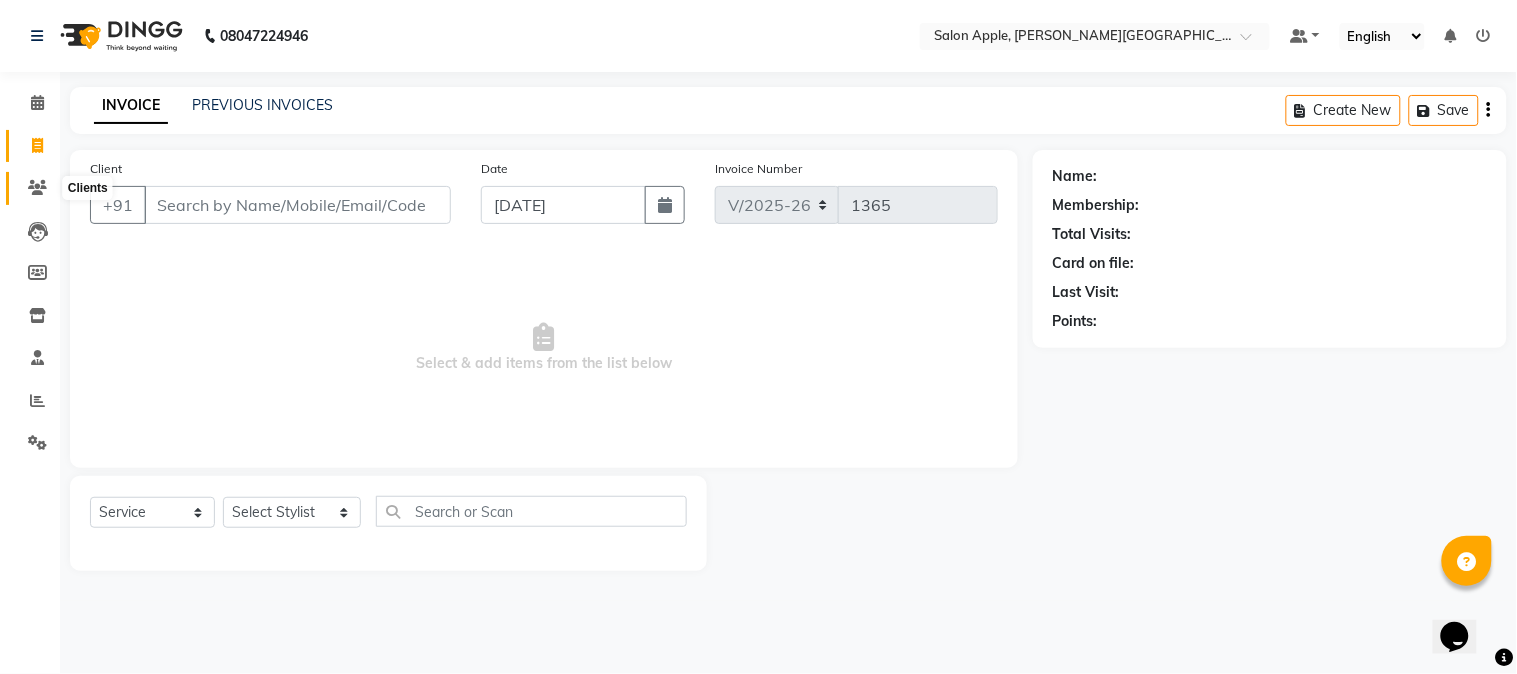 click 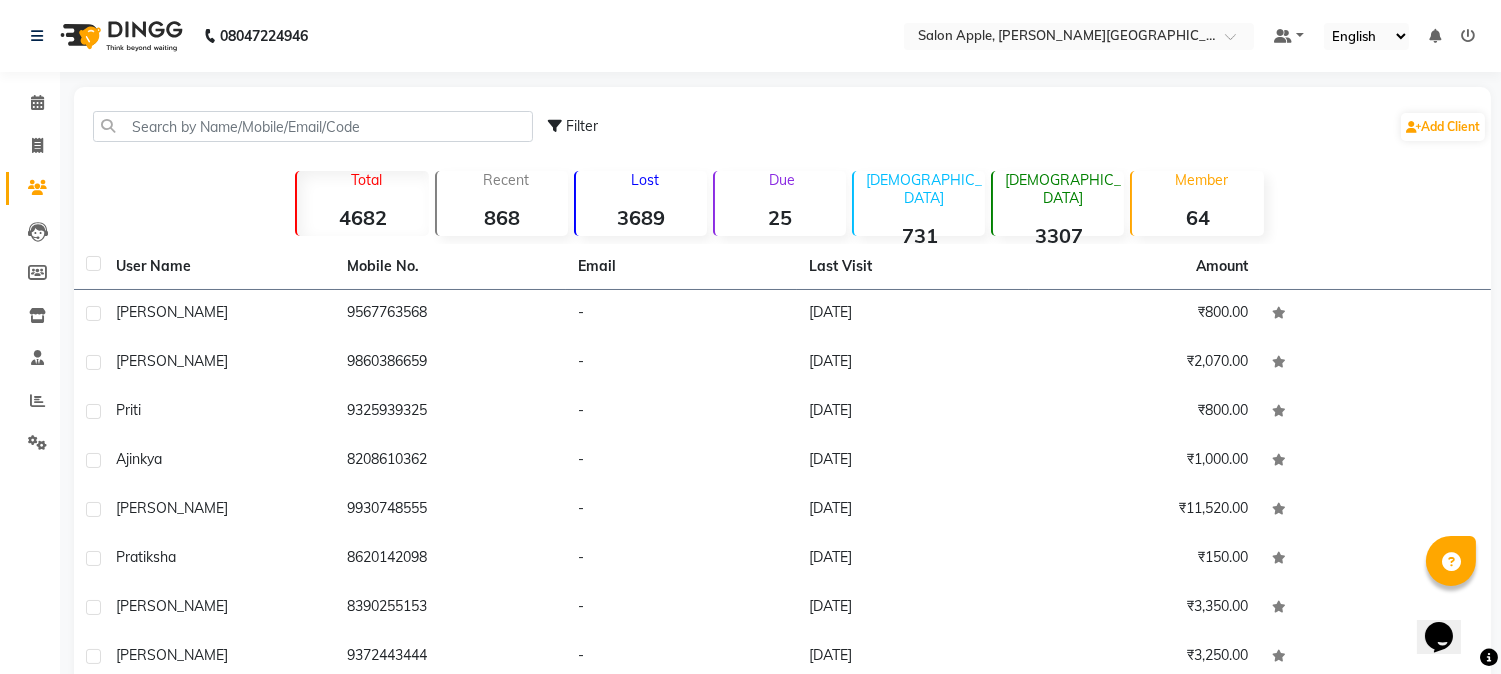 click on "4682" 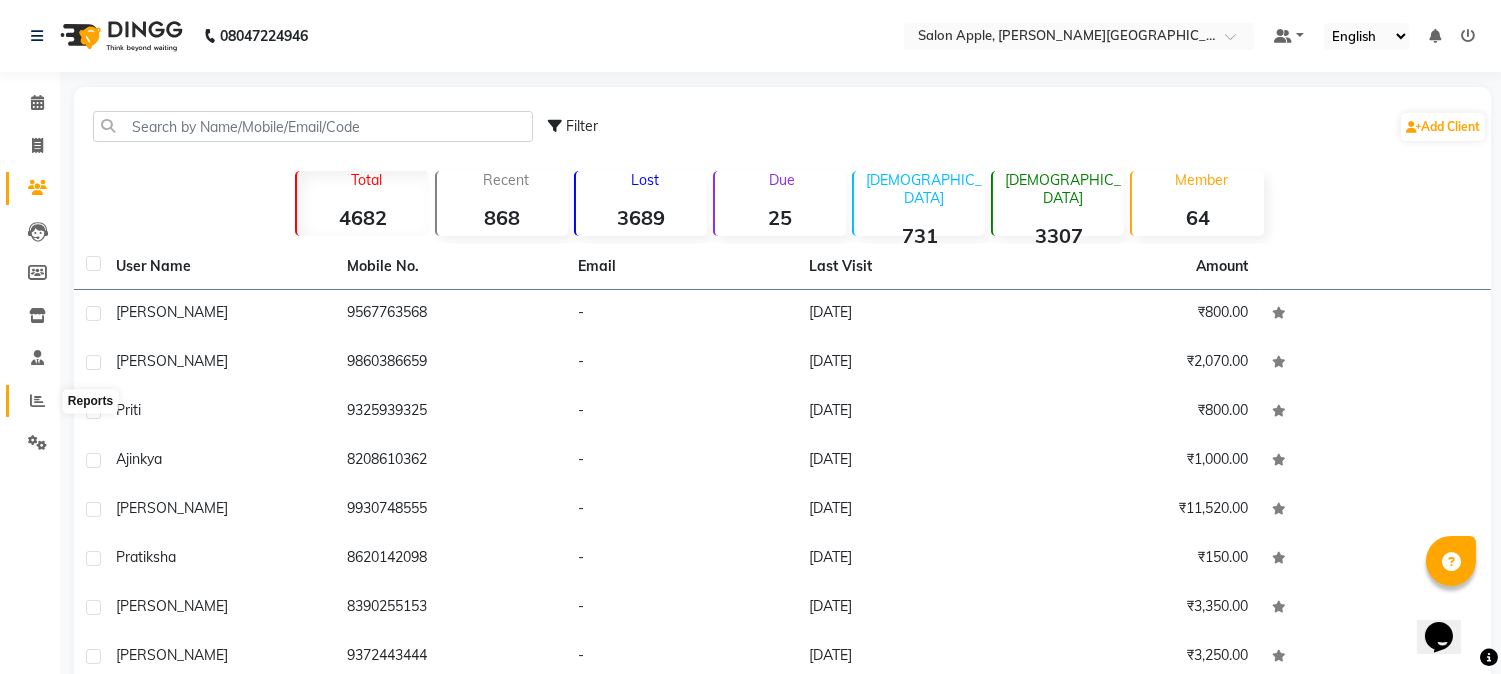 click 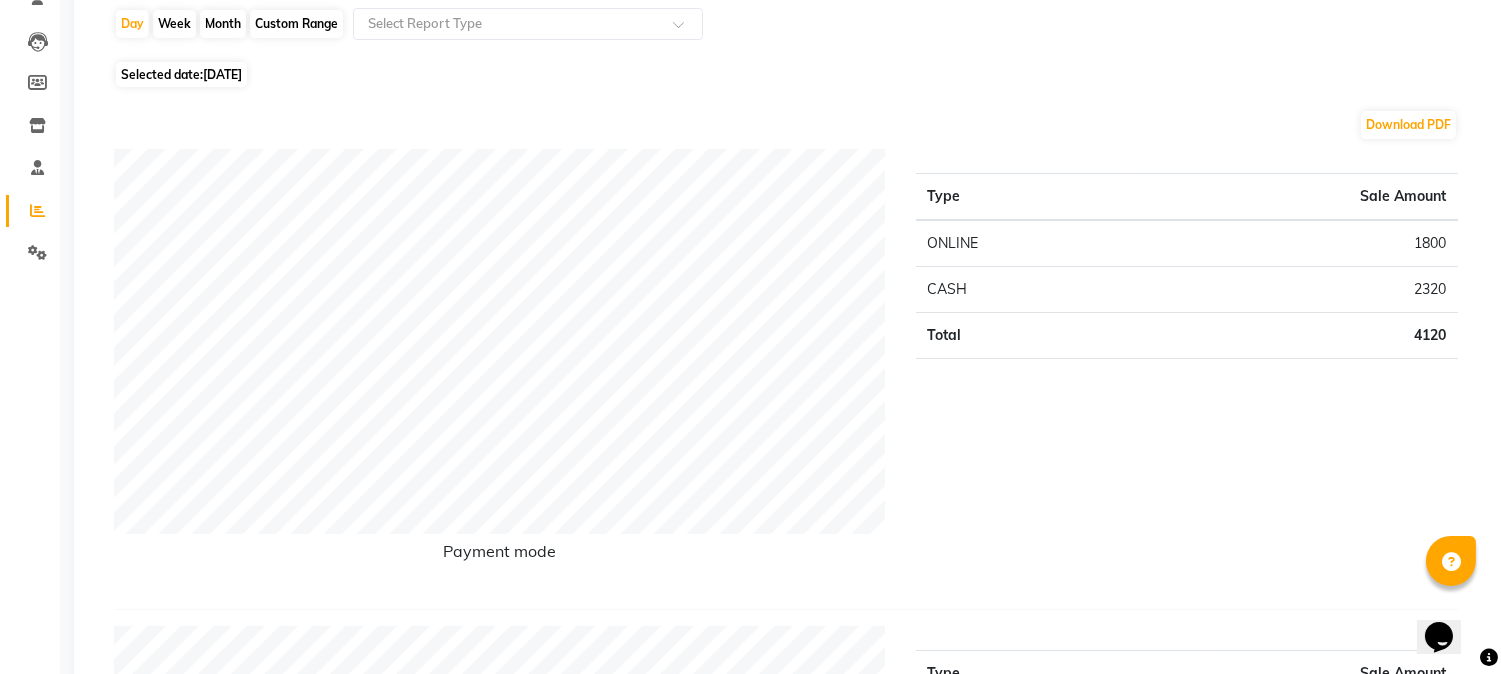 scroll, scrollTop: 0, scrollLeft: 0, axis: both 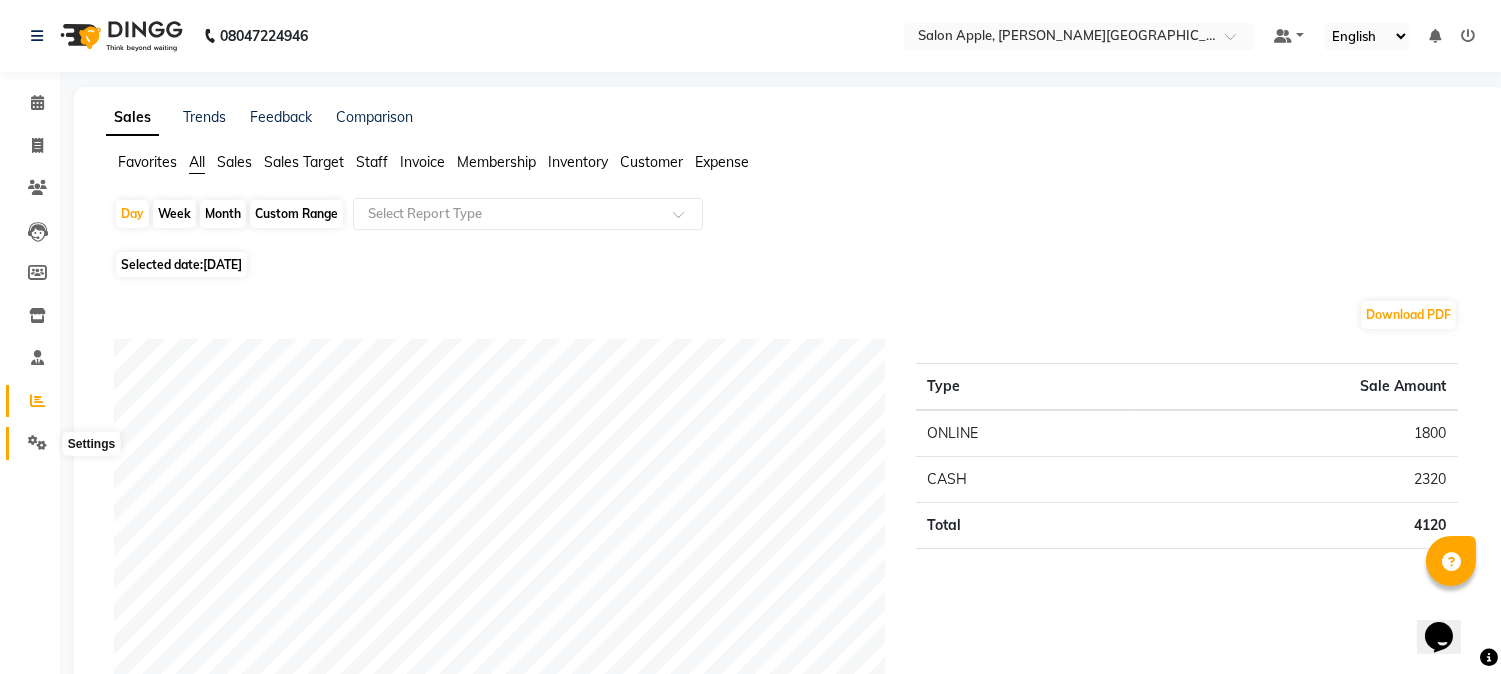click 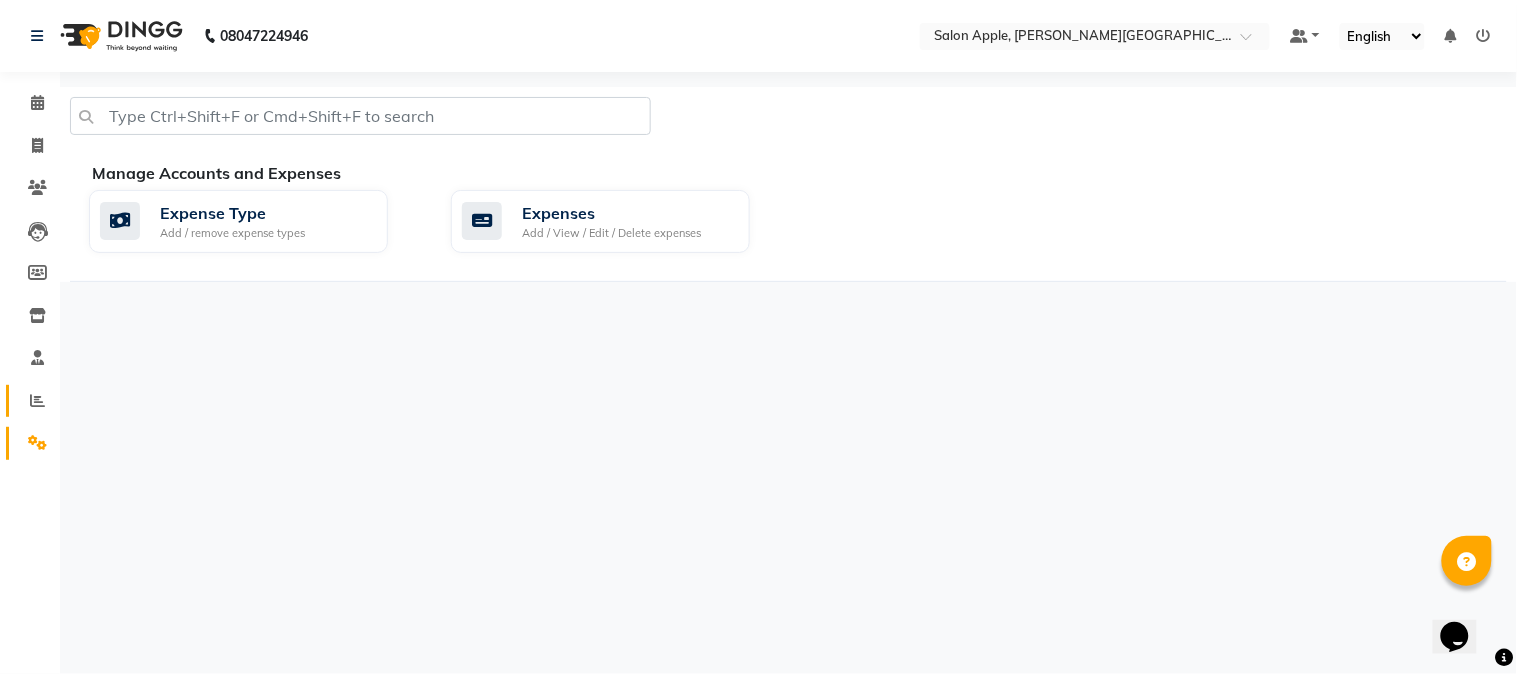 click on "Reports" 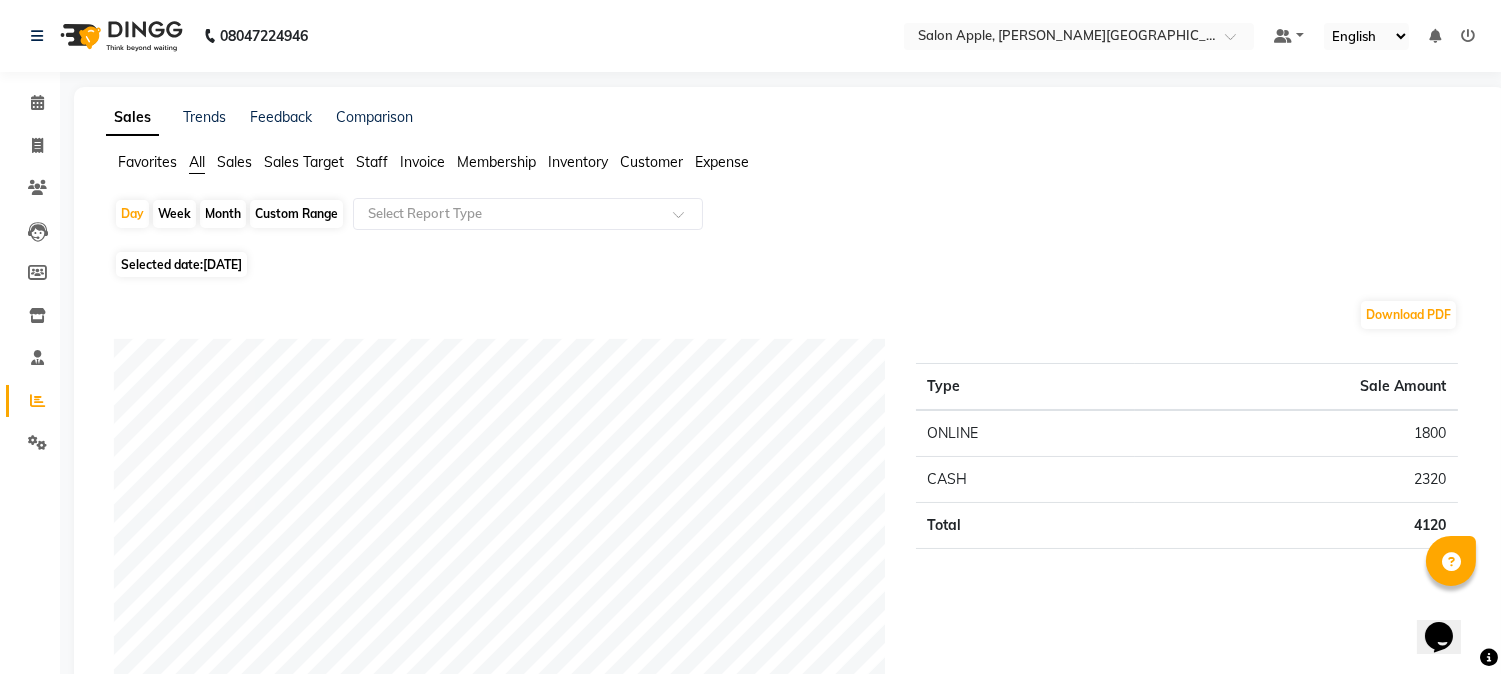click on "Expense" 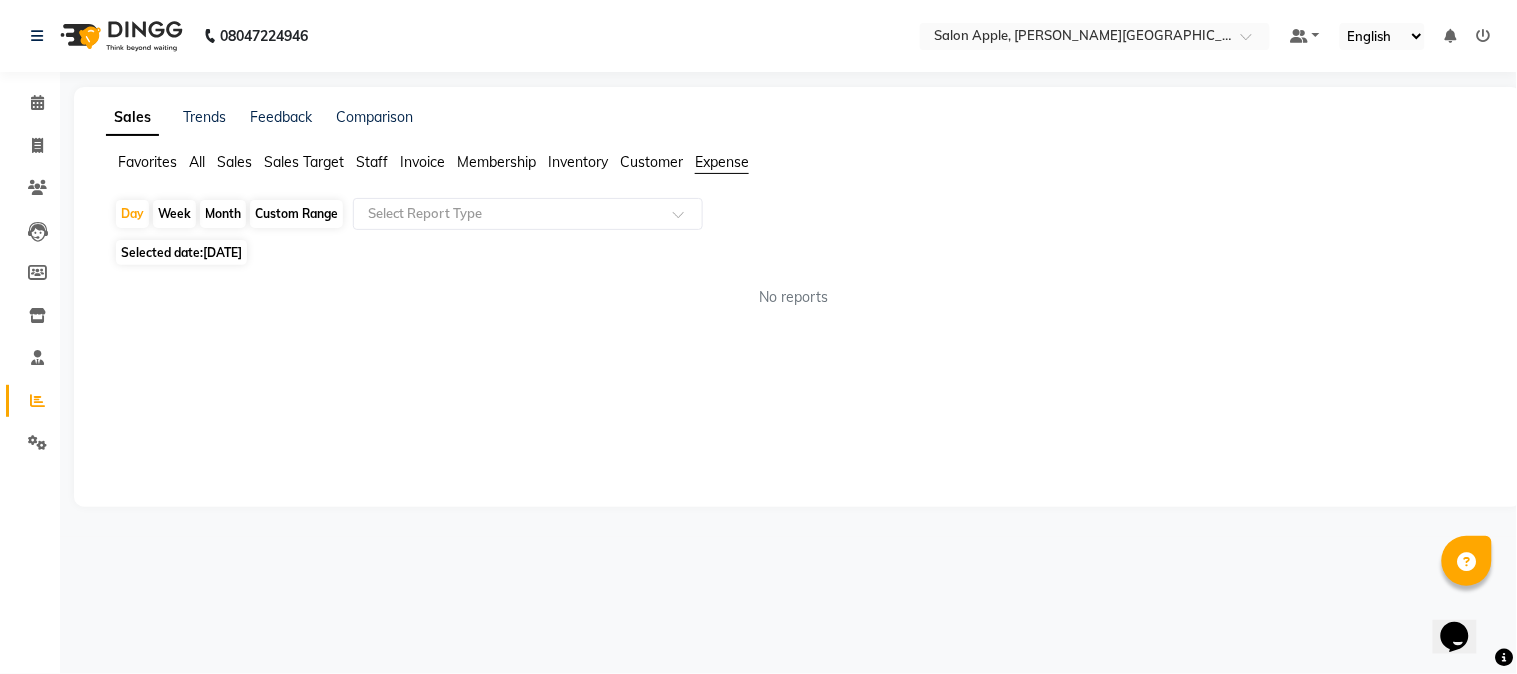 click on "Customer" 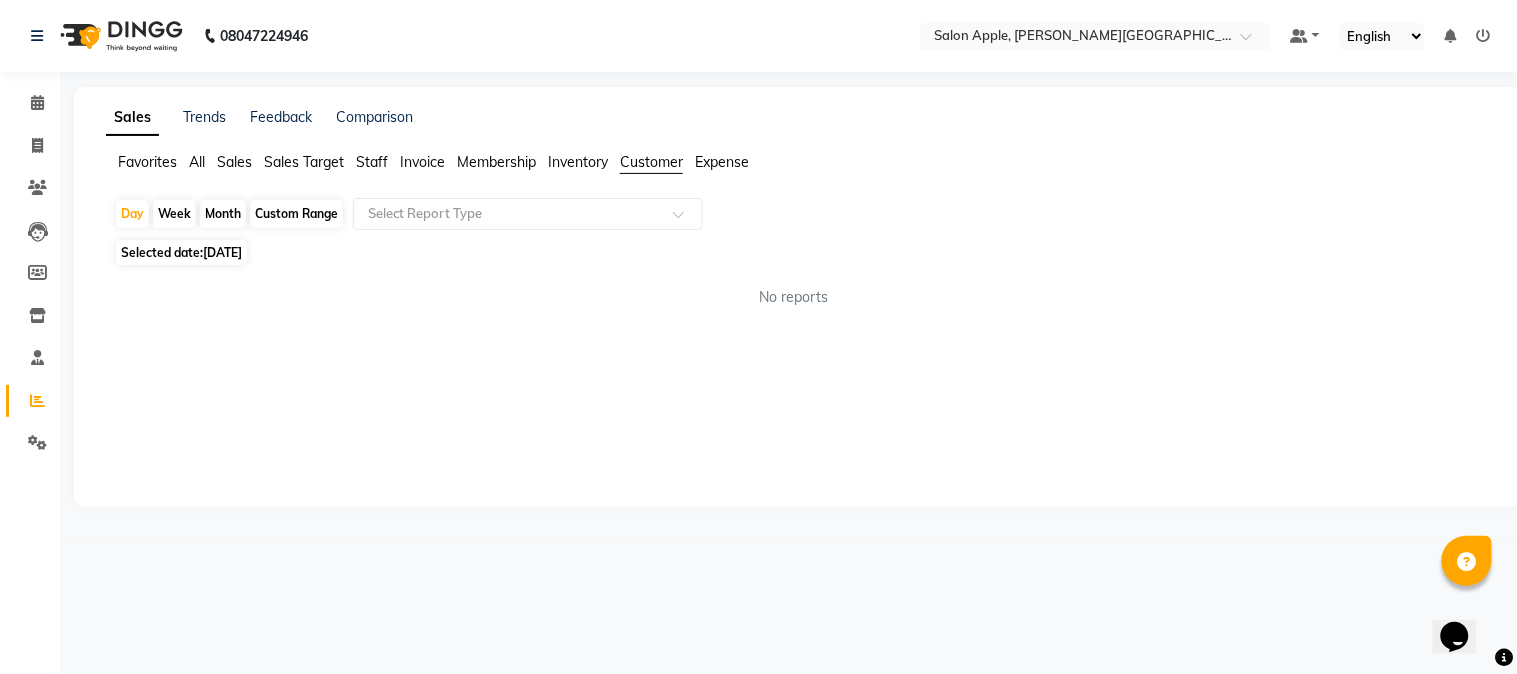 click on "Inventory" 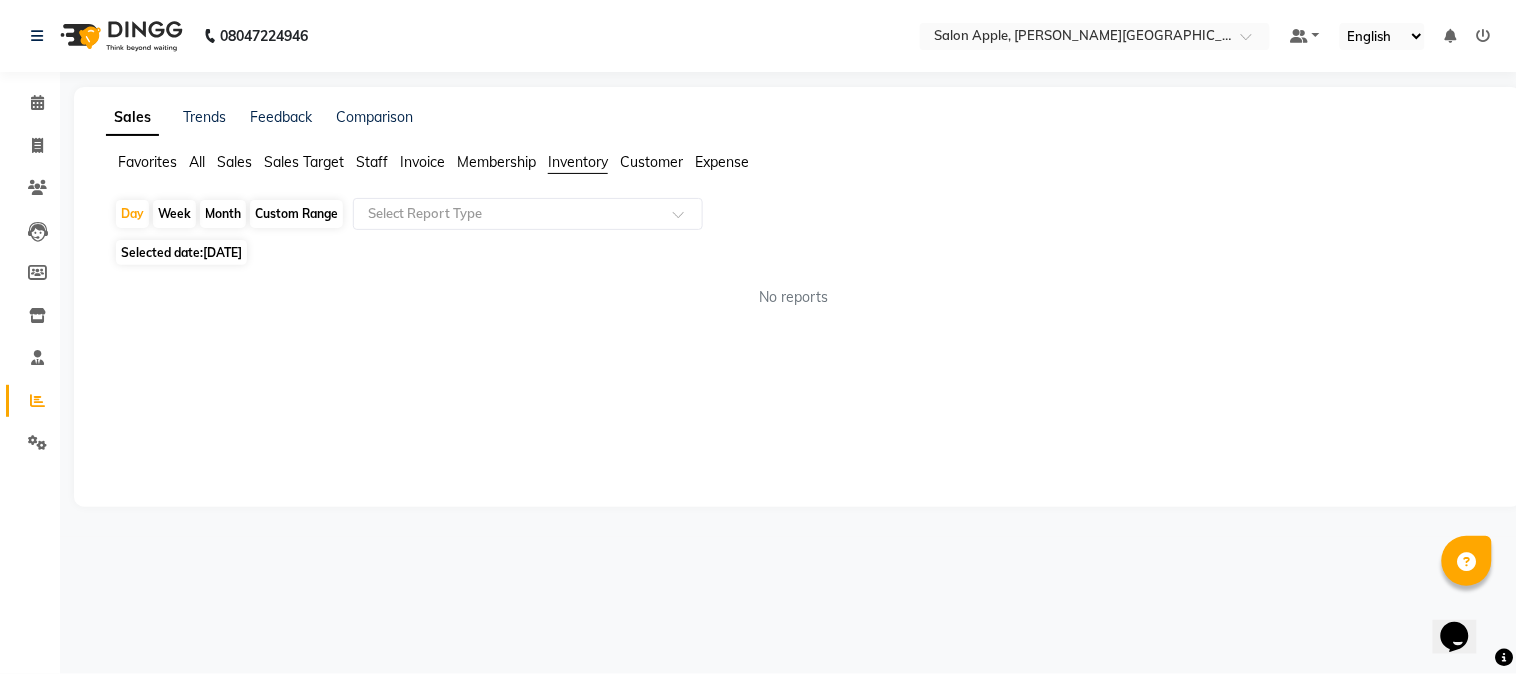 click on "Membership" 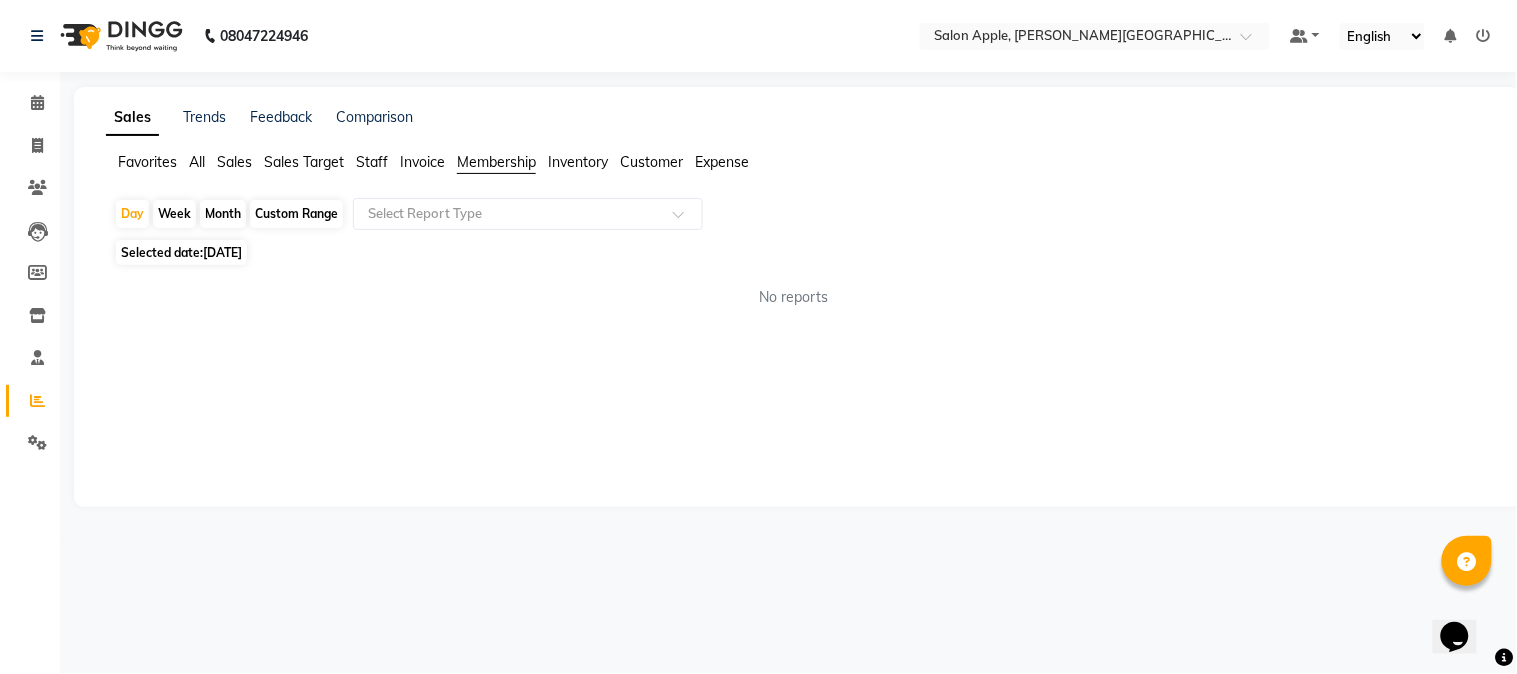 click on "Invoice" 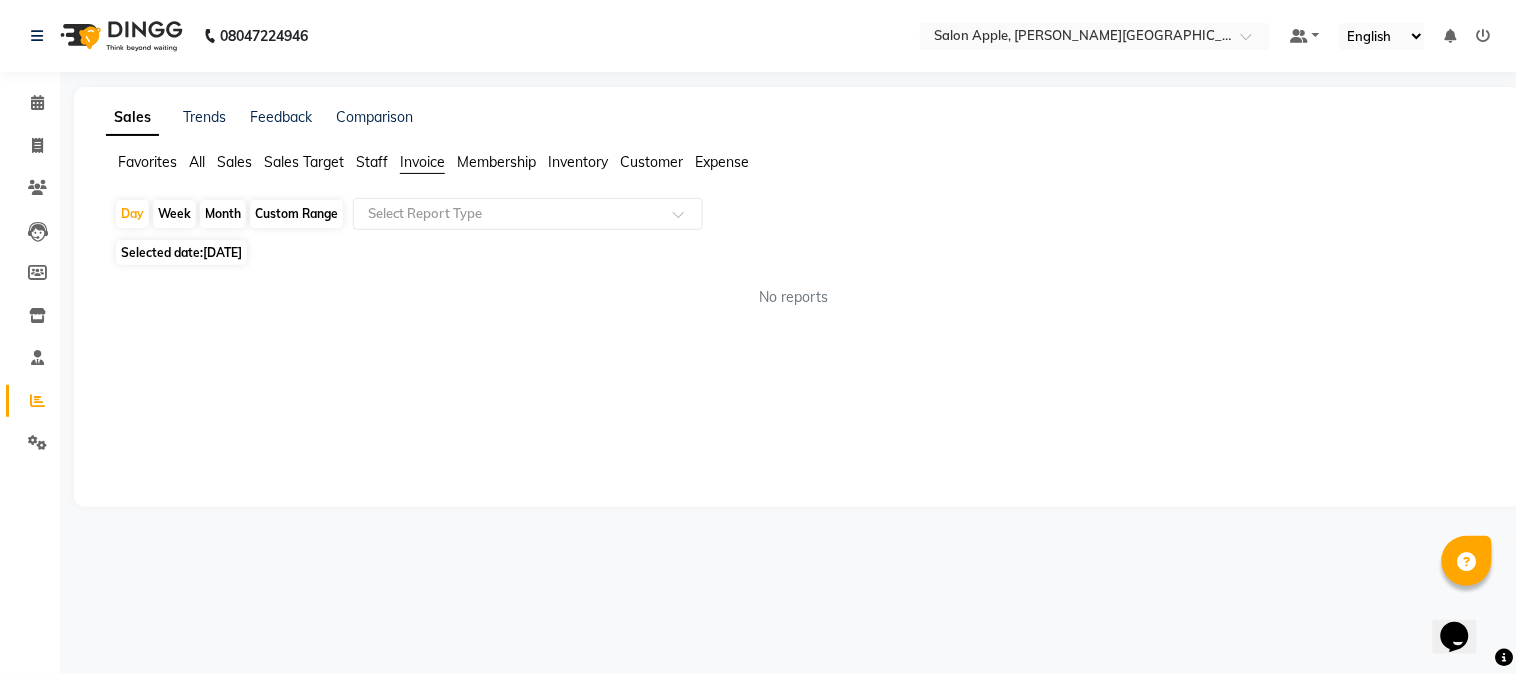 click on "Staff" 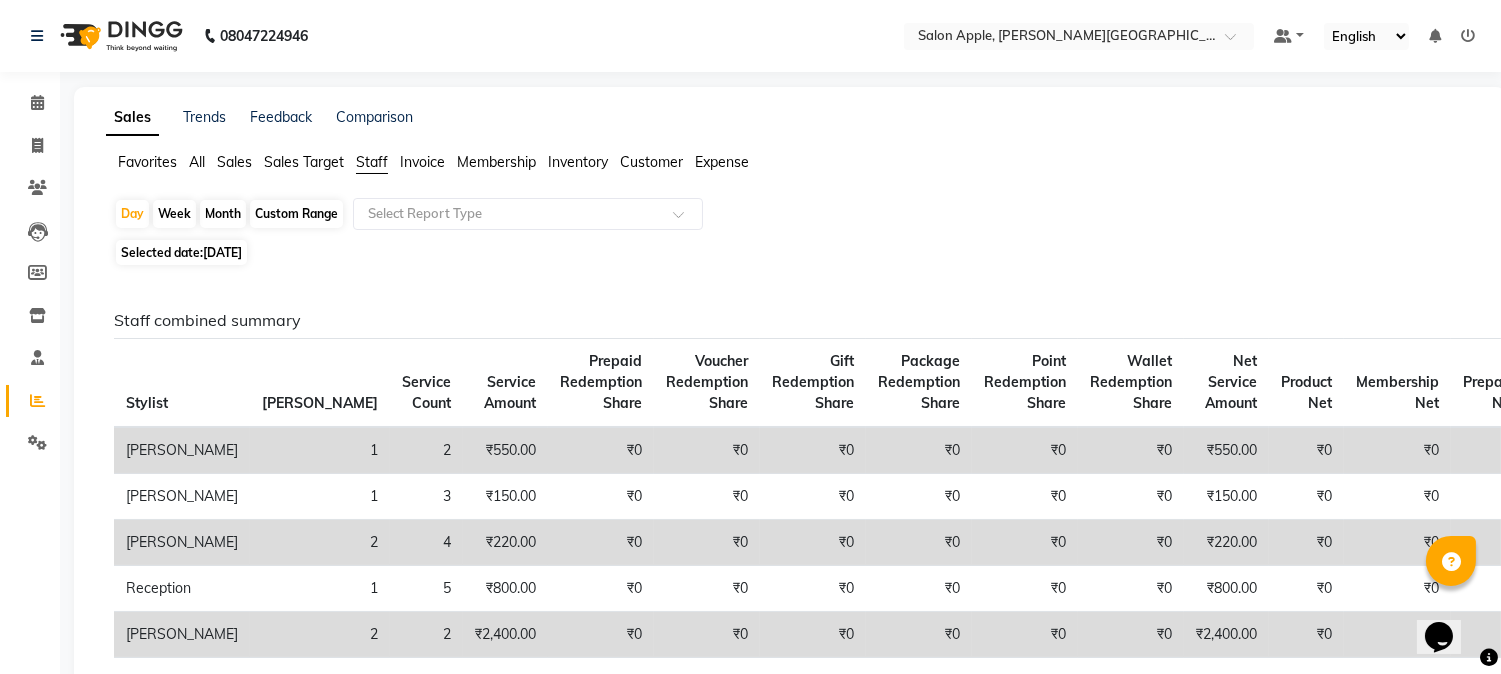 click on "Sales Target" 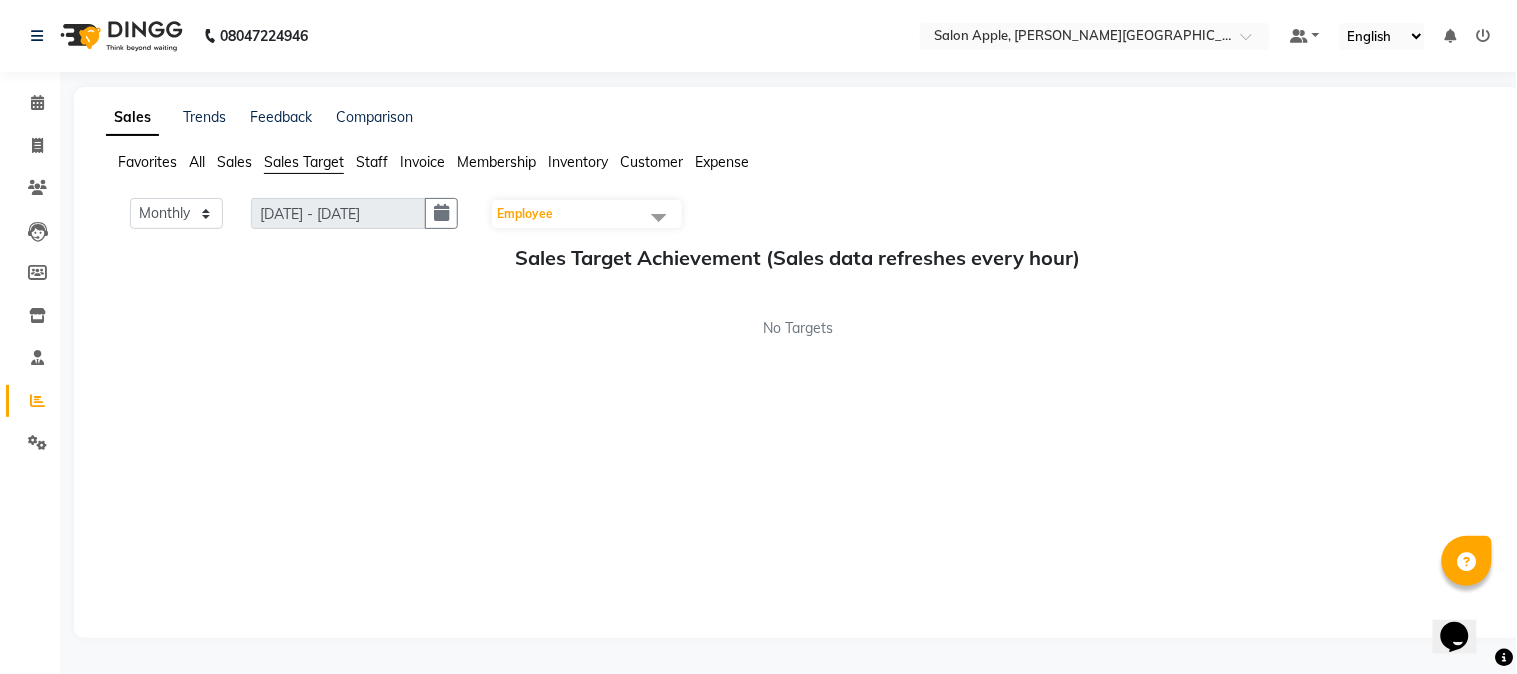click on "Sales" 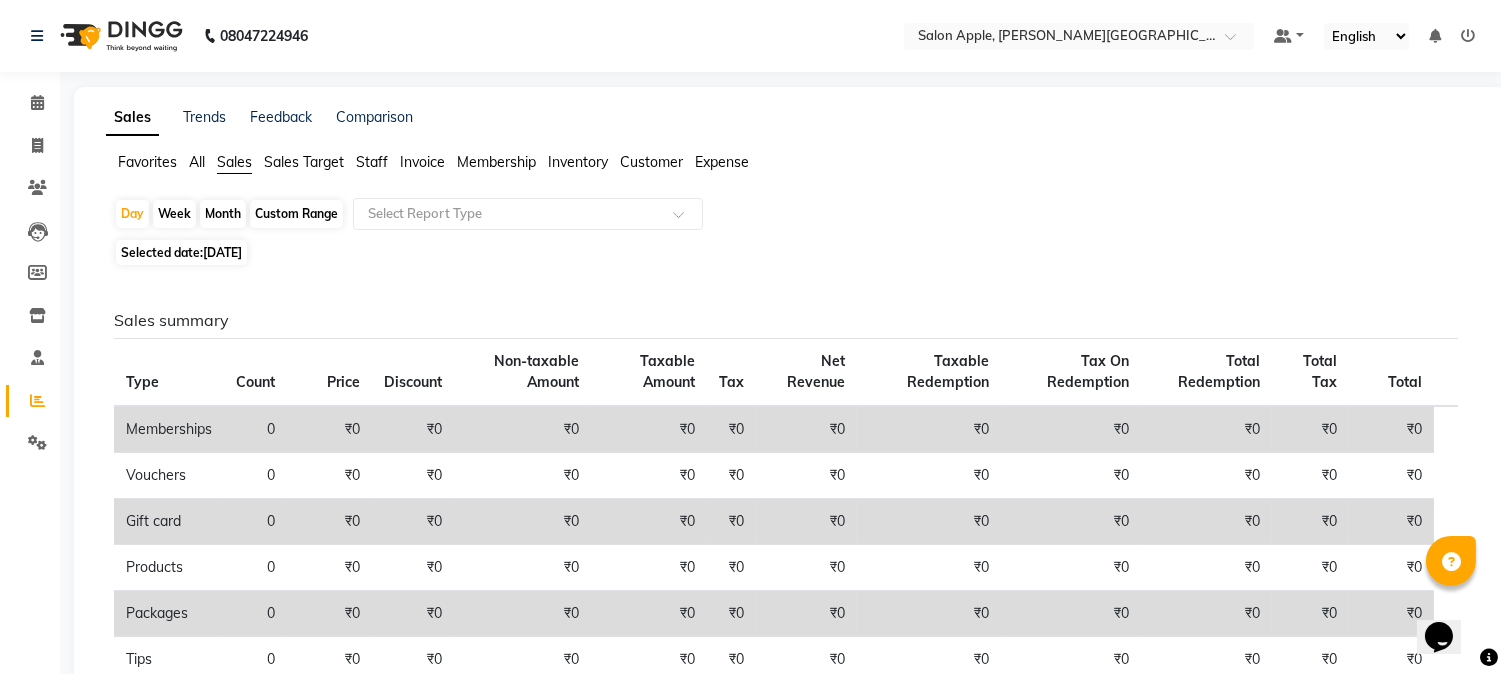 click on "Favorites" 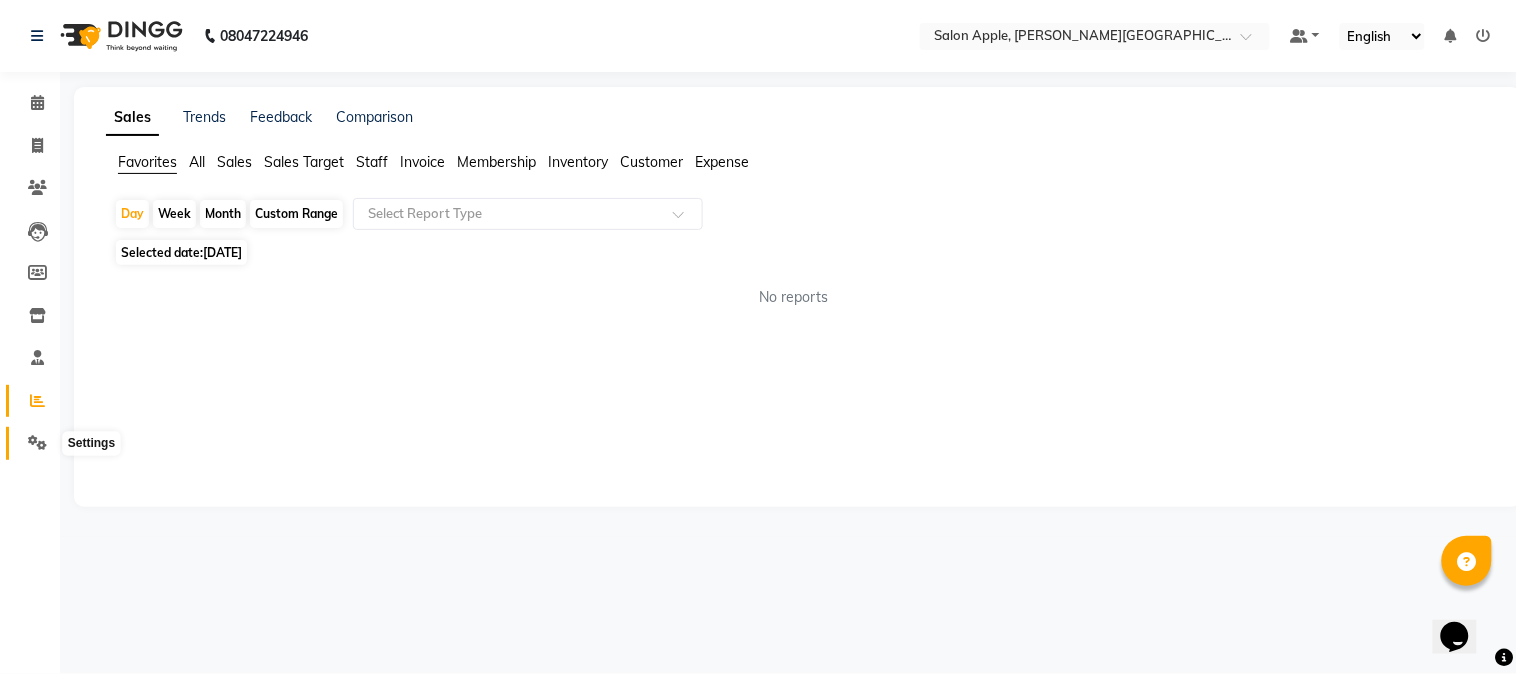 click 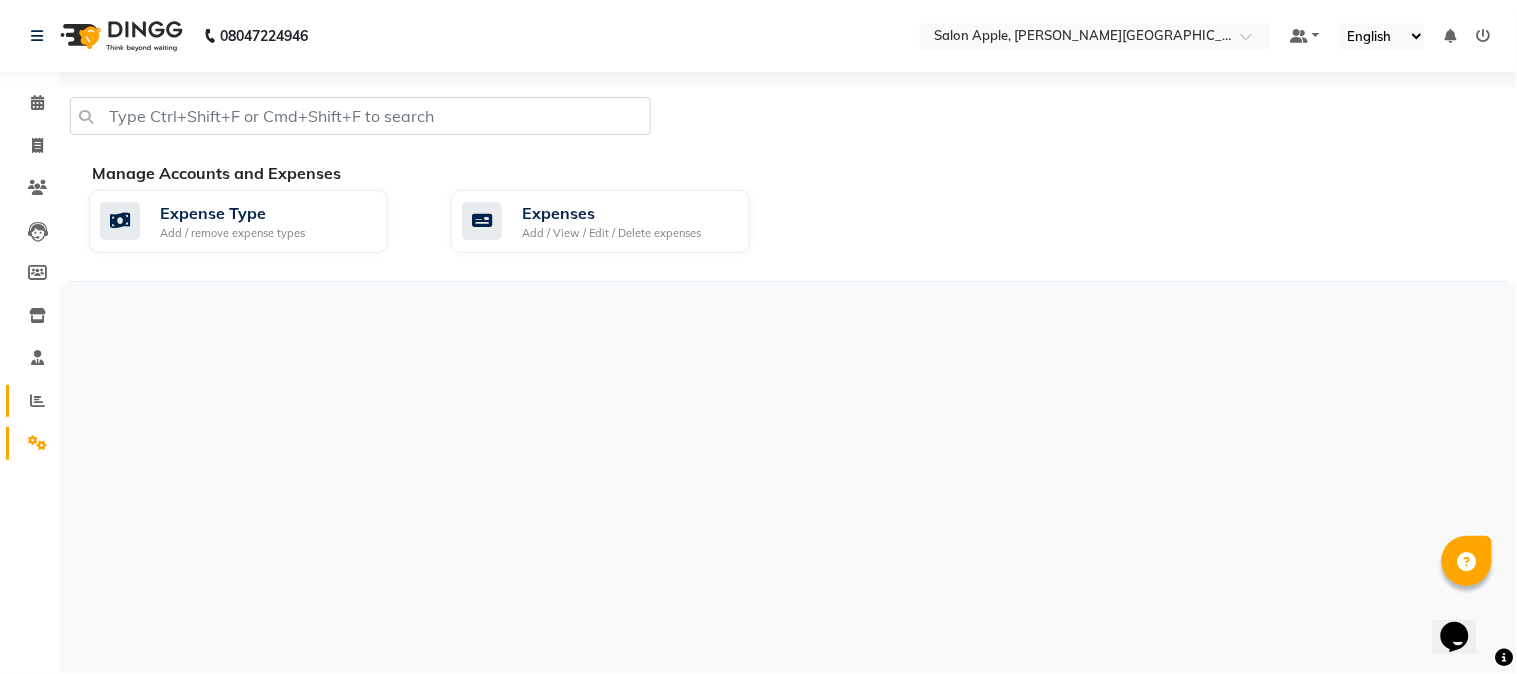 click on "Reports" 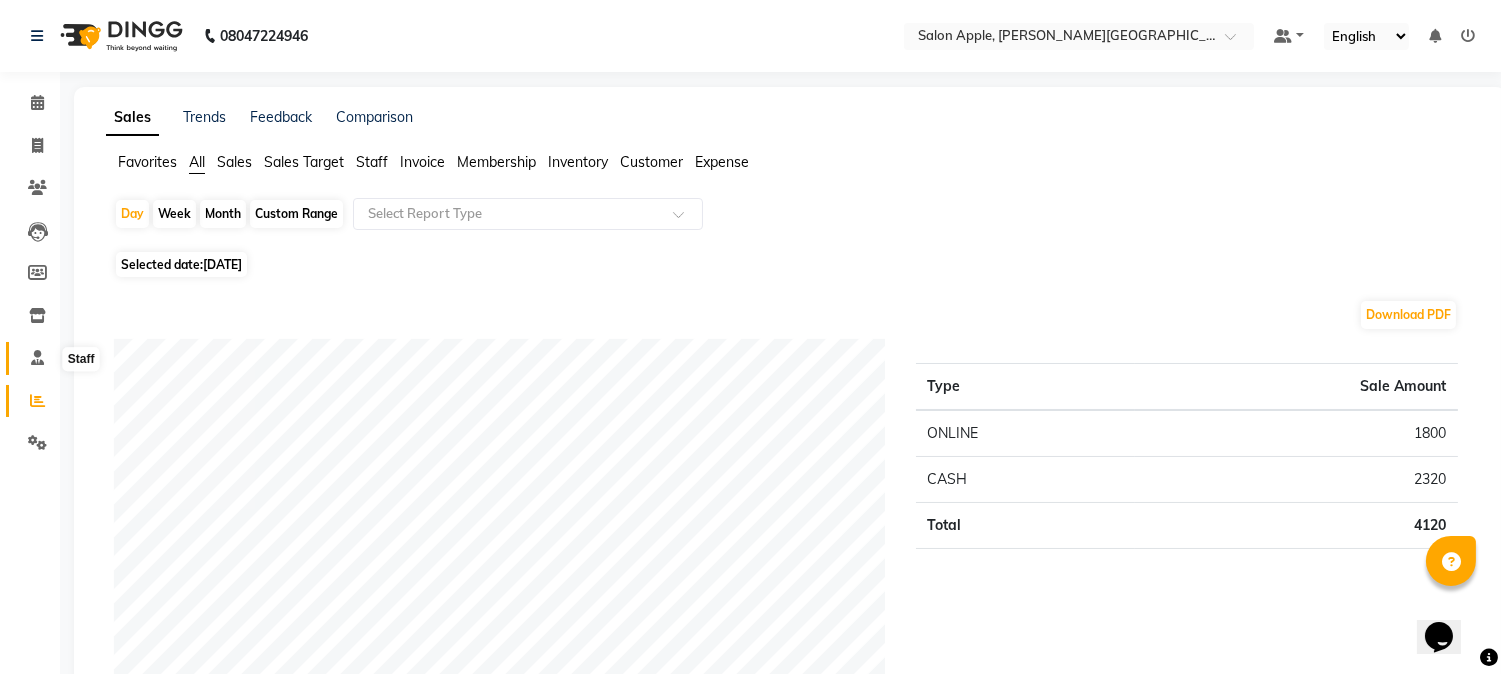 click 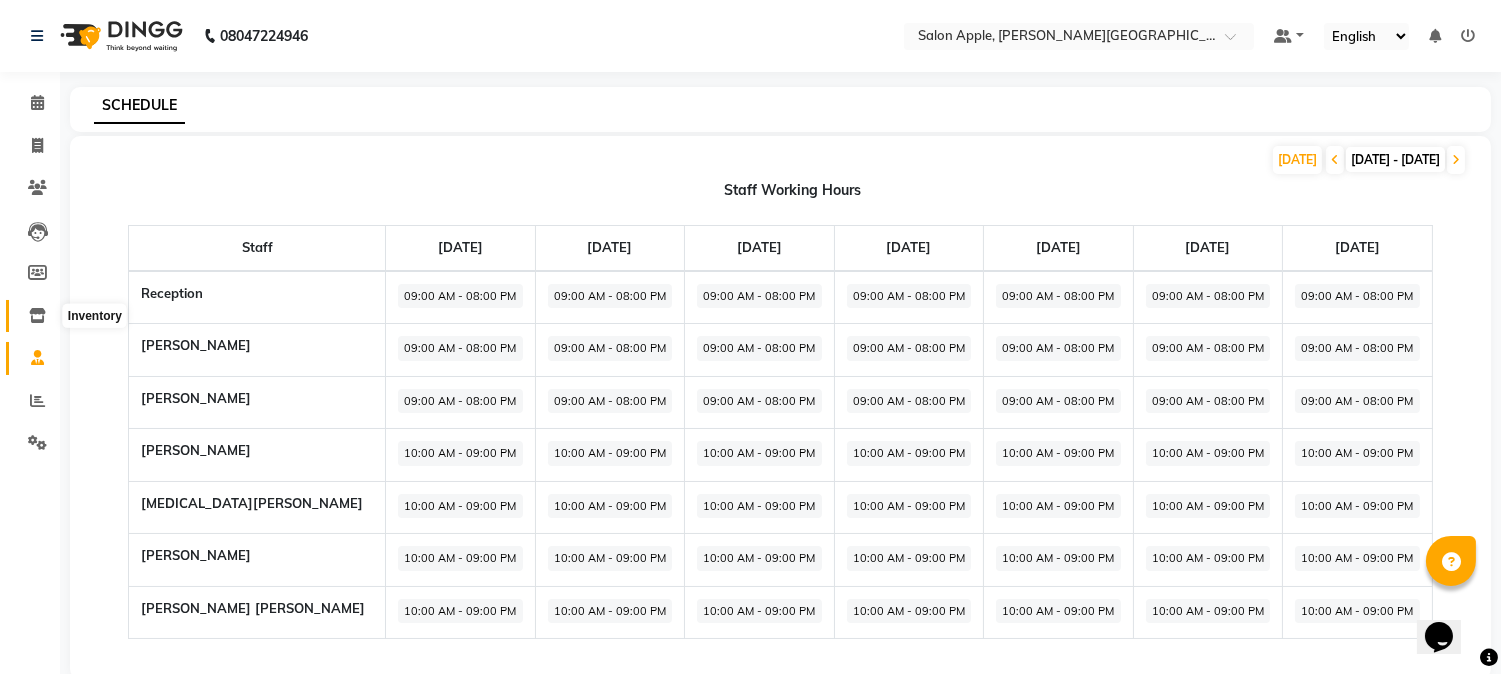 click 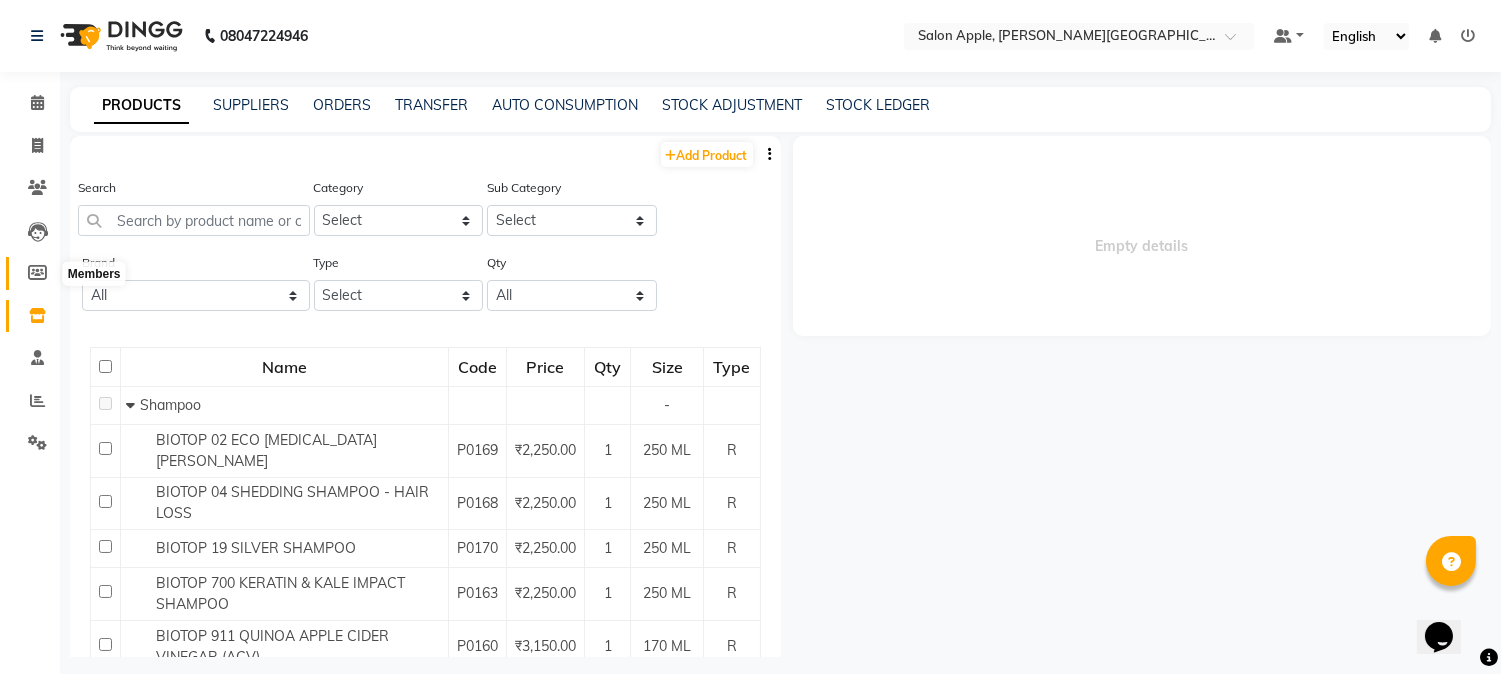 click 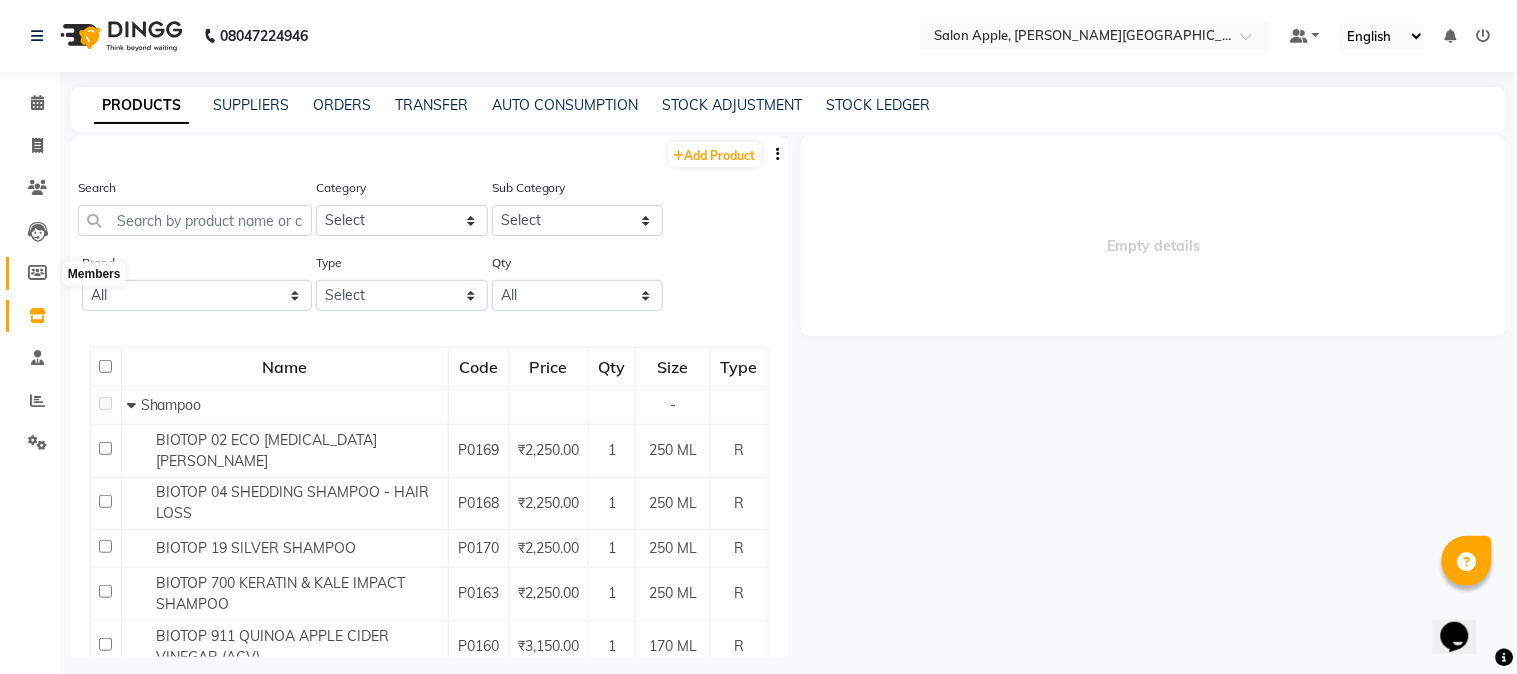 select 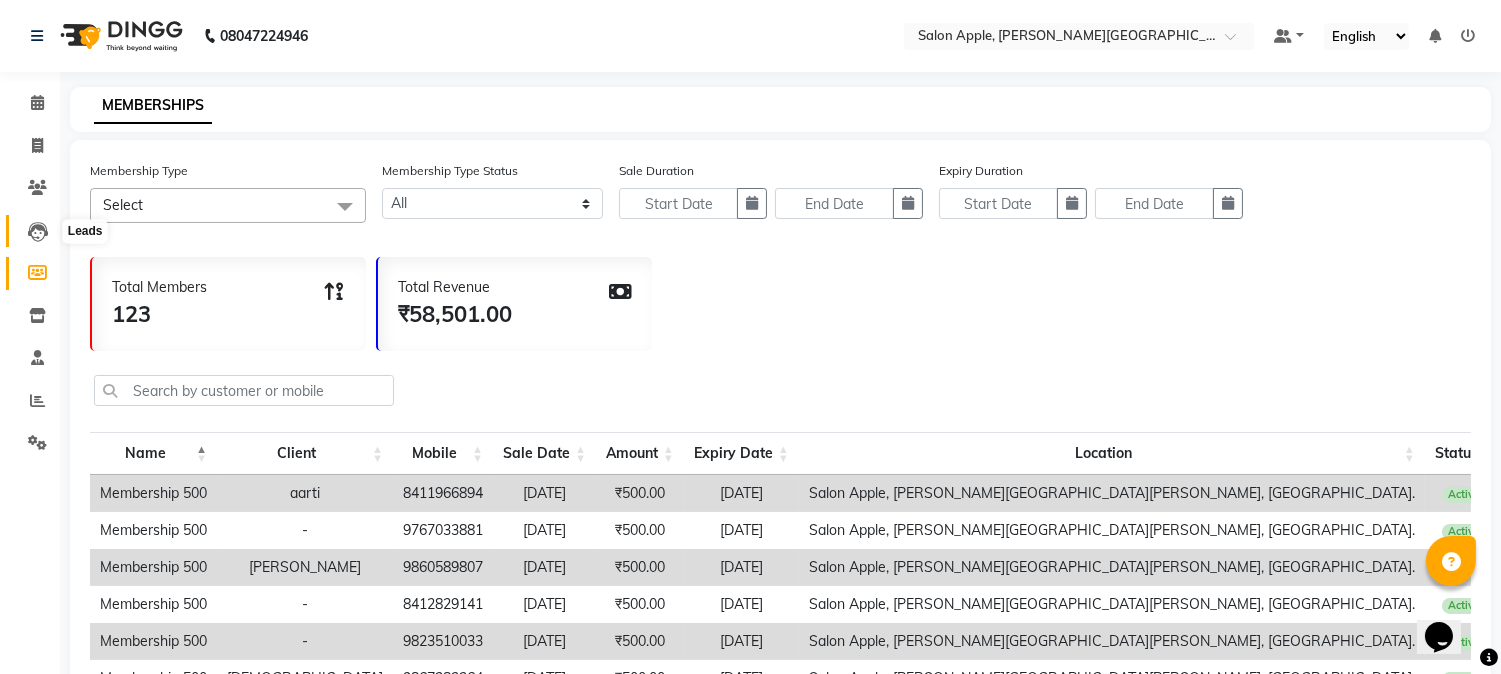 click 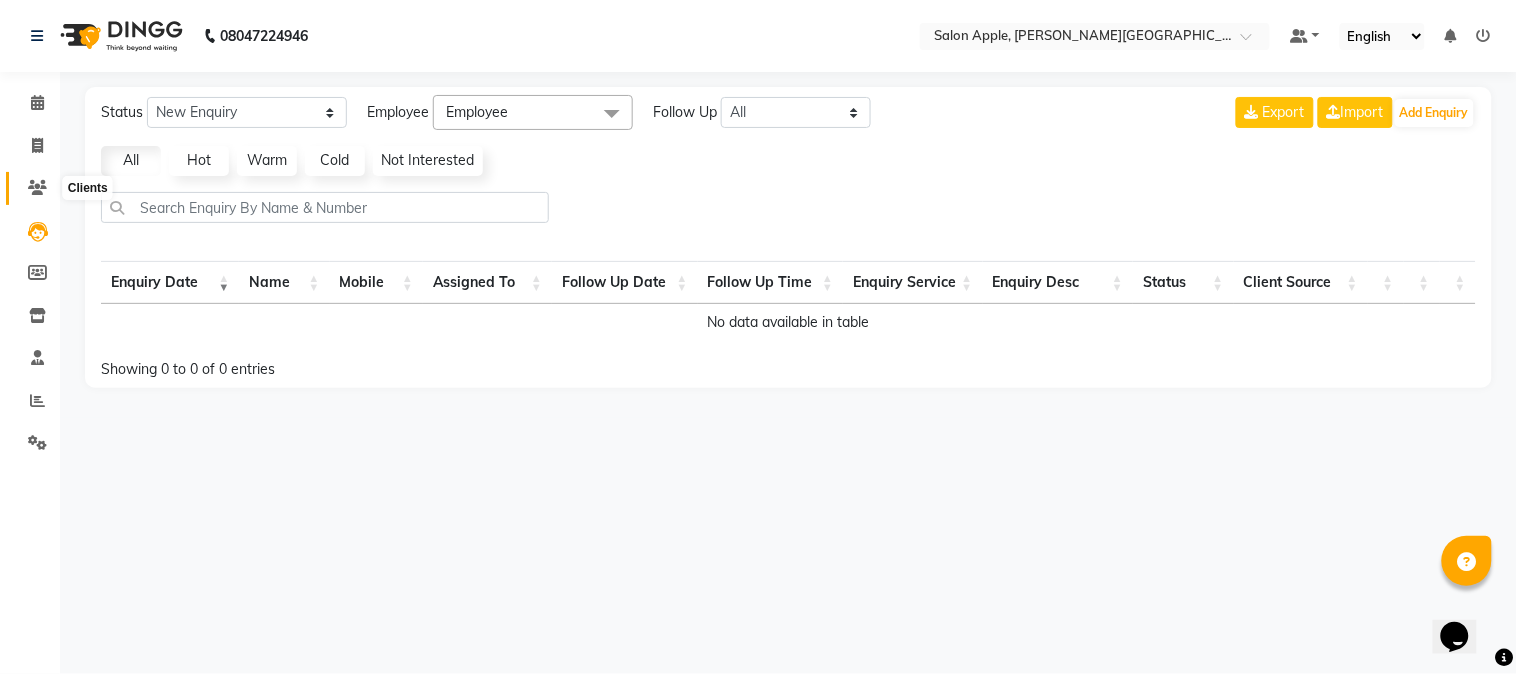 click 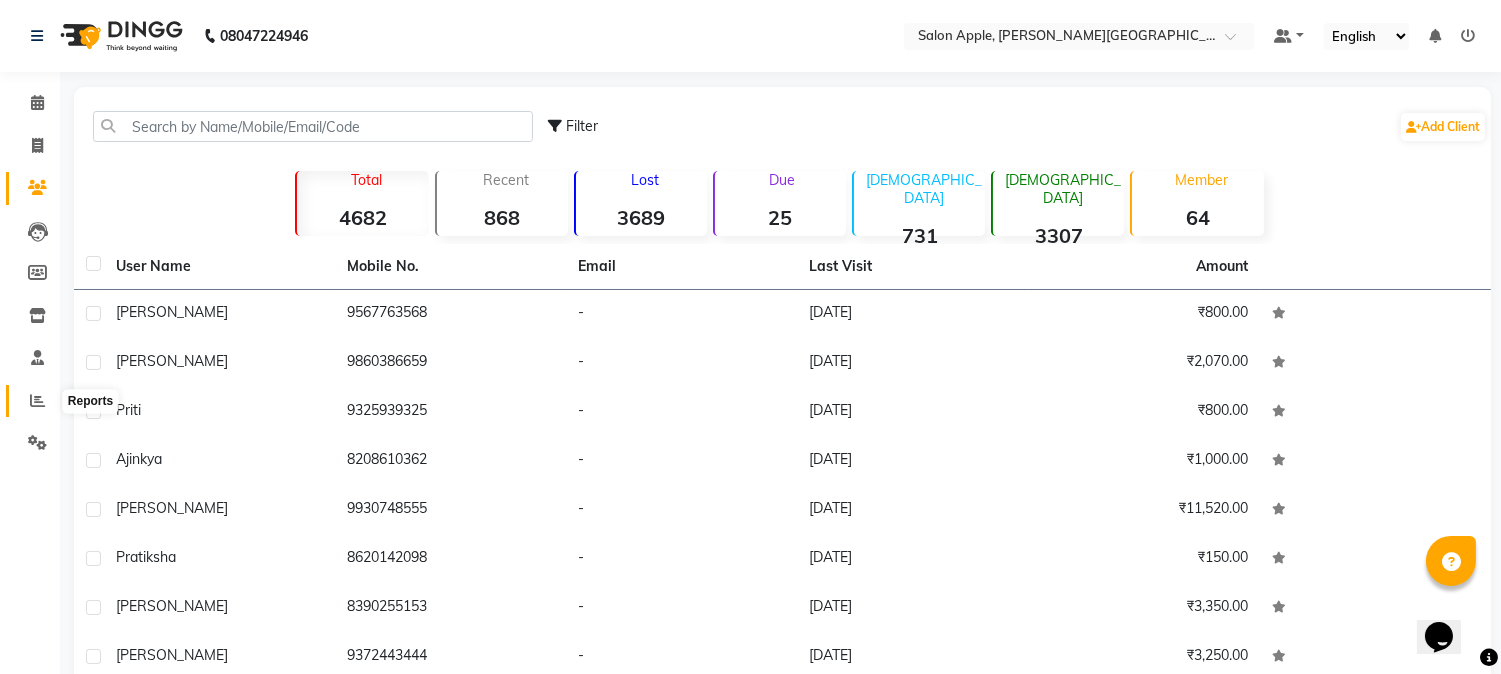 click 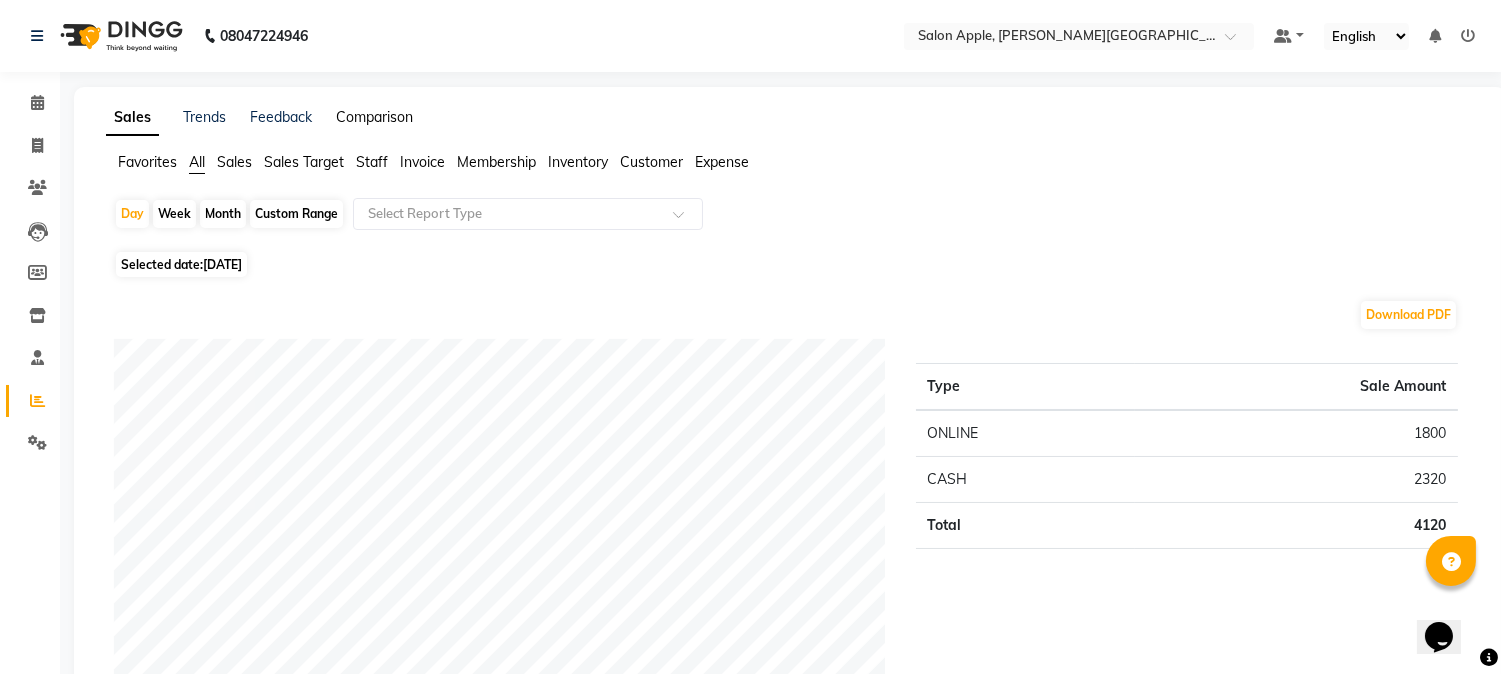 click on "Comparison" 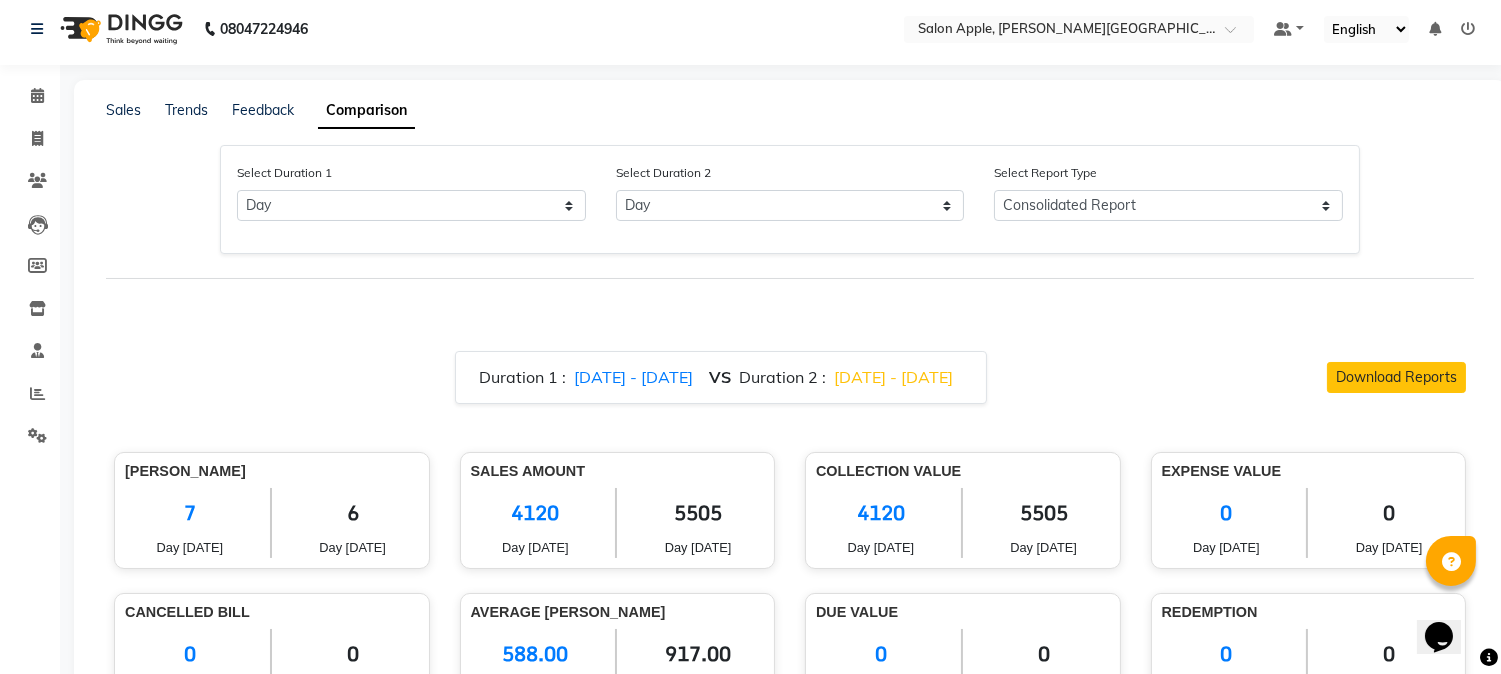 scroll, scrollTop: 0, scrollLeft: 0, axis: both 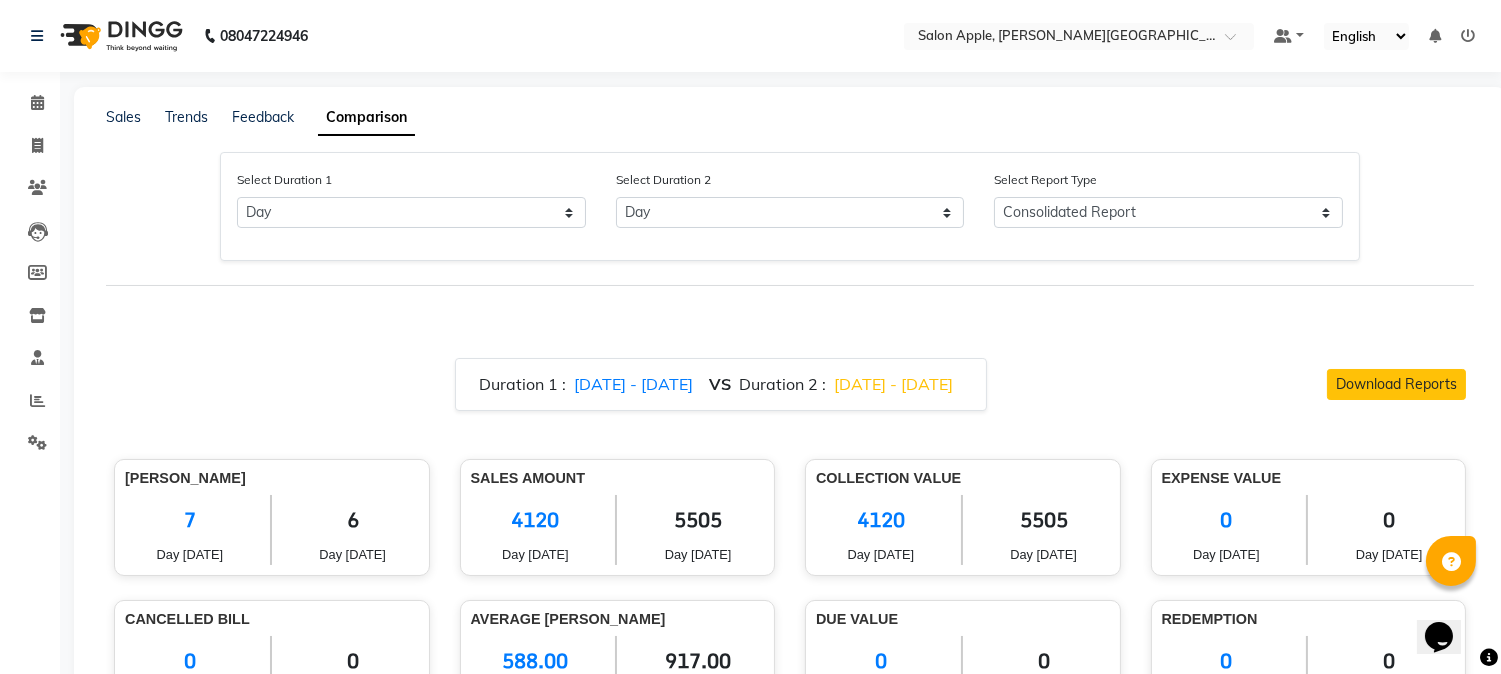 click on "[DATE] - [DATE]" 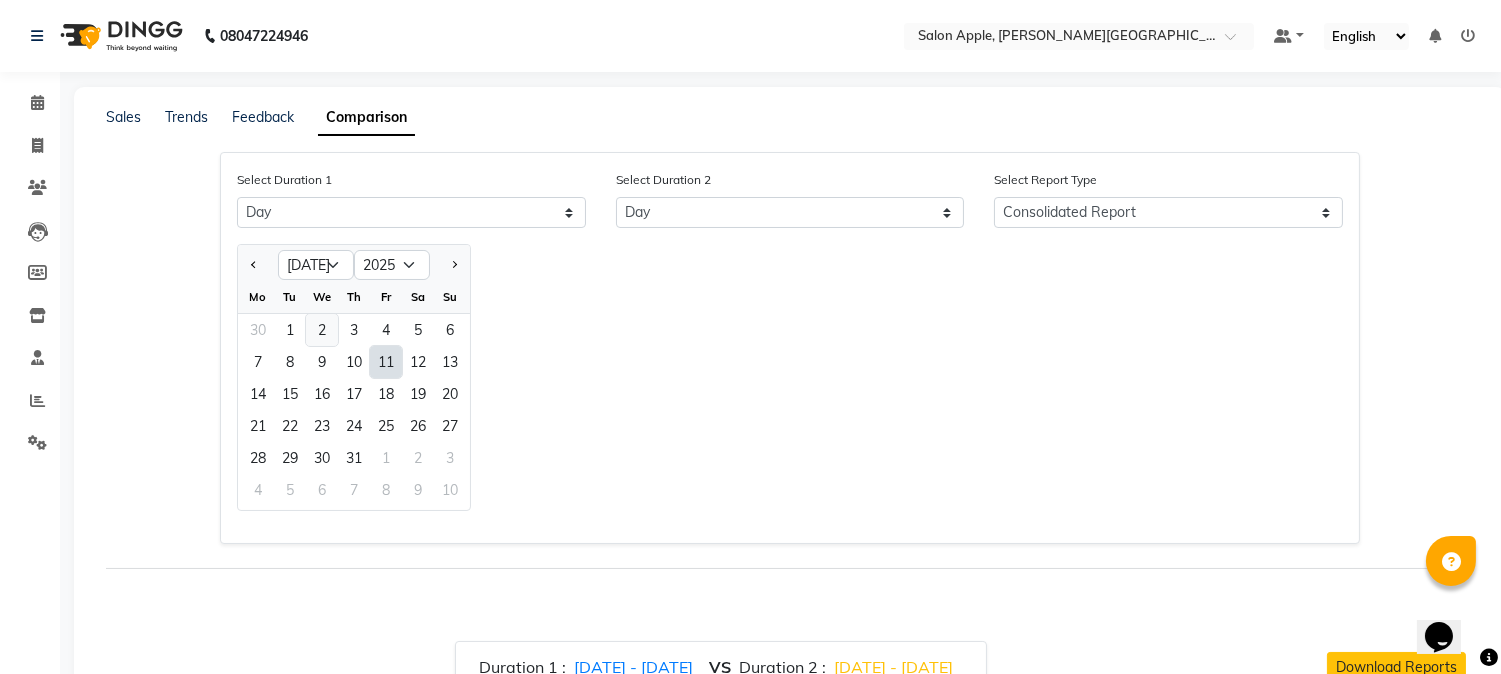 click on "2" 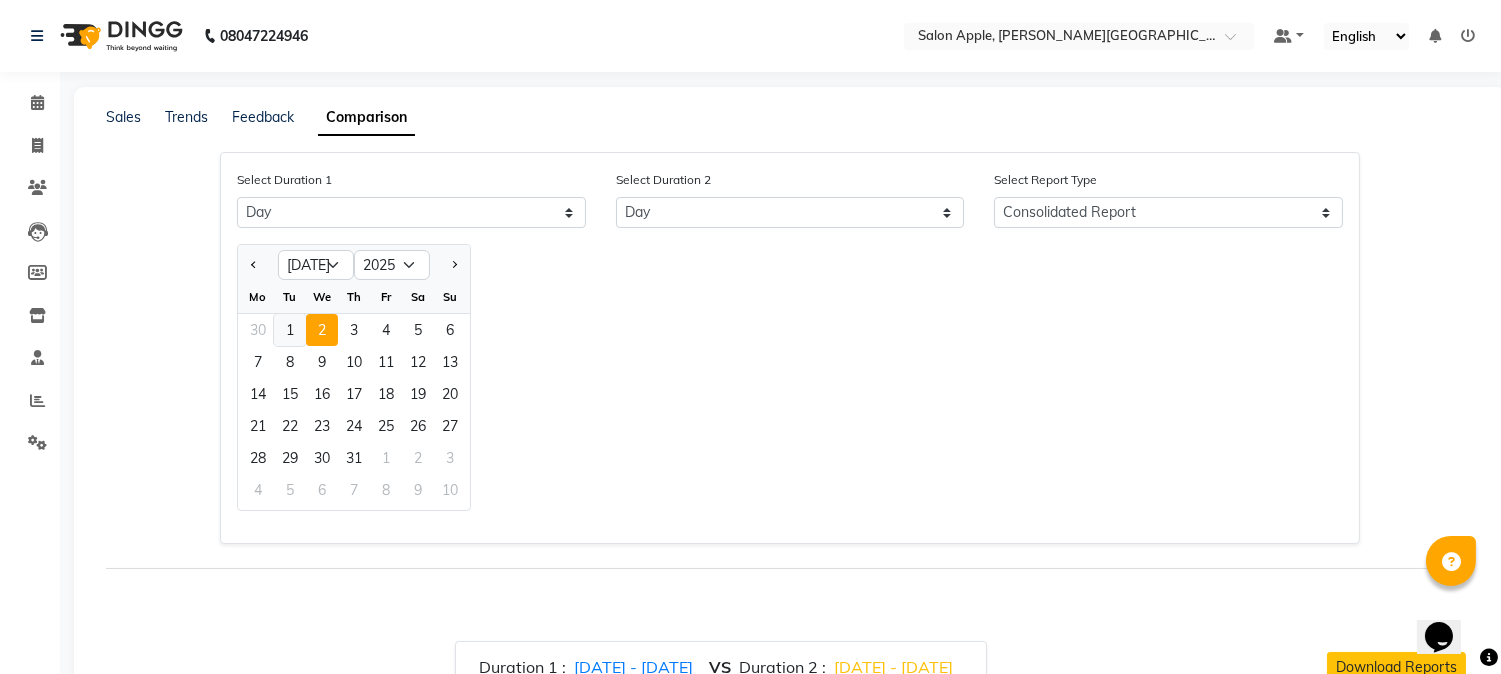 click on "Duration 1 :   [DATE] - [DATE]  VS  Duration 2 :   [DATE] - [DATE]  Download Reports Bill Count 7 Day [DATE] 6 Day [DATE] Sales Amount 4120 Day [DATE] 5505 Day [DATE] Collection Value 4120 Day [DATE] 5505 Day [DATE] Expense Value 0 Day [DATE] 0 Day [DATE] Cancelled Bill 0 Day [DATE] 0 Day [DATE] Average [PERSON_NAME] 588.00 Day [DATE] 917.00 Day [DATE] Due Value 0 Day [DATE] 0 Day [DATE] Redemption 0 Day [DATE] 0 Day [DATE] Bill Items Items Day [DATE] Day [DATE] Services 4120 5505 Products 0 0 Packages 0 0 Prepaid 0 0 Membership 0 0 Collection Items Day [DATE] Day [DATE] Online 1800 2255 Card 0 0 Cash 2320 3250 Packages 0 0 Prepaids 0 0 Vouchers 0 0 Redemption Day [DATE]  0 Voucher Prepaid Package 0 0 0 Day [DATE]  0 Voucher Prepaid Package 0 0 0  CUSTOMER SEGMENTATION  Segment Day [DATE] COUNT  Day [DATE] COUNT  [DEMOGRAPHIC_DATA] Customer 1 1 [DEMOGRAPHIC_DATA] Customer 6 5 Existing Customer 5 3 New Customer 2 3 7 6" 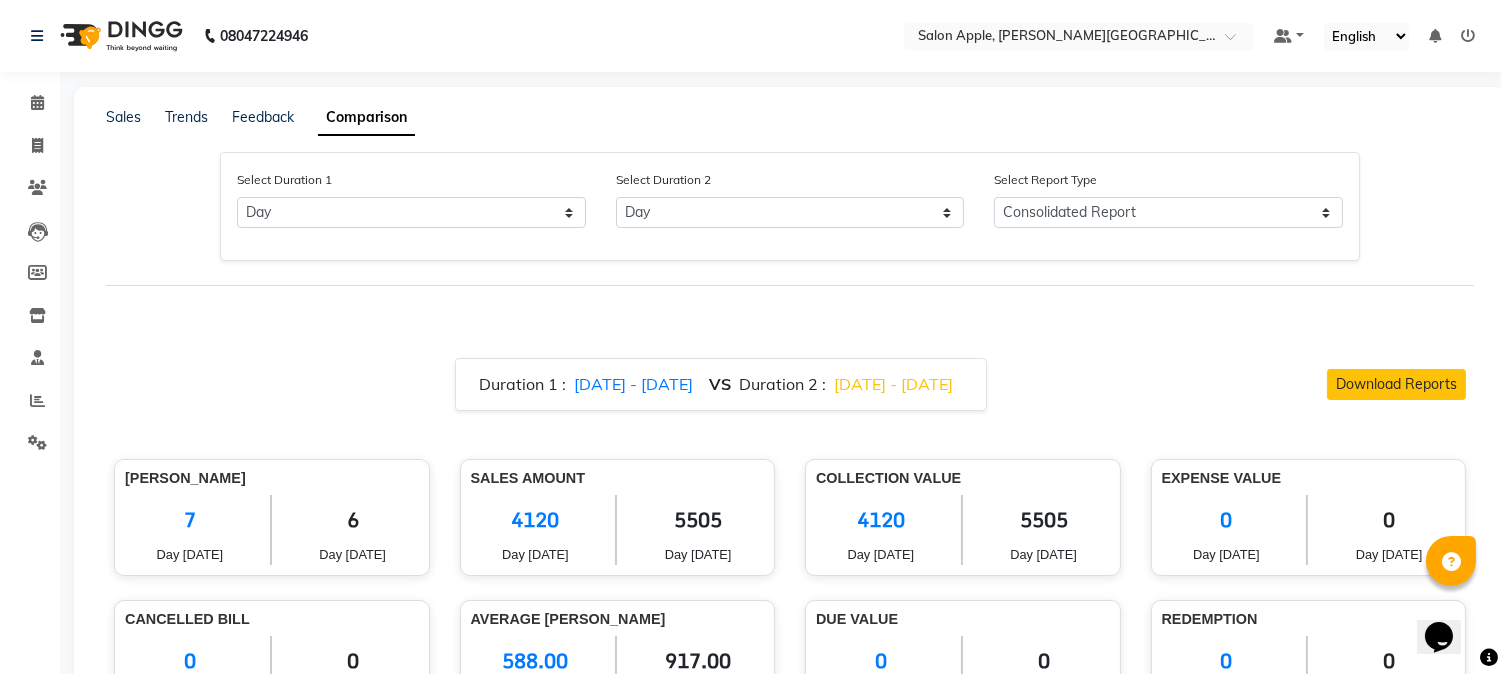 click on "[DATE] - [DATE]" 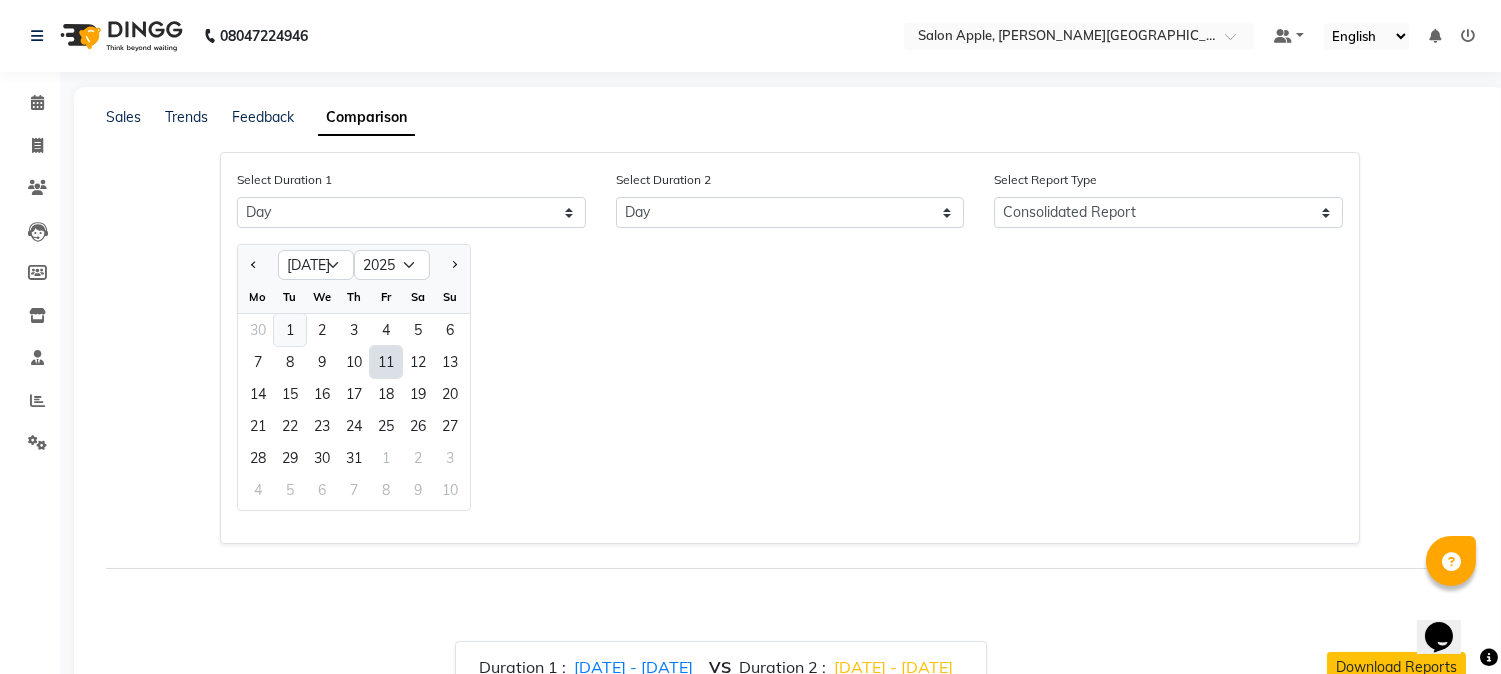 click on "1" 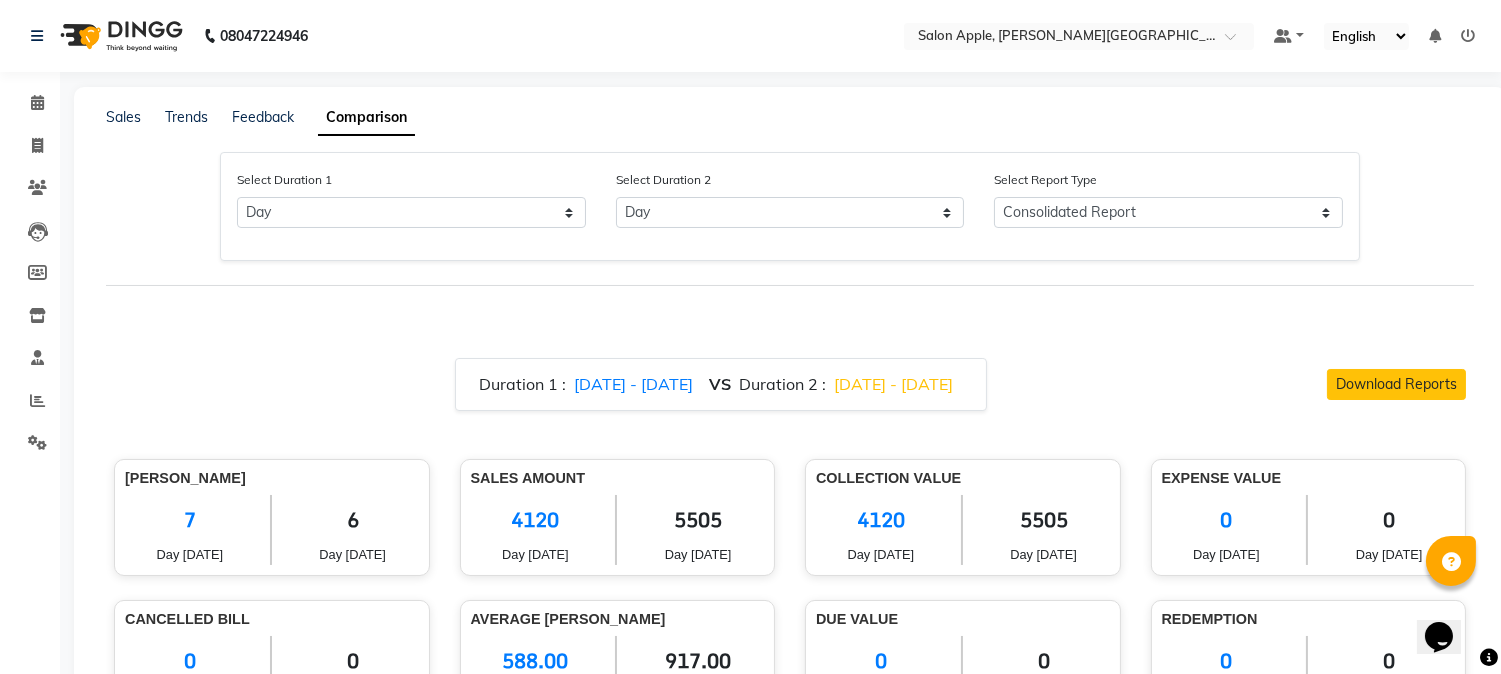 click on "[DATE] - [DATE]" 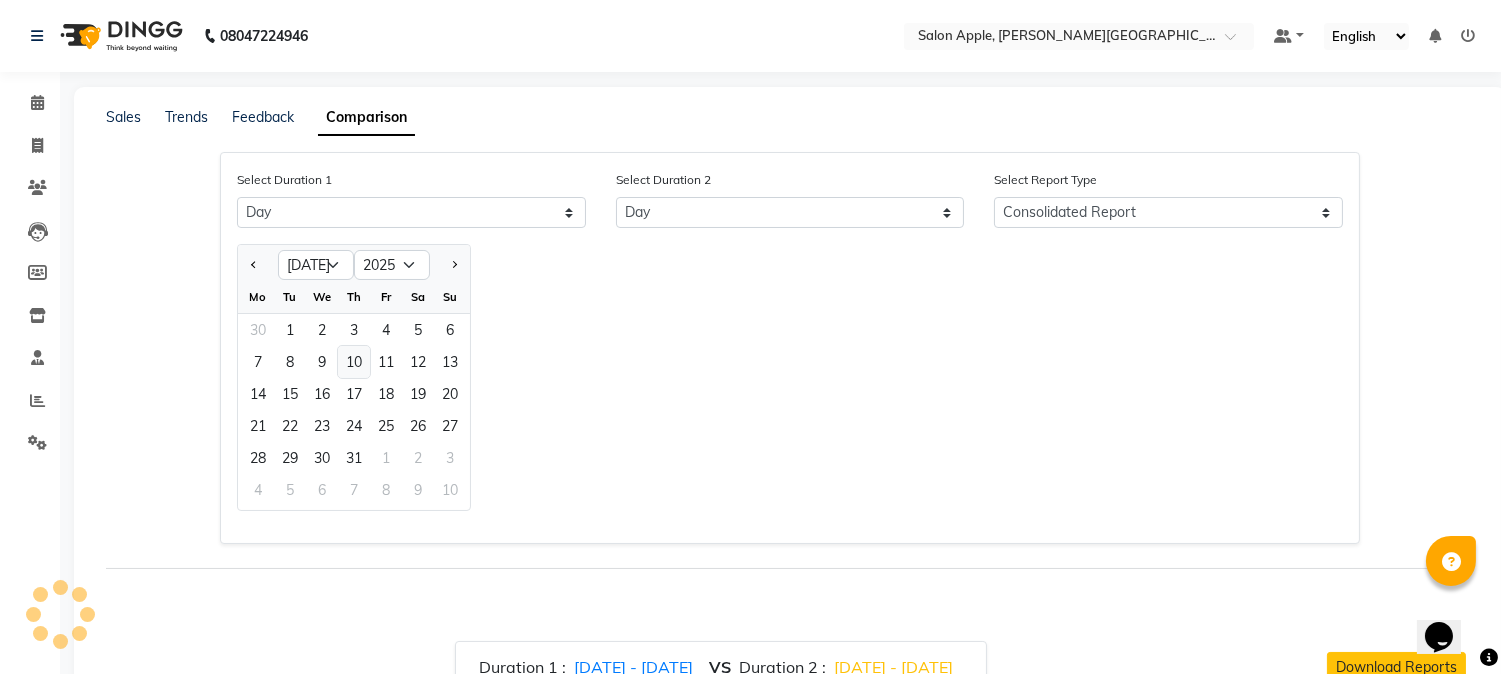click on "10" 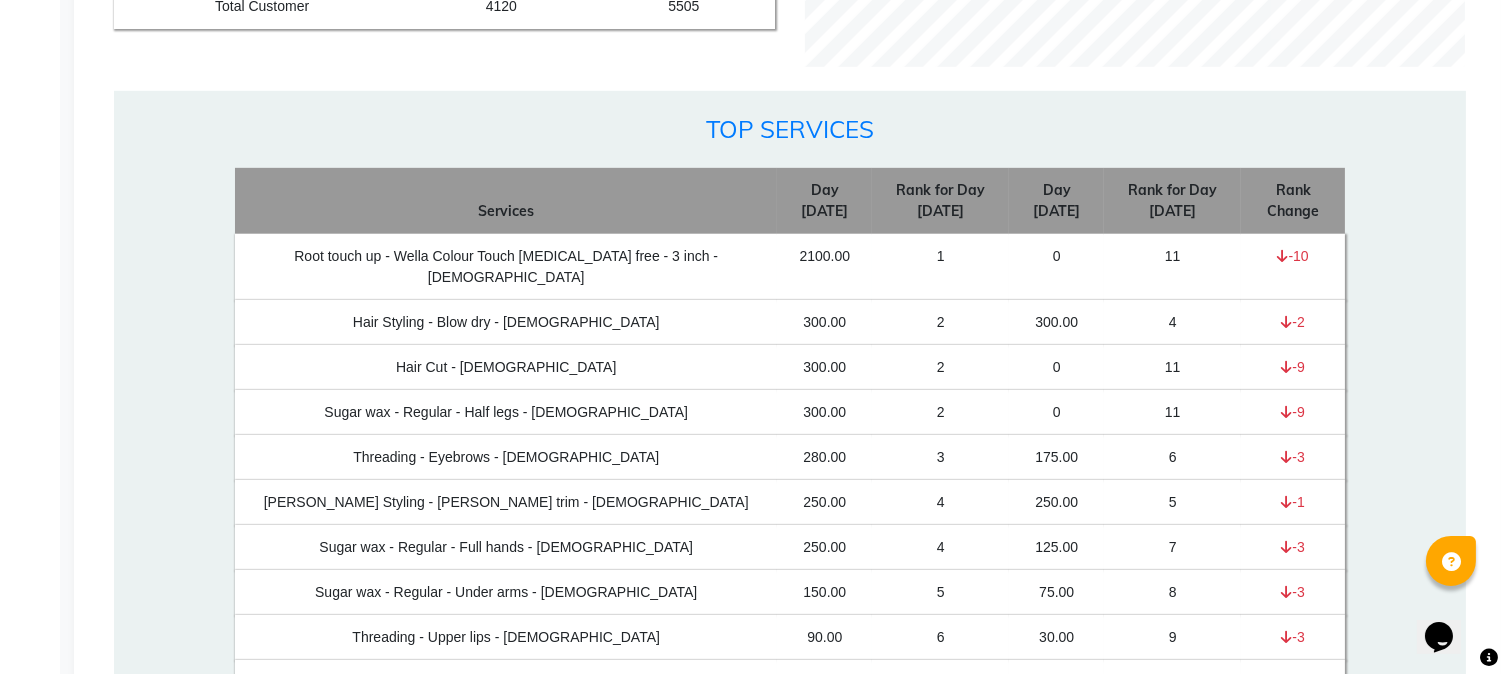 scroll, scrollTop: 2555, scrollLeft: 0, axis: vertical 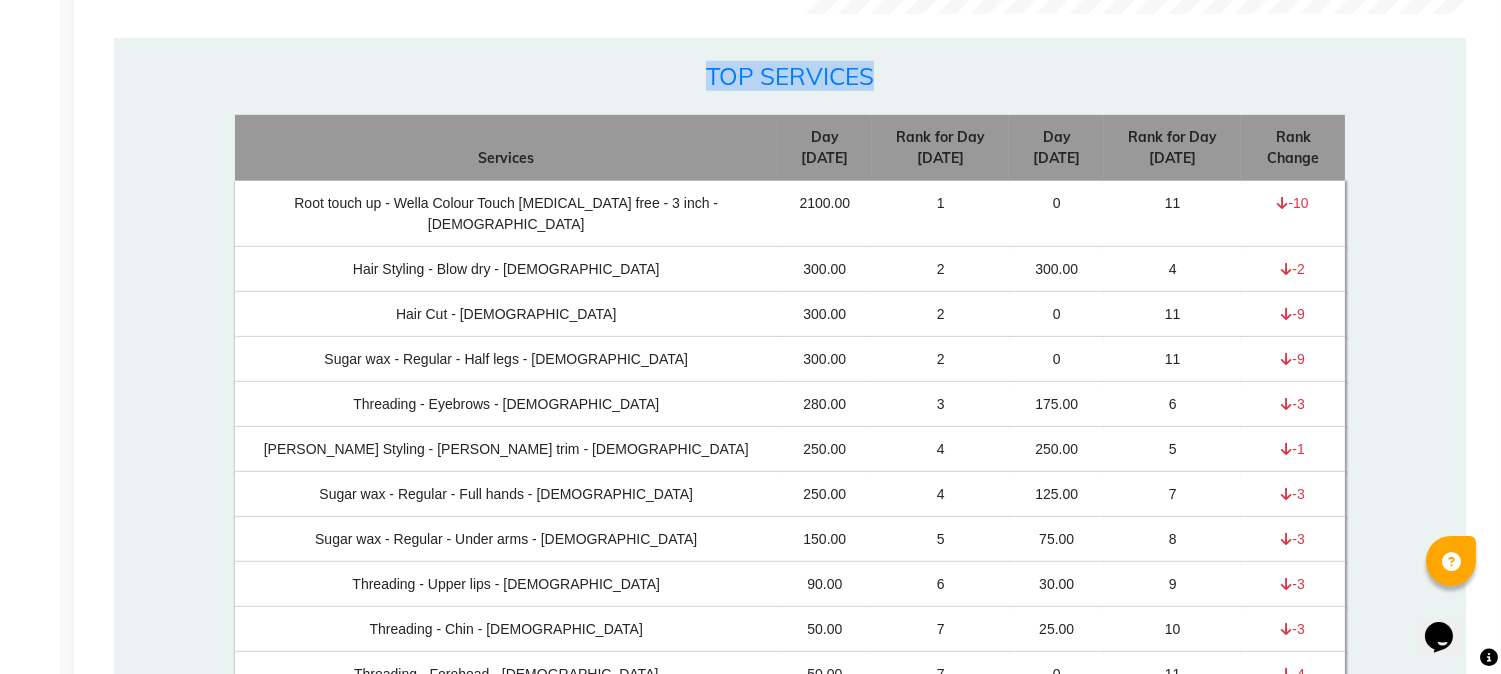 drag, startPoint x: 702, startPoint y: 72, endPoint x: 877, endPoint y: 73, distance: 175.00285 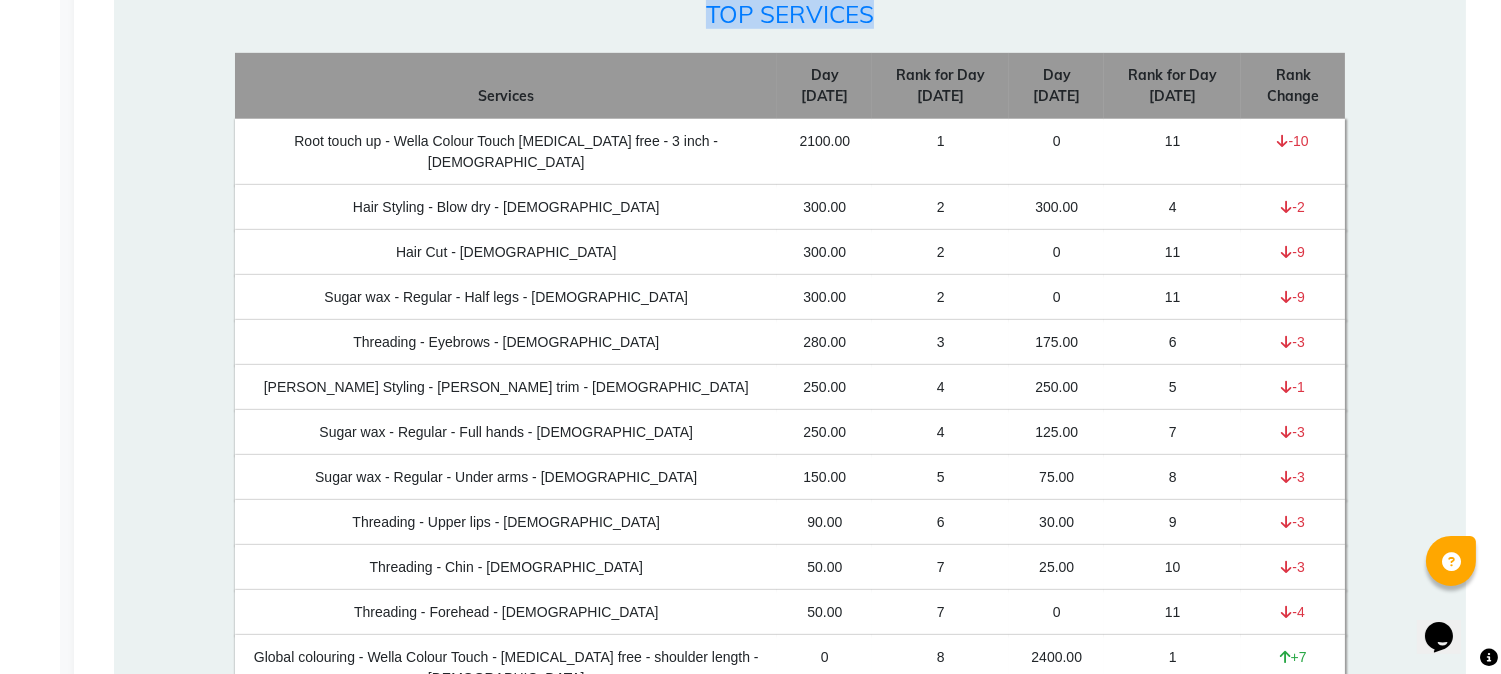 scroll, scrollTop: 2666, scrollLeft: 0, axis: vertical 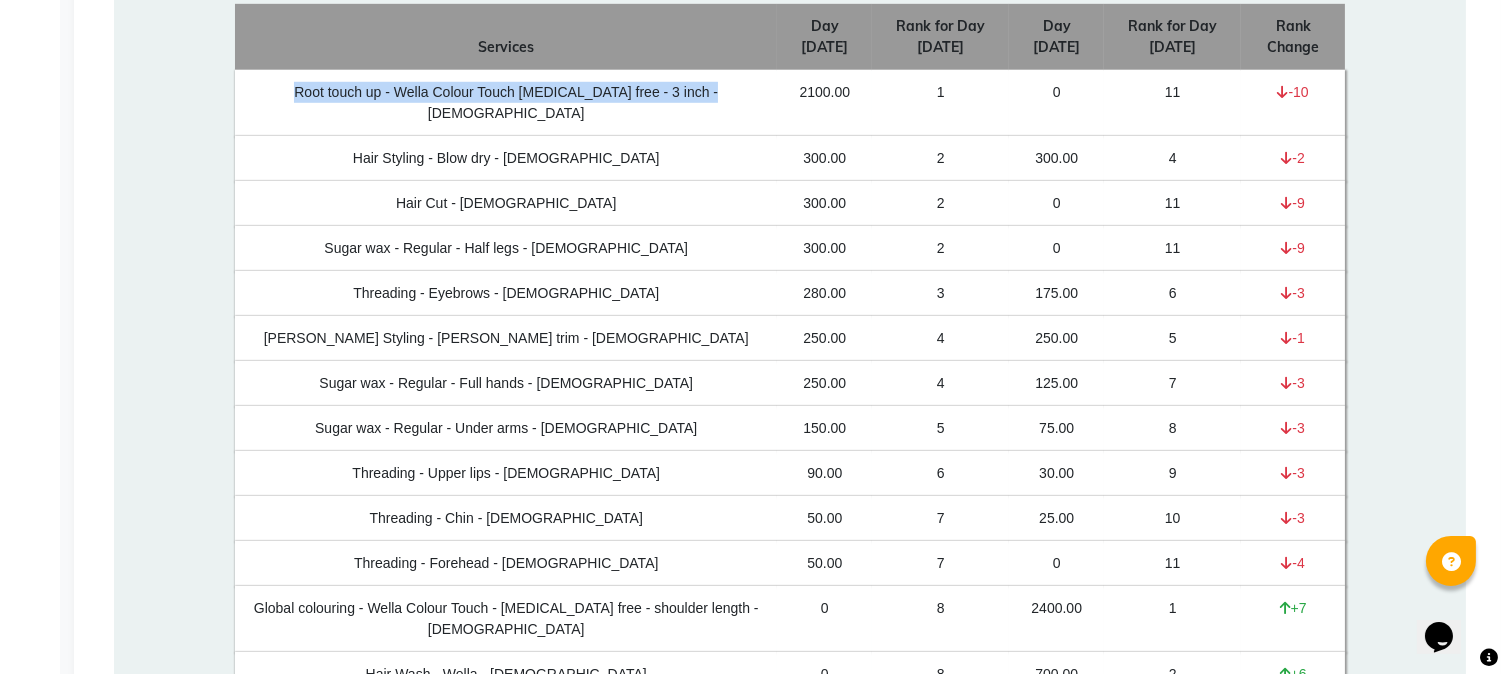 drag, startPoint x: 255, startPoint y: 98, endPoint x: 510, endPoint y: 108, distance: 255.196 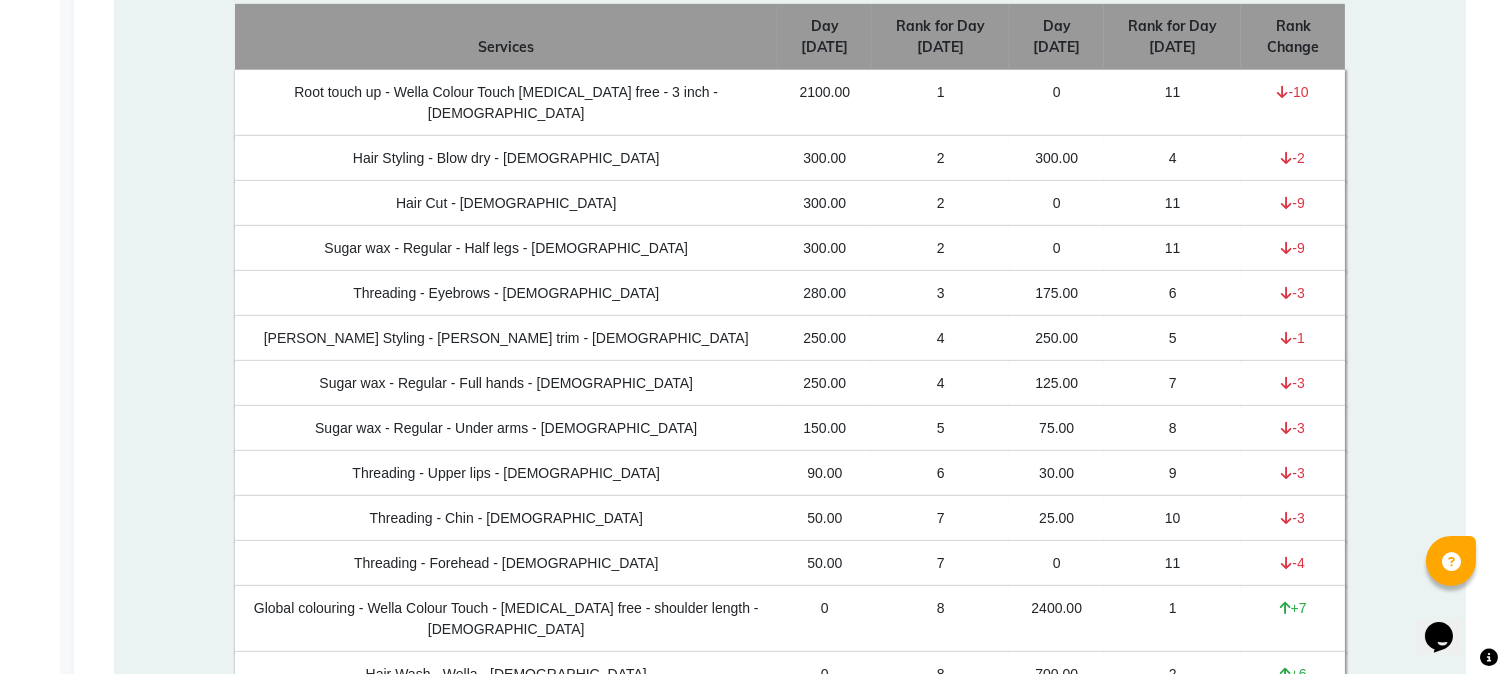 click on "2100.00" 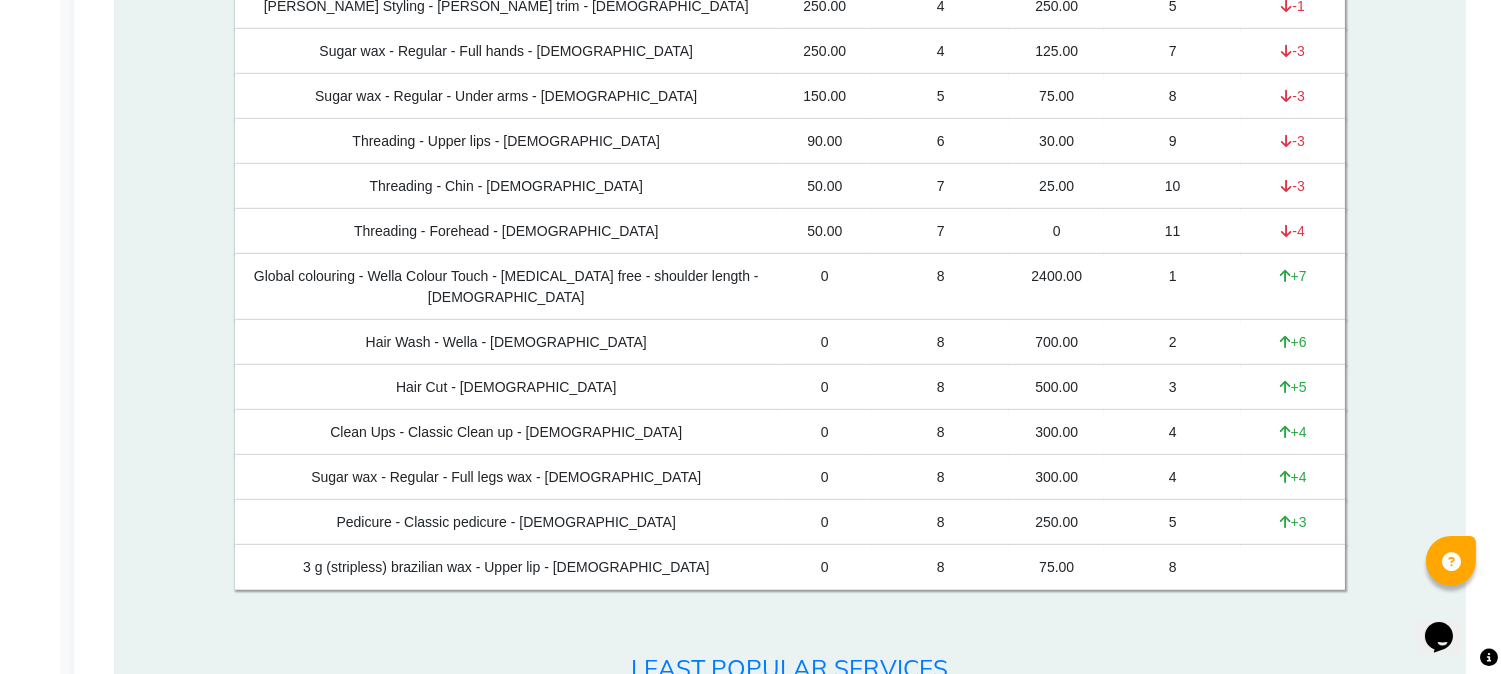 scroll, scrollTop: 3000, scrollLeft: 0, axis: vertical 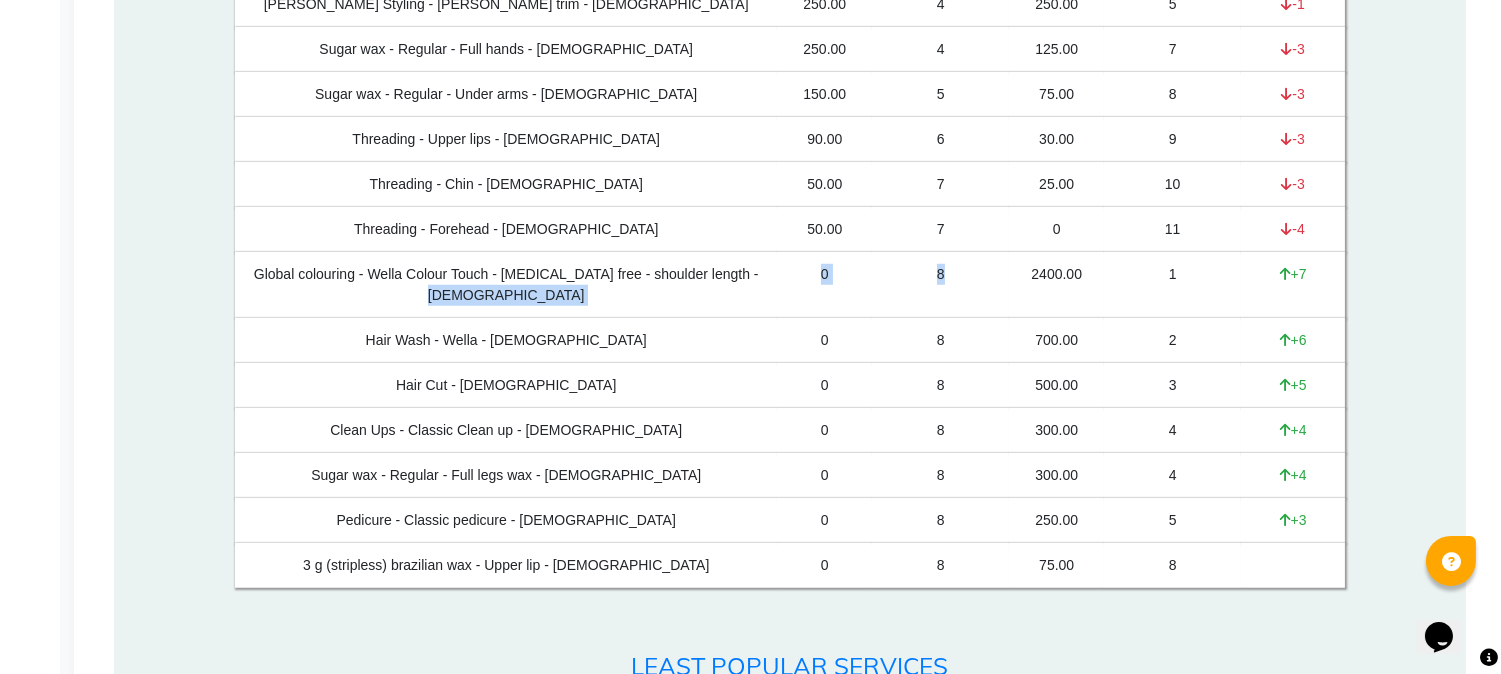 drag, startPoint x: 626, startPoint y: 286, endPoint x: 947, endPoint y: 286, distance: 321 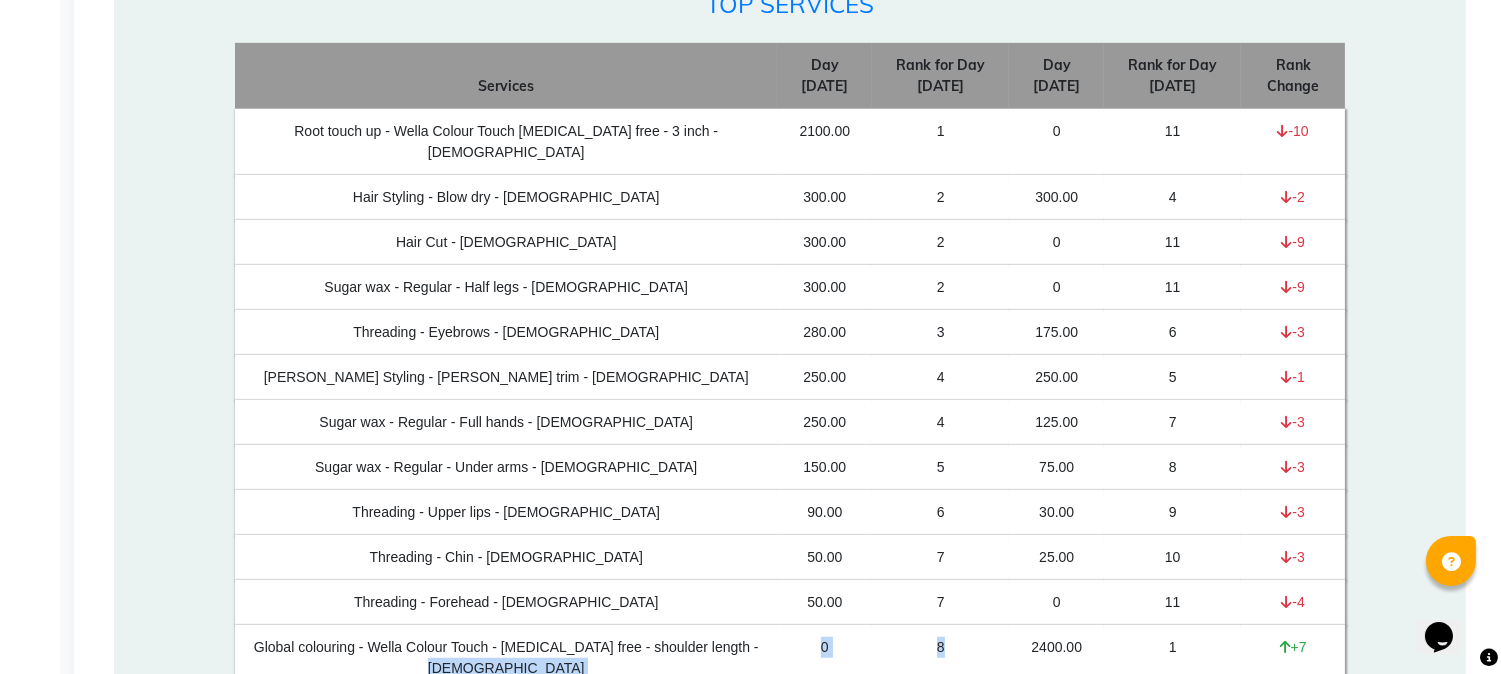 scroll, scrollTop: 2666, scrollLeft: 0, axis: vertical 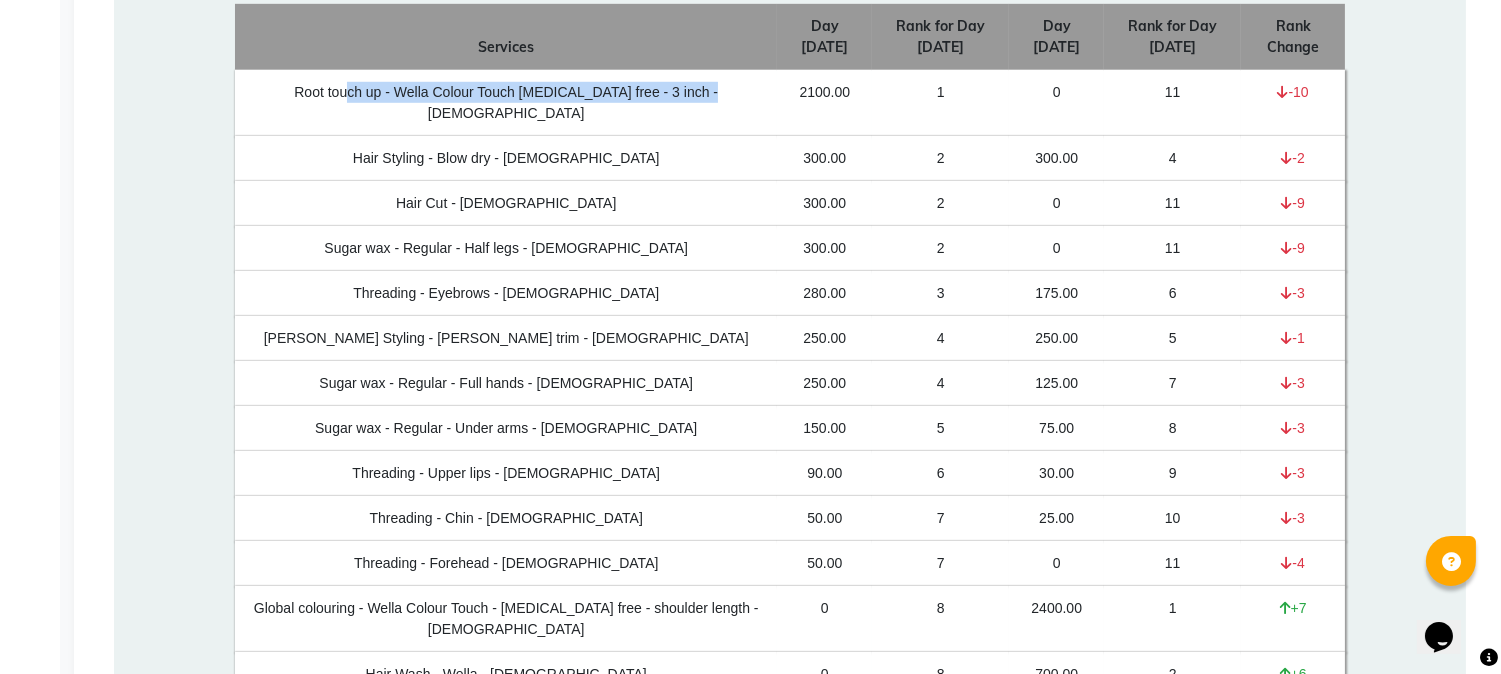 drag, startPoint x: 323, startPoint y: 97, endPoint x: 500, endPoint y: 106, distance: 177.22867 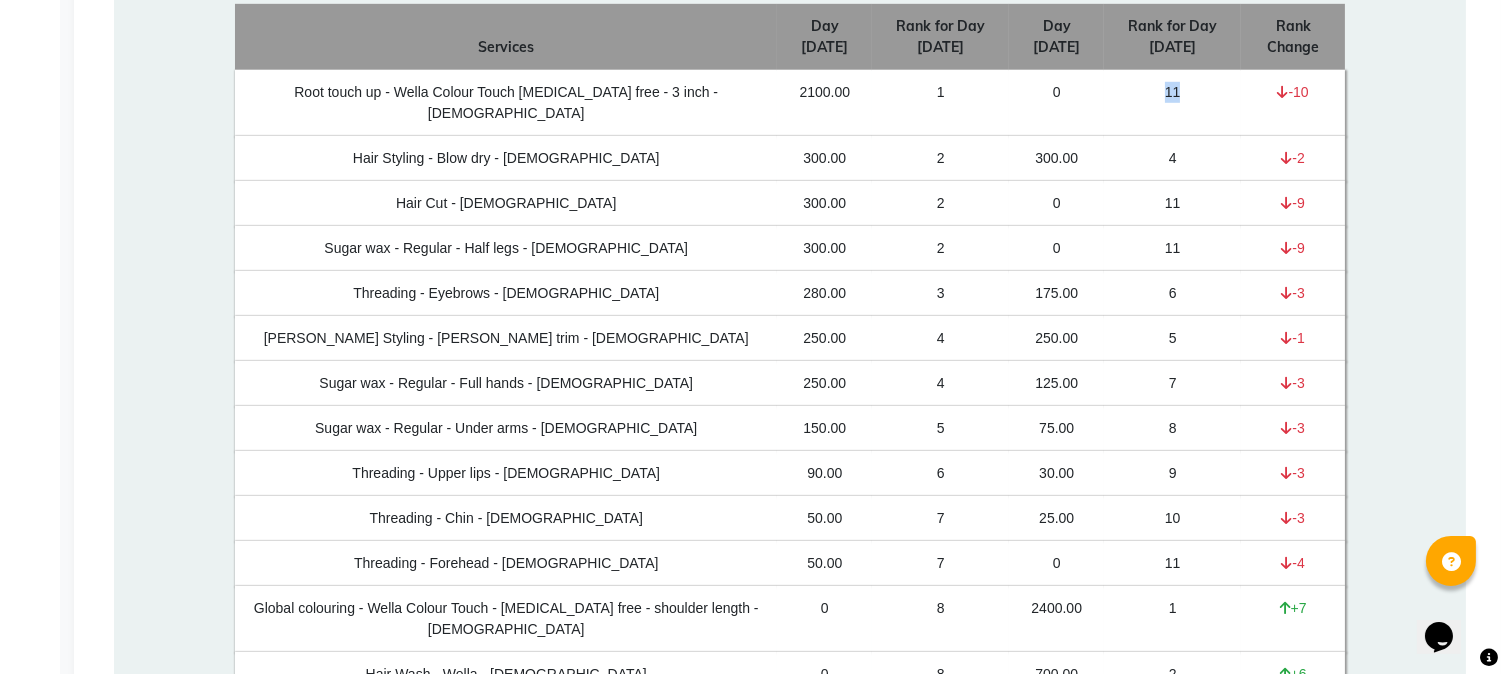 drag, startPoint x: 1150, startPoint y: 92, endPoint x: 1190, endPoint y: 91, distance: 40.012497 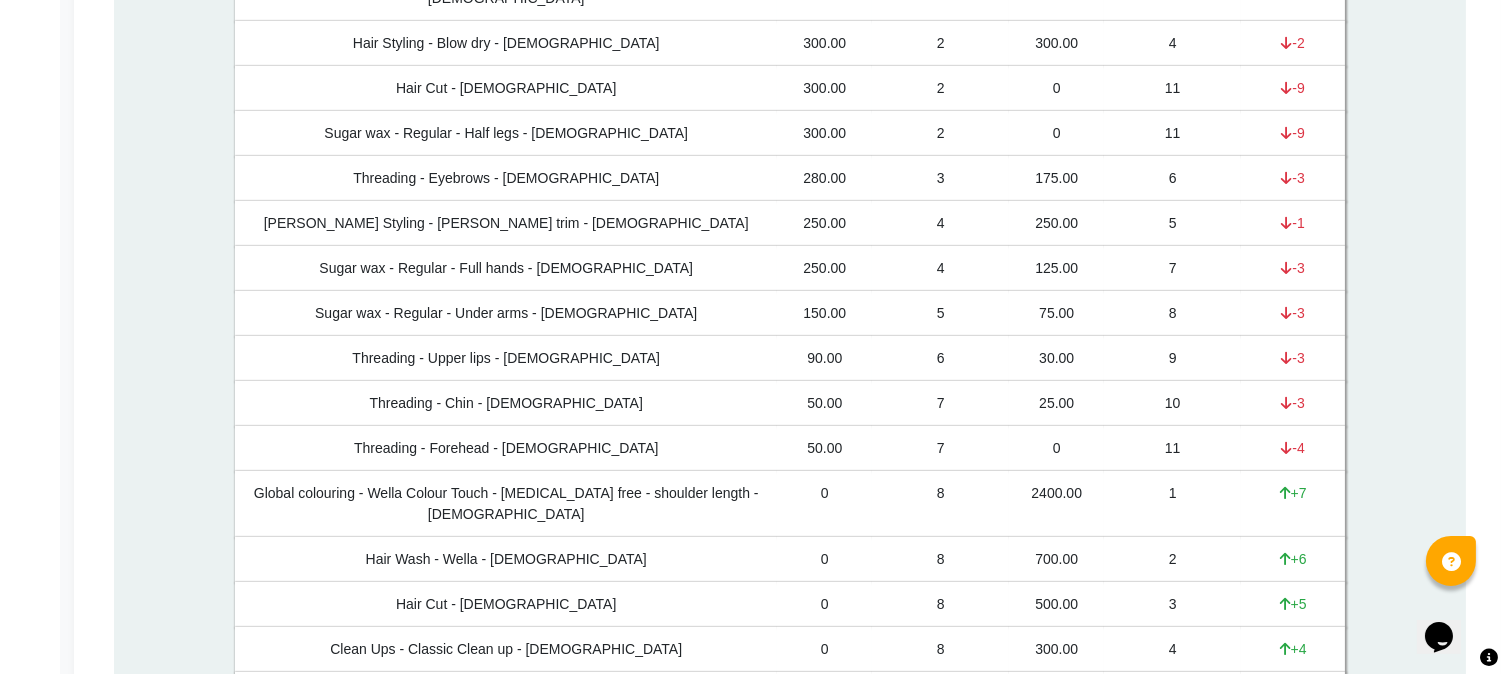 scroll, scrollTop: 2888, scrollLeft: 0, axis: vertical 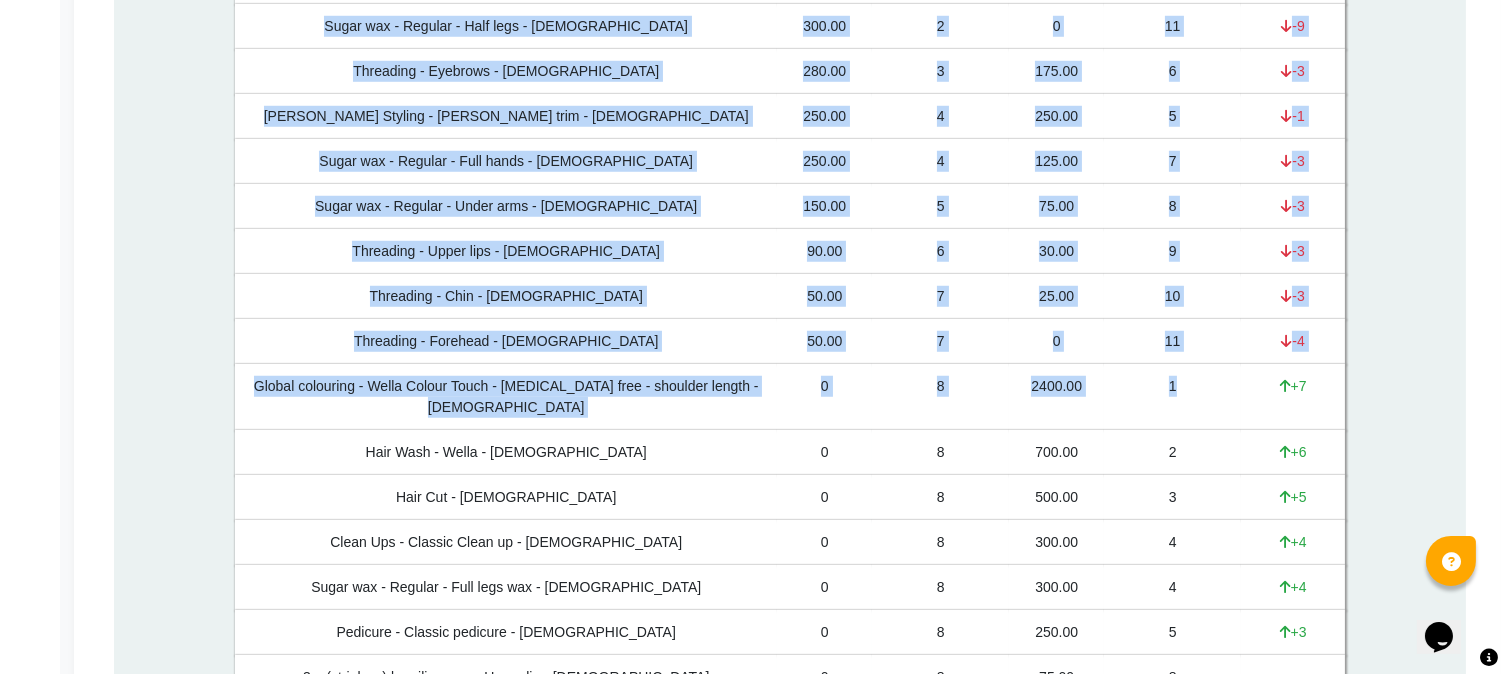 drag, startPoint x: 1264, startPoint y: 391, endPoint x: 1360, endPoint y: 391, distance: 96 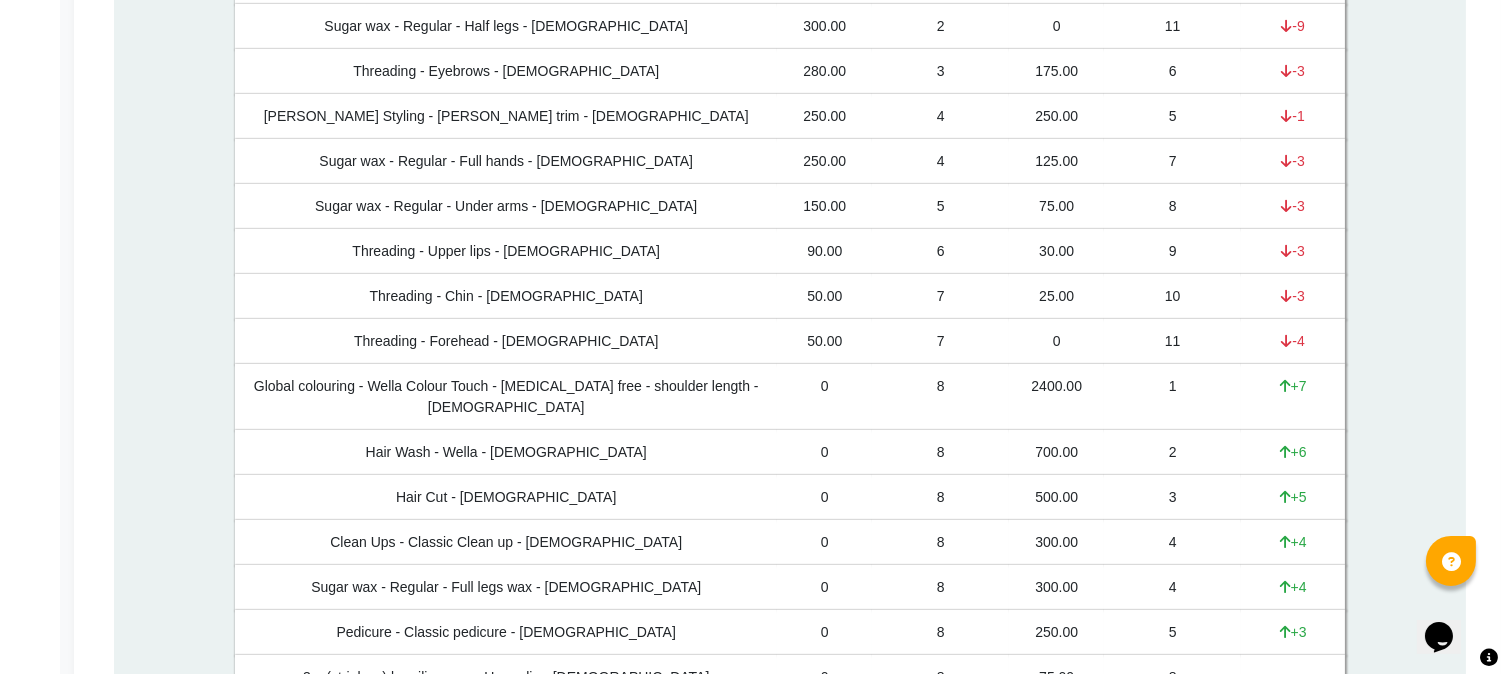click on "1" 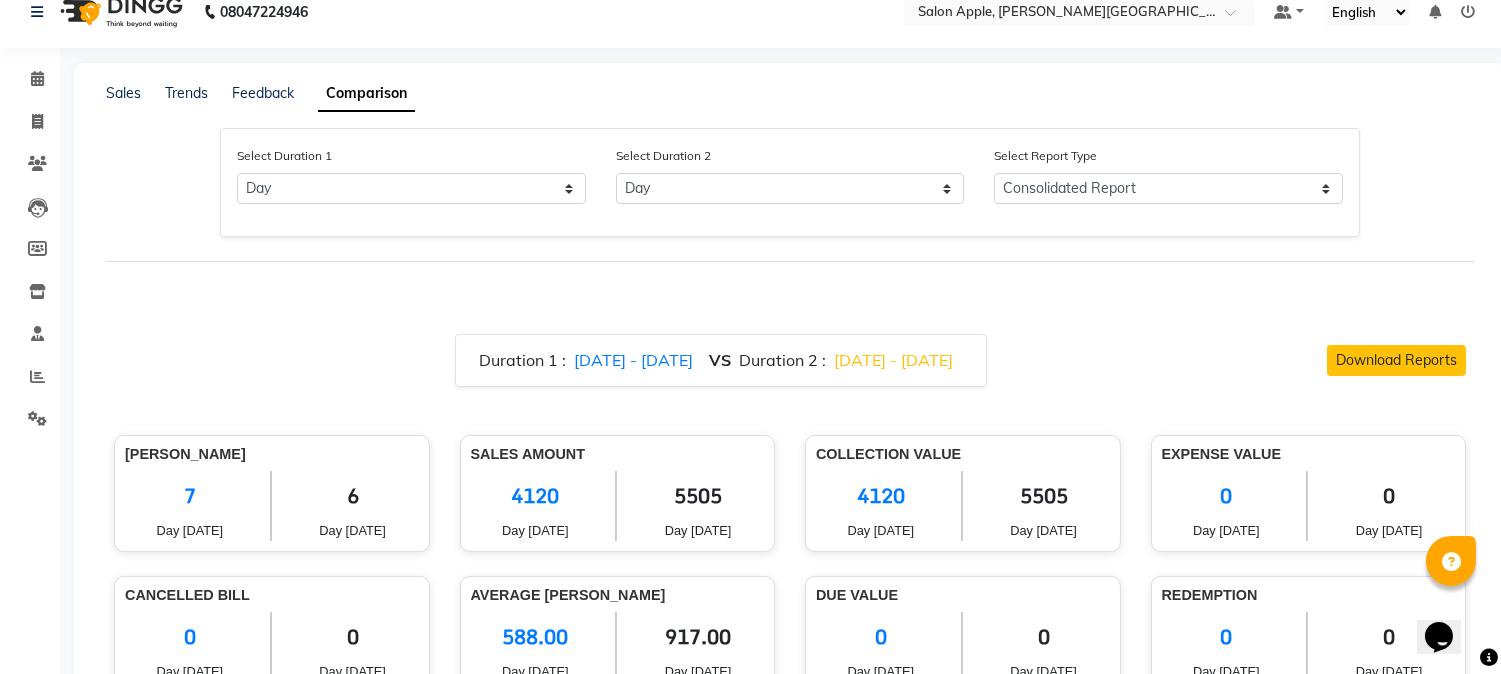 scroll, scrollTop: 0, scrollLeft: 0, axis: both 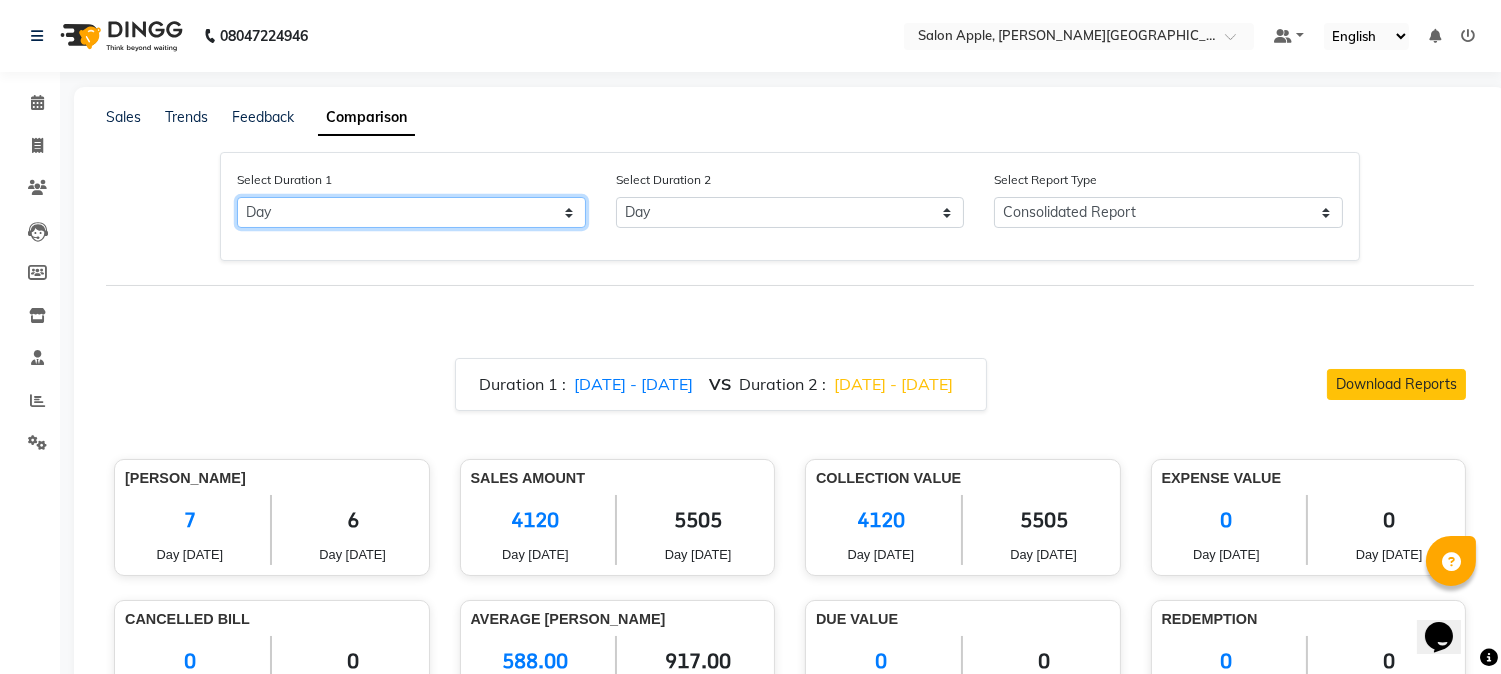 click on "Select Day Month Week Custom" 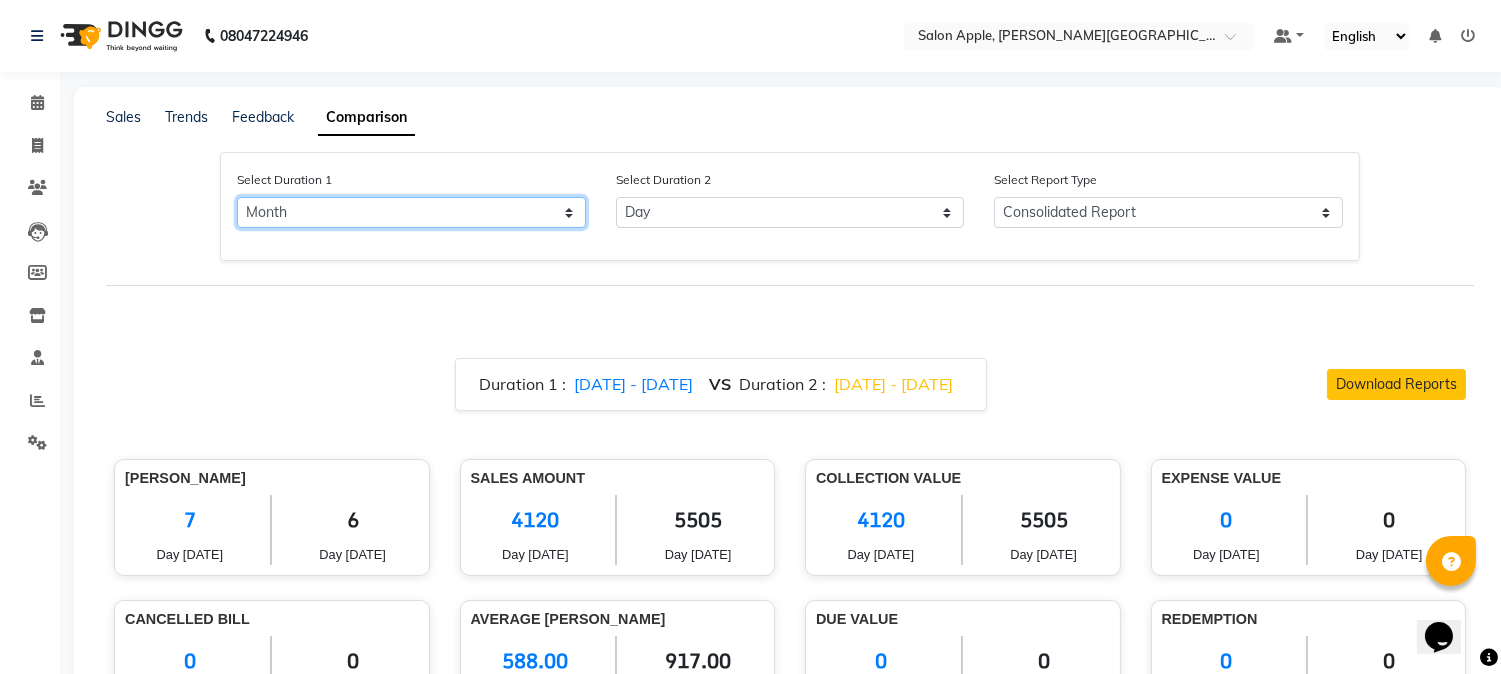 click on "Select Day Month Week Custom" 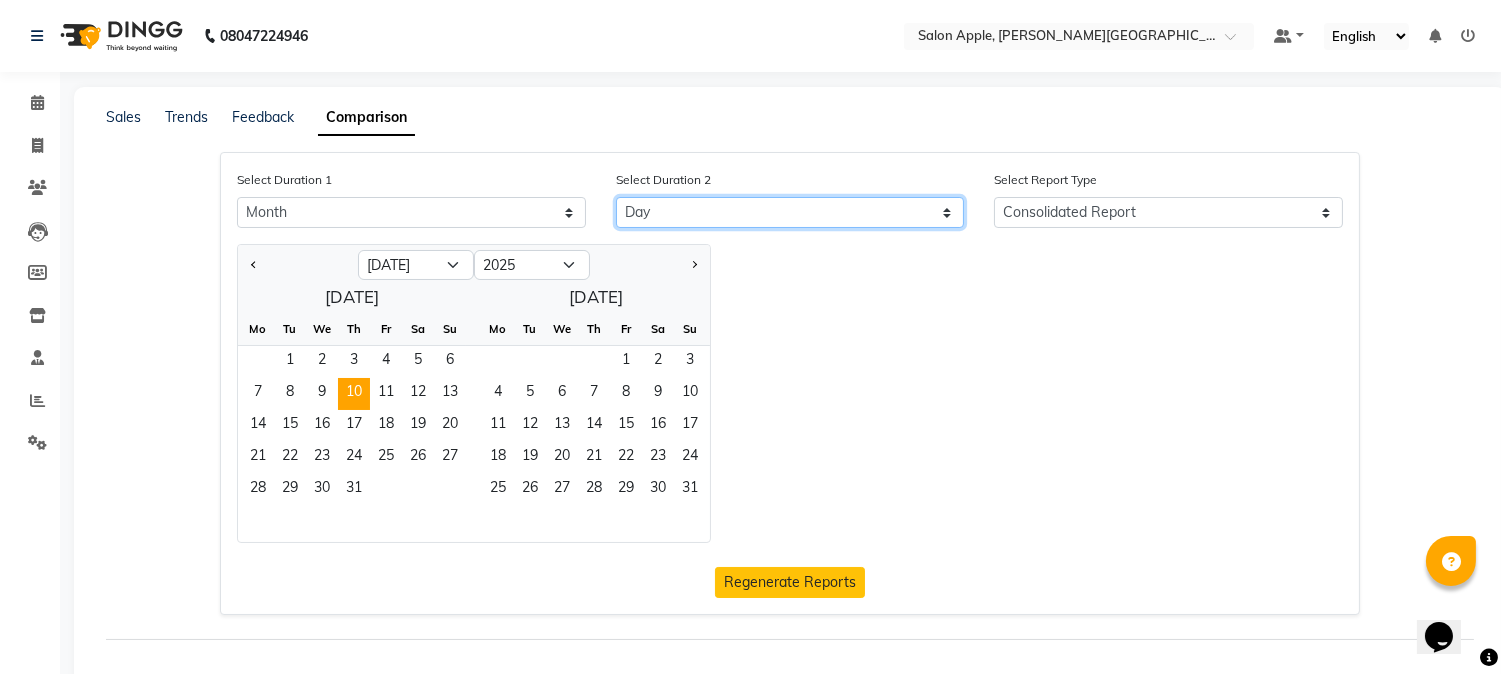 click on "Select Day Month Week Custom" 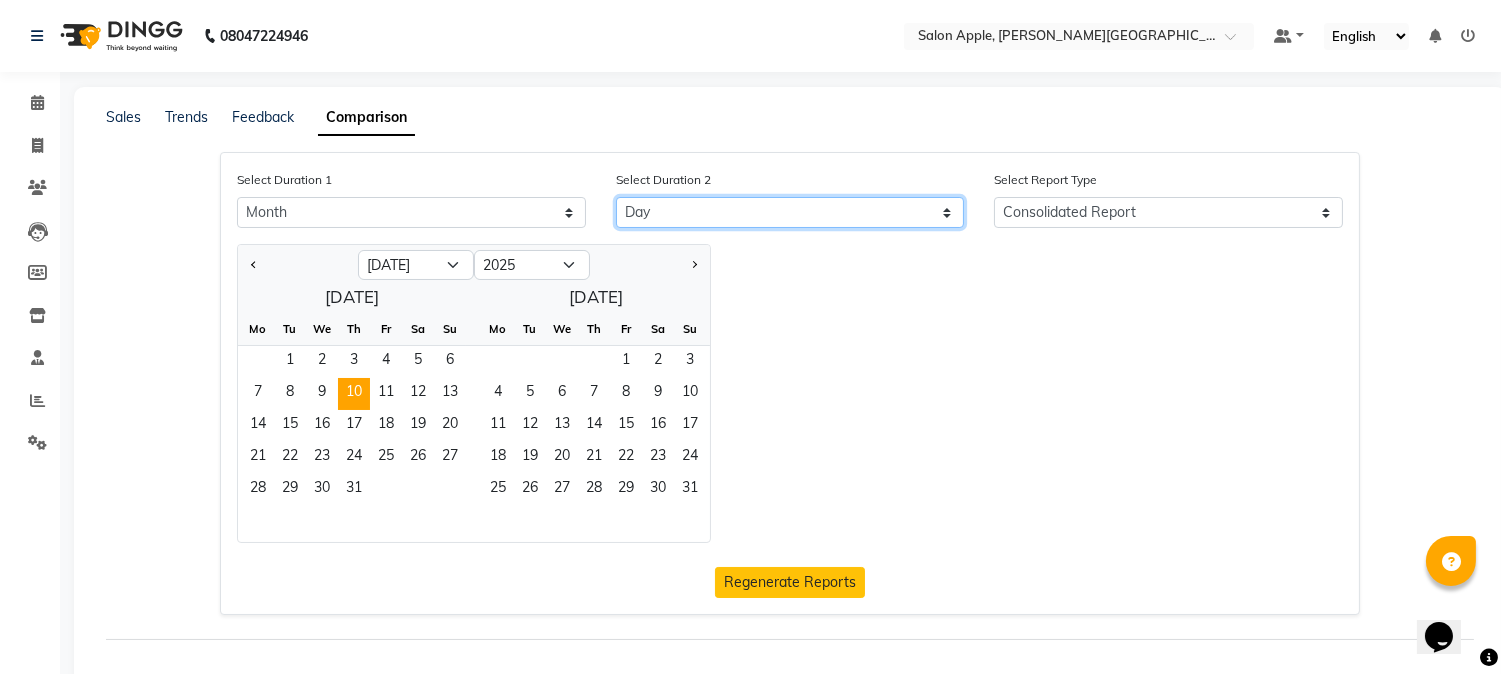 click on "Select Day Month Week Custom" 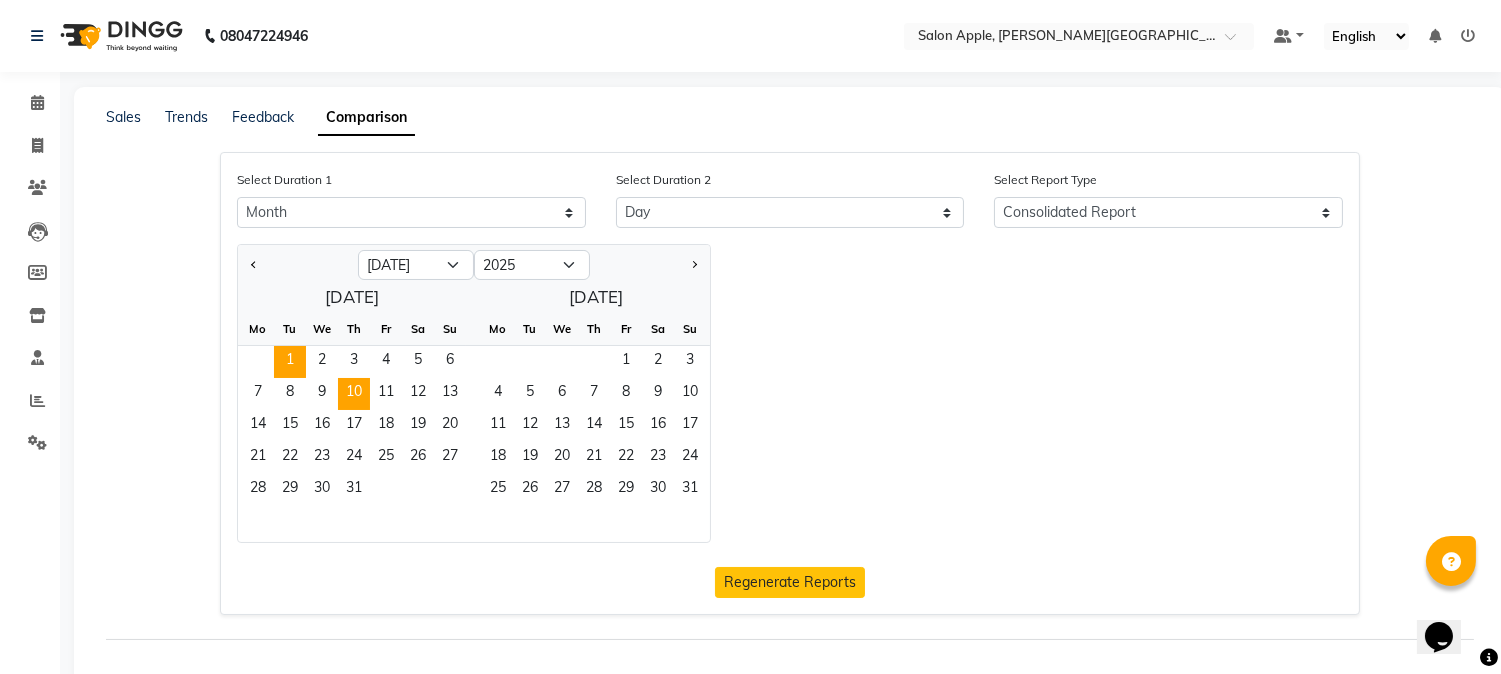 click on "1" 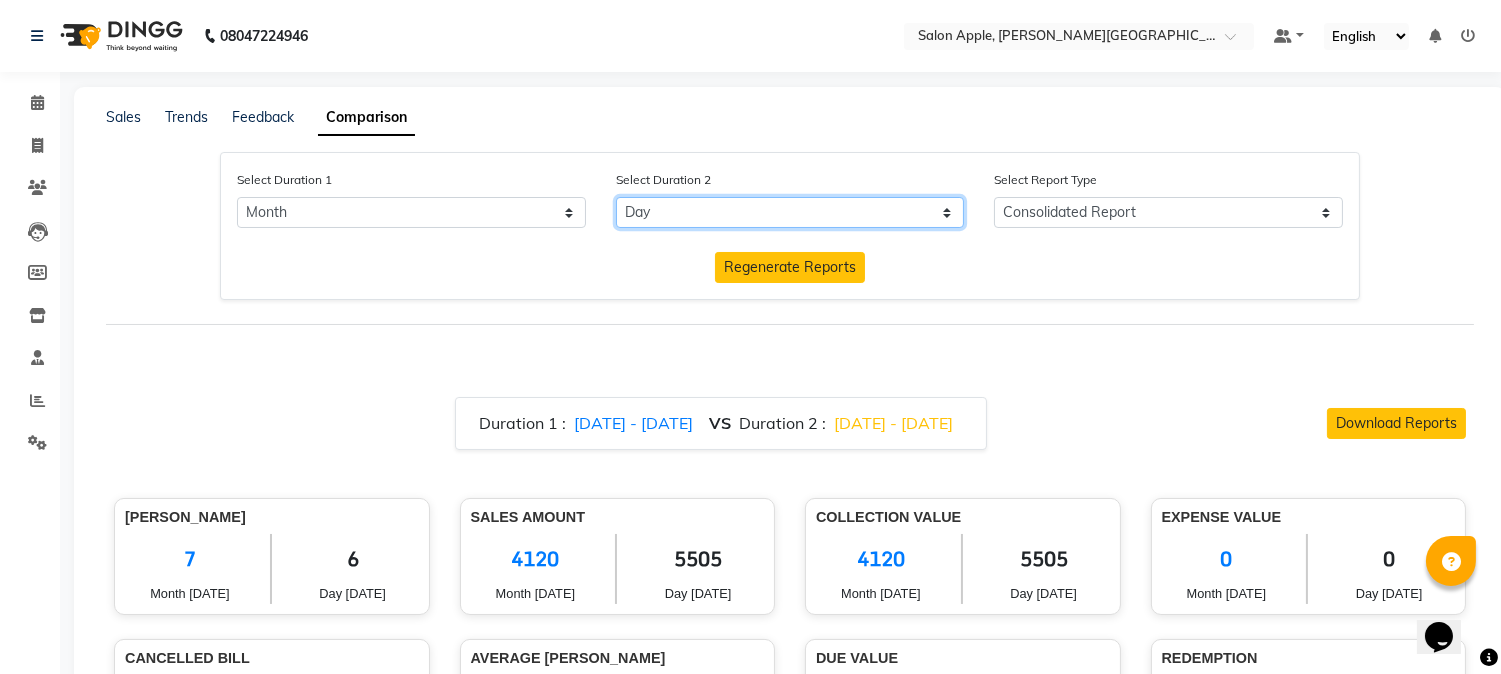click on "Select Day Month Week Custom" 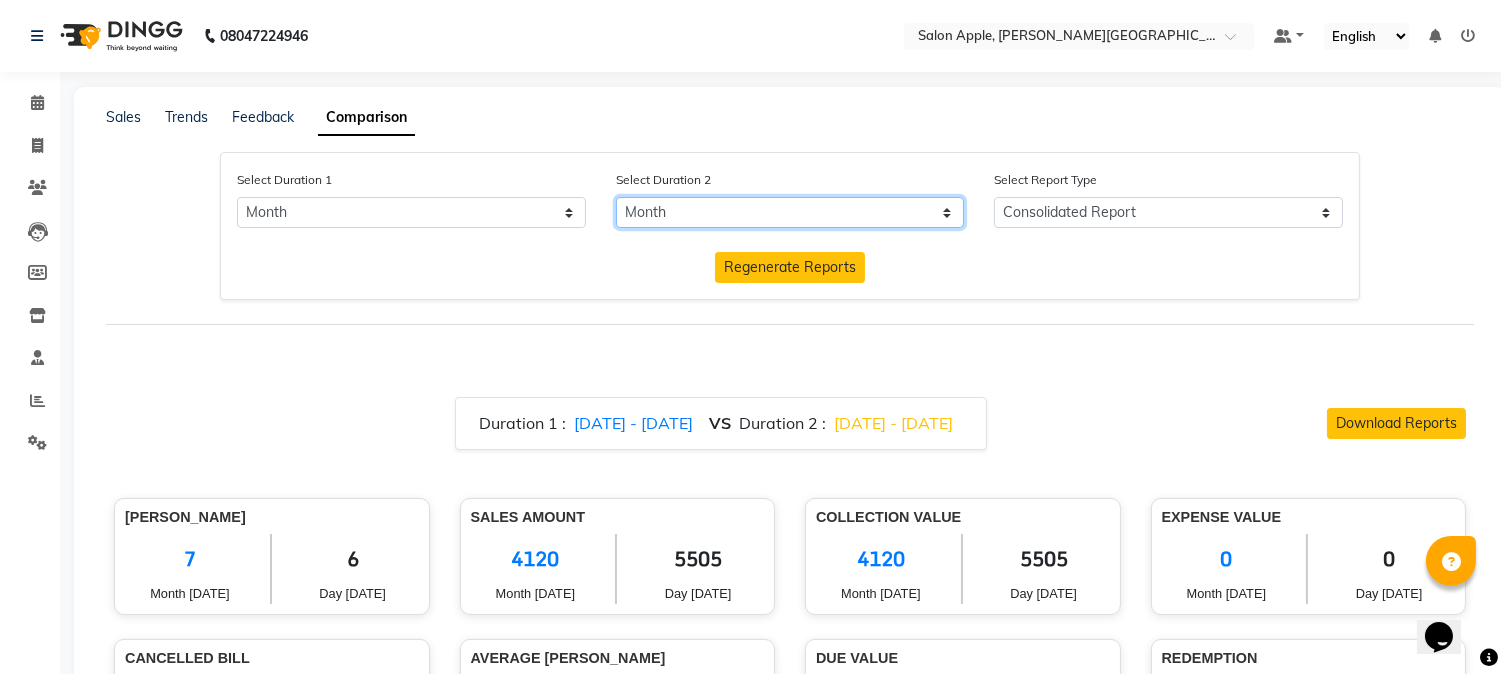 click on "Select Day Month Week Custom" 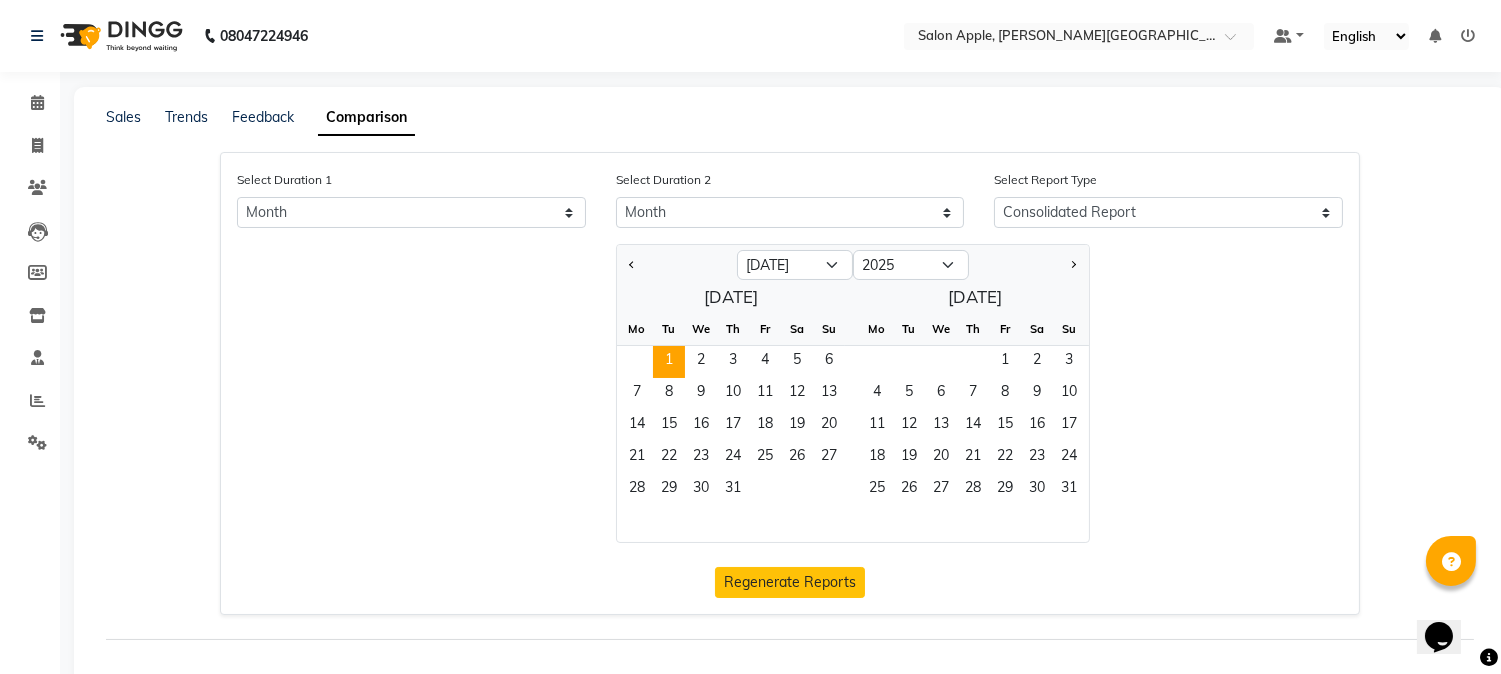 click on "1" 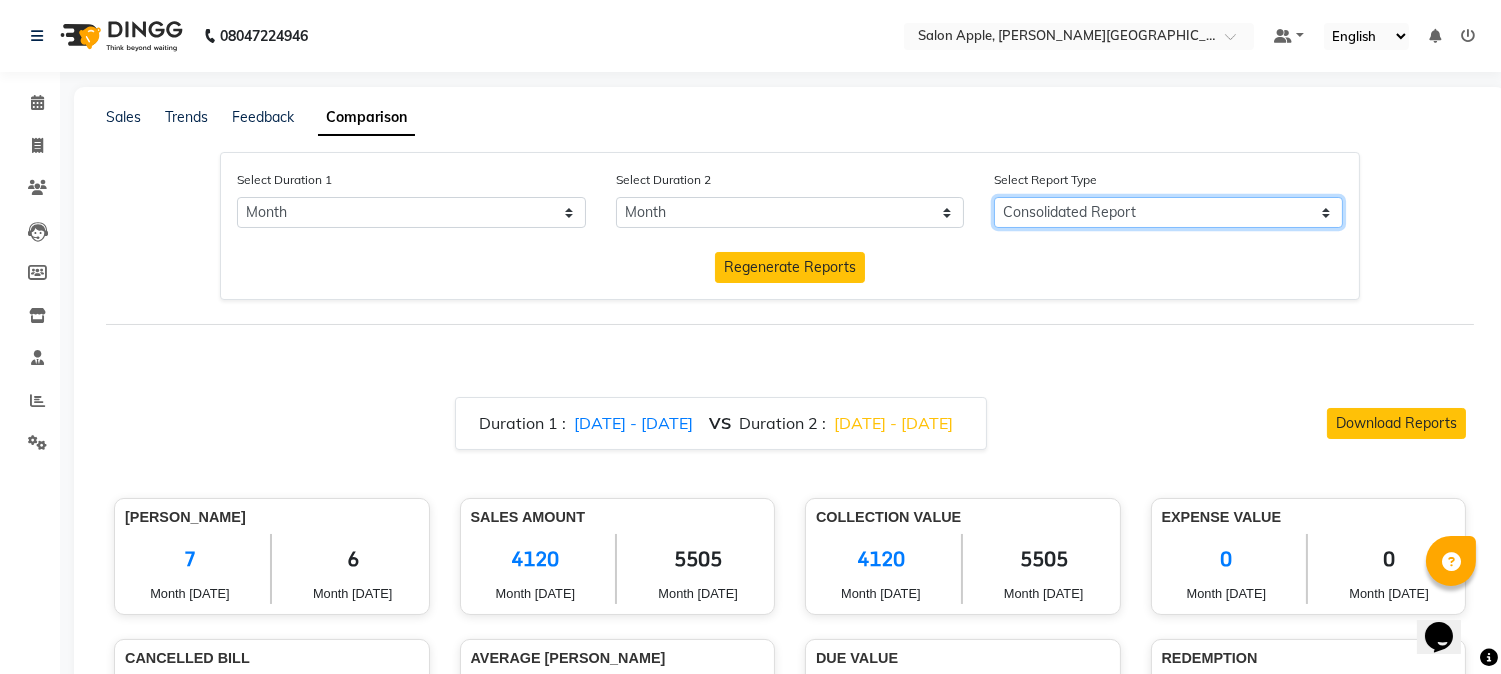 click on "Consolidated Report Business Level Retention Report Staff Level Retention Report" at bounding box center [1168, 212] 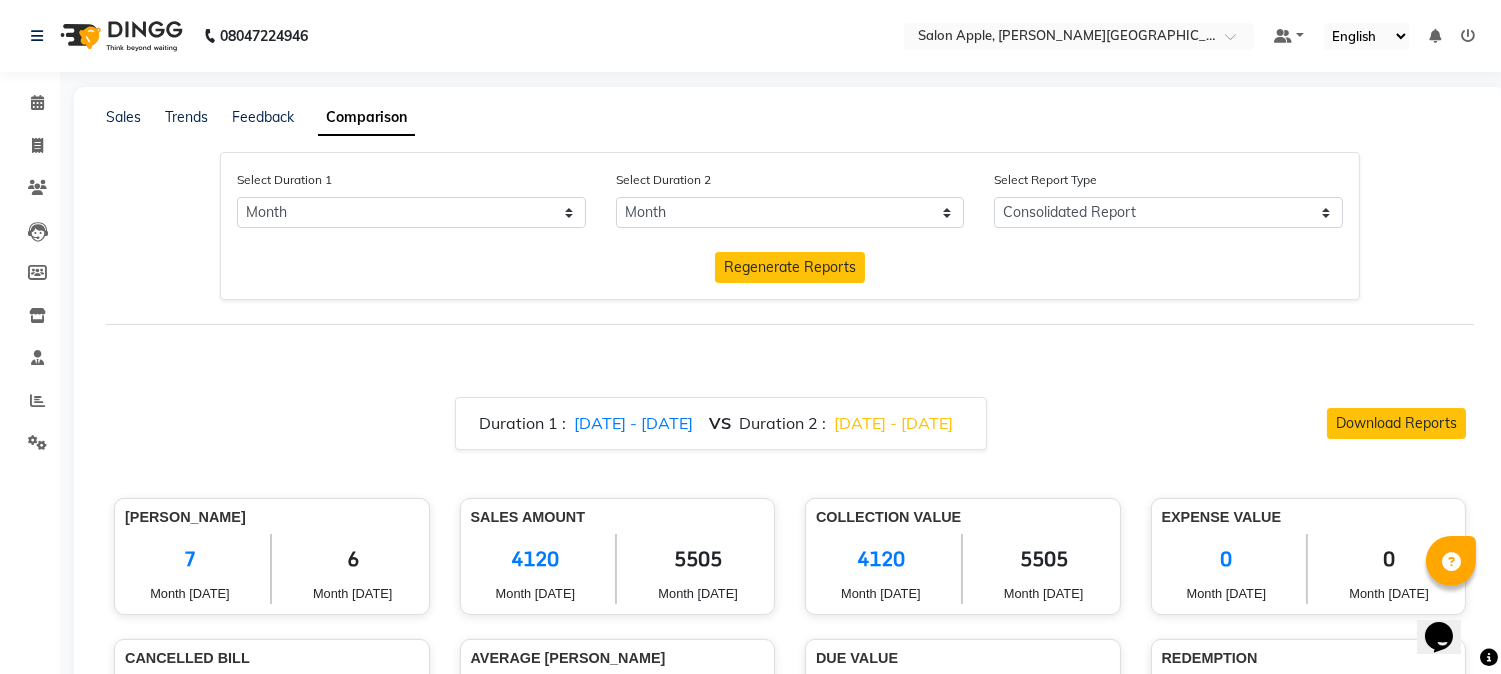 click on "Select Duration 1 Select Day Month Week Custom Select Duration 2 Select Day Month Week Custom Select Report Type Consolidated Report Business Level Retention Report Staff Level Retention Report Regenerate Reports" 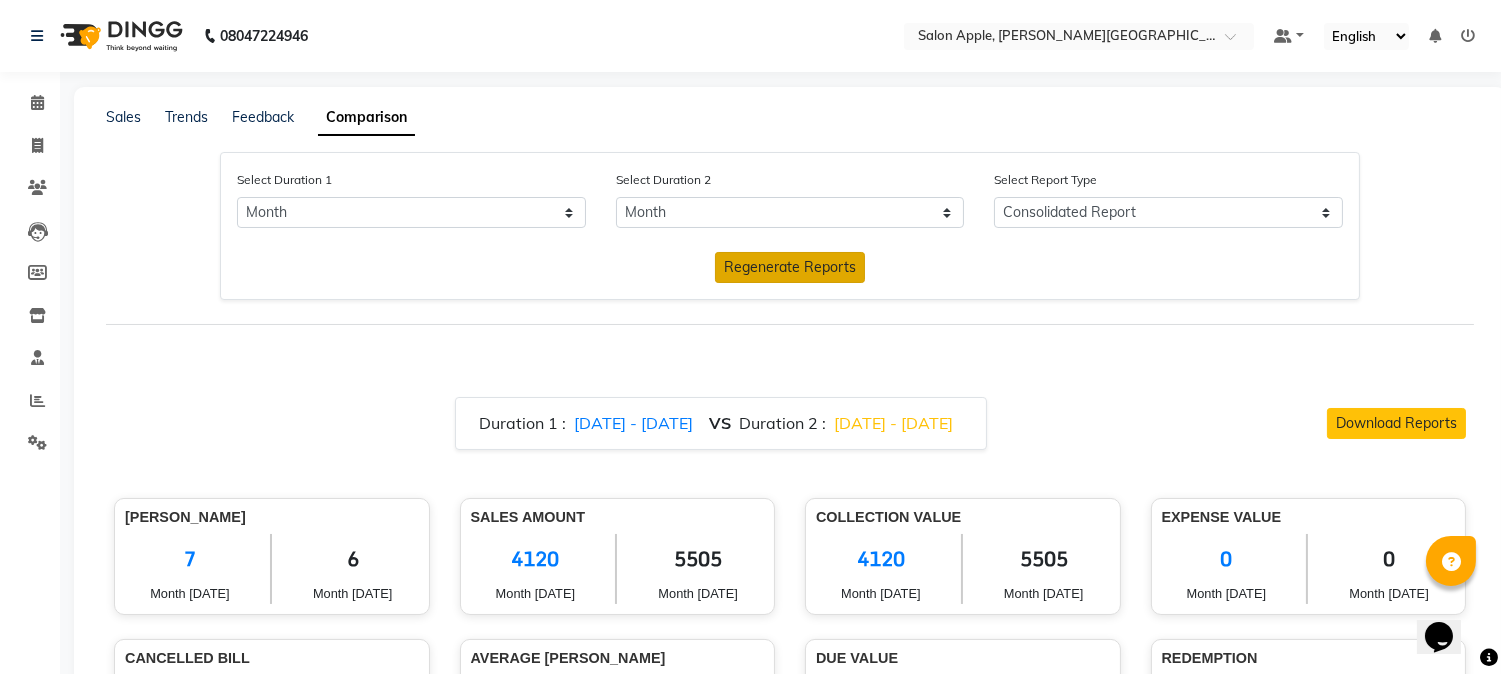 click on "Regenerate Reports" 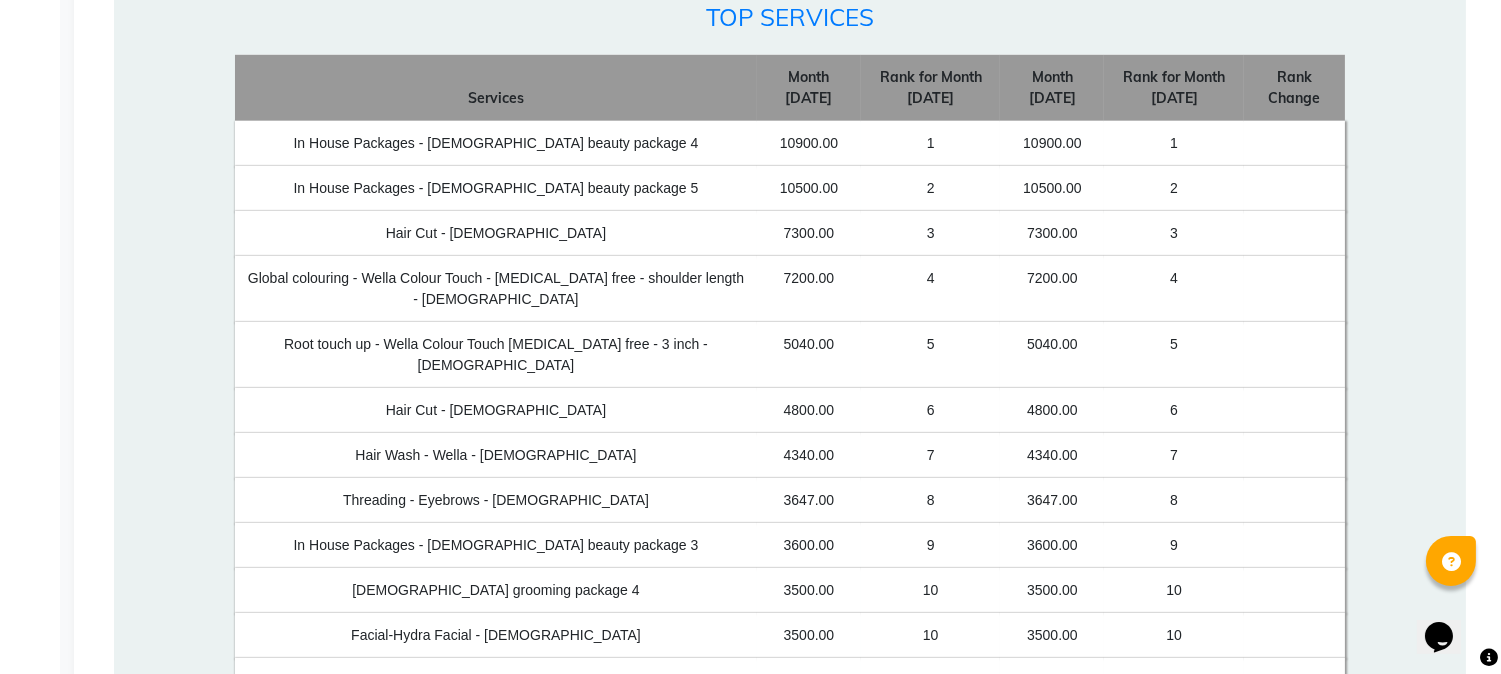 scroll, scrollTop: 2888, scrollLeft: 0, axis: vertical 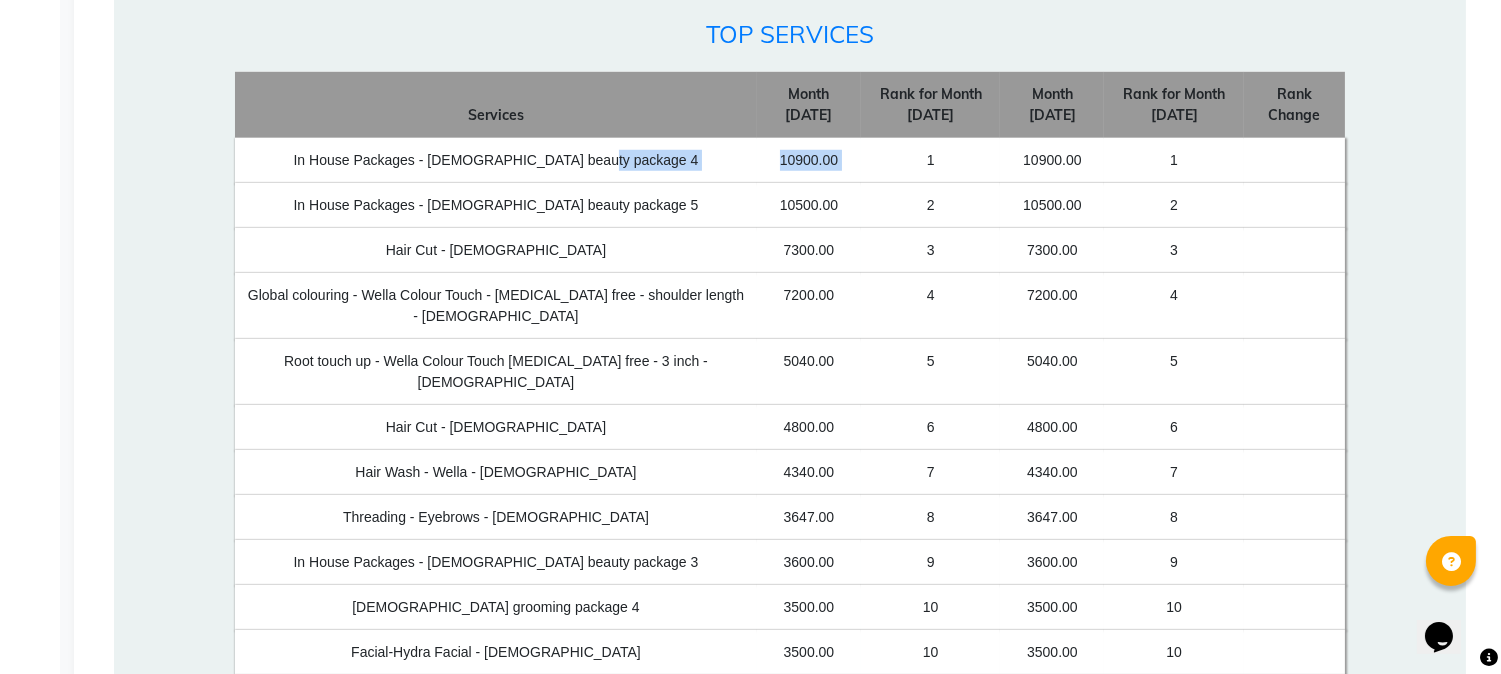 drag, startPoint x: 652, startPoint y: 156, endPoint x: 828, endPoint y: 156, distance: 176 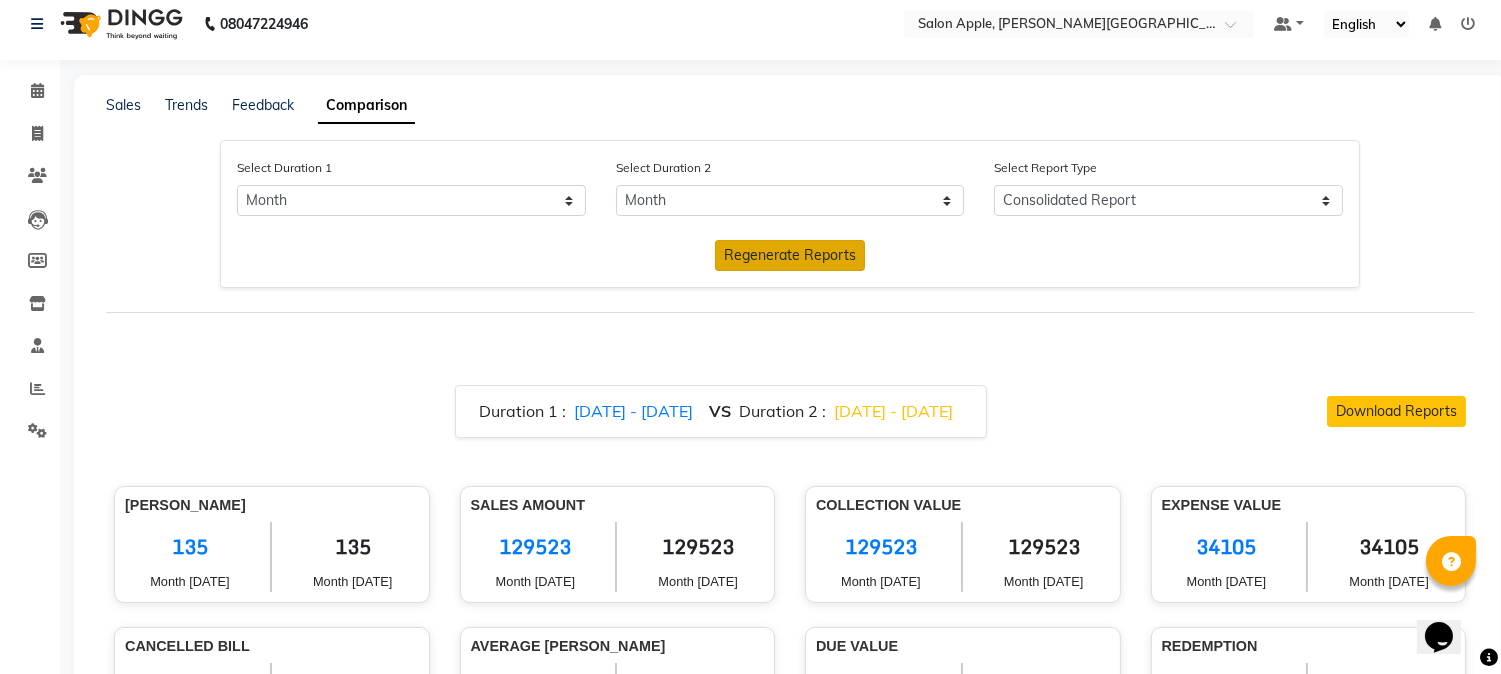 scroll, scrollTop: 0, scrollLeft: 0, axis: both 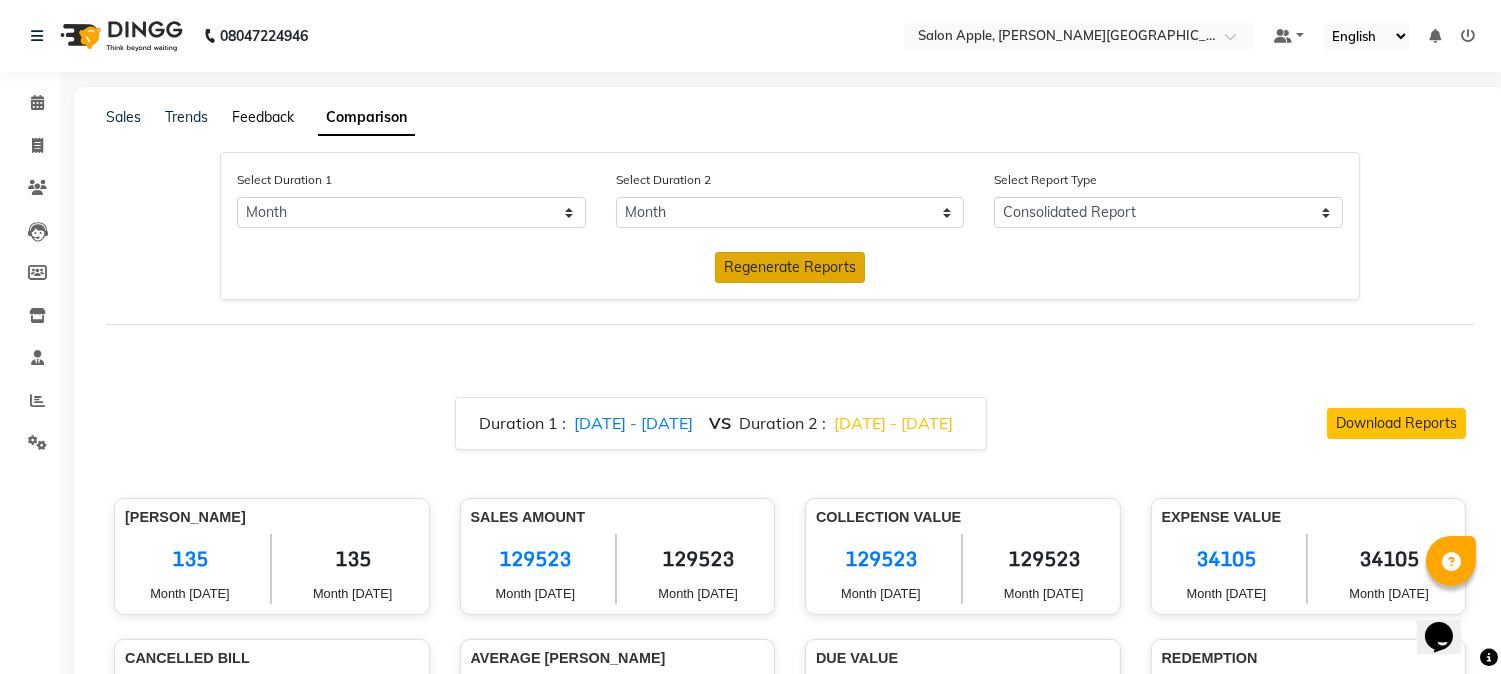 click on "Feedback" 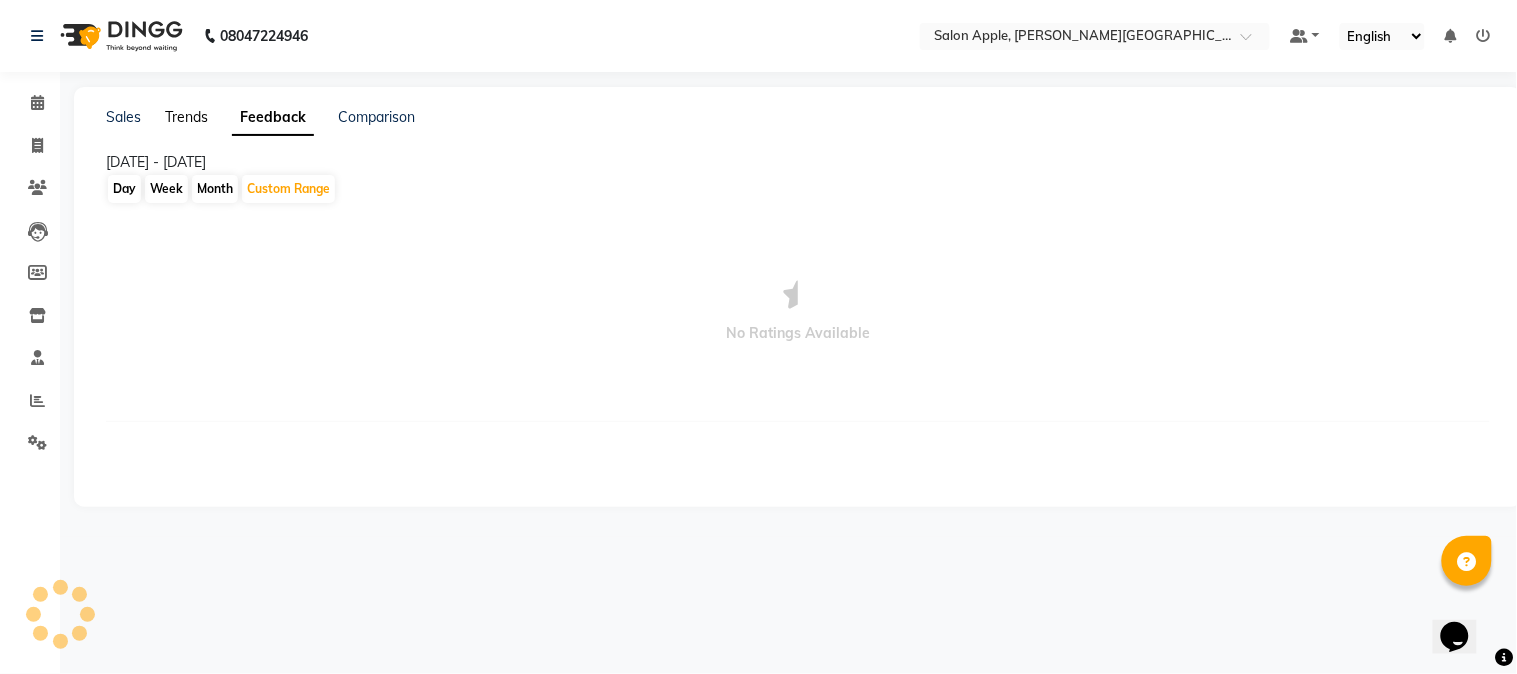 click on "Trends" 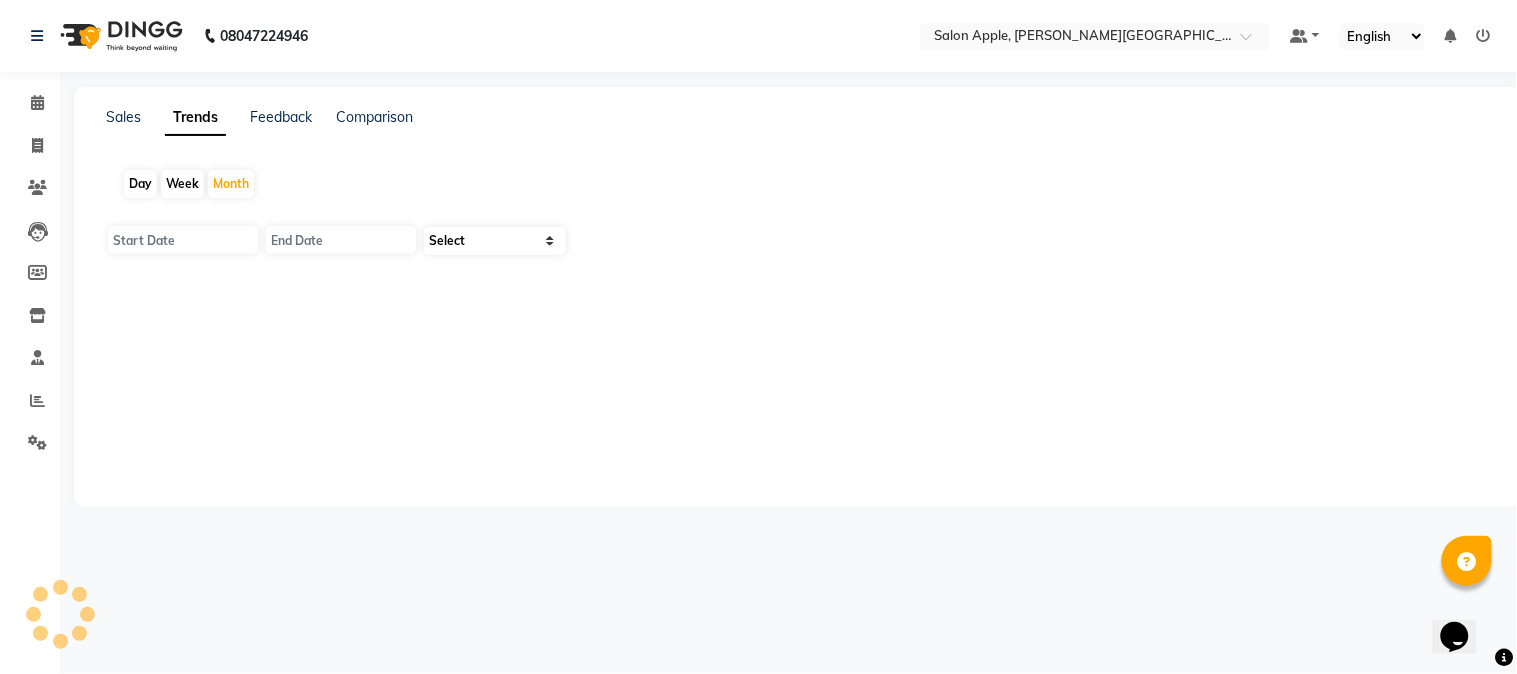 type on "[DATE]" 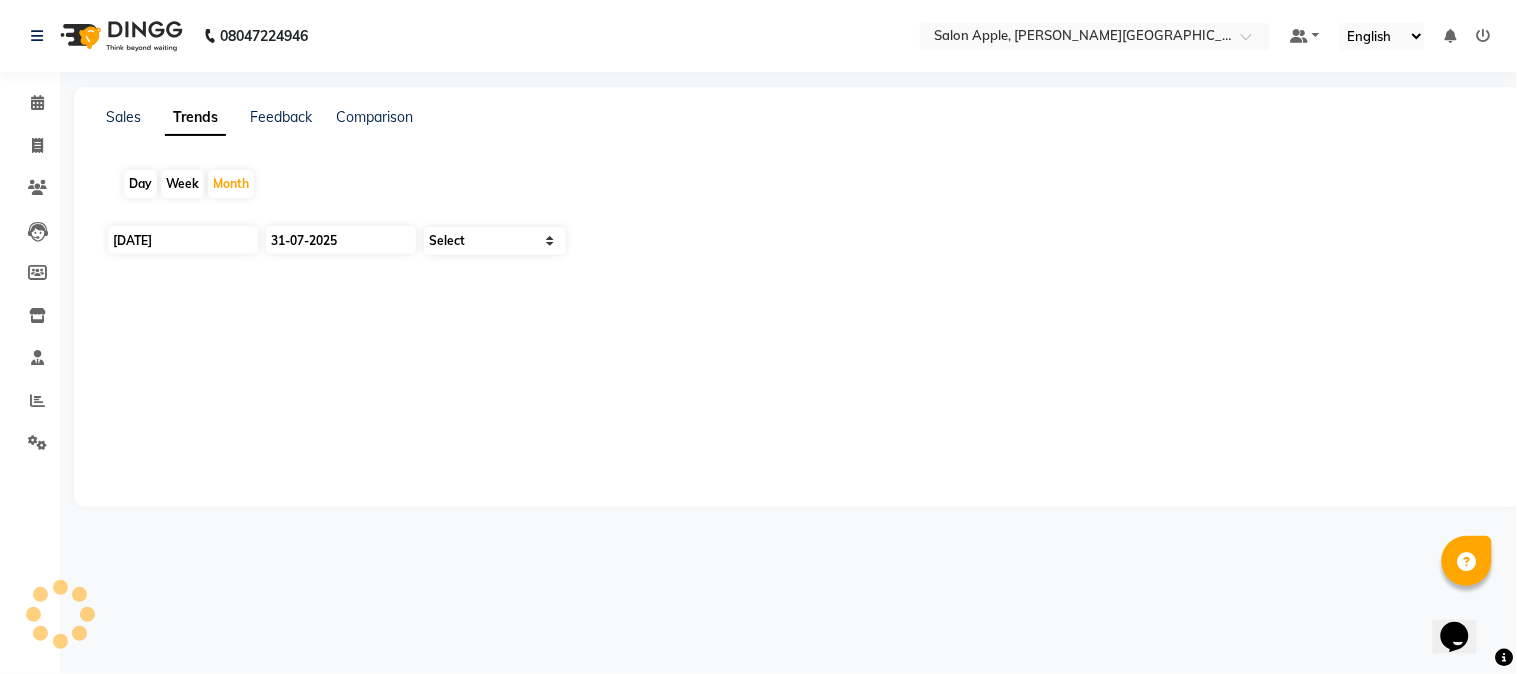 select on "by_client" 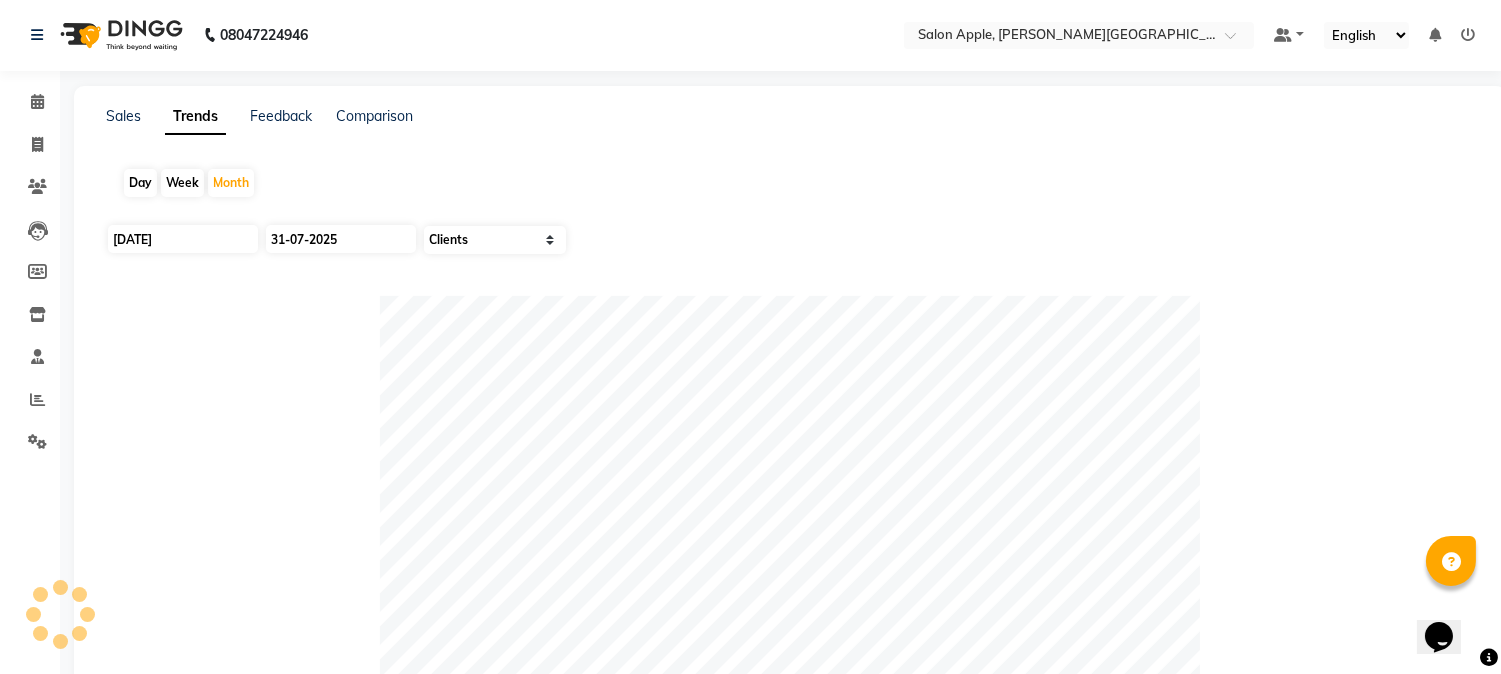 scroll, scrollTop: 0, scrollLeft: 0, axis: both 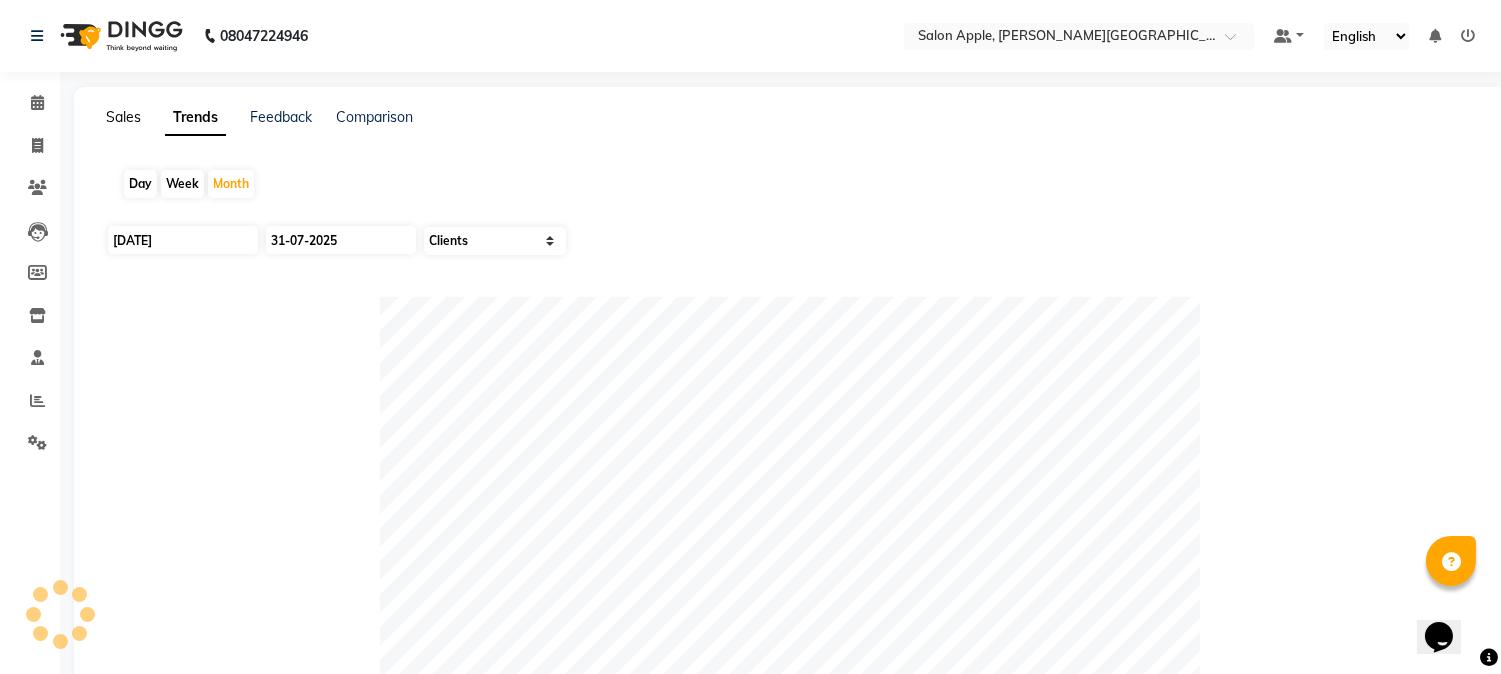 click on "Sales" 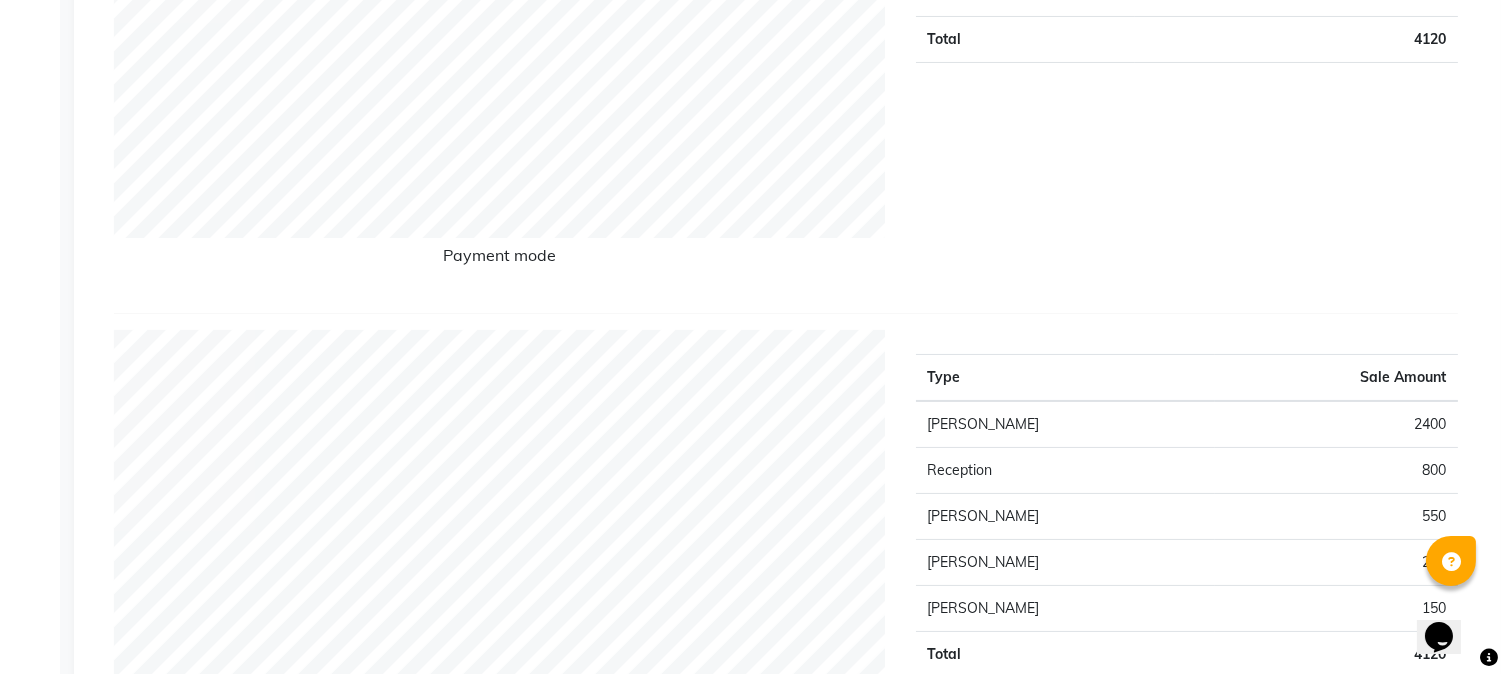 scroll, scrollTop: 0, scrollLeft: 0, axis: both 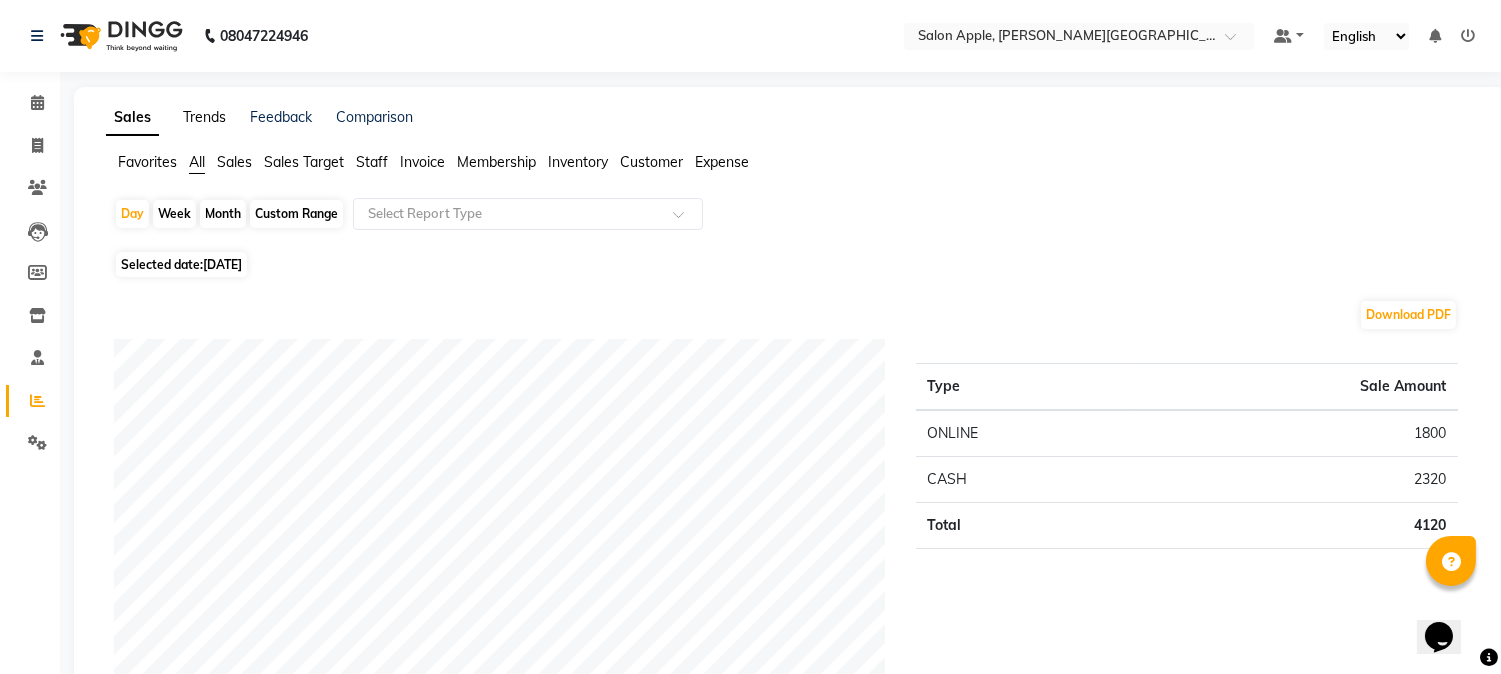click on "Trends" 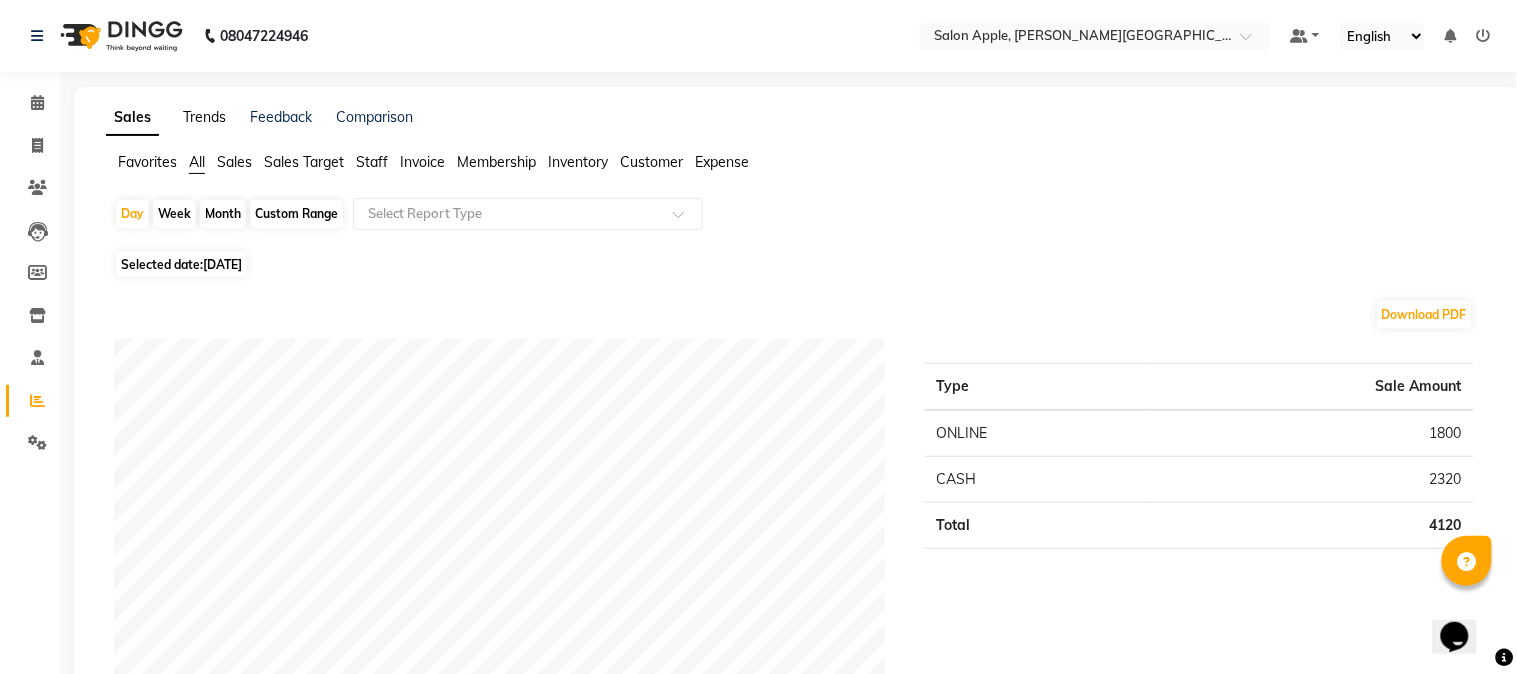 select on "by_client" 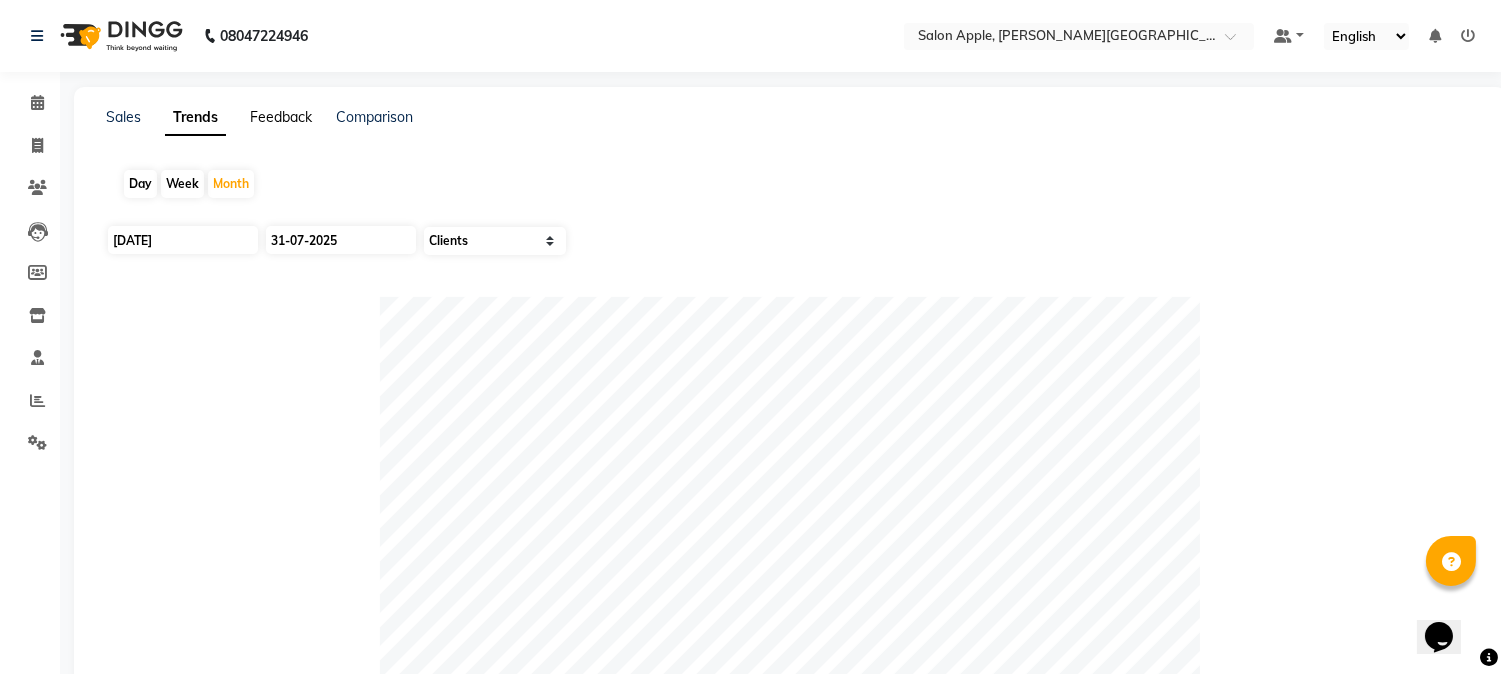 click on "Feedback" 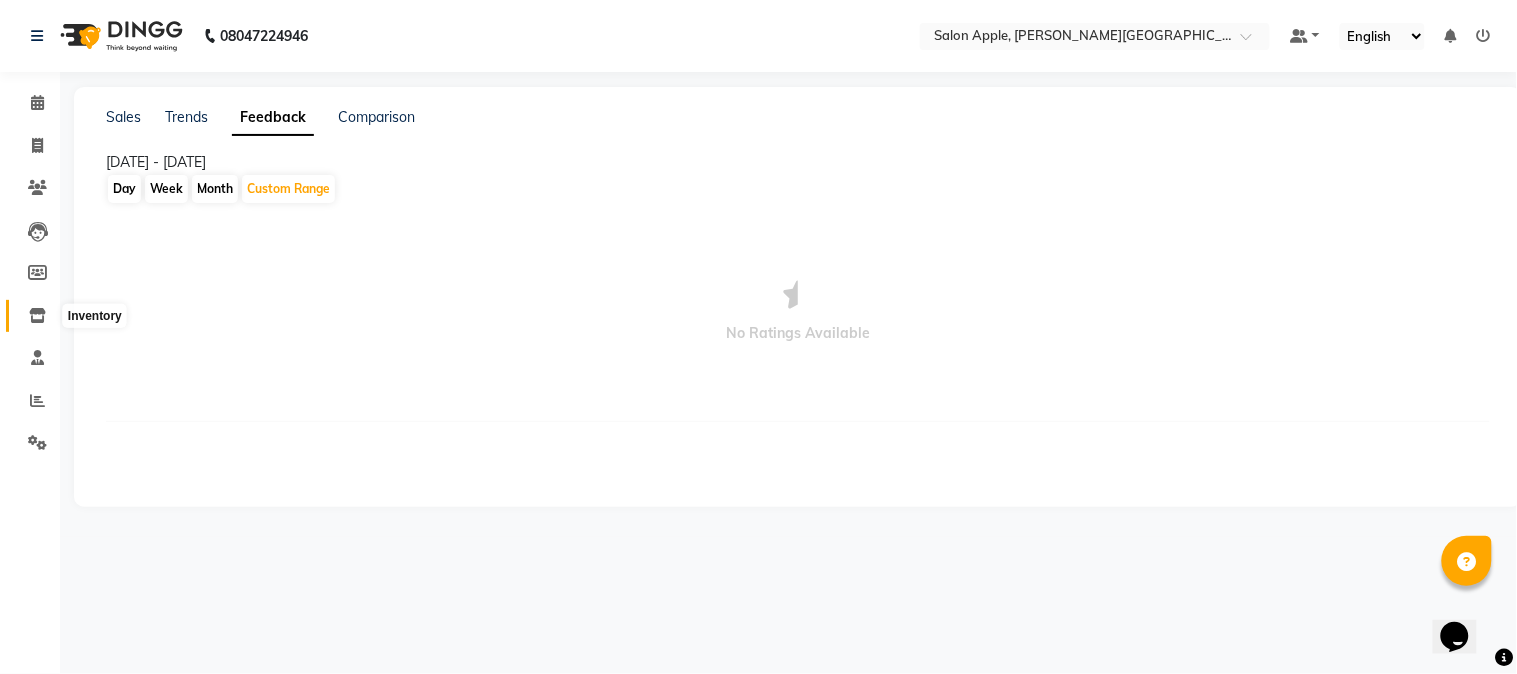 click 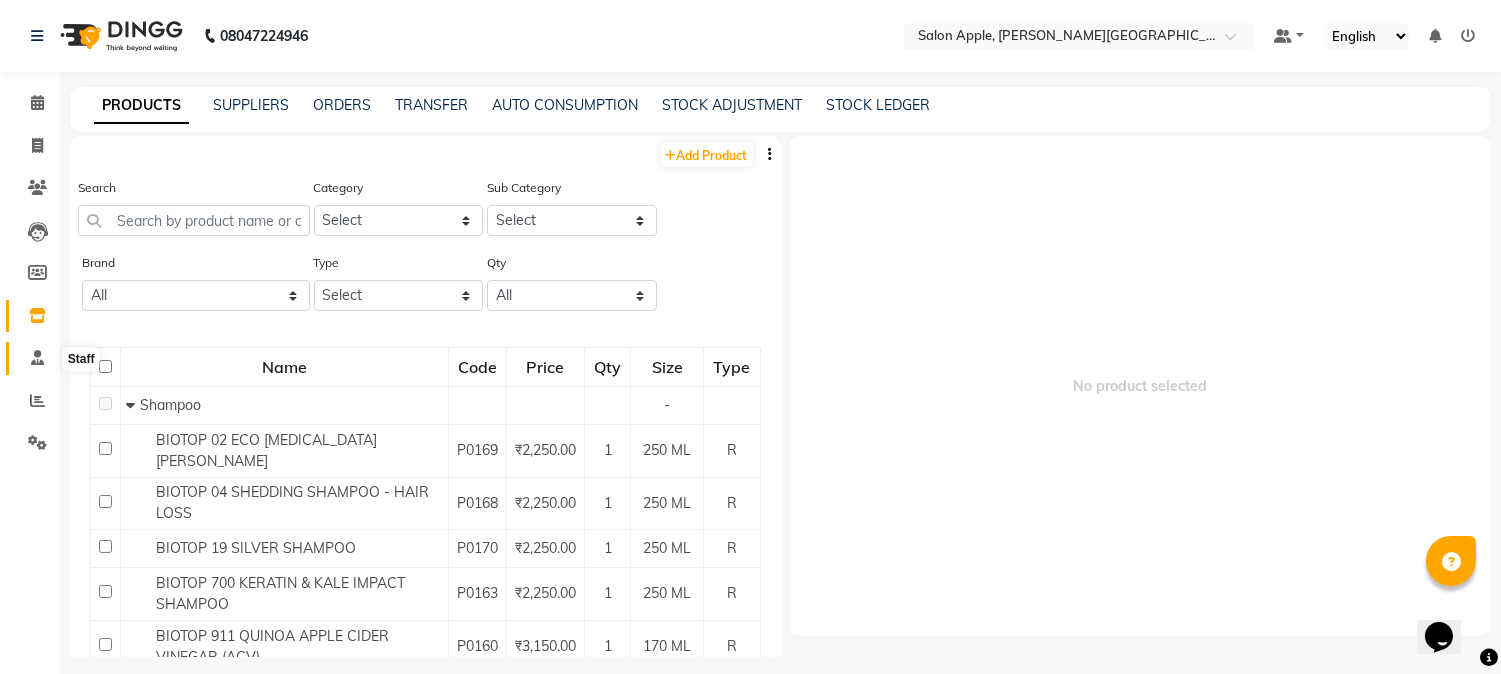 click 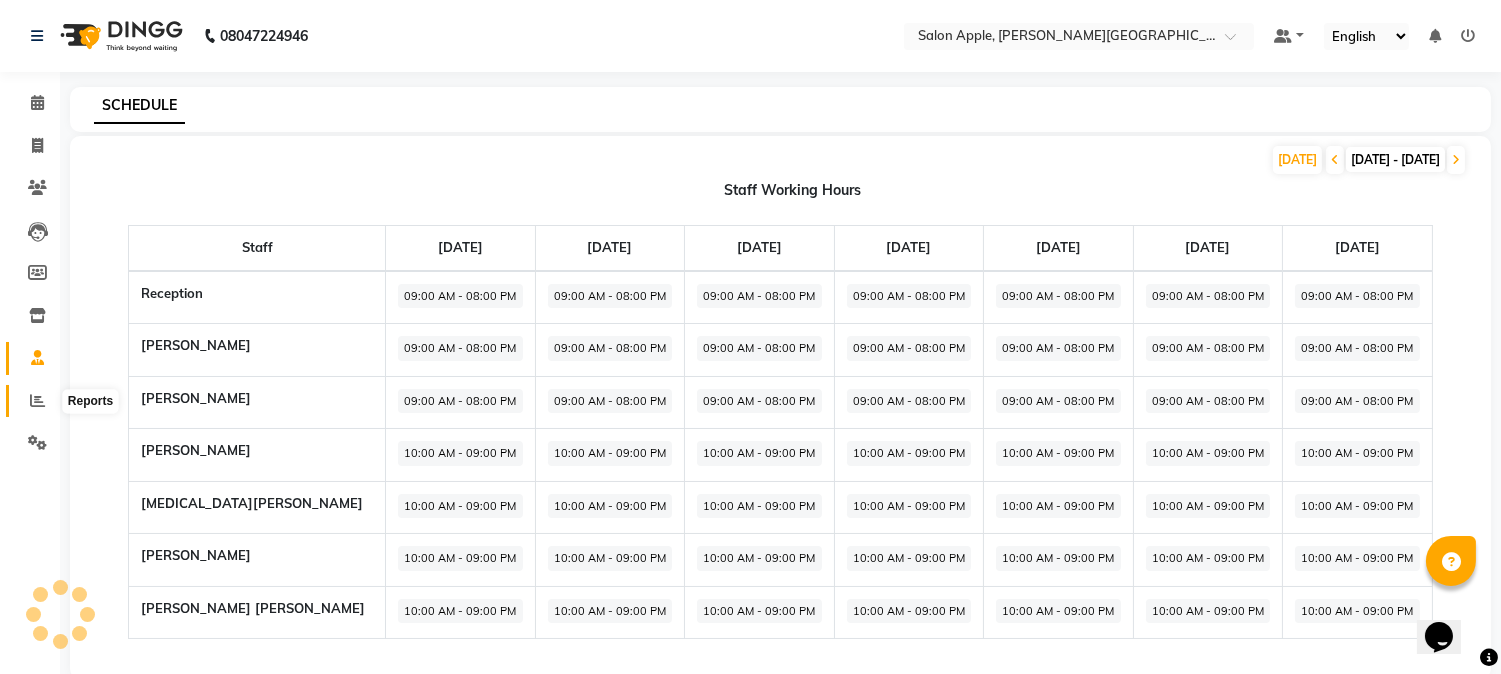 click 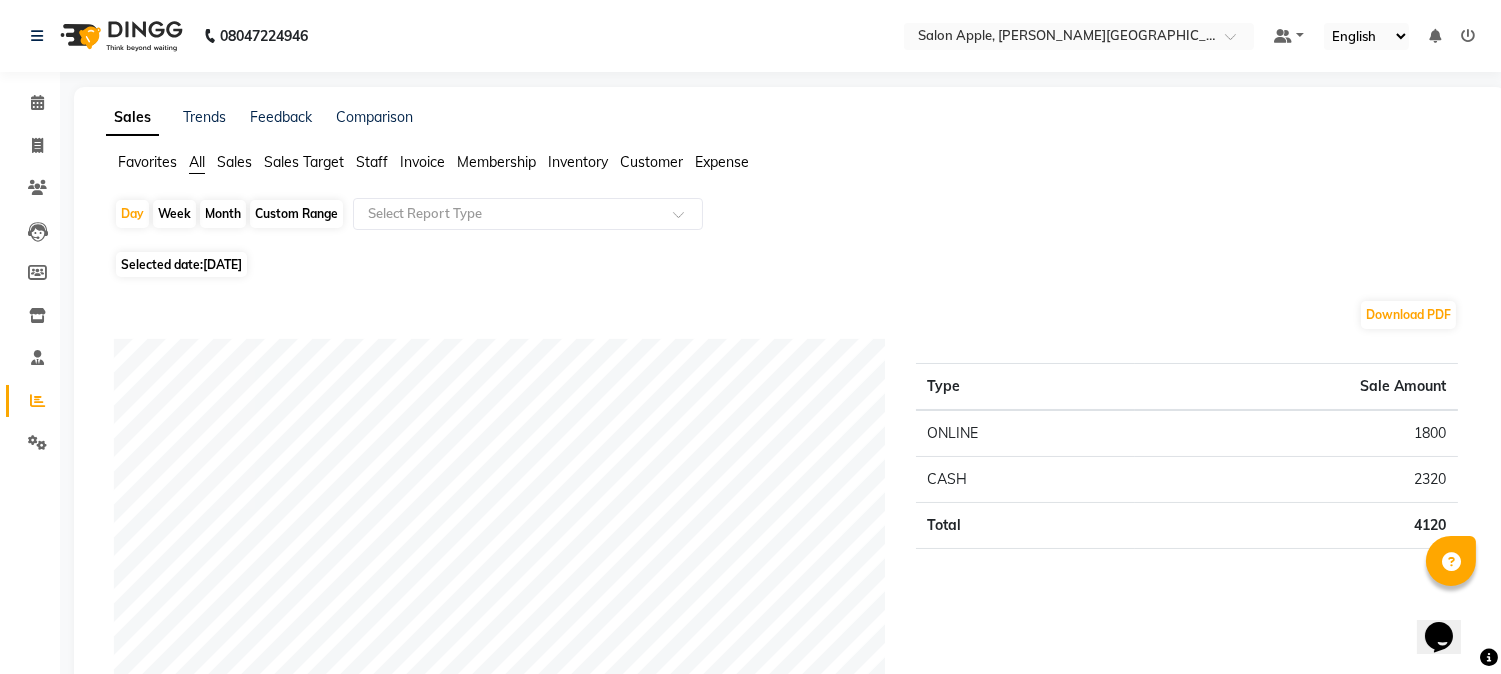 click on "Day   Week   Month   Custom Range  Select Report Type Selected date:  [DATE]  Download PDF Payment mode Type Sale Amount ONLINE 1800 CASH 2320 Total 4120 Staff summary Type Sale Amount Rohan 2400 Reception 800 Akshay [PERSON_NAME]  550 [PERSON_NAME] 220 [PERSON_NAME] 150 Total 4120 Sales summary Type Sale Amount Memberships 0 Vouchers 0 Gift card 0 Products 0 Packages 0 Tips 0 Prepaid 0 Services 4120 Fee 0 Total 4120 Service sales Type Sale Amount Root touch up - Wella Colour Touch [MEDICAL_DATA] free - 3 inch - [DEMOGRAPHIC_DATA] 2100 Sugar wax - Regular - Half legs - [DEMOGRAPHIC_DATA] 300 Hair Styling - Blow dry - [DEMOGRAPHIC_DATA] 300 Hair Cut - [DEMOGRAPHIC_DATA] 300 Threading - Eyebrows - [DEMOGRAPHIC_DATA] 280 [PERSON_NAME] Styling - [PERSON_NAME] trim - [DEMOGRAPHIC_DATA] 250 Sugar wax - Regular - Full hands - [DEMOGRAPHIC_DATA] 250 Sugar wax - Regular - Under arms - [DEMOGRAPHIC_DATA] 150 Threading - Upper lips - [DEMOGRAPHIC_DATA] 90 Threading - Chin - [DEMOGRAPHIC_DATA] 50 Others 50 Total 4120 ★ Mark as Favorite  Choose how you'd like to save "" report to favorites  Save to Personal Favorites:   Share with Organization:" 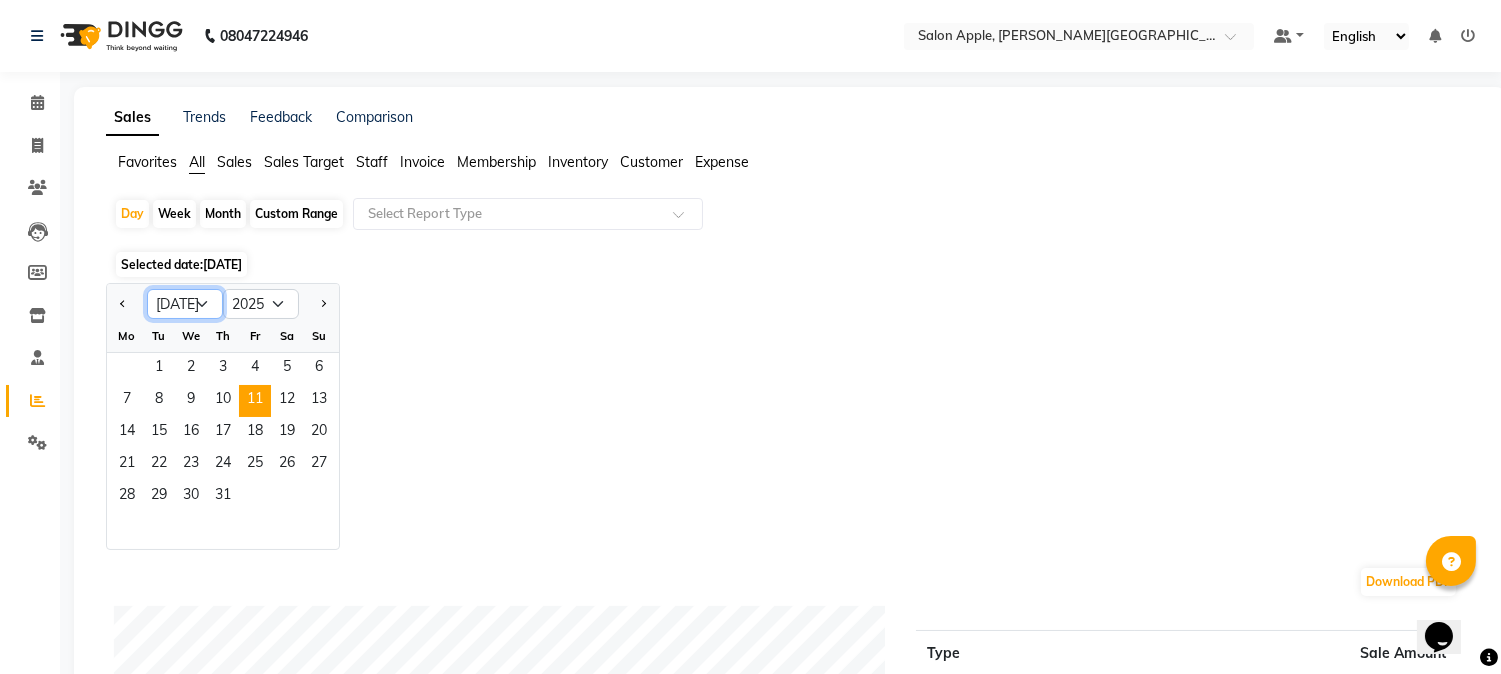 click on "Jan Feb Mar Apr May Jun [DATE] Aug Sep Oct Nov Dec" 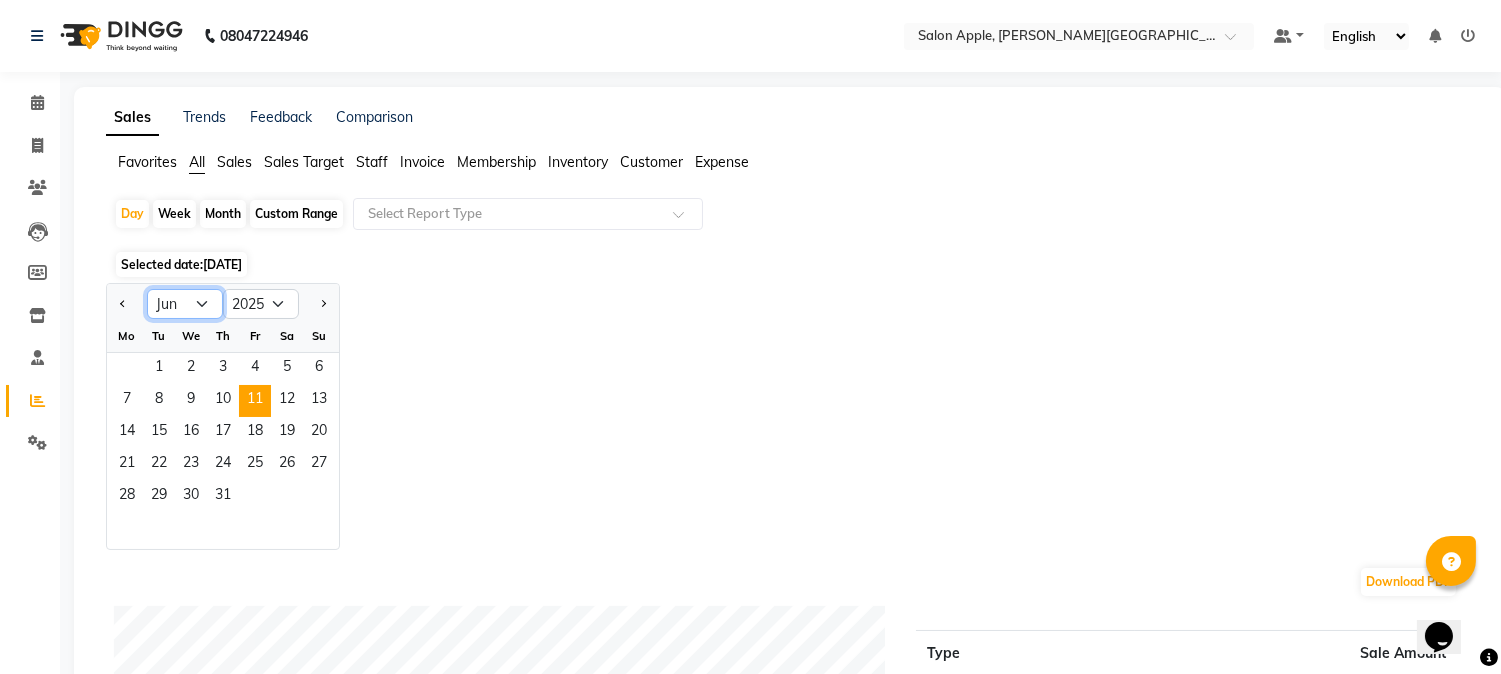 click on "Jan Feb Mar Apr May Jun [DATE] Aug Sep Oct Nov Dec" 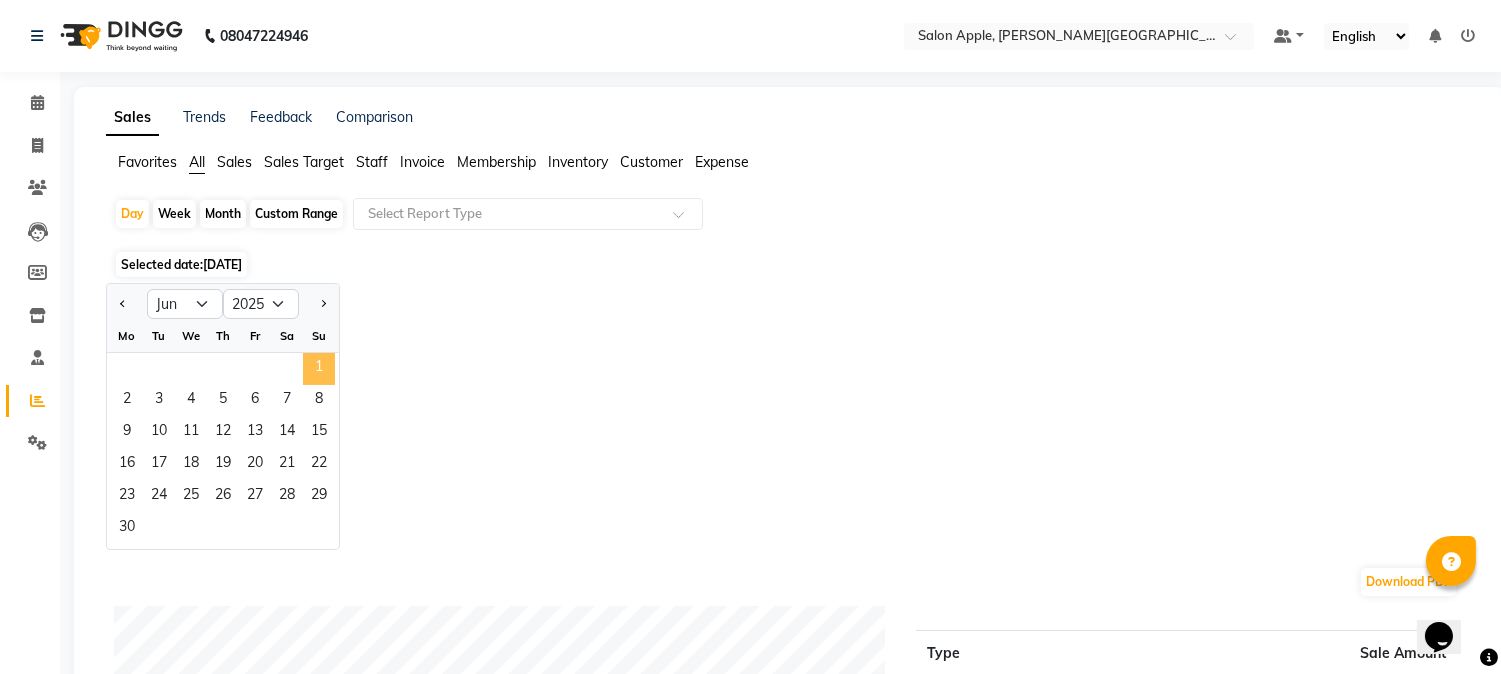 click on "1" 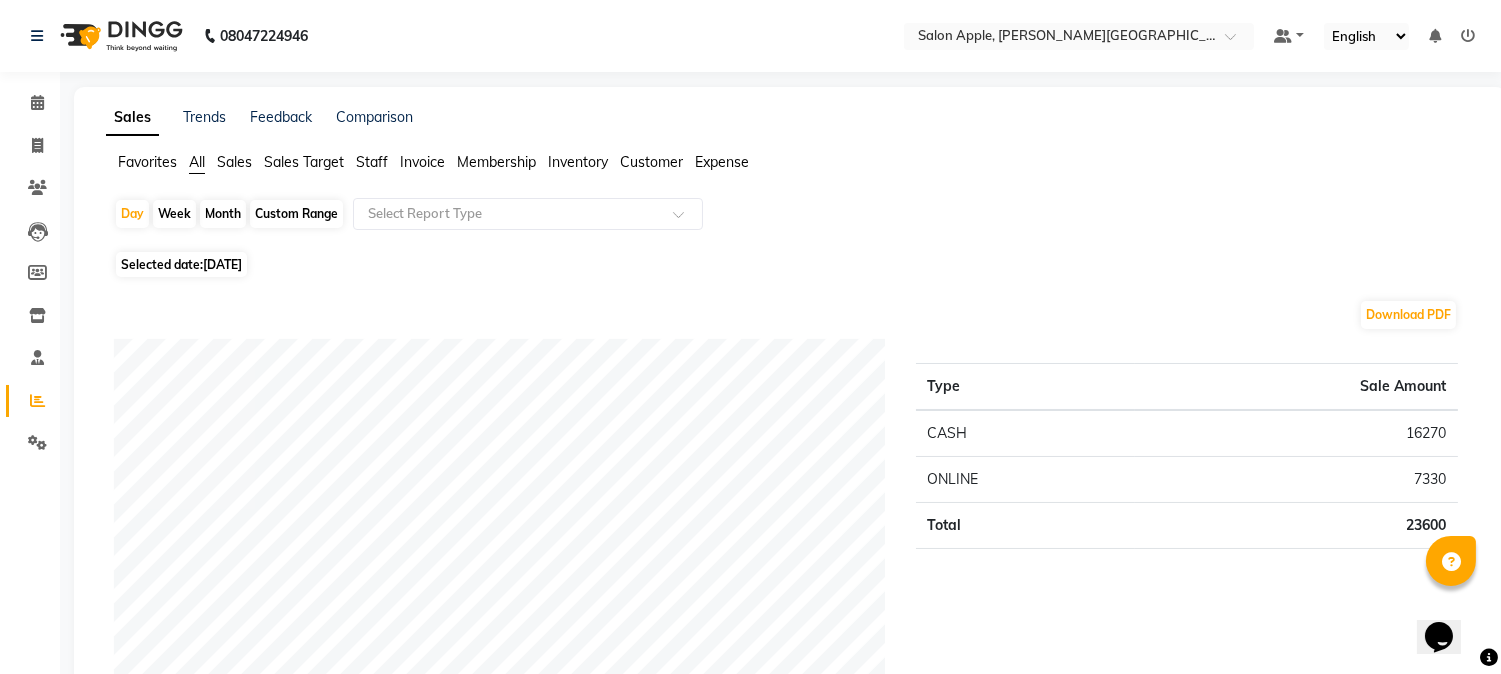click on "Month" 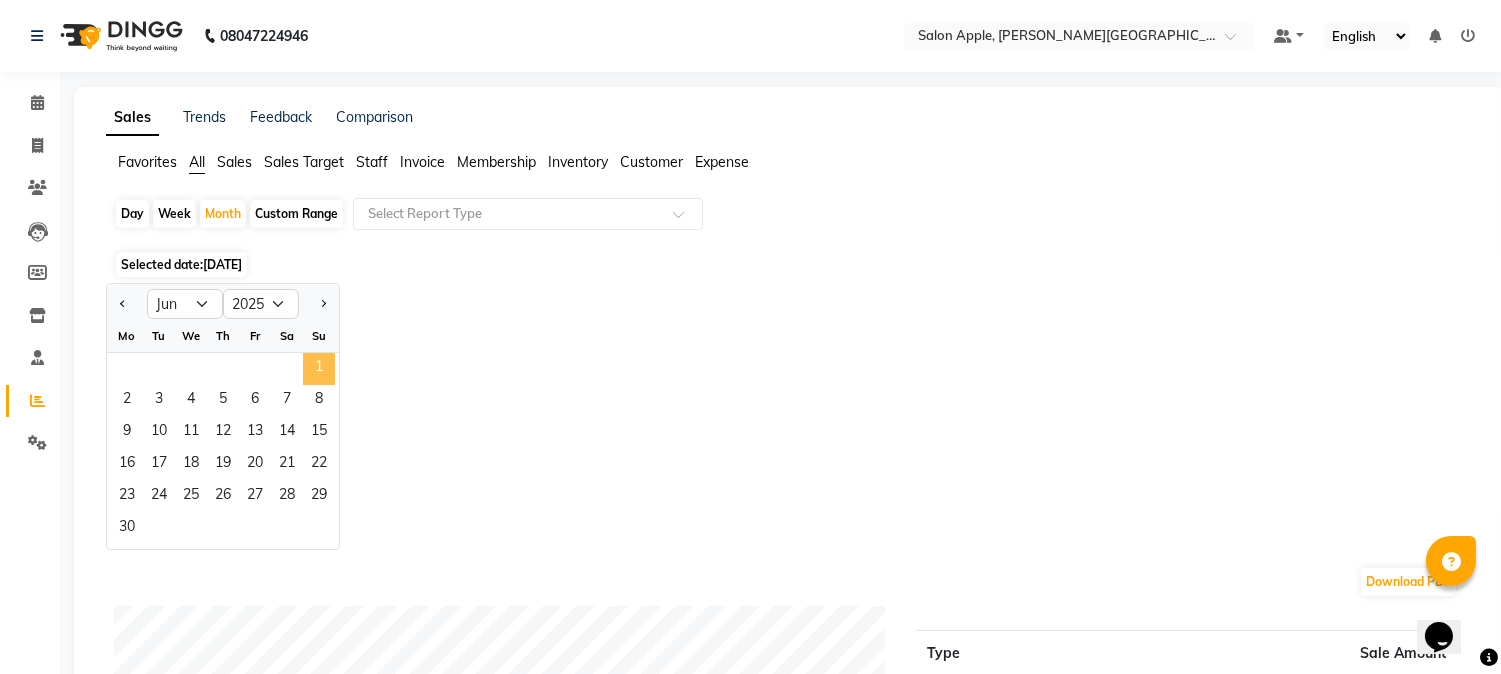 click on "1" 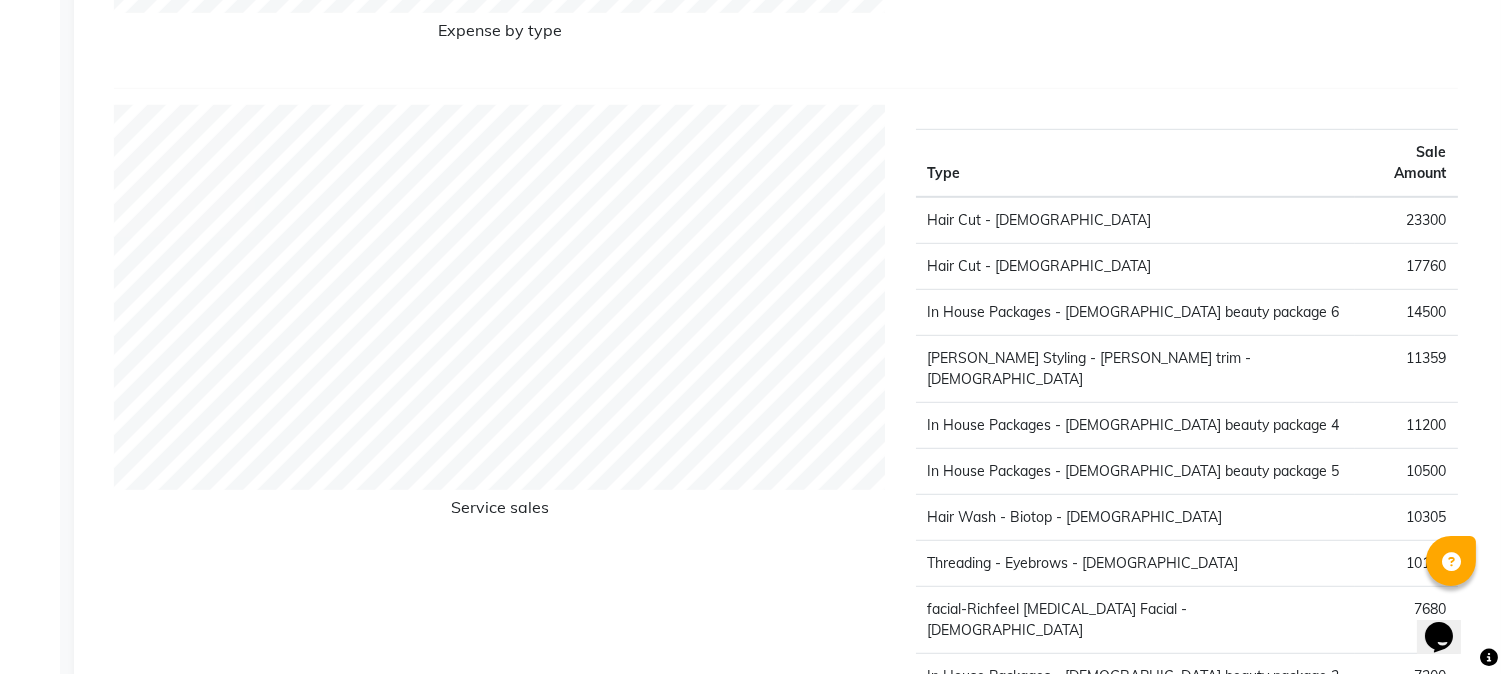 scroll, scrollTop: 2333, scrollLeft: 0, axis: vertical 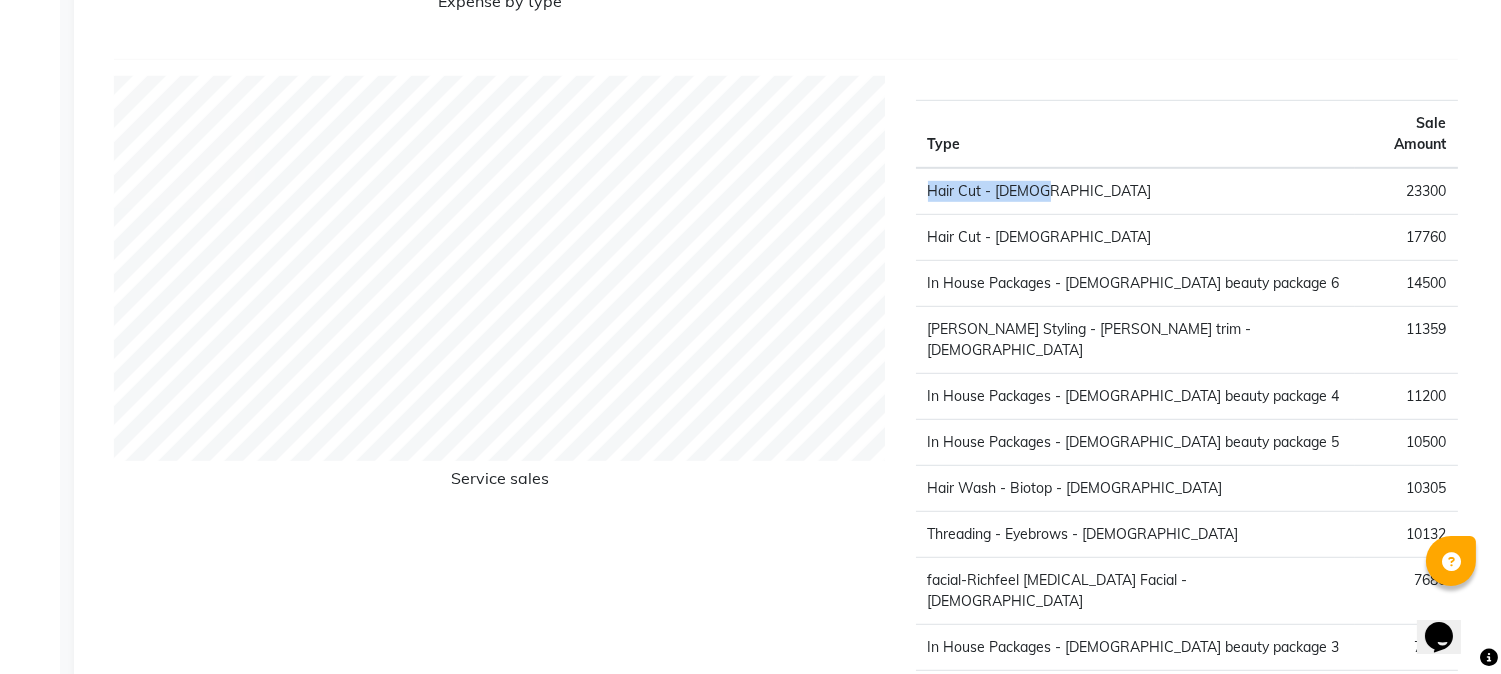 drag, startPoint x: 927, startPoint y: 174, endPoint x: 1112, endPoint y: 175, distance: 185.0027 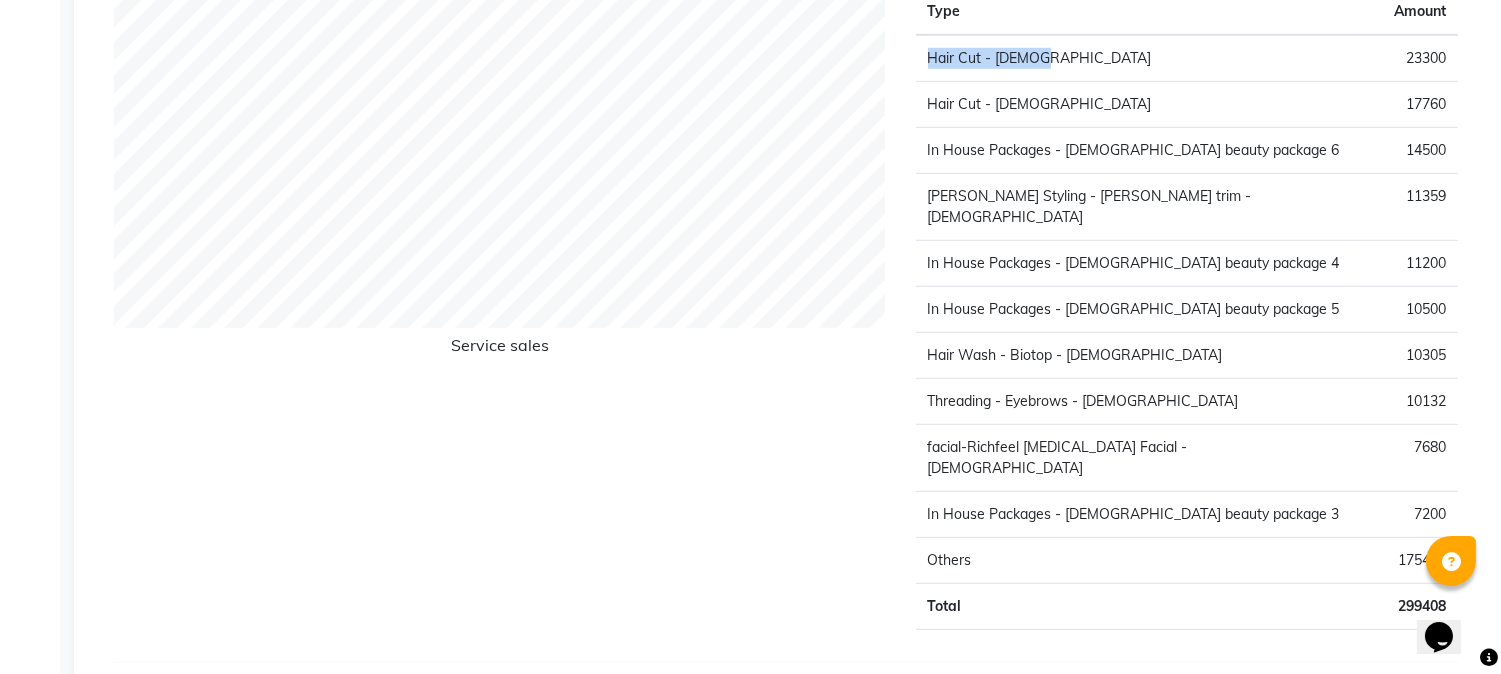 scroll, scrollTop: 2474, scrollLeft: 0, axis: vertical 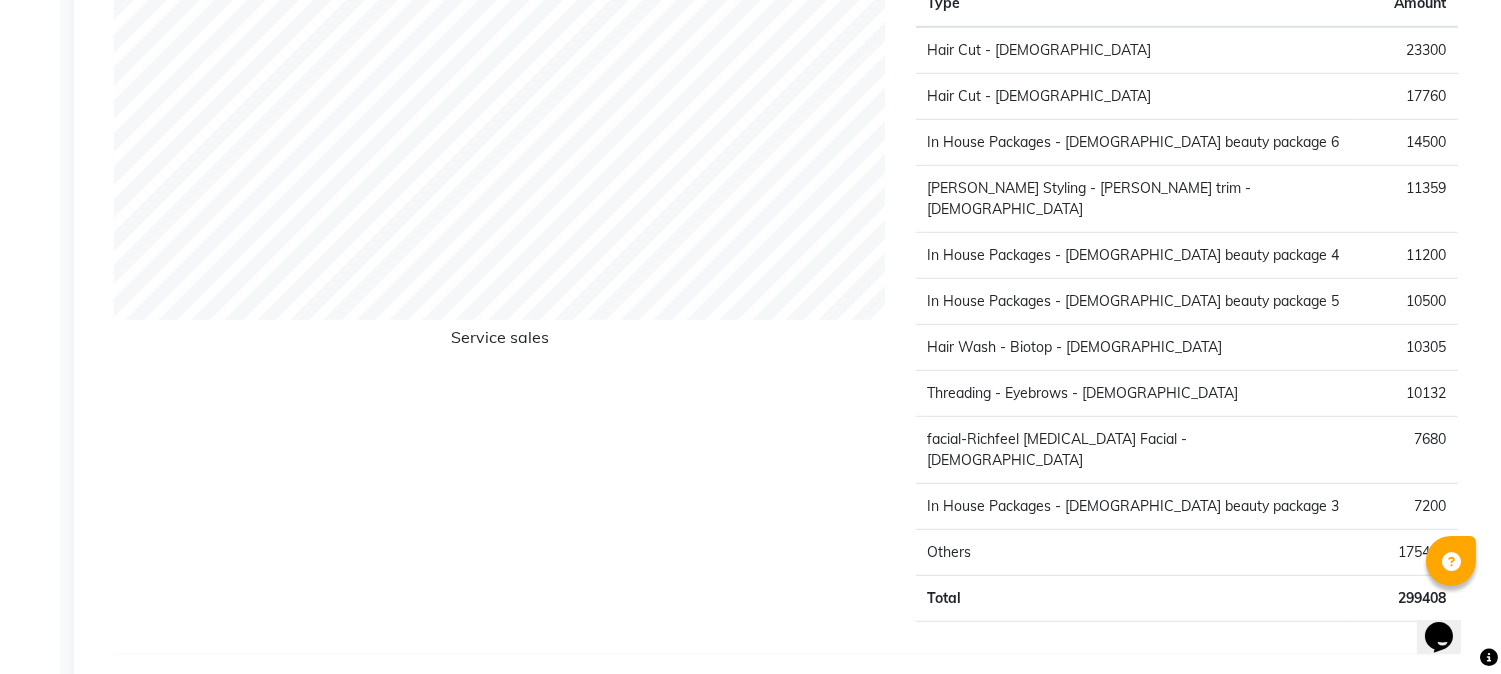 click on "Others" 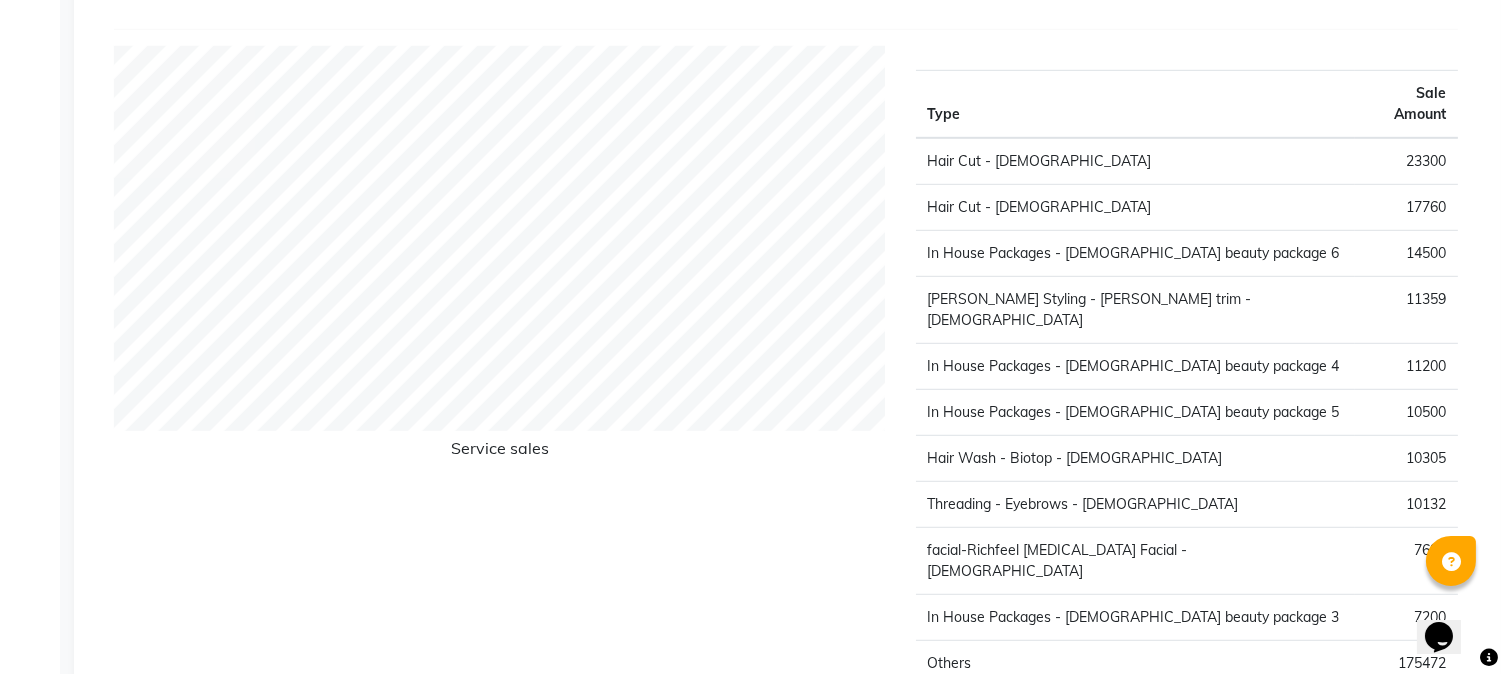 scroll, scrollTop: 2474, scrollLeft: 0, axis: vertical 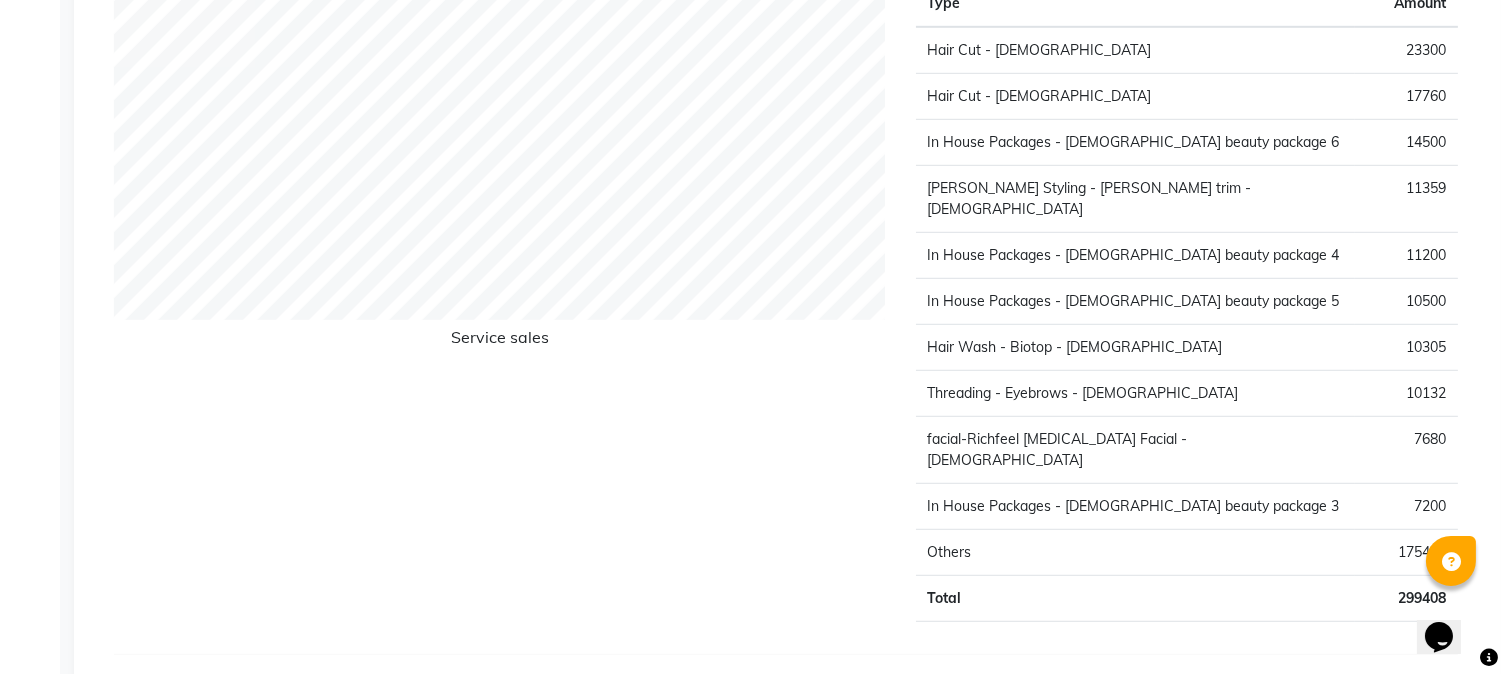 click on "10132" 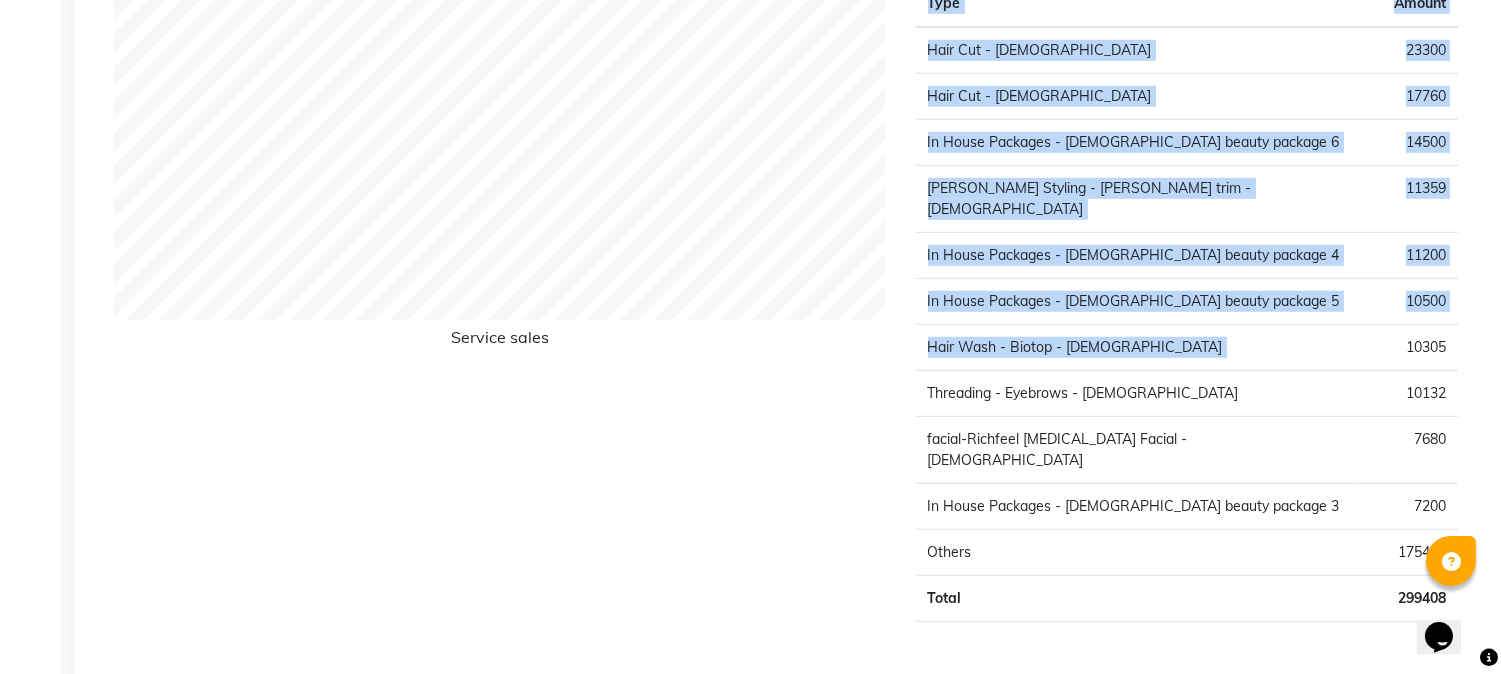 drag, startPoint x: 1393, startPoint y: 306, endPoint x: 1508, endPoint y: 307, distance: 115.00435 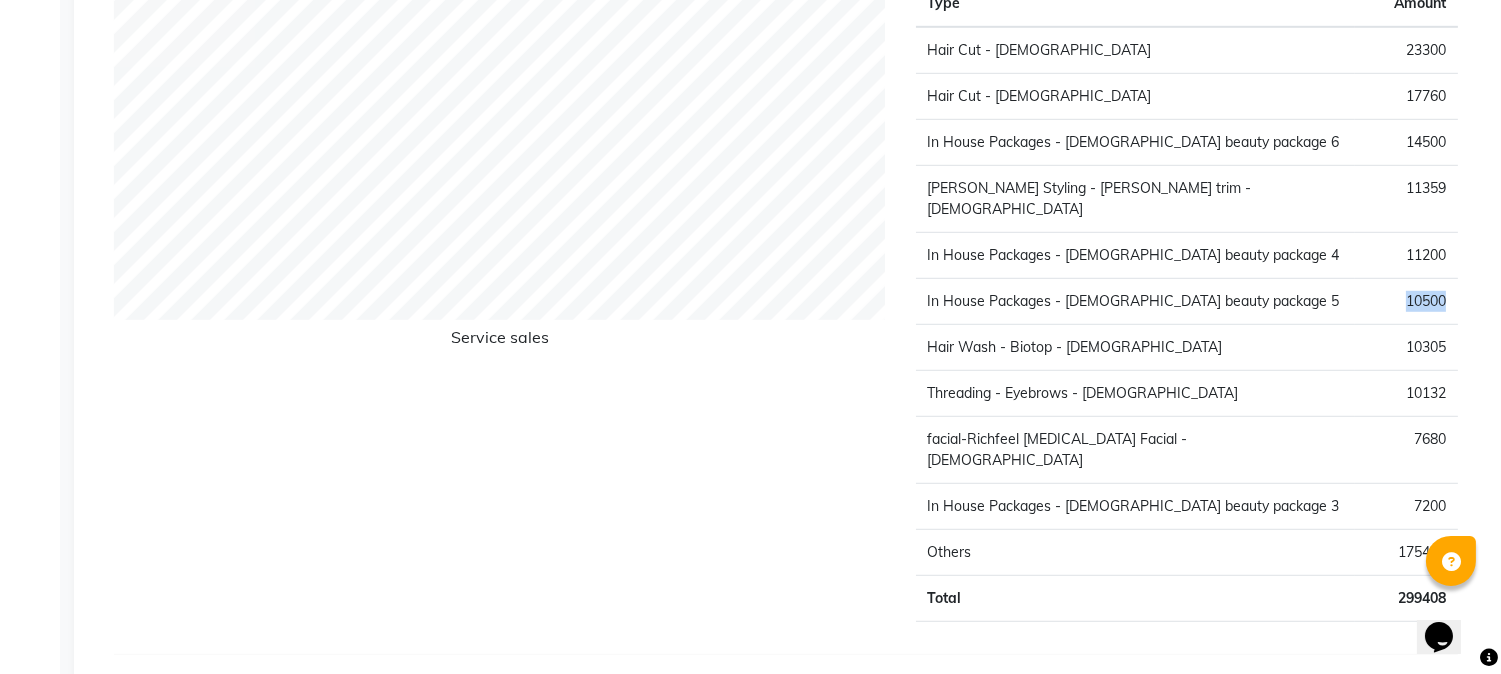 drag, startPoint x: 1362, startPoint y: 264, endPoint x: 1455, endPoint y: 253, distance: 93.64828 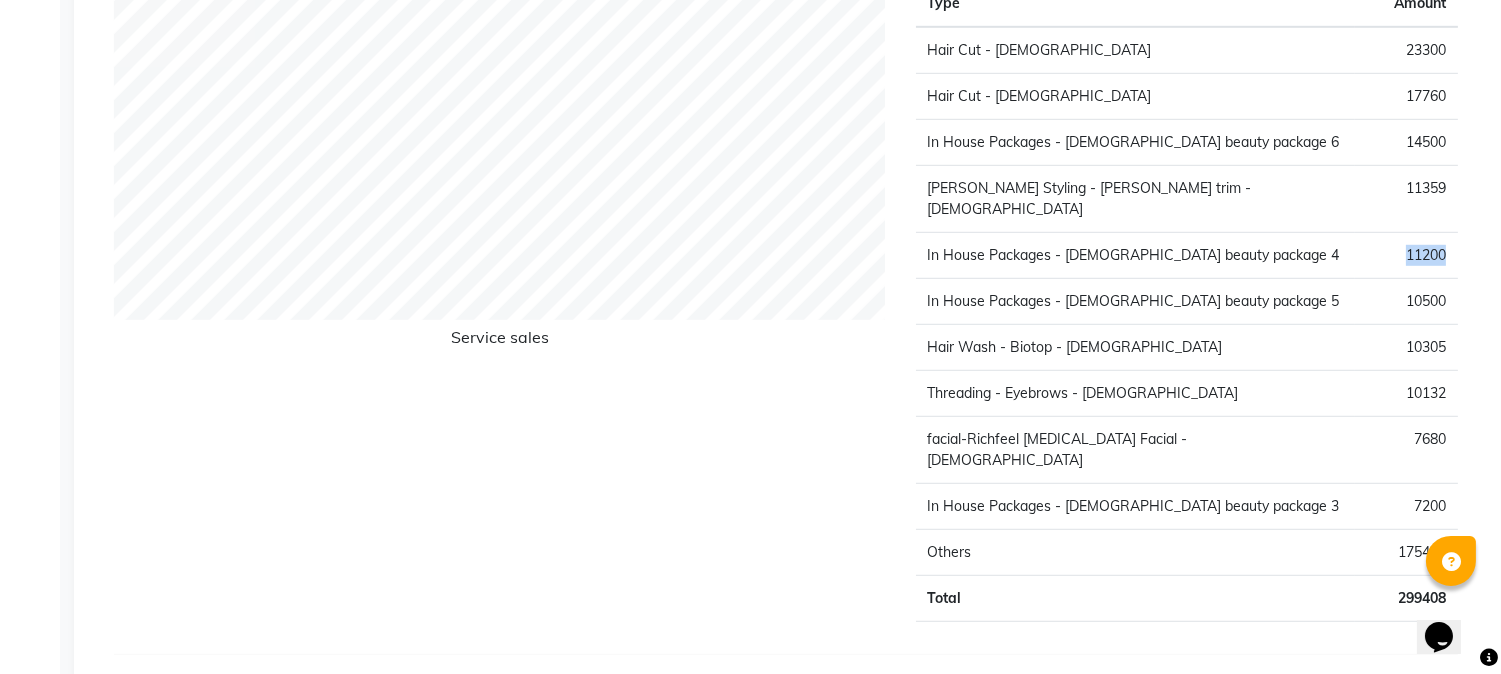 drag, startPoint x: 1402, startPoint y: 211, endPoint x: 1457, endPoint y: 215, distance: 55.145264 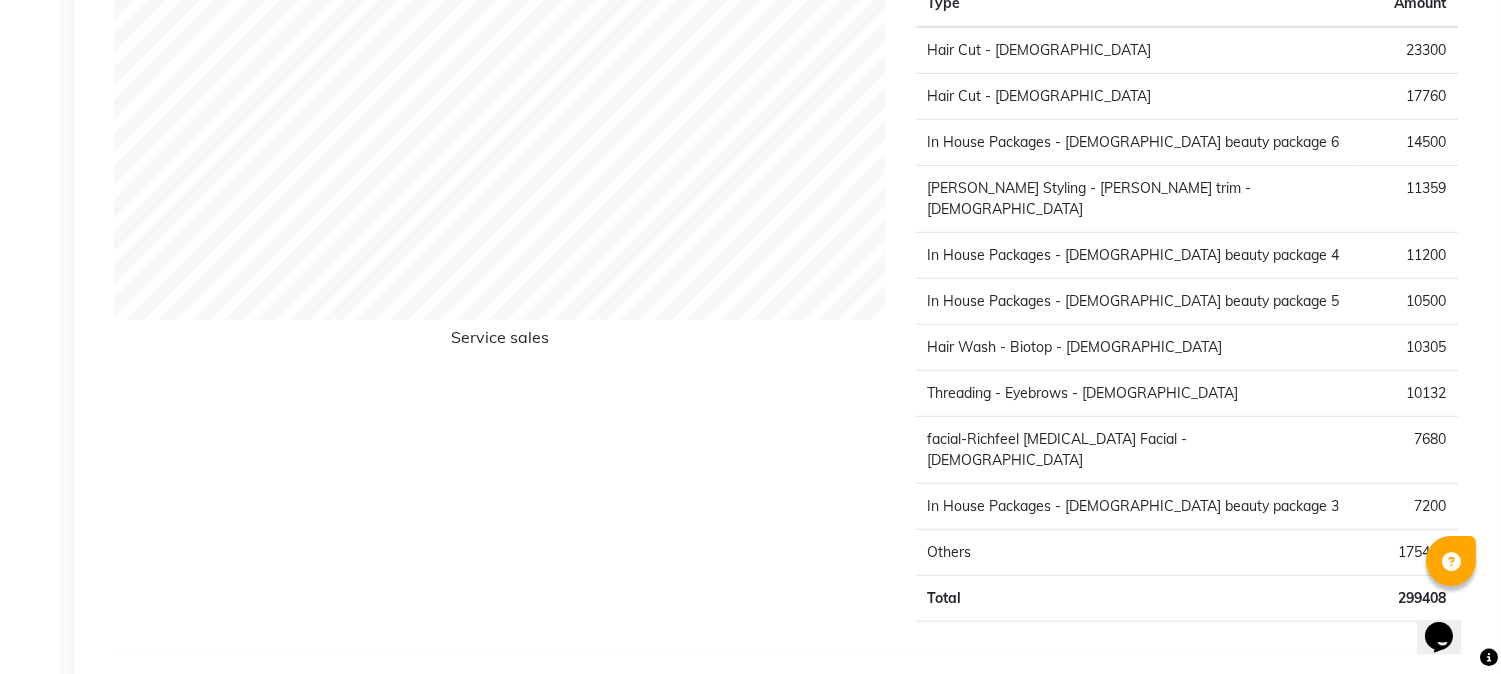 click on "14500" 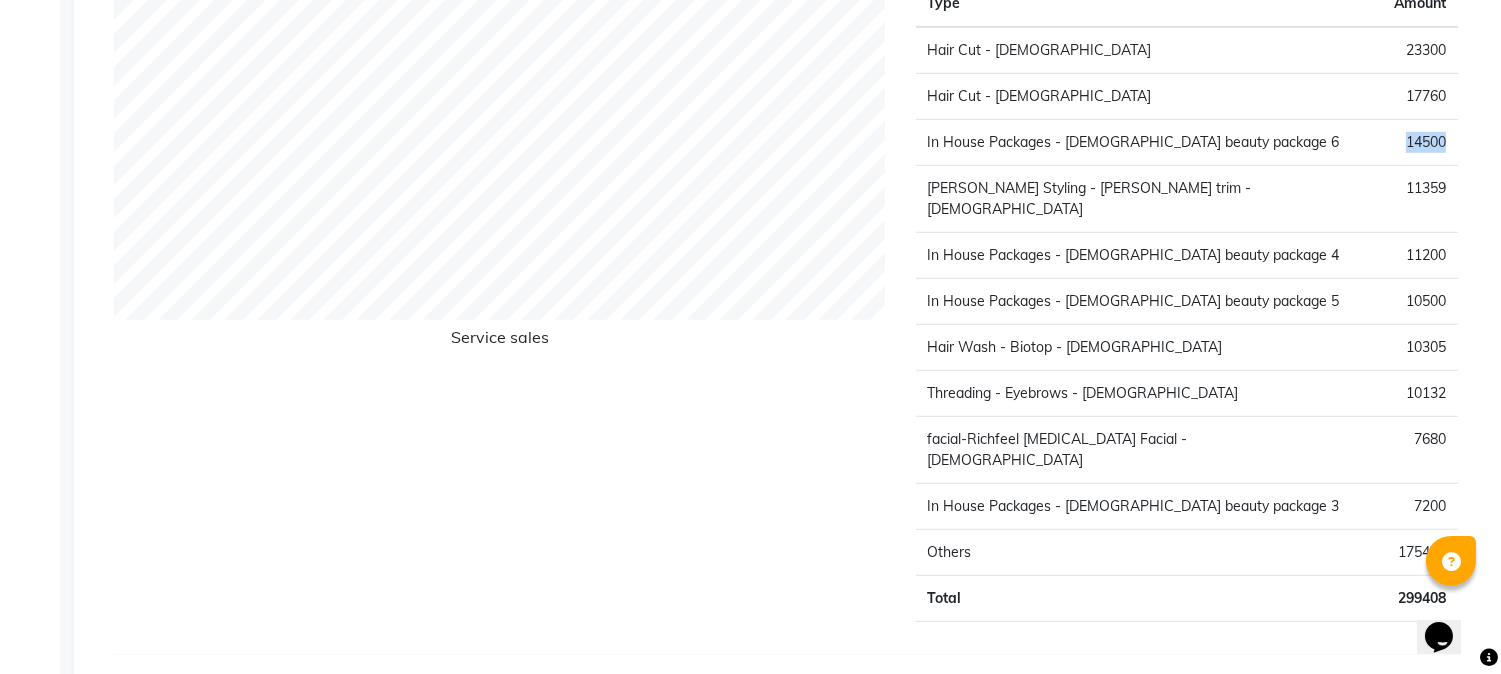 click on "14500" 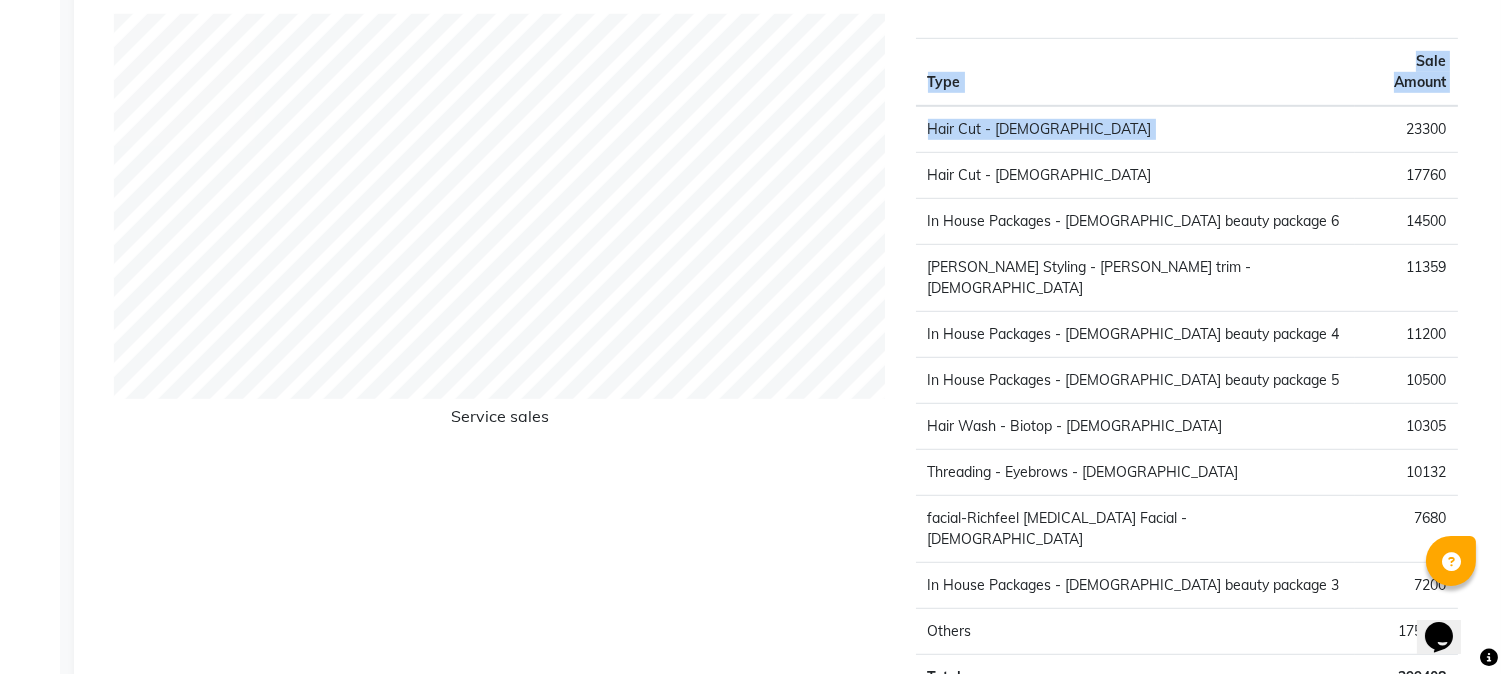 scroll, scrollTop: 2341, scrollLeft: 0, axis: vertical 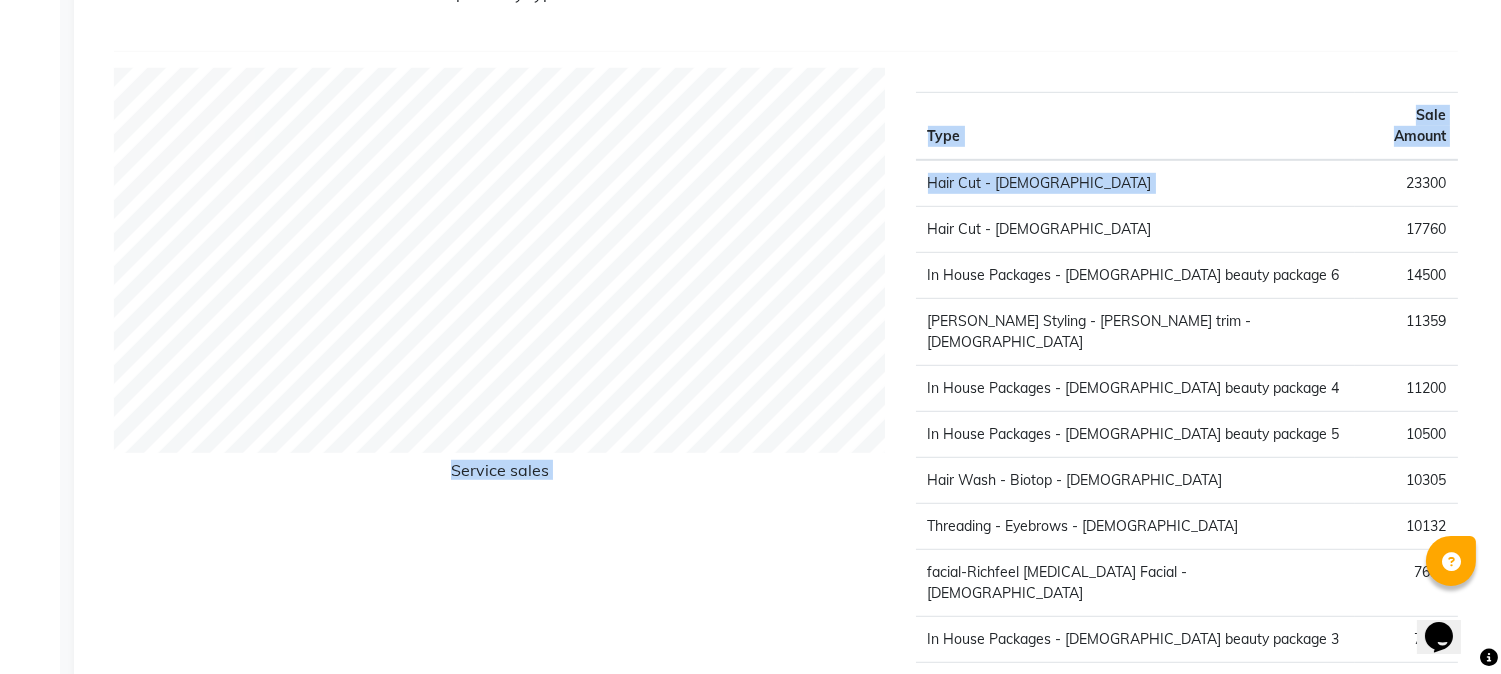 drag, startPoint x: 1375, startPoint y: 22, endPoint x: 1502, endPoint y: 14, distance: 127.25172 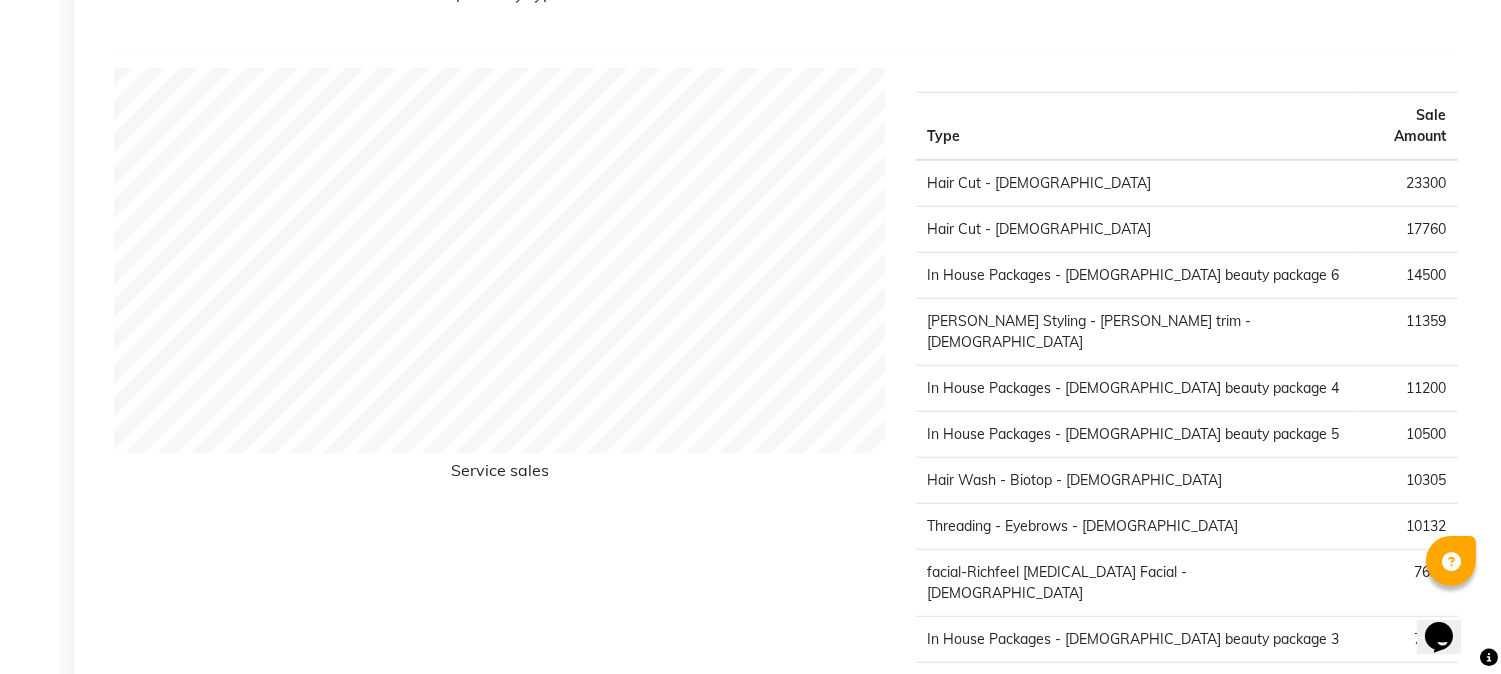 click on "In House Packages - [DEMOGRAPHIC_DATA] beauty package 4" 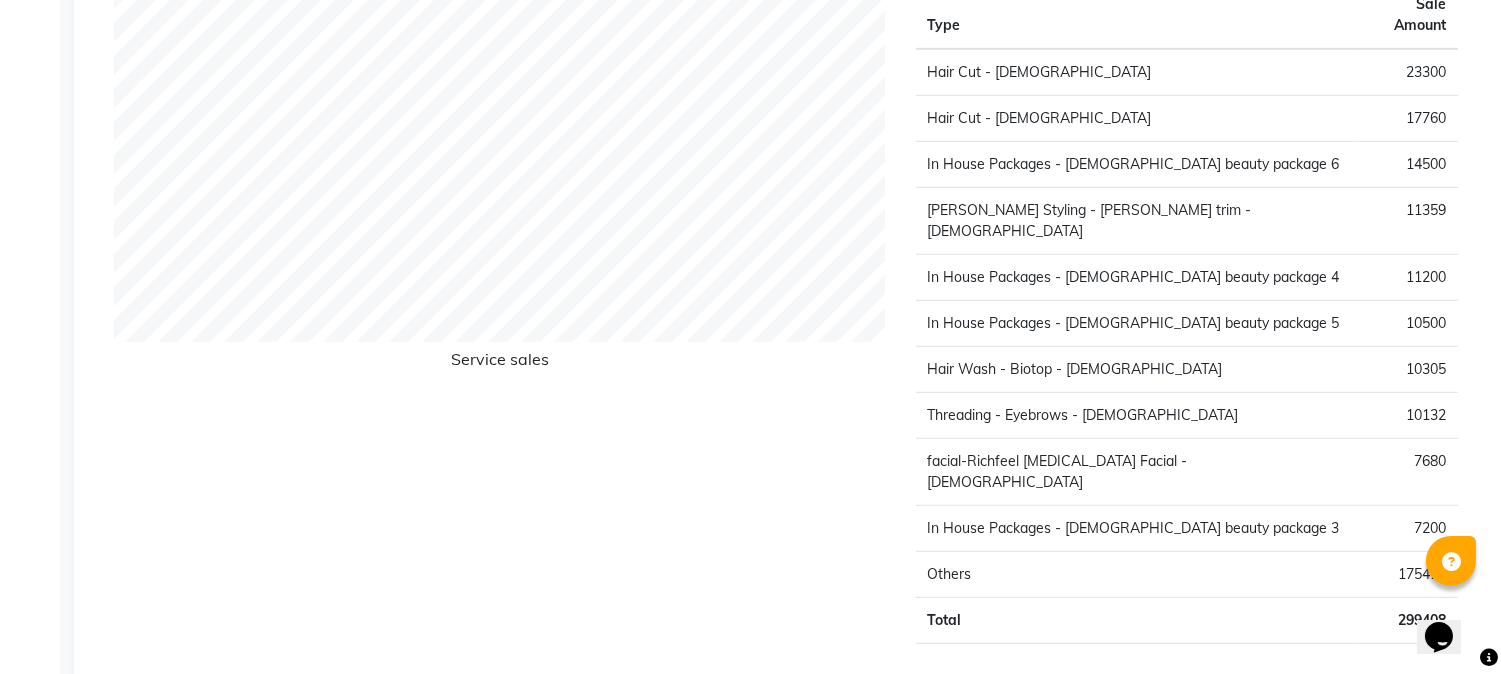 scroll, scrollTop: 2474, scrollLeft: 0, axis: vertical 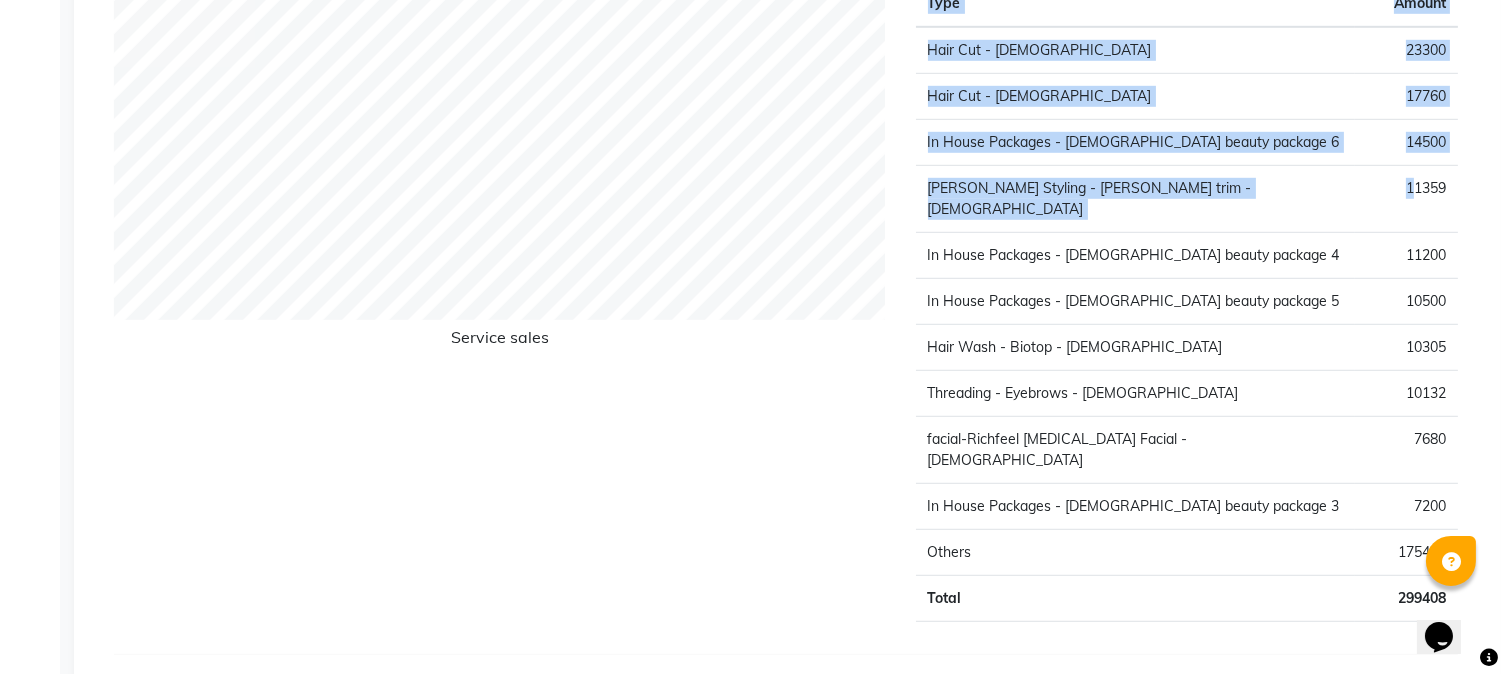 drag, startPoint x: 1410, startPoint y: 168, endPoint x: 1482, endPoint y: 168, distance: 72 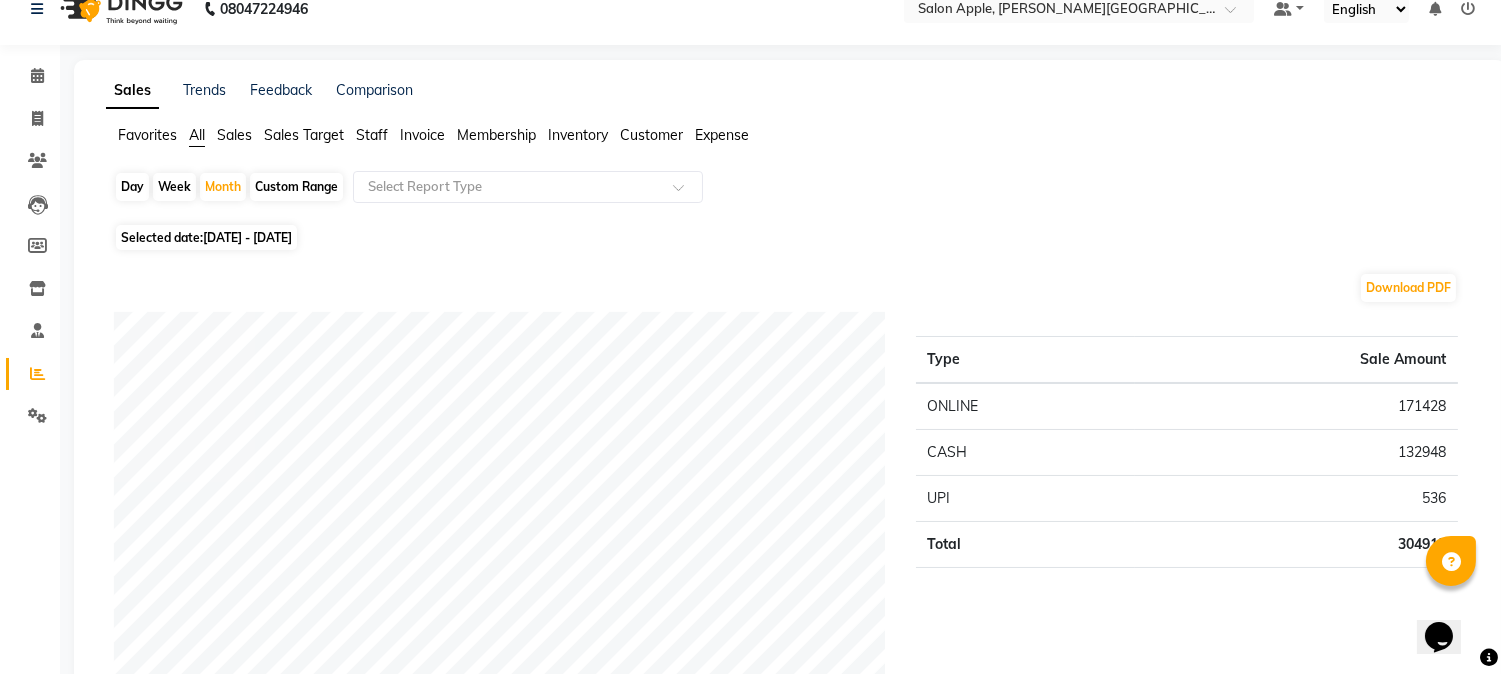scroll, scrollTop: 0, scrollLeft: 0, axis: both 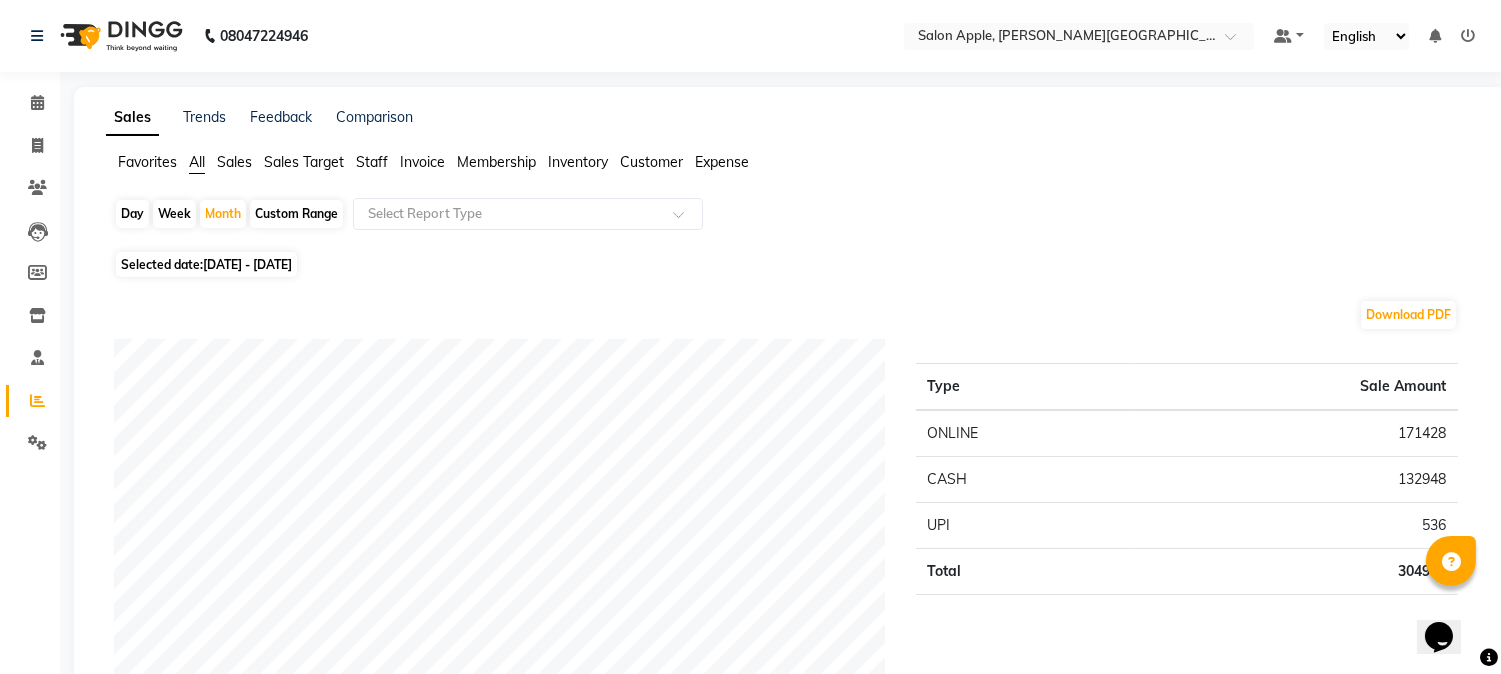 click on "Favorites All Sales Sales Target Staff Invoice Membership Inventory Customer Expense" 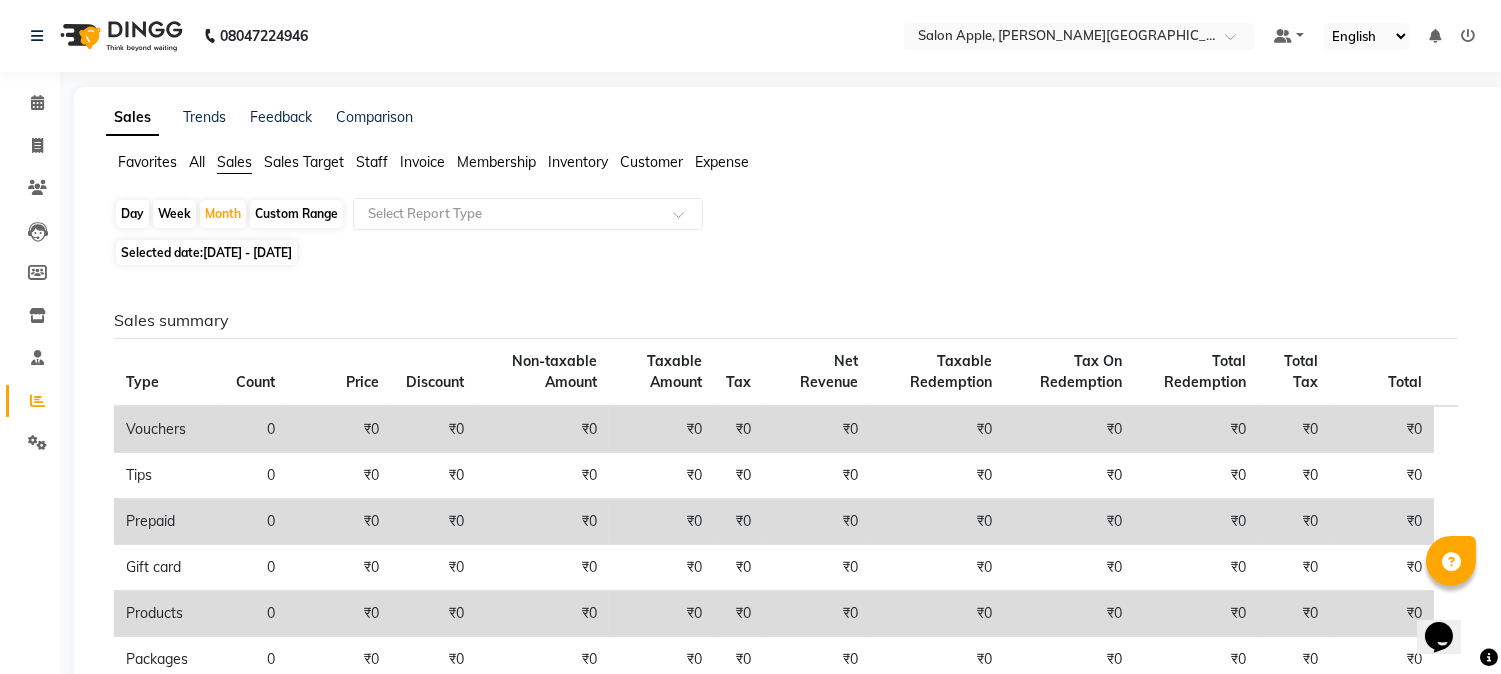 click on "Sales Target" 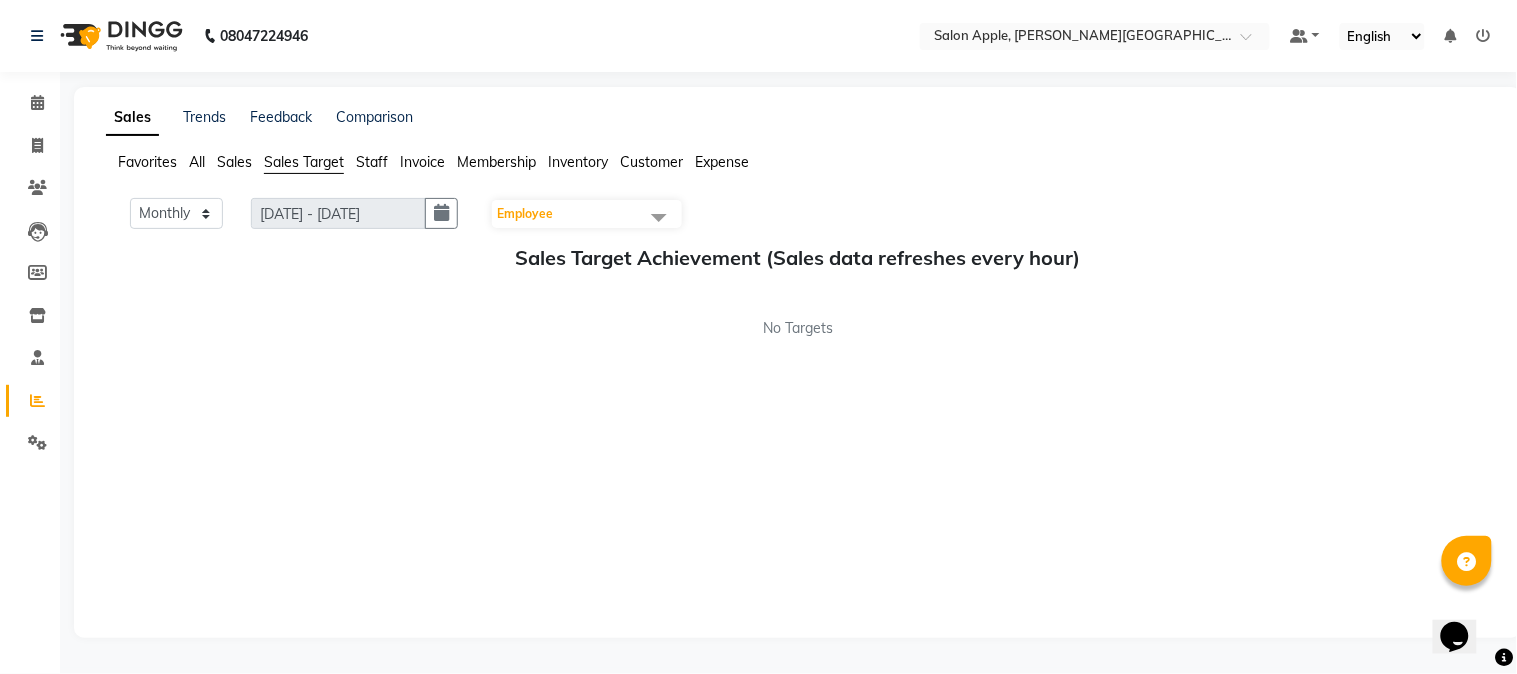 click on "Sales Target" 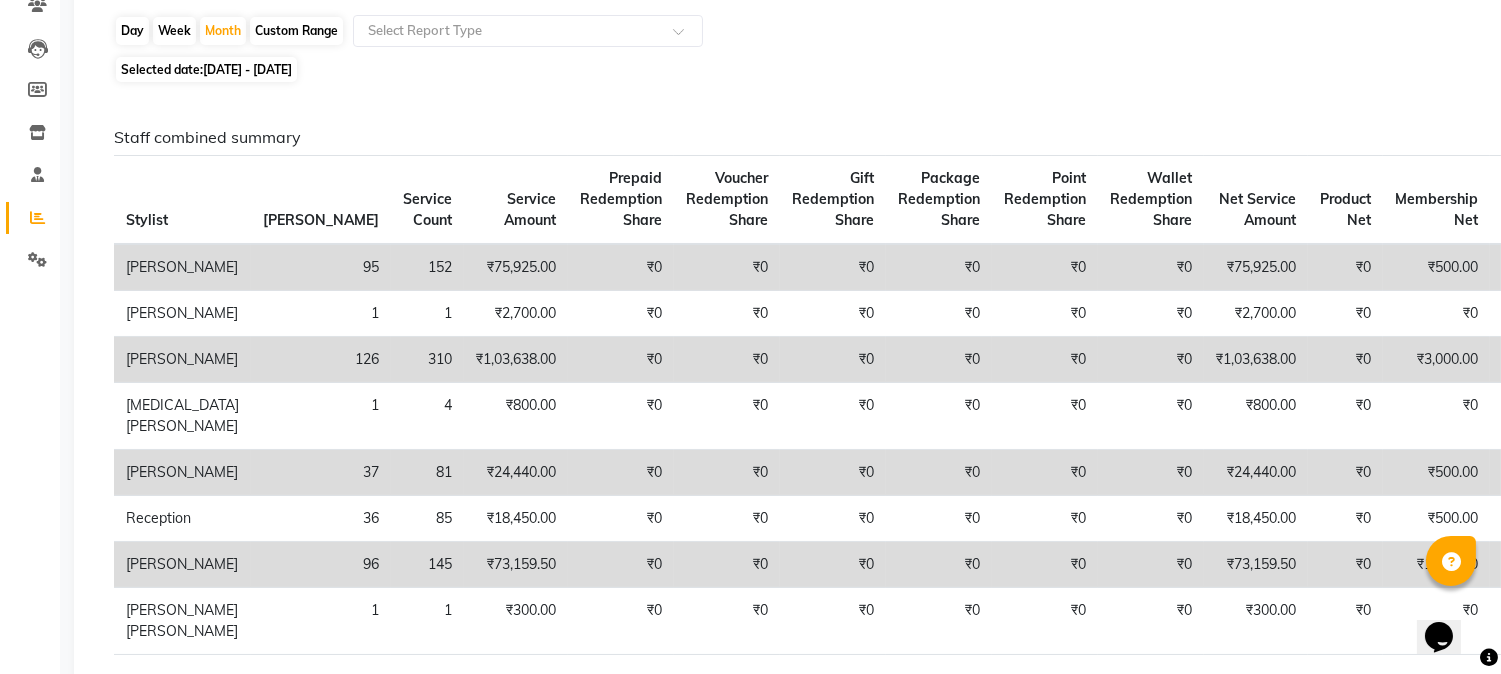 scroll, scrollTop: 222, scrollLeft: 0, axis: vertical 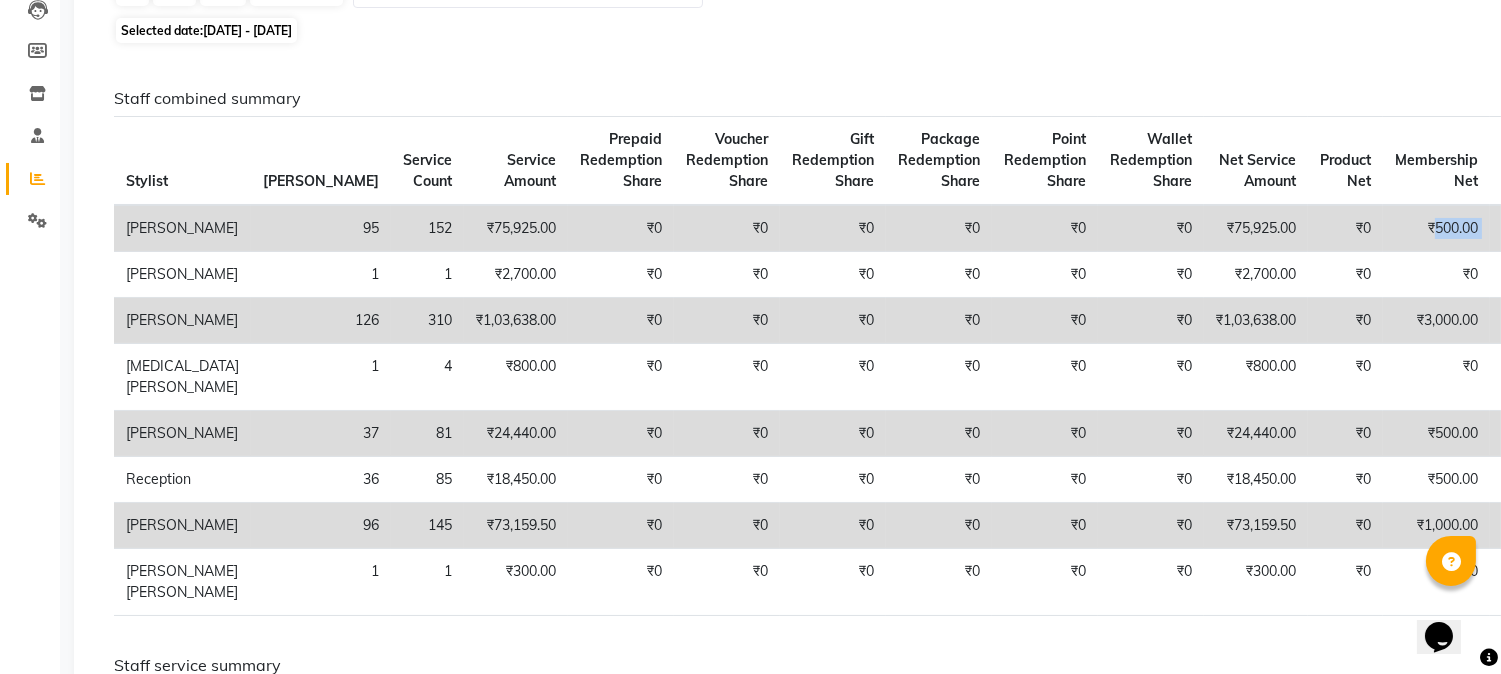 drag, startPoint x: 1352, startPoint y: 235, endPoint x: 1430, endPoint y: 231, distance: 78.10249 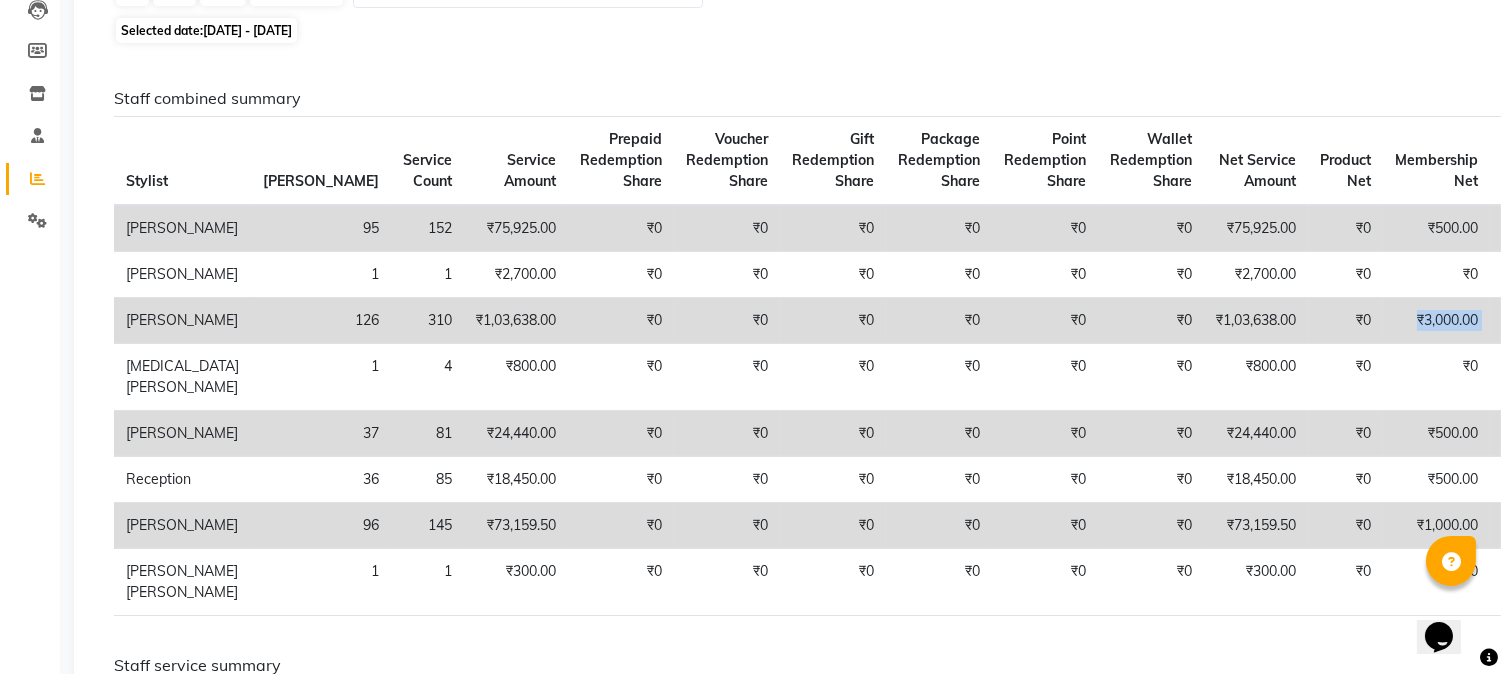 drag, startPoint x: 1335, startPoint y: 336, endPoint x: 1443, endPoint y: 336, distance: 108 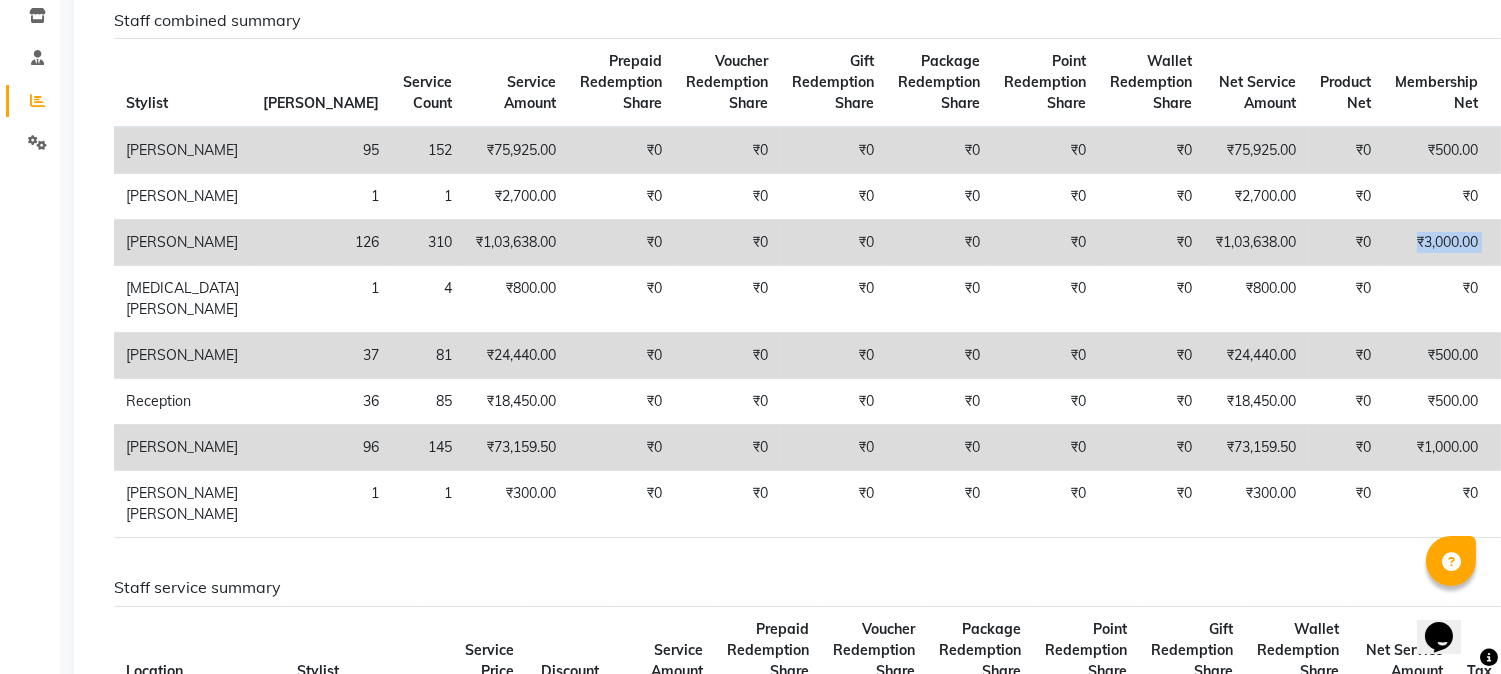 scroll, scrollTop: 0, scrollLeft: 0, axis: both 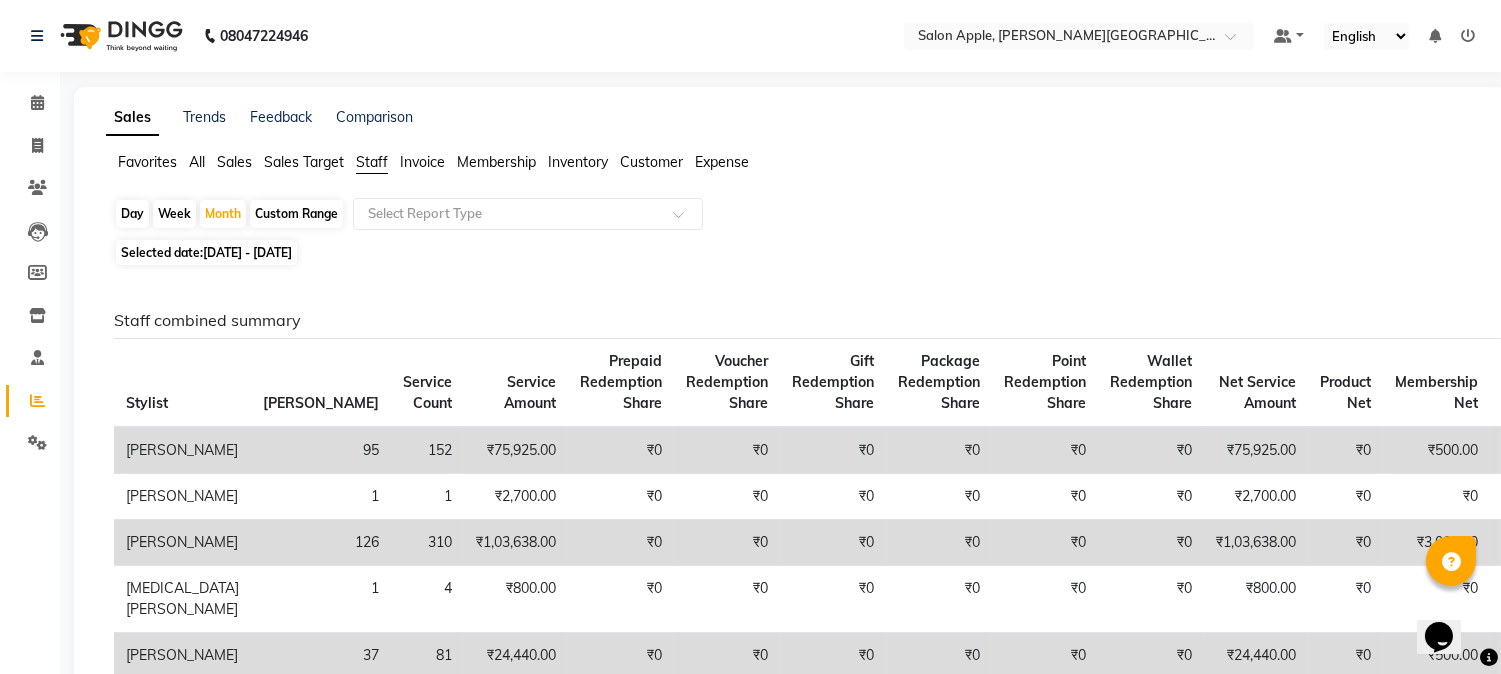 click on "Membership" 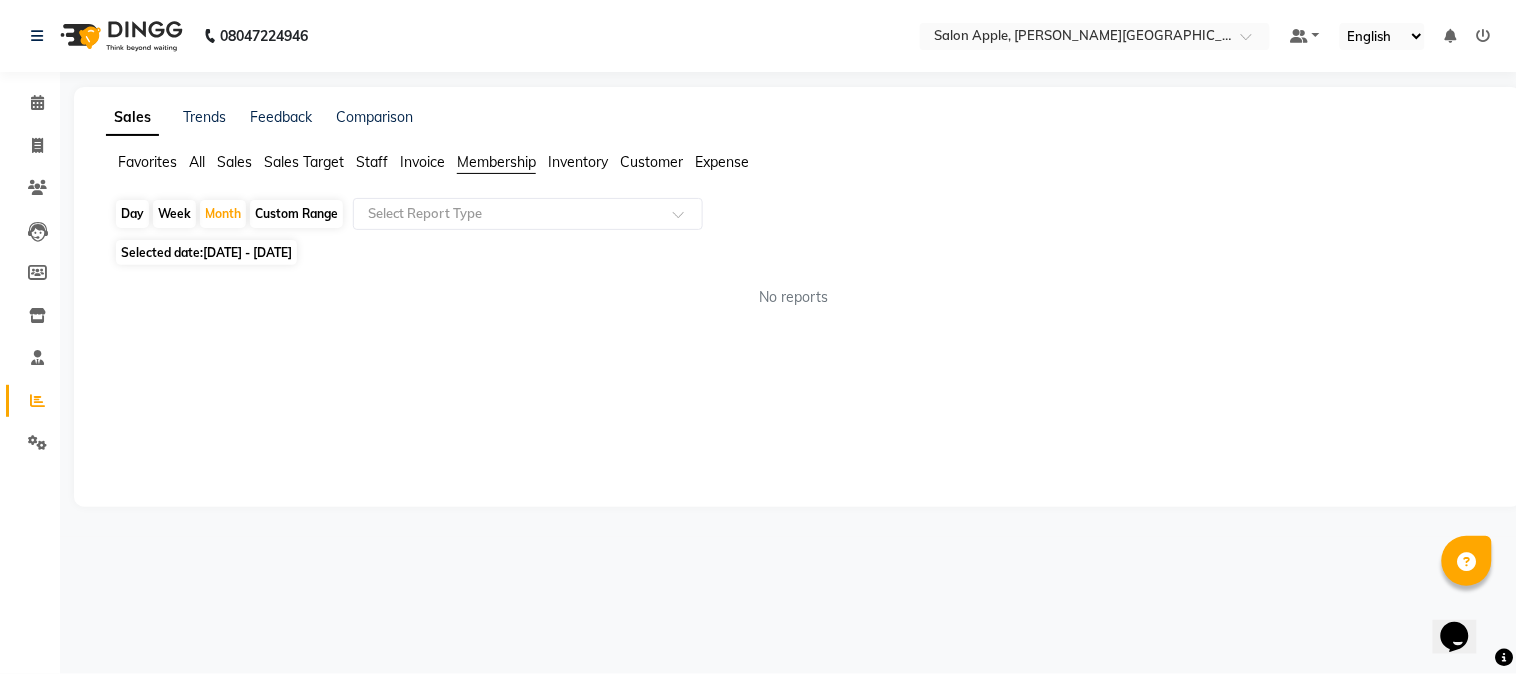 click on "Inventory" 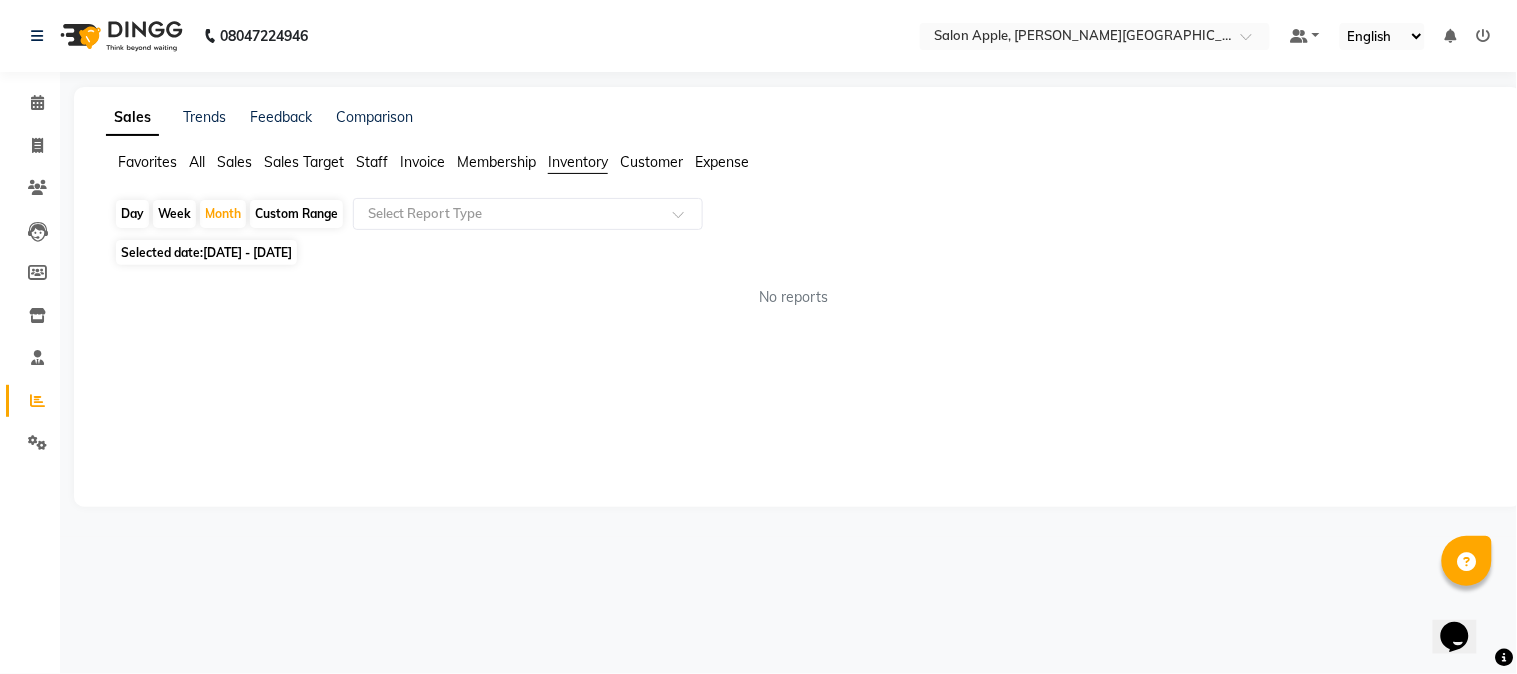 click on "Favorites All Sales Sales Target Staff Invoice Membership Inventory Customer Expense" 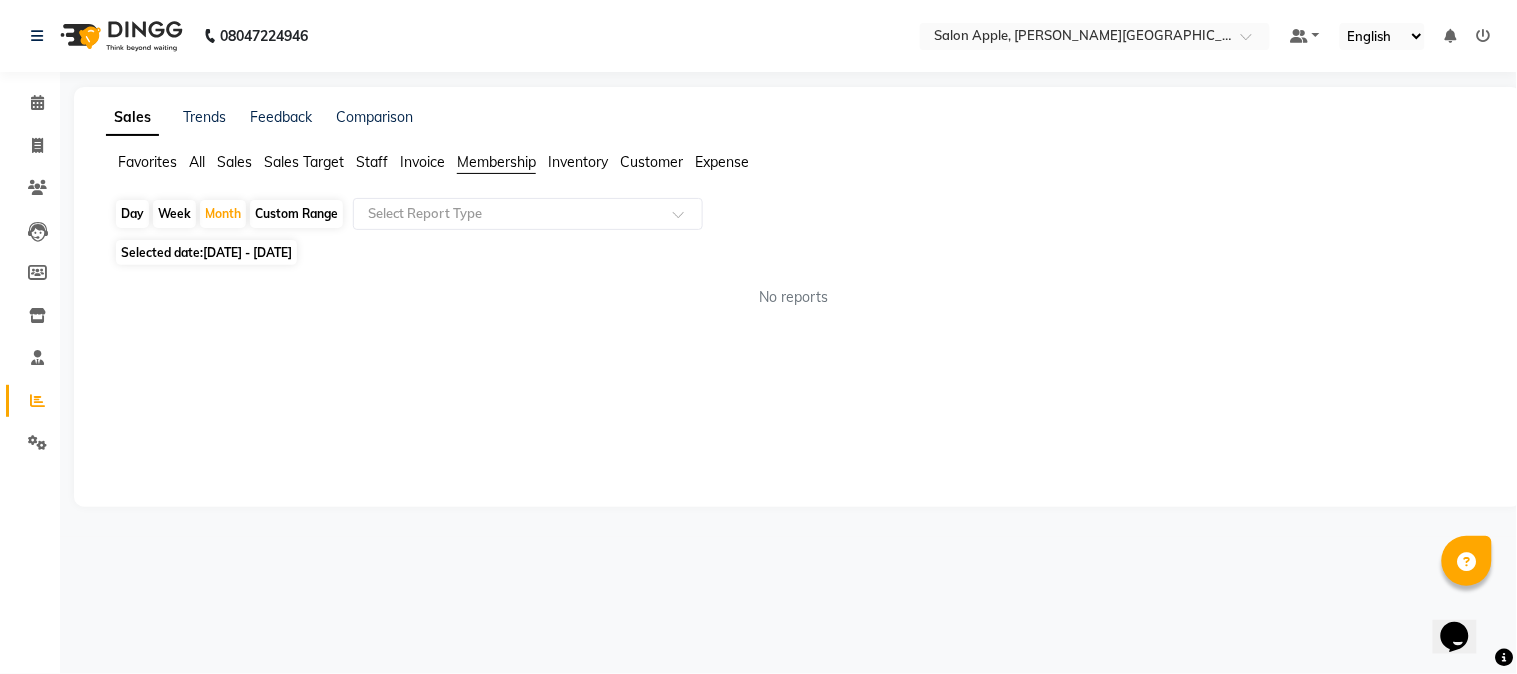 click on "Customer" 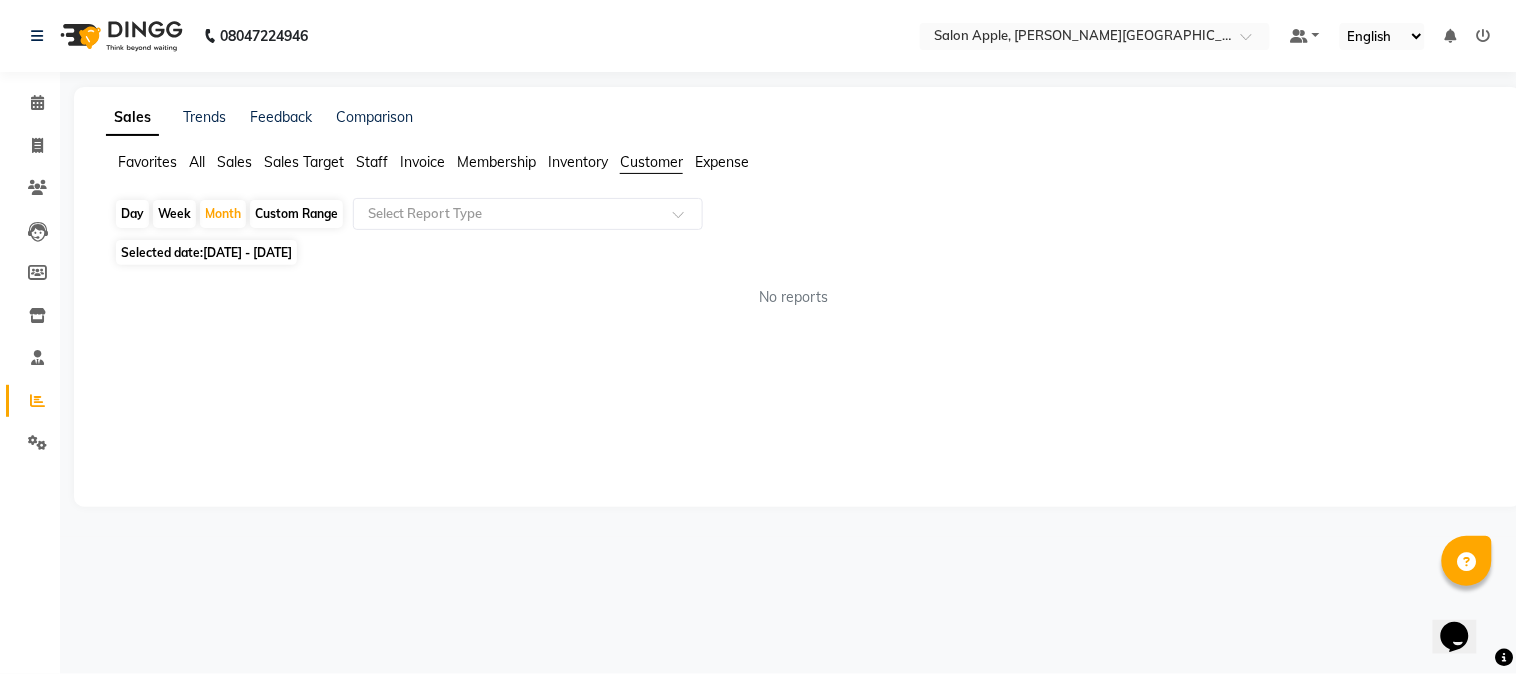 click on "Expense" 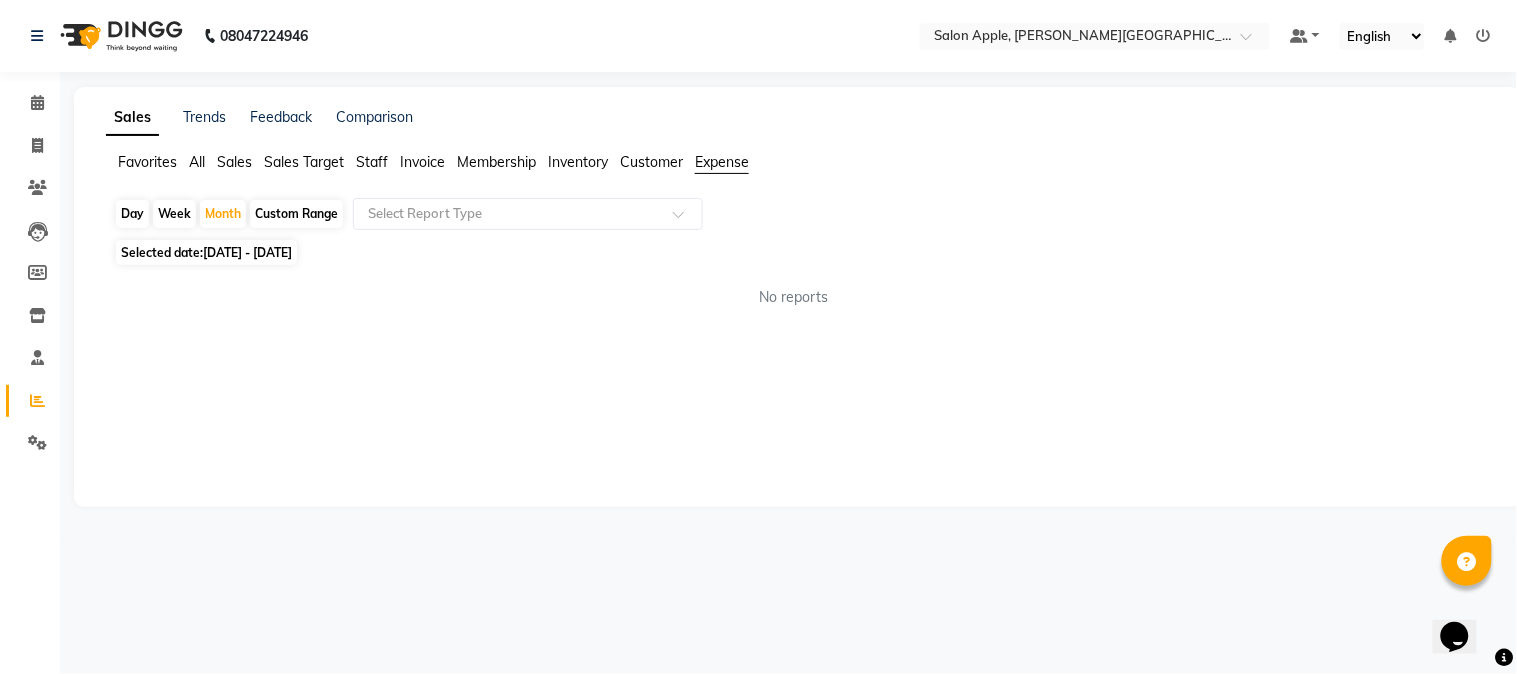 click on "Membership" 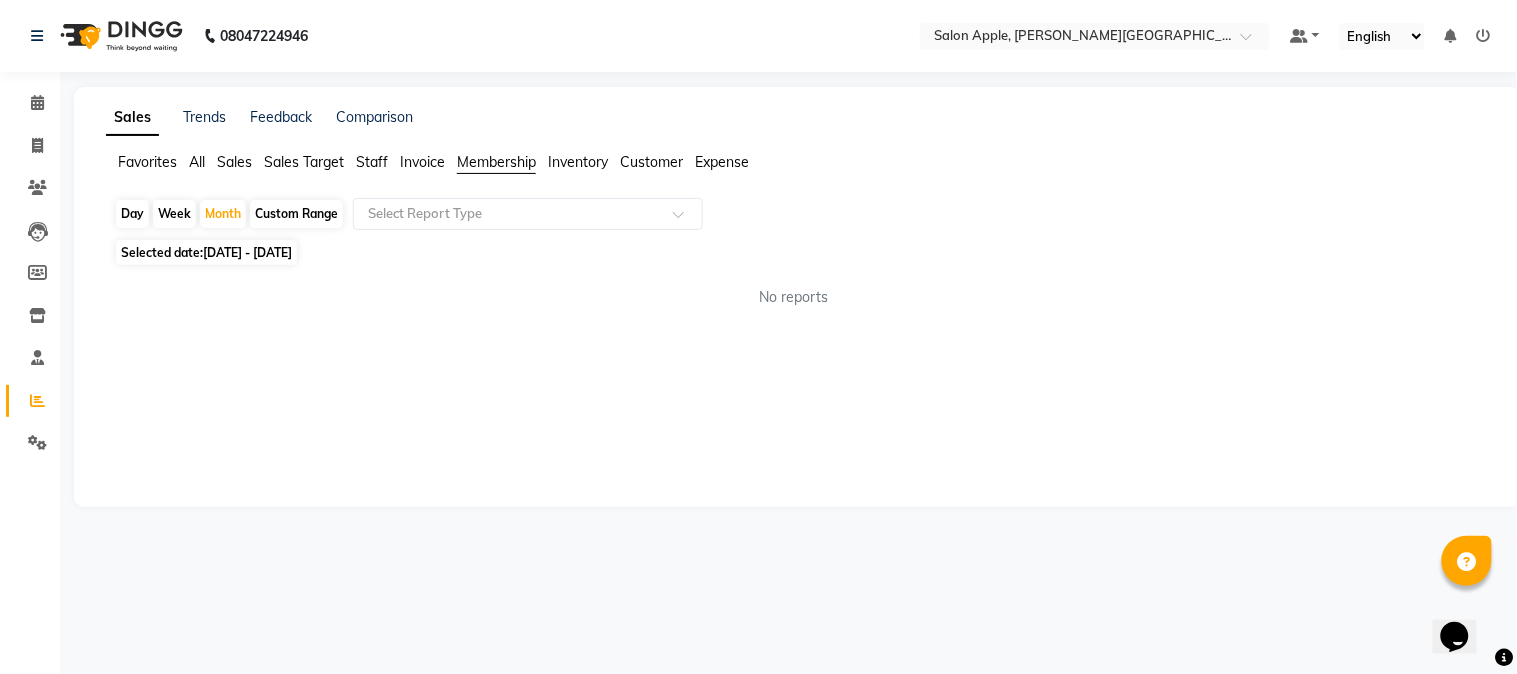 click on "Invoice" 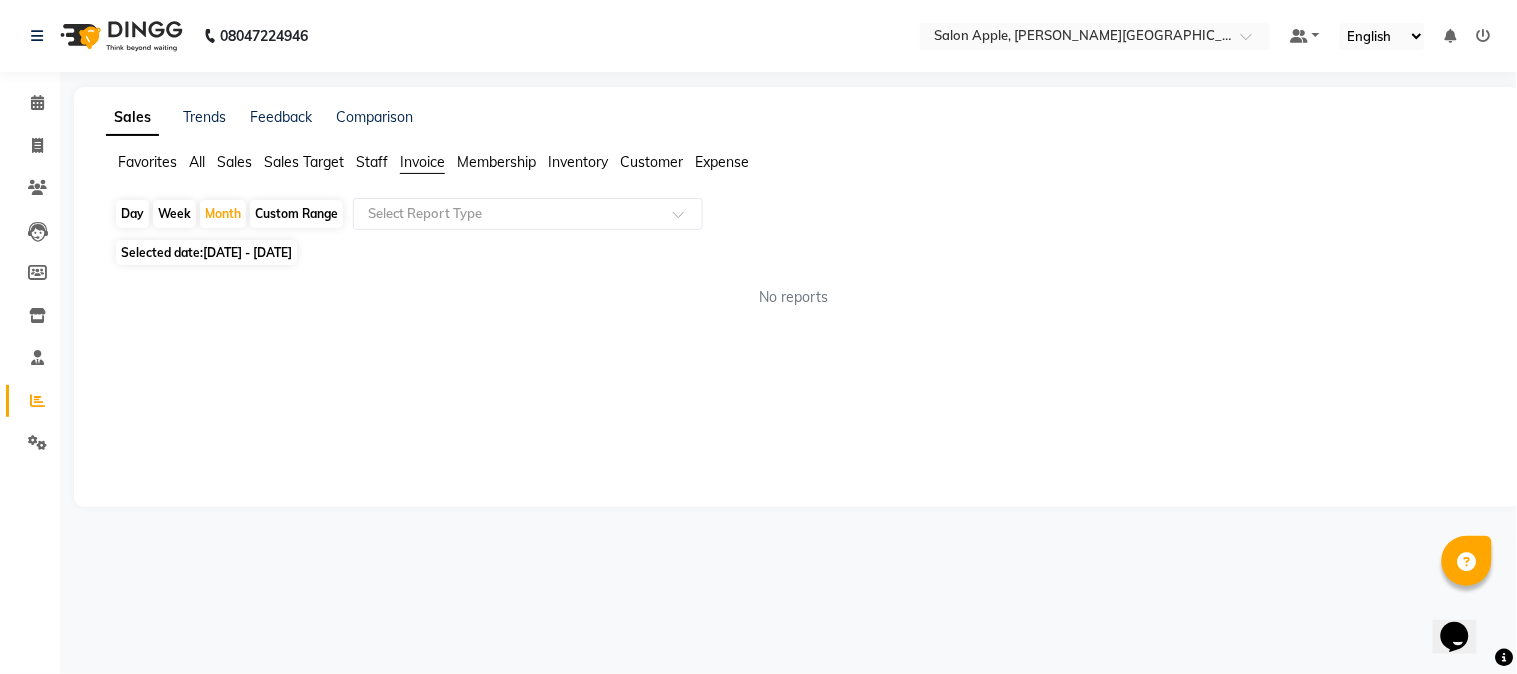 click on "Invoice" 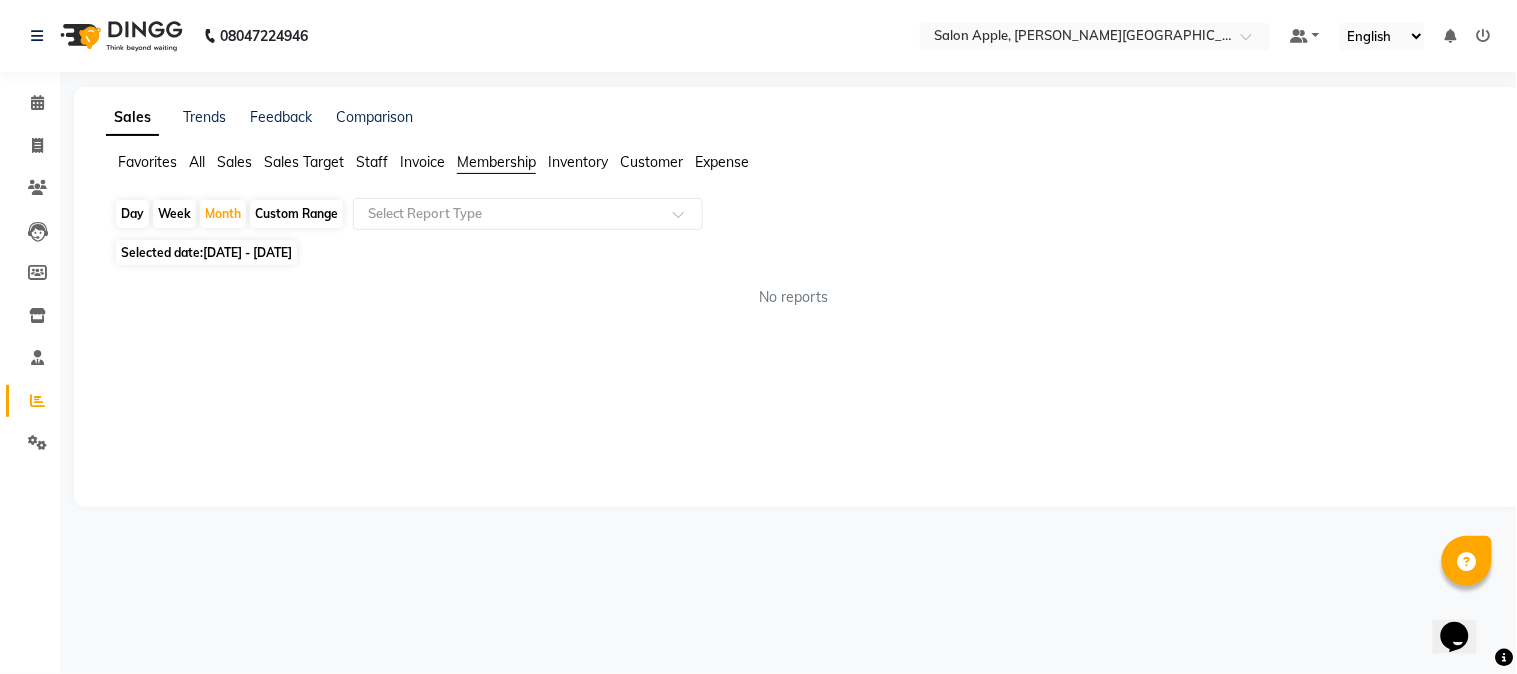 click on "Staff" 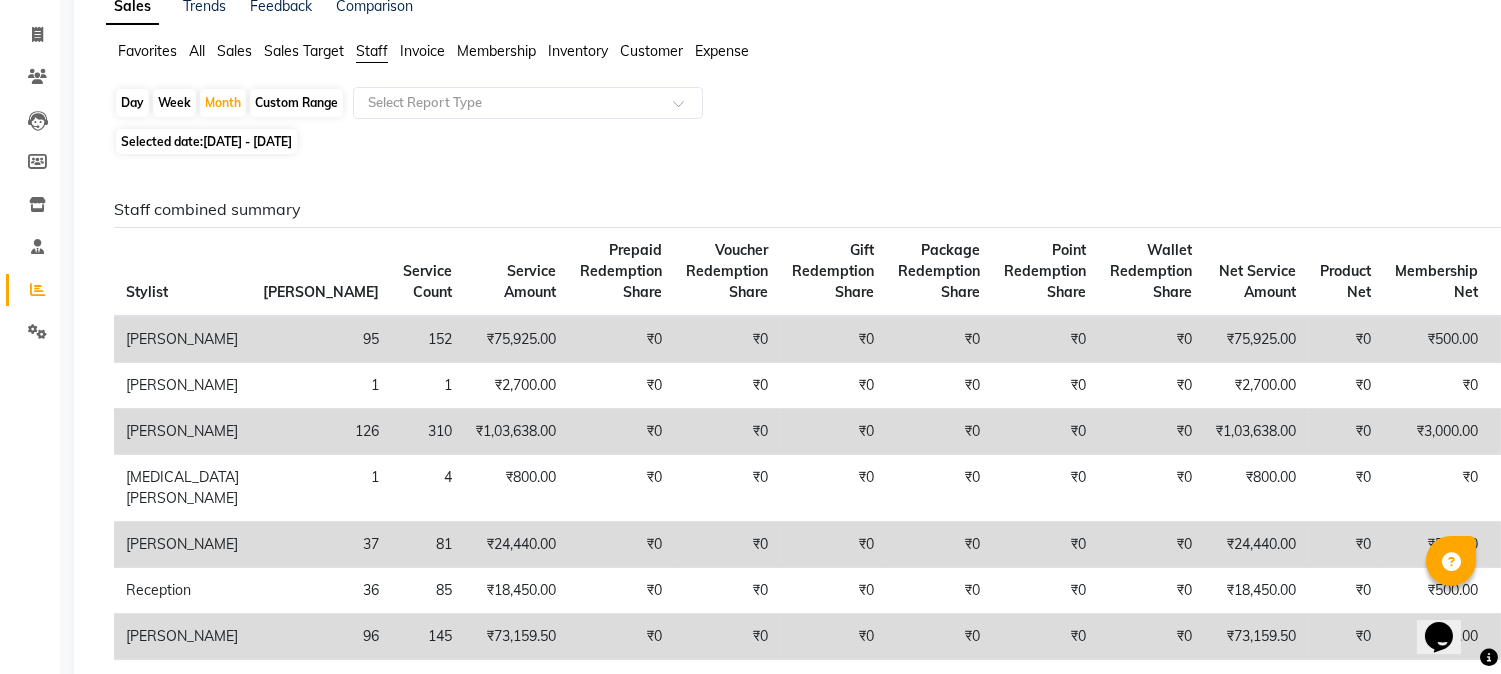 scroll, scrollTop: 222, scrollLeft: 0, axis: vertical 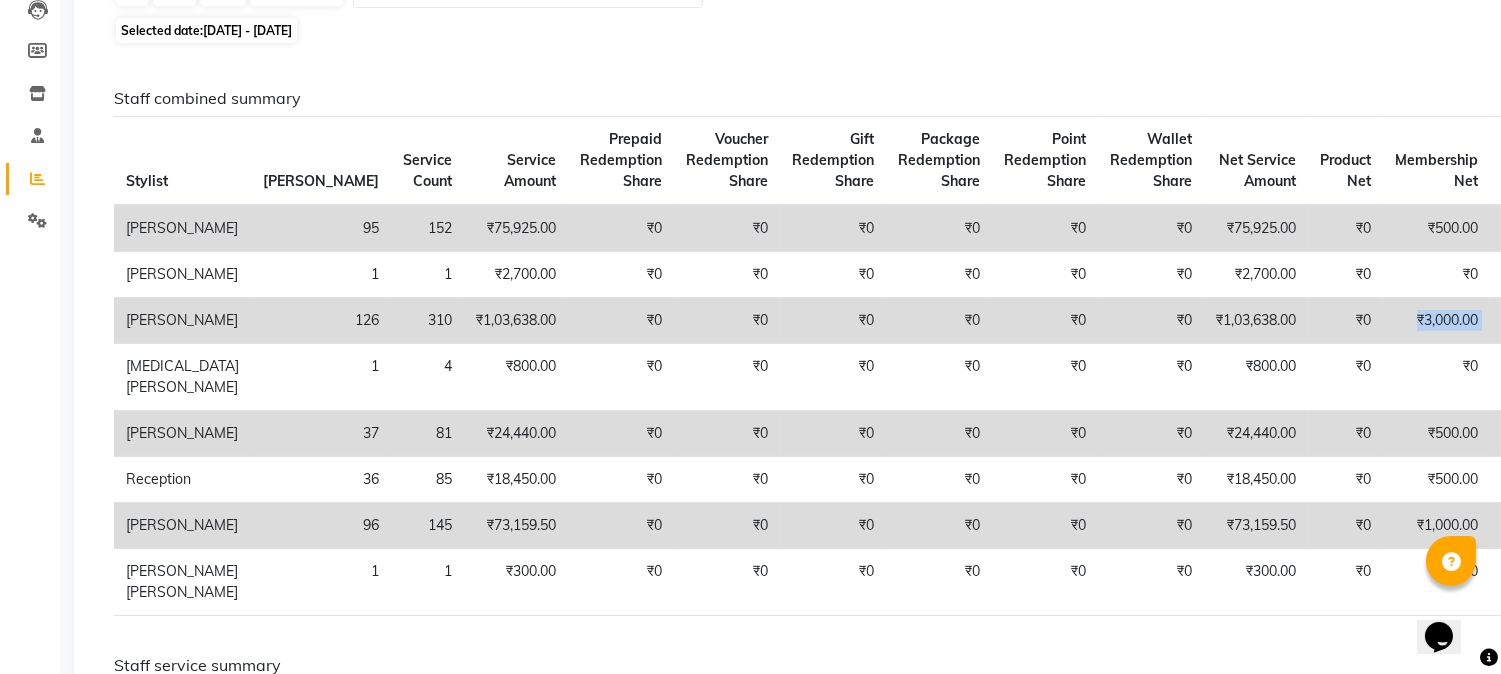 drag, startPoint x: 1333, startPoint y: 333, endPoint x: 1432, endPoint y: 332, distance: 99.00505 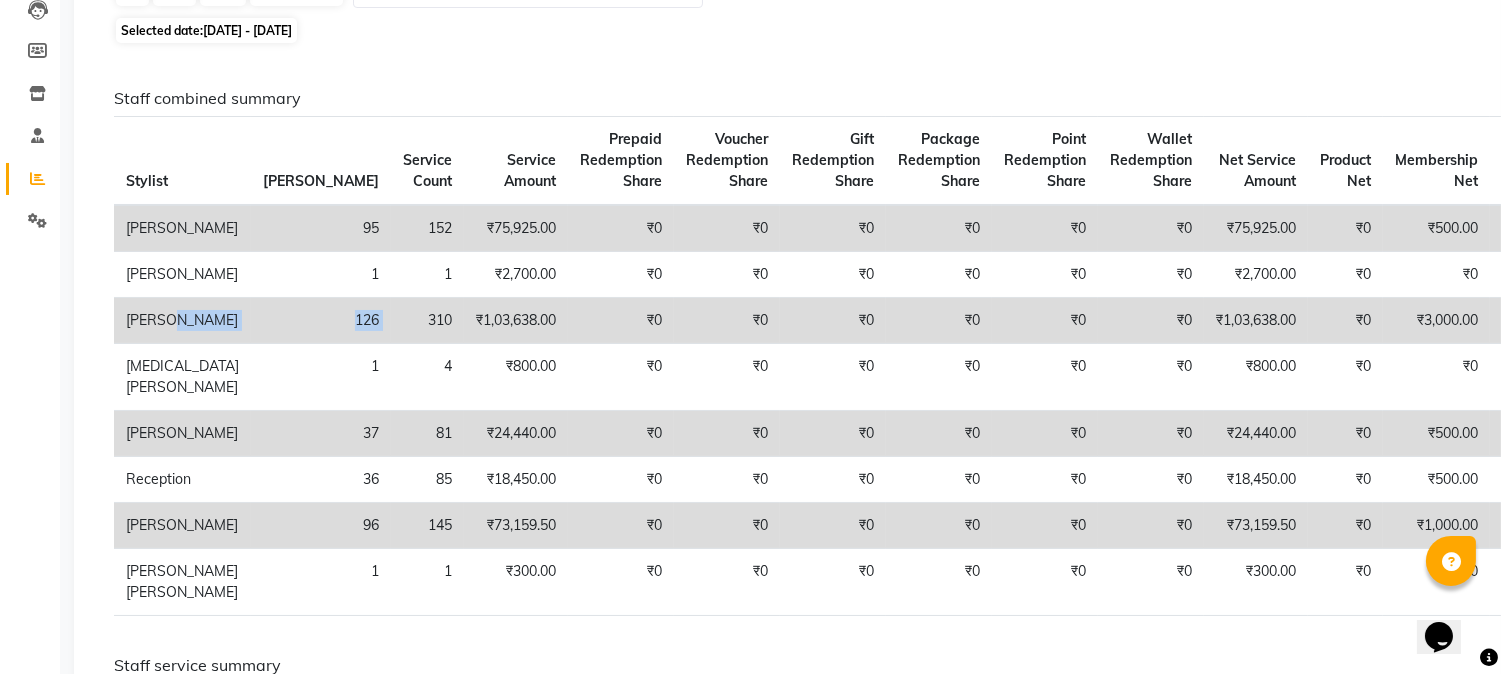 drag, startPoint x: 214, startPoint y: 338, endPoint x: 315, endPoint y: 338, distance: 101 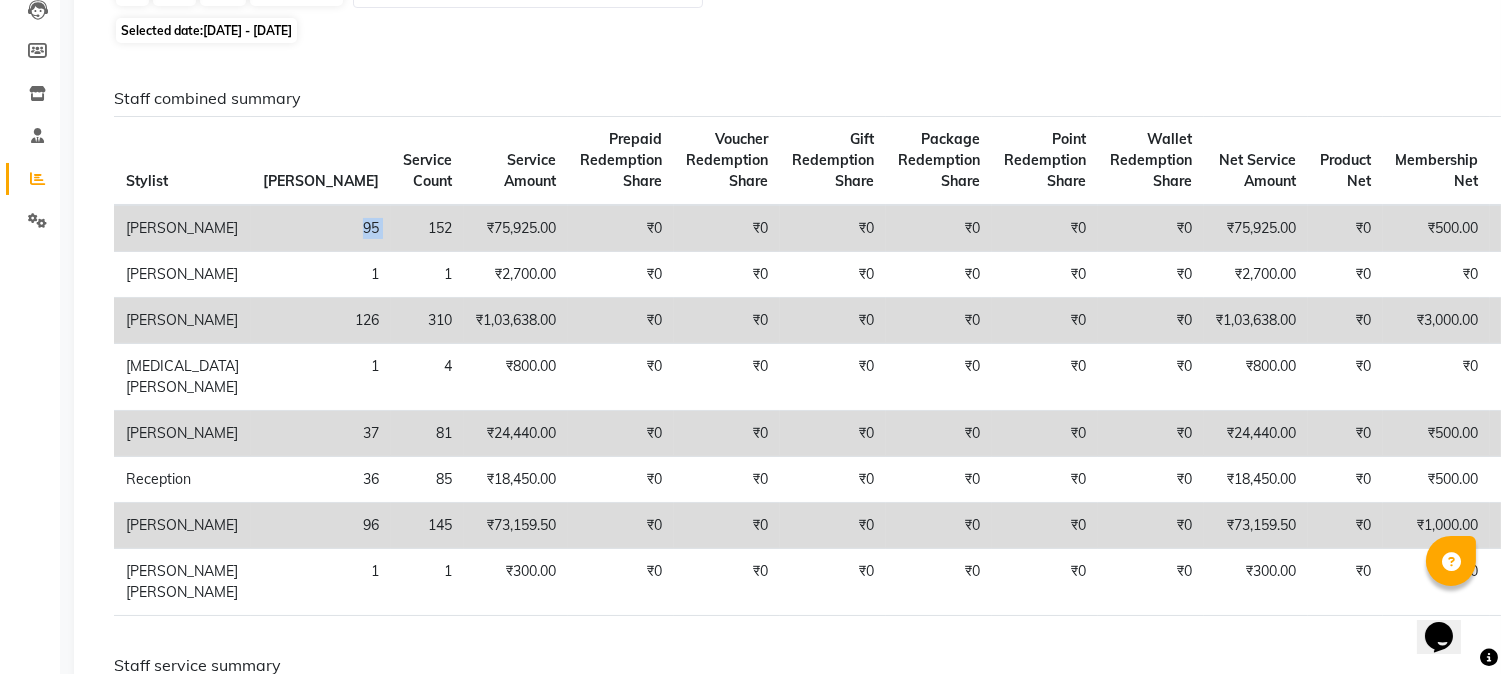 drag, startPoint x: 271, startPoint y: 222, endPoint x: 315, endPoint y: 222, distance: 44 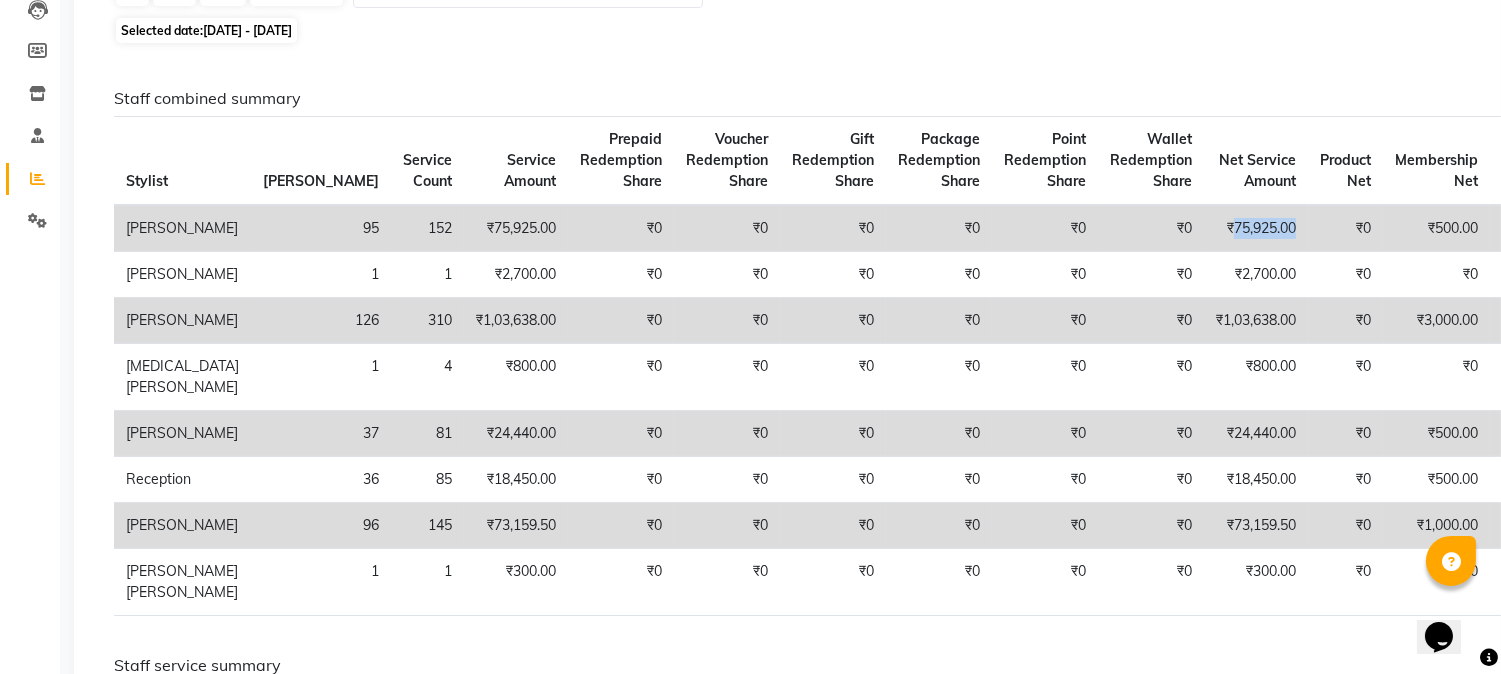 drag, startPoint x: 1148, startPoint y: 232, endPoint x: 1221, endPoint y: 233, distance: 73.00685 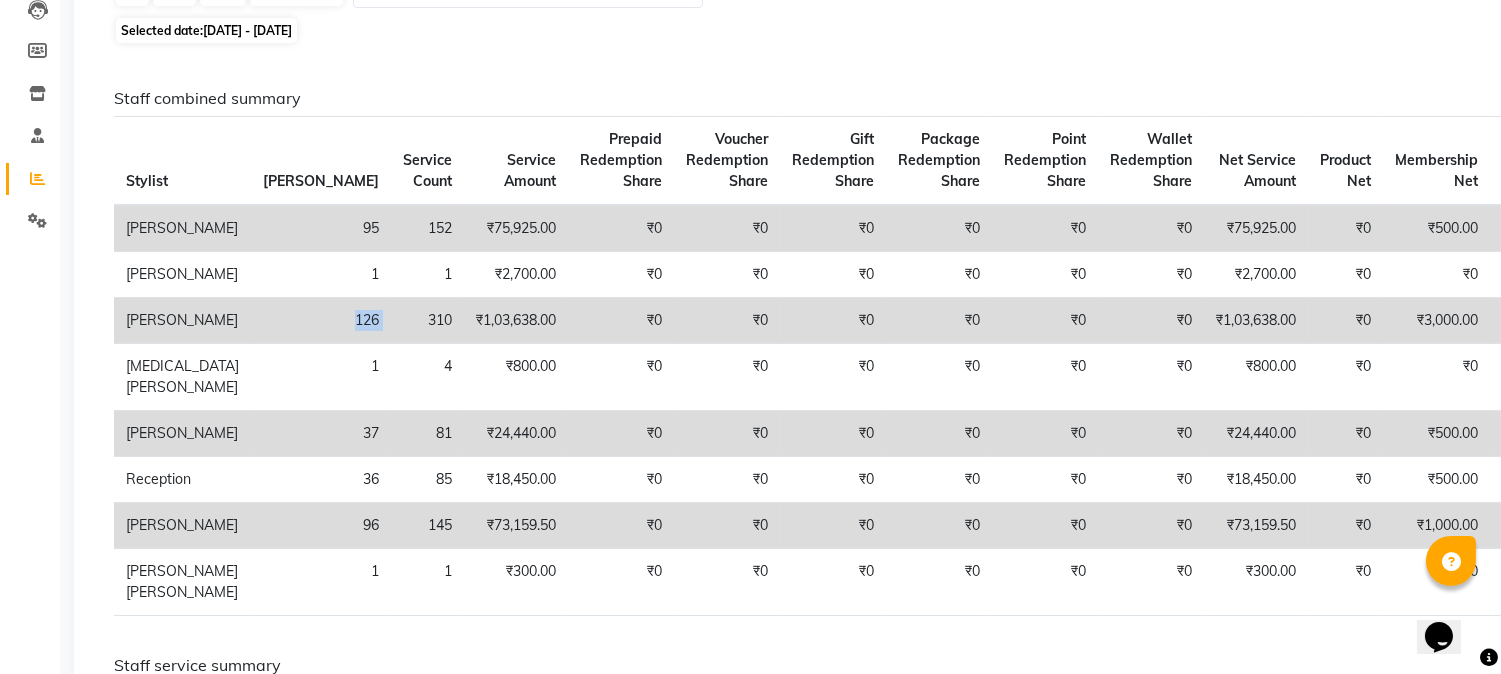 drag, startPoint x: 246, startPoint y: 341, endPoint x: 353, endPoint y: 343, distance: 107.01869 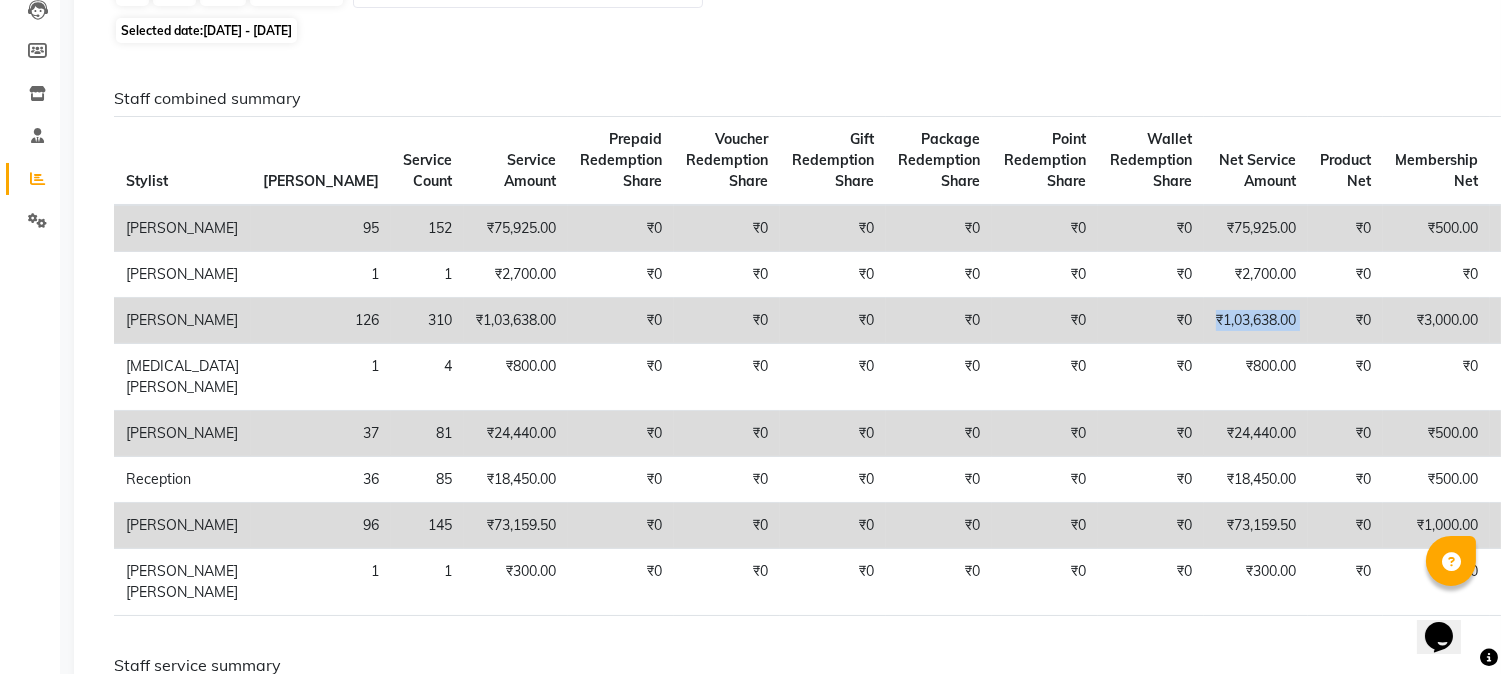 drag, startPoint x: 1240, startPoint y: 343, endPoint x: 1125, endPoint y: 343, distance: 115 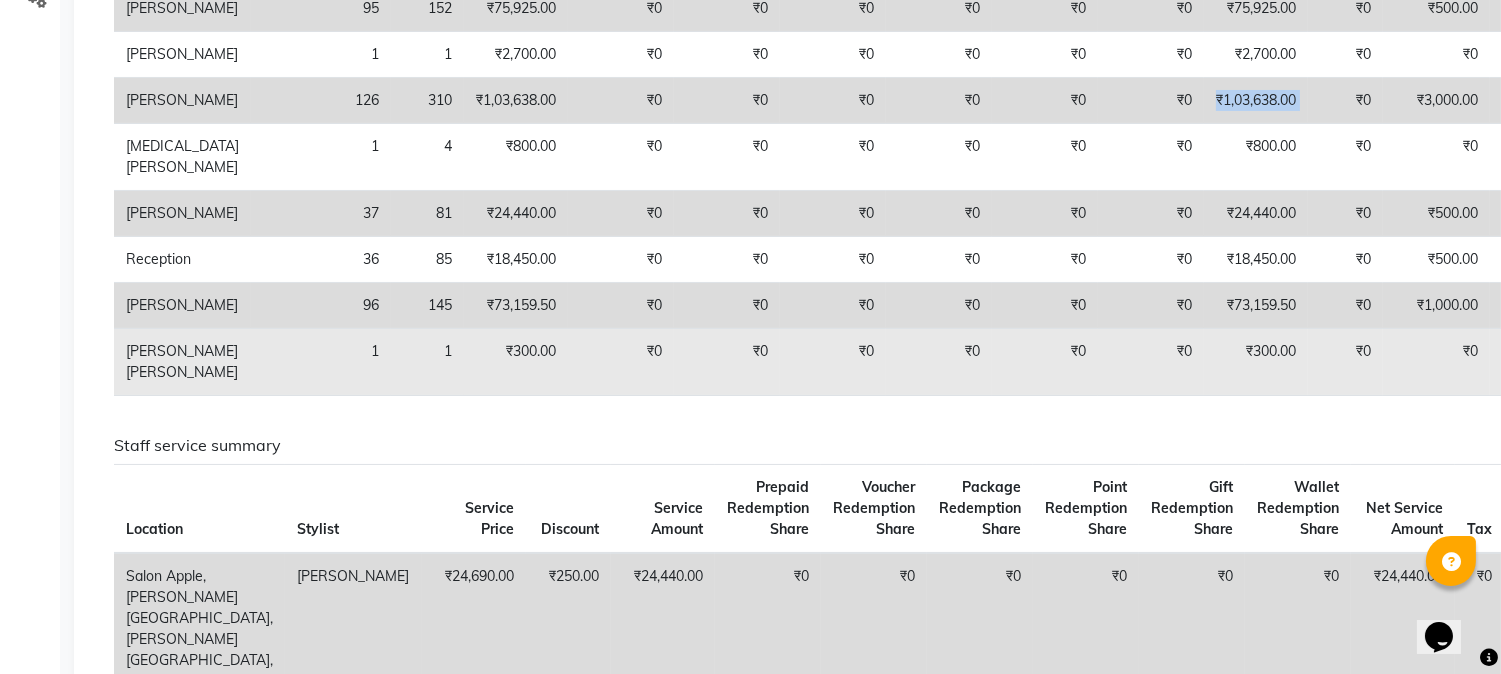 scroll, scrollTop: 444, scrollLeft: 0, axis: vertical 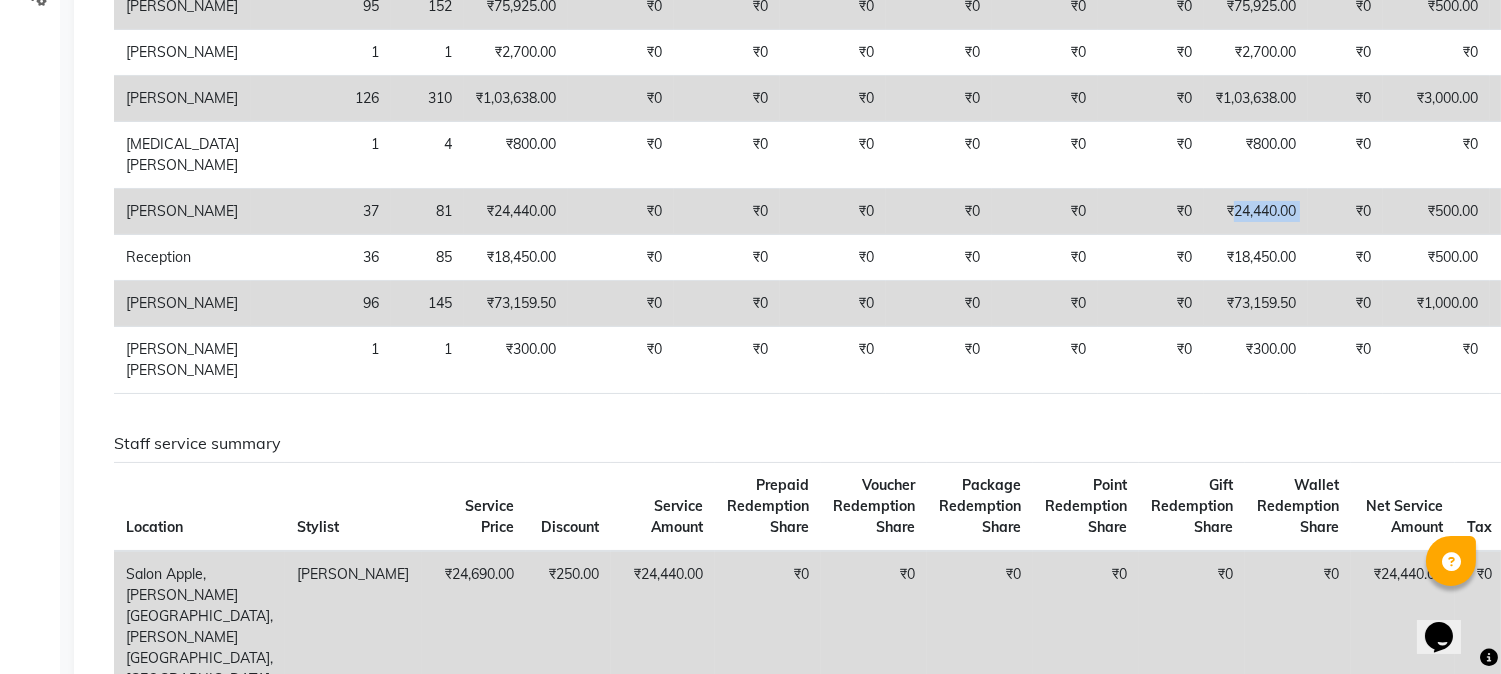 drag, startPoint x: 1147, startPoint y: 254, endPoint x: 1260, endPoint y: 258, distance: 113.07078 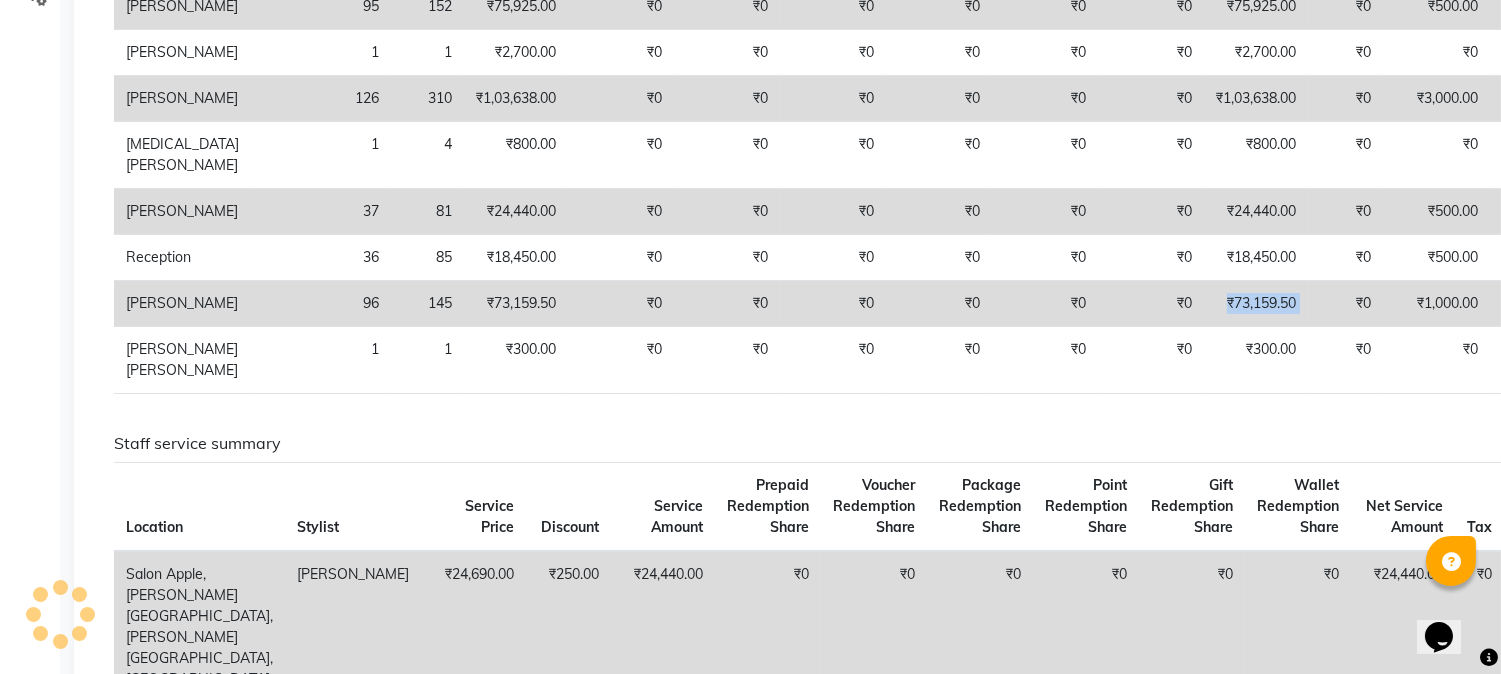 drag, startPoint x: 1253, startPoint y: 344, endPoint x: 1116, endPoint y: 357, distance: 137.6154 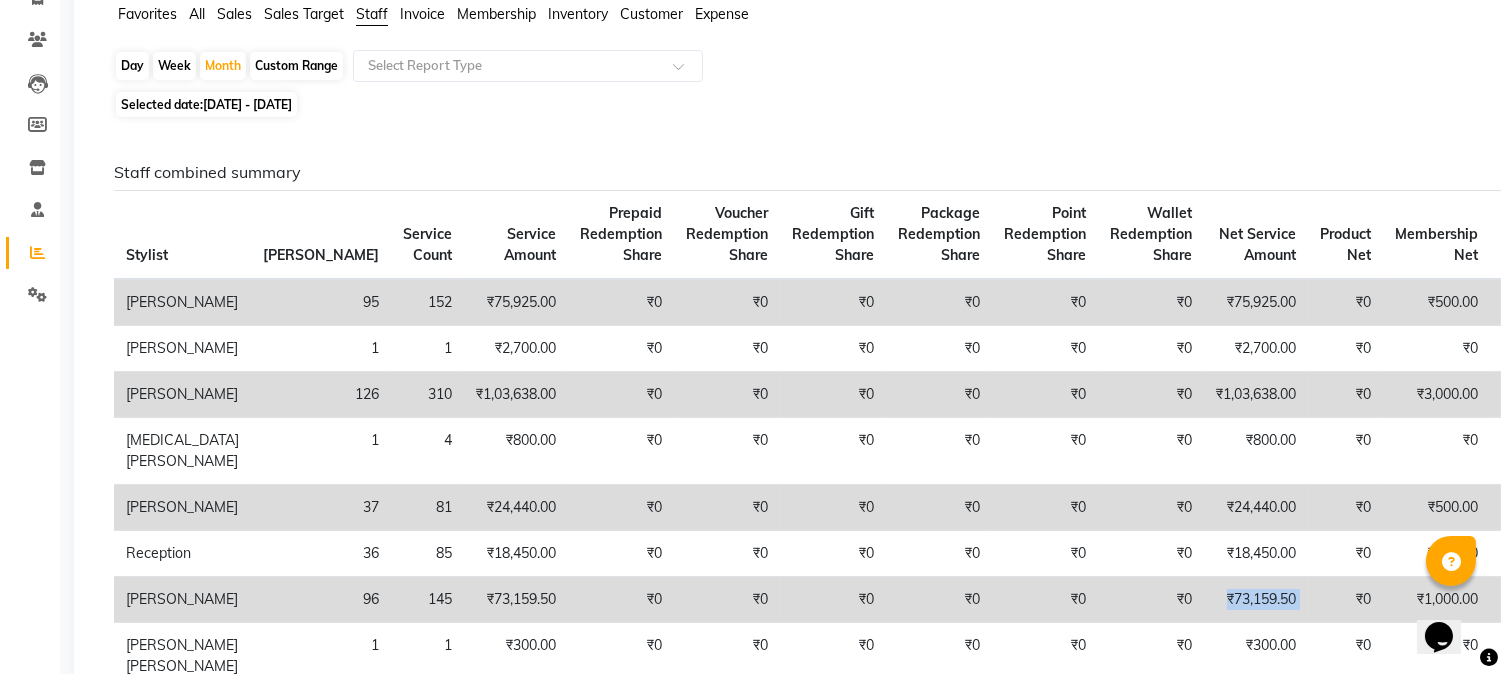scroll, scrollTop: 0, scrollLeft: 0, axis: both 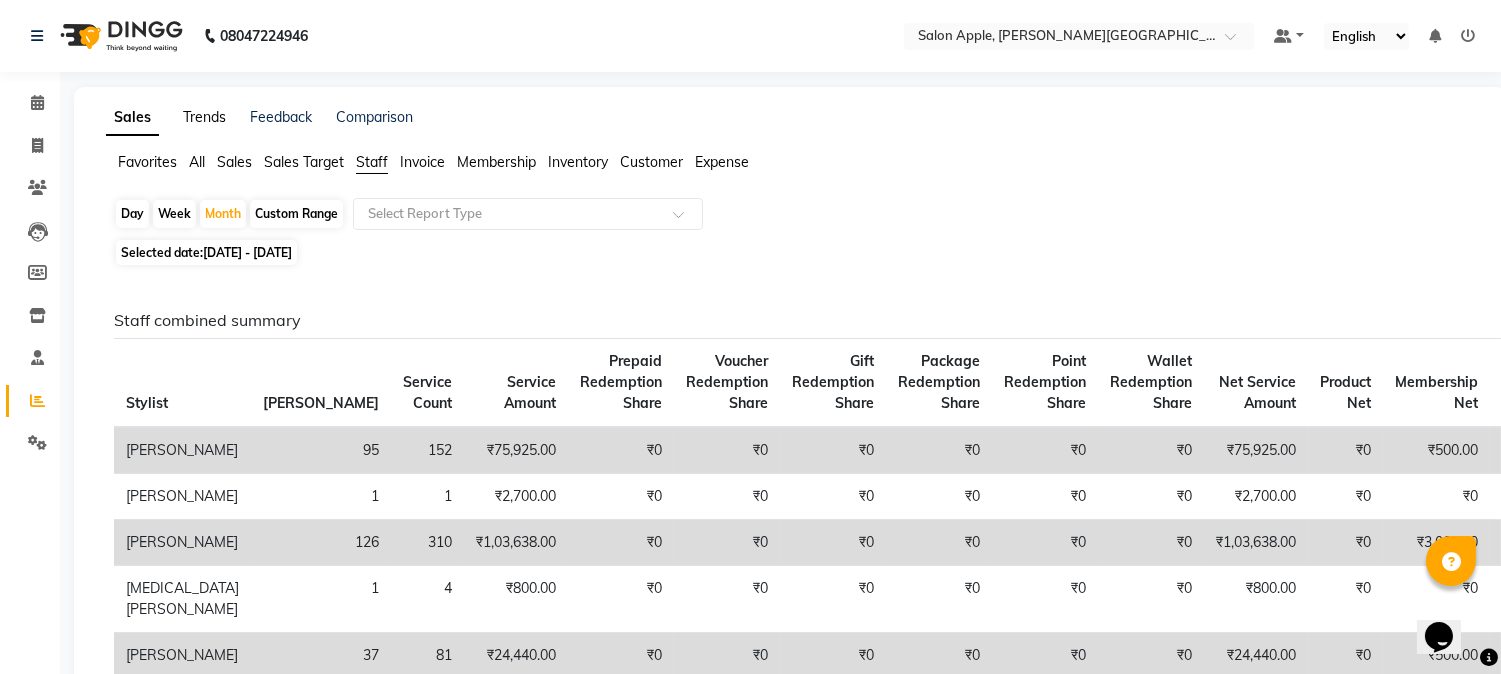 click on "Trends" 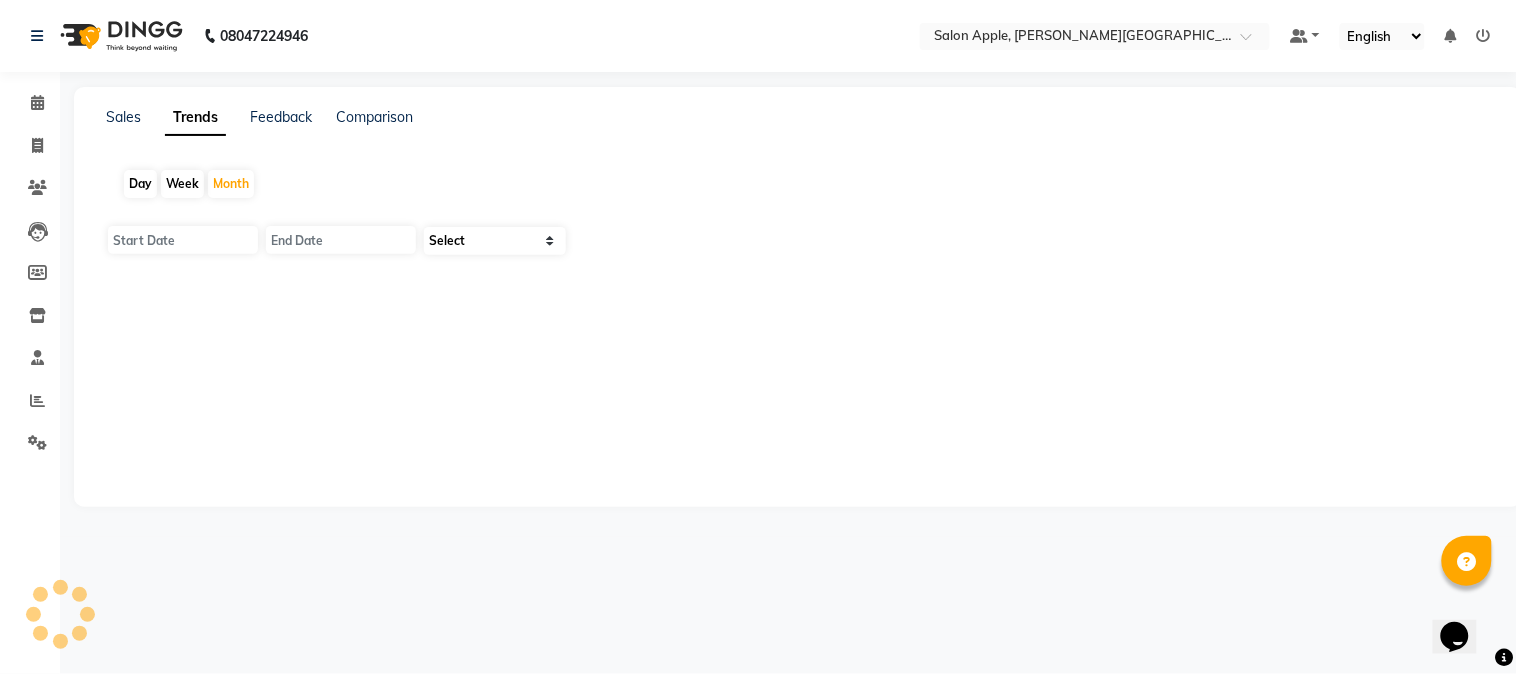 type on "[DATE]" 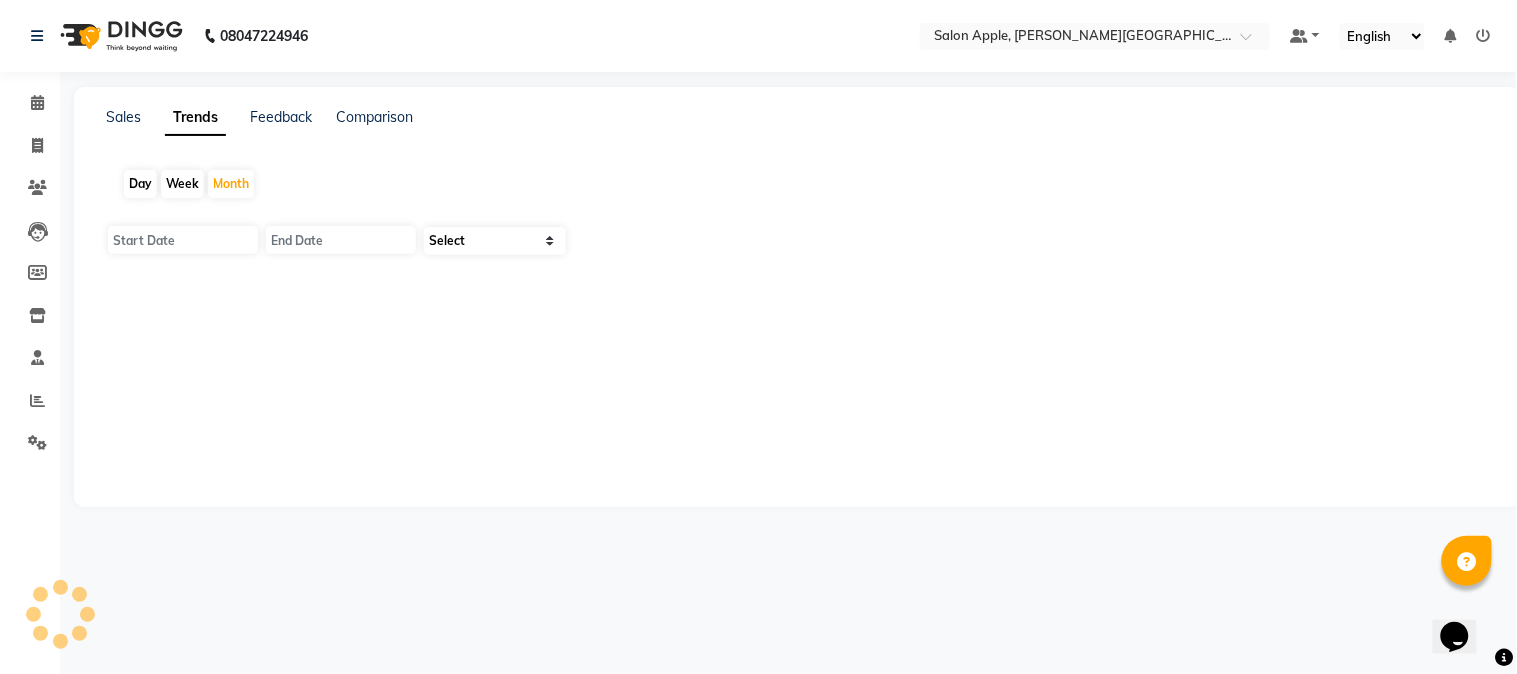 type on "31-07-2025" 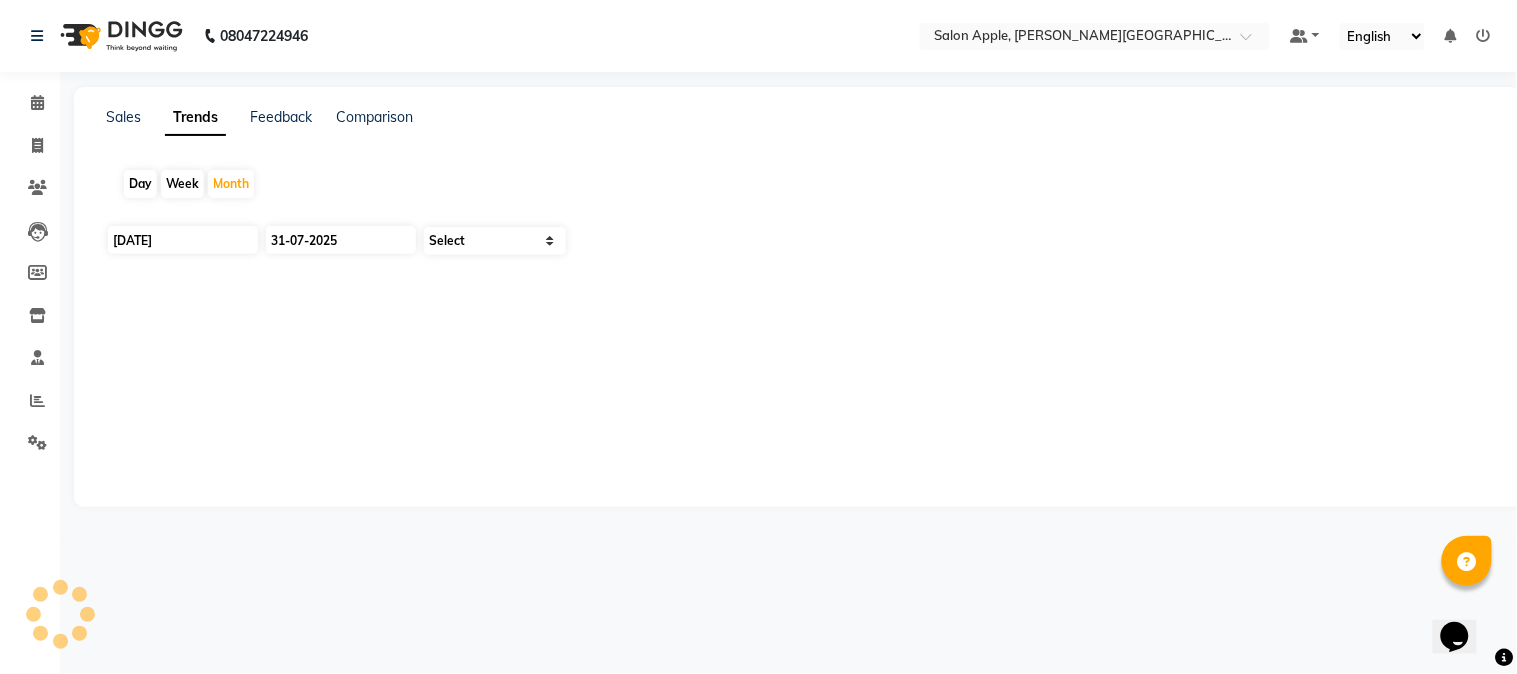 select on "by_client" 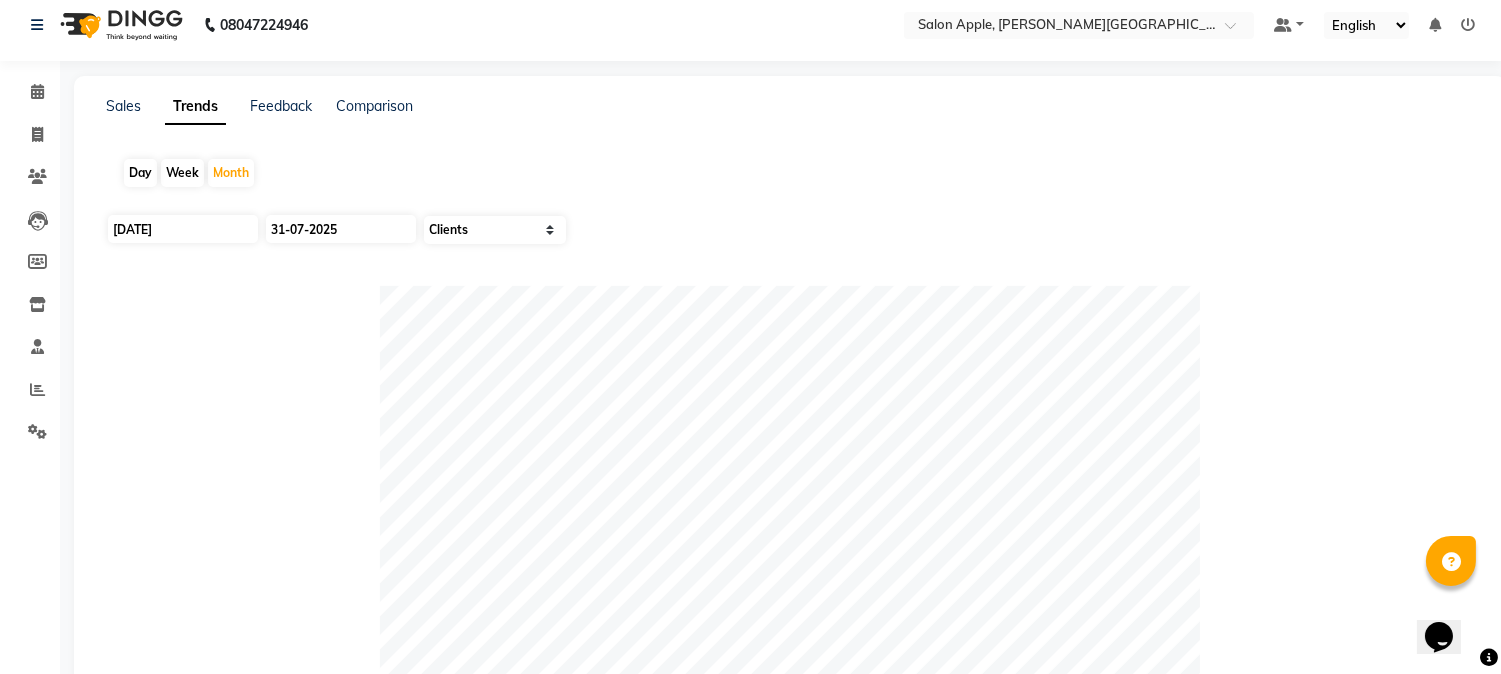 scroll, scrollTop: 1, scrollLeft: 0, axis: vertical 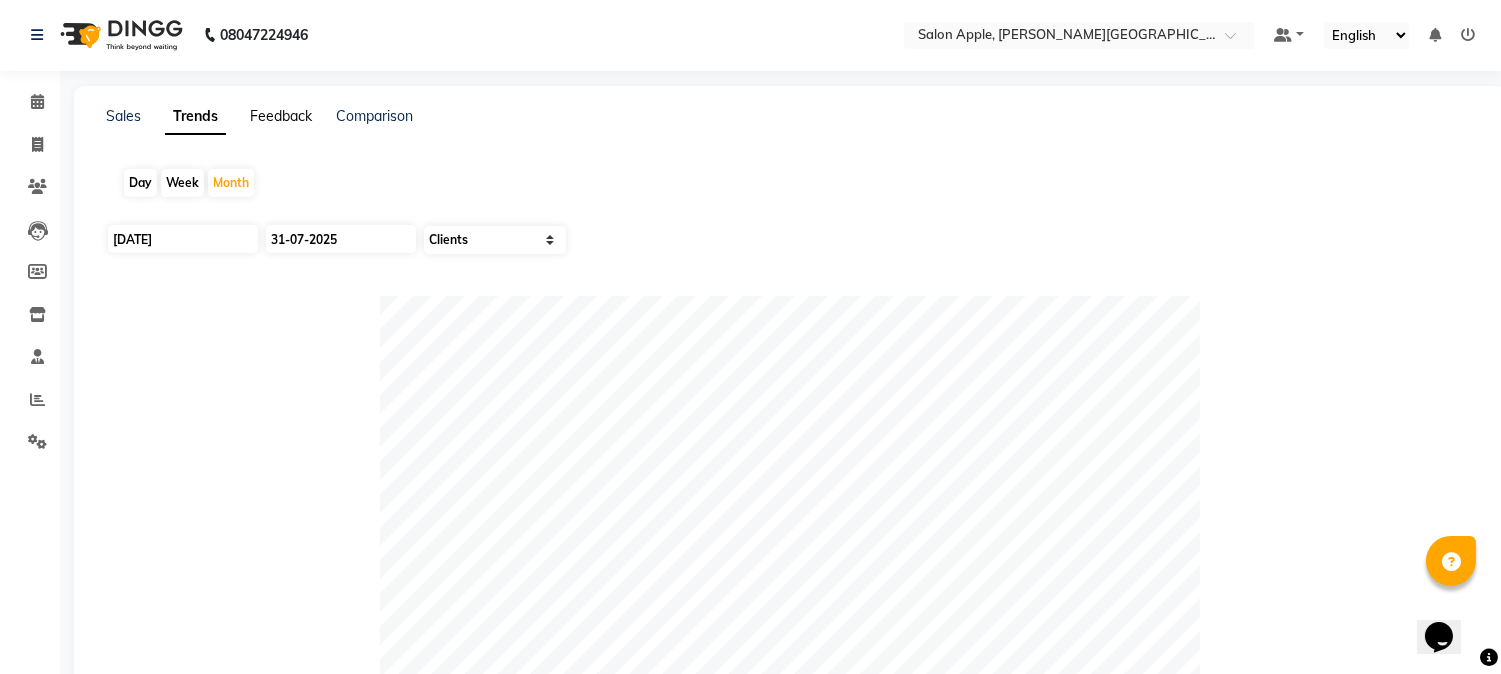 click on "Feedback" 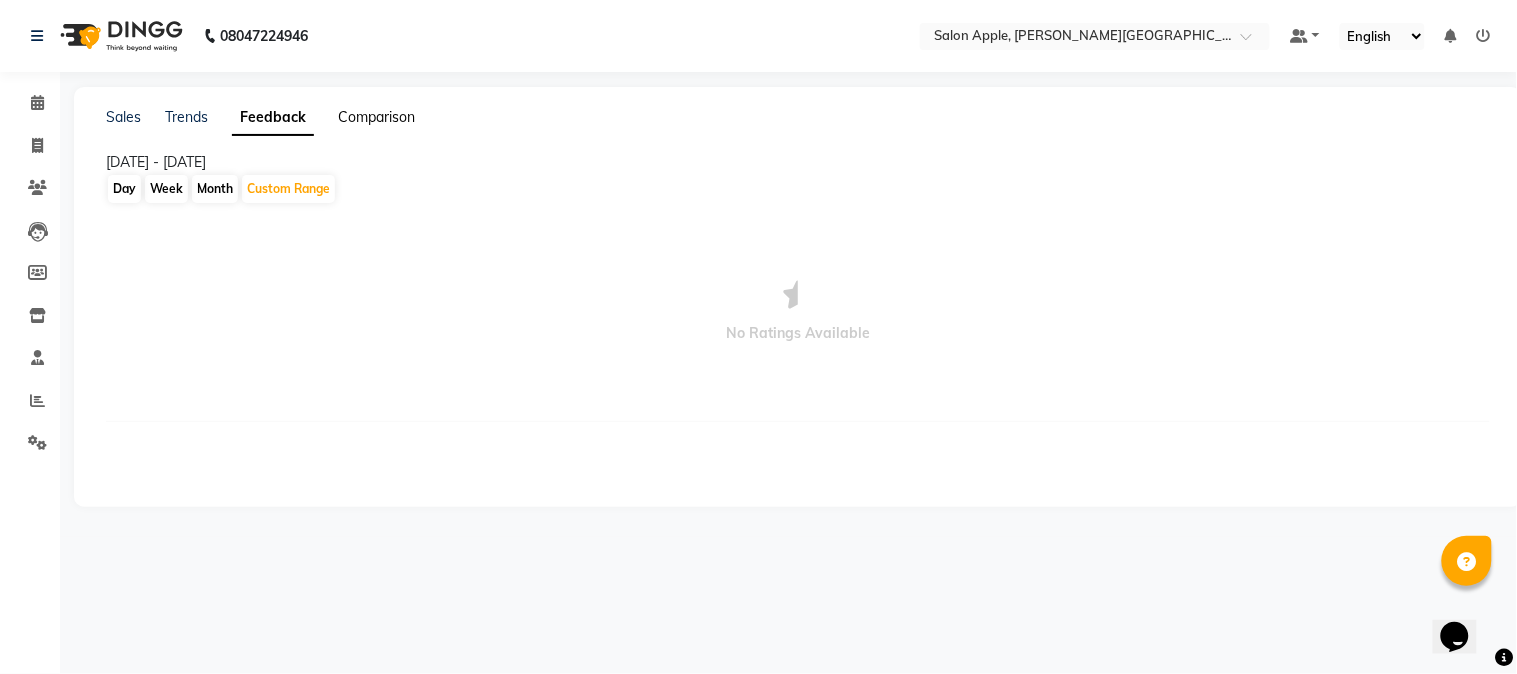 click on "Comparison" 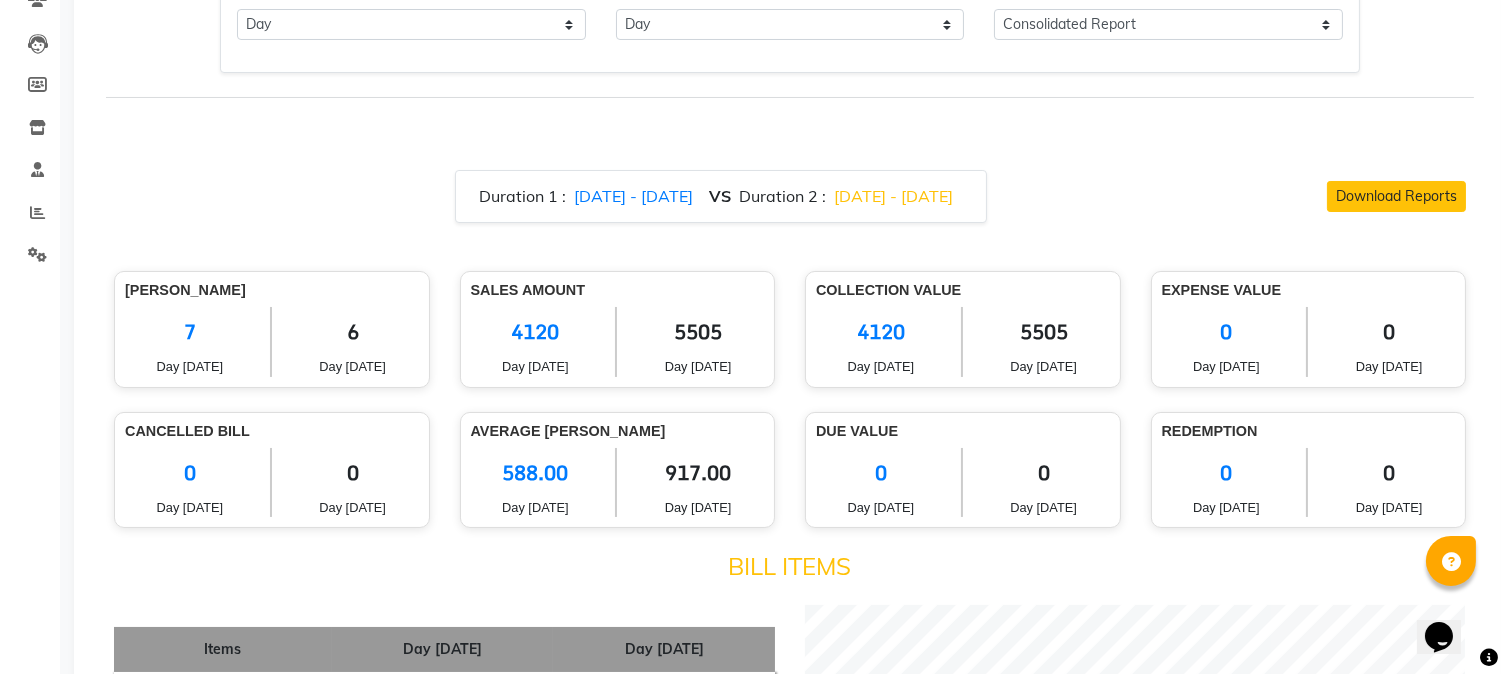 scroll, scrollTop: 0, scrollLeft: 0, axis: both 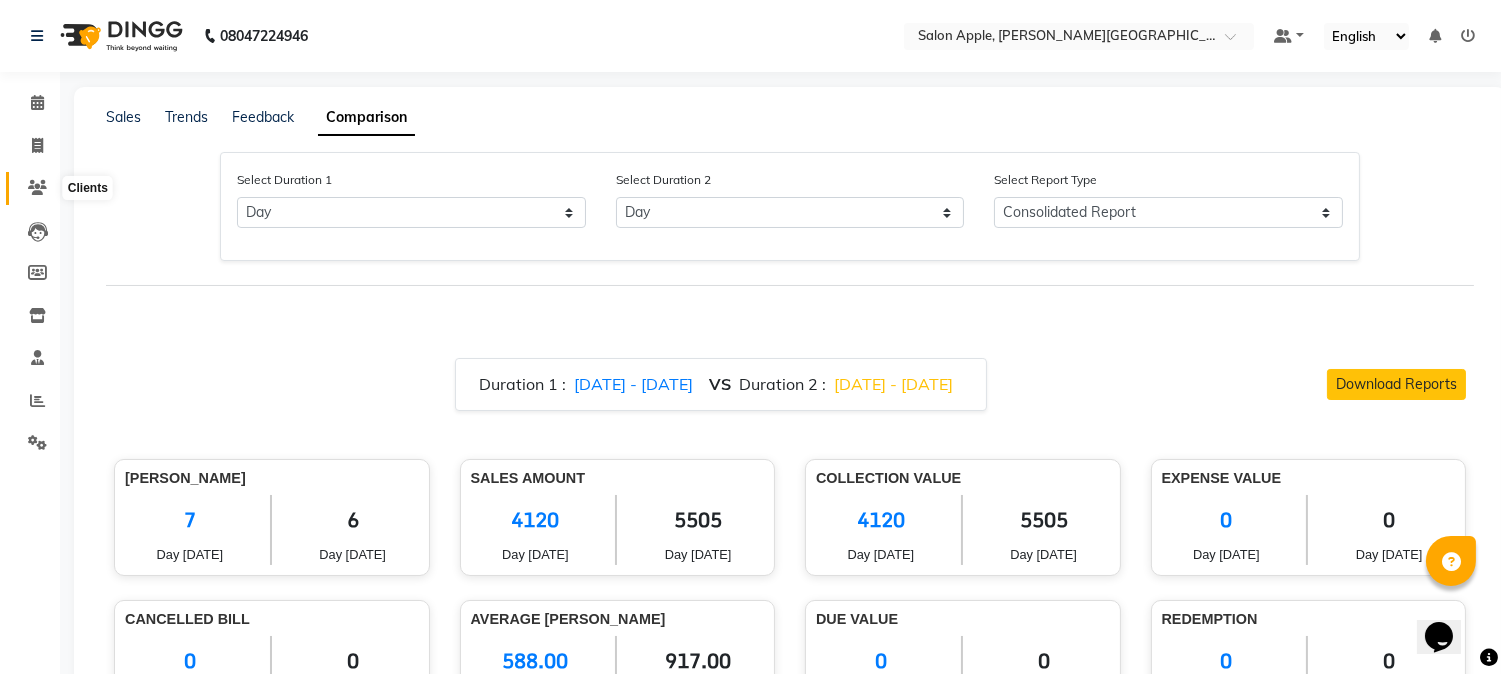 click 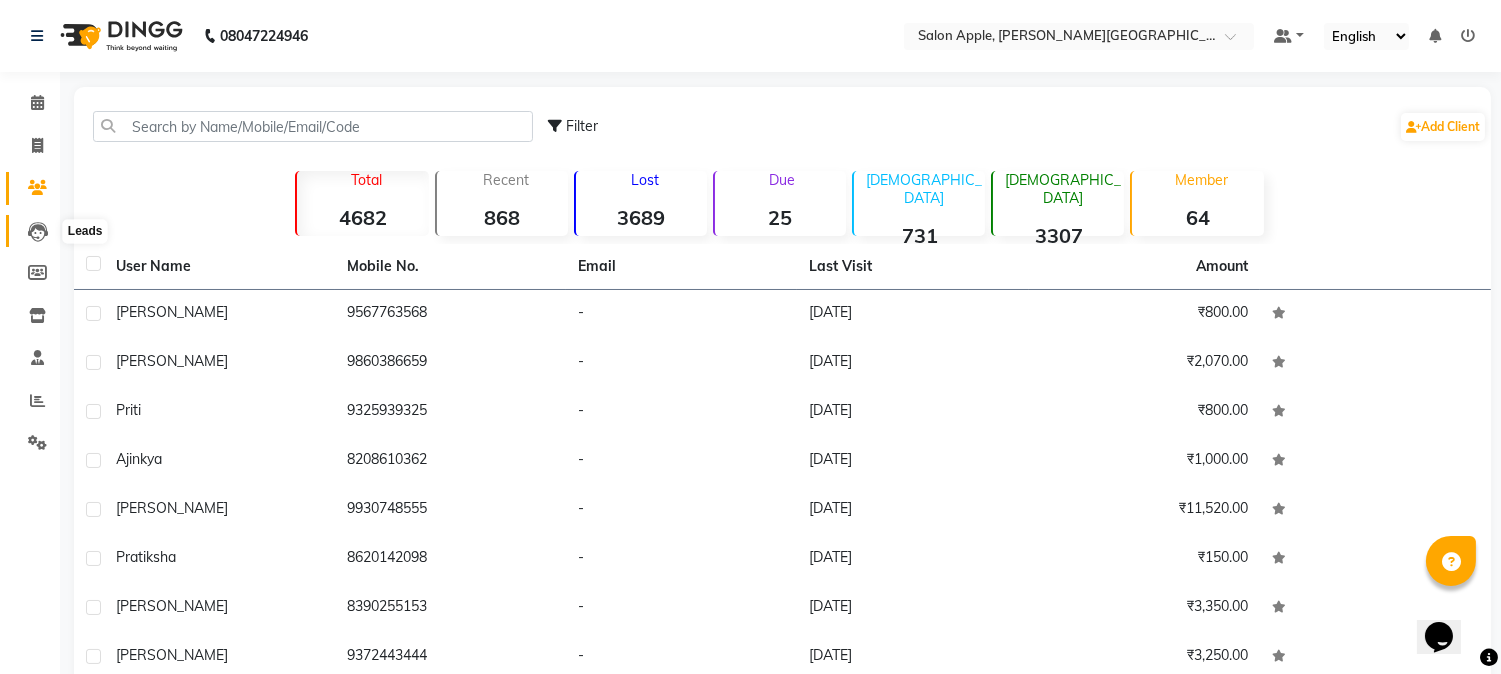 click 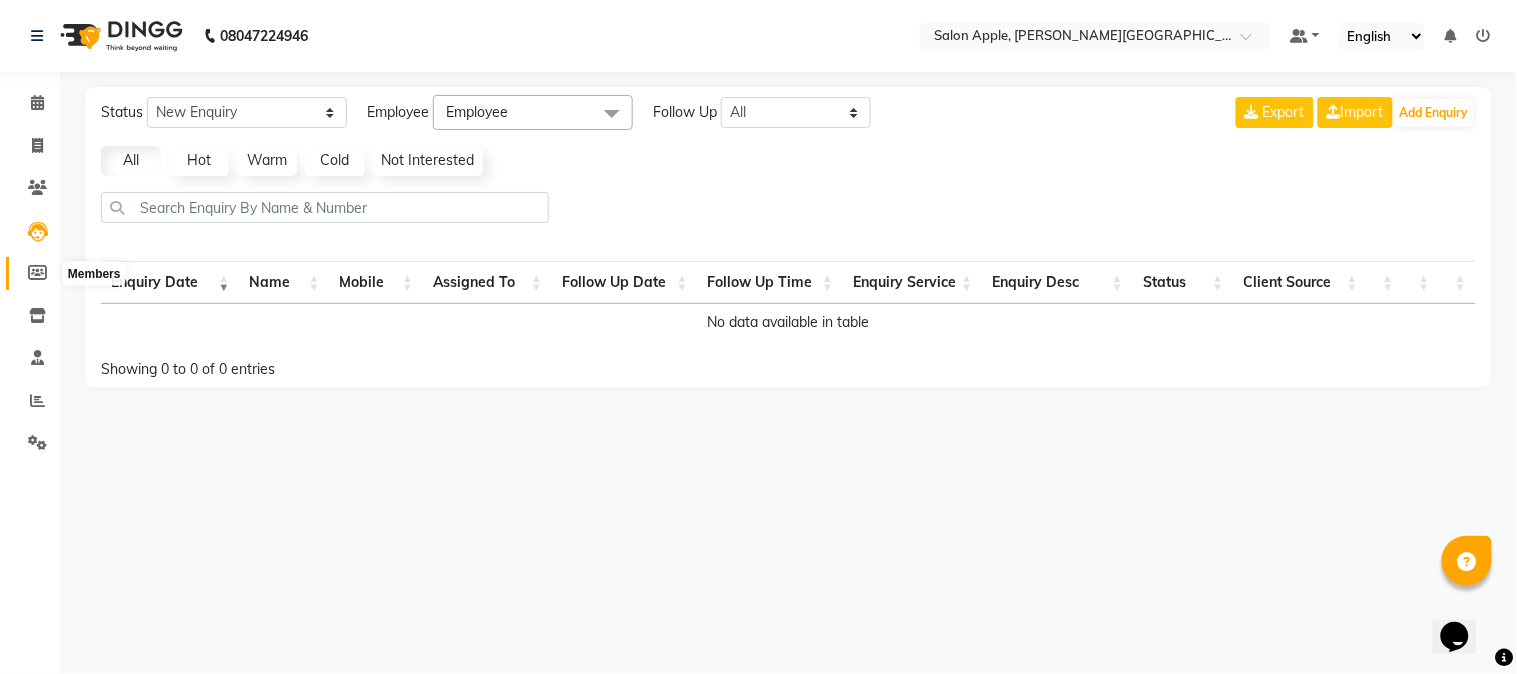 click 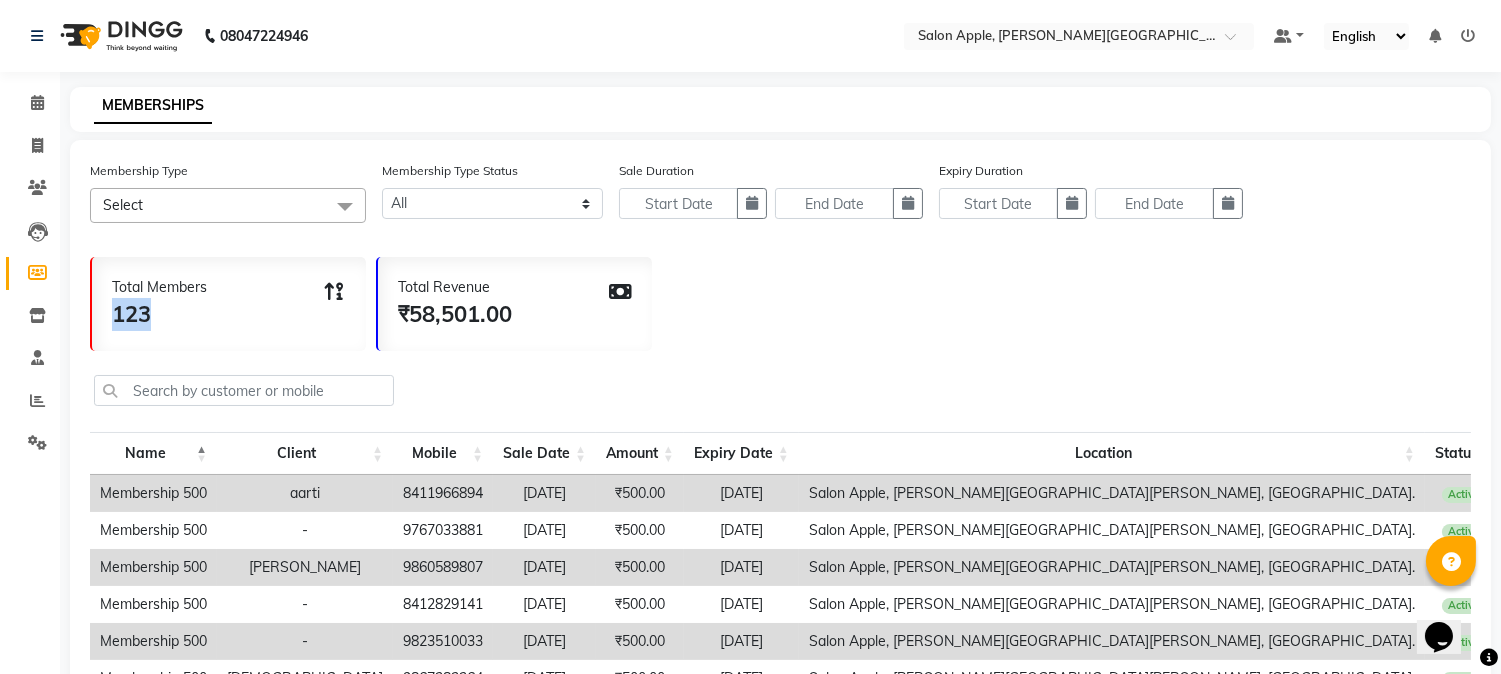 drag, startPoint x: 208, startPoint y: 322, endPoint x: 73, endPoint y: 320, distance: 135.01482 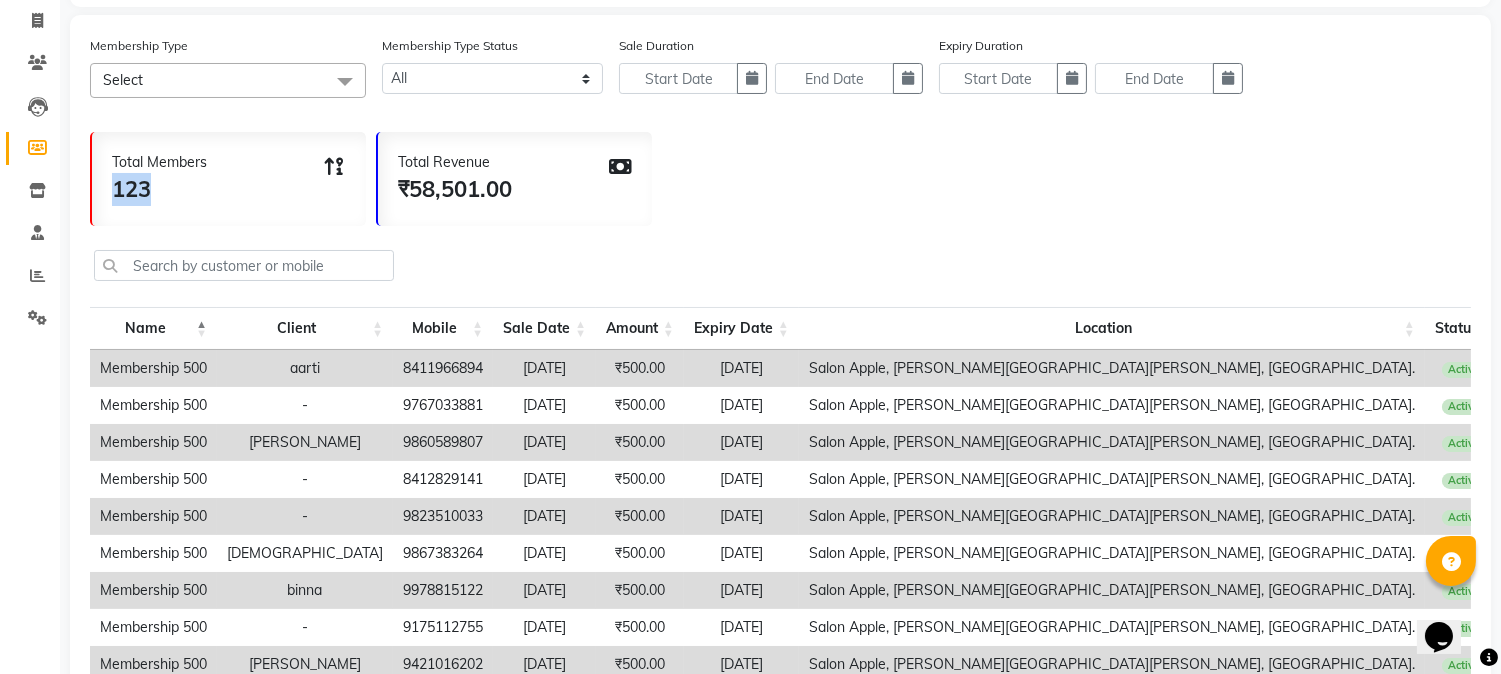 scroll, scrollTop: 321, scrollLeft: 0, axis: vertical 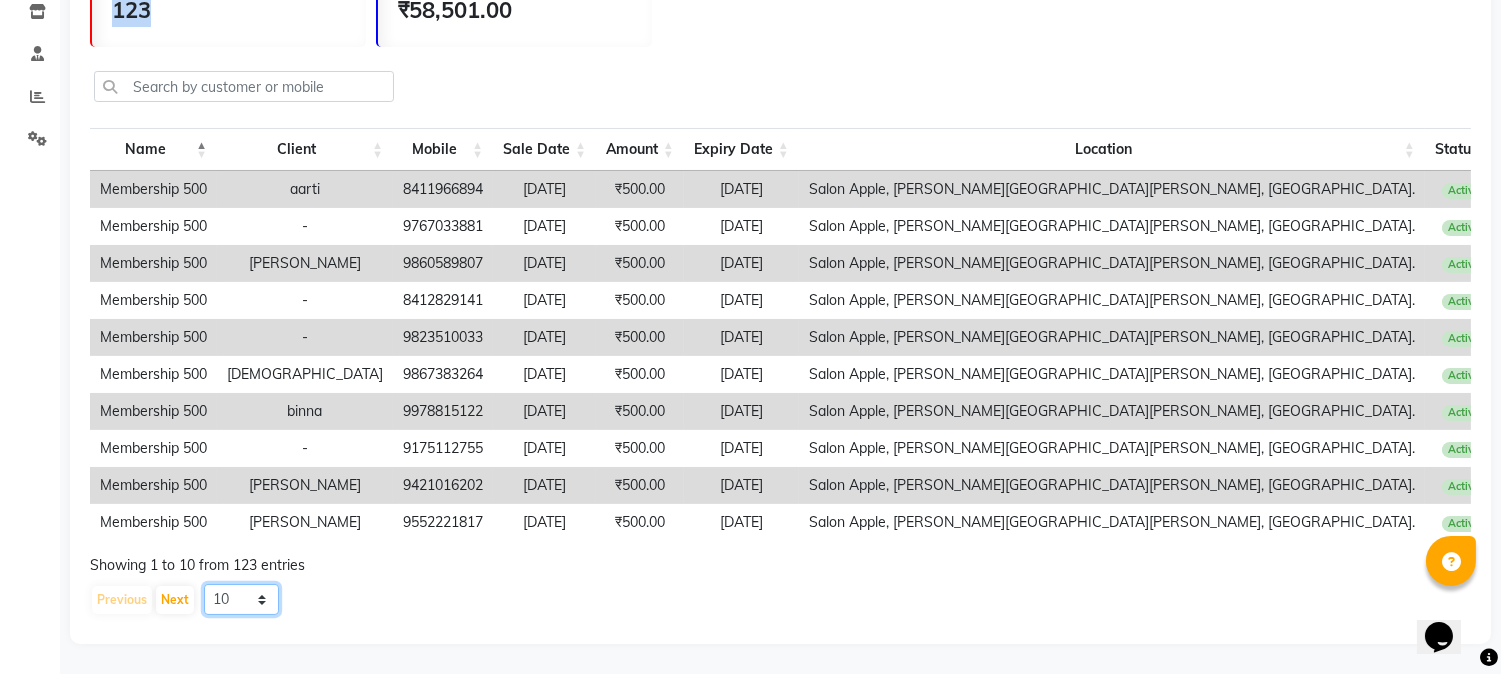 click on "10 20 50 100" 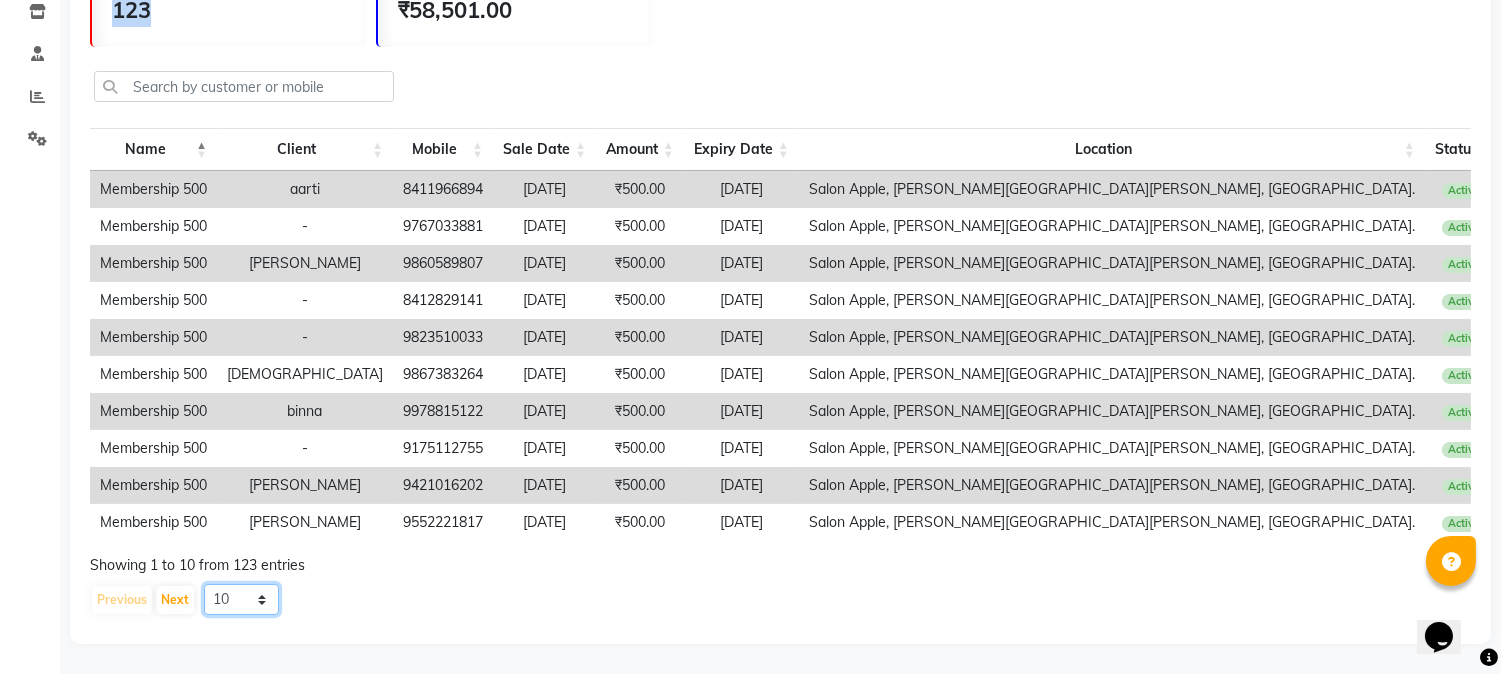 select on "50" 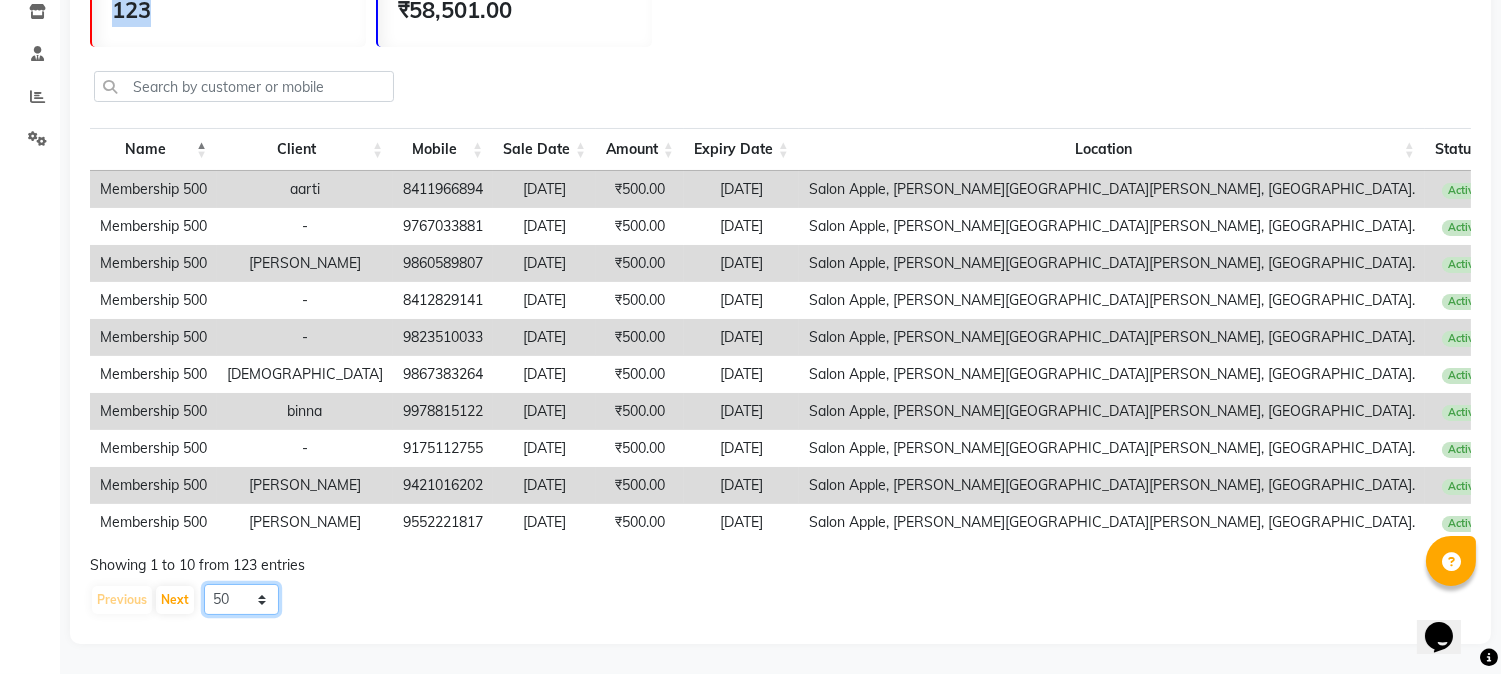 click on "10 20 50 100" 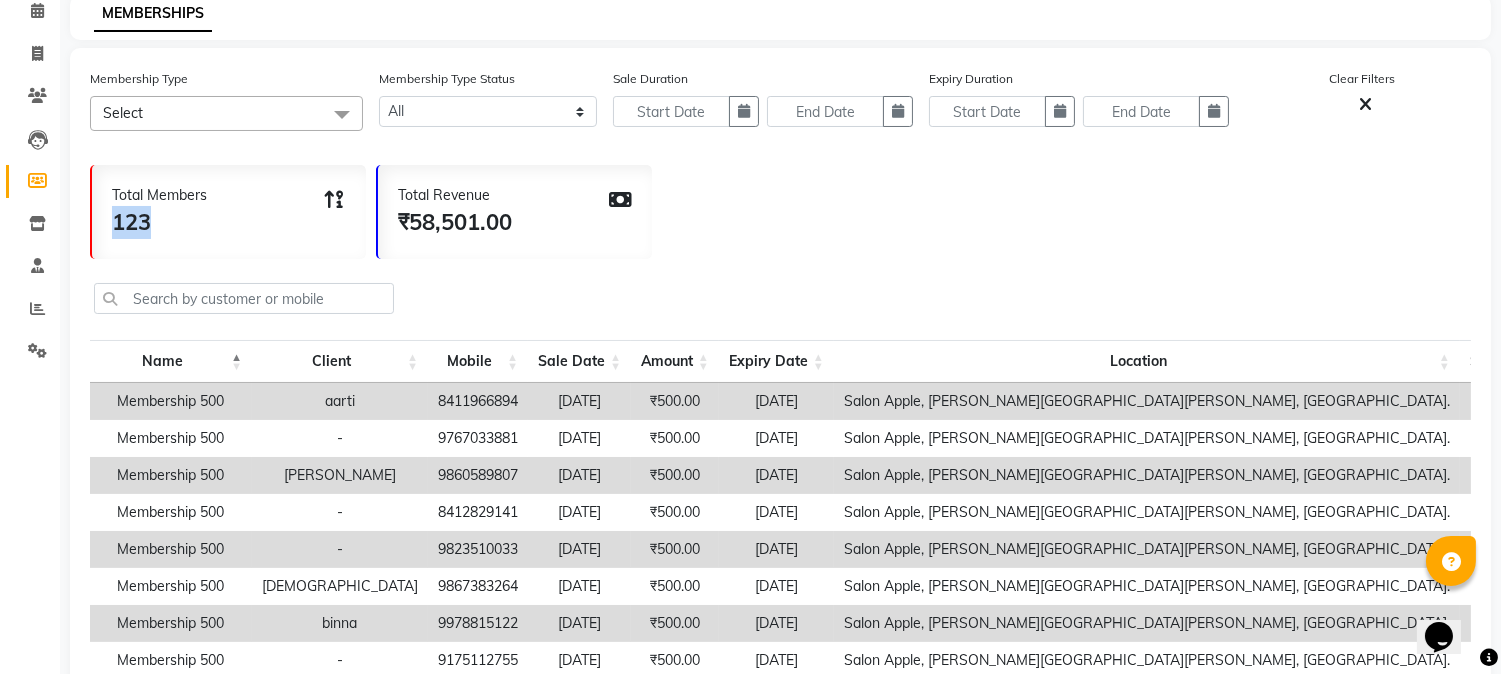 scroll, scrollTop: 0, scrollLeft: 0, axis: both 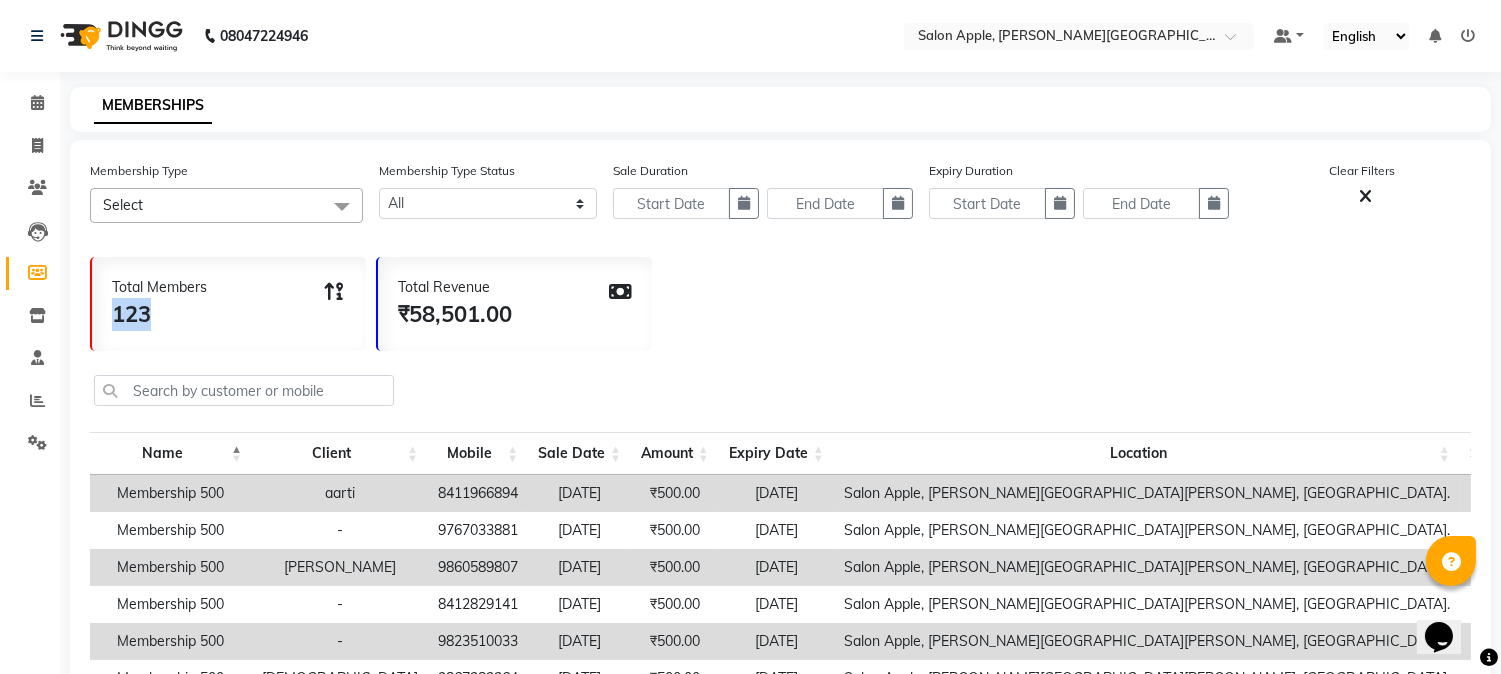 click on "Total Members 123" 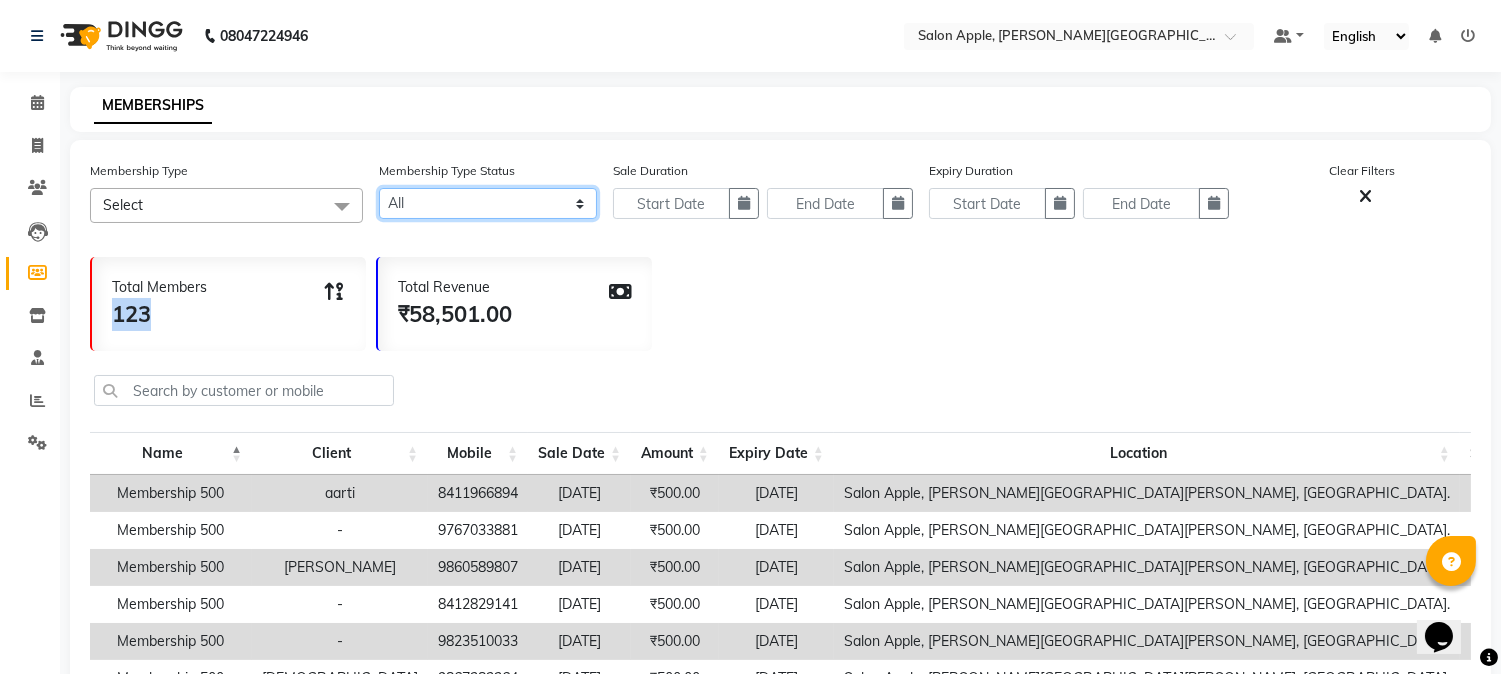 click on "Active Expired All" 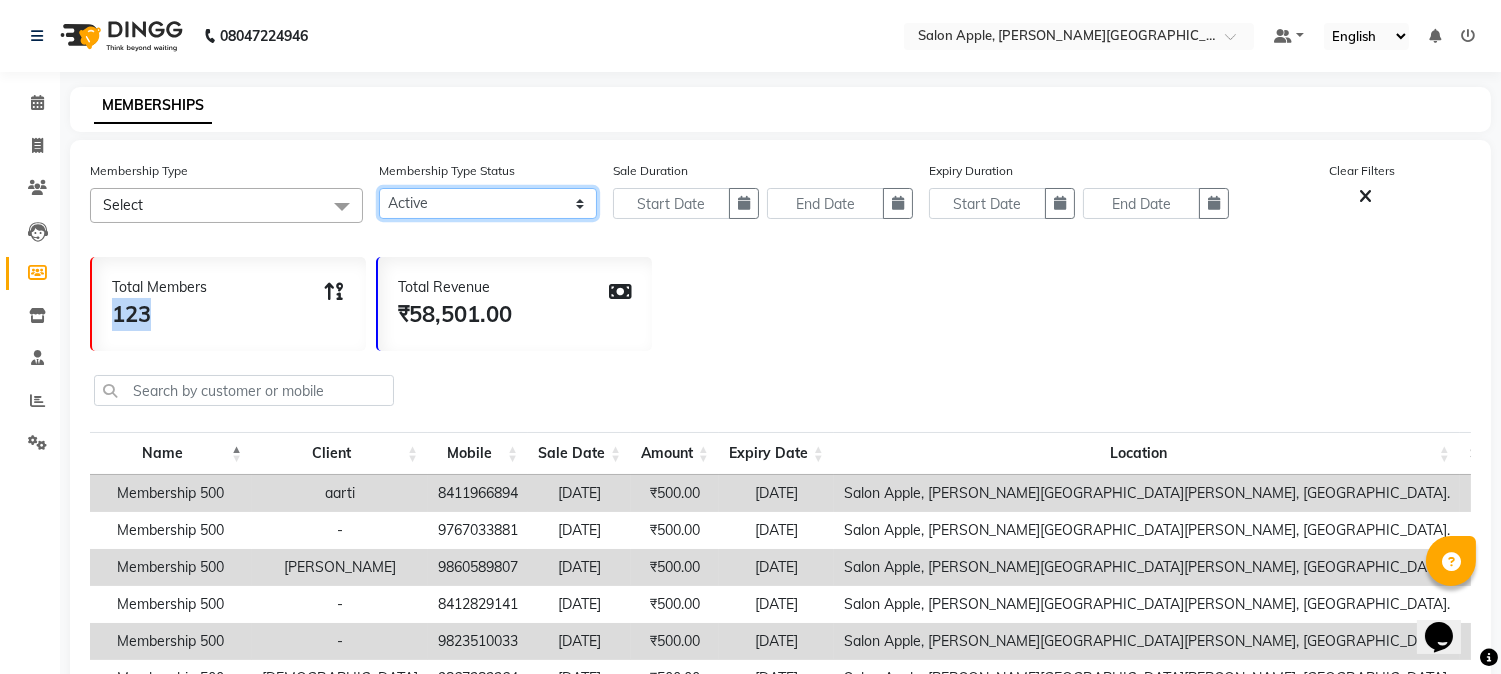 click on "Active Expired All" 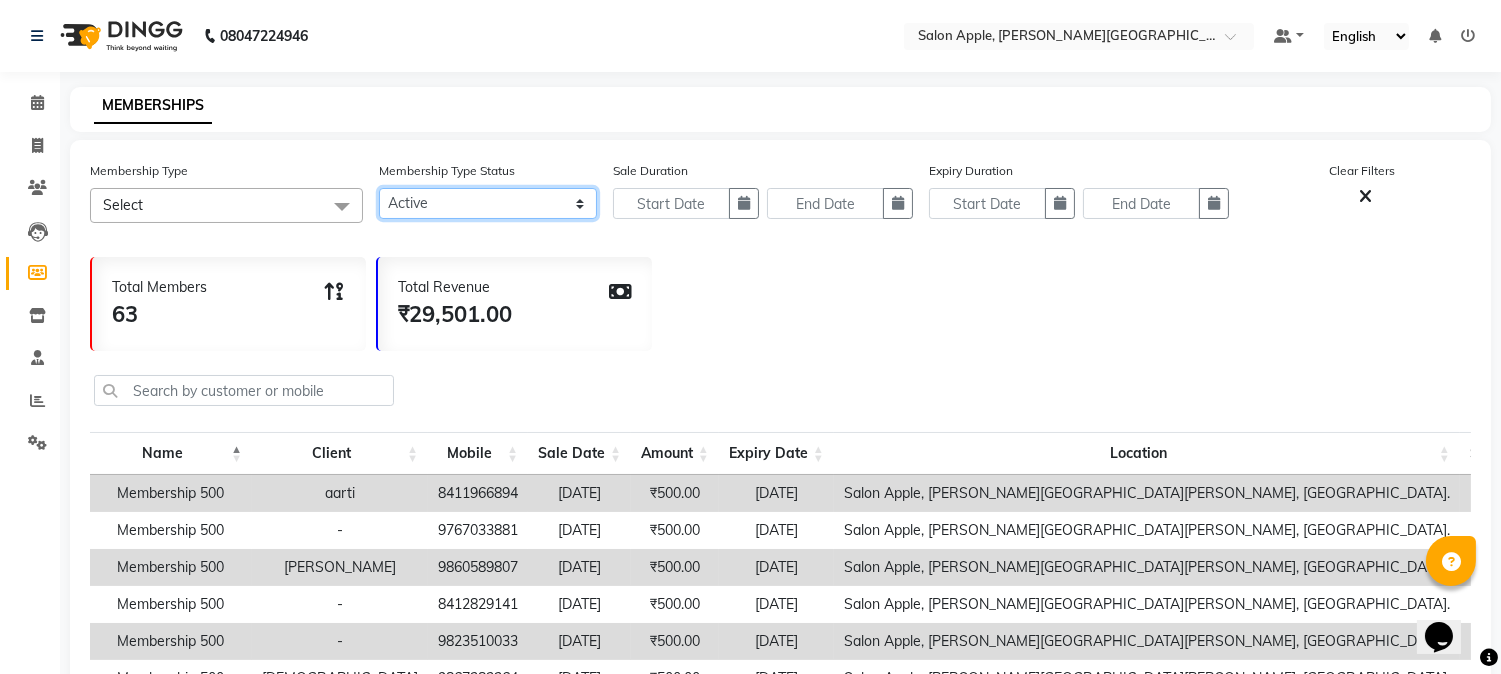 click on "Active Expired All" 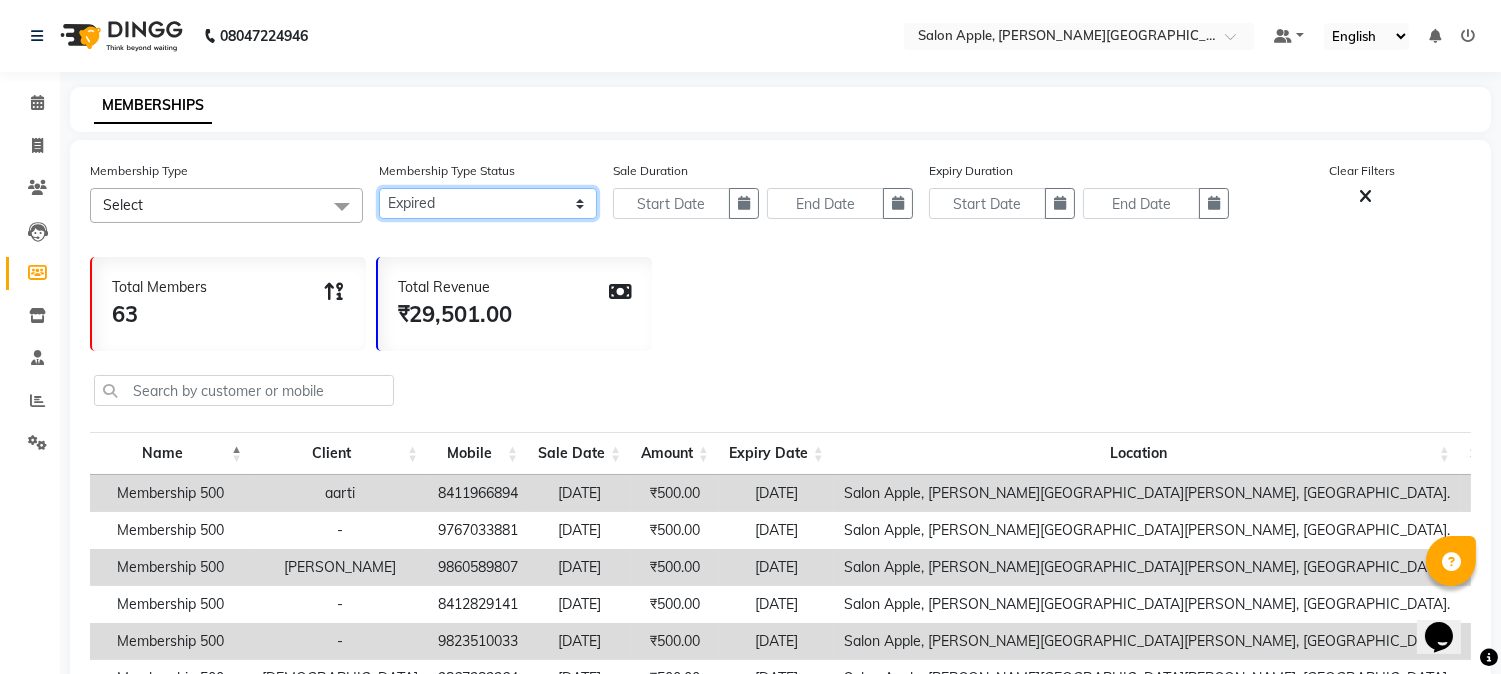 click on "Active Expired All" 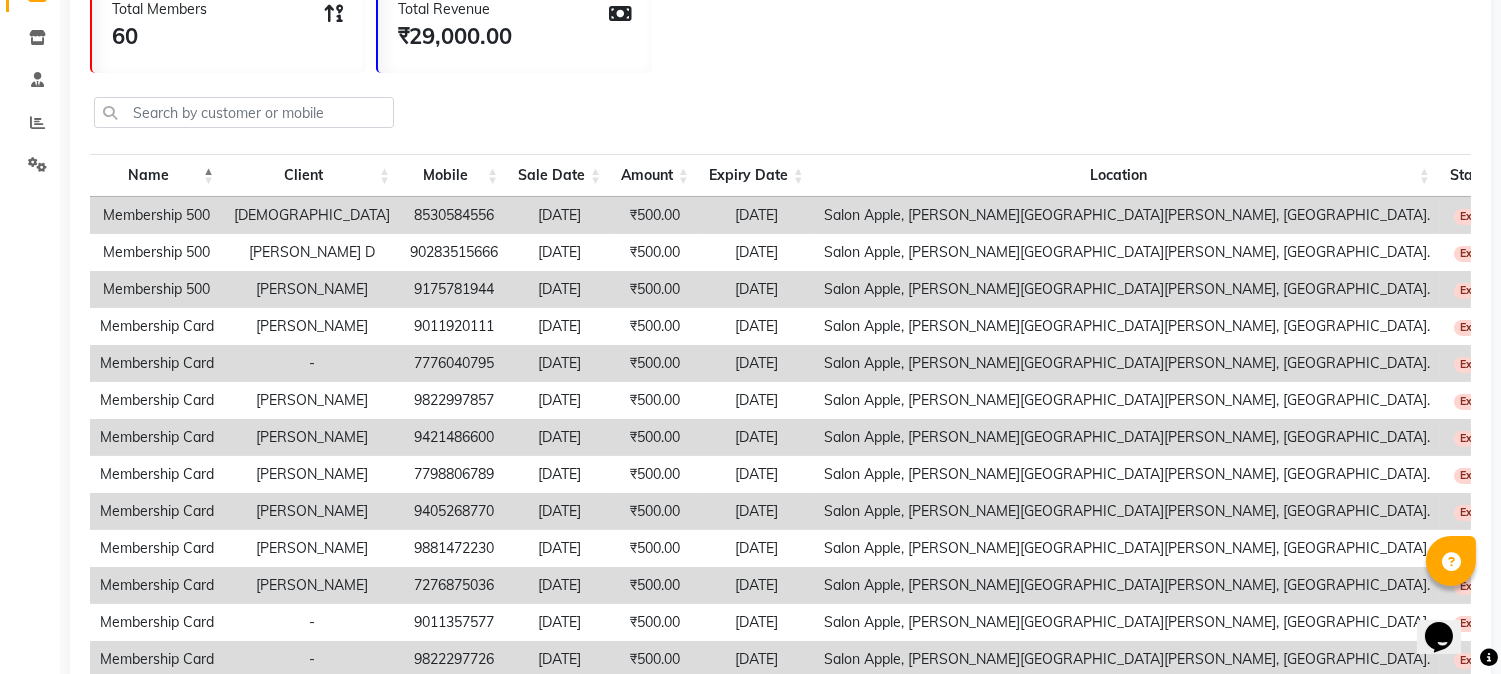 scroll, scrollTop: 333, scrollLeft: 0, axis: vertical 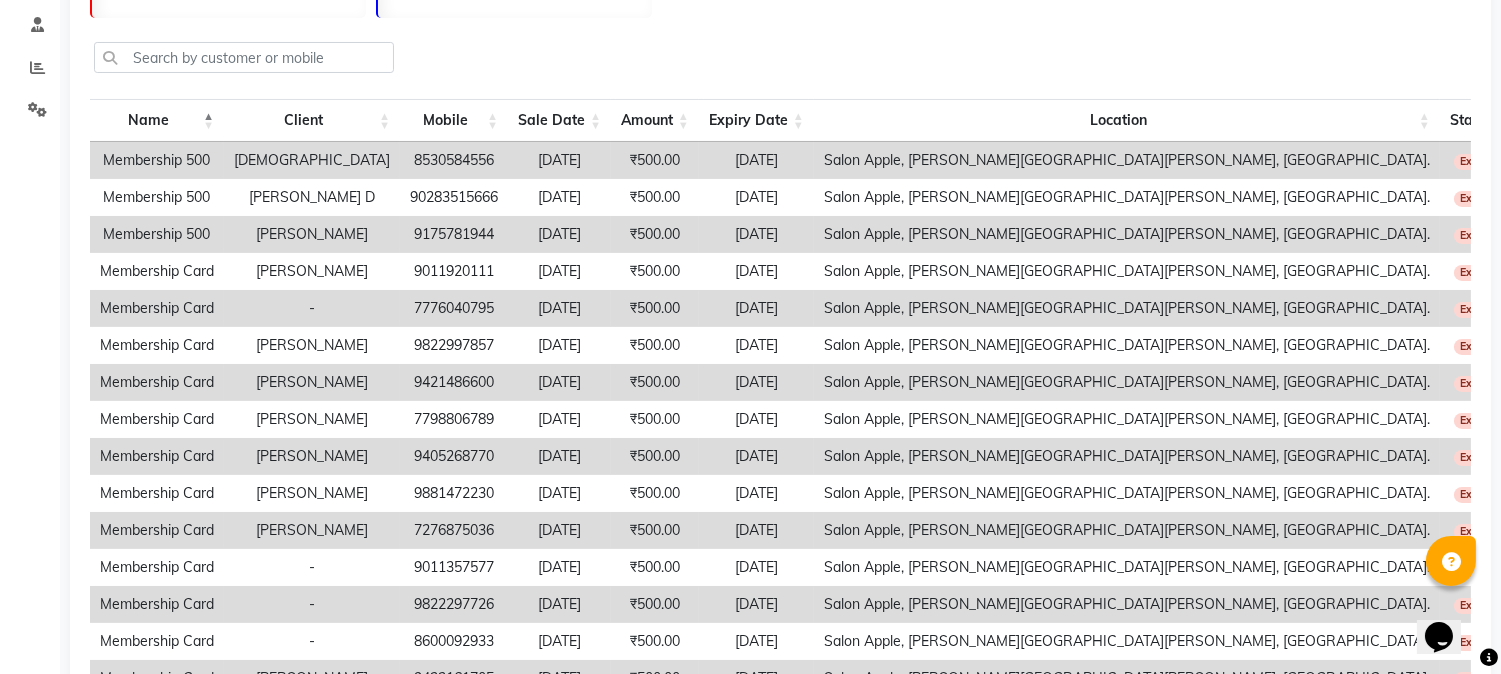 click on "[DATE]" at bounding box center (756, 160) 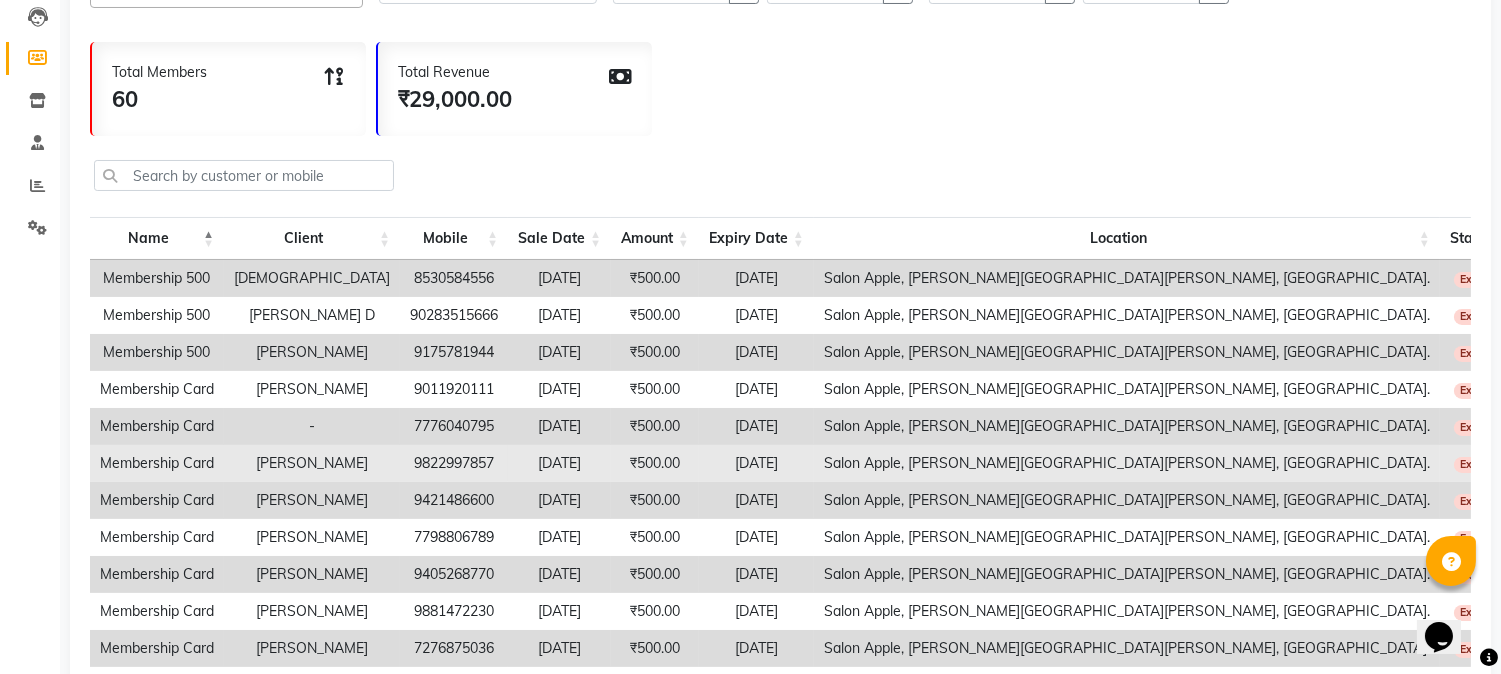 scroll, scrollTop: 0, scrollLeft: 0, axis: both 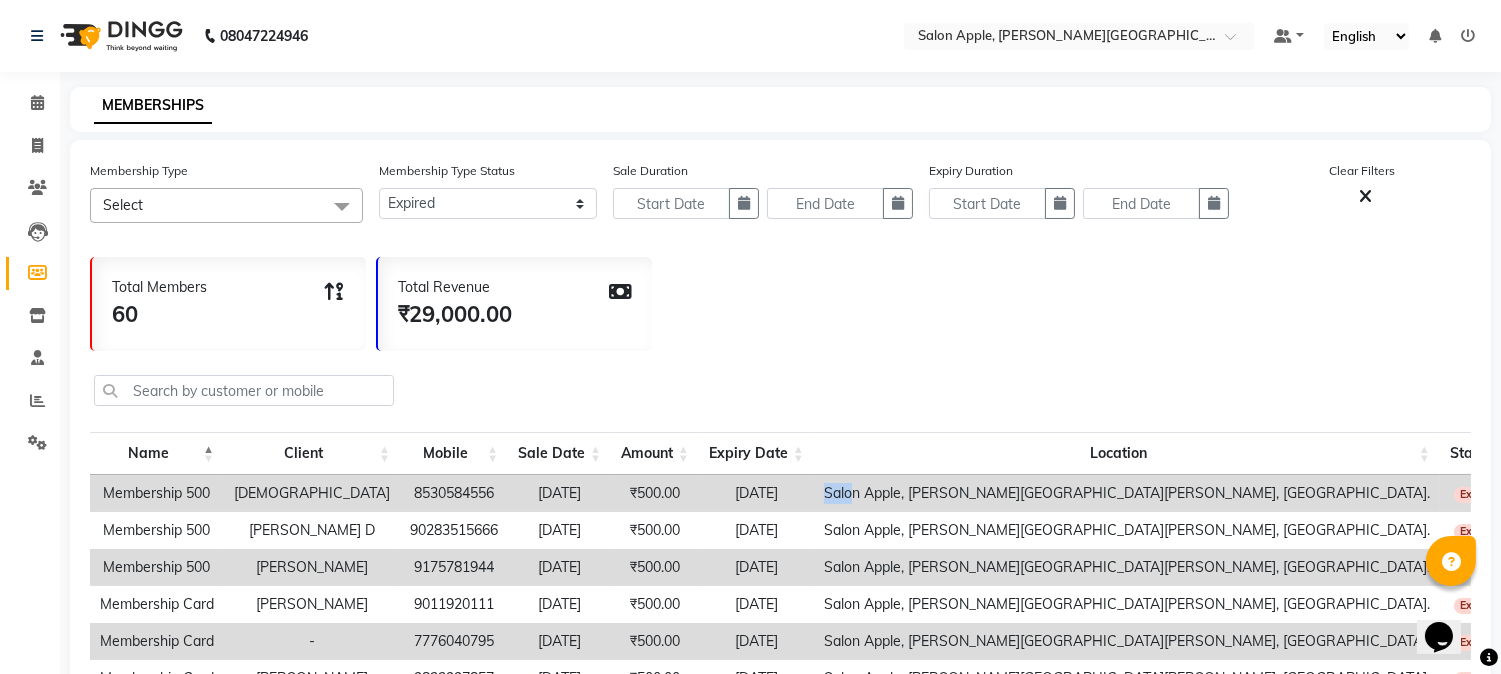 drag, startPoint x: 915, startPoint y: 483, endPoint x: 1042, endPoint y: 505, distance: 128.89143 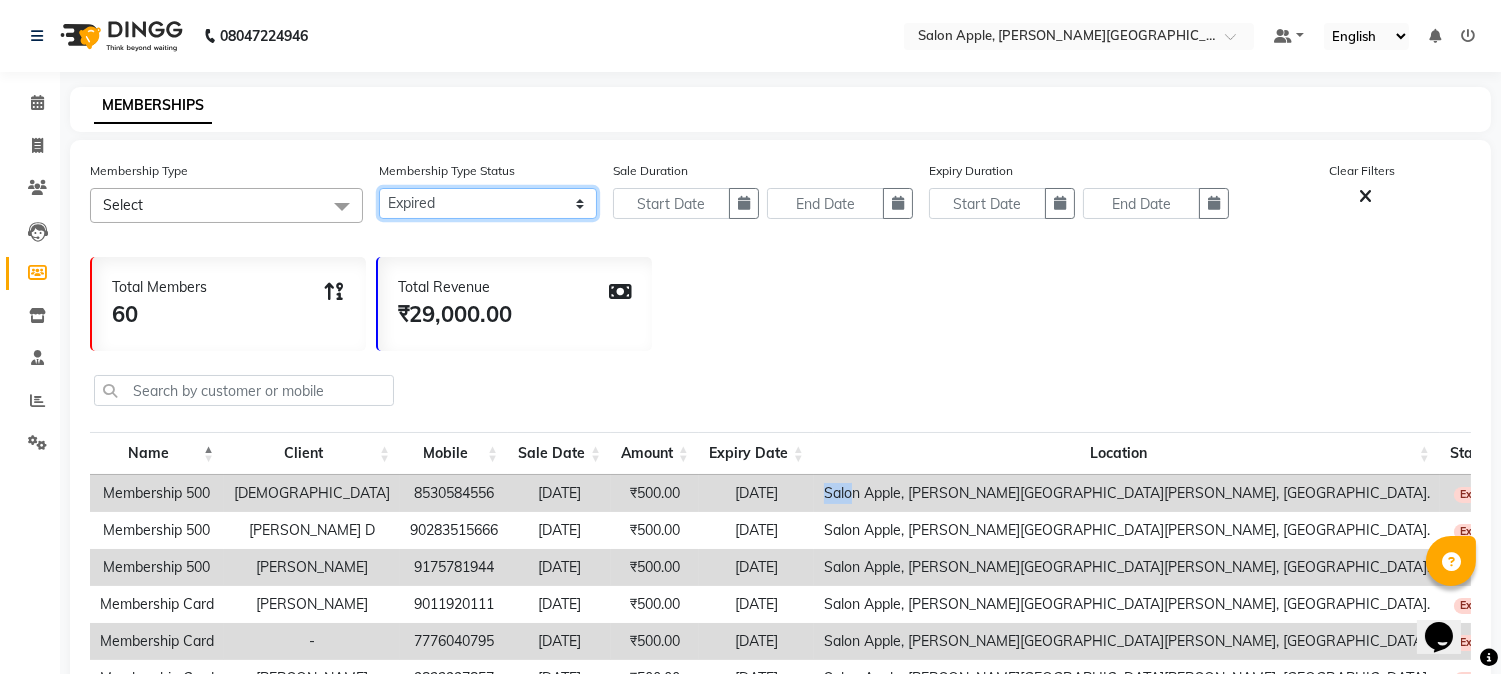 click on "Active Expired All" 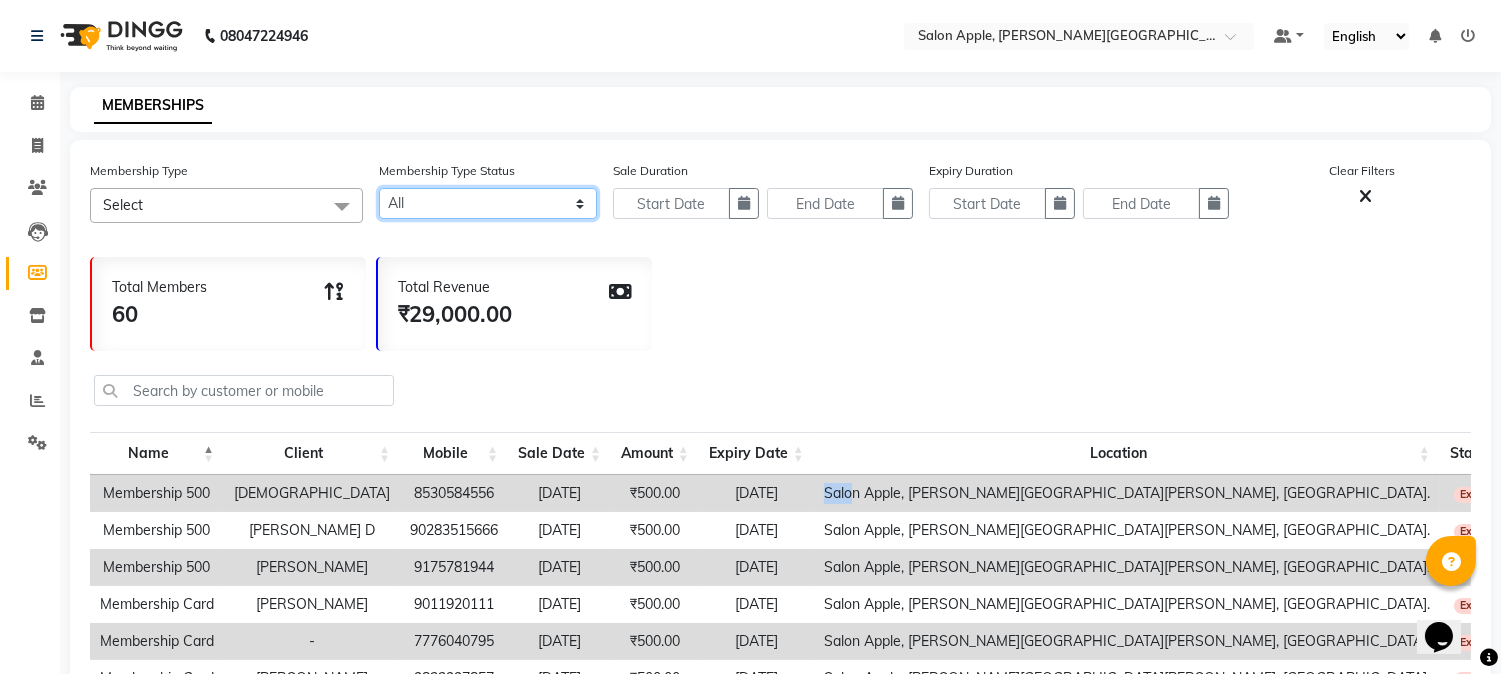 click on "Active Expired All" 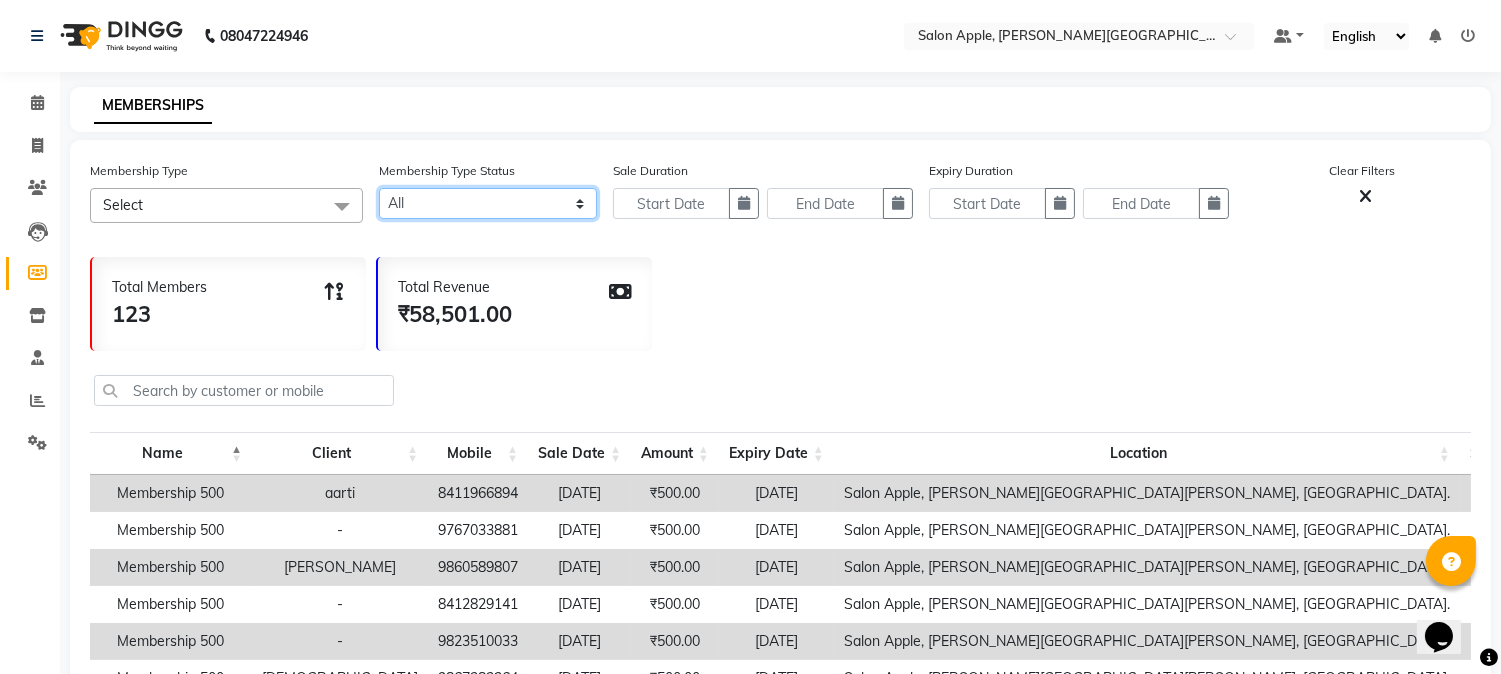 click on "Active Expired All" 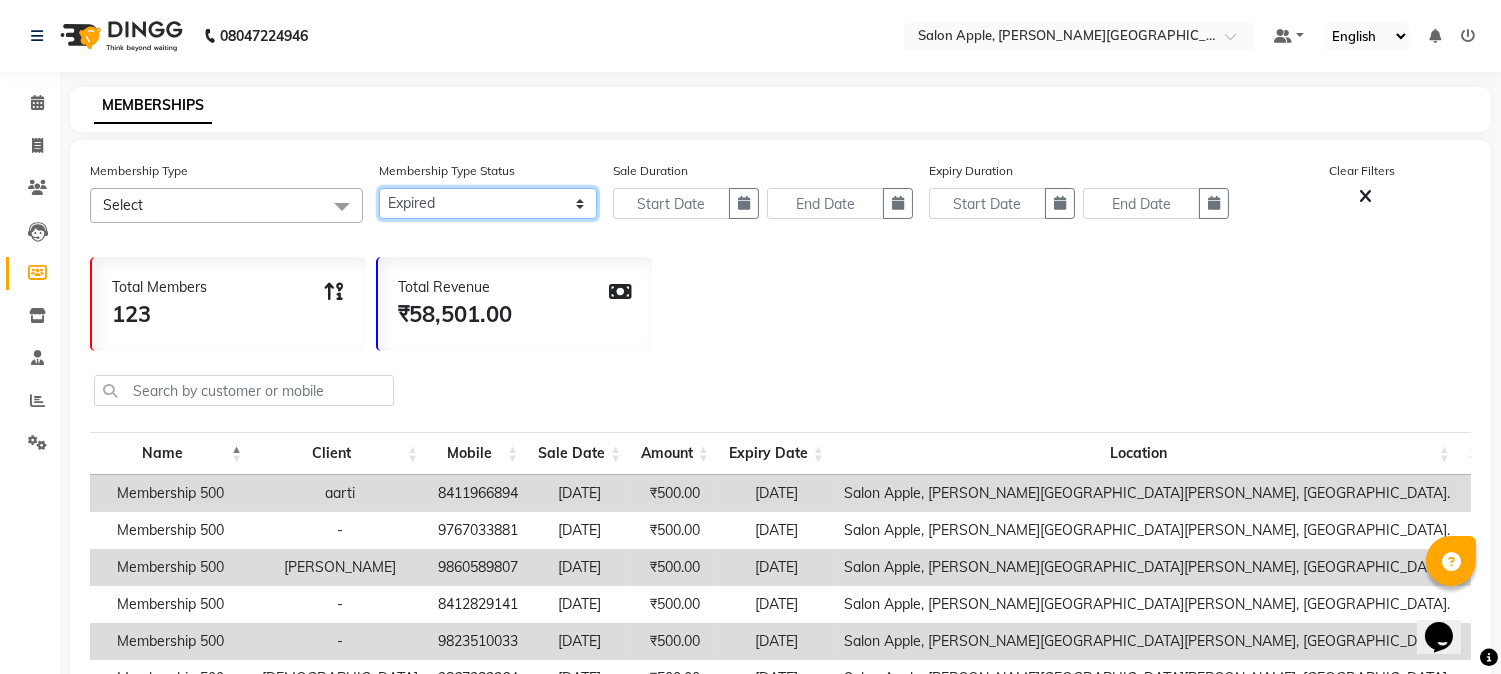 click on "Active Expired All" 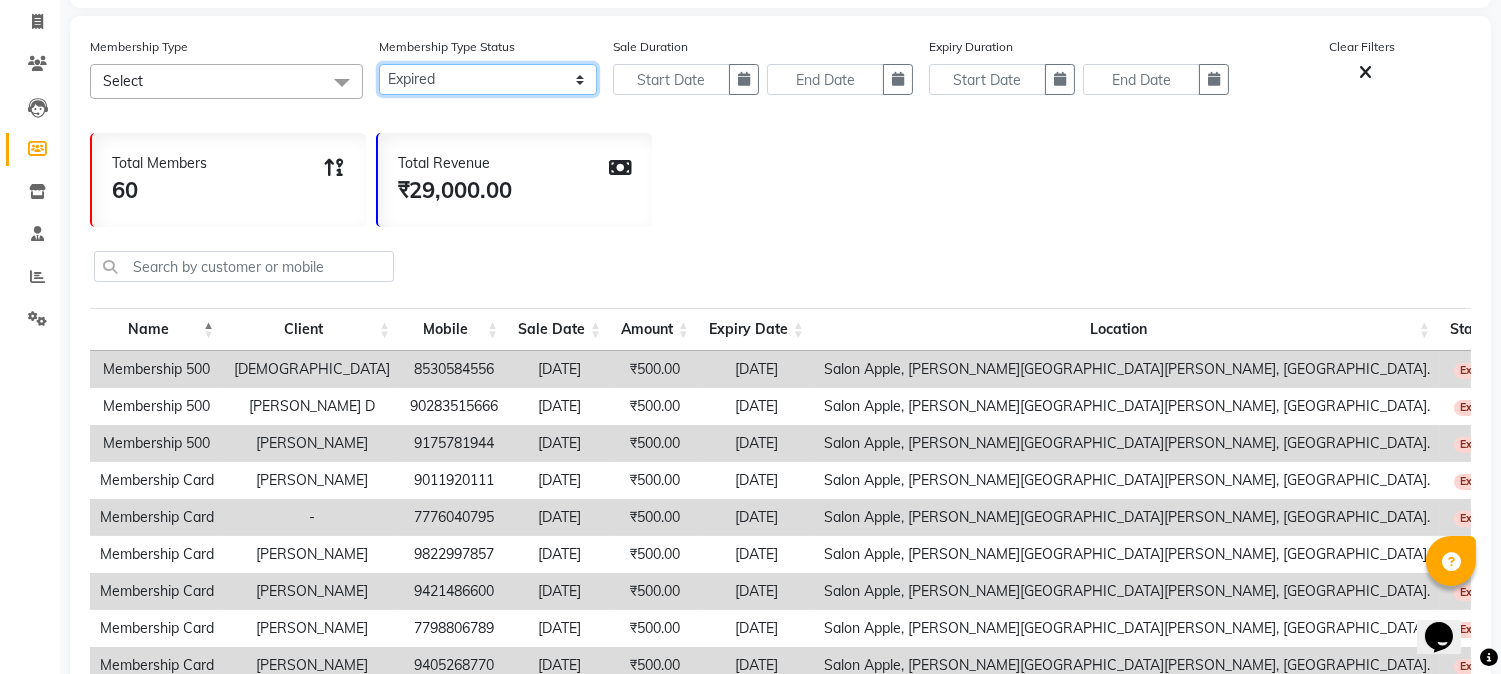 scroll, scrollTop: 222, scrollLeft: 0, axis: vertical 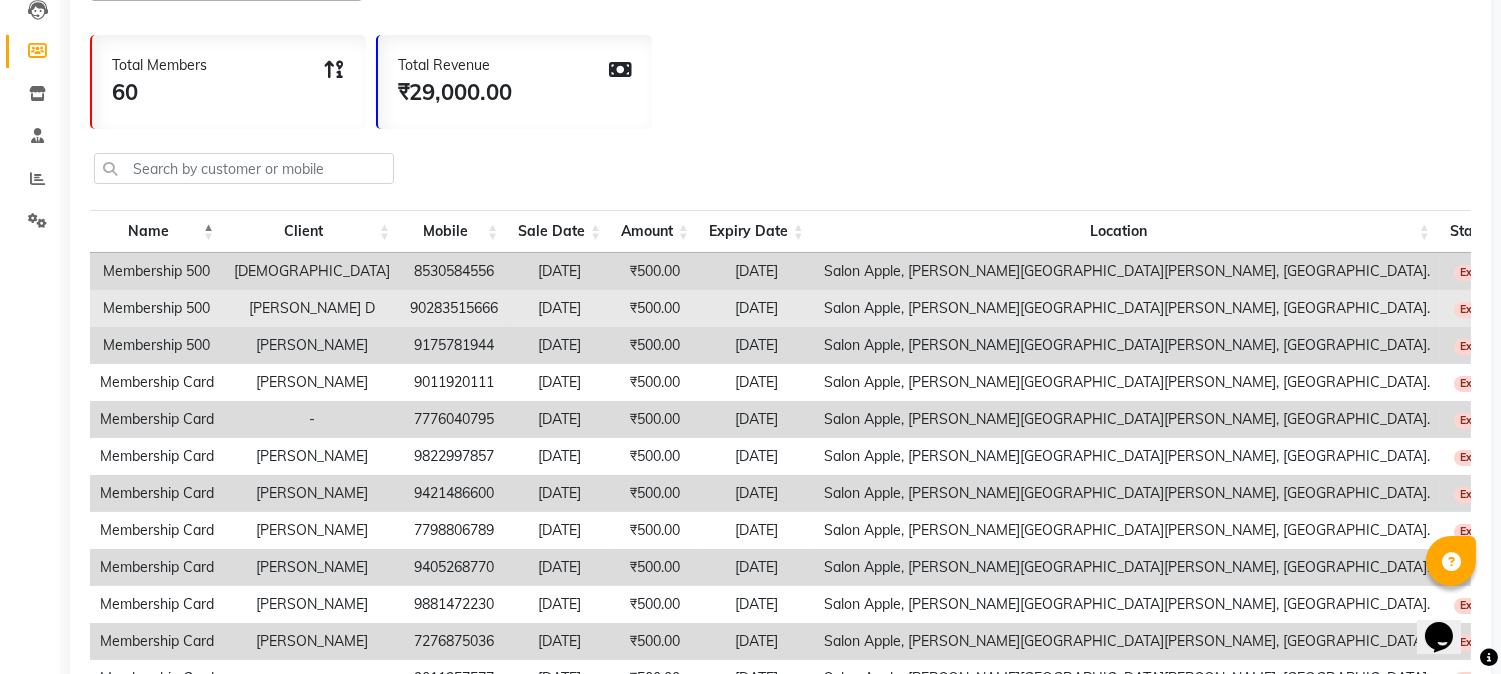 drag, startPoint x: 864, startPoint y: 310, endPoint x: 963, endPoint y: 310, distance: 99 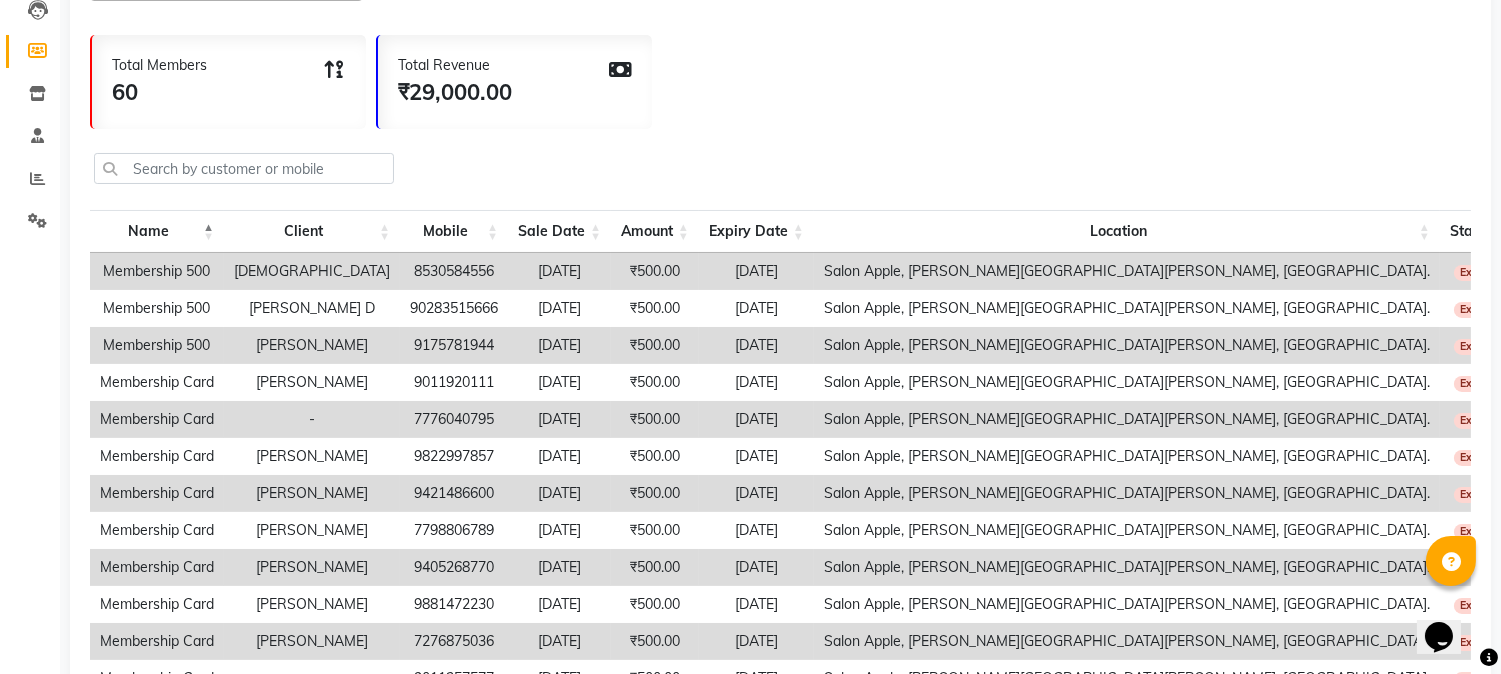 click on "[DATE]" at bounding box center [756, 345] 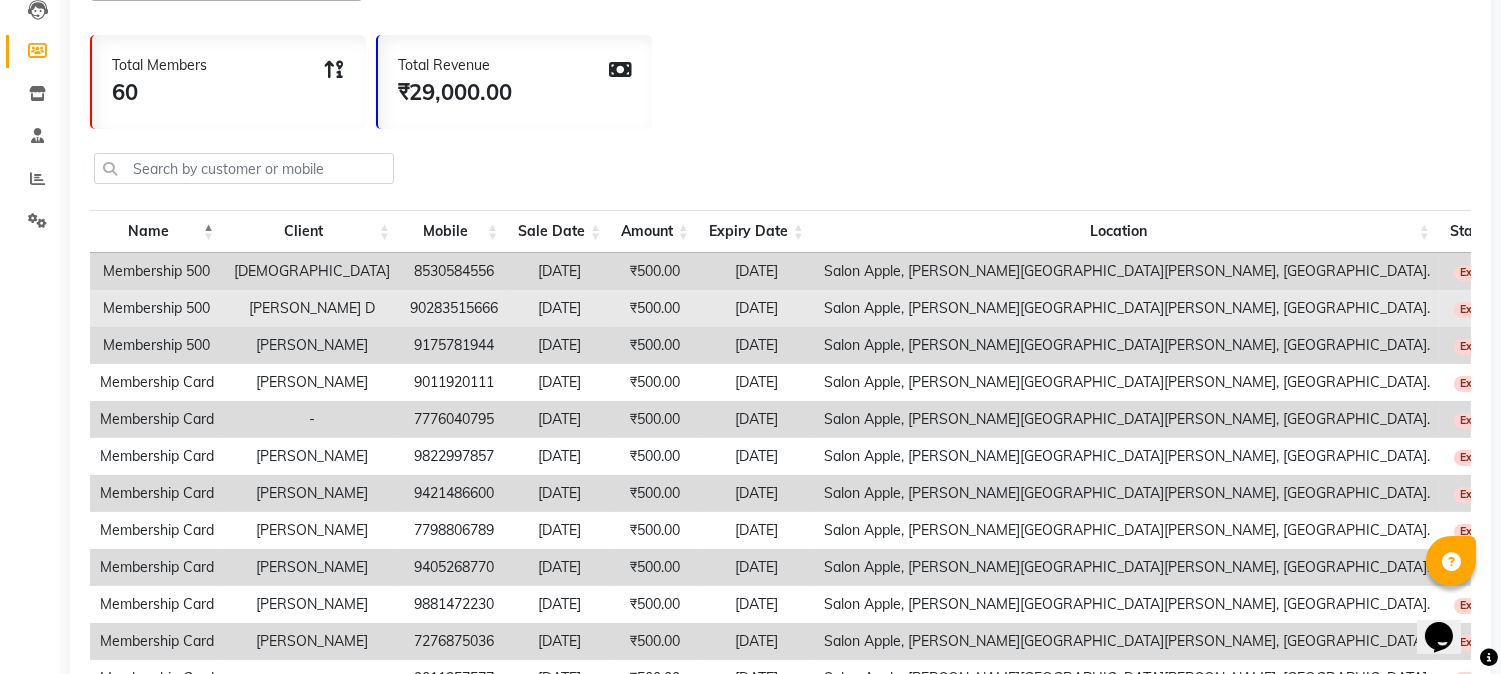 drag, startPoint x: 871, startPoint y: 308, endPoint x: 946, endPoint y: 307, distance: 75.00667 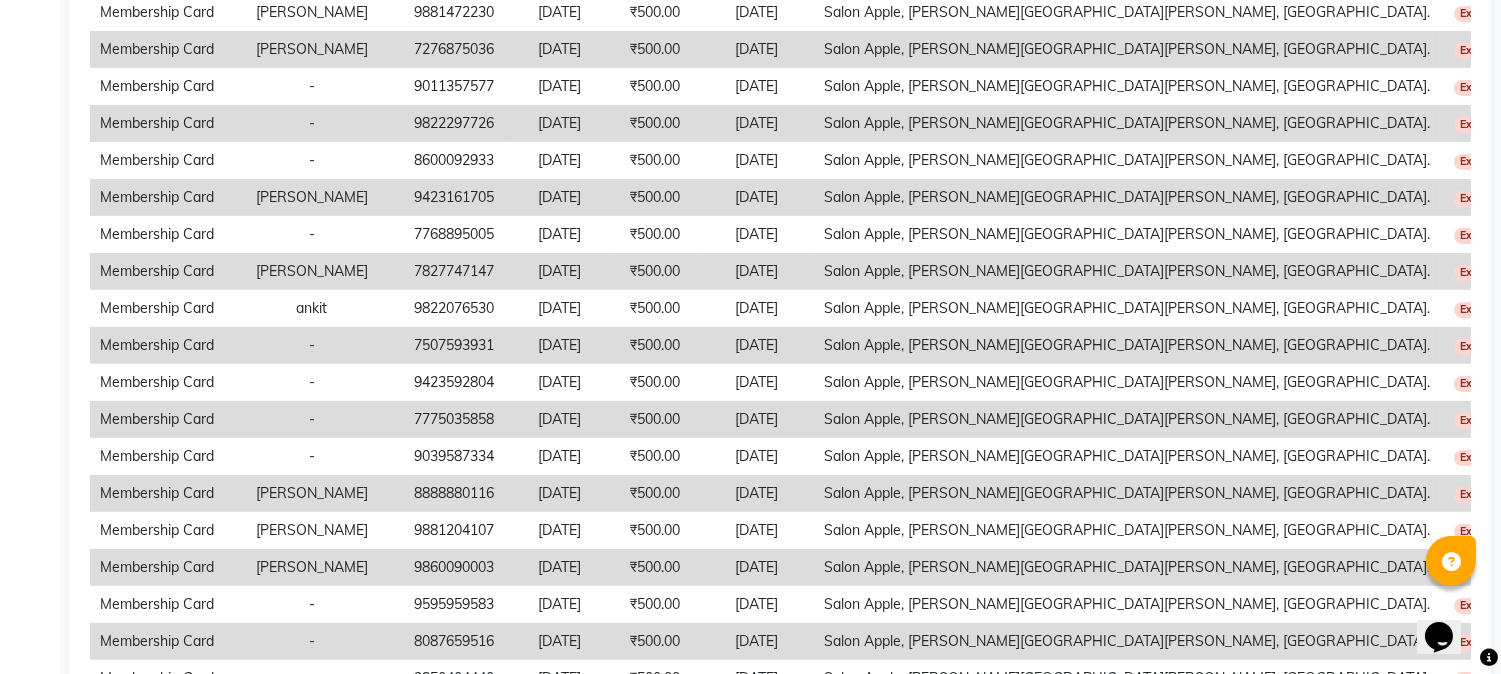 scroll, scrollTop: 888, scrollLeft: 0, axis: vertical 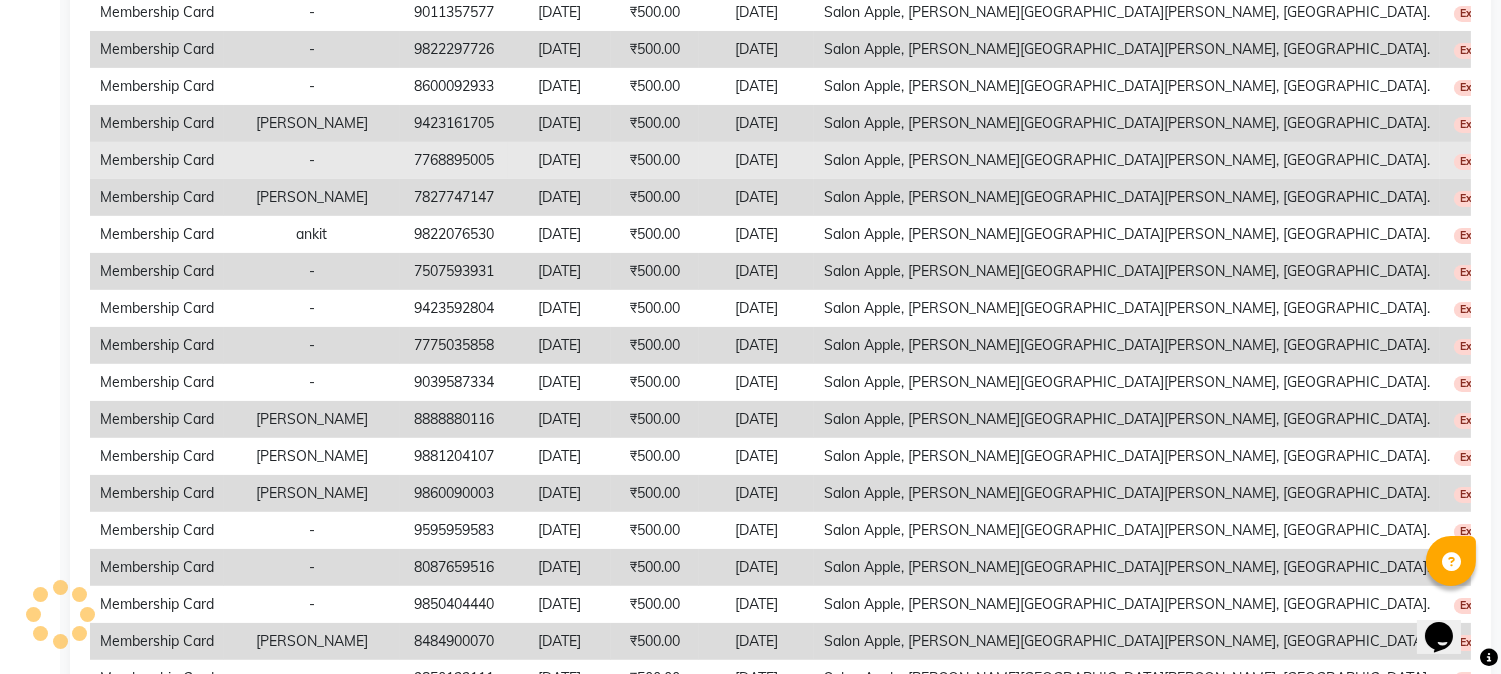 click on "7768895005" at bounding box center (454, 160) 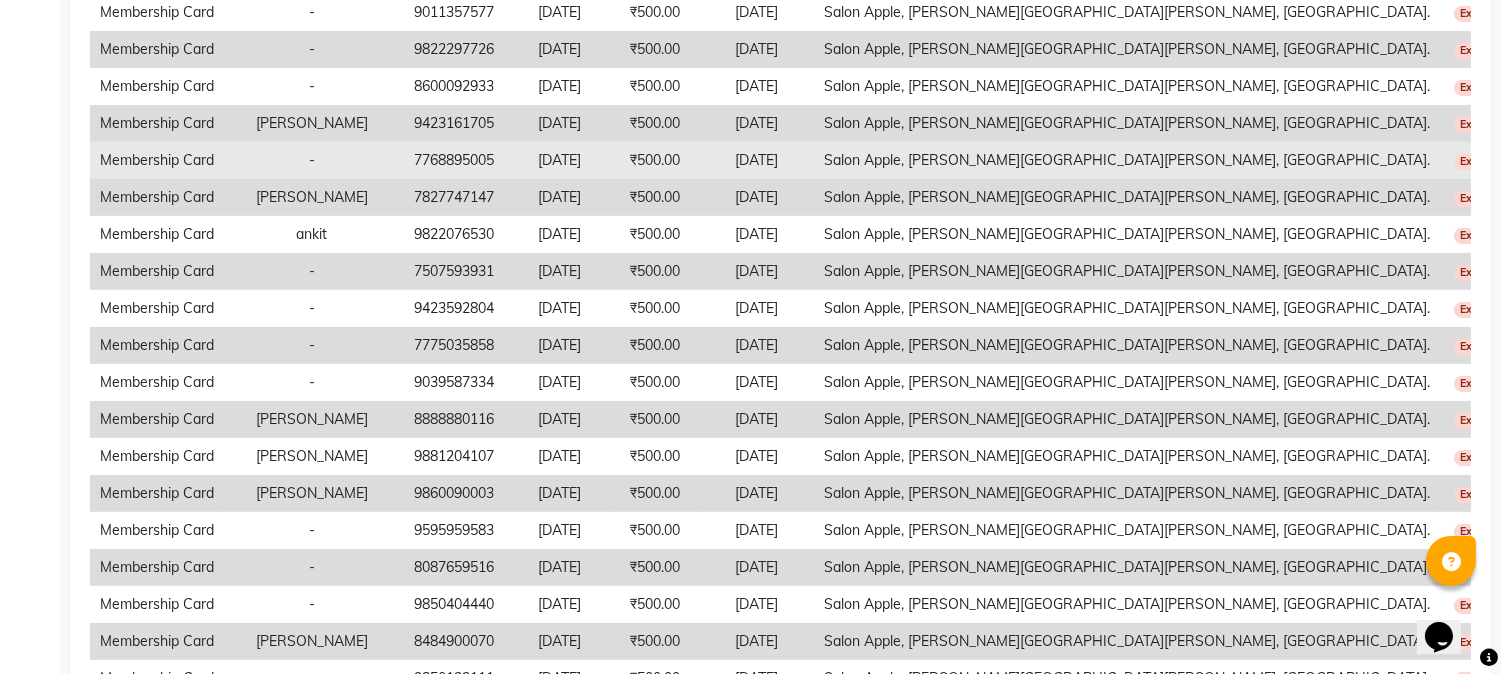 click on "7768895005" at bounding box center (454, 160) 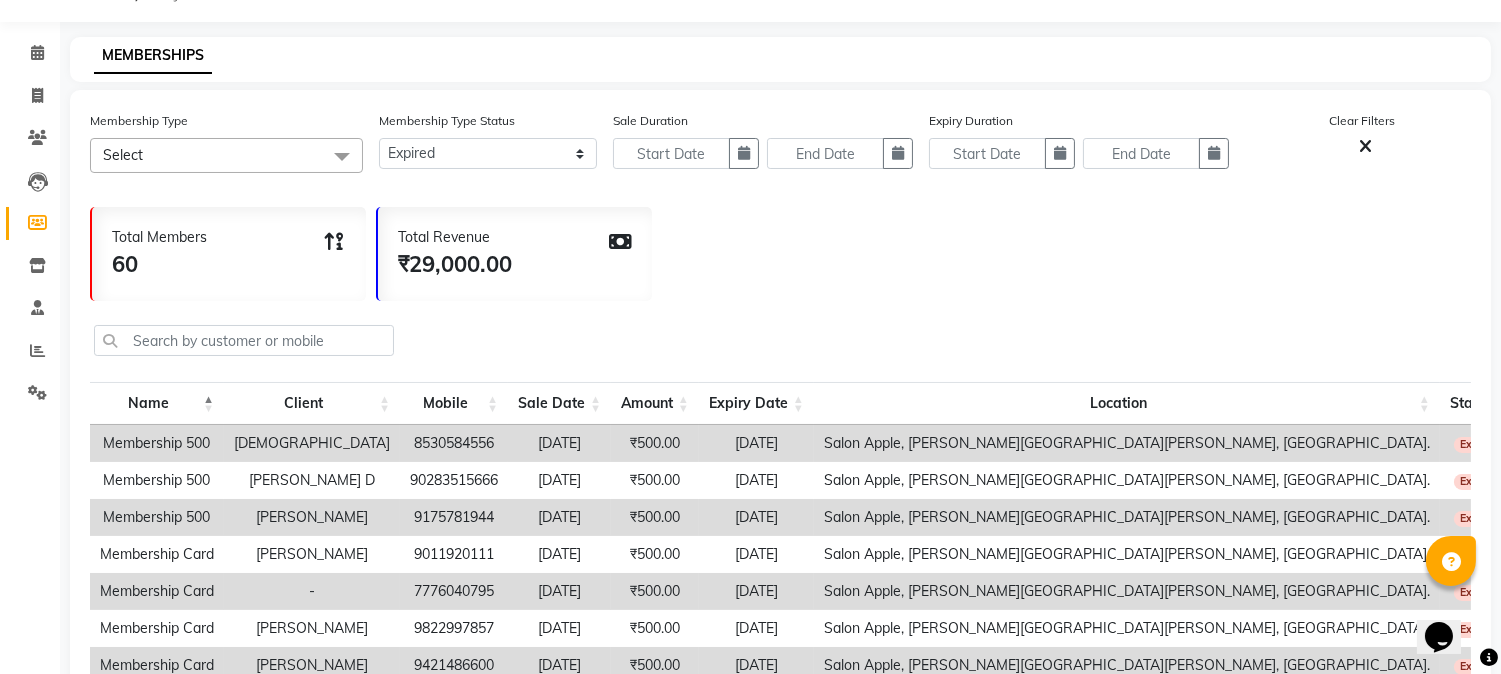 scroll, scrollTop: 0, scrollLeft: 0, axis: both 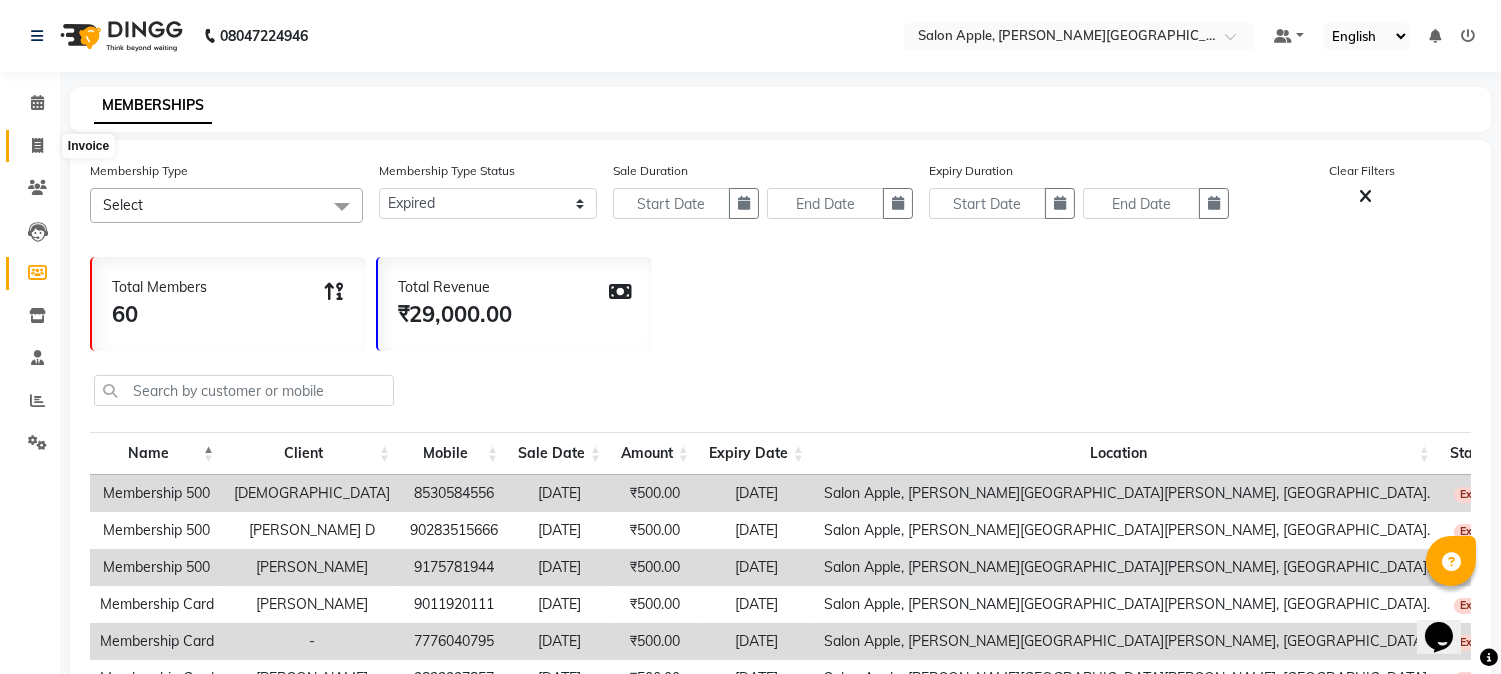 click 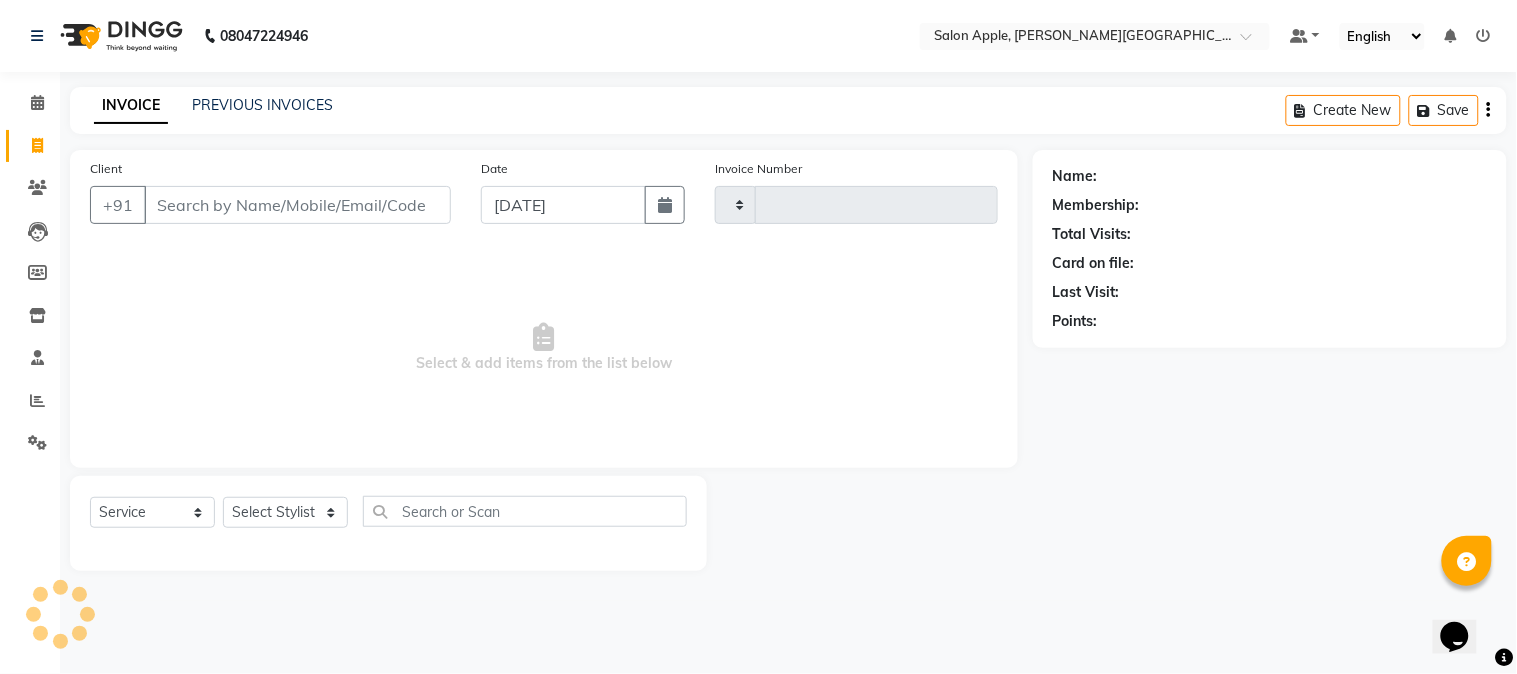 type on "1365" 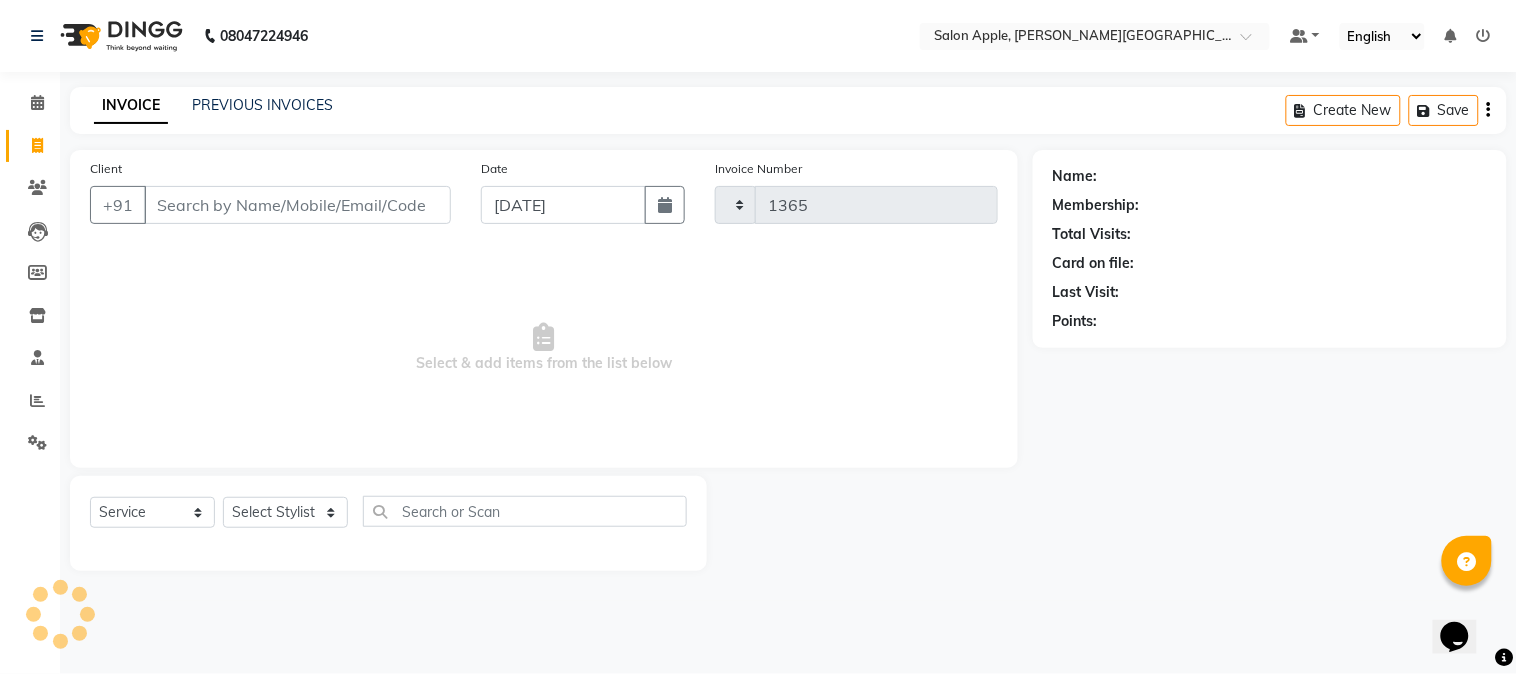 select on "4128" 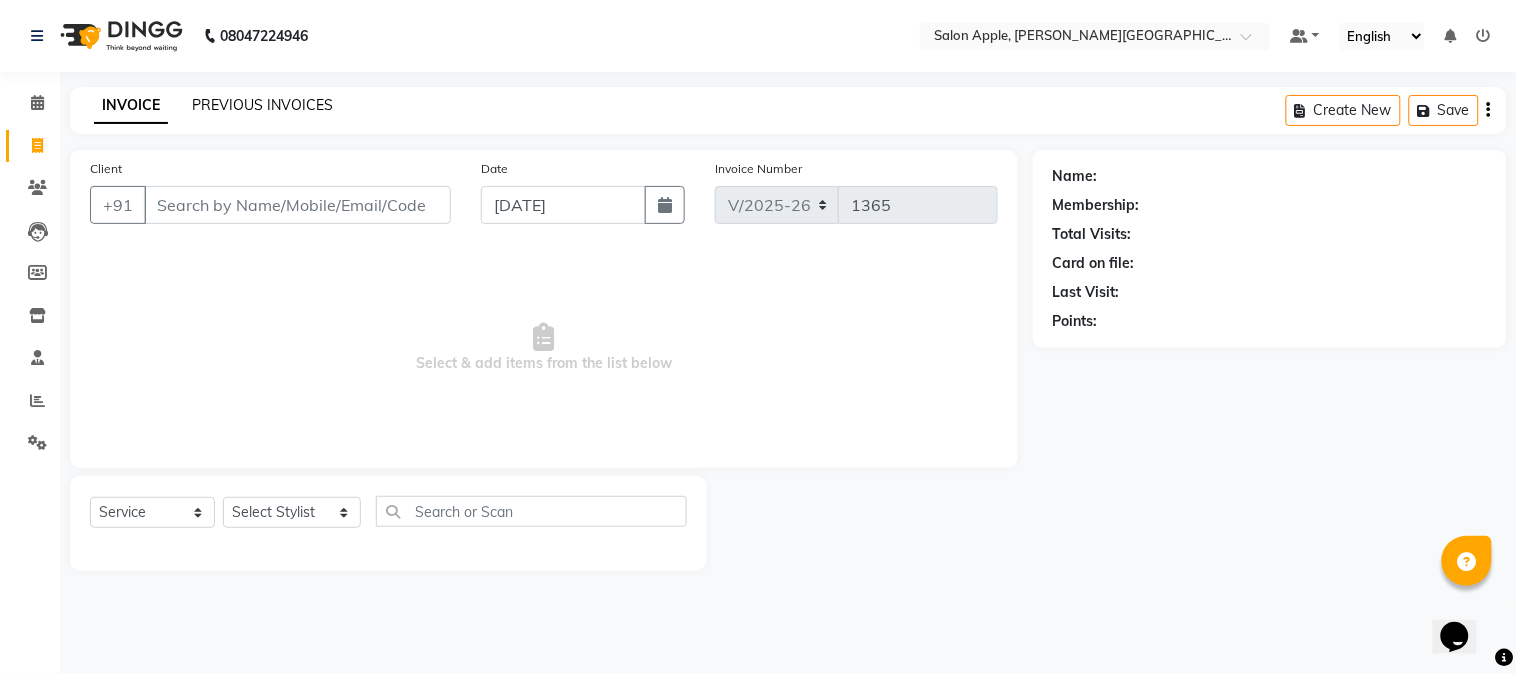 click on "PREVIOUS INVOICES" 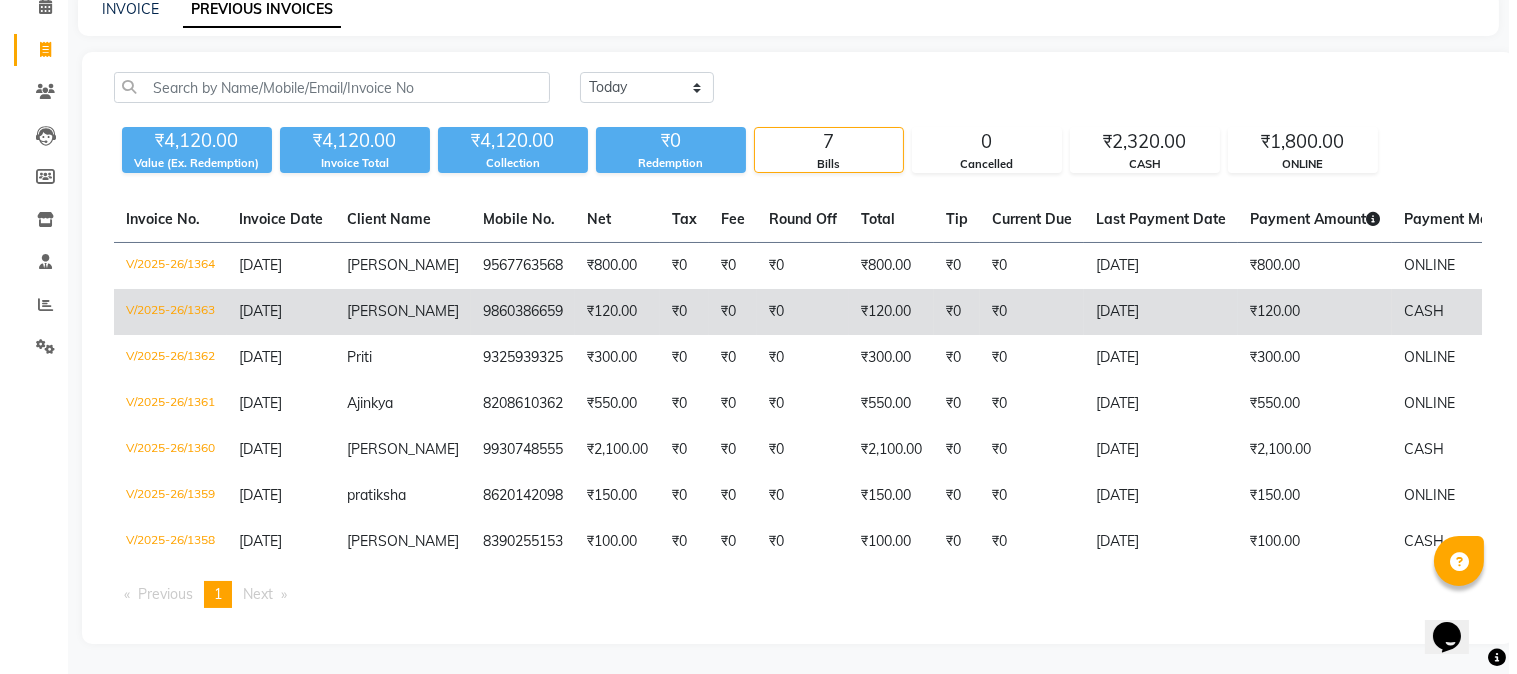 scroll, scrollTop: 0, scrollLeft: 0, axis: both 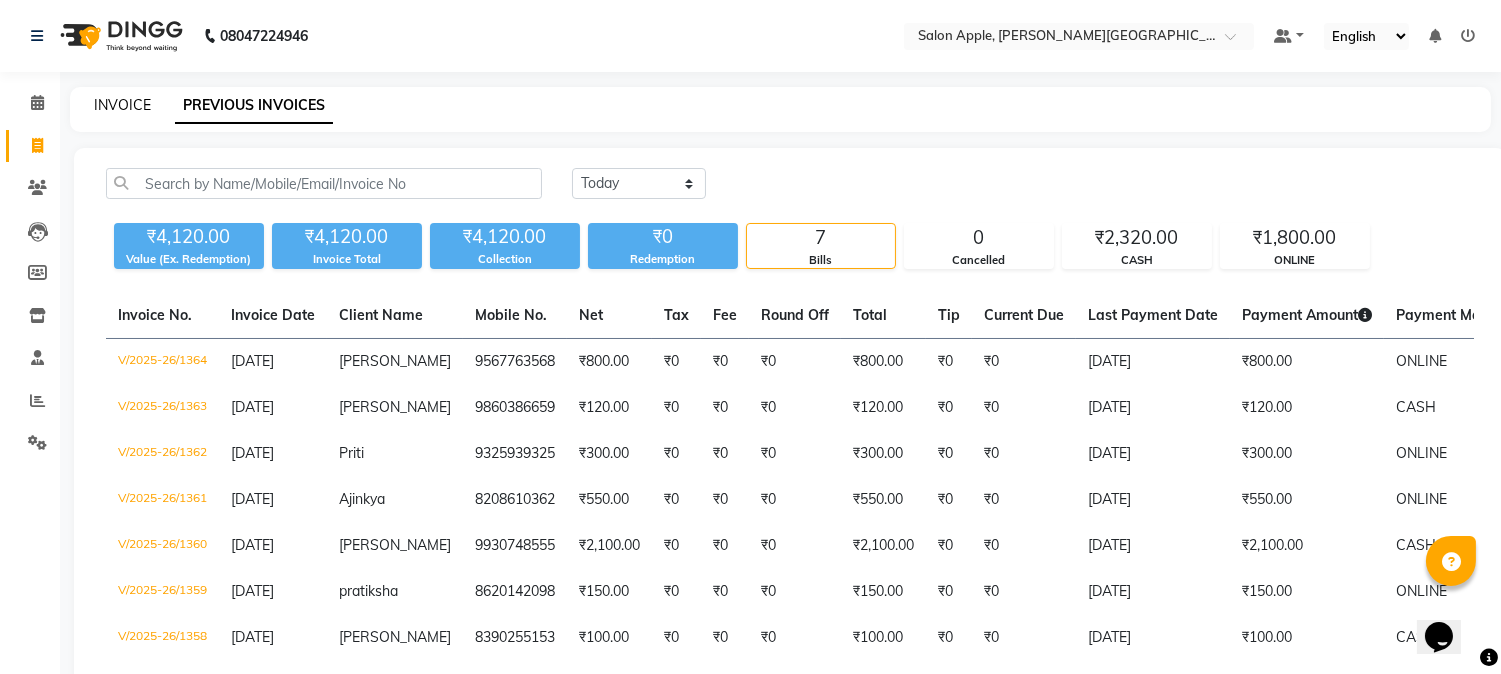 click on "INVOICE" 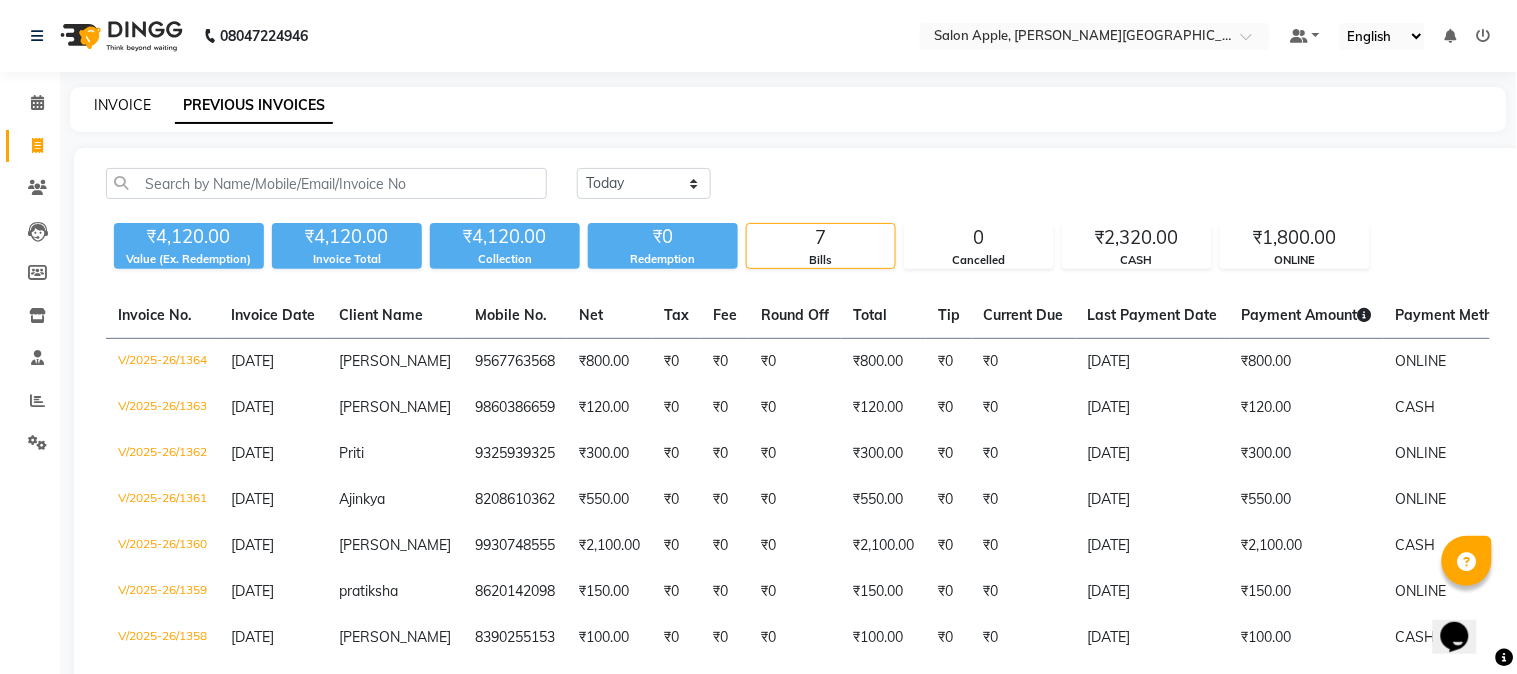 select on "4128" 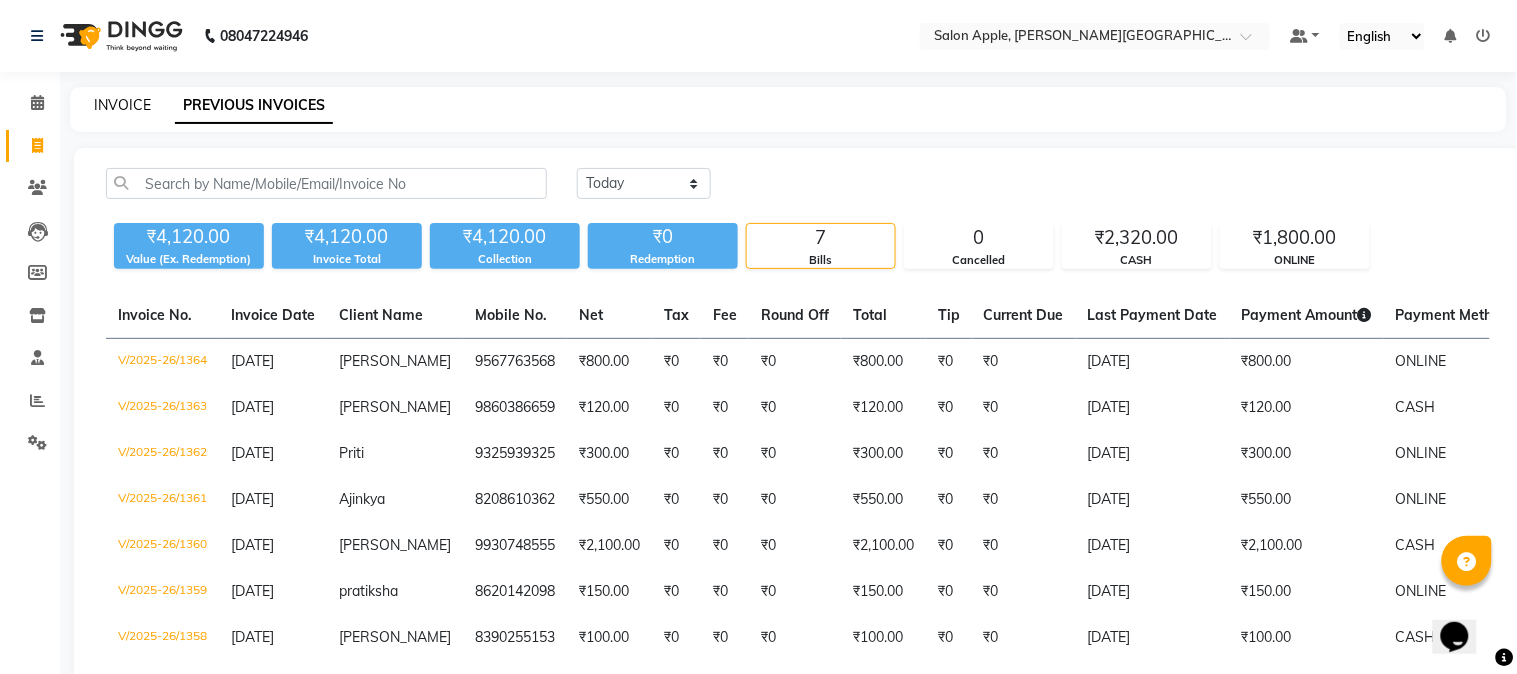 select on "service" 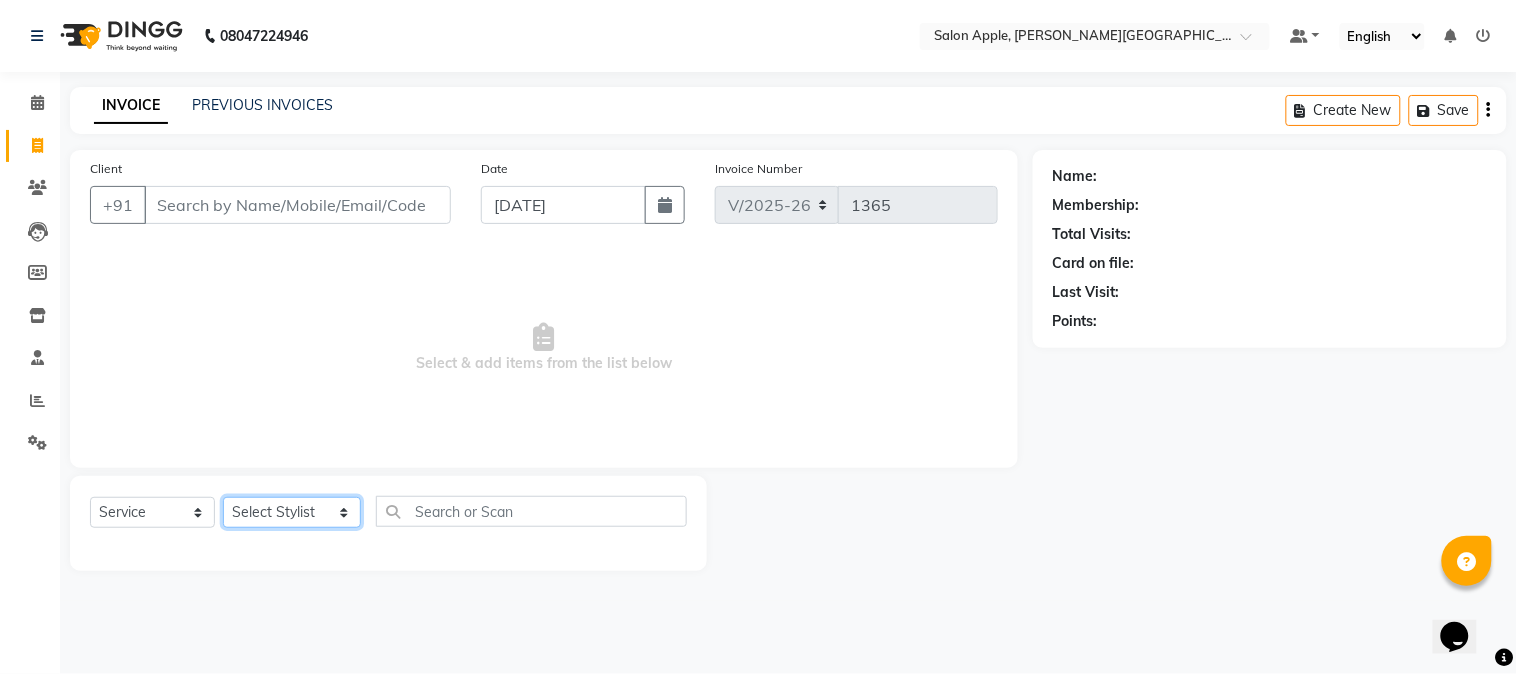 click on "Select Stylist [PERSON_NAME]  [PERSON_NAME] [PERSON_NAME]  Kranti arun Vanakalas [MEDICAL_DATA][PERSON_NAME]  [PERSON_NAME] Reception Rohan" 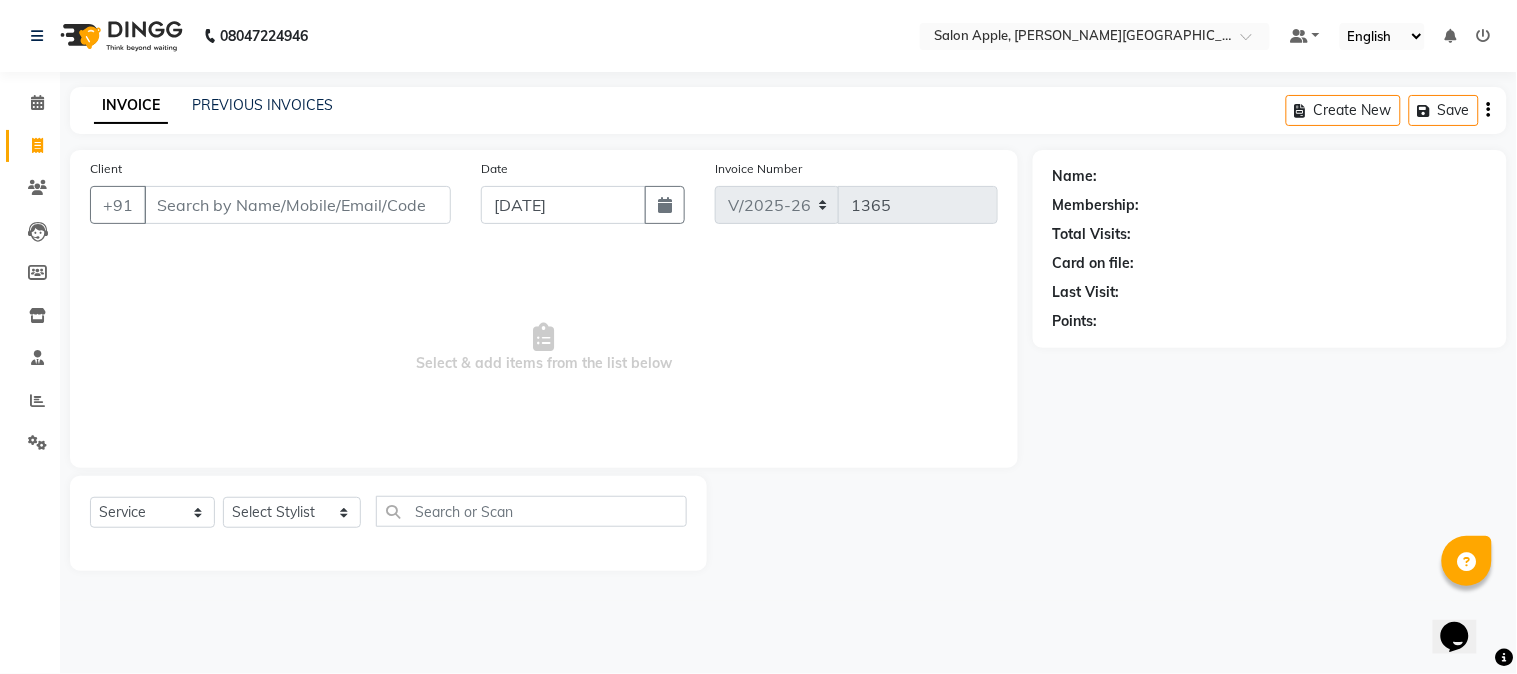 click on "Select & add items from the list below" at bounding box center [544, 348] 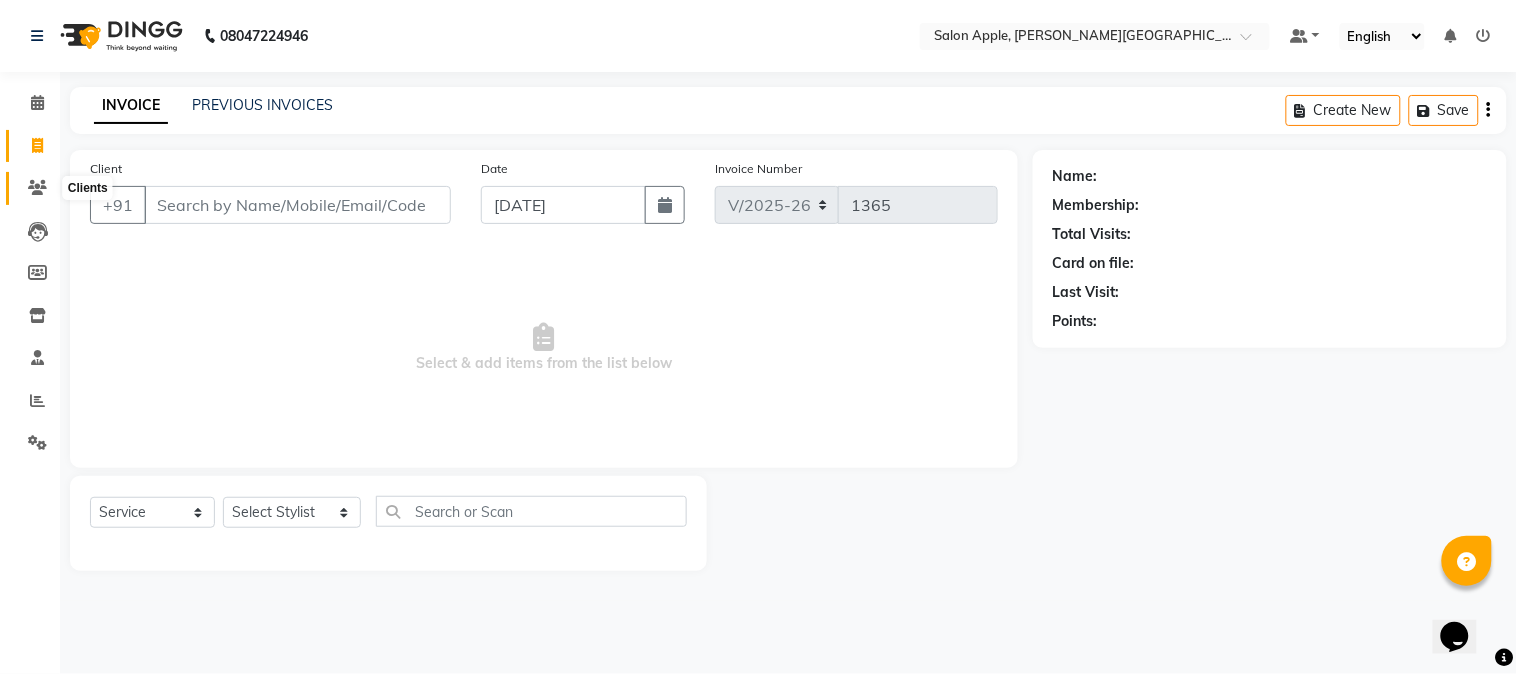 click 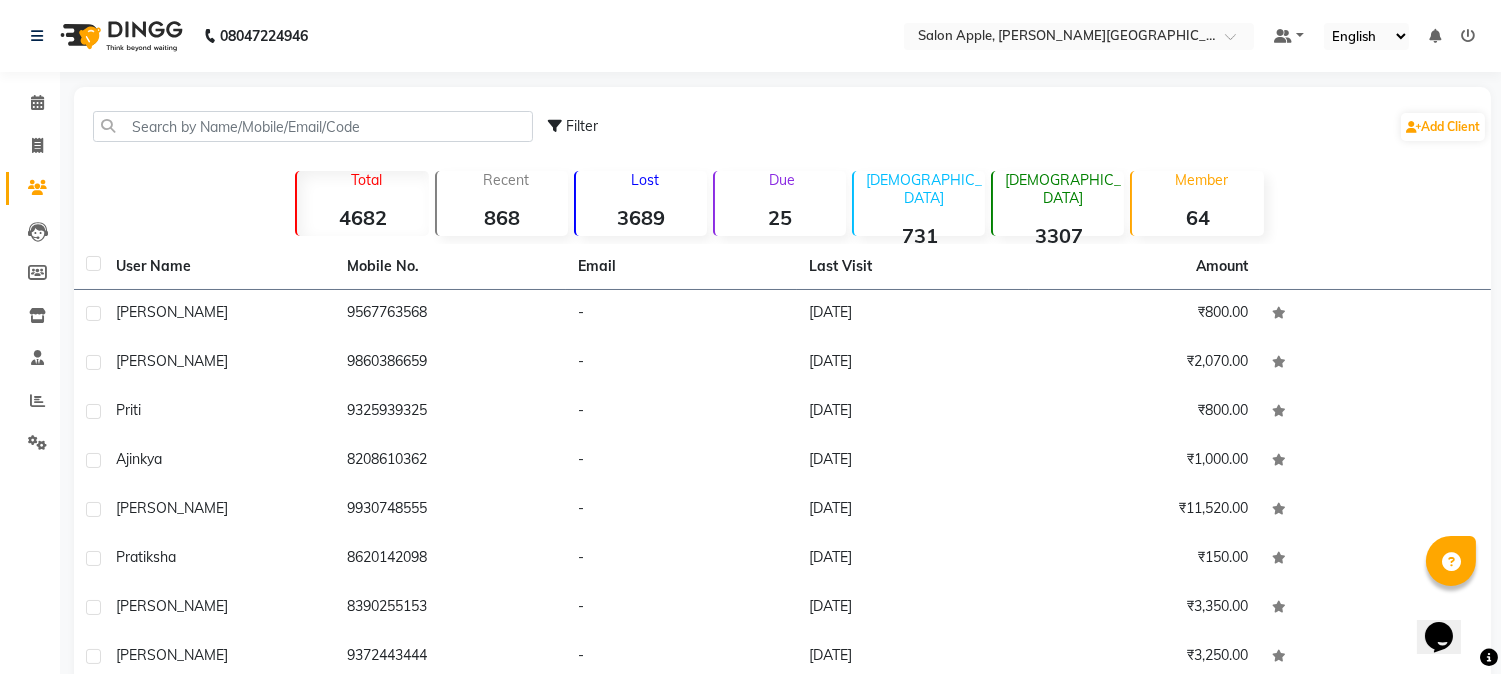 click on "64" 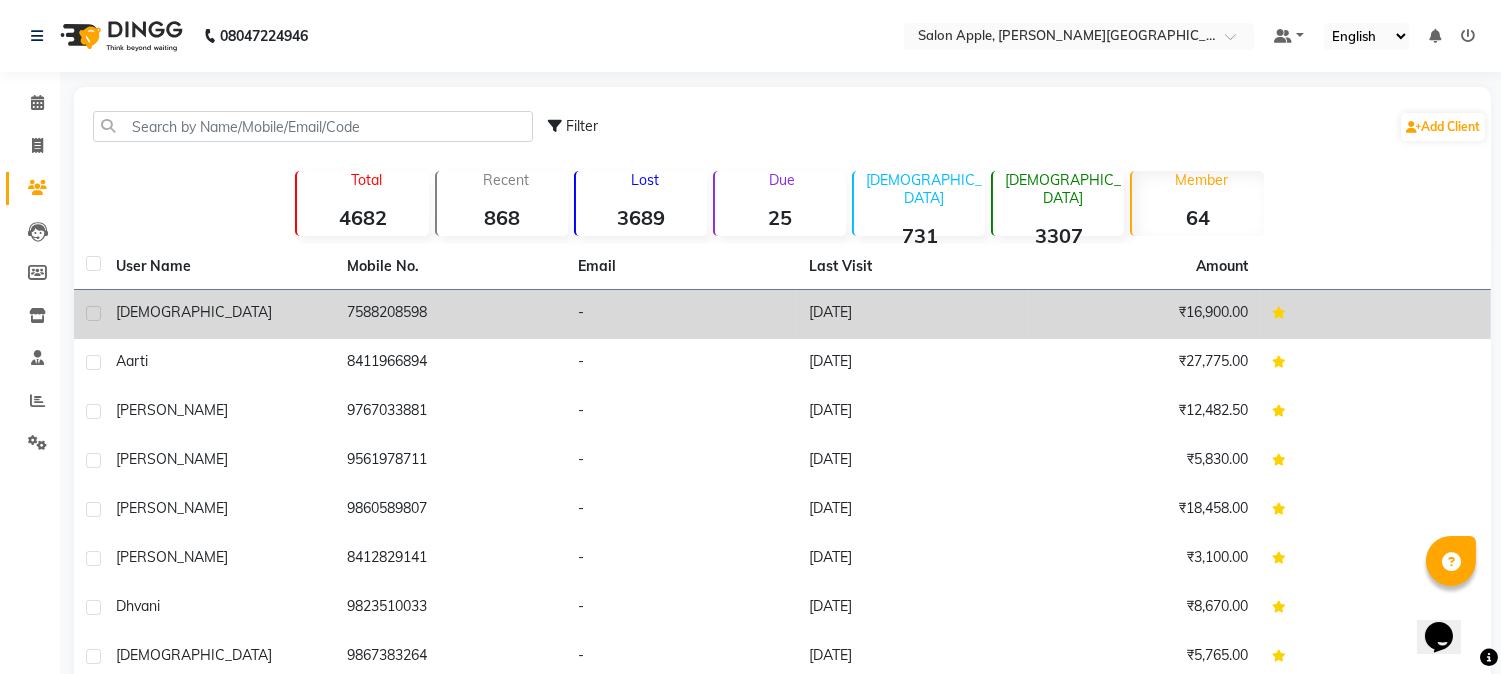 click on "₹16,900.00" 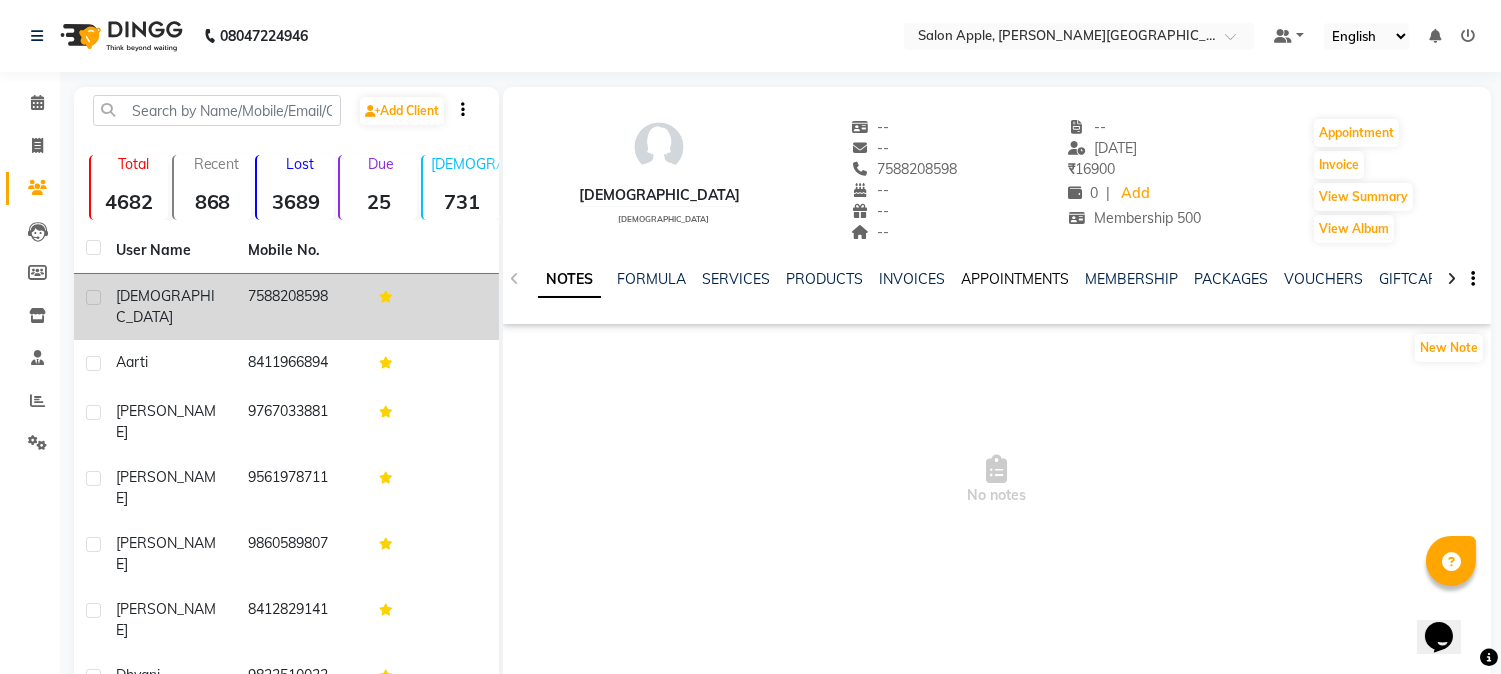 click on "APPOINTMENTS" 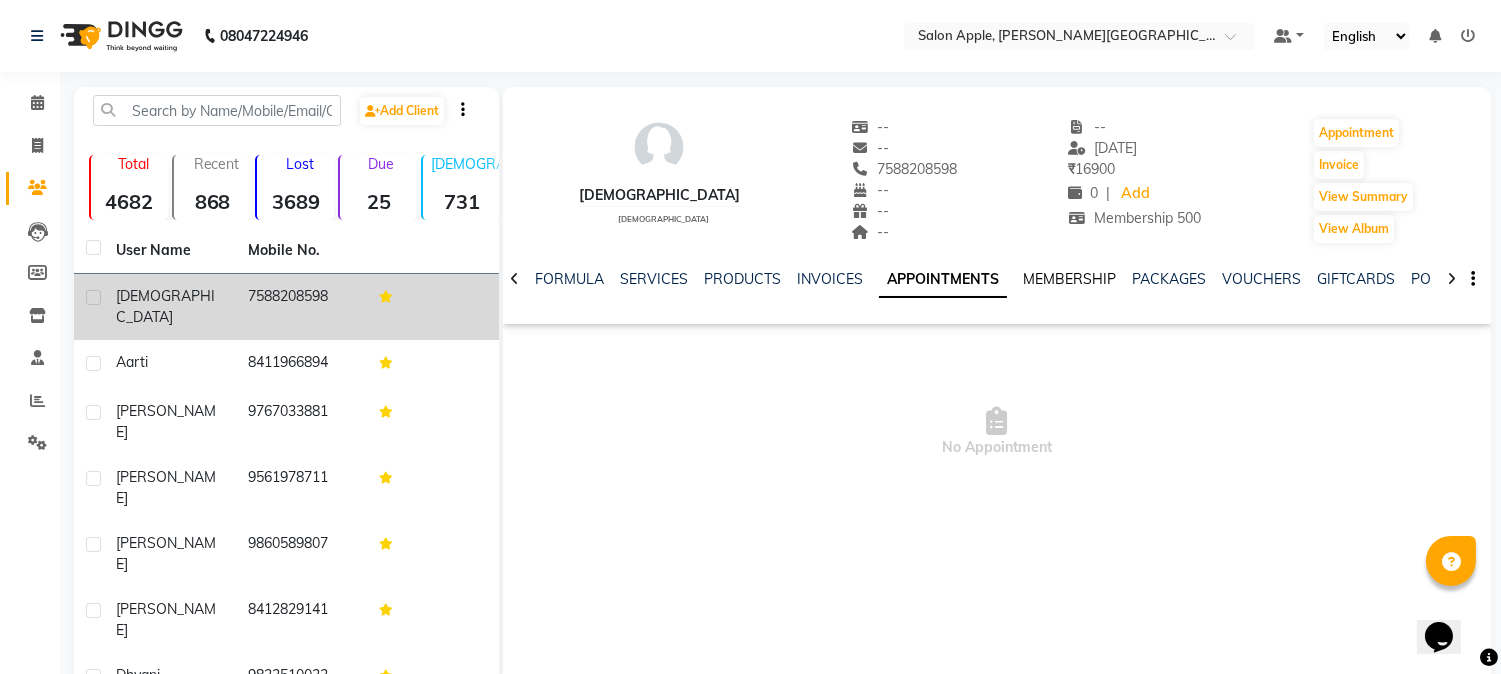 click on "MEMBERSHIP" 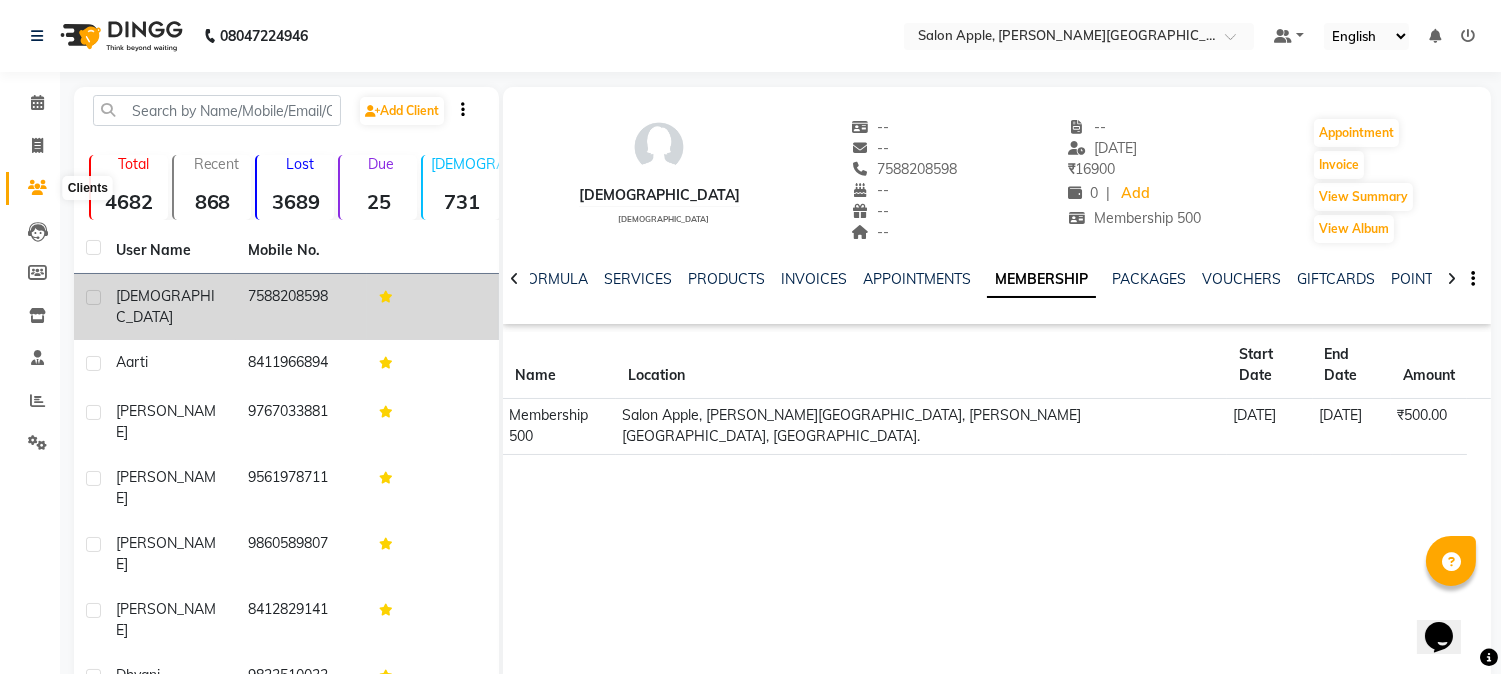 click 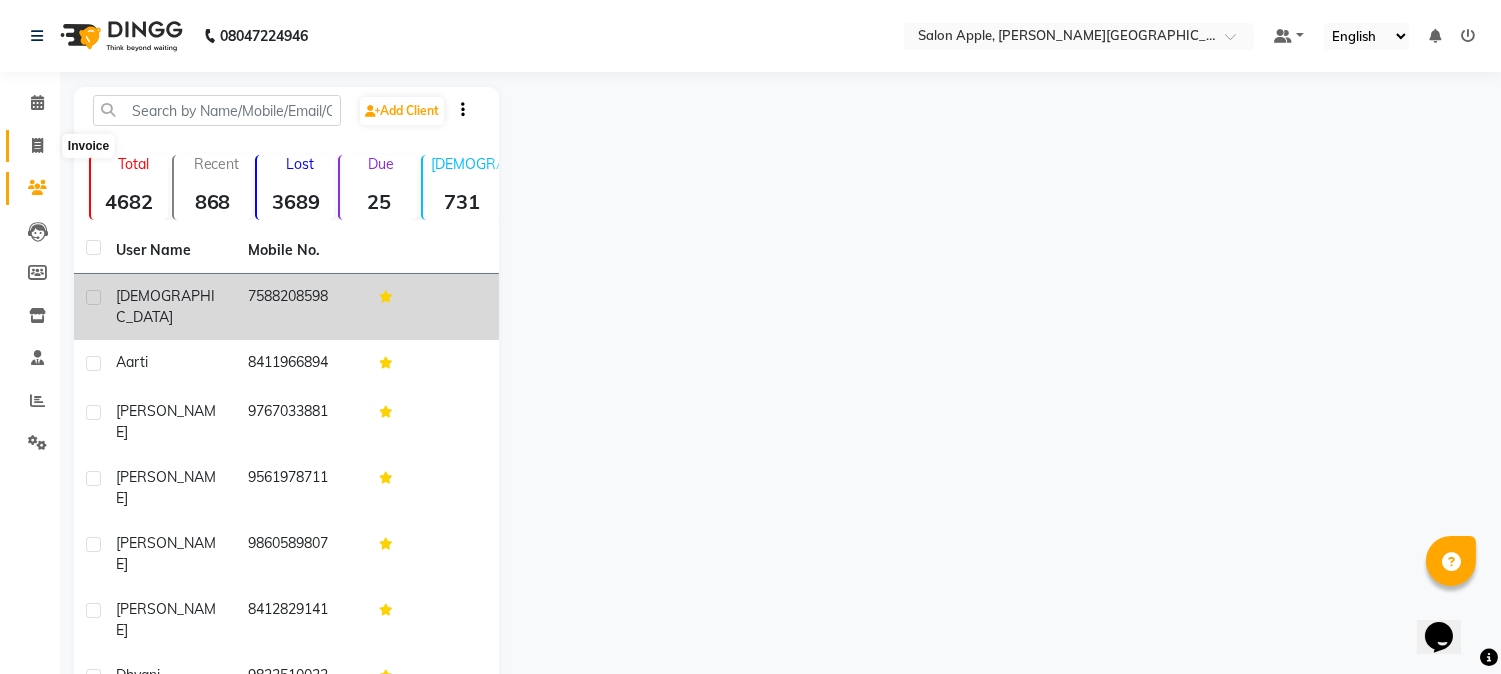 click 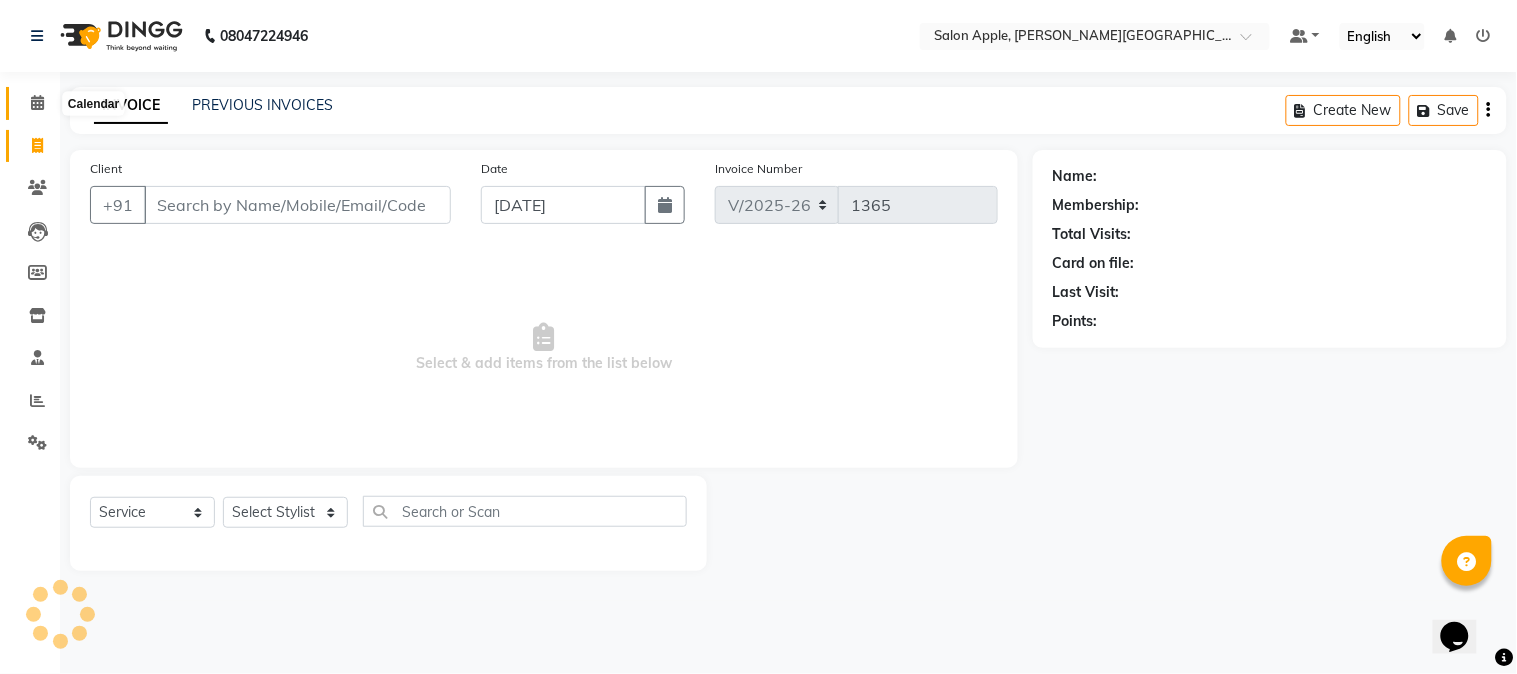 click 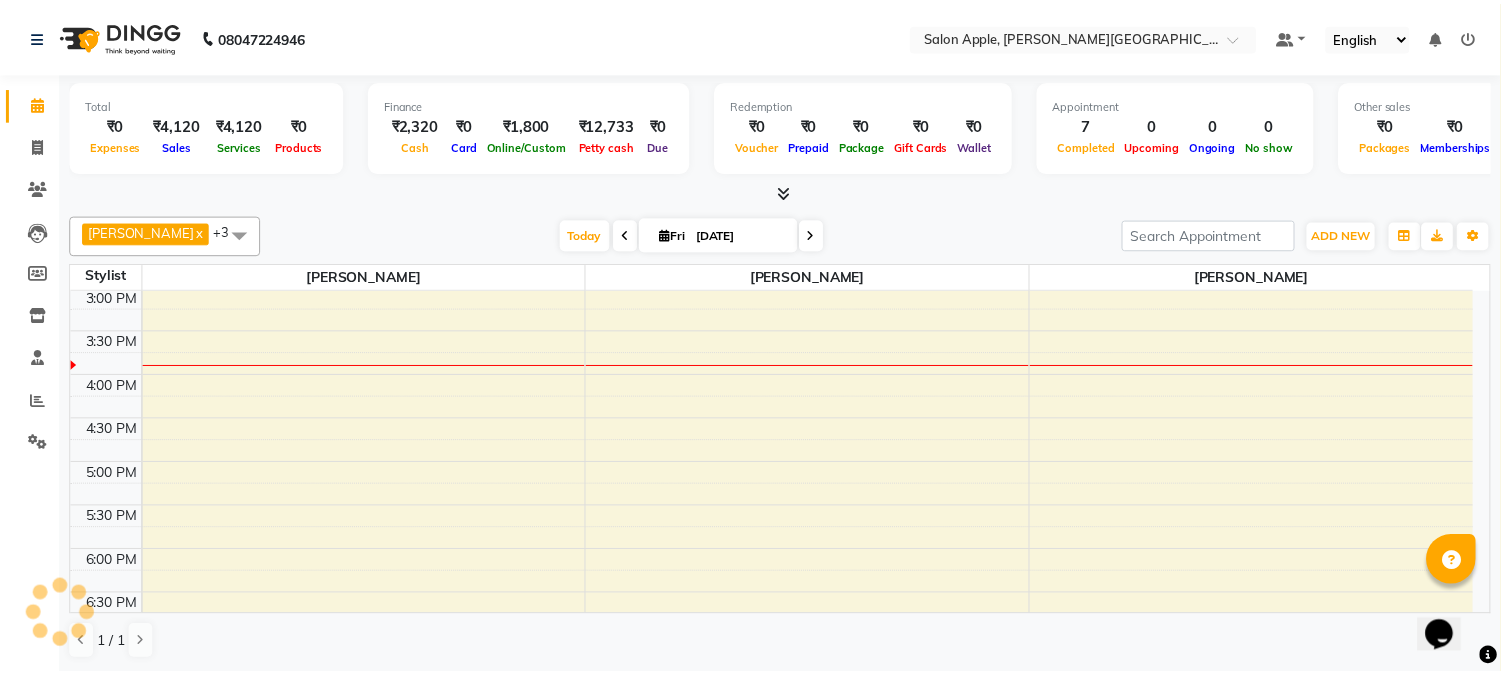 scroll, scrollTop: 0, scrollLeft: 0, axis: both 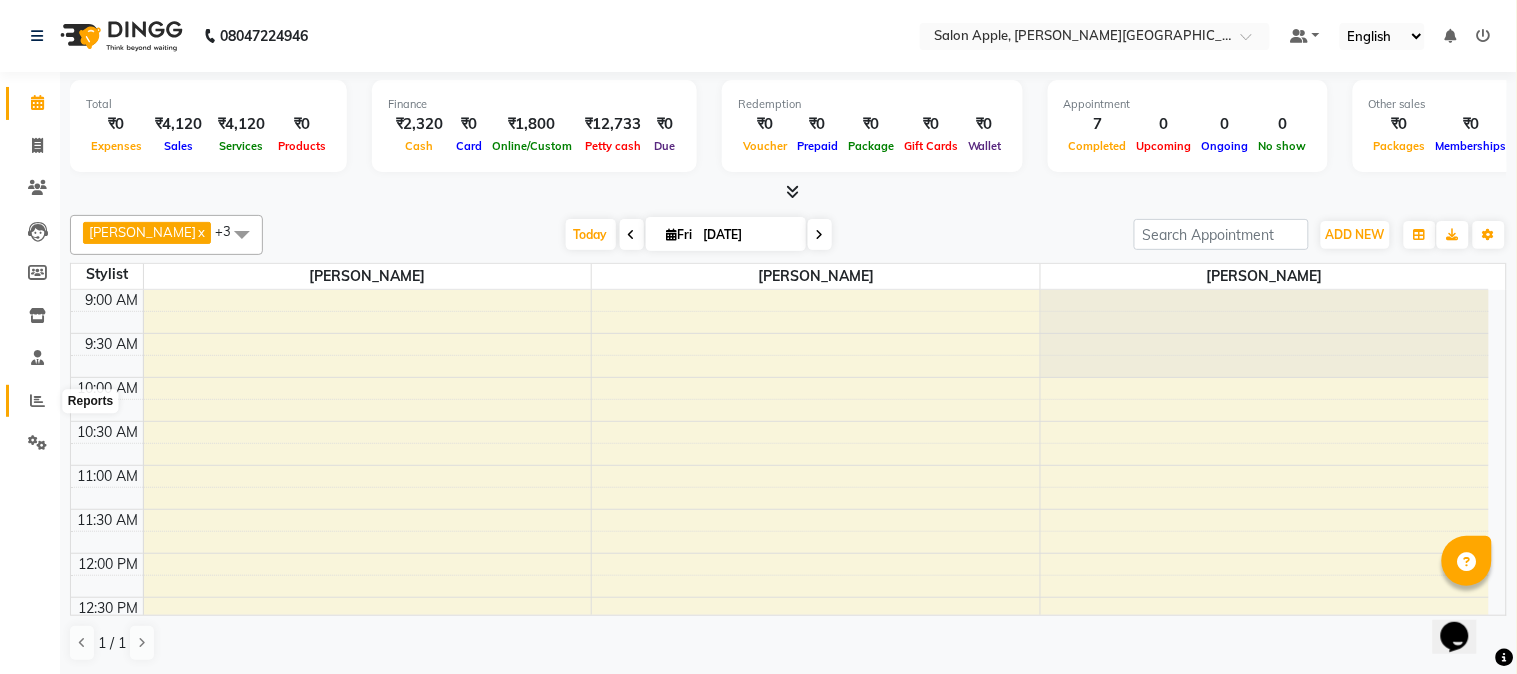 click 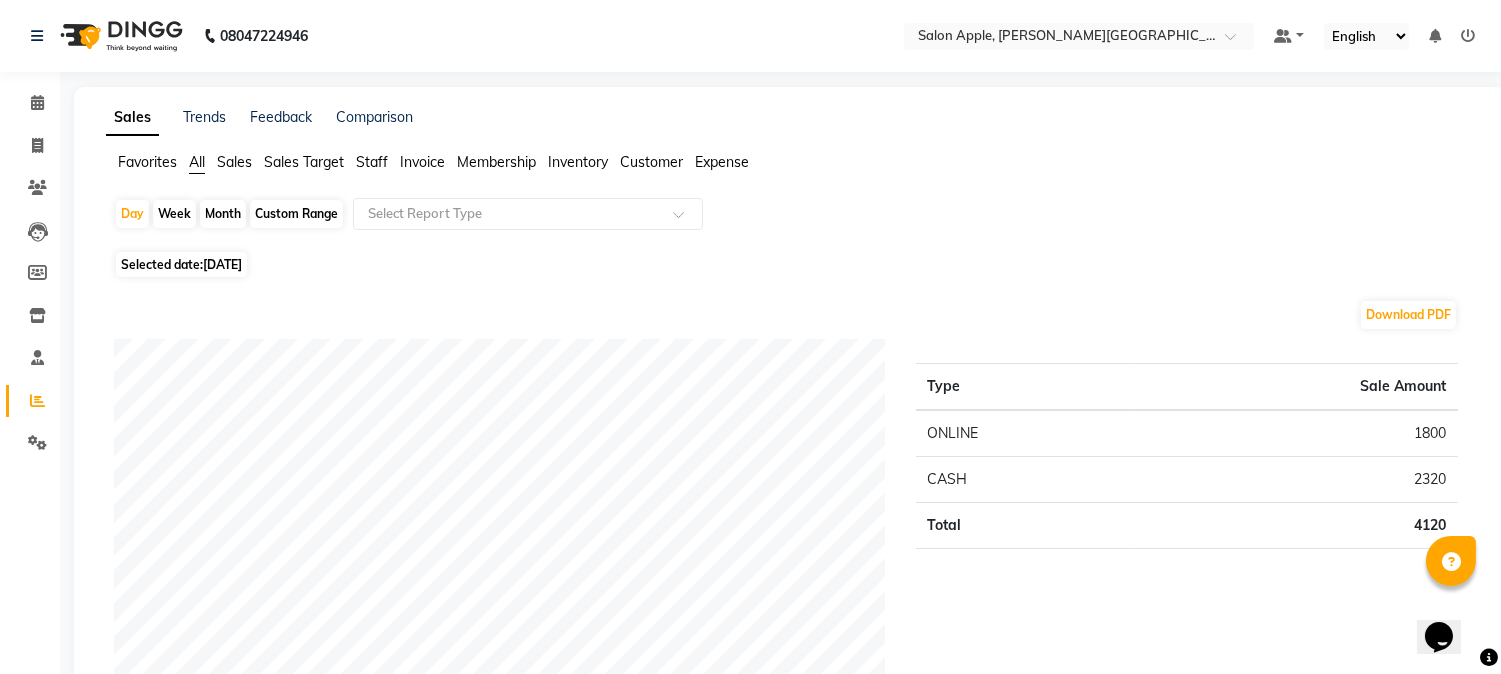 click on "Expense" 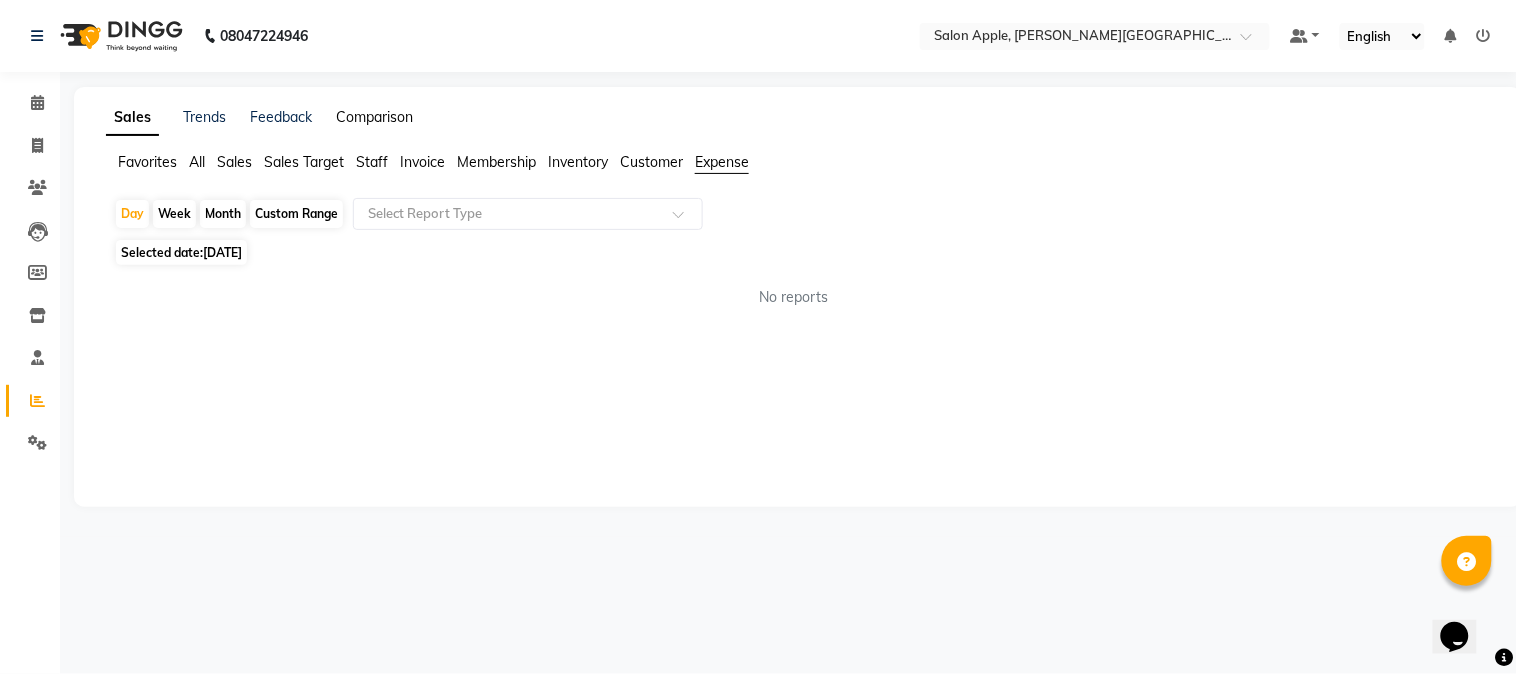 click on "Comparison" 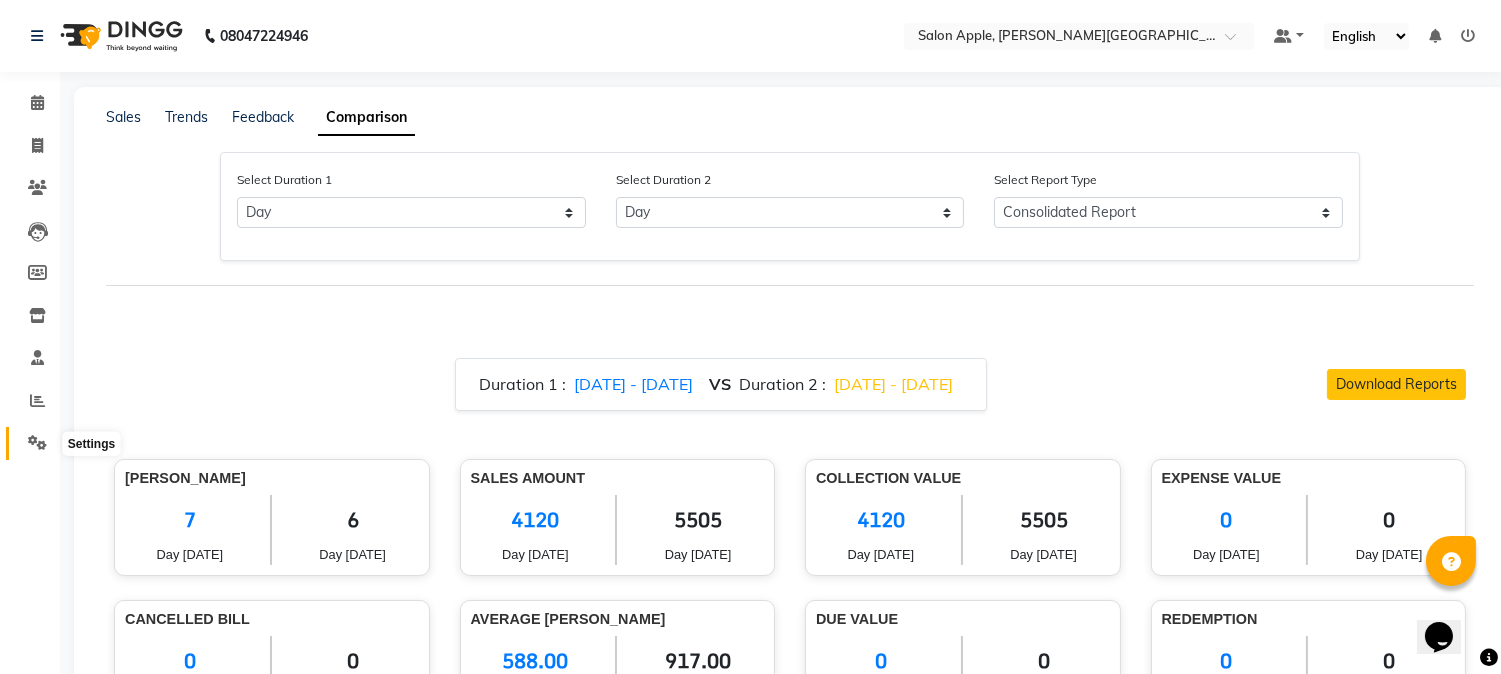 click 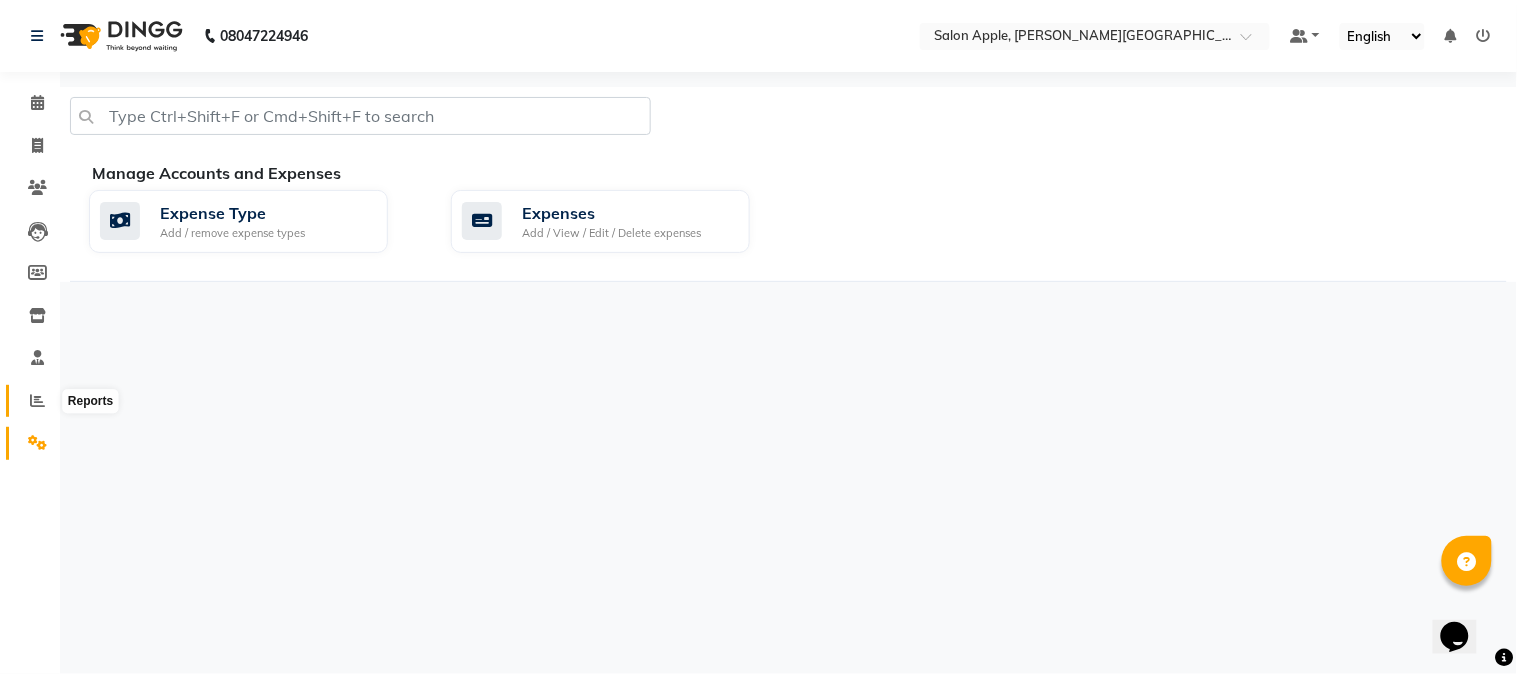click 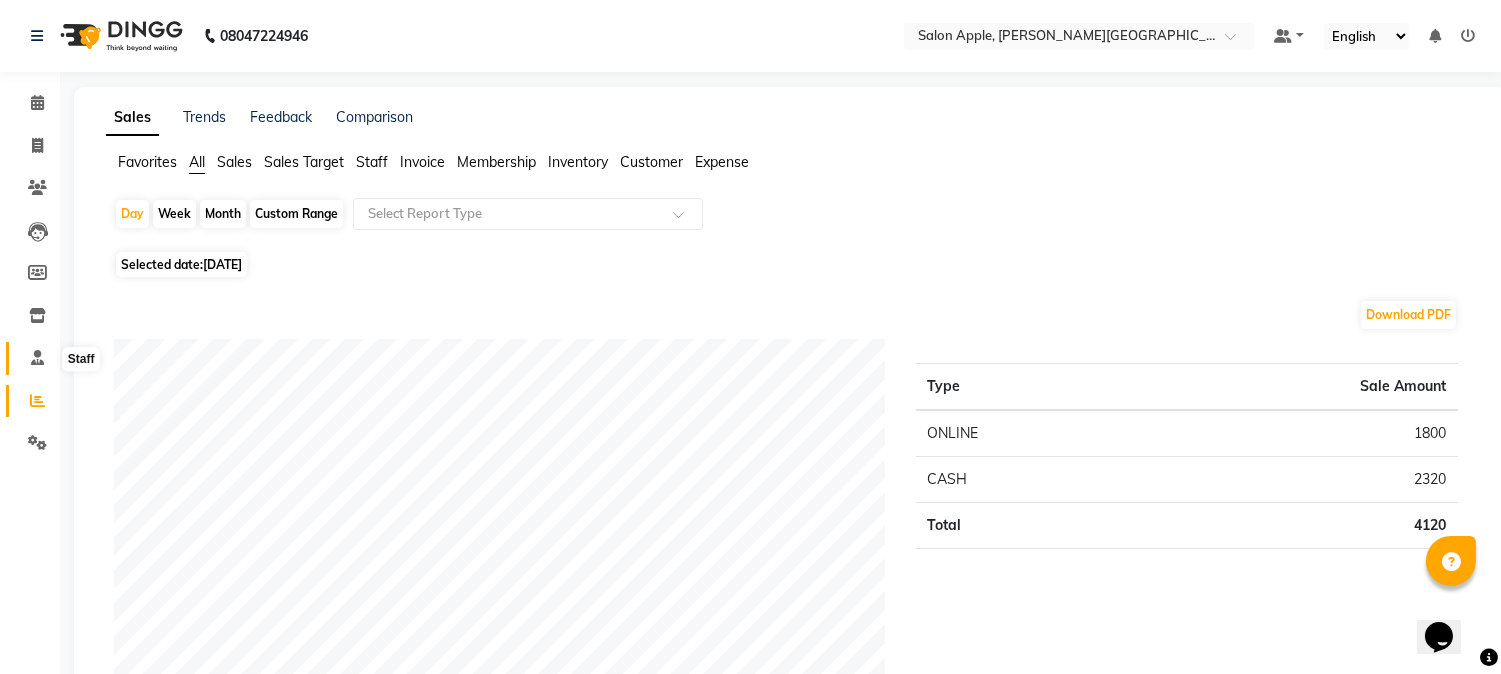 click 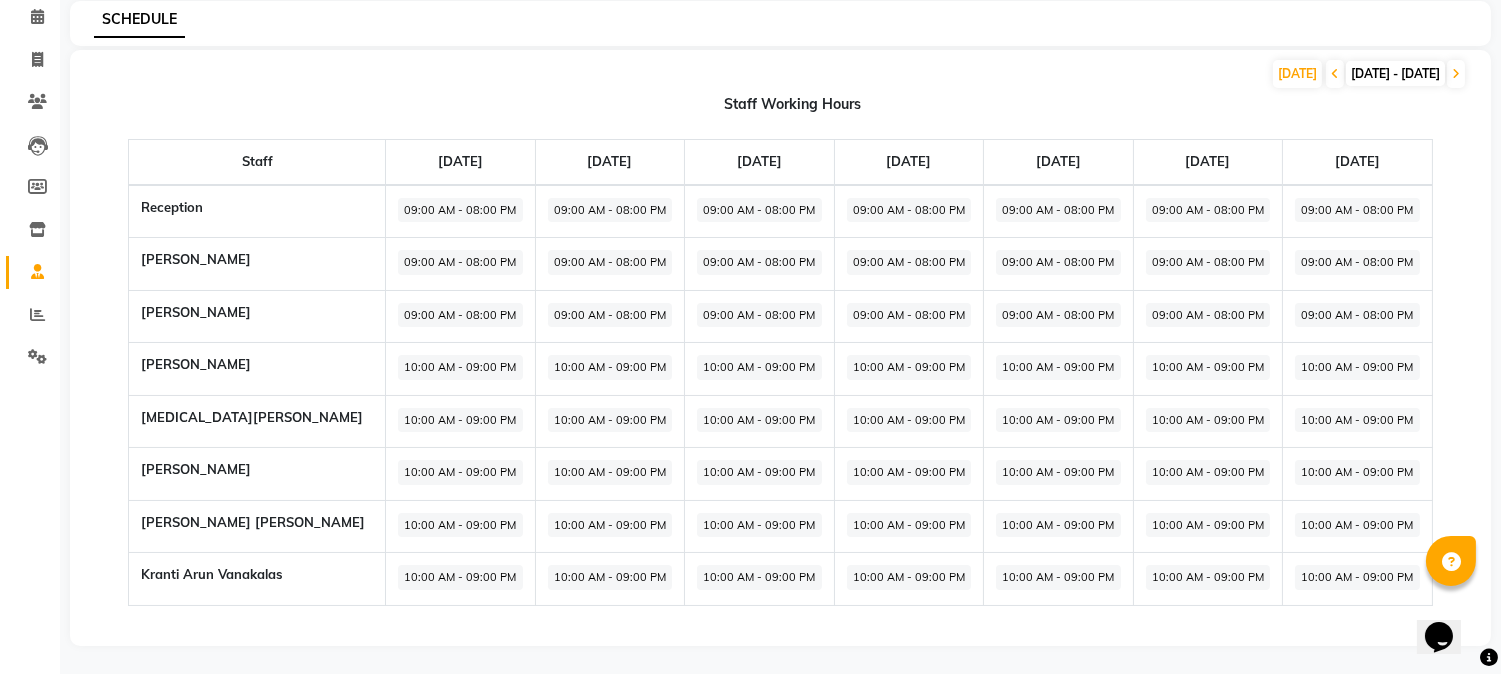 scroll, scrollTop: 0, scrollLeft: 0, axis: both 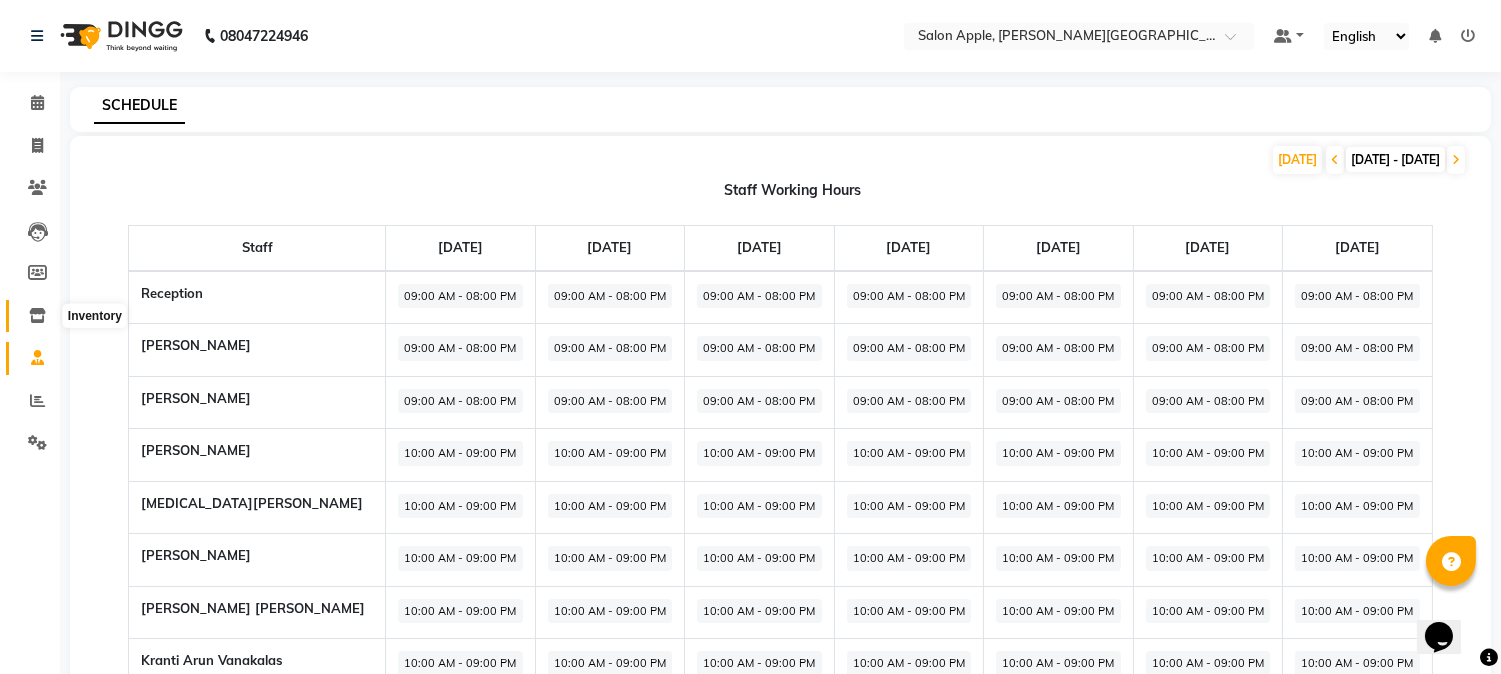 click 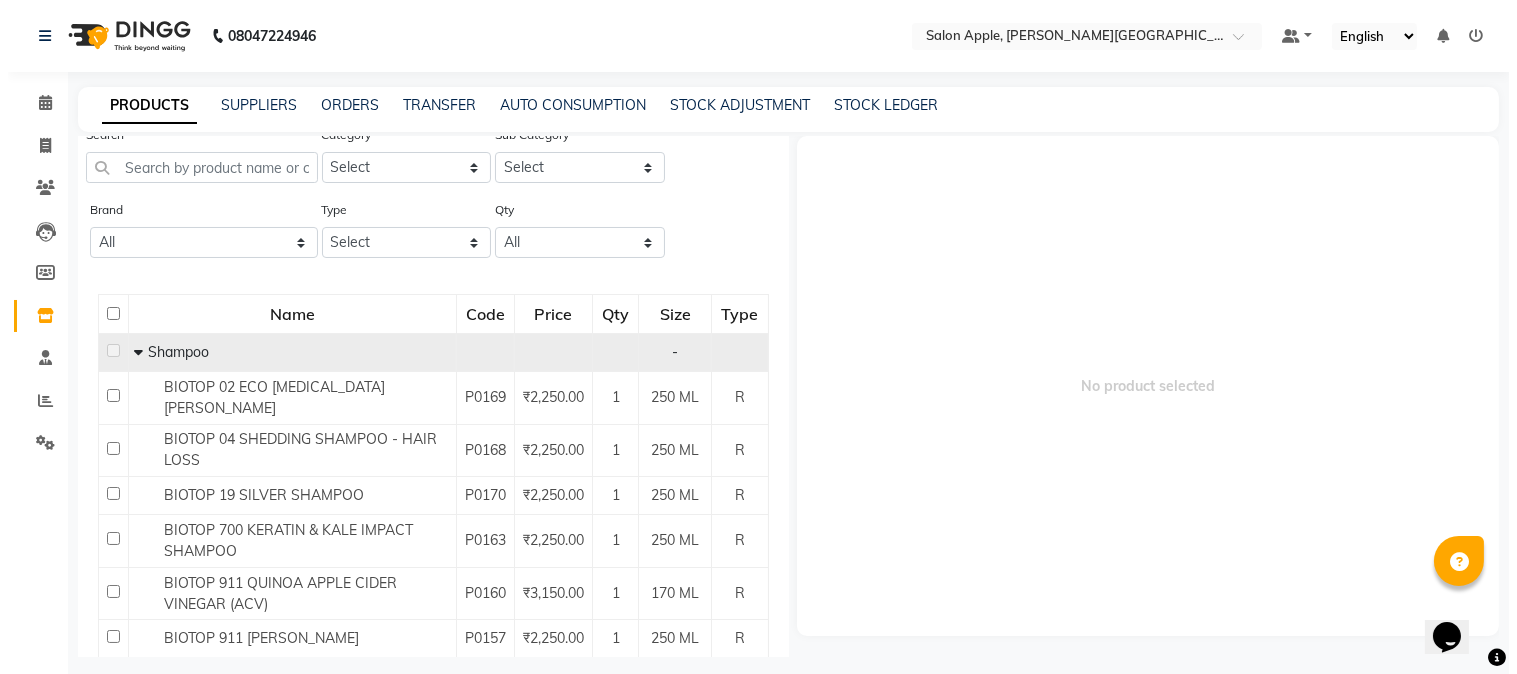 scroll, scrollTop: 0, scrollLeft: 0, axis: both 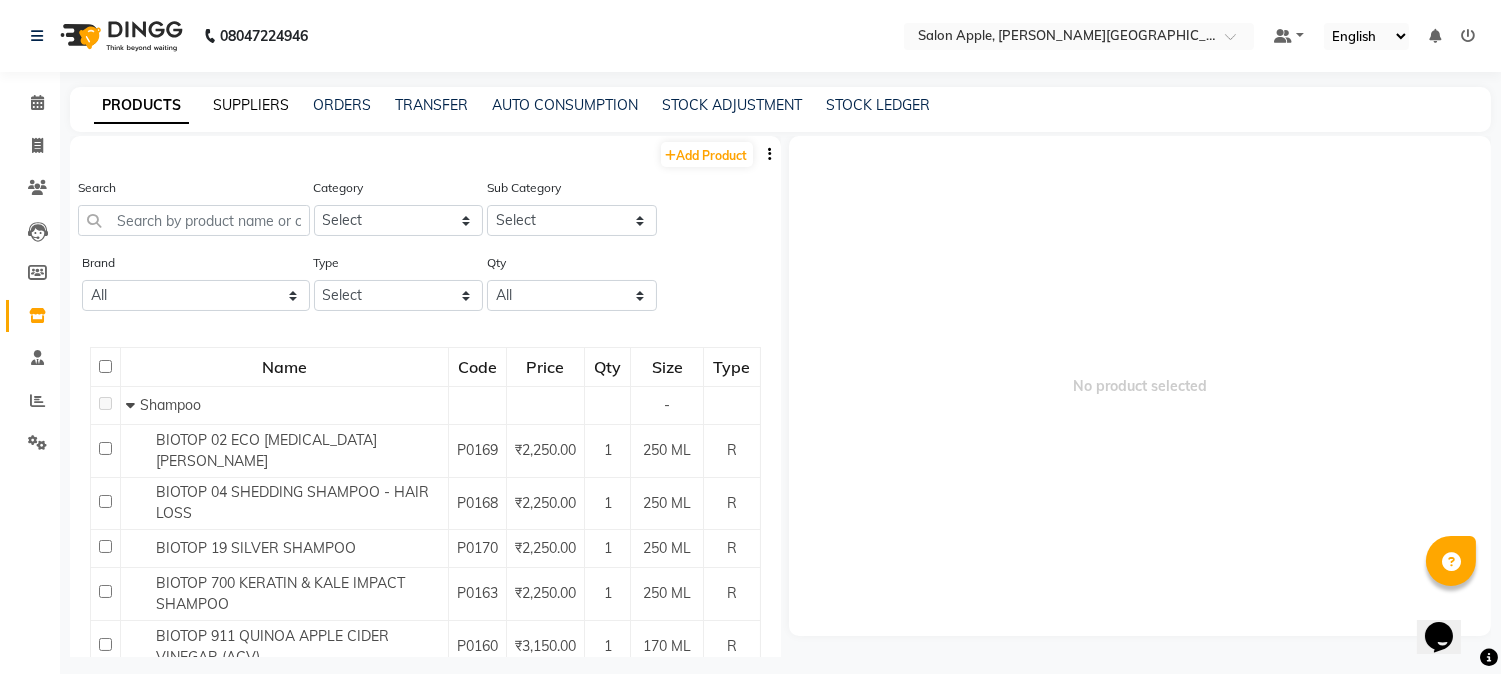 click on "SUPPLIERS" 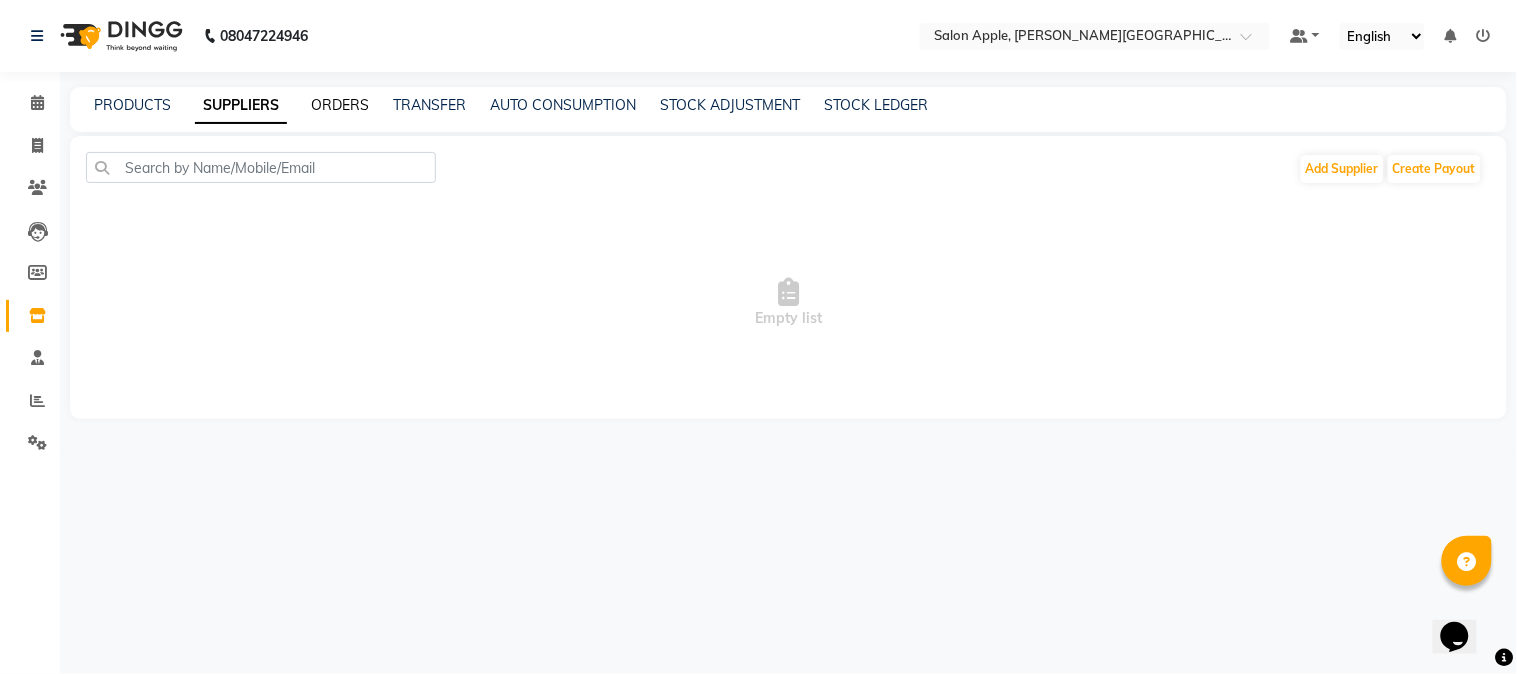 click on "ORDERS" 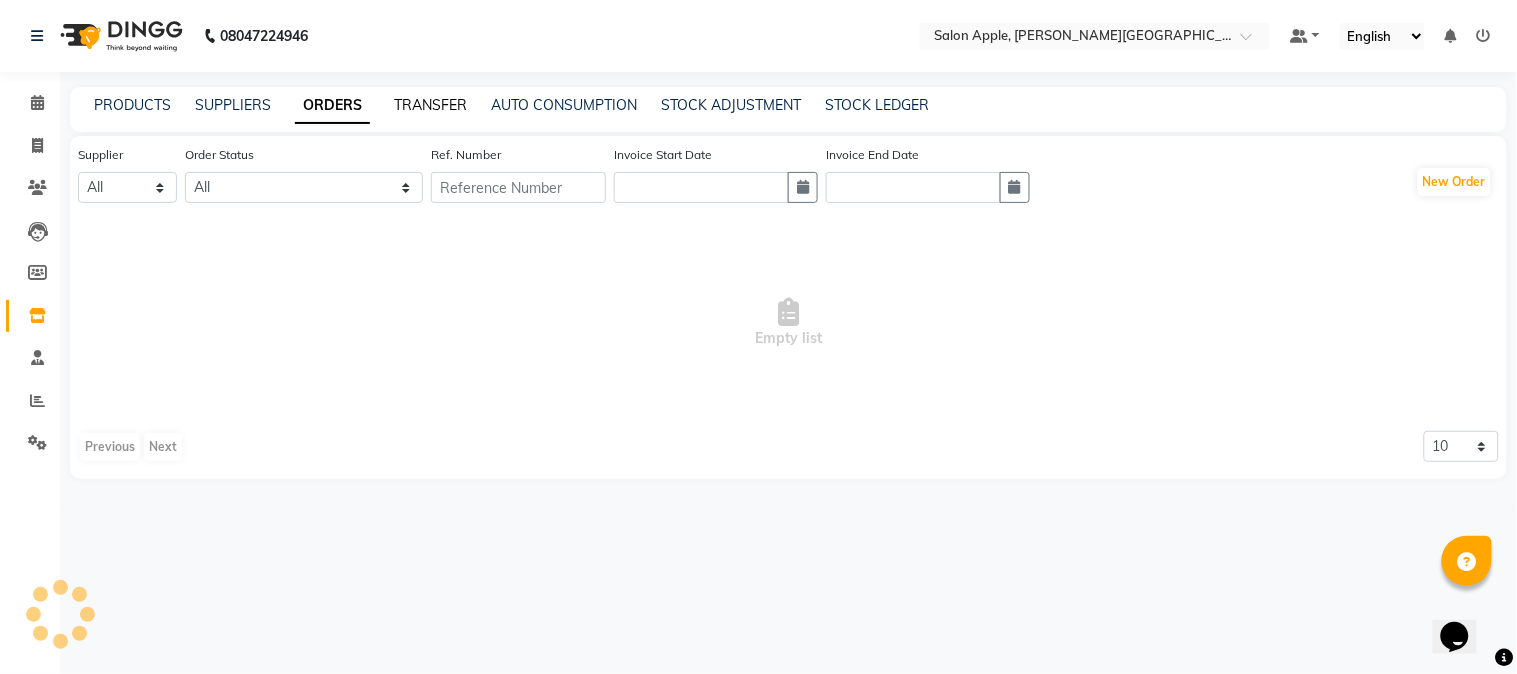 click on "TRANSFER" 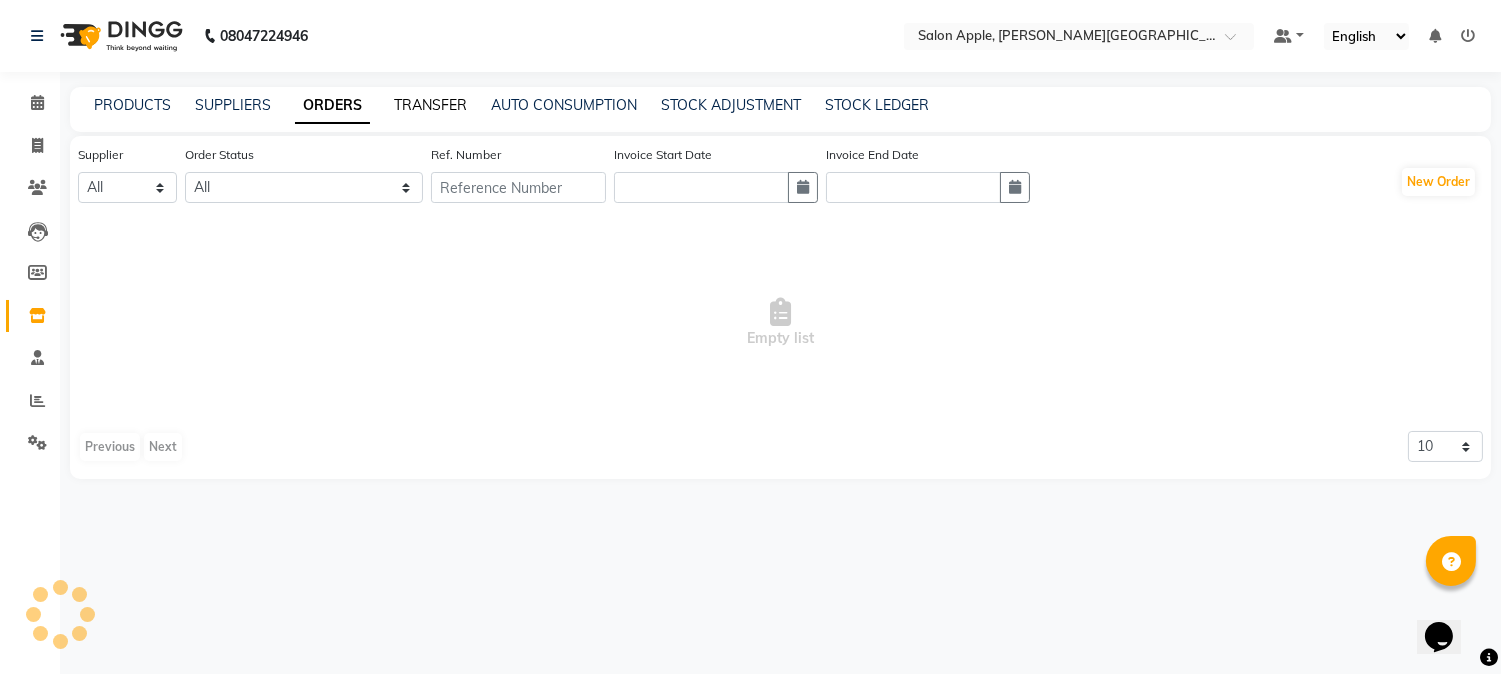 select on "sender" 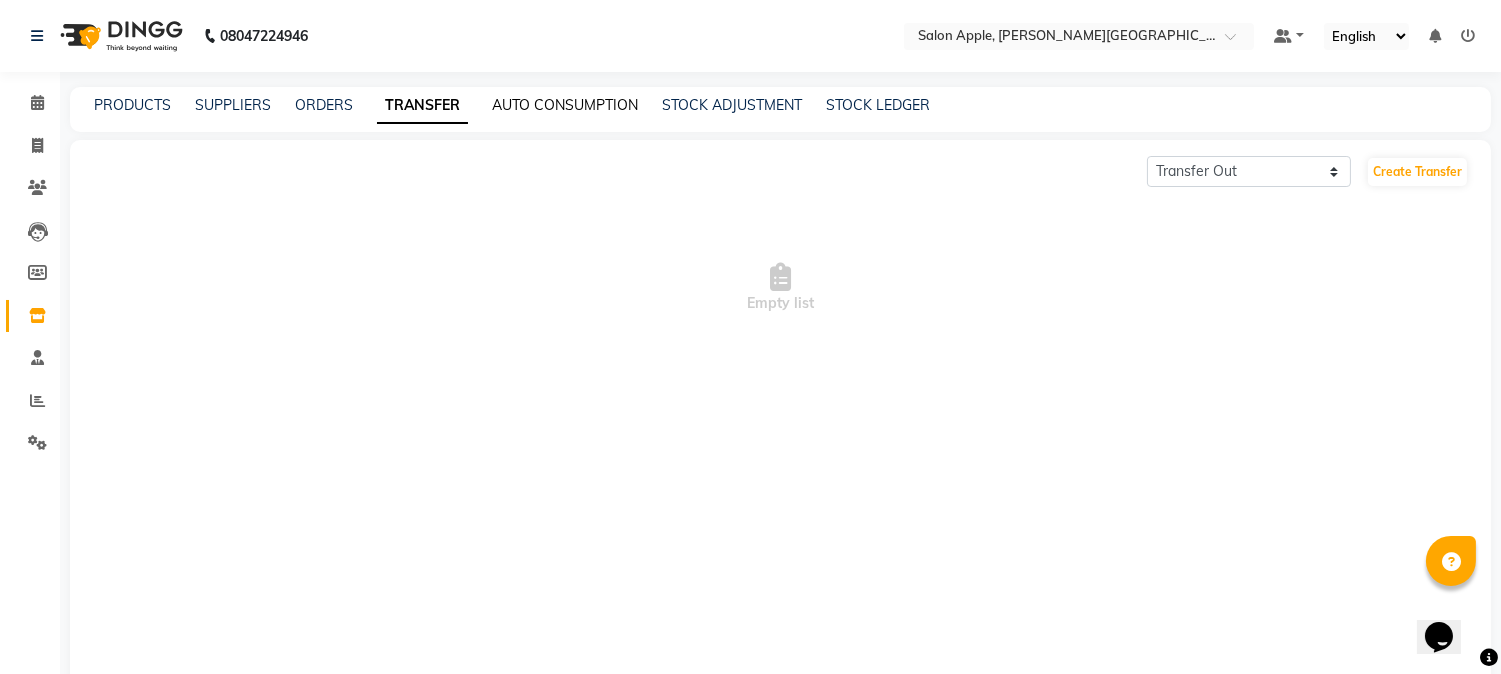click on "AUTO CONSUMPTION" 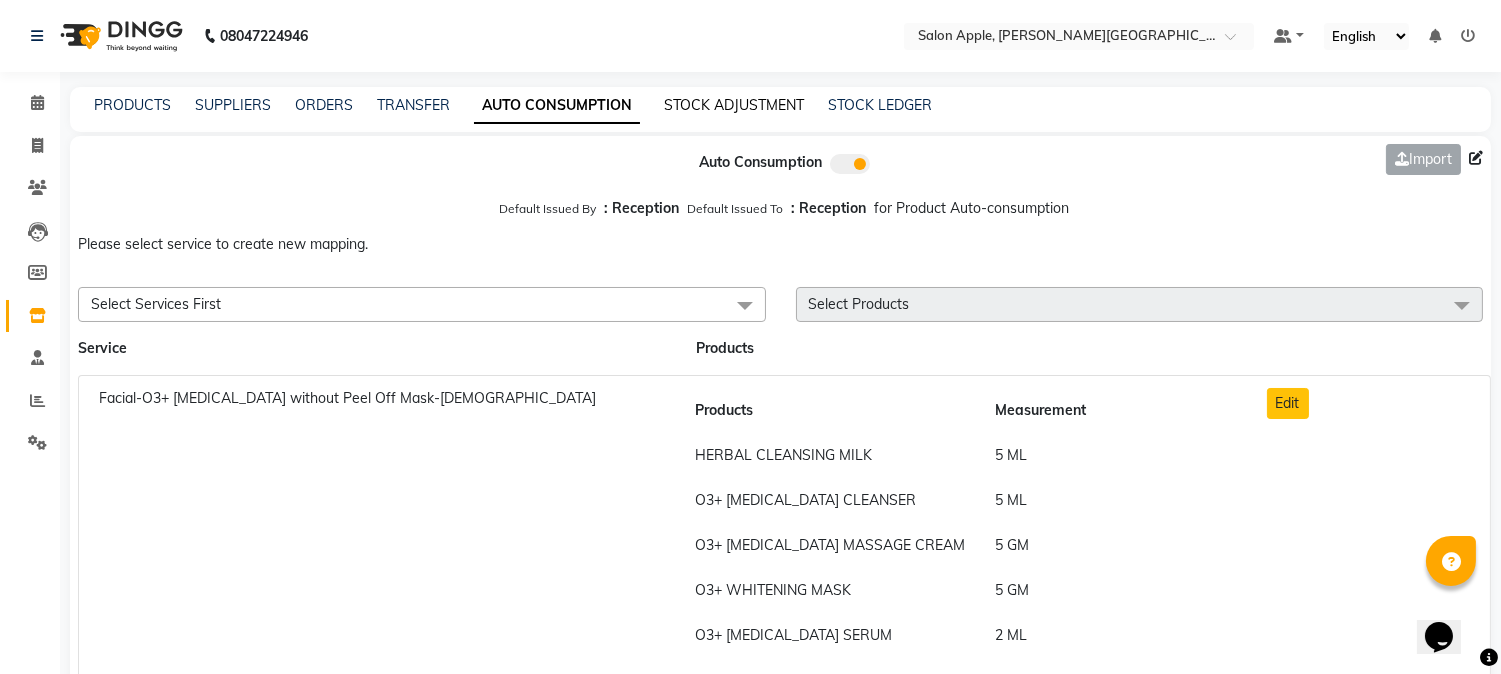 click on "STOCK ADJUSTMENT" 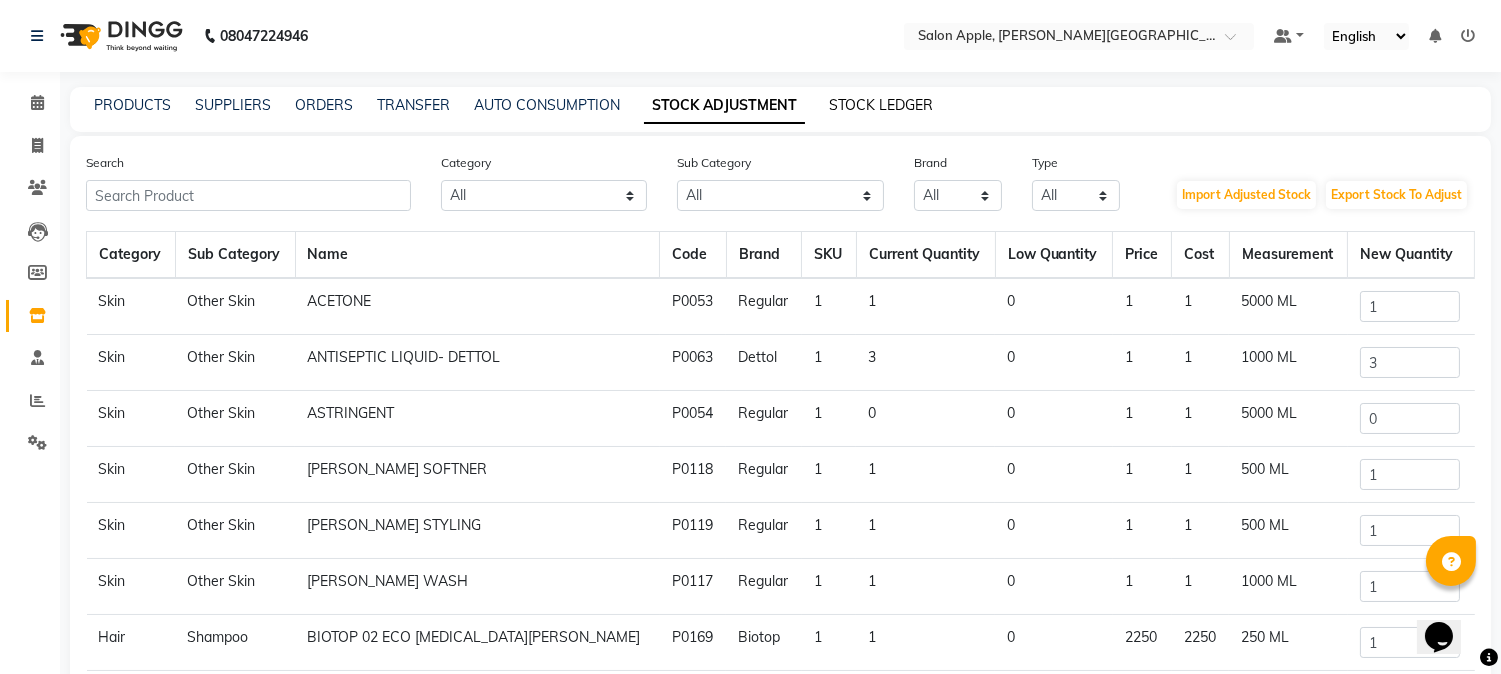click on "STOCK LEDGER" 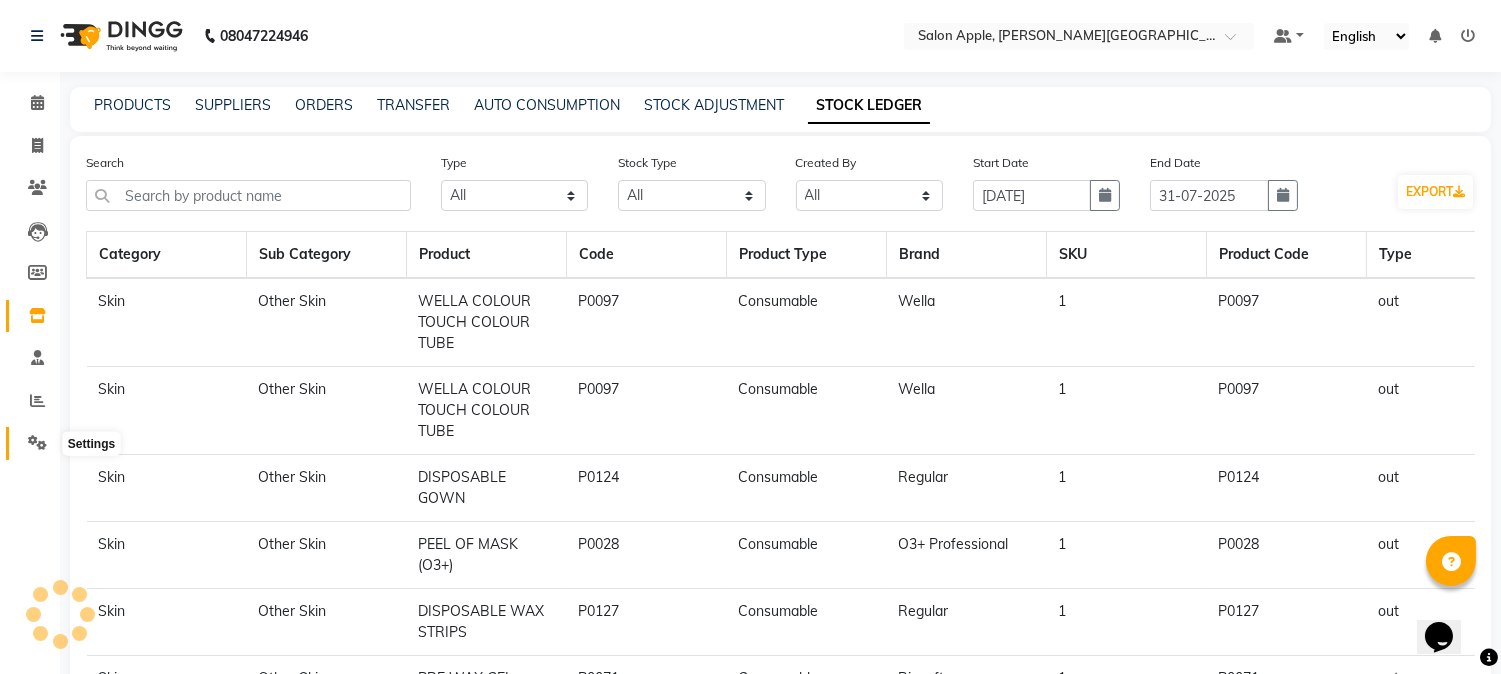 click 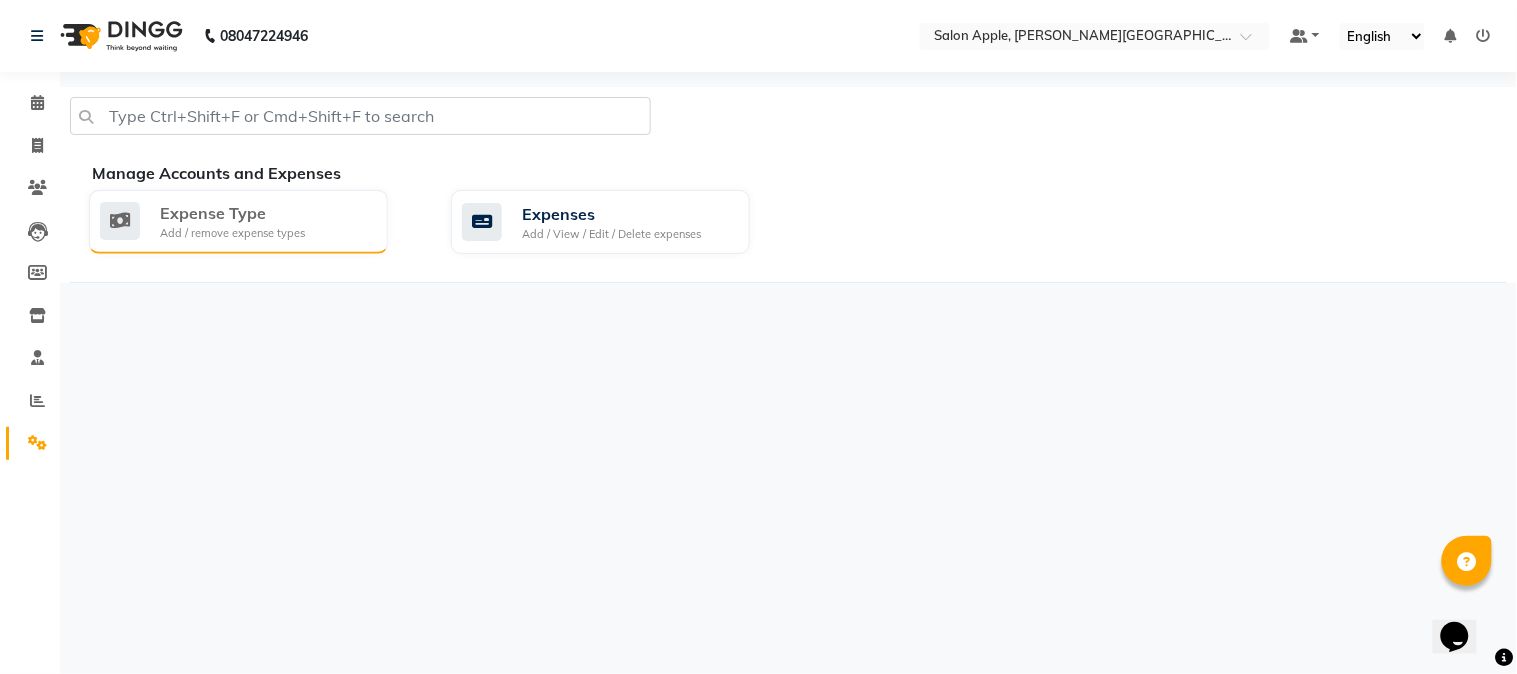 click on "Add / remove expense types" 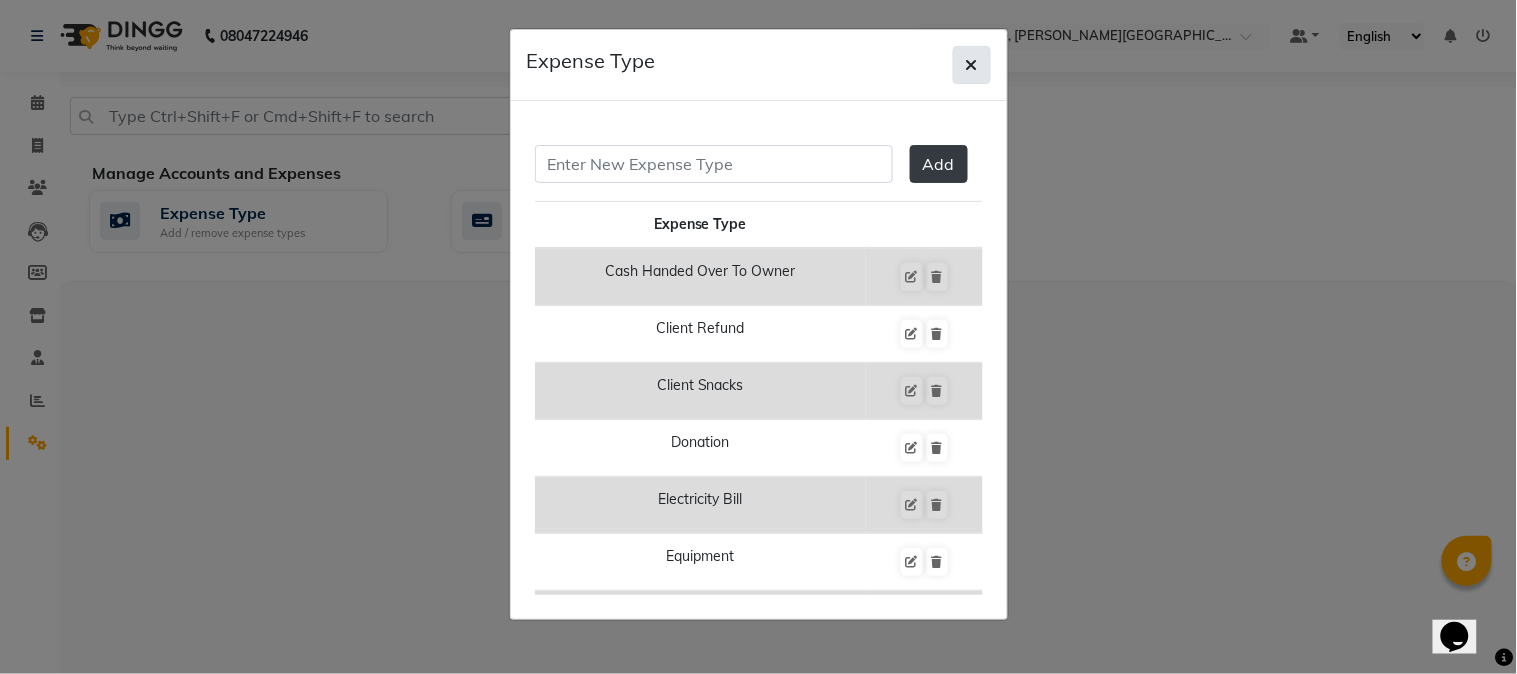 click 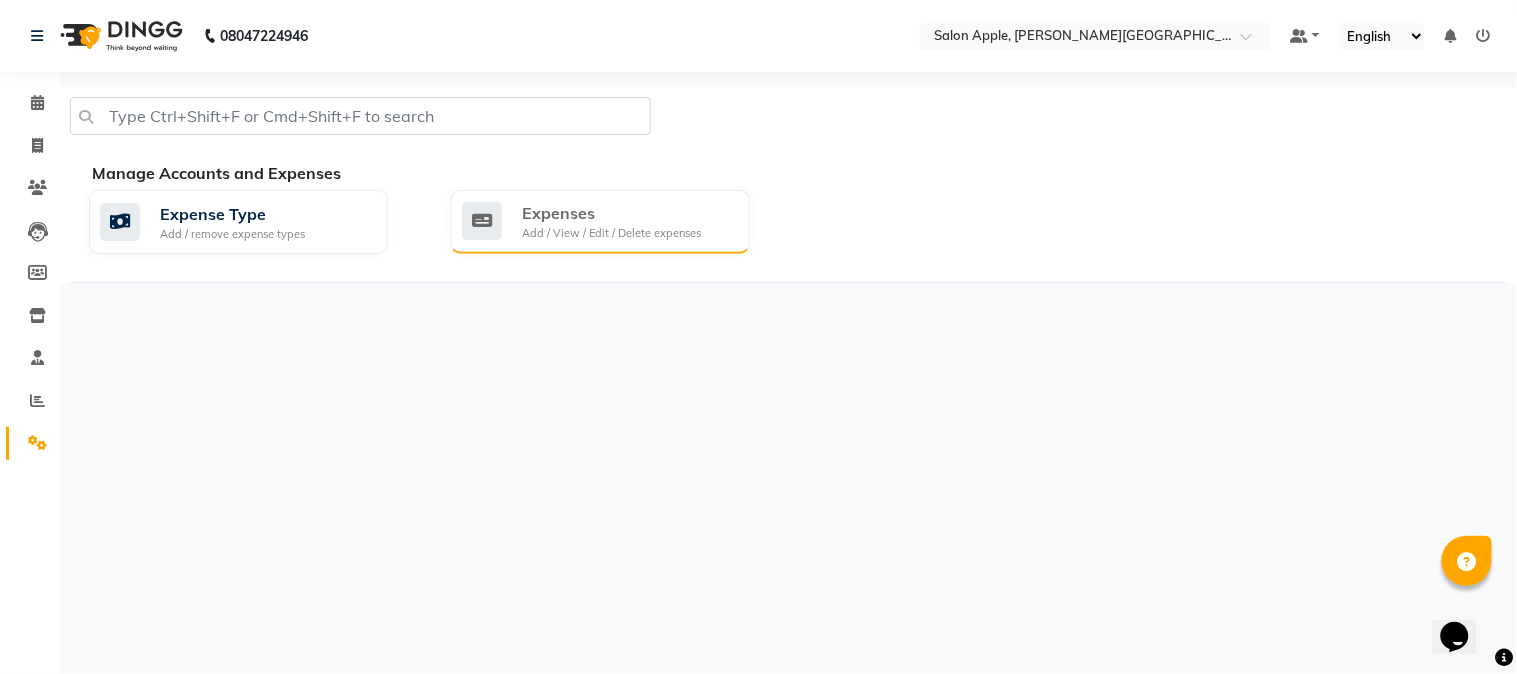 click on "Expenses" 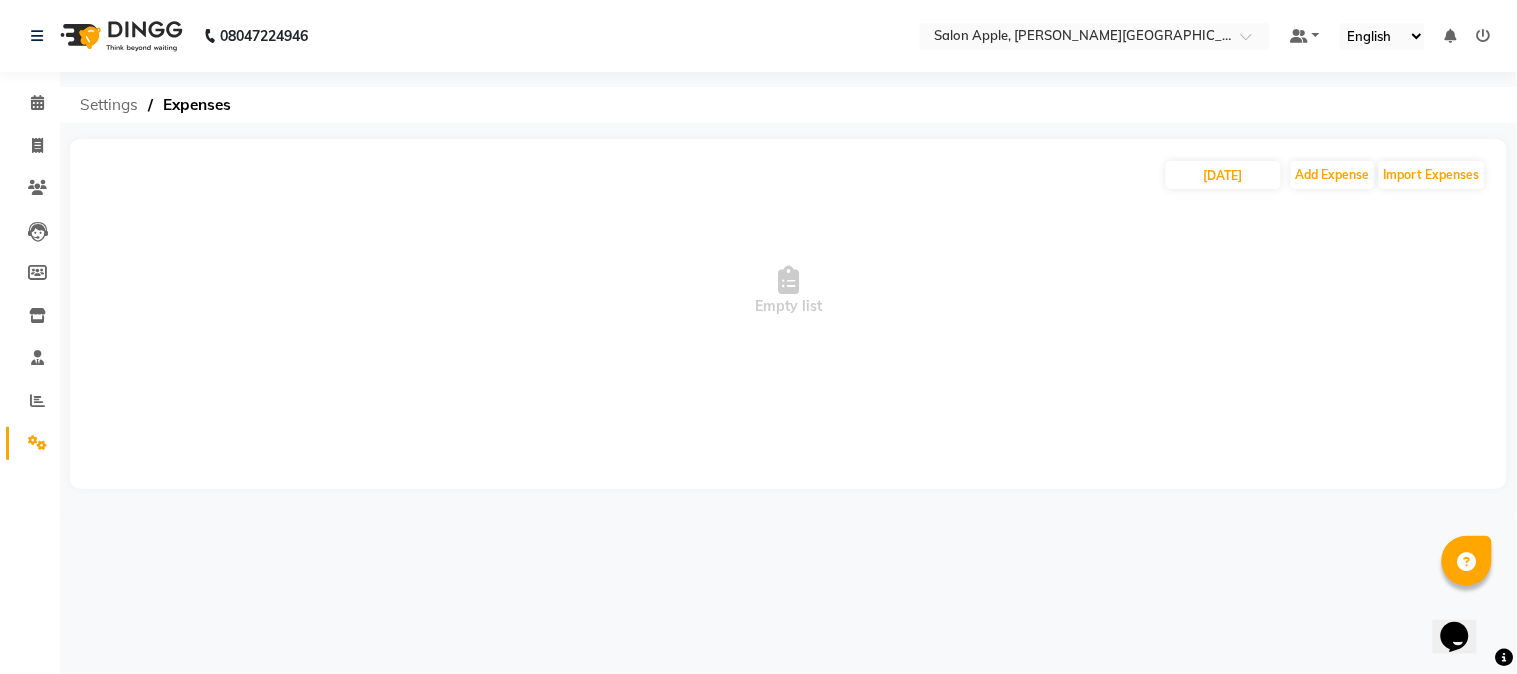 click on "Settings" 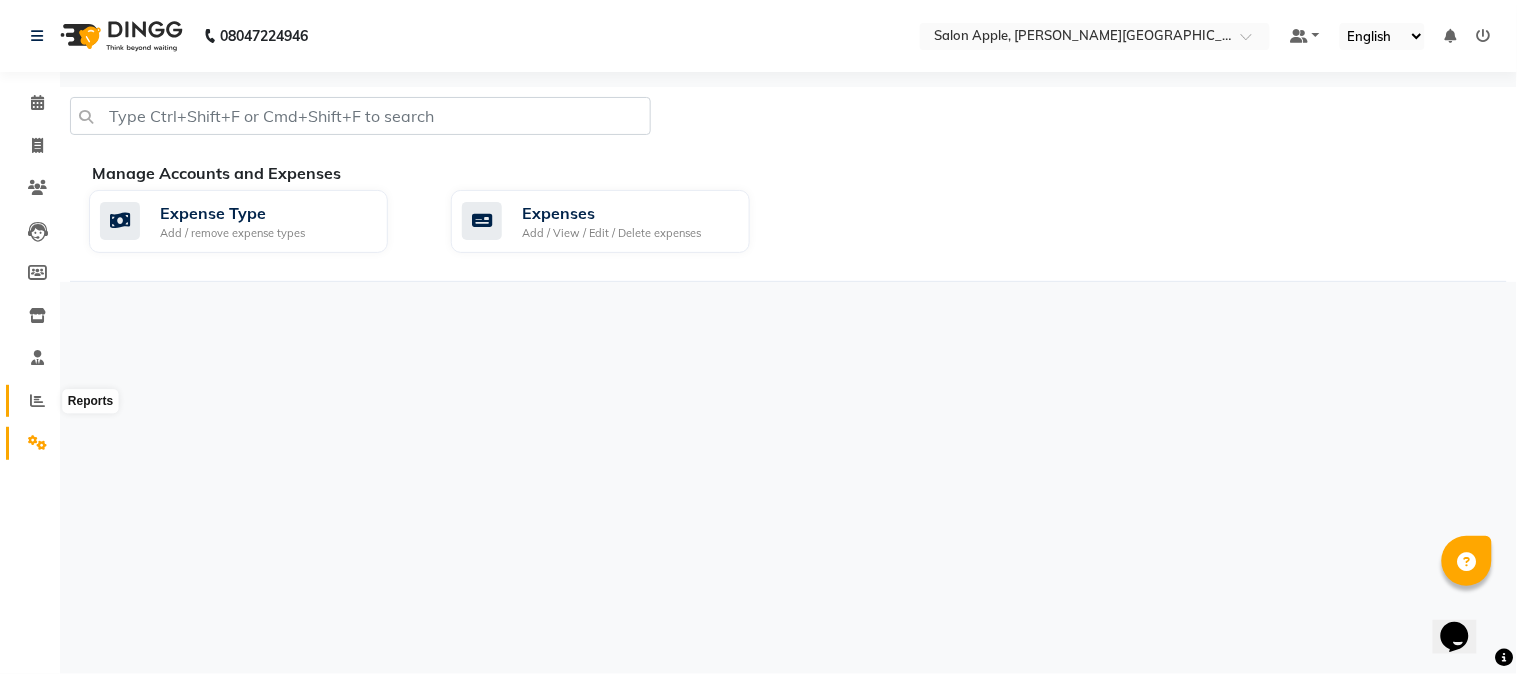click 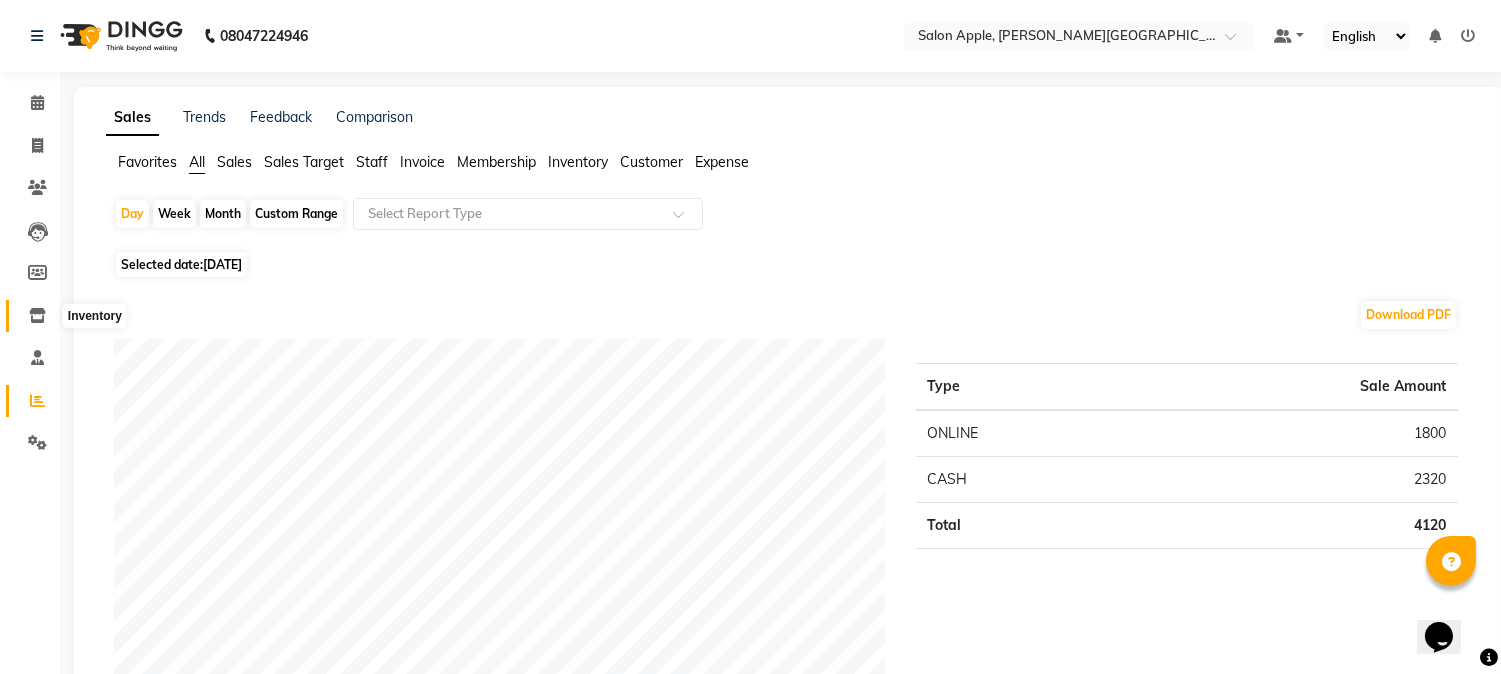 click 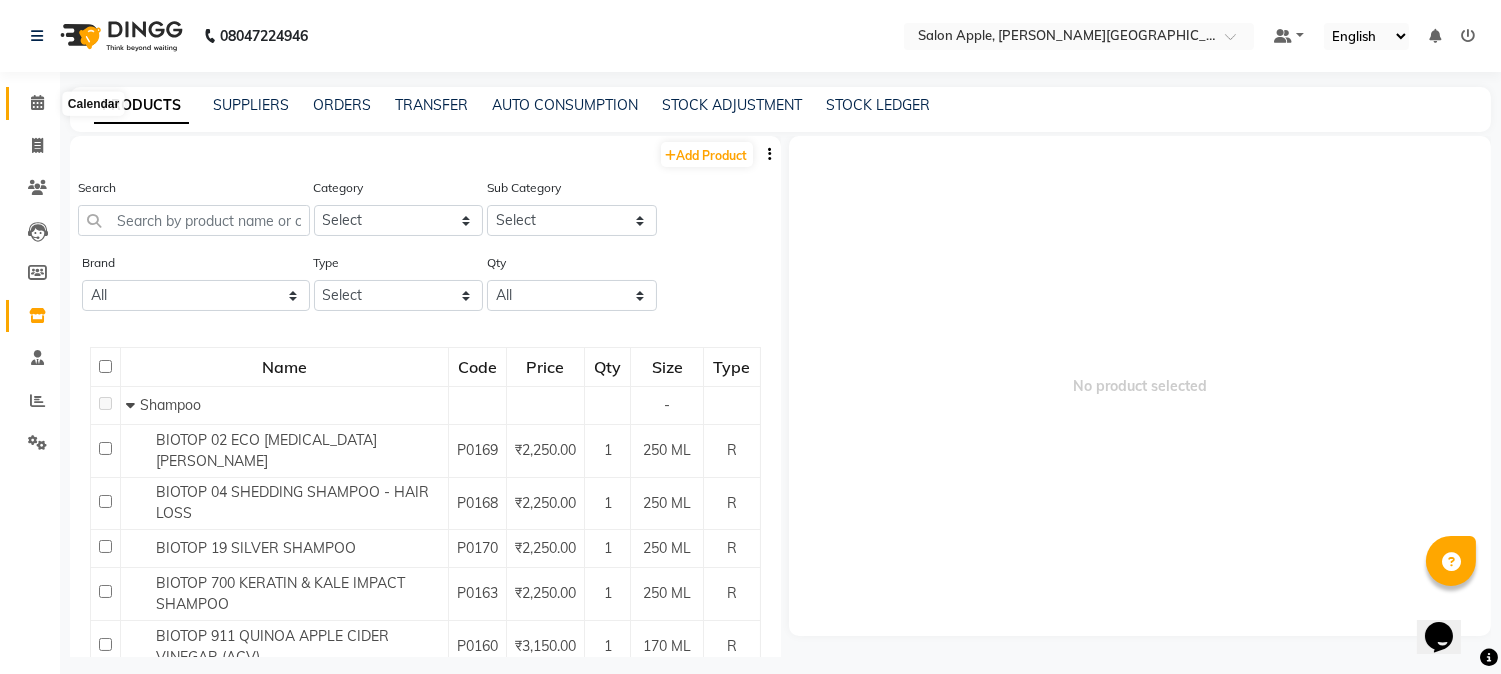 click 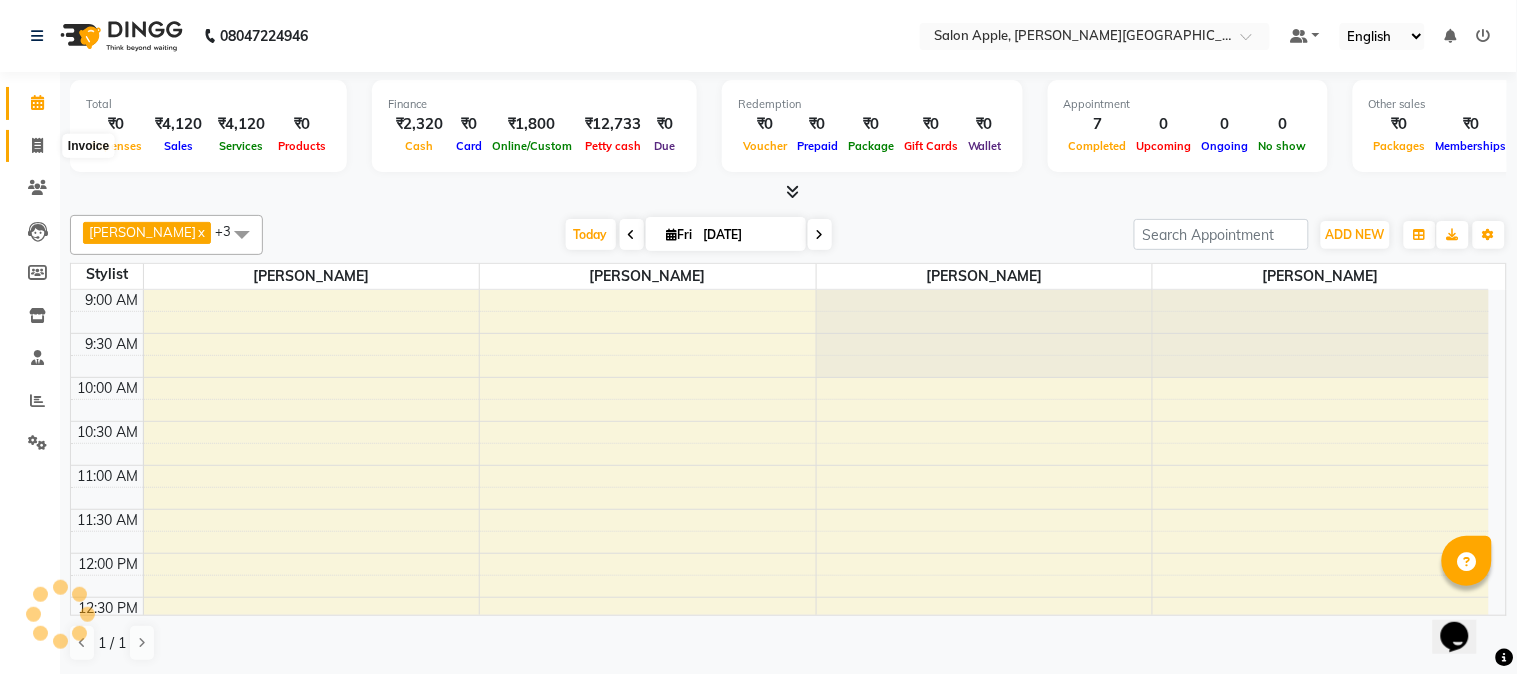 click 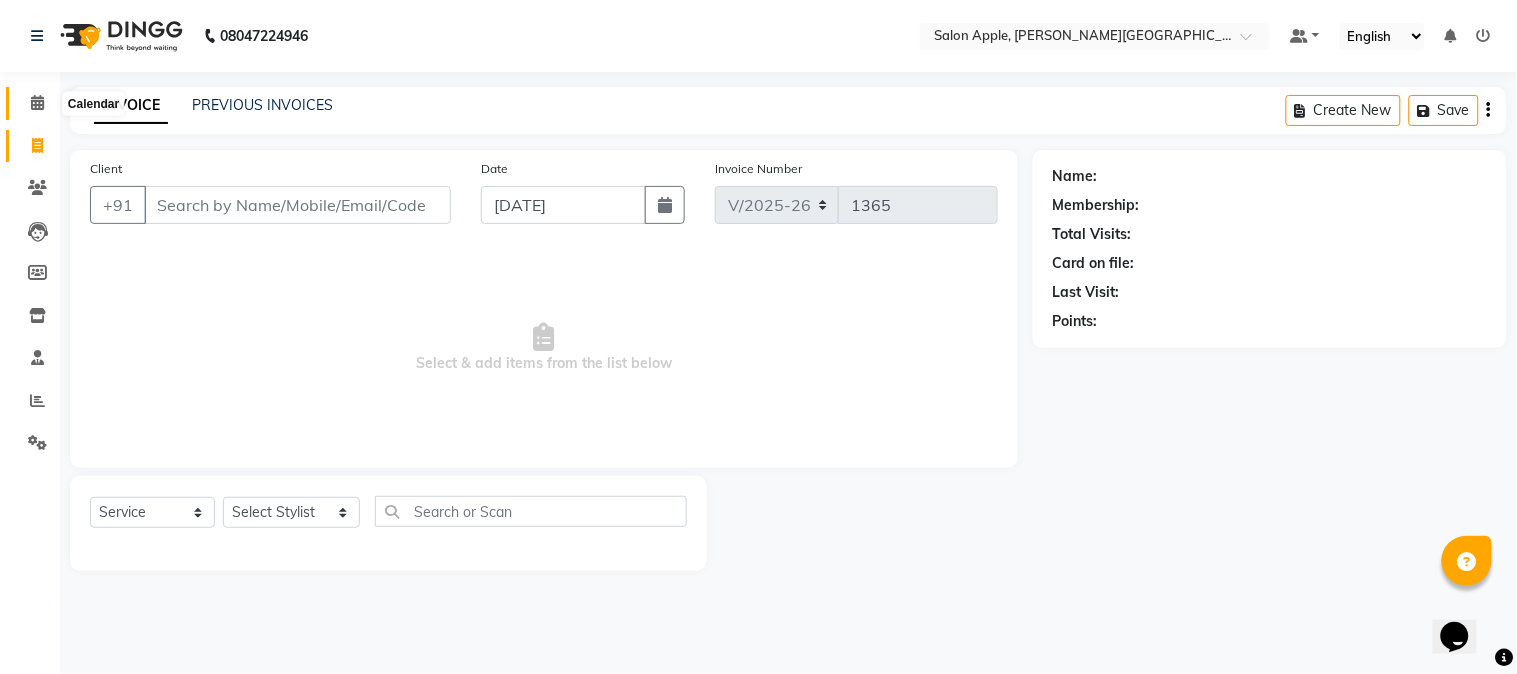 click 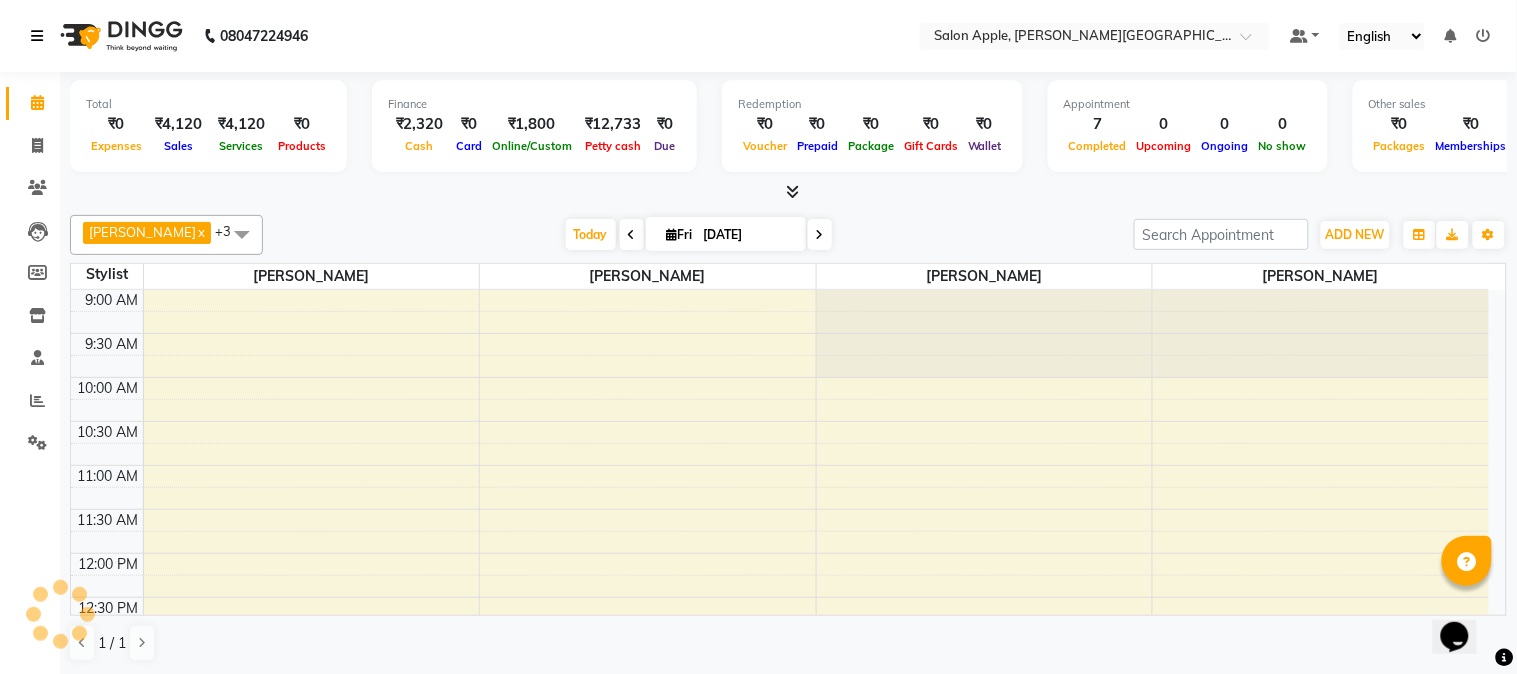 scroll, scrollTop: 531, scrollLeft: 0, axis: vertical 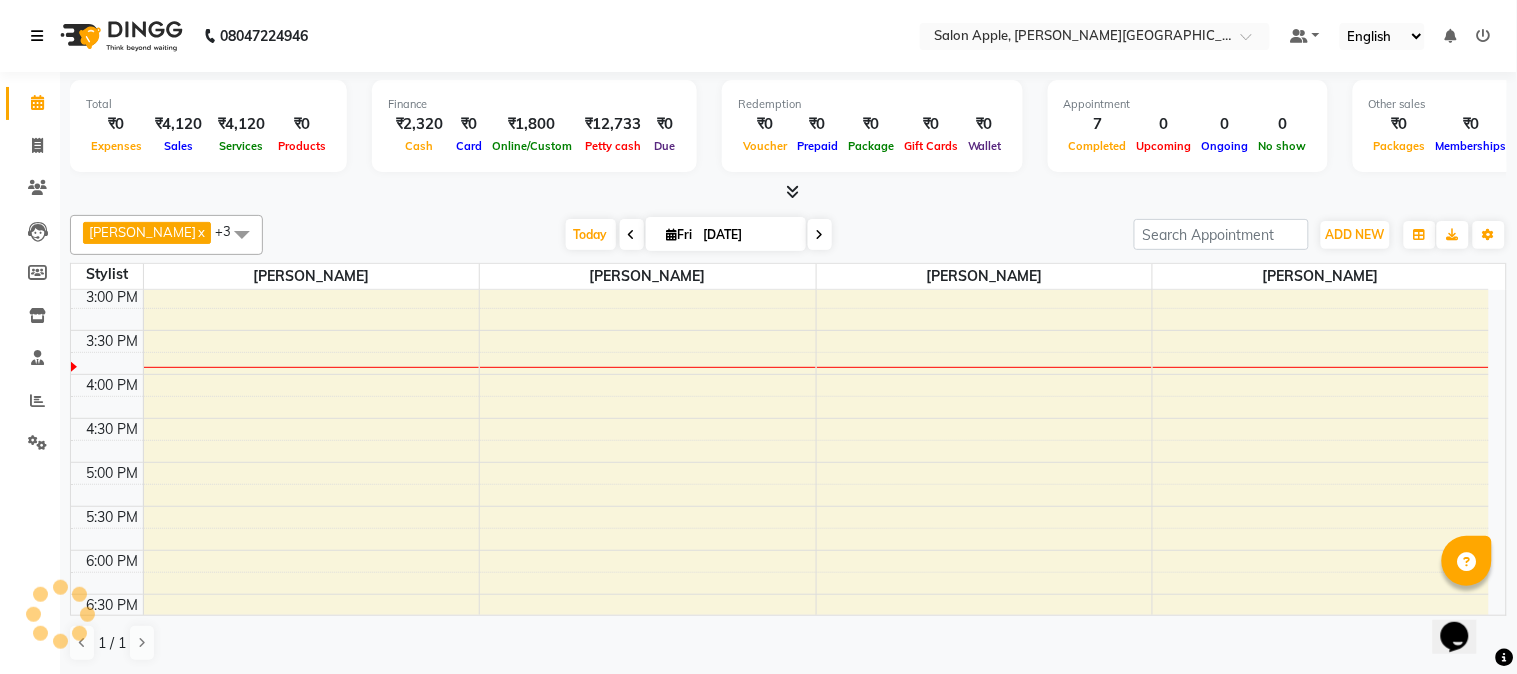 click at bounding box center (37, 36) 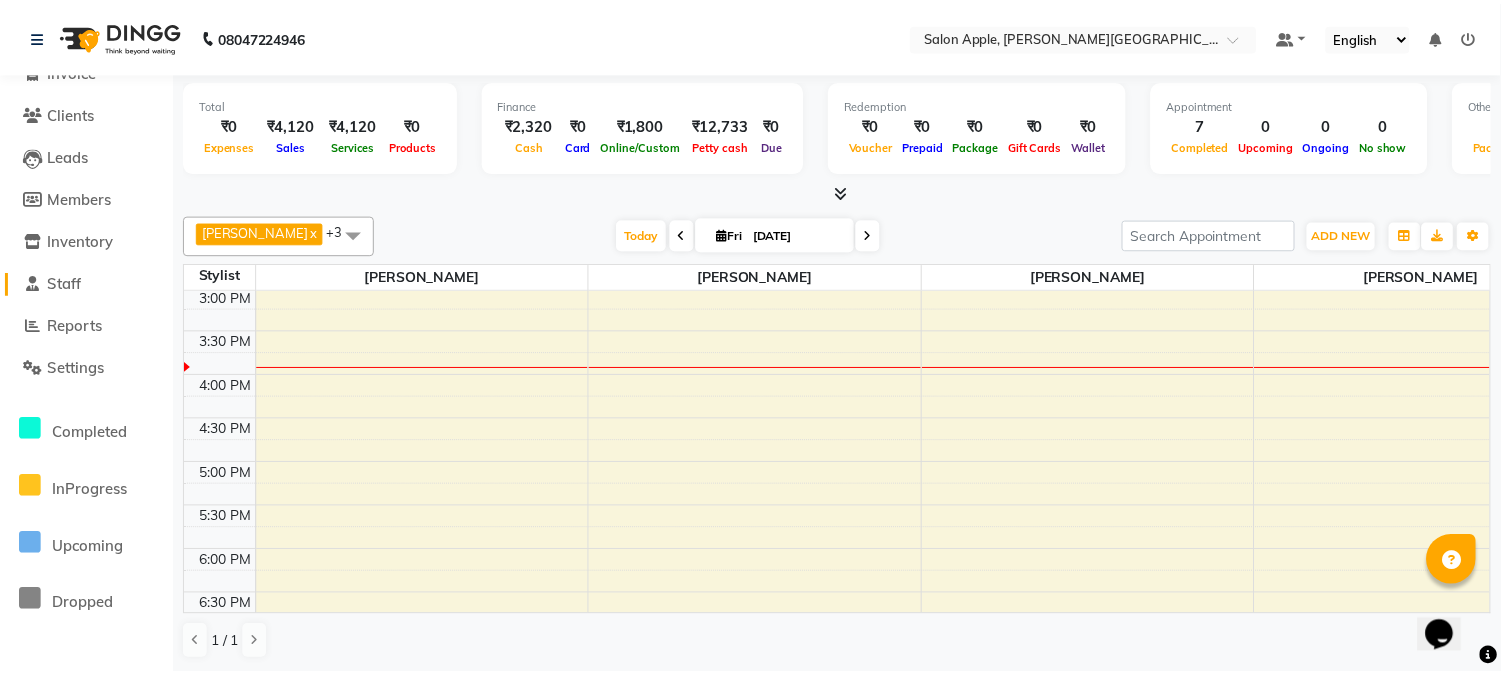 scroll, scrollTop: 0, scrollLeft: 0, axis: both 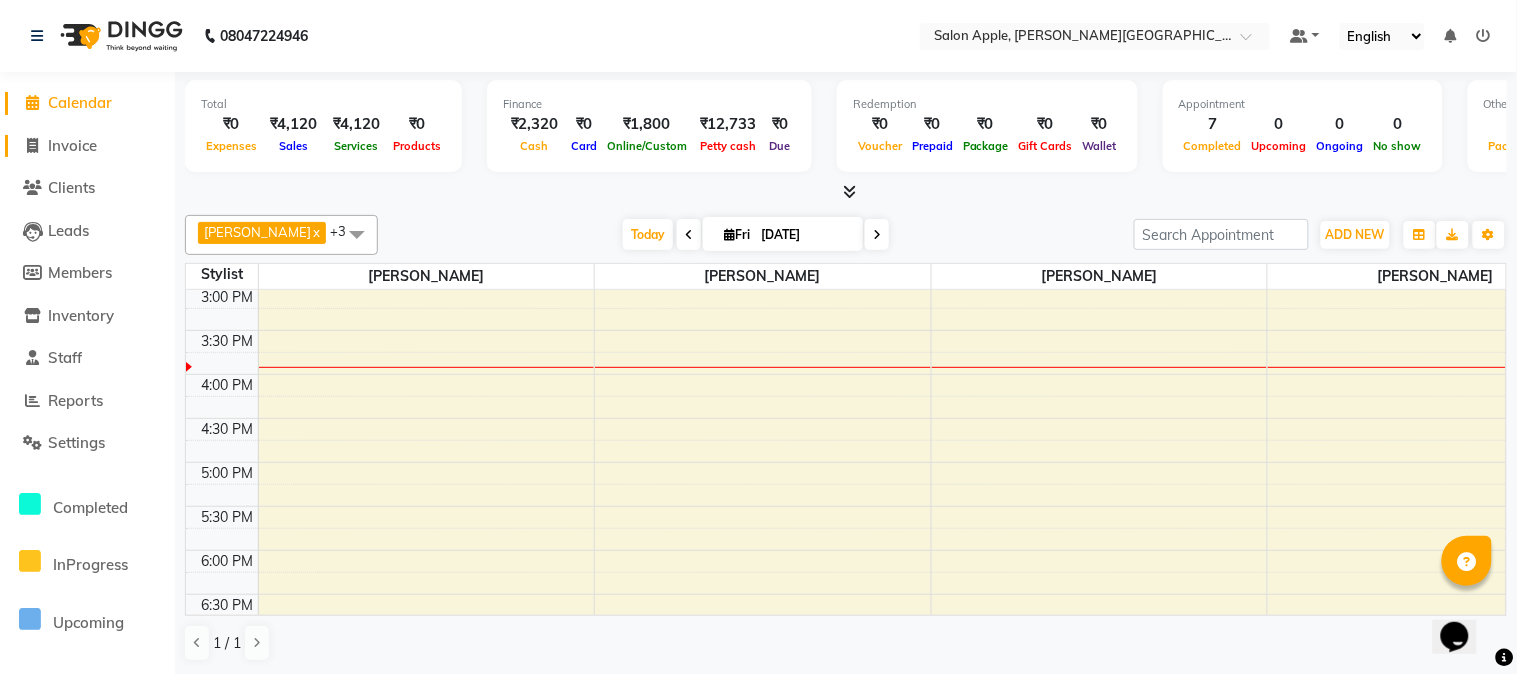 click on "Invoice" 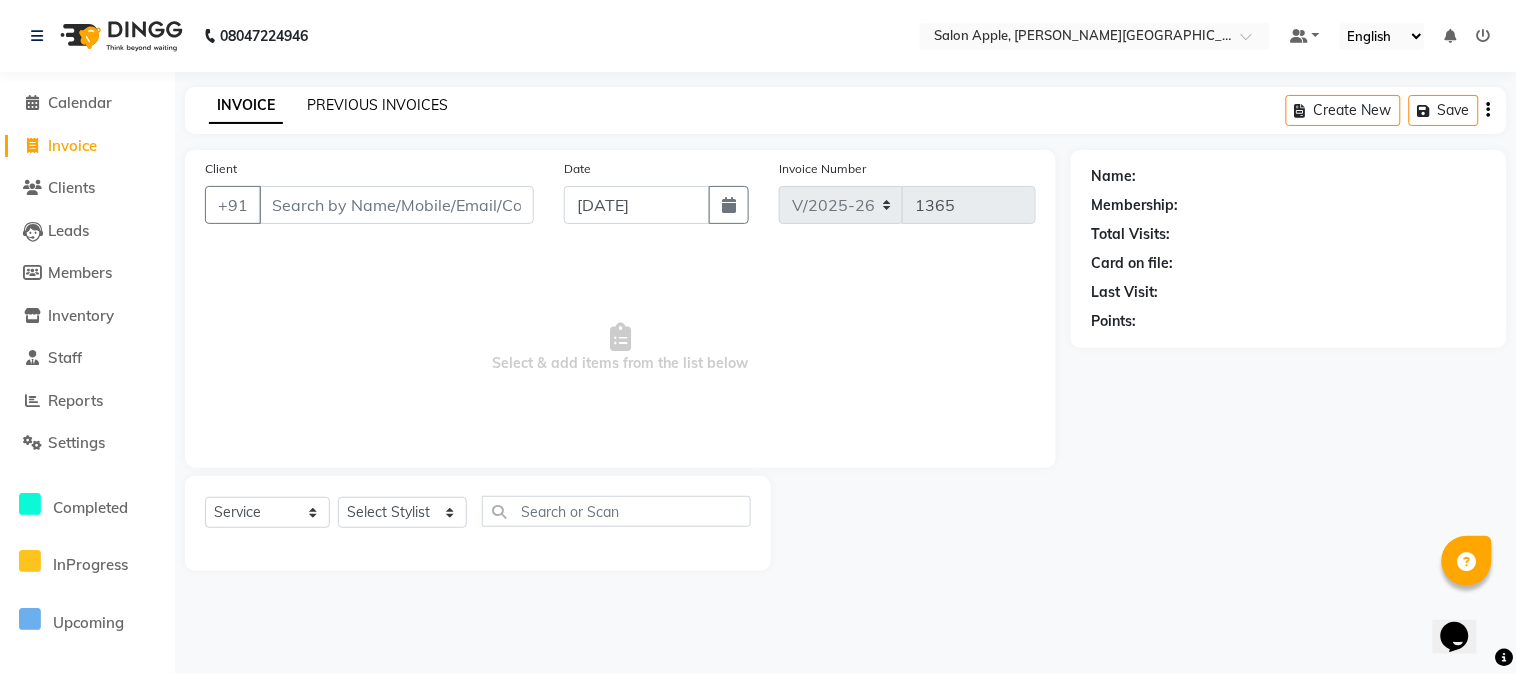 click on "PREVIOUS INVOICES" 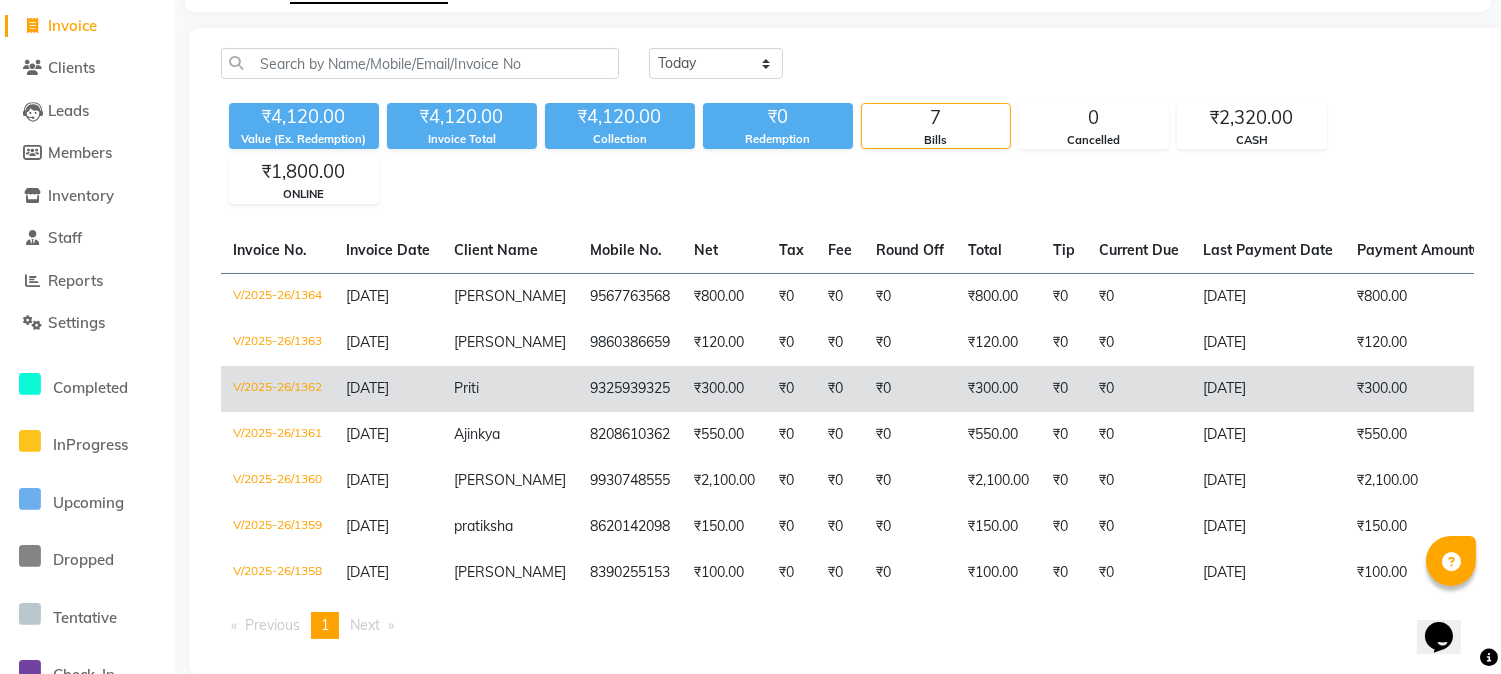scroll, scrollTop: 164, scrollLeft: 0, axis: vertical 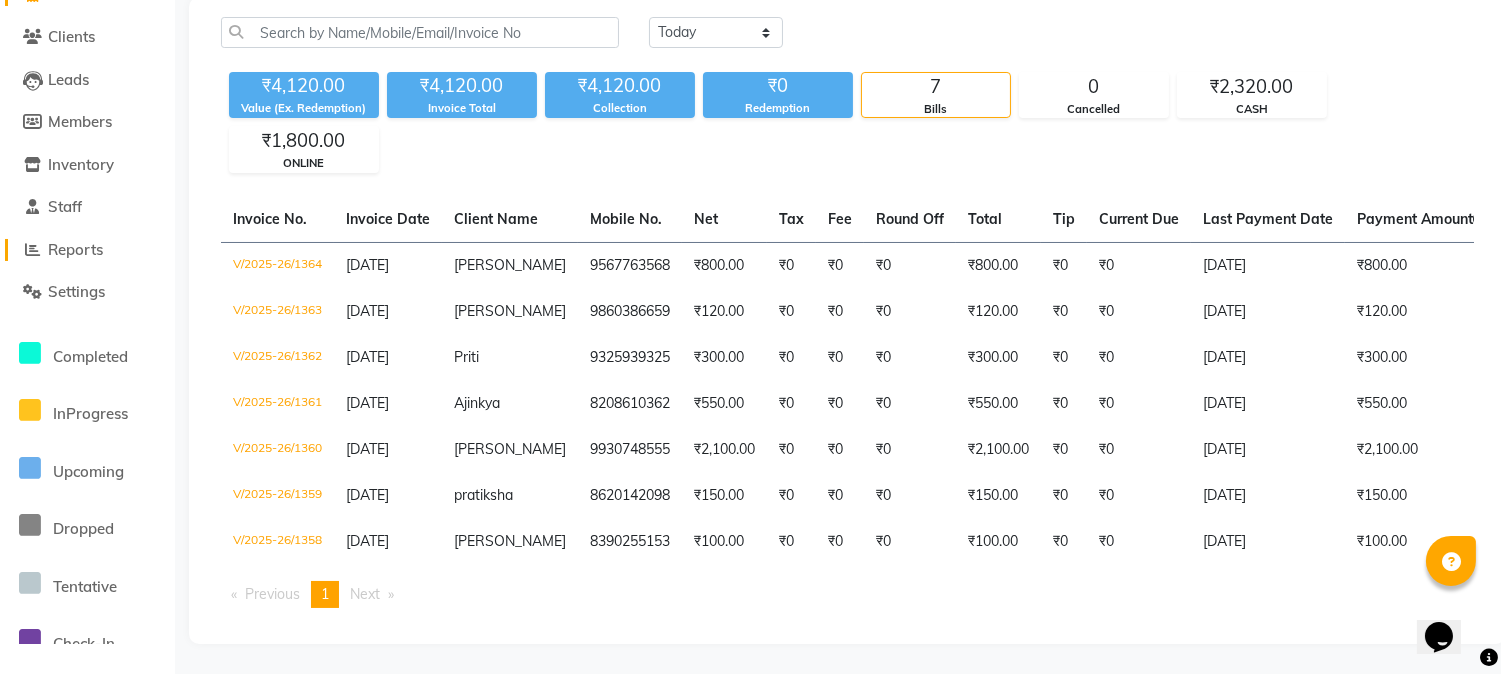 click on "Reports" 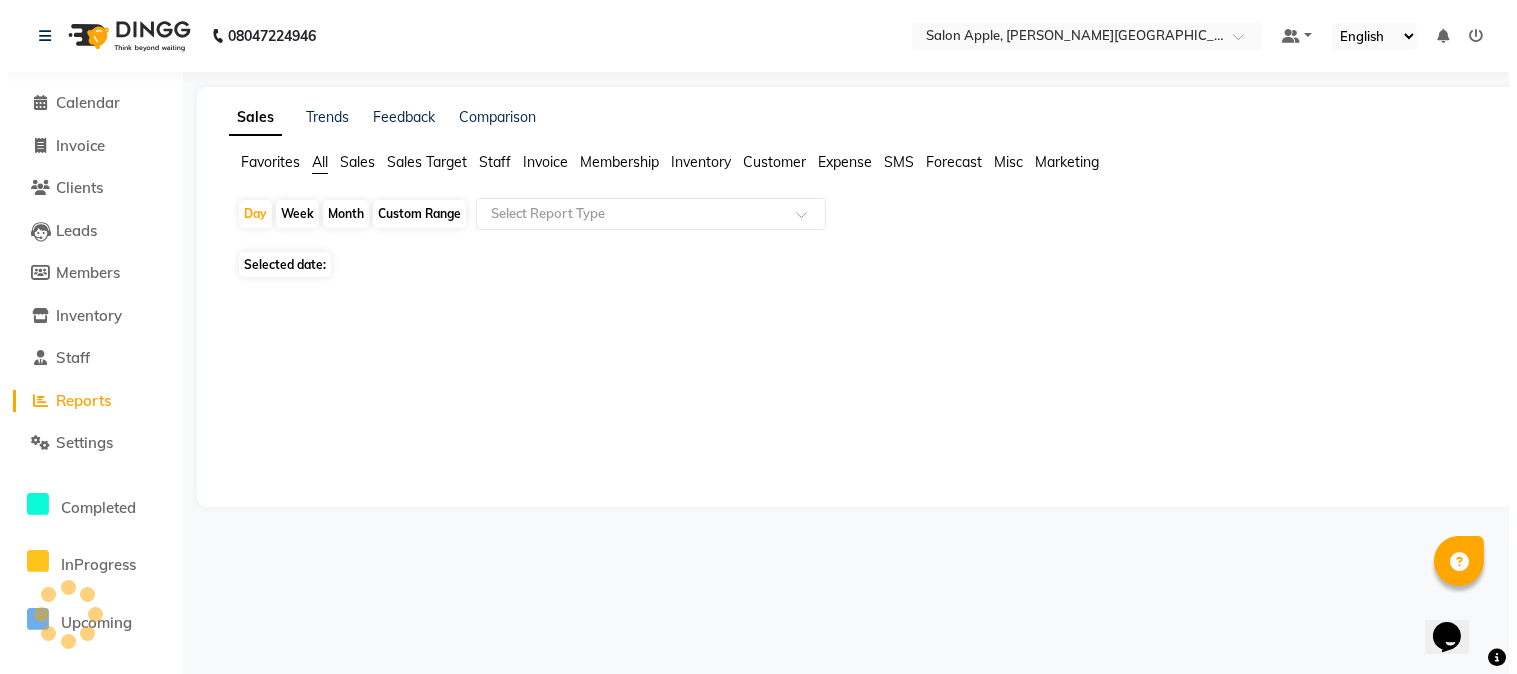 scroll, scrollTop: 0, scrollLeft: 0, axis: both 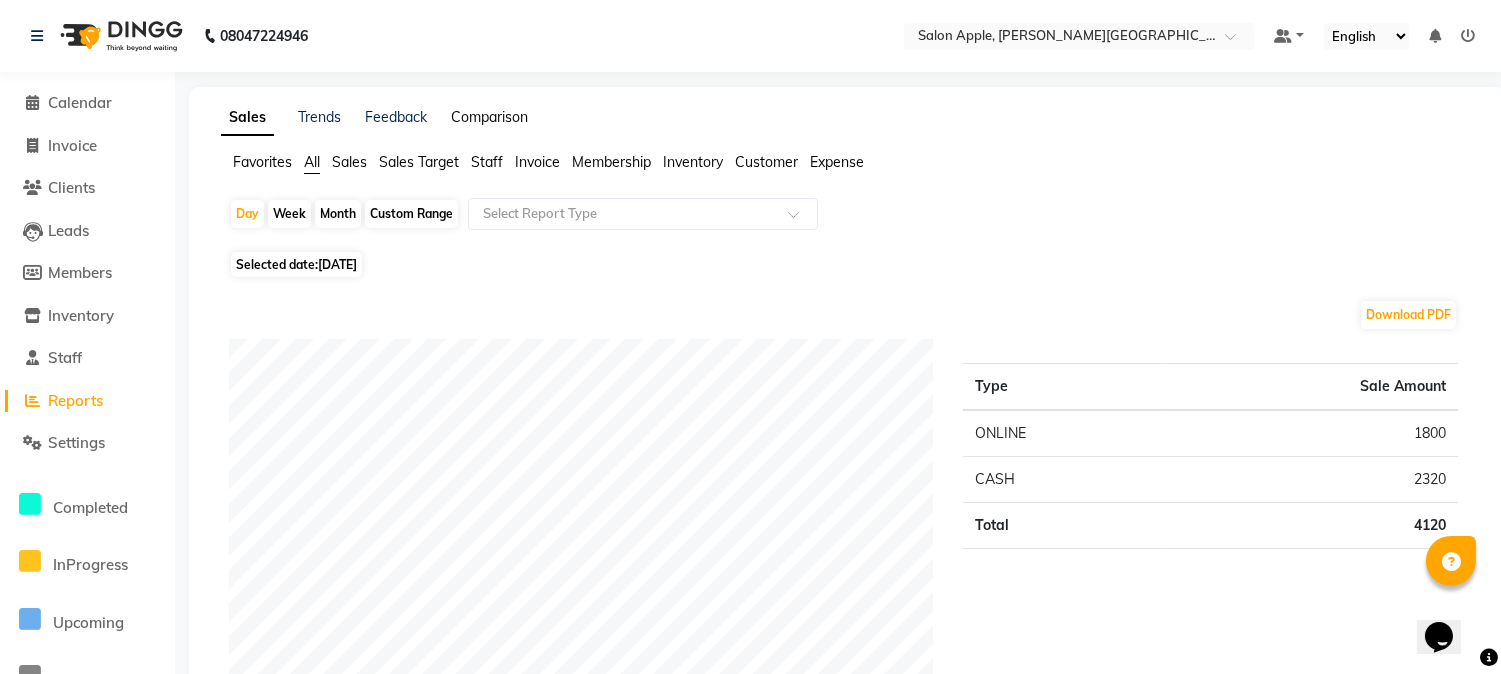 click on "Comparison" 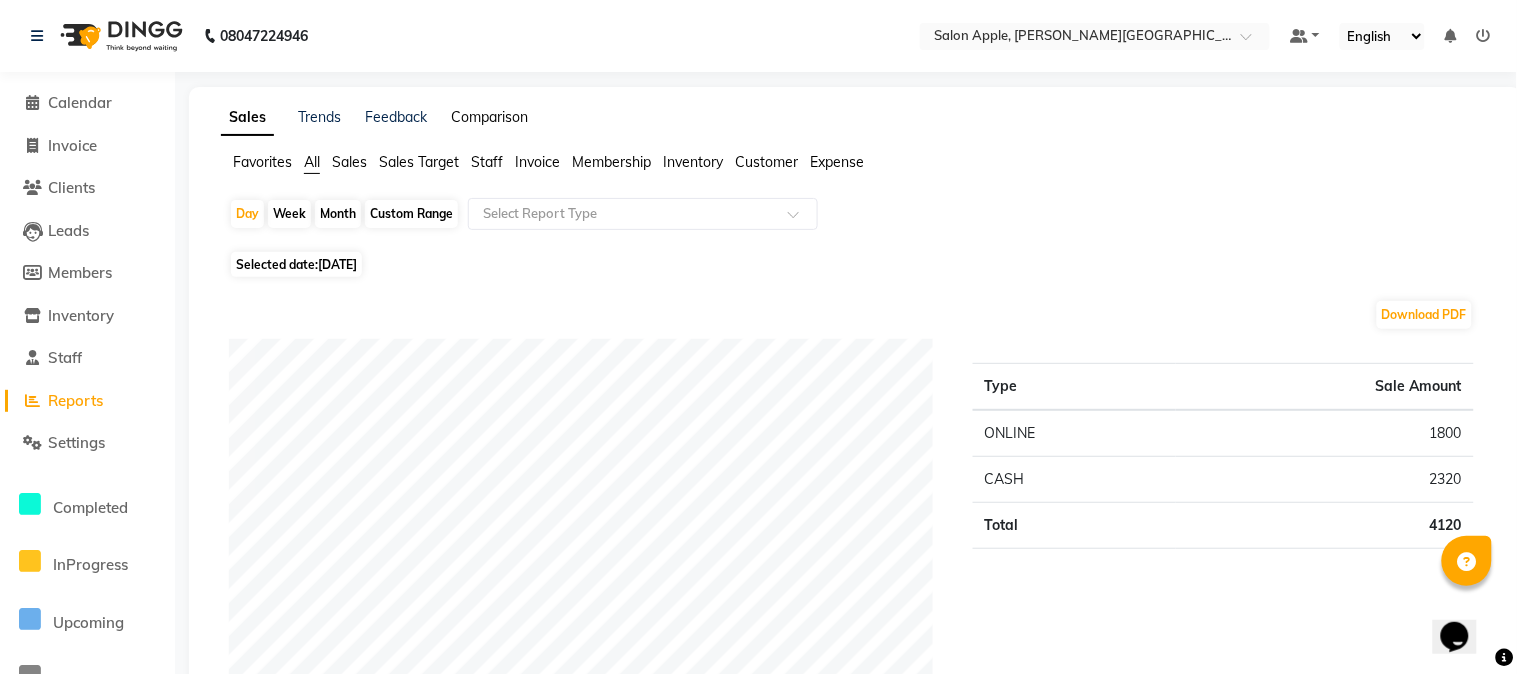 select on "single_date" 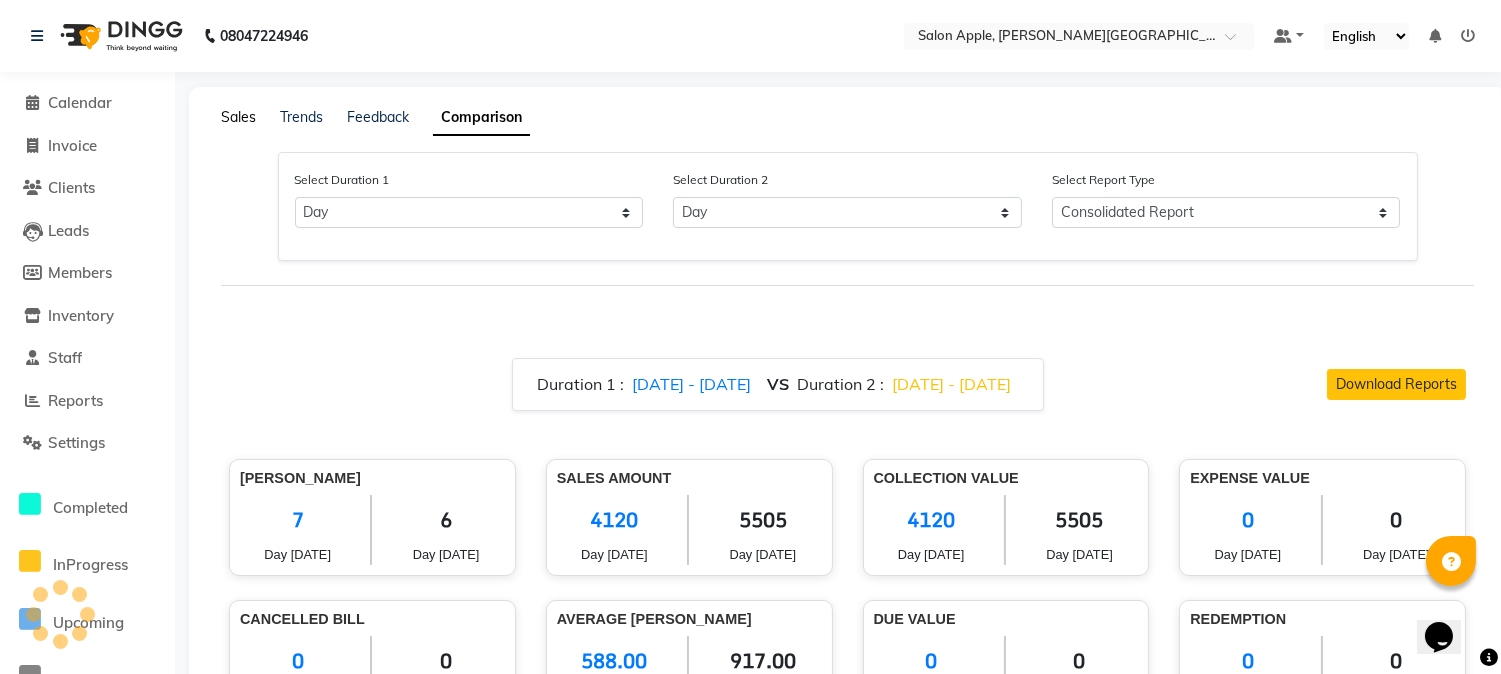 click on "Sales" 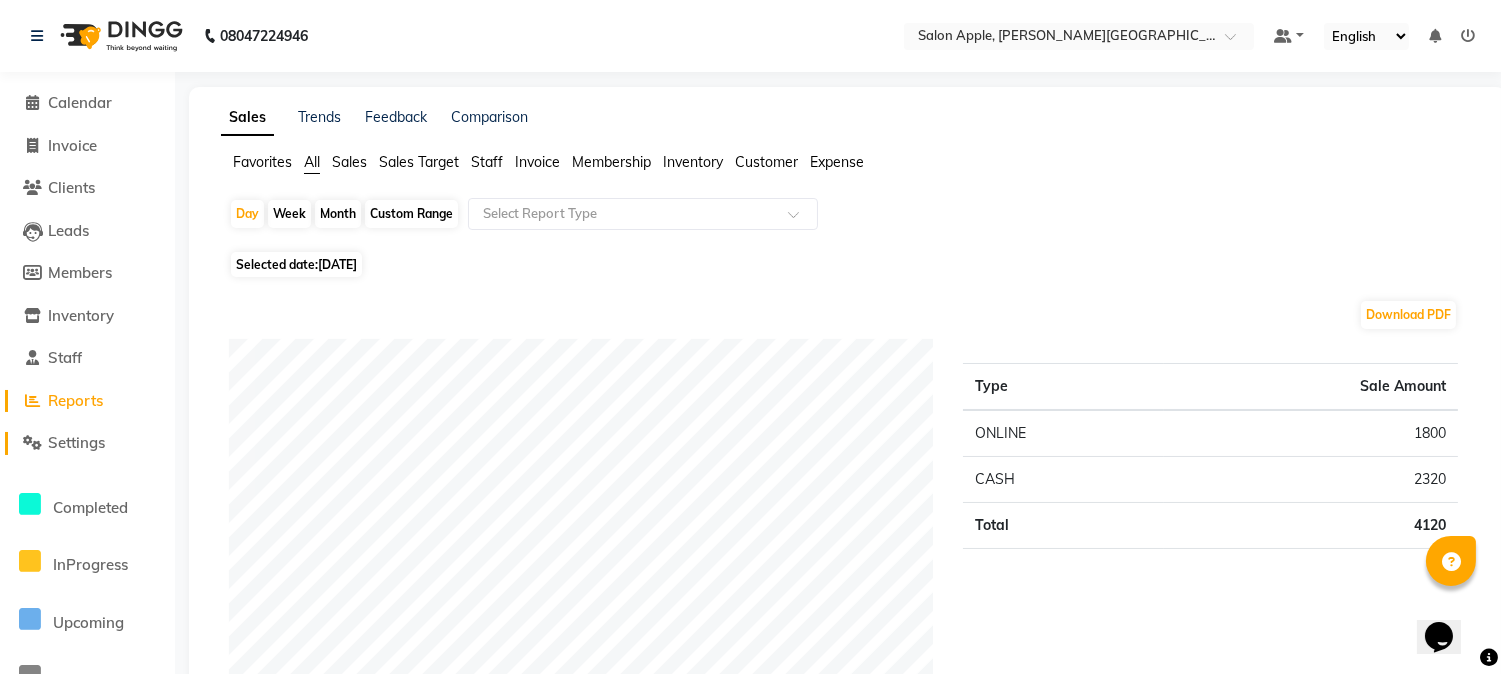 click on "Settings" 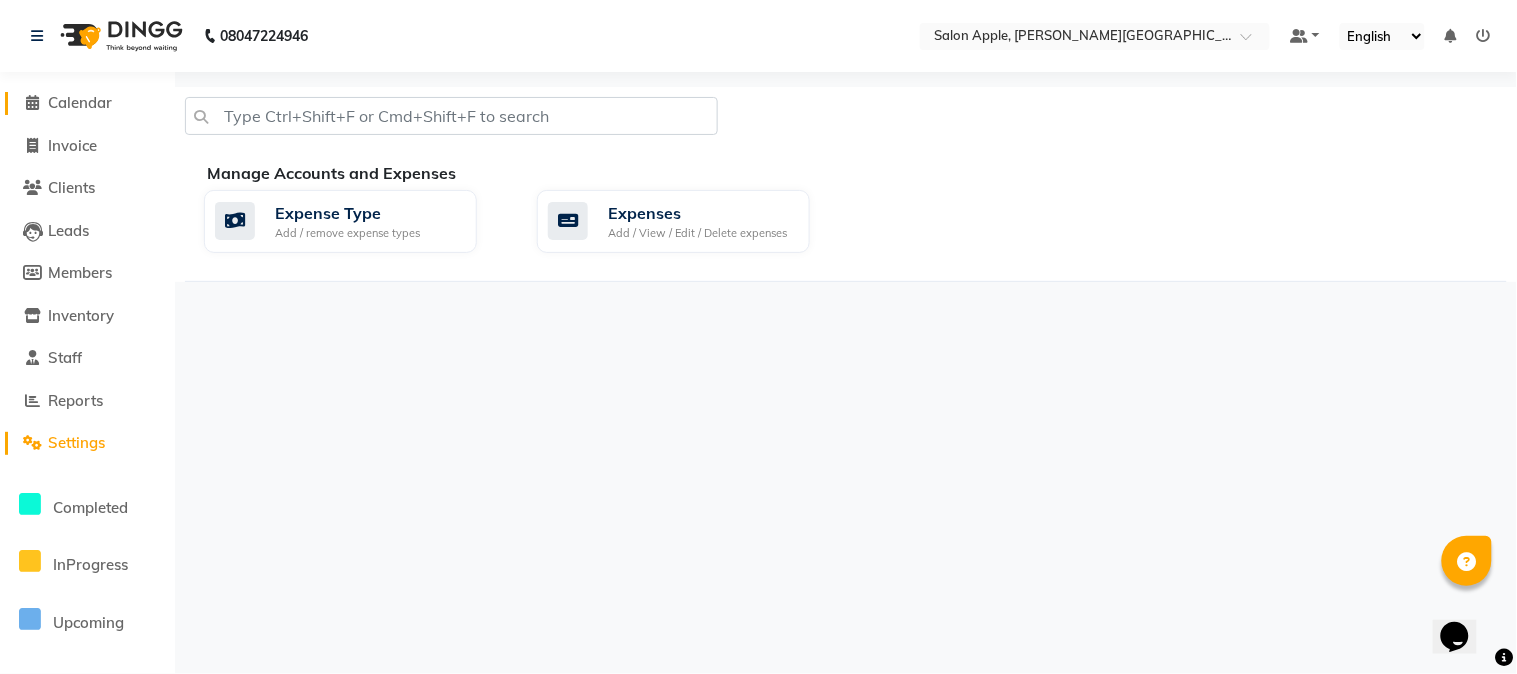 click on "Calendar" 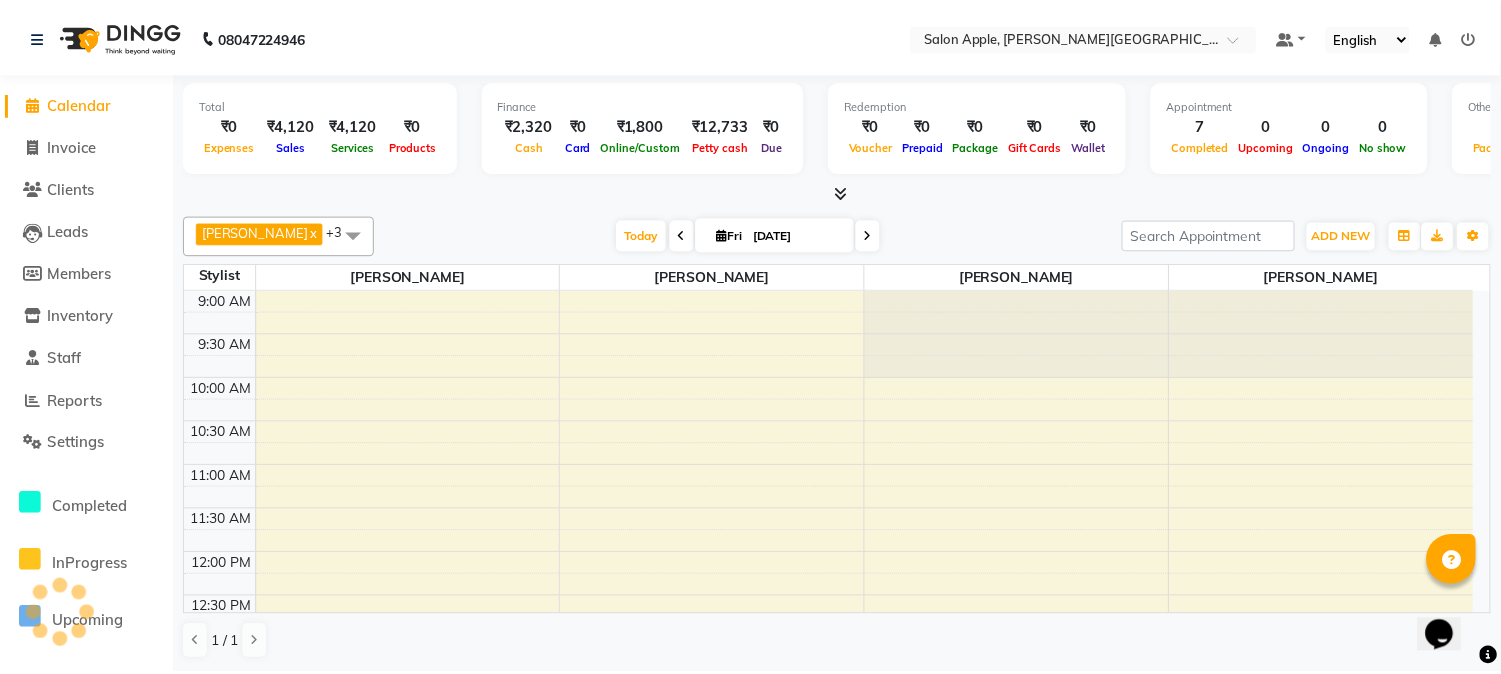 scroll, scrollTop: 0, scrollLeft: 0, axis: both 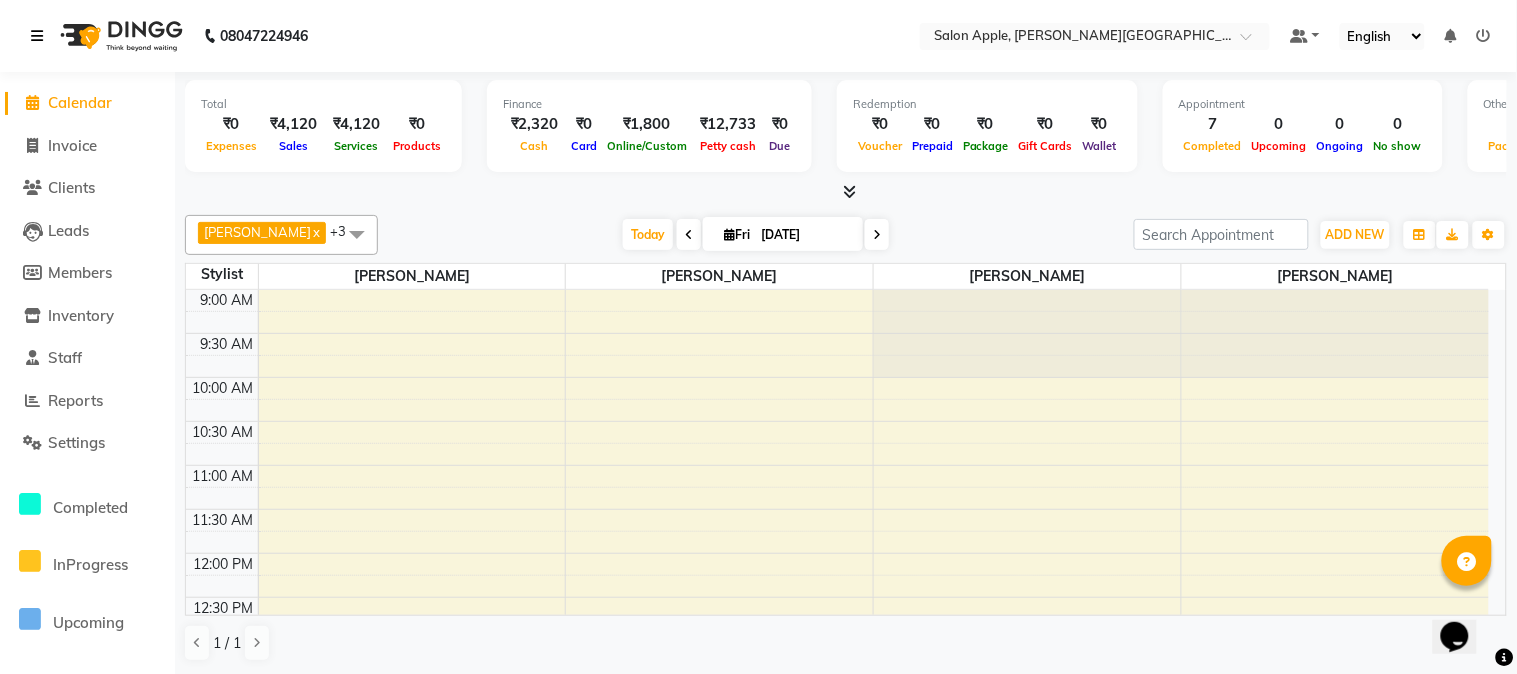 click at bounding box center (41, 36) 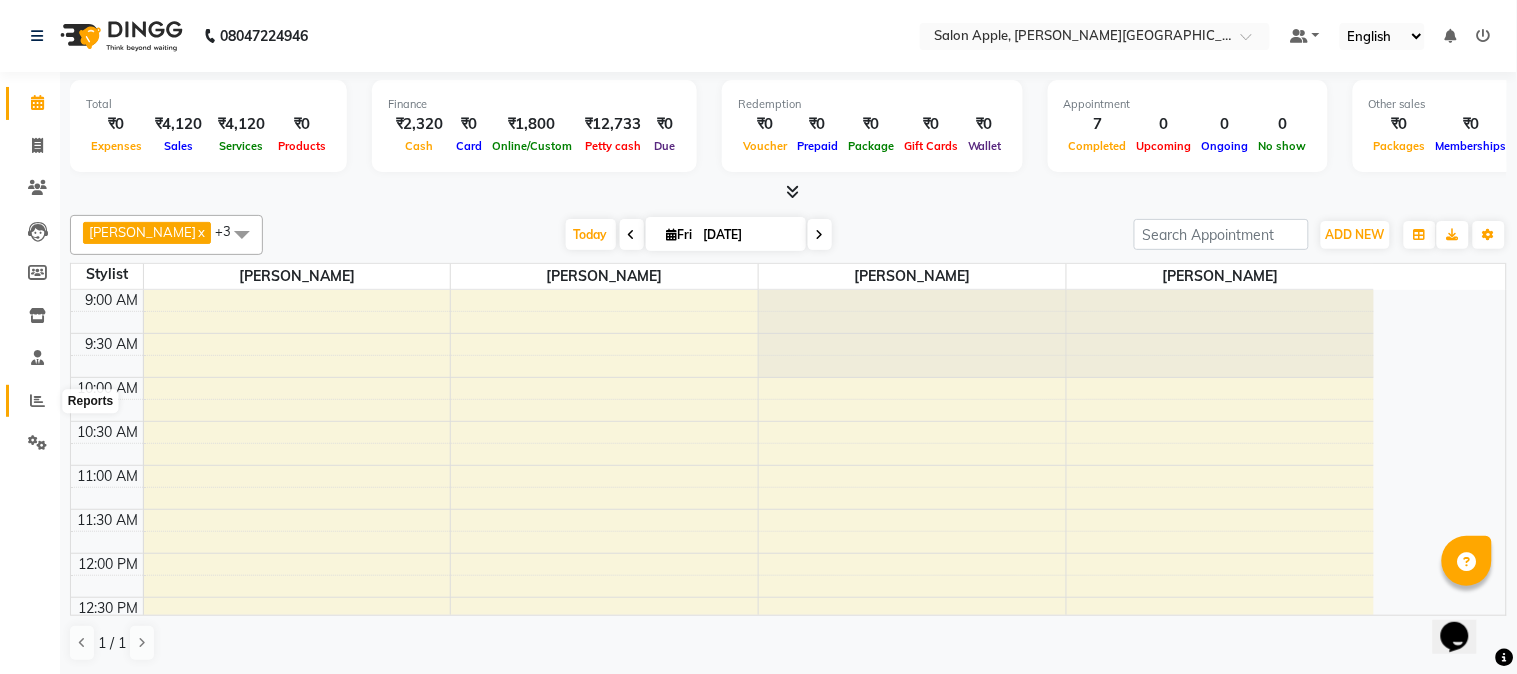 click 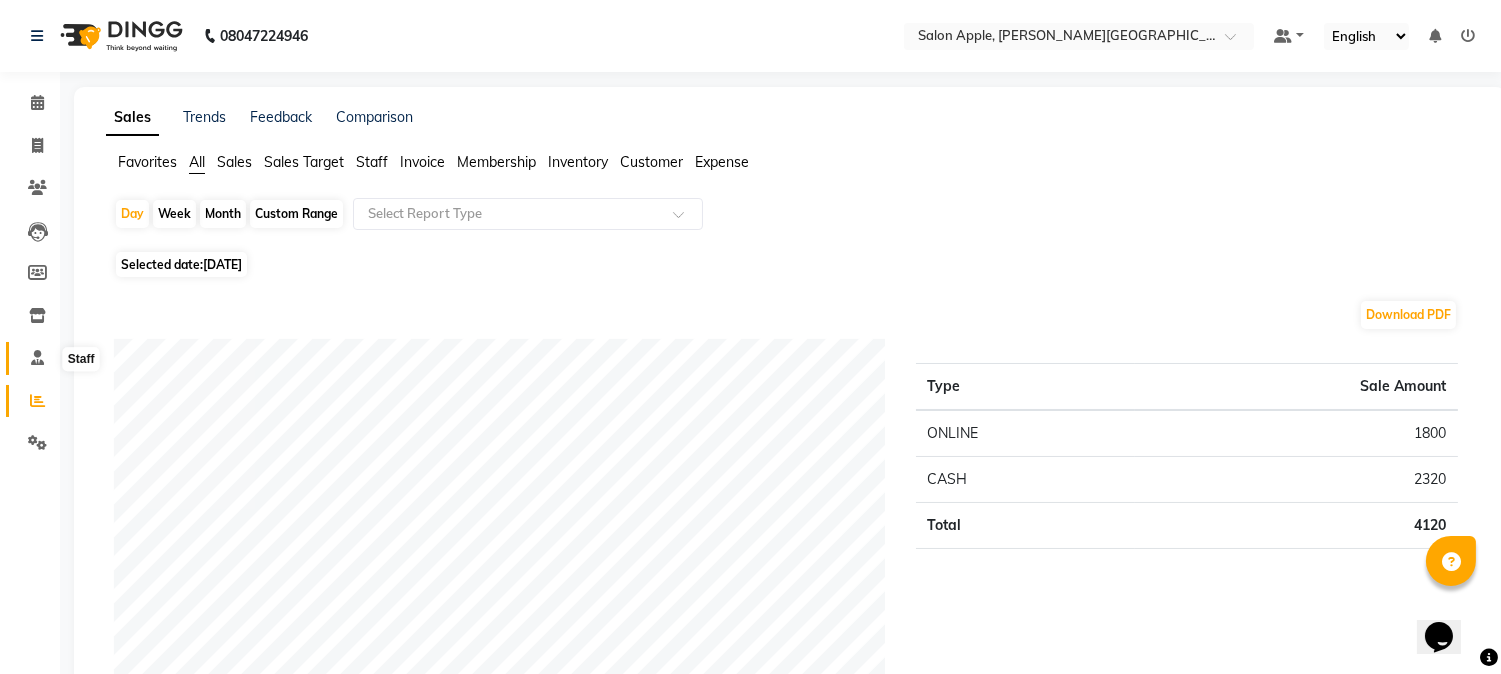 click 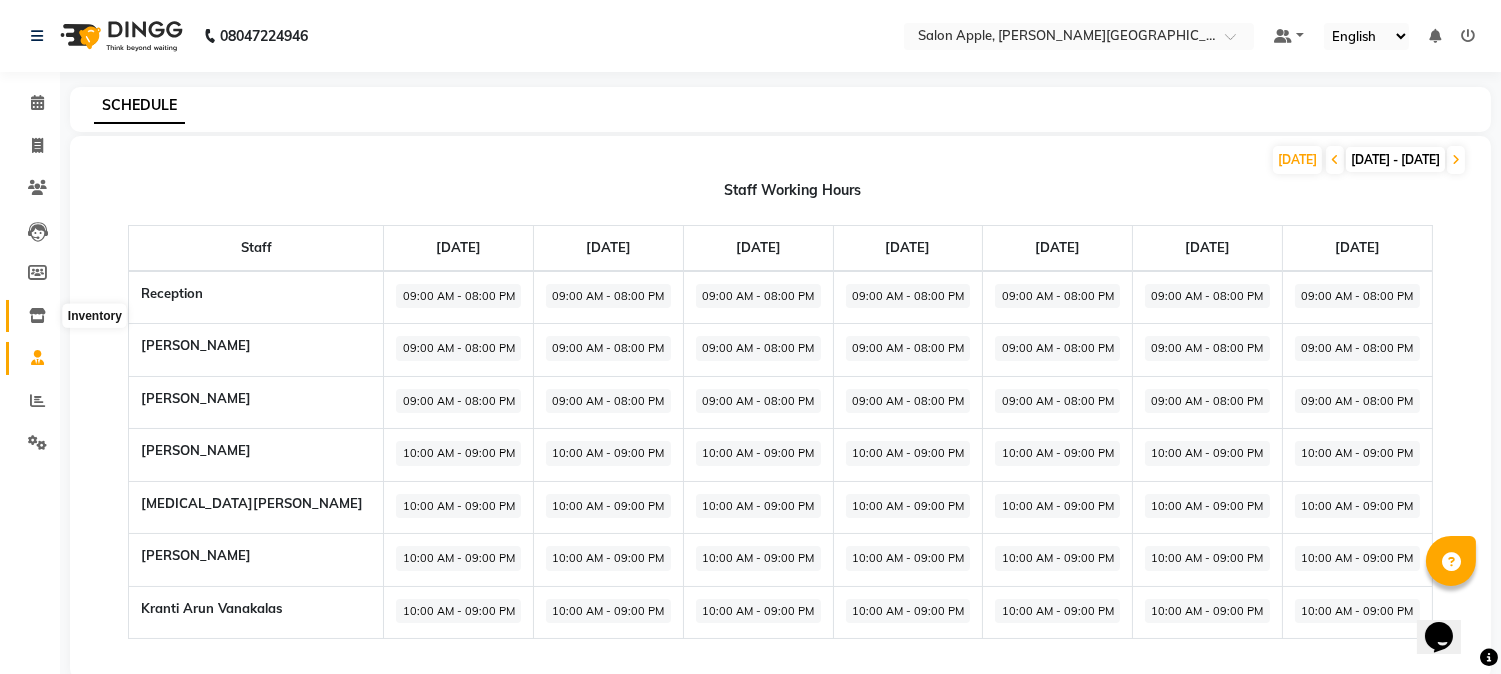 click 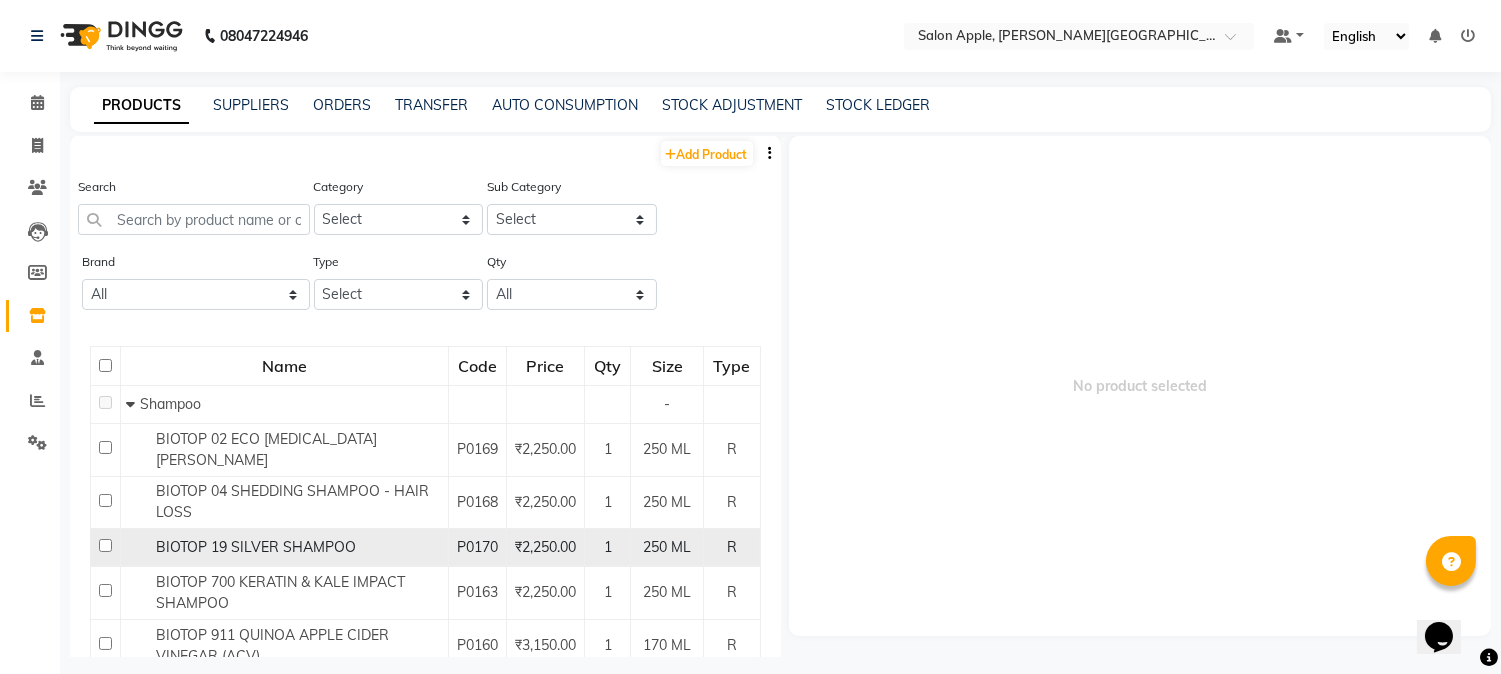 scroll, scrollTop: 0, scrollLeft: 0, axis: both 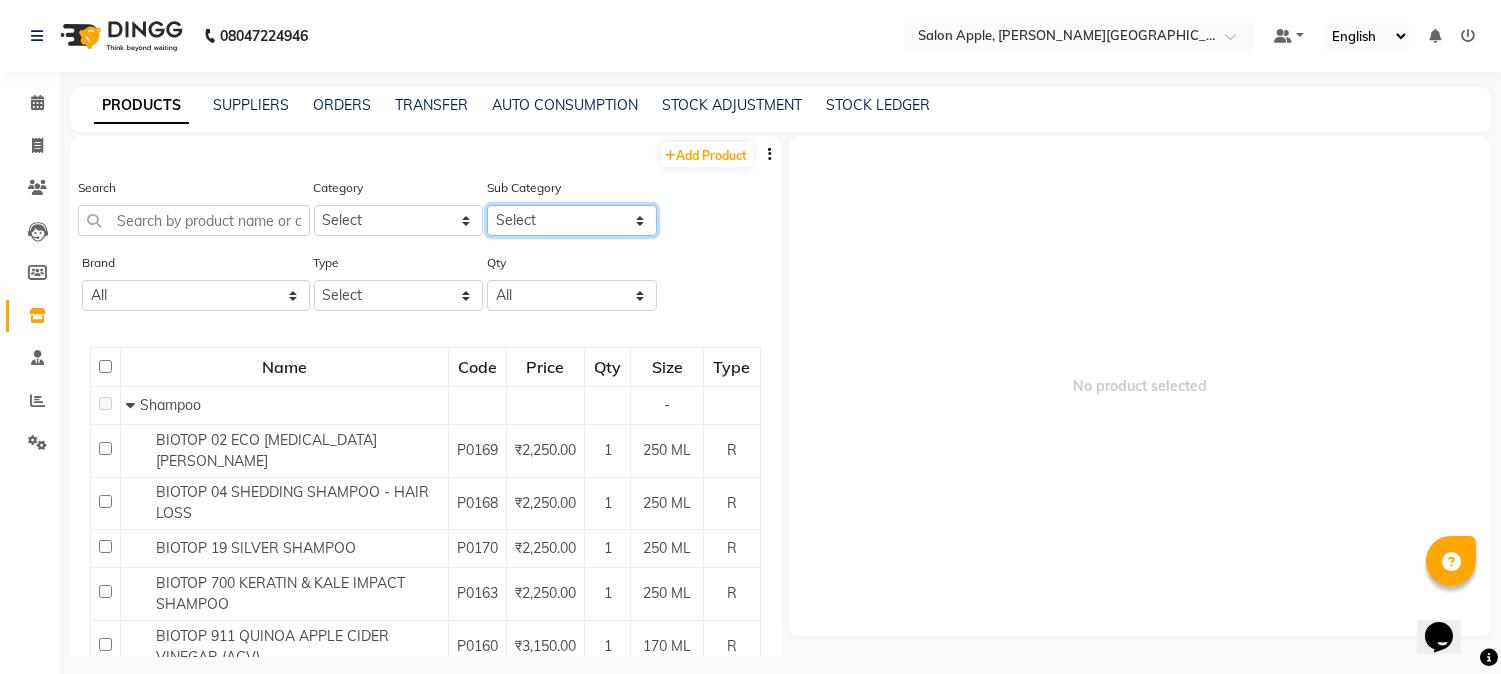 click on "Select" 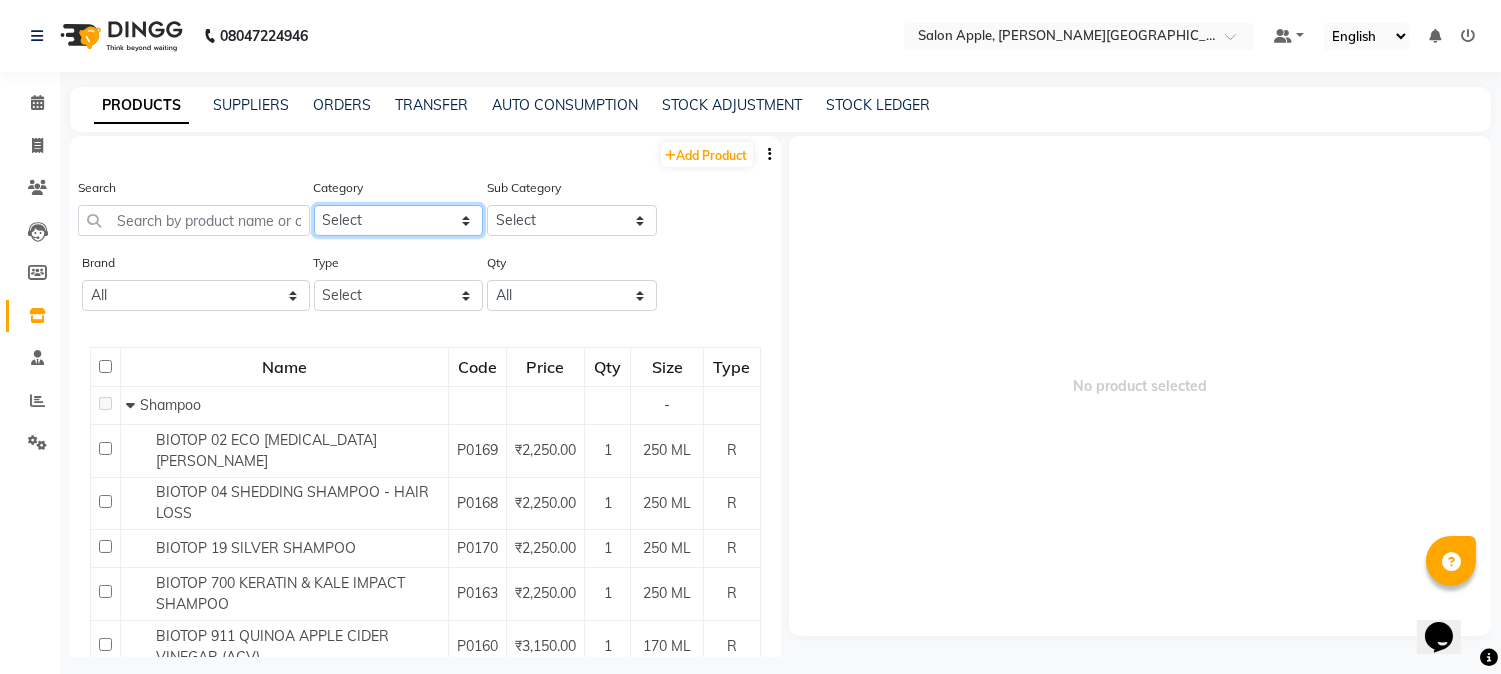 click on "Select Hair Skin Makeup Personal Care Appliances [PERSON_NAME] Waxing Disposable Threading Hands and Feet Beauty Planet [MEDICAL_DATA] Cadiveu Casmara Cheryls Loreal Olaplex Other" 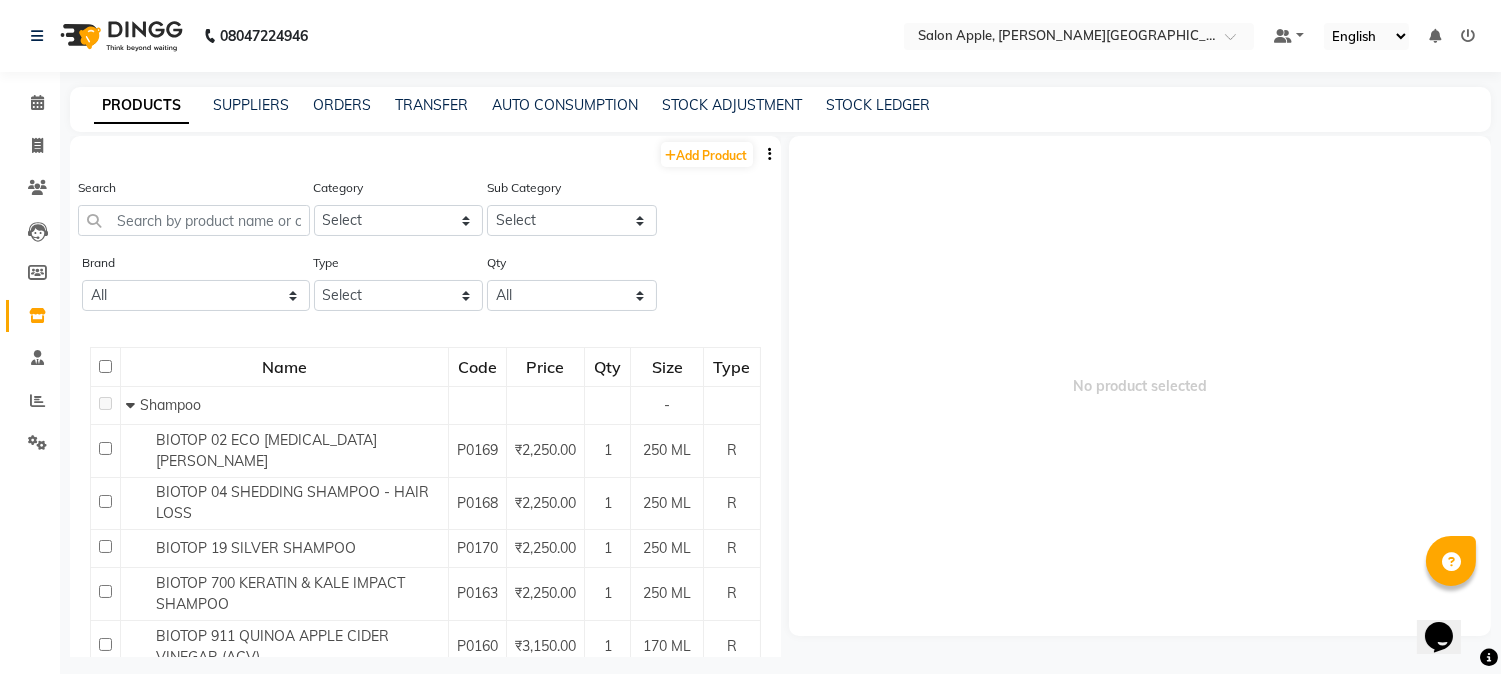 click on "Search Category Select Hair Skin Makeup Personal Care Appliances [PERSON_NAME] Waxing Disposable Threading Hands and Feet Beauty Planet [MEDICAL_DATA] Cadiveu Casmara Cheryls Loreal Olaplex Other Sub Category Select" 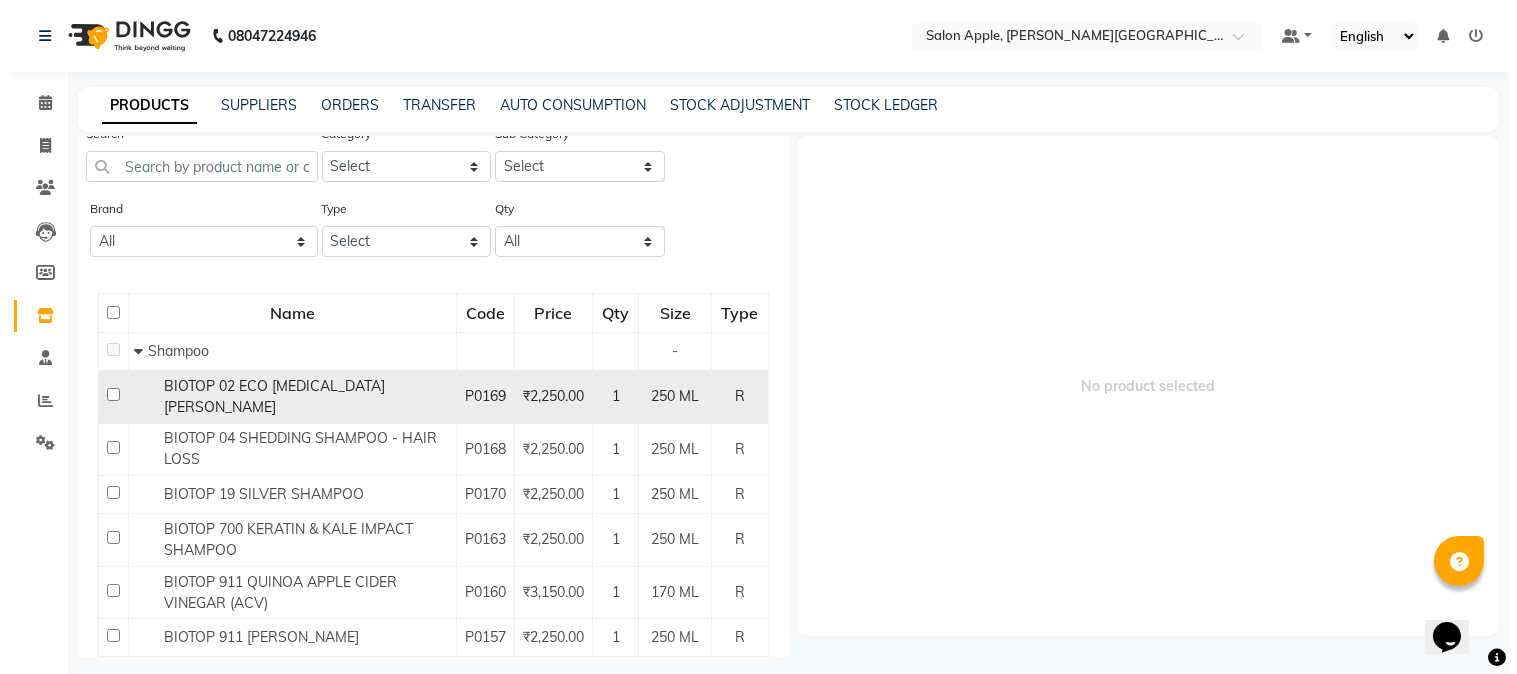 scroll, scrollTop: 0, scrollLeft: 0, axis: both 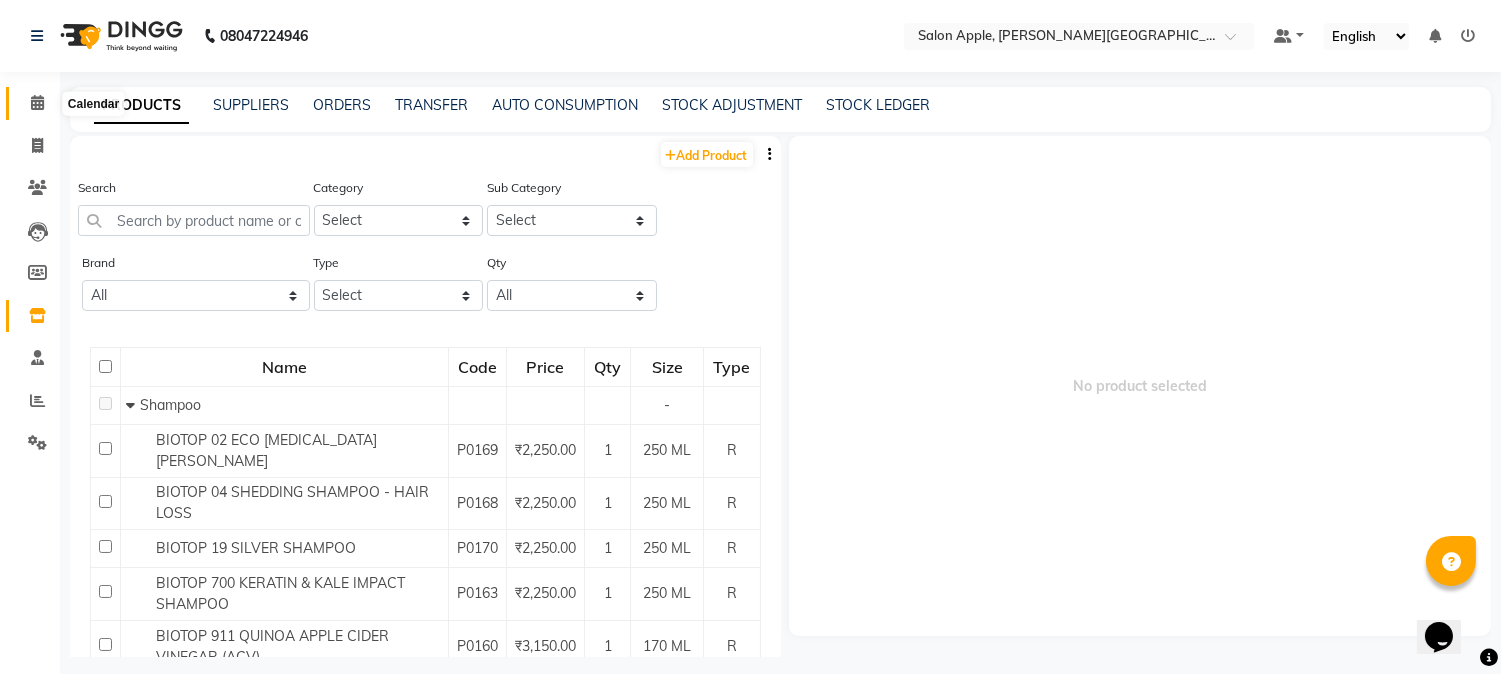 click 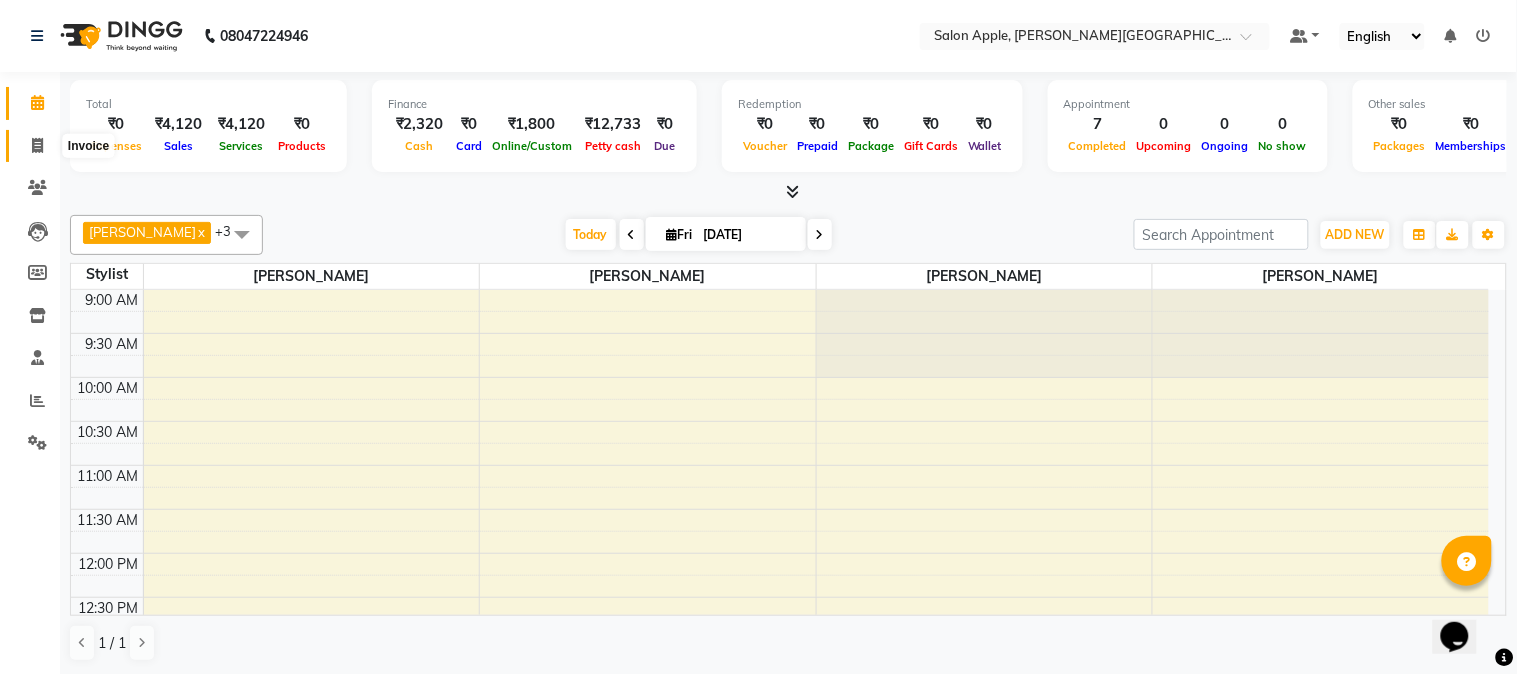 click 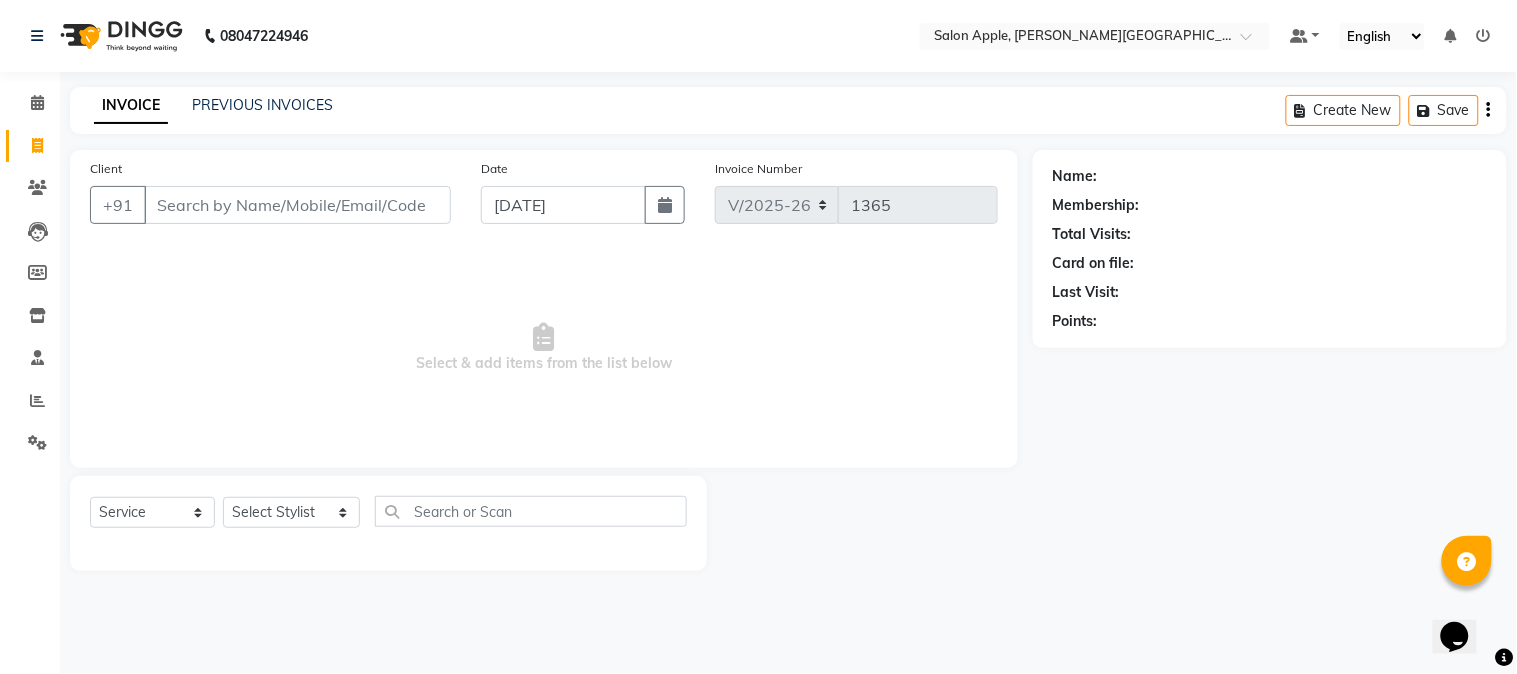 click on "Create New   Save" 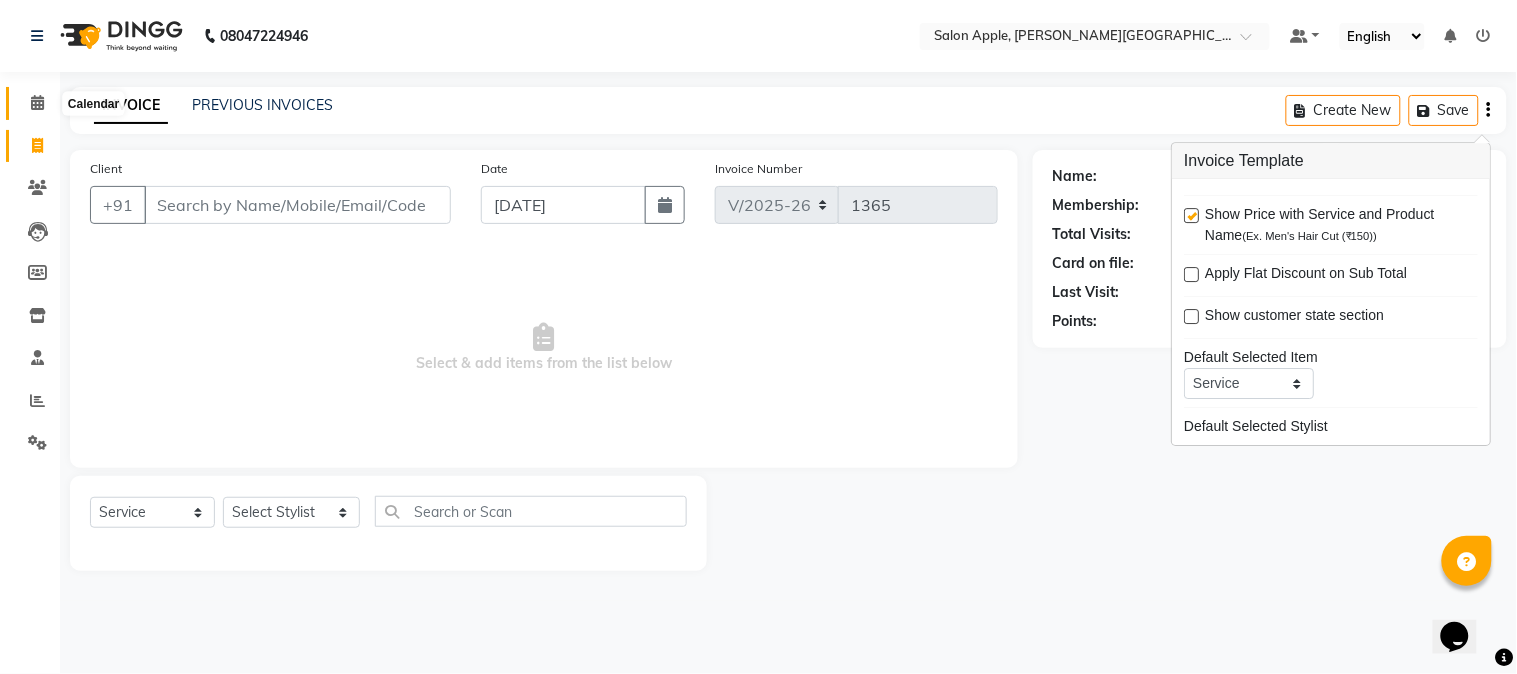 click 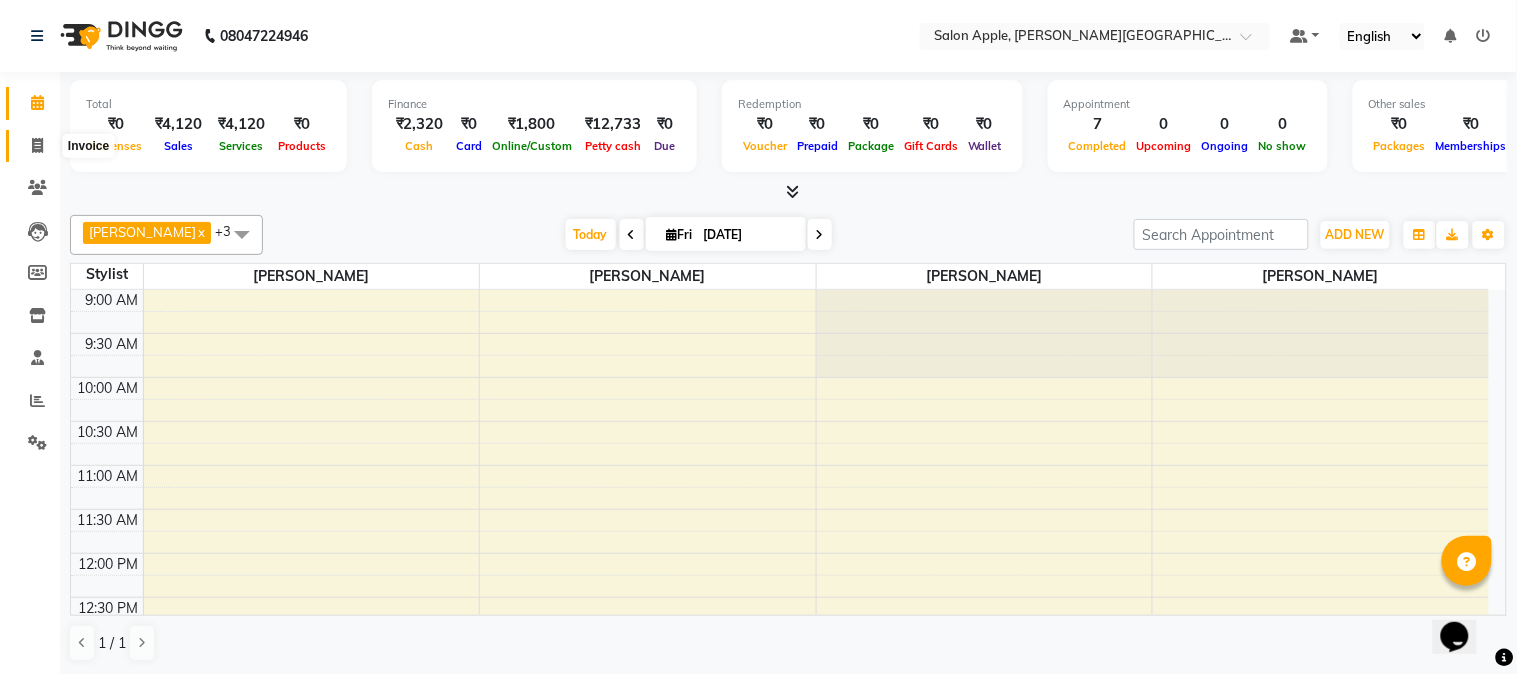 click 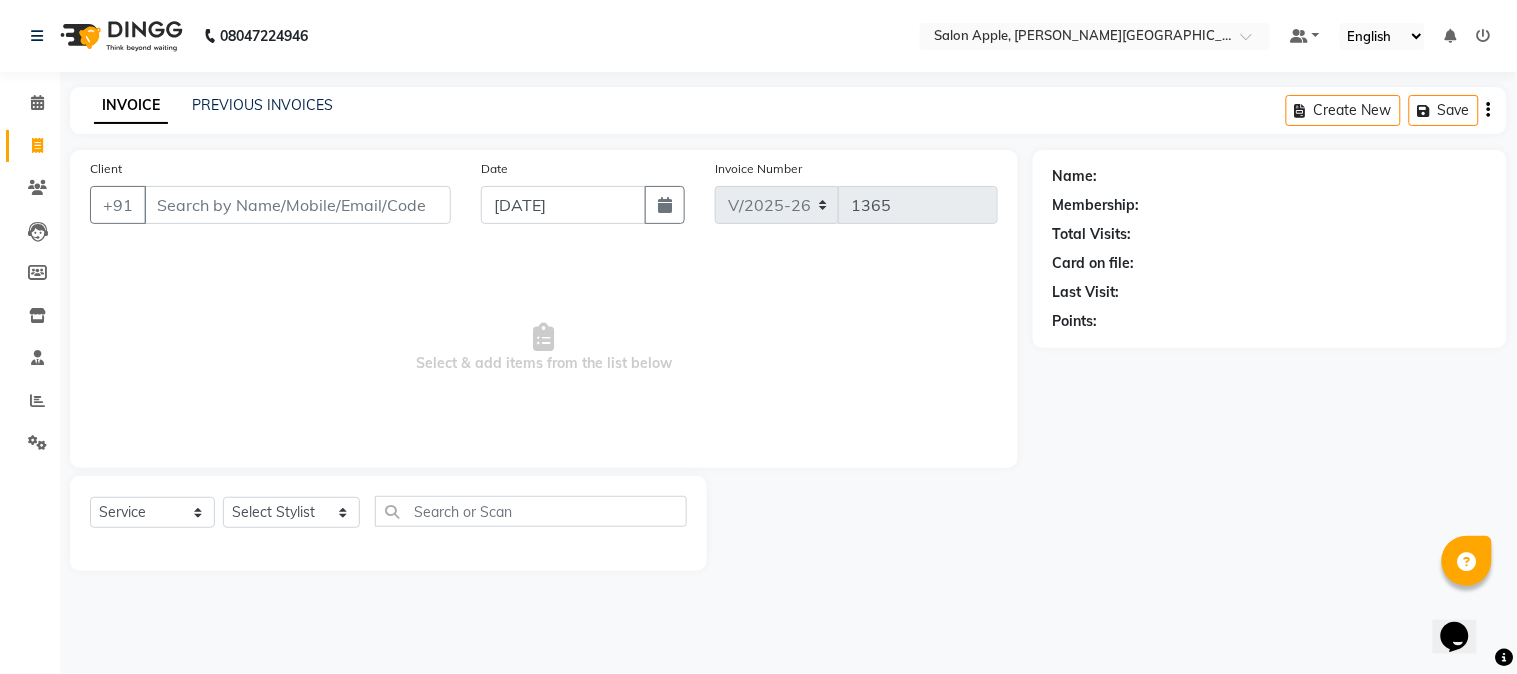 click 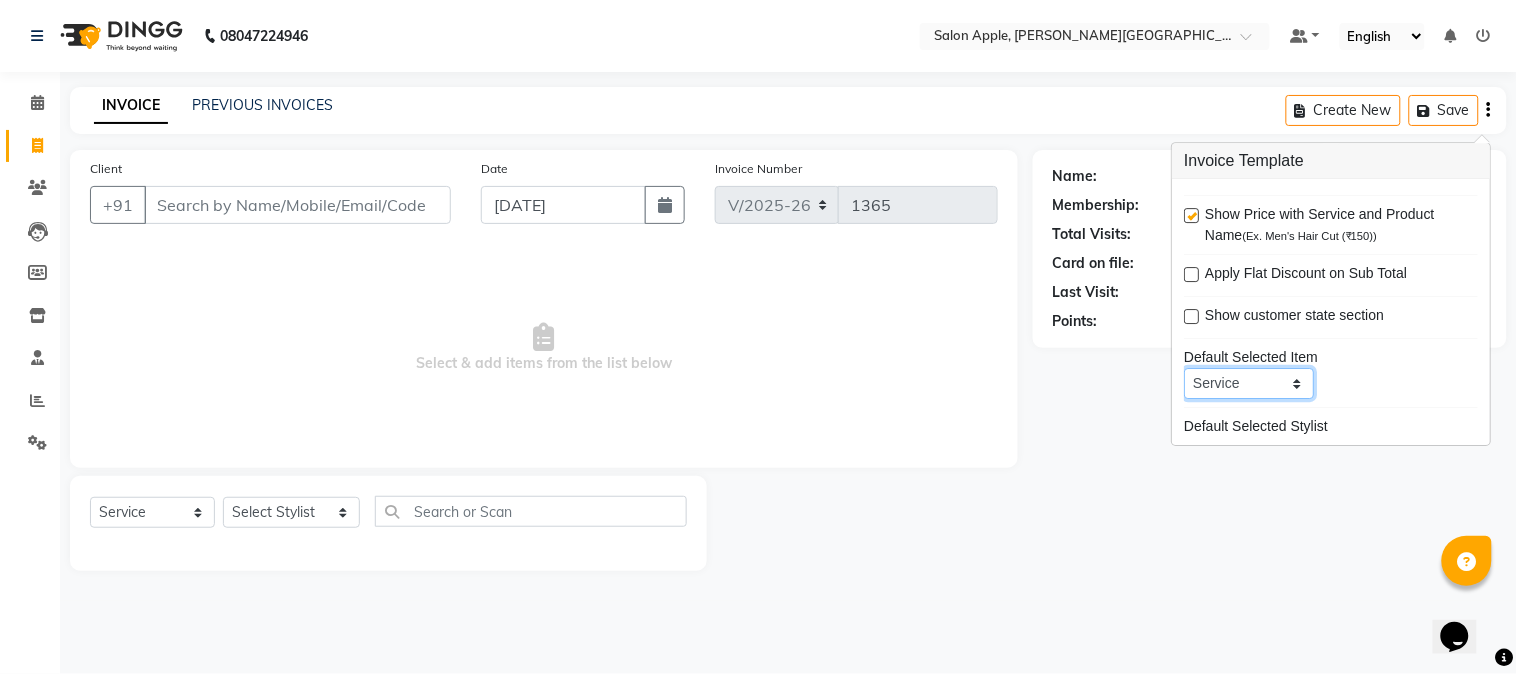 click on "Service Product Membership Package Voucher Prepaid Gift Card" at bounding box center [1249, 383] 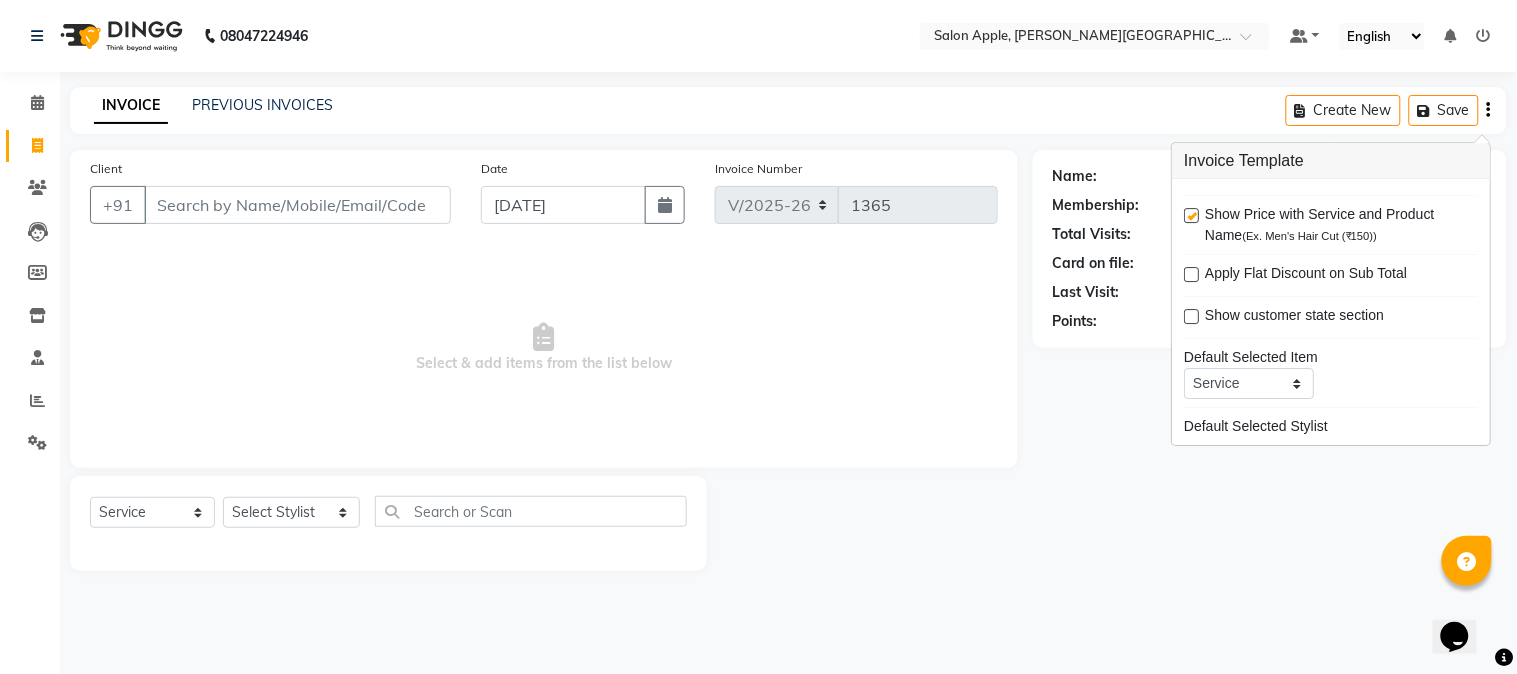 click on "Name: Membership: Total Visits: Card on file: Last Visit:  Points:" 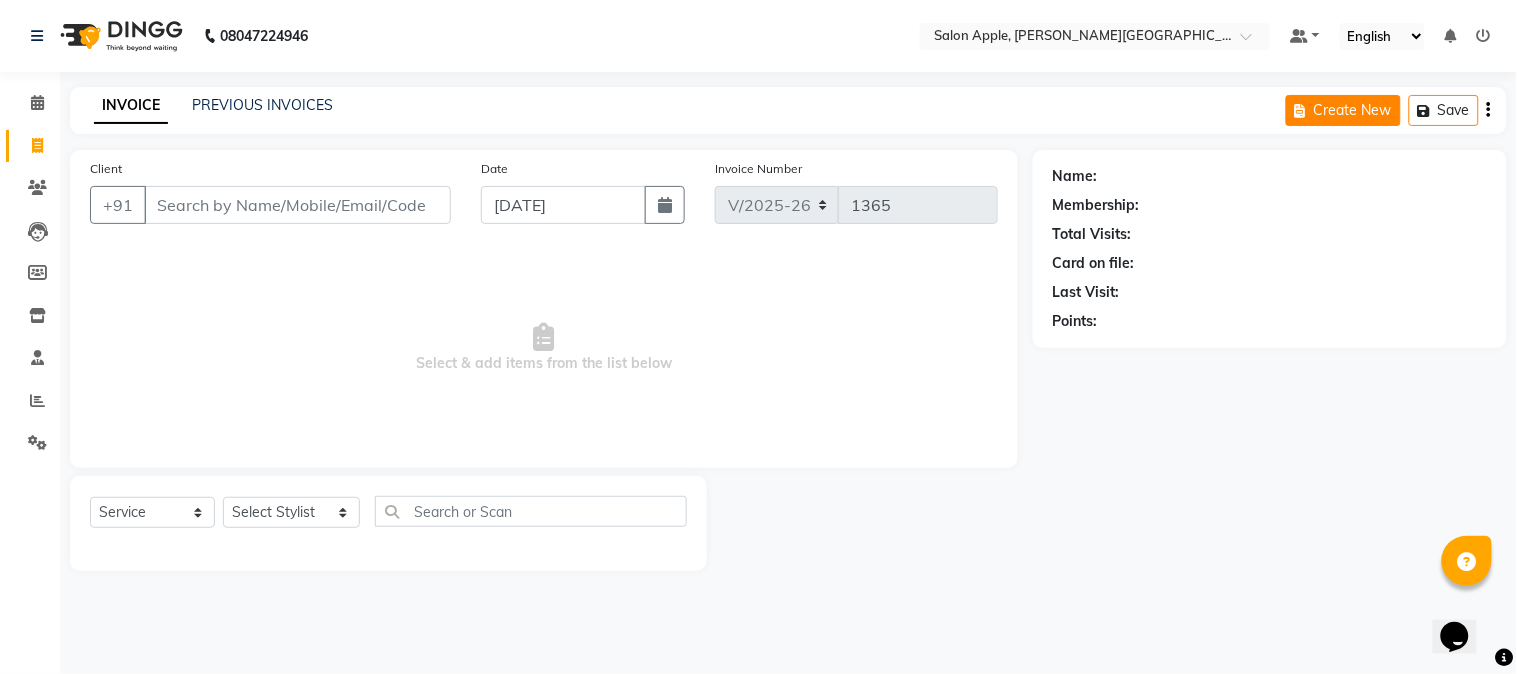 click on "Create New" 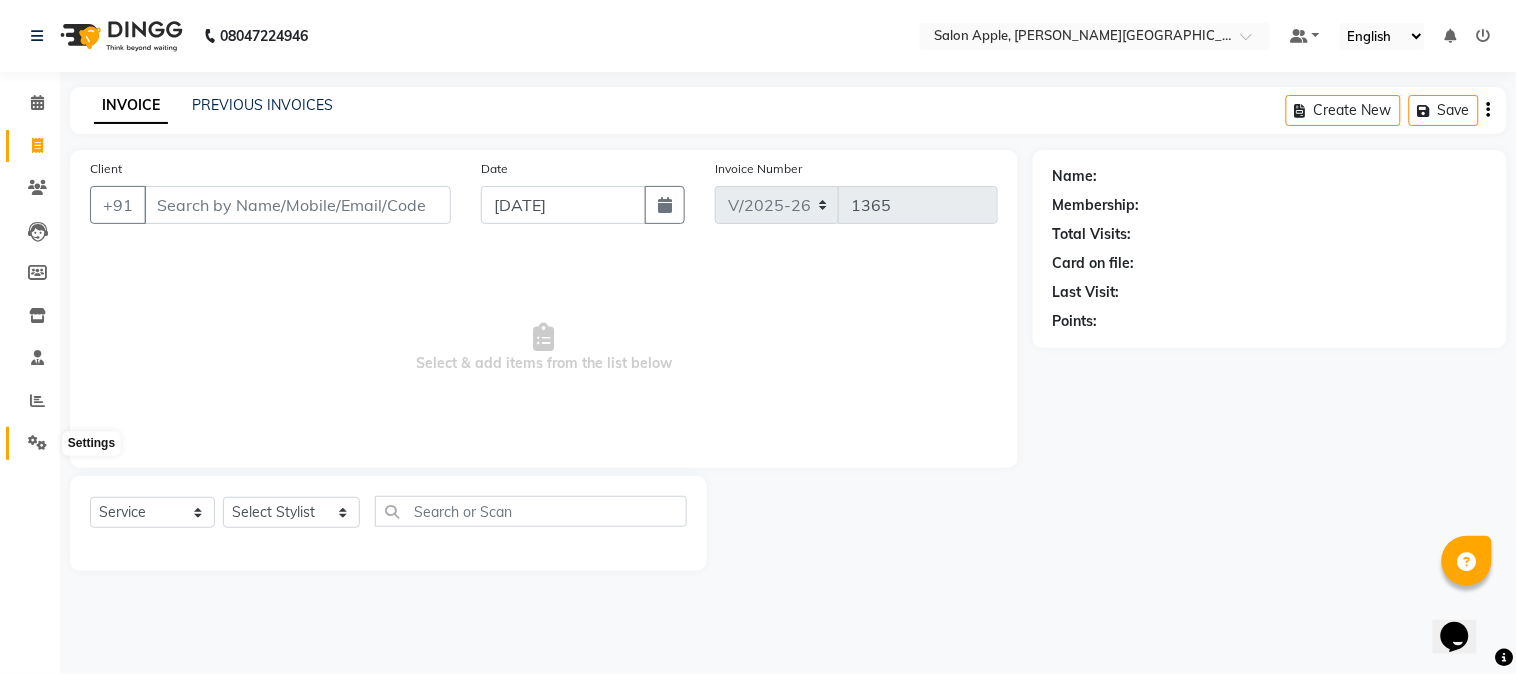click 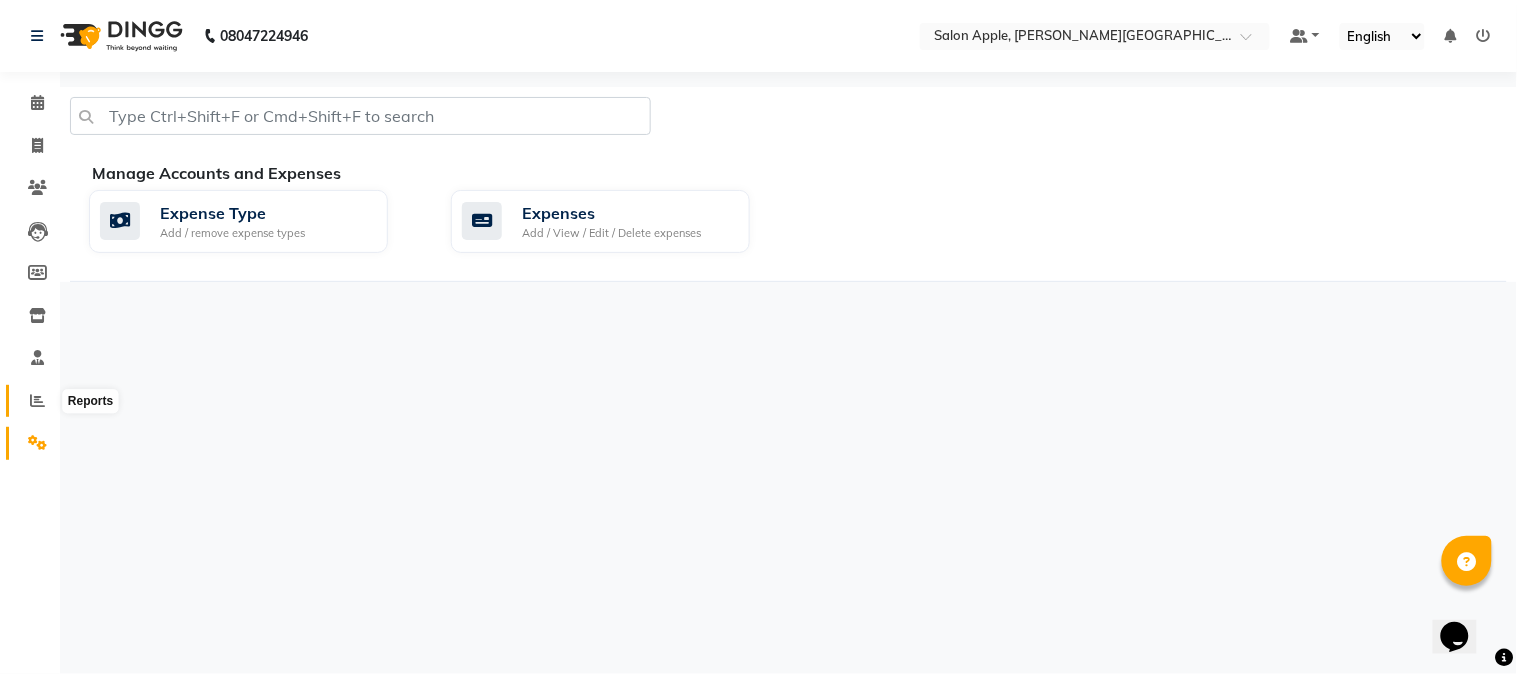 click 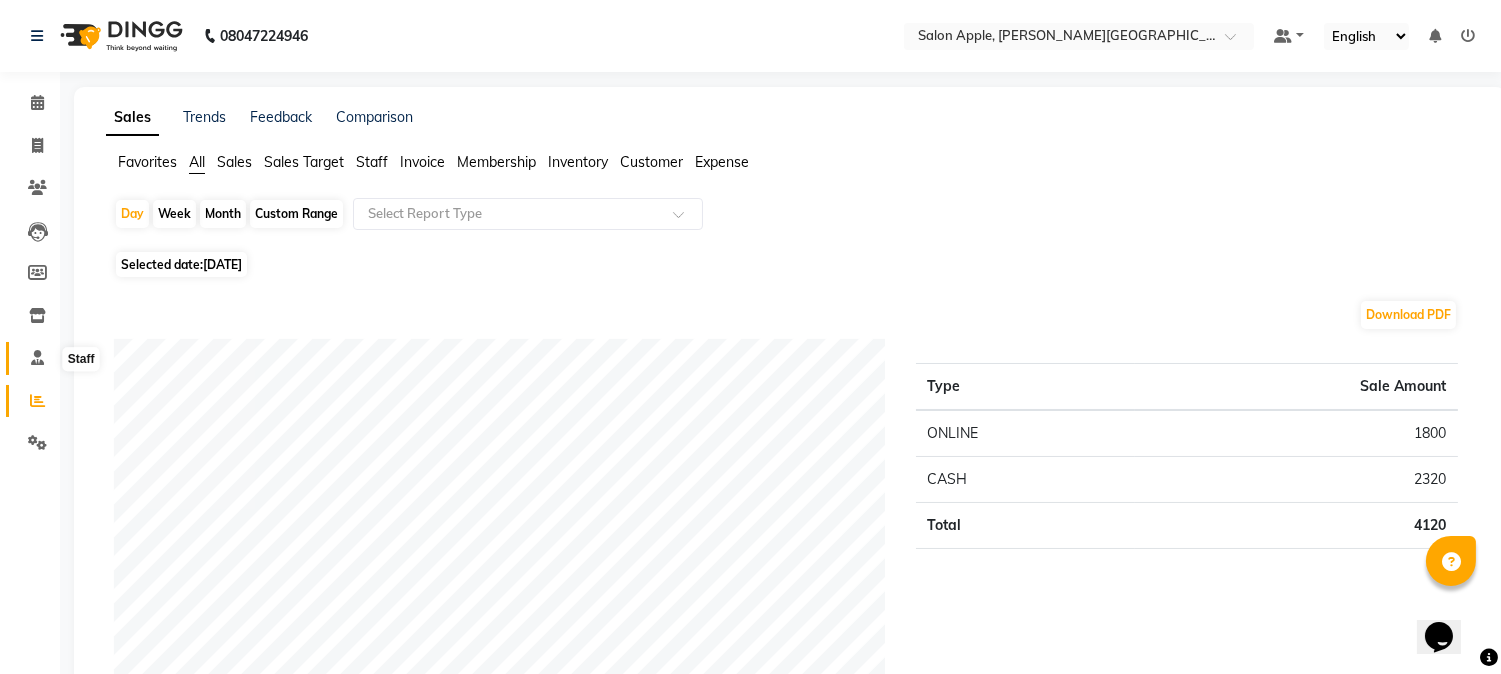click 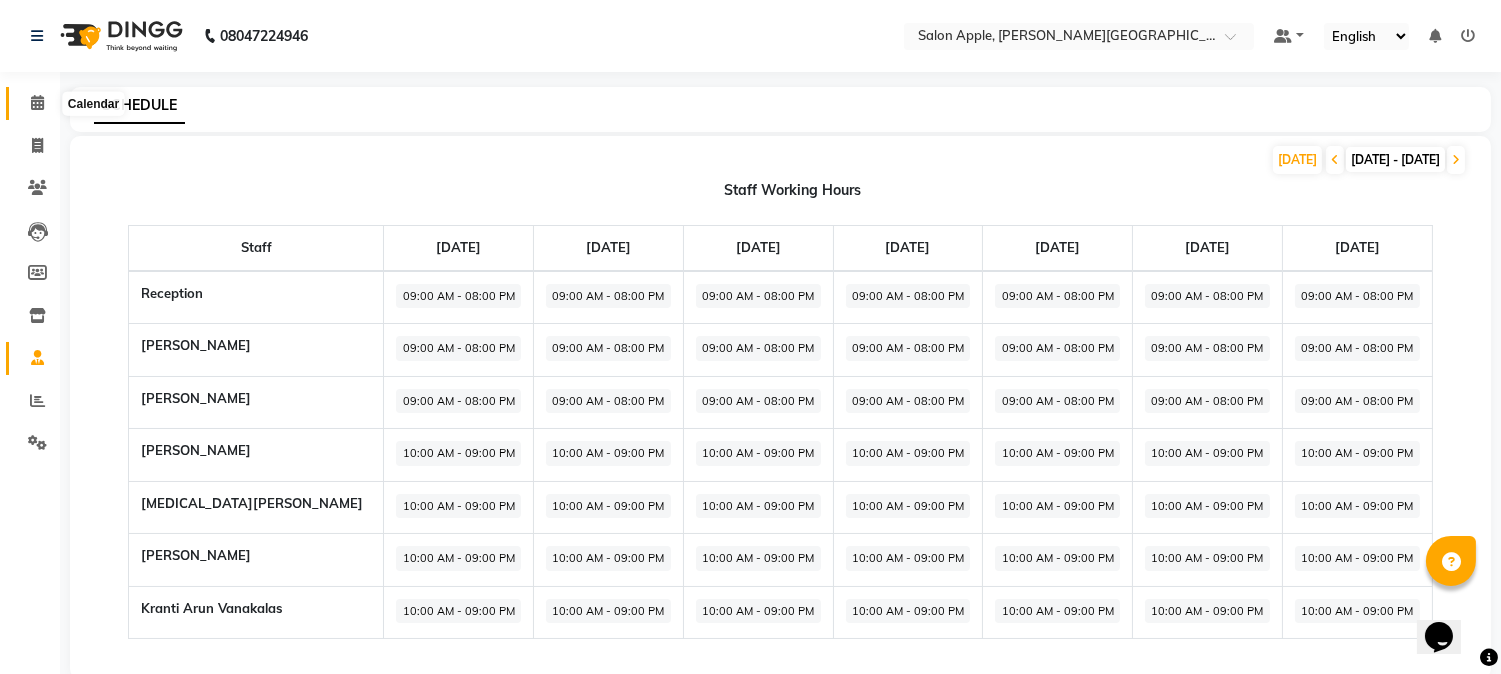 click 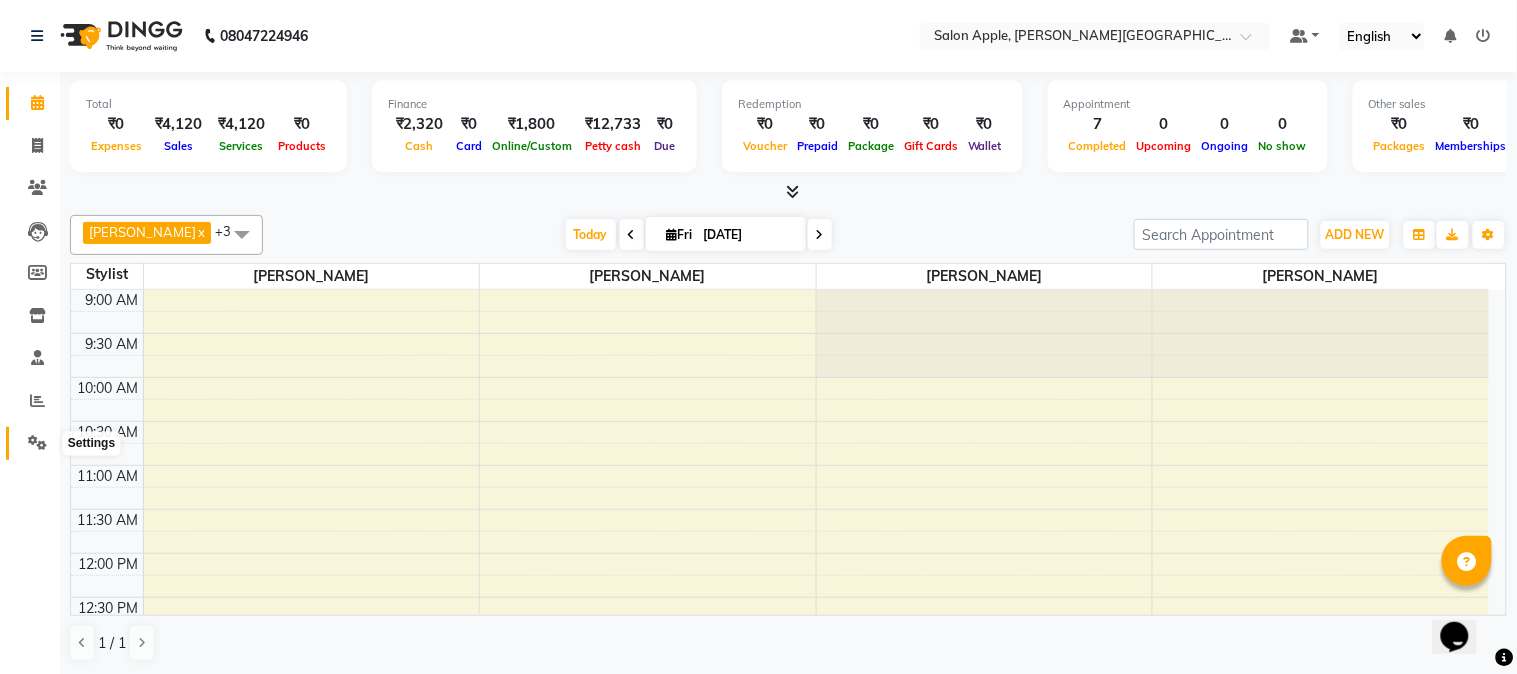 click 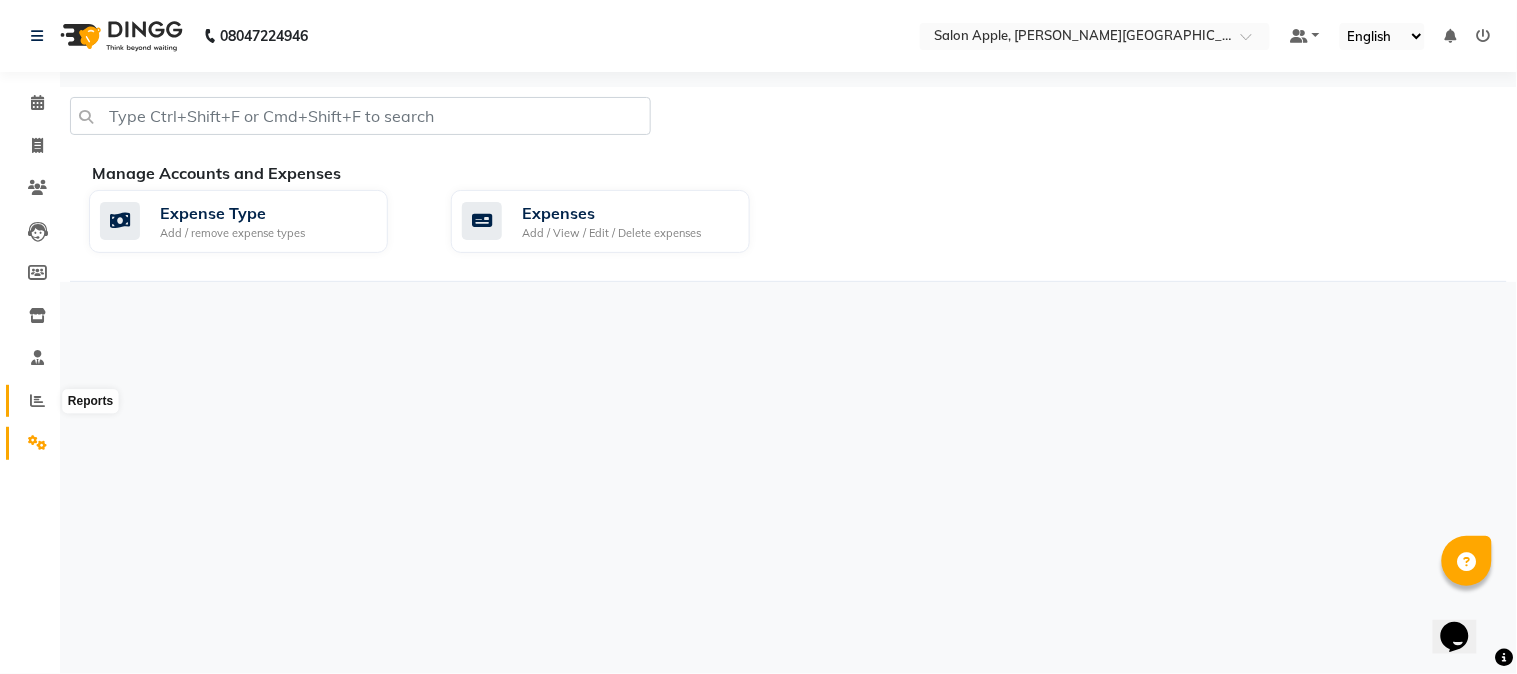 click 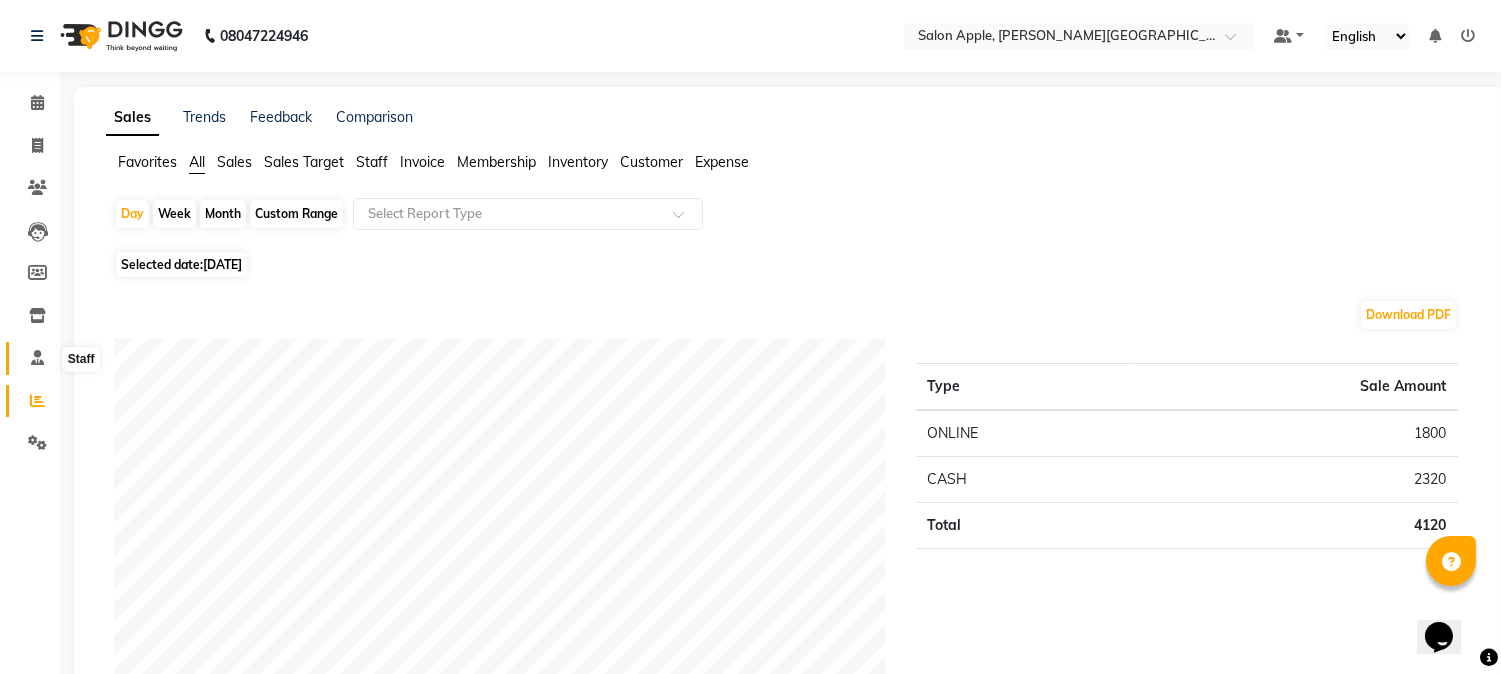 click 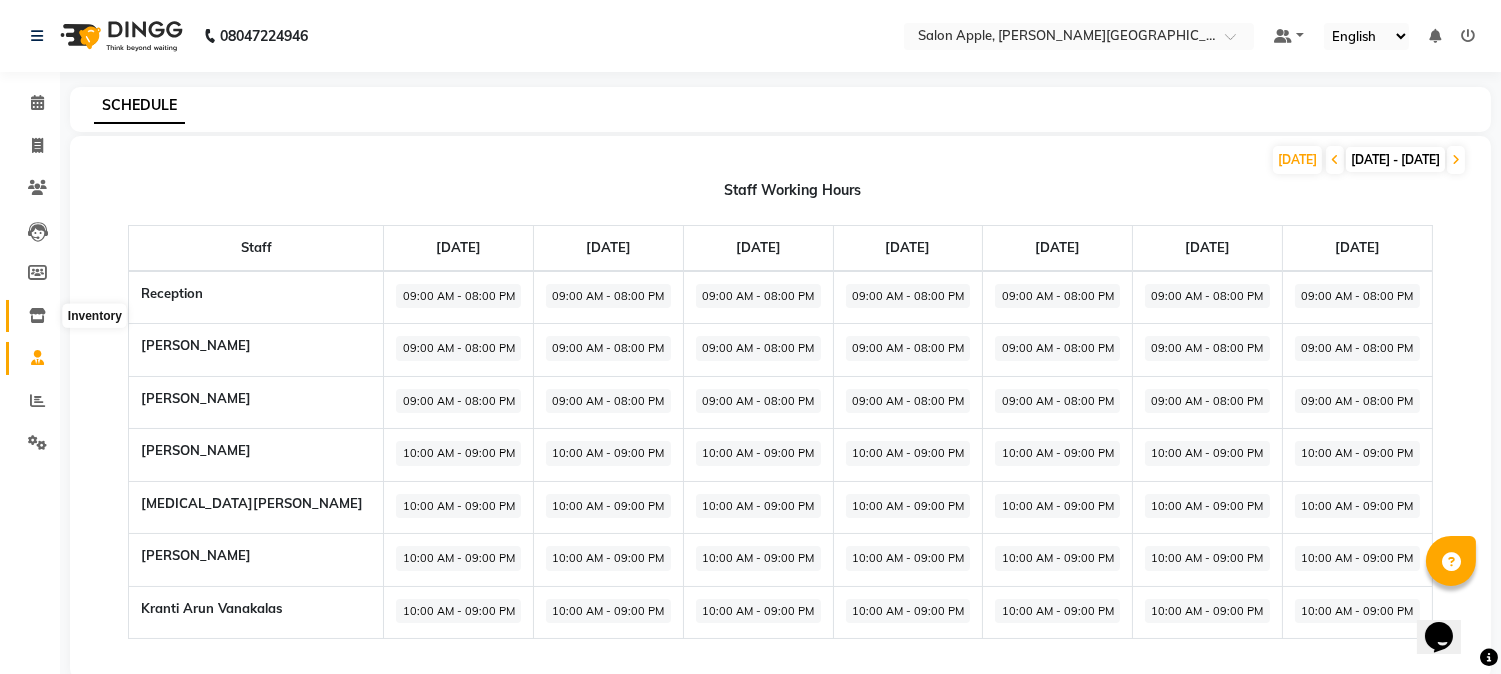 click 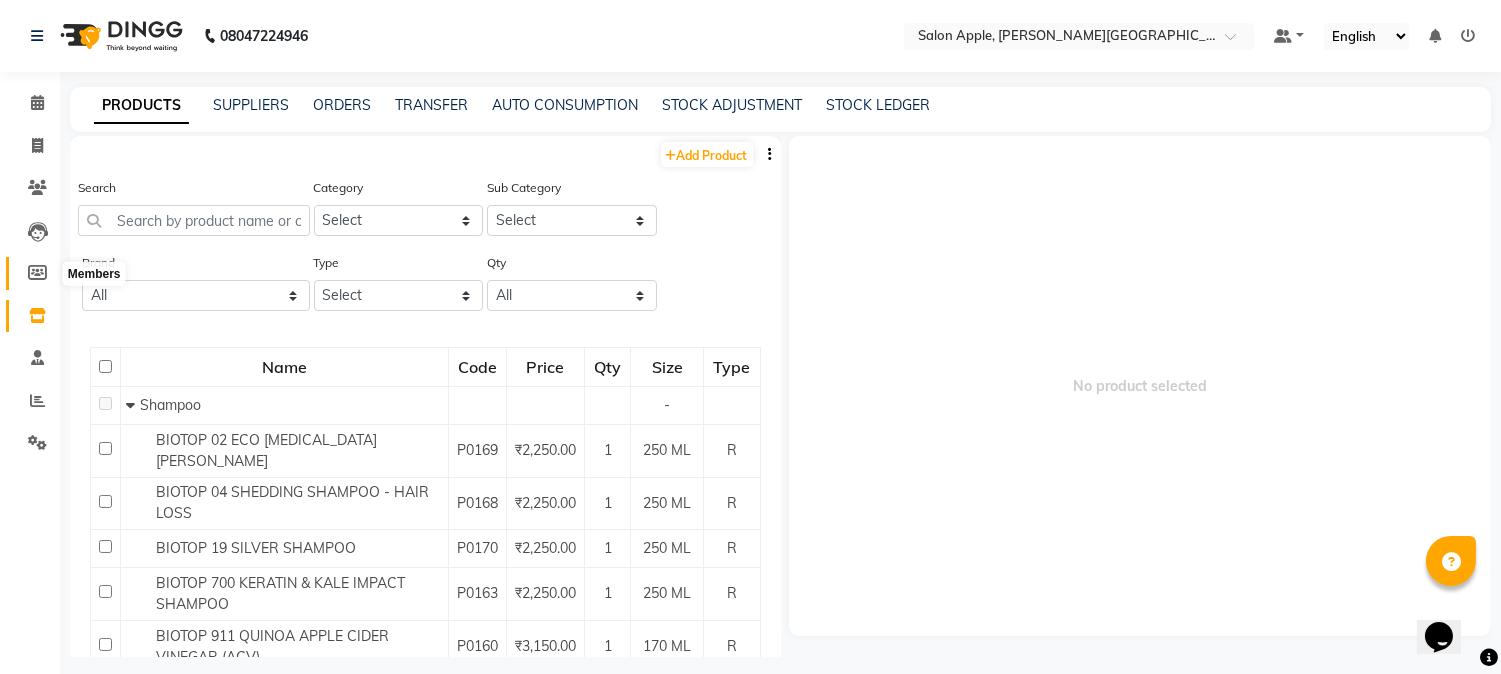 click 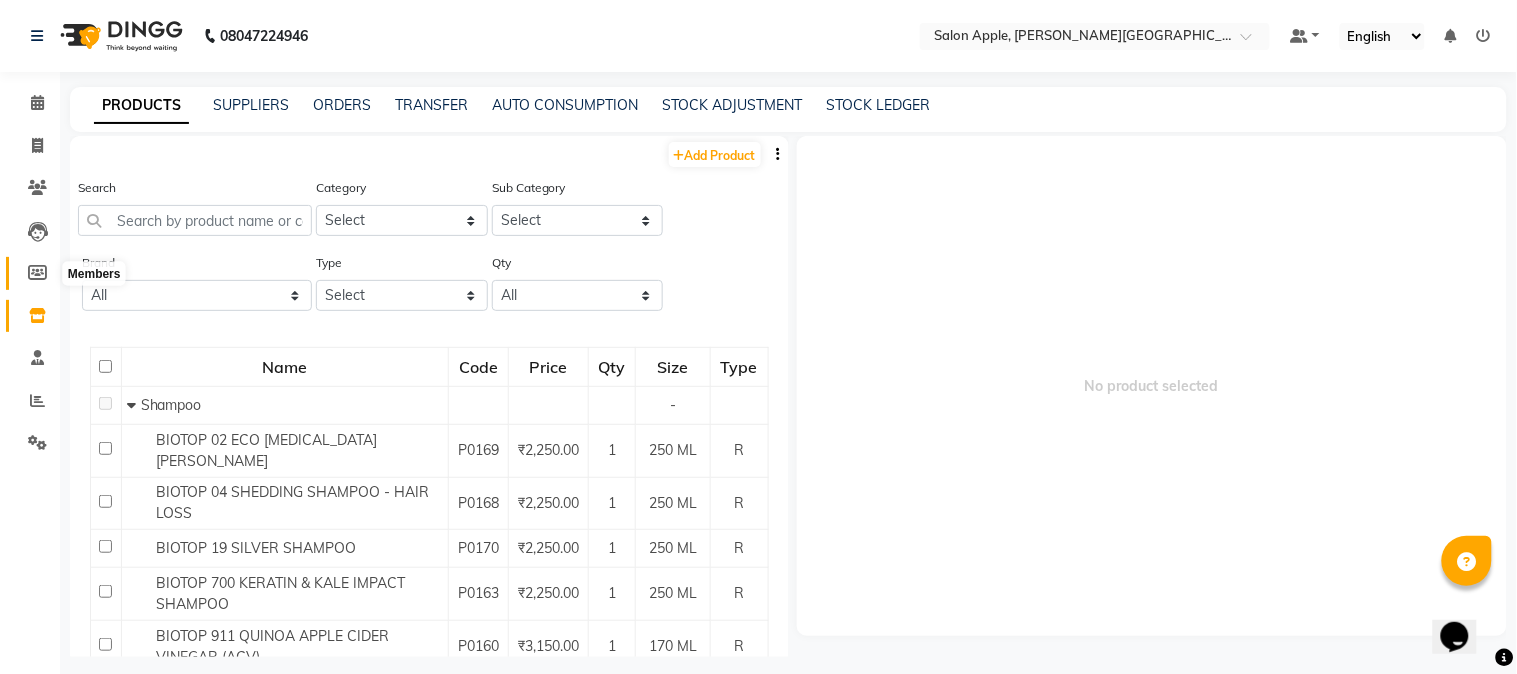 select 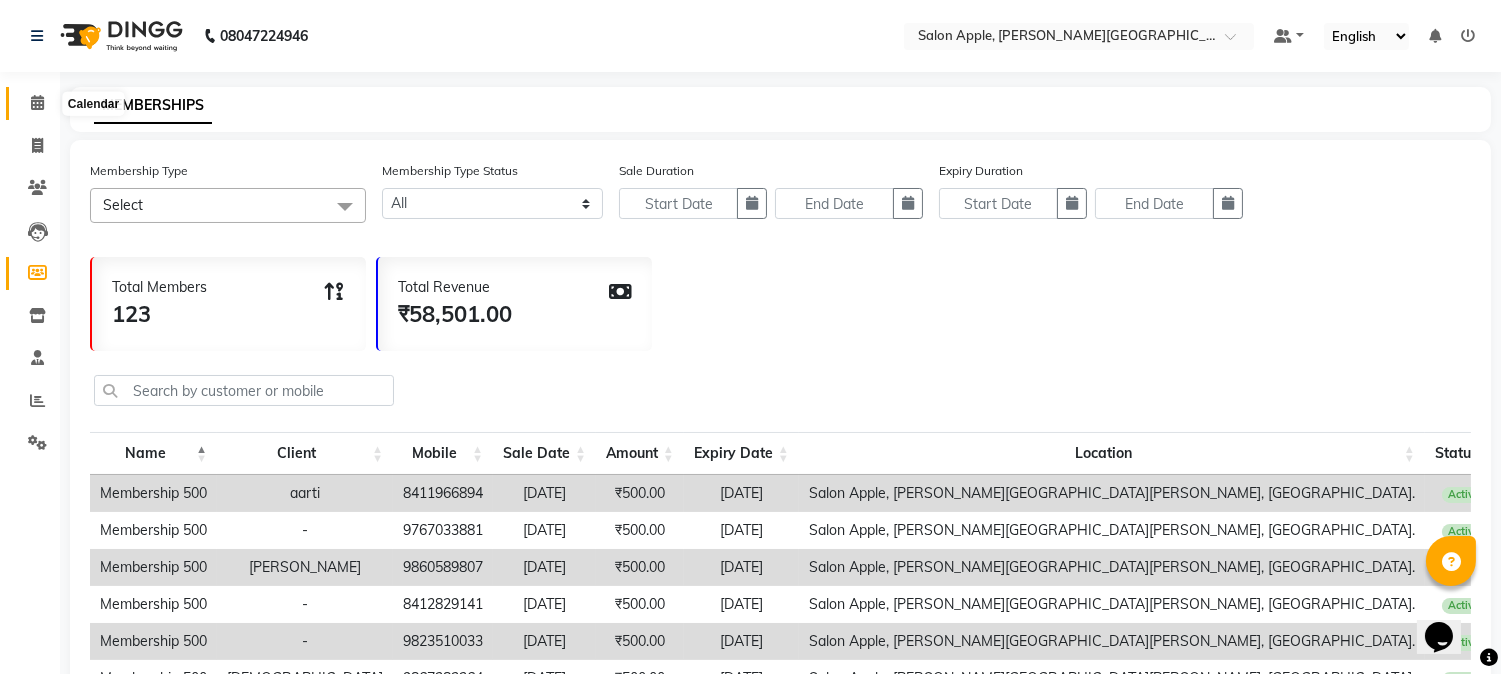 click 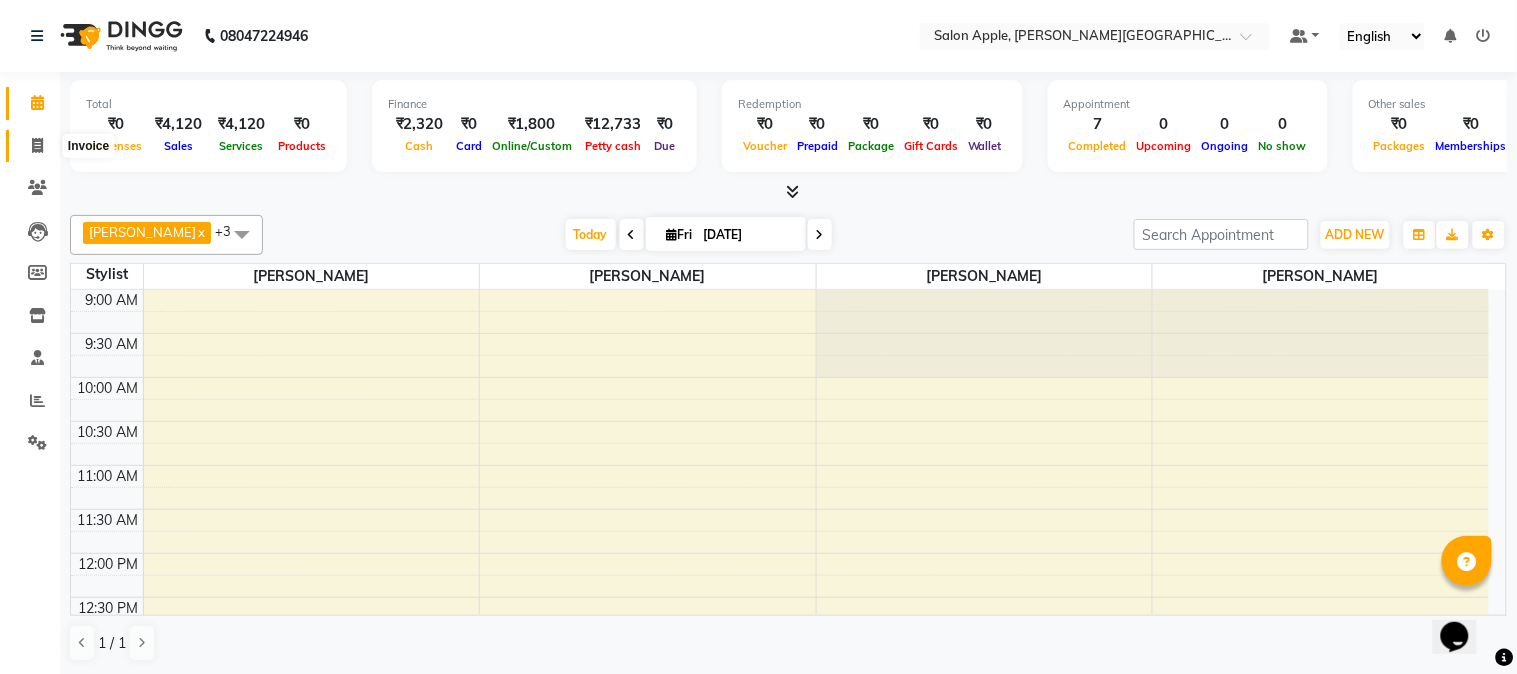click 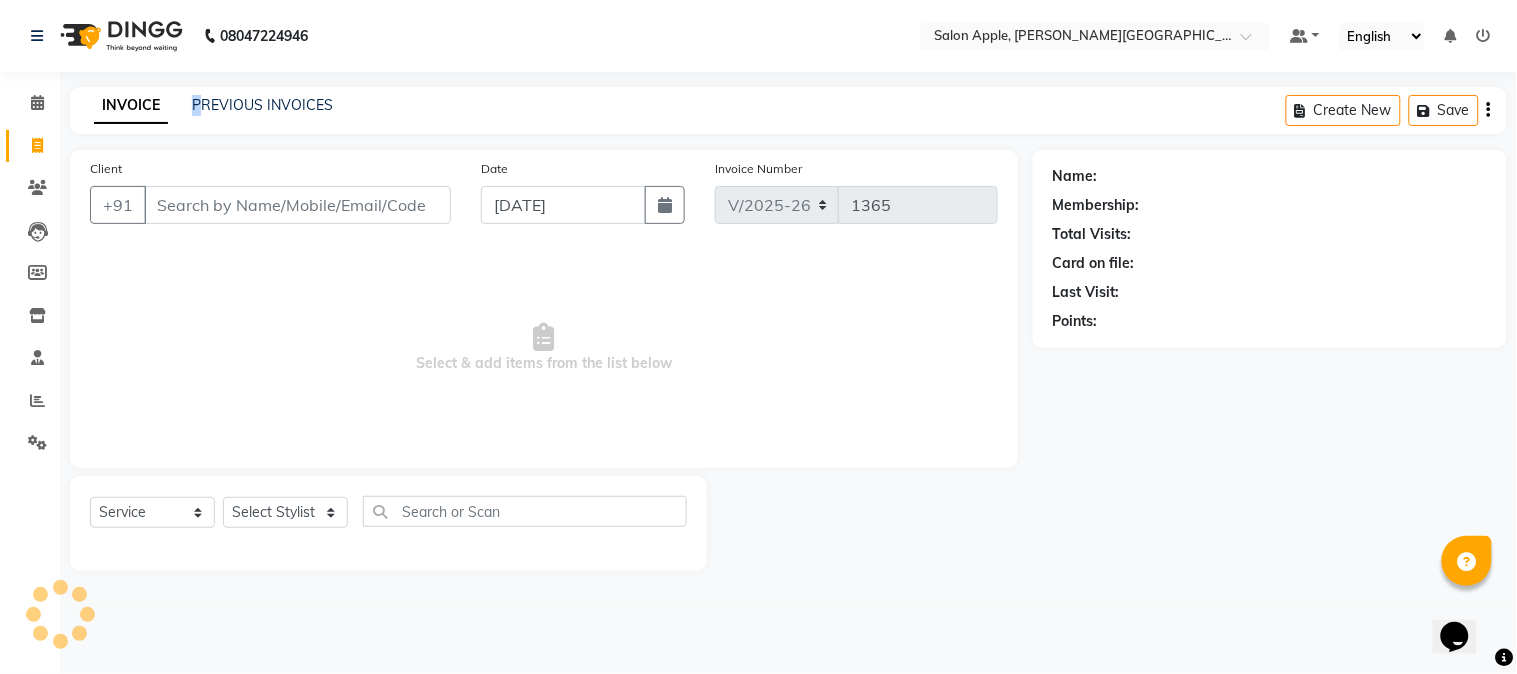 click on "PREVIOUS INVOICES" 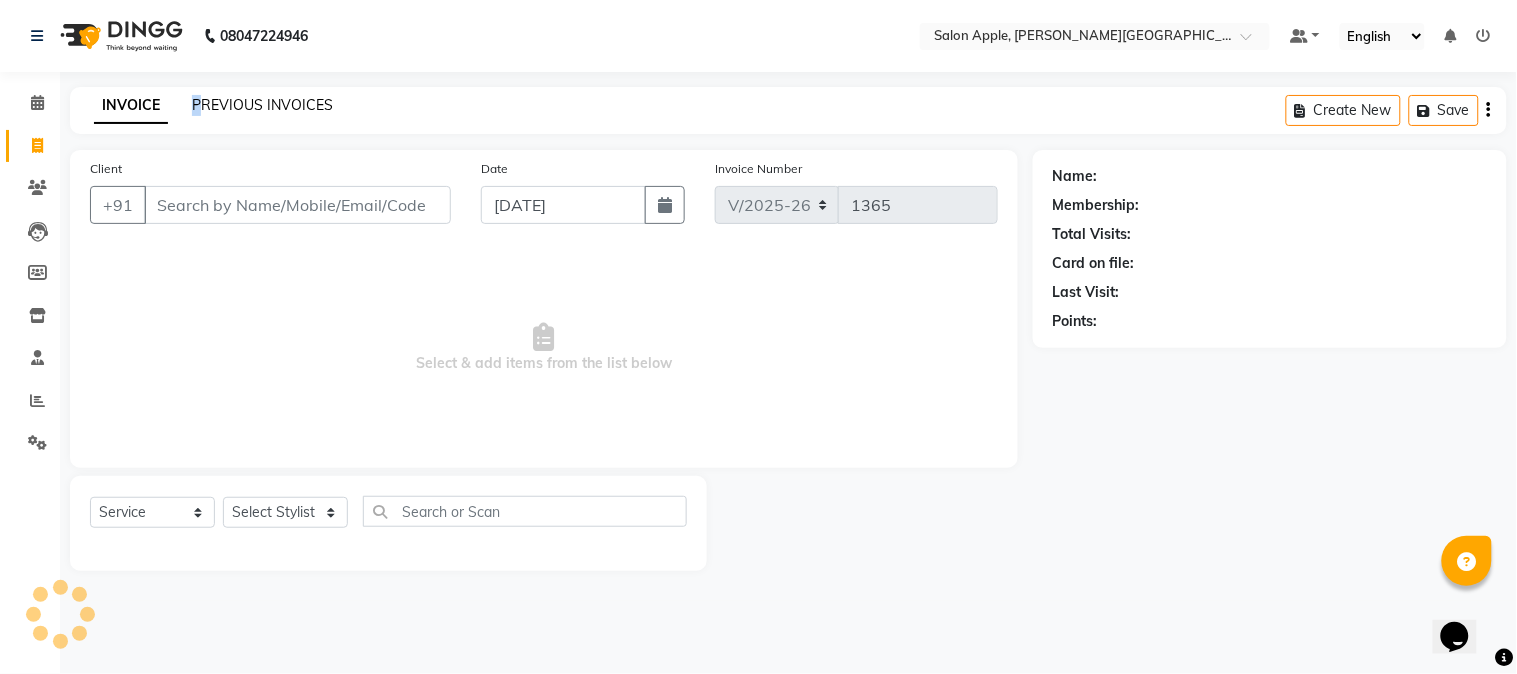 click on "PREVIOUS INVOICES" 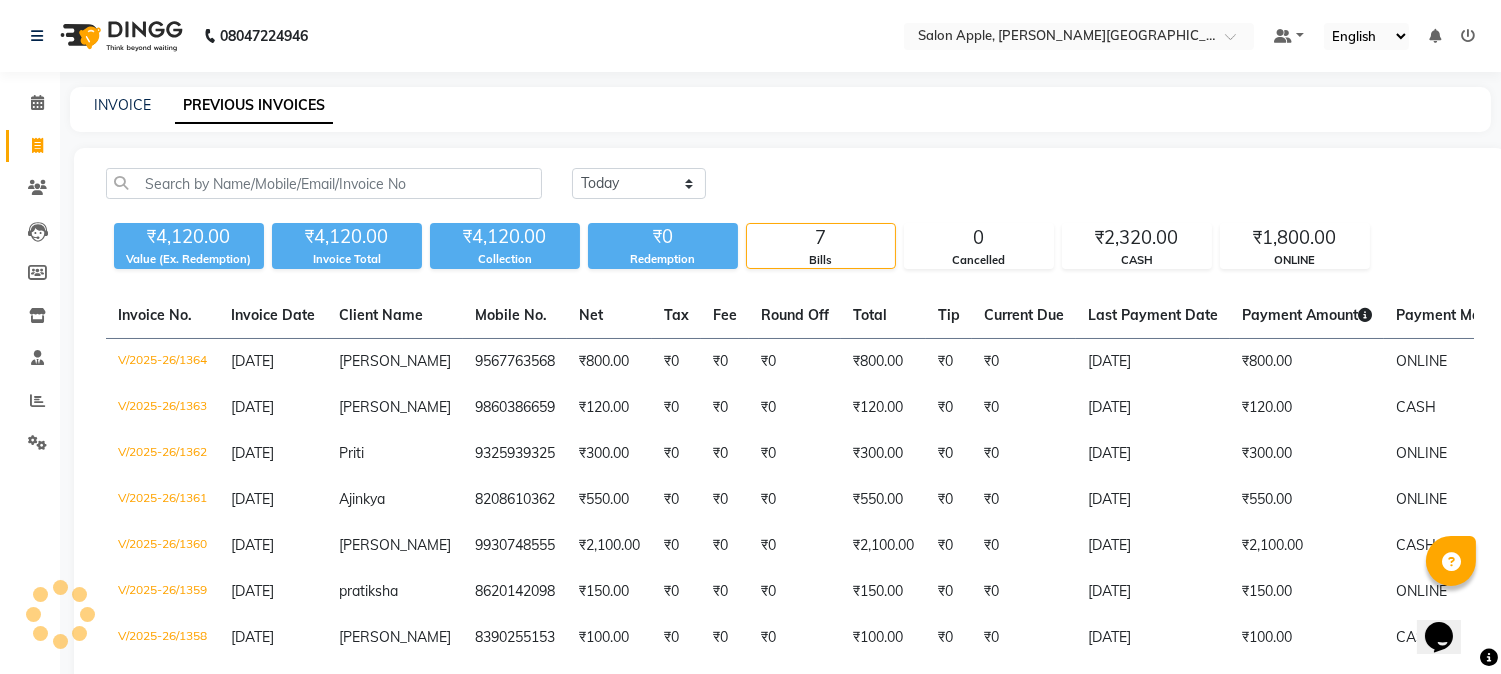 click 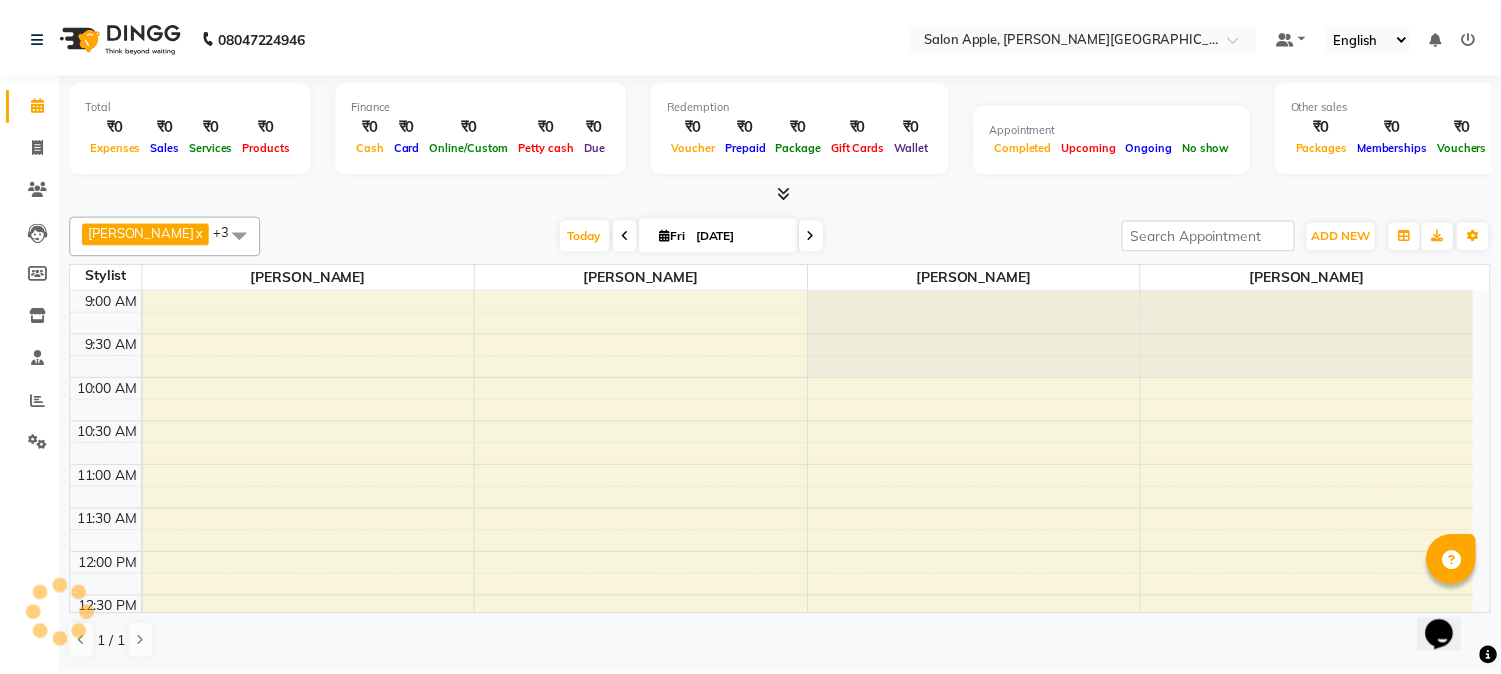 scroll, scrollTop: 0, scrollLeft: 0, axis: both 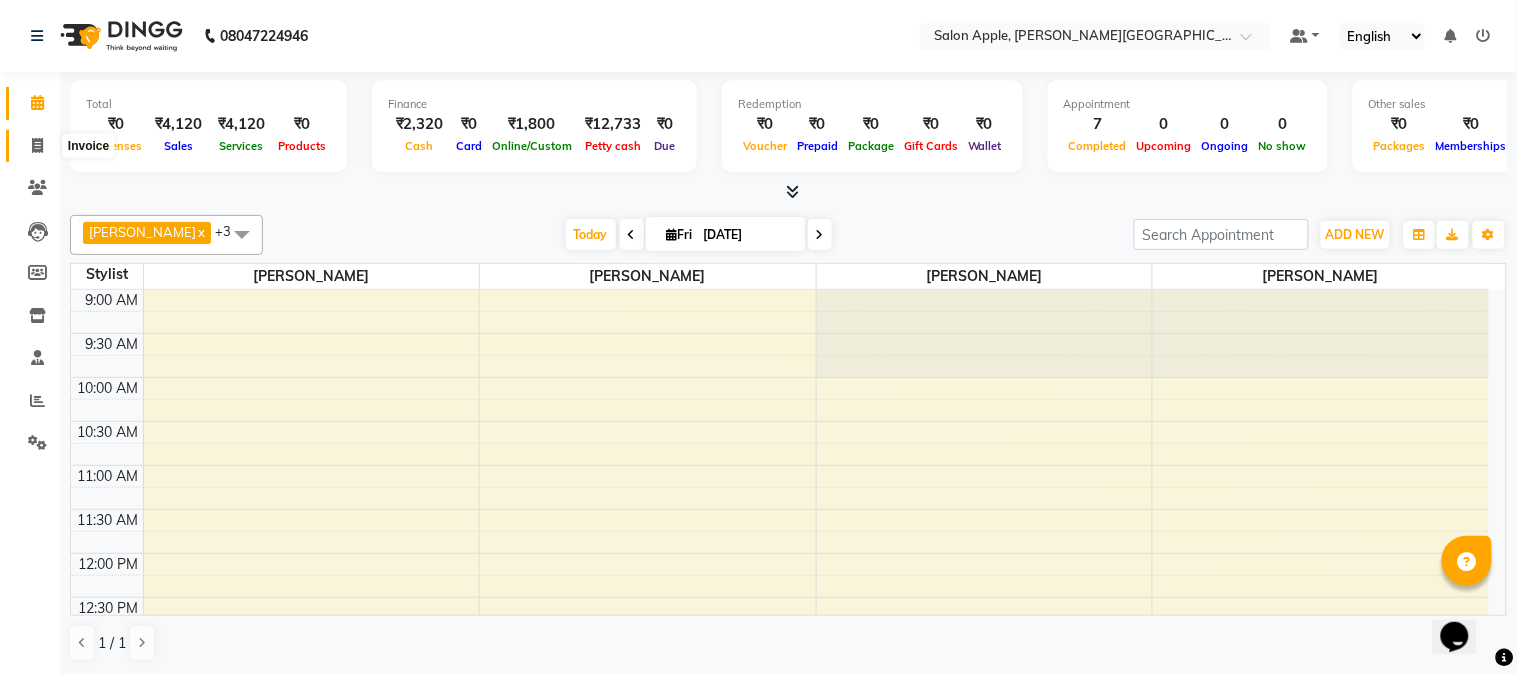 click 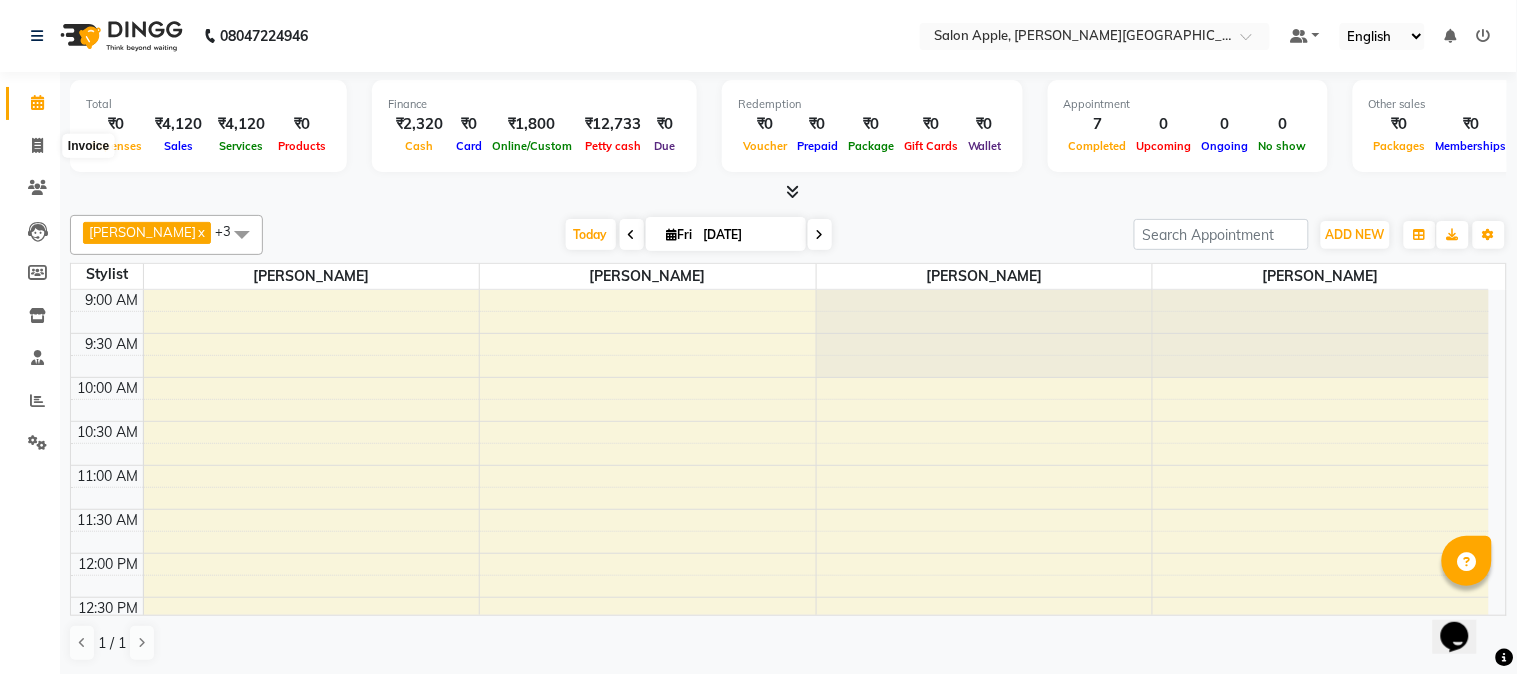 select on "4128" 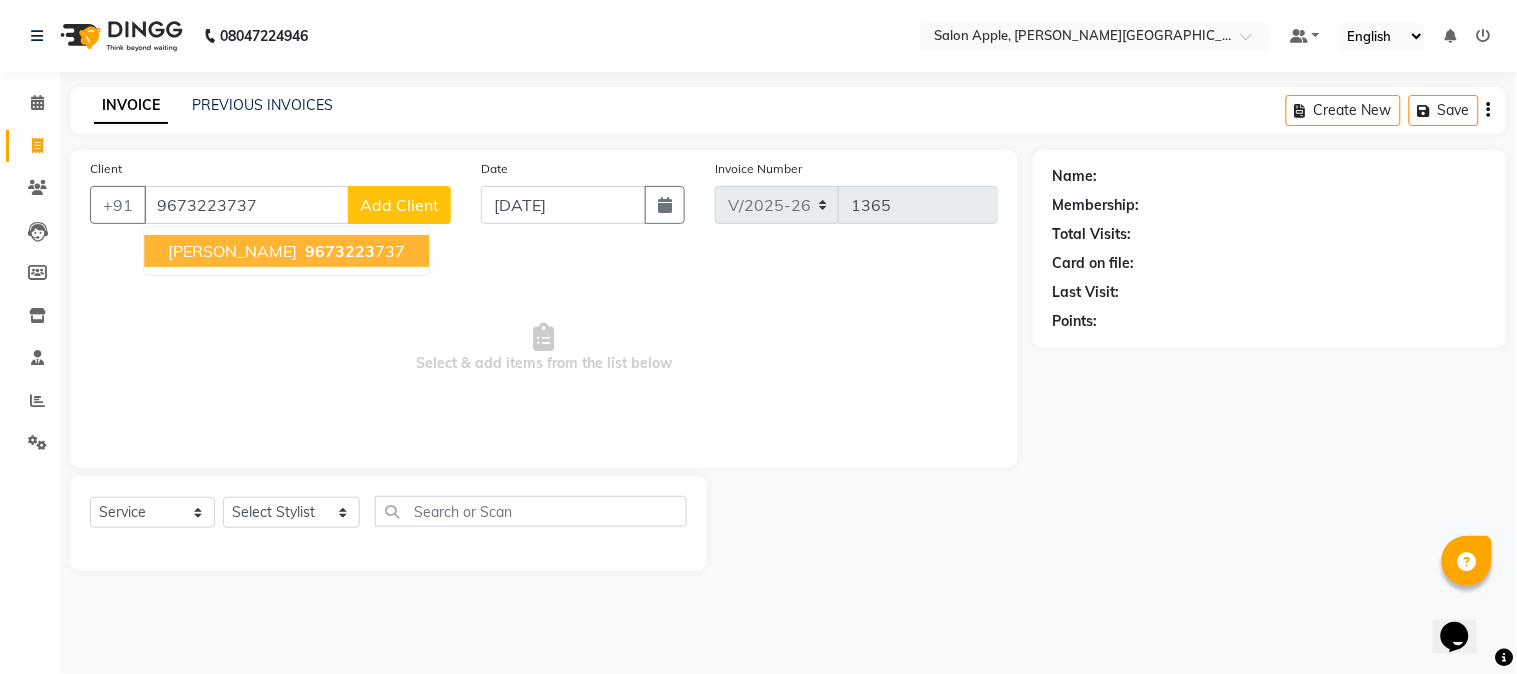 type on "9673223737" 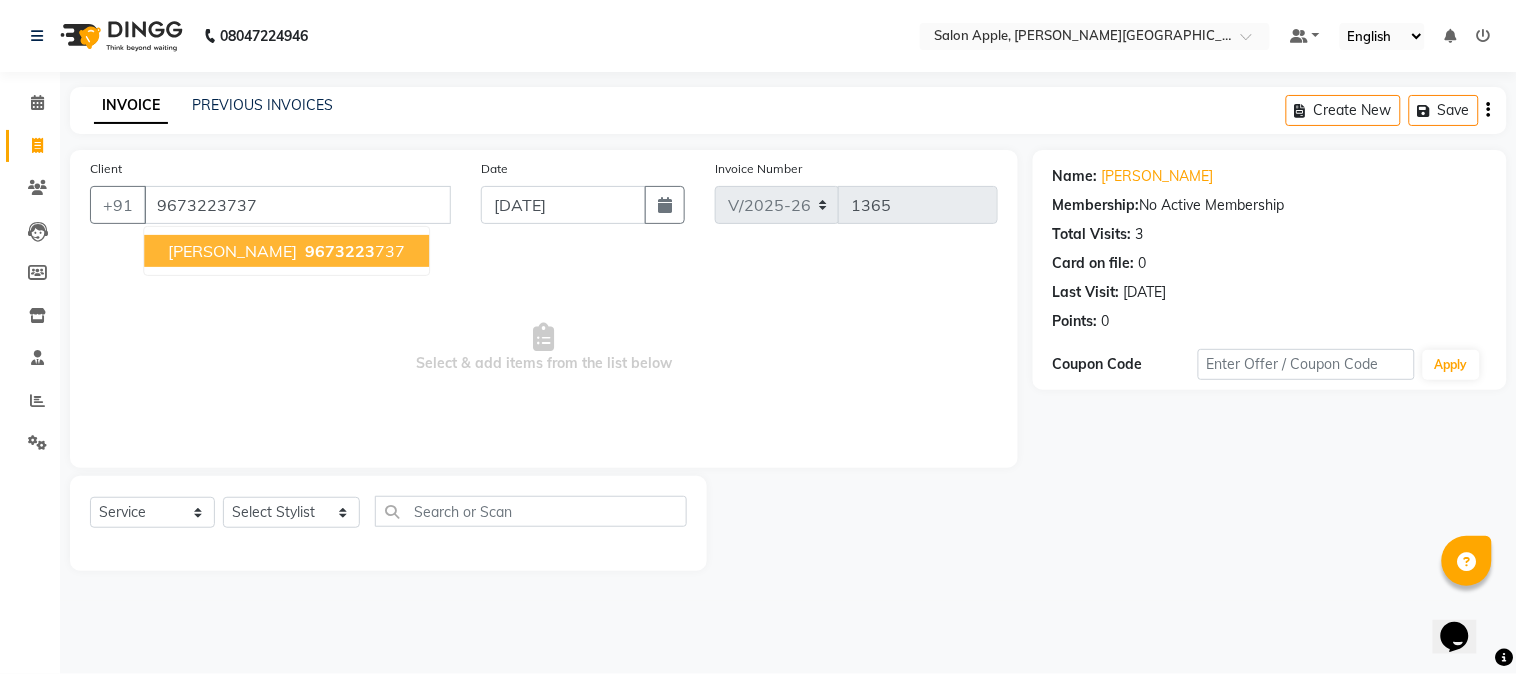 click on "[PERSON_NAME]   9673223 737" at bounding box center (286, 251) 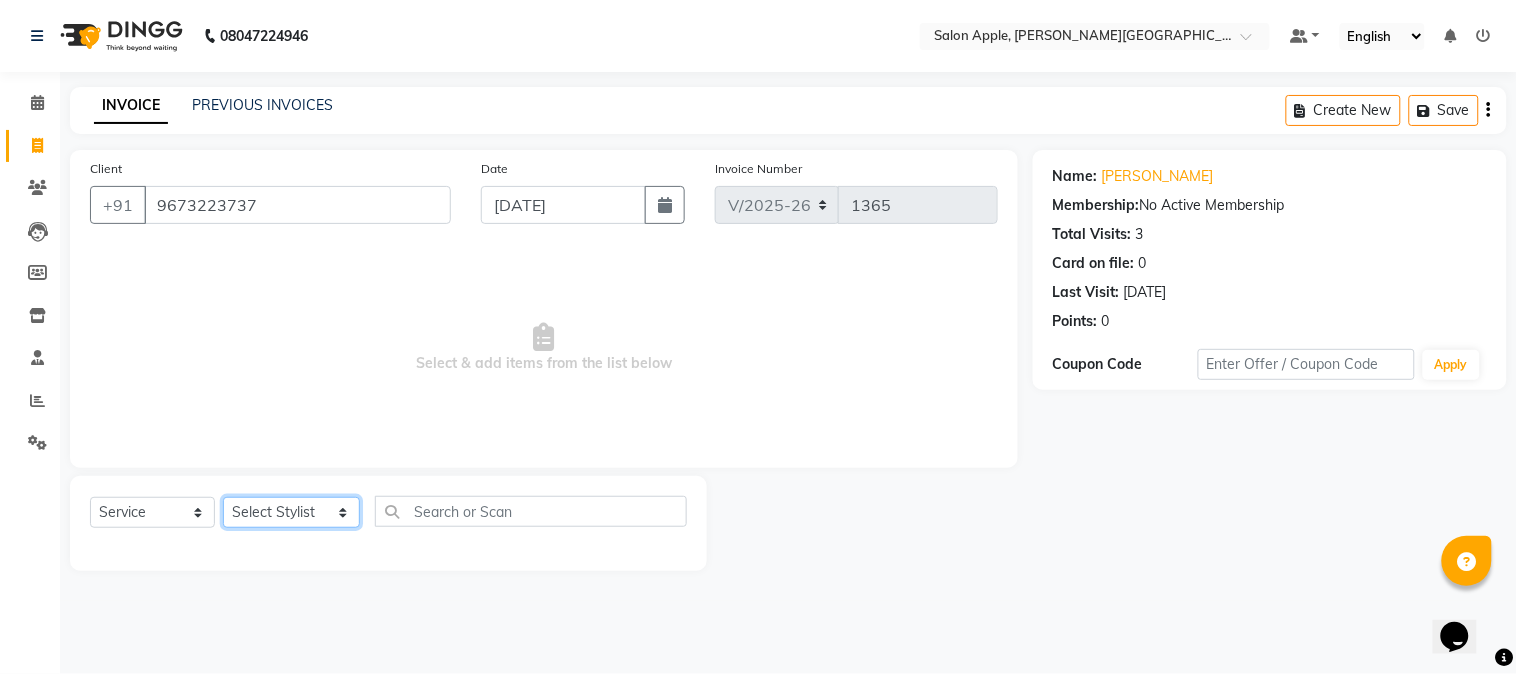 click on "Select Stylist [PERSON_NAME] [PERSON_NAME] Kranti arun Vanakalas [MEDICAL_DATA][PERSON_NAME]  [PERSON_NAME] Reception Rohan" 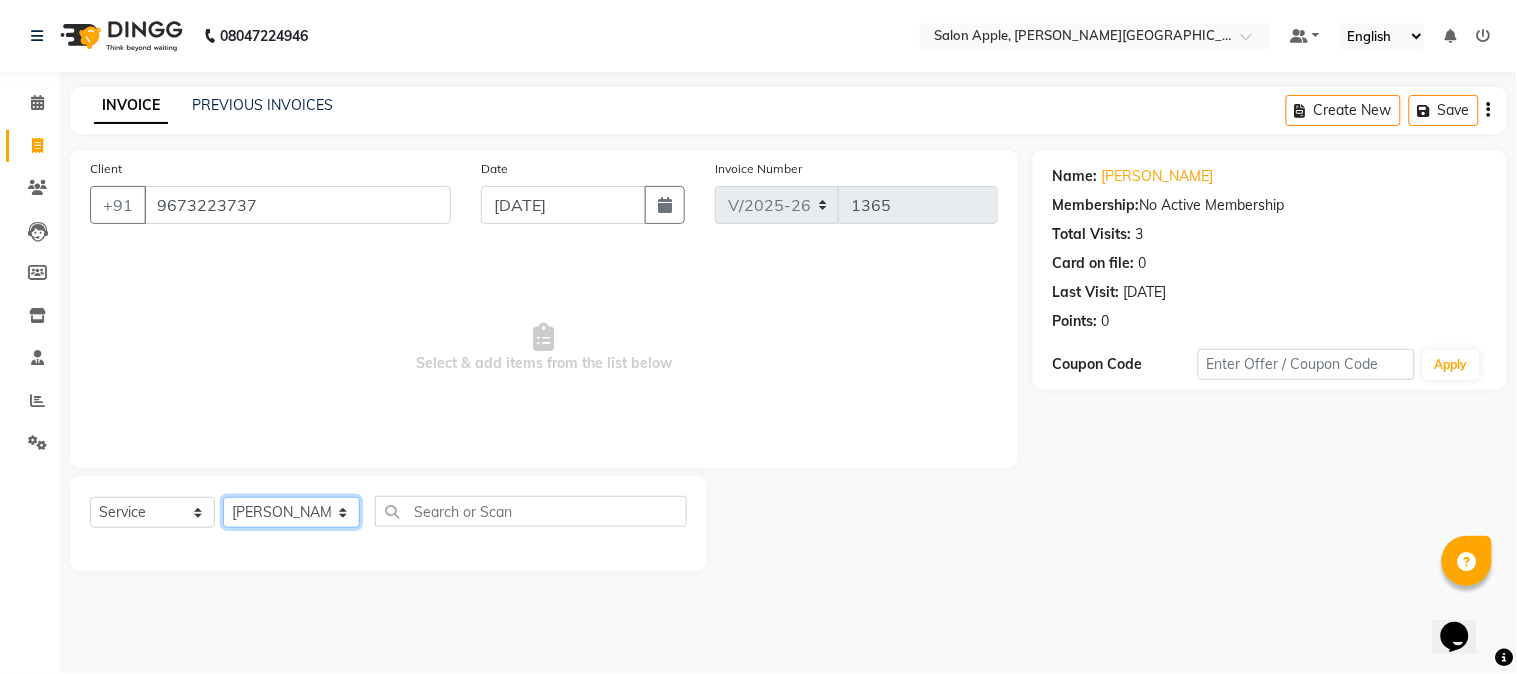 click on "Select Stylist [PERSON_NAME] [PERSON_NAME] Kranti arun Vanakalas [MEDICAL_DATA][PERSON_NAME]  [PERSON_NAME] Reception Rohan" 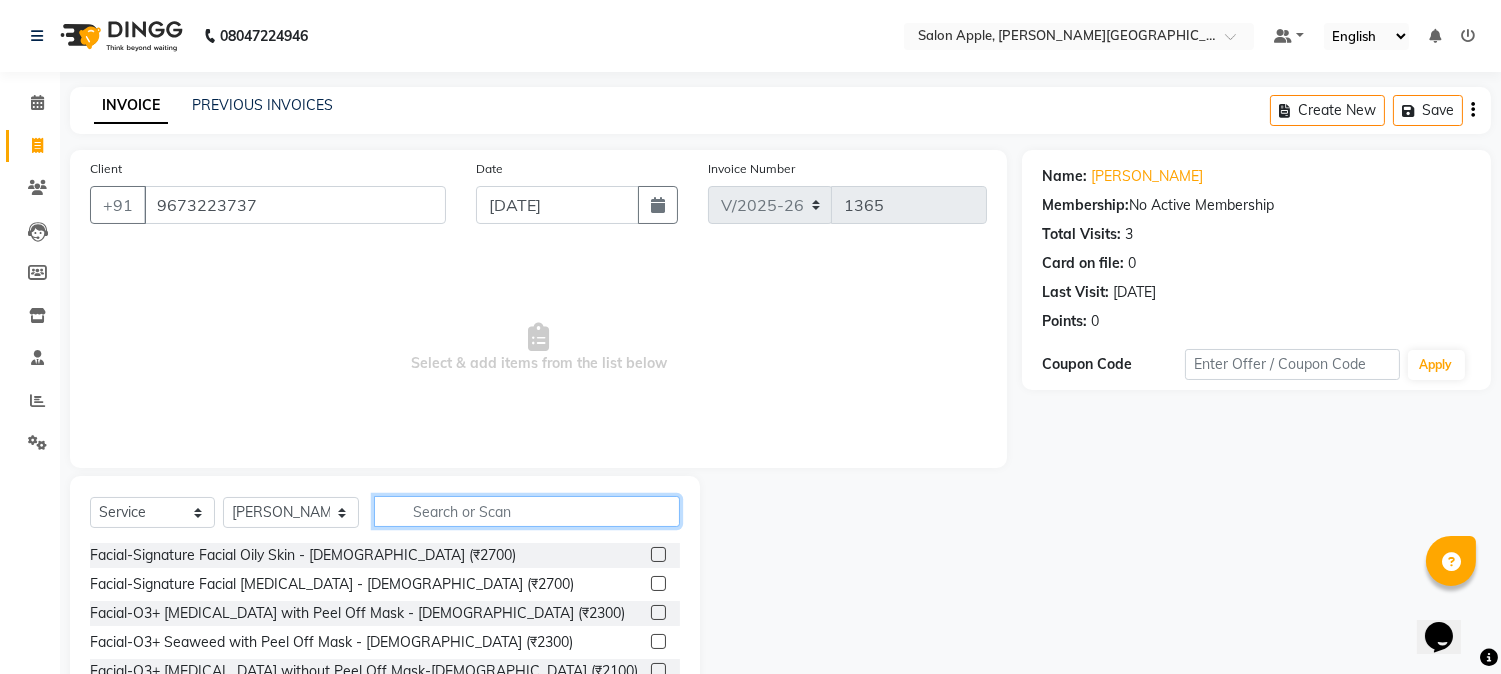click 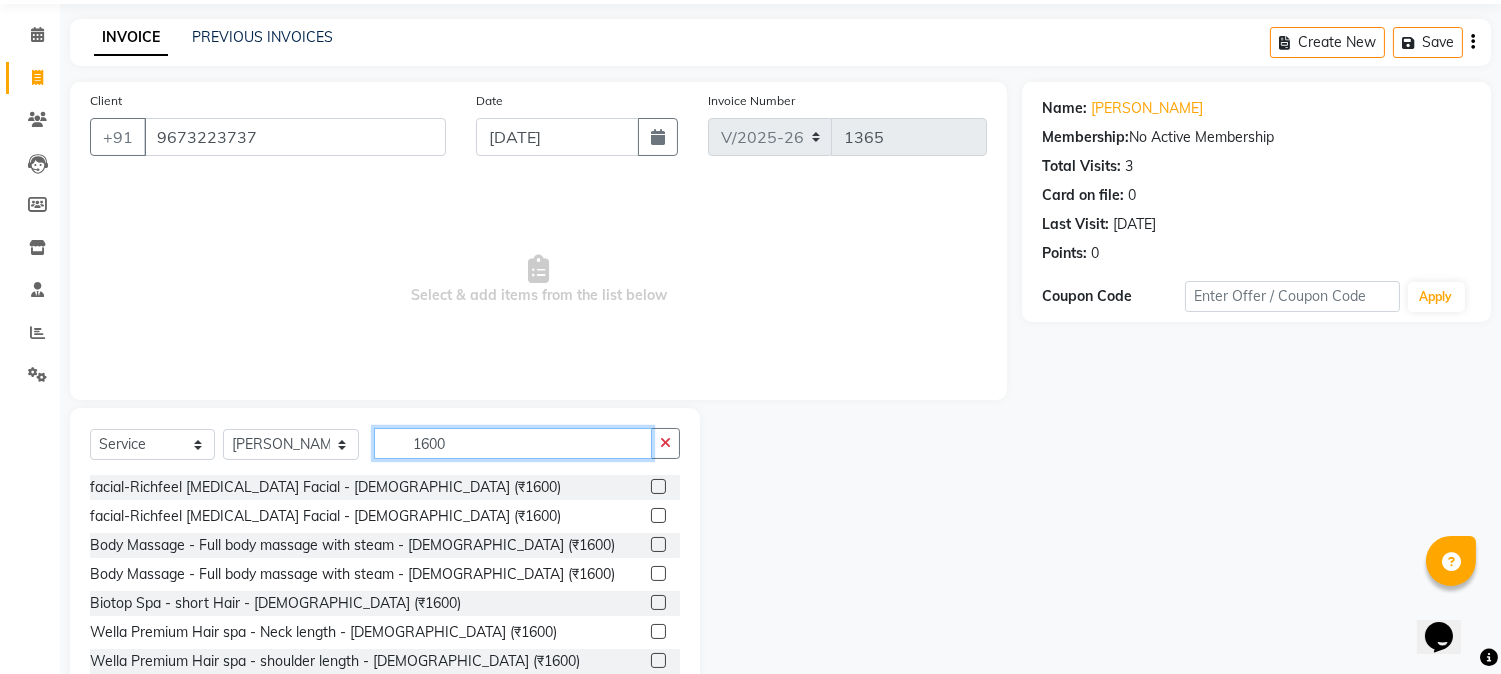 scroll, scrollTop: 126, scrollLeft: 0, axis: vertical 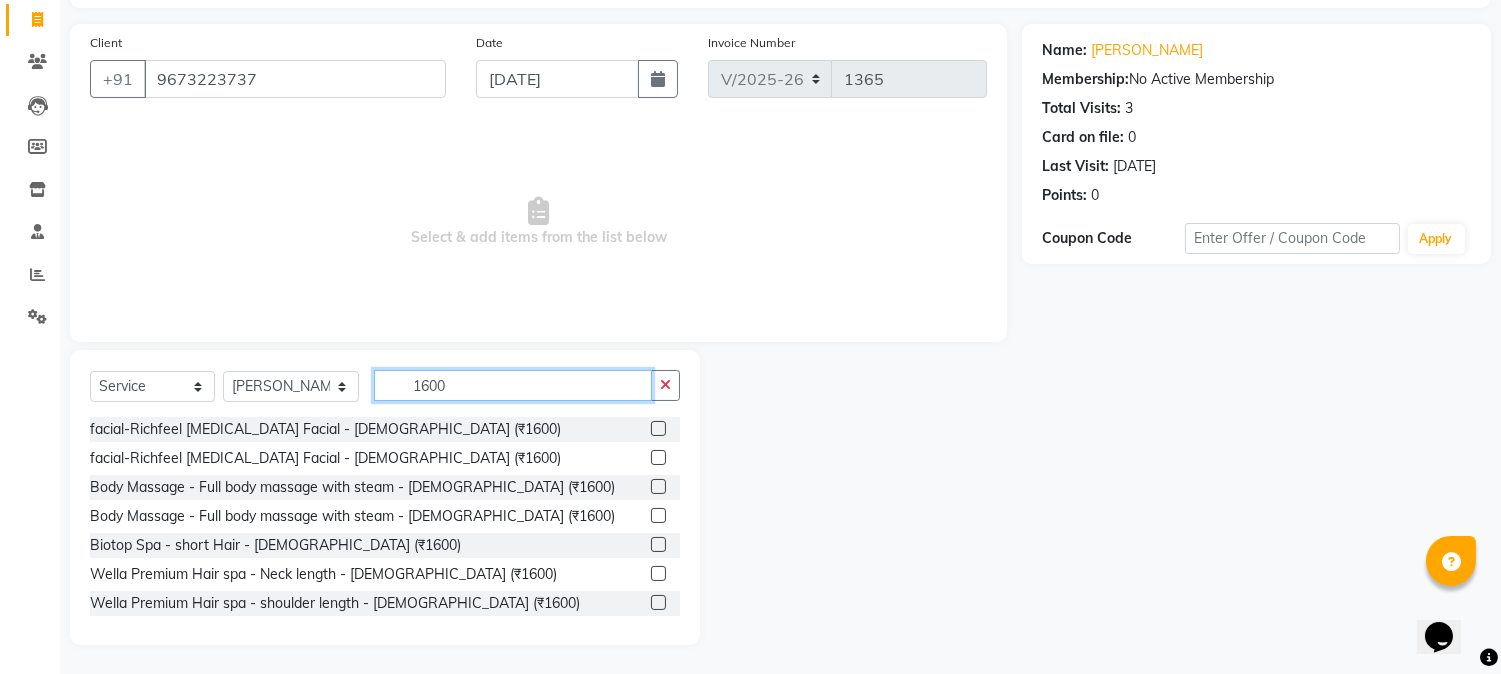 type on "1600" 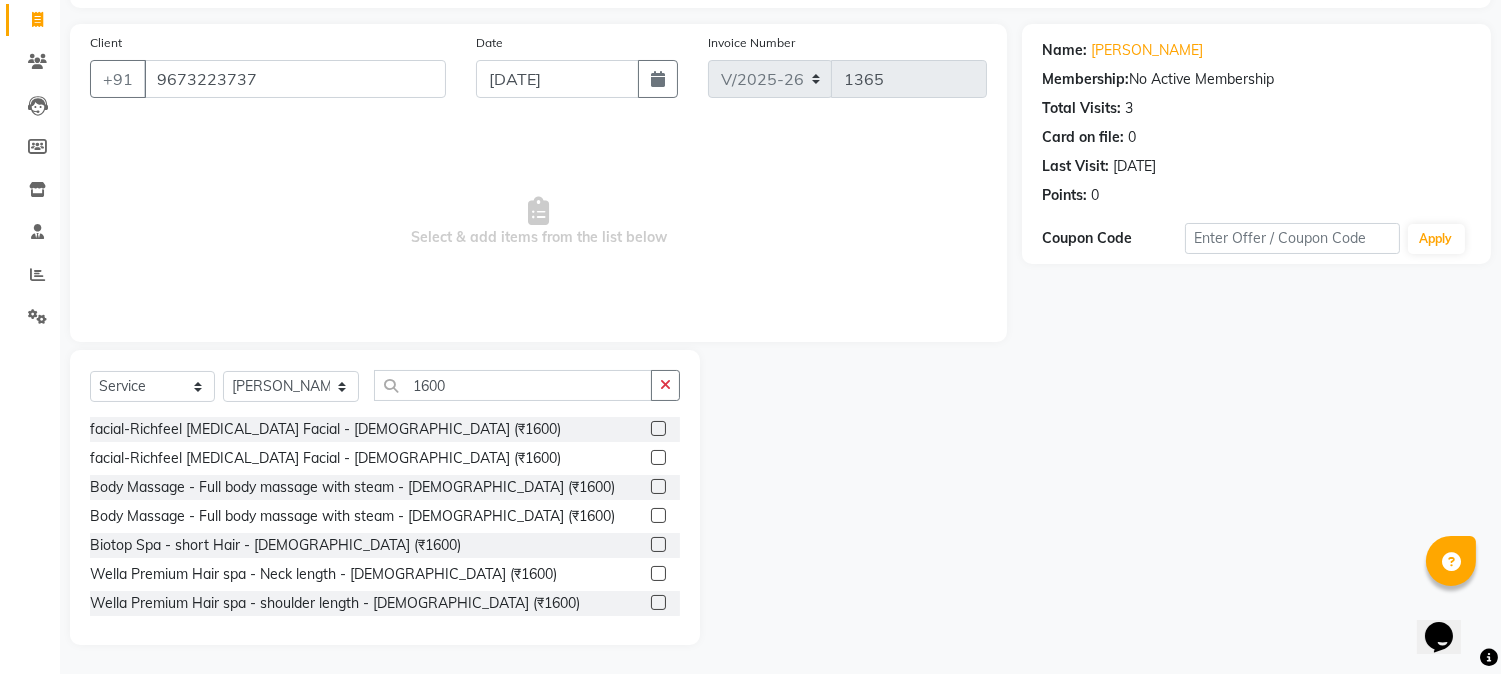 click 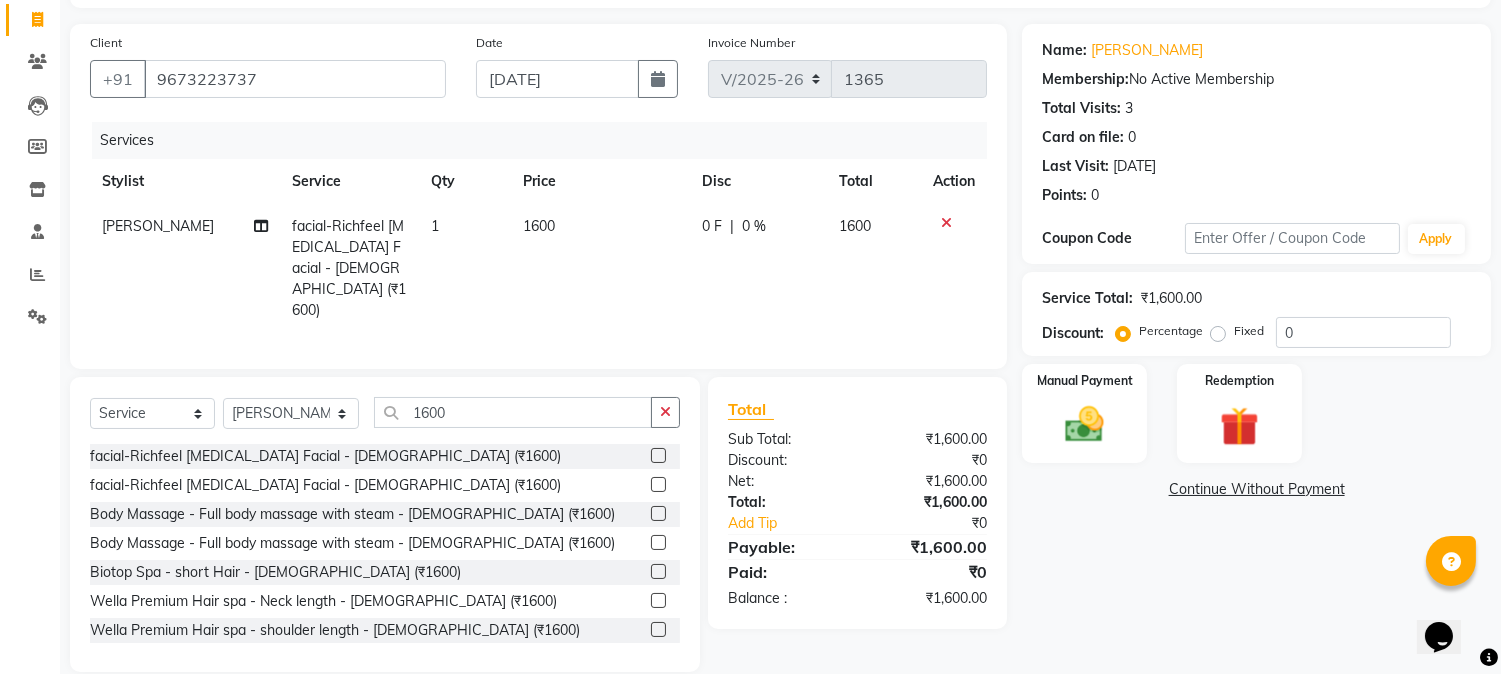 checkbox on "false" 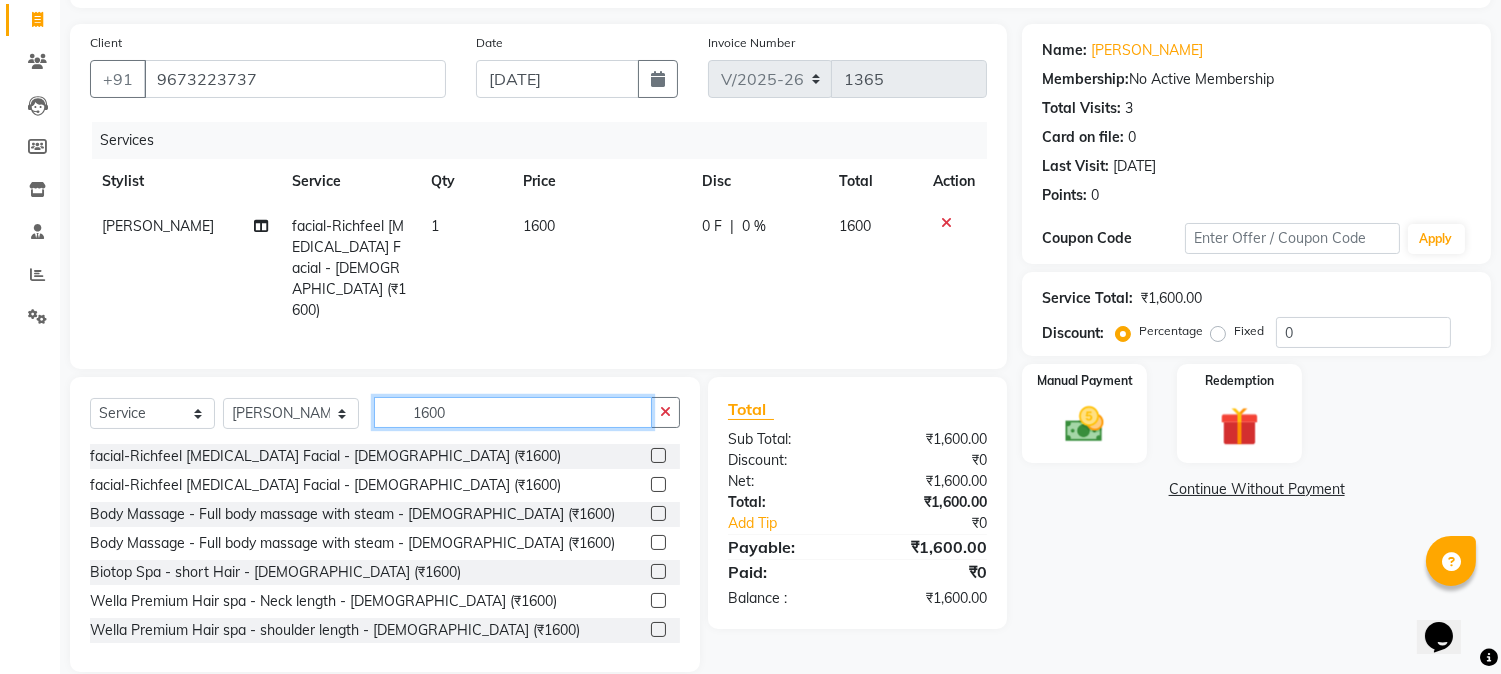 click on "Select  Service  Product  Membership  Package Voucher Prepaid Gift Card  Select Stylist [PERSON_NAME] [PERSON_NAME] Kranti arun Vanakalas [MEDICAL_DATA][PERSON_NAME]  [PERSON_NAME] Reception Rohan 1600" 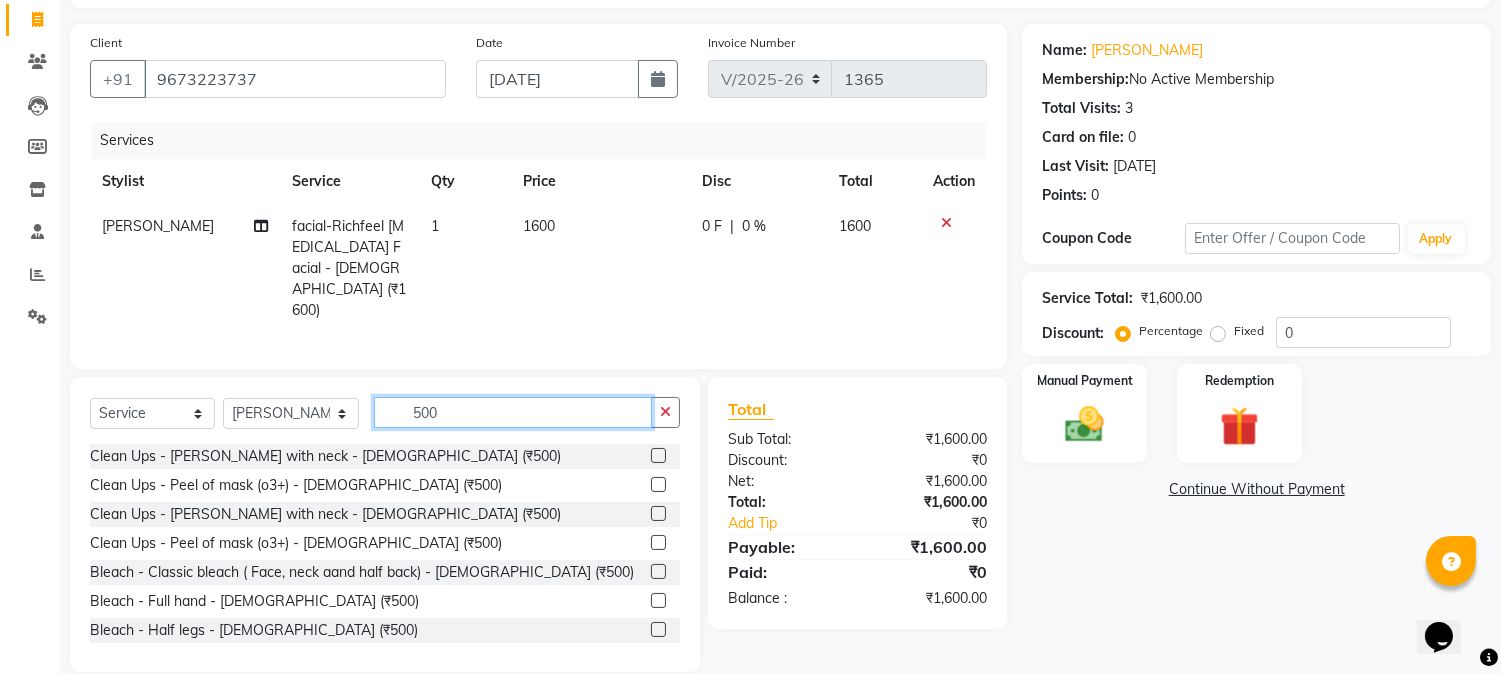 type on "500" 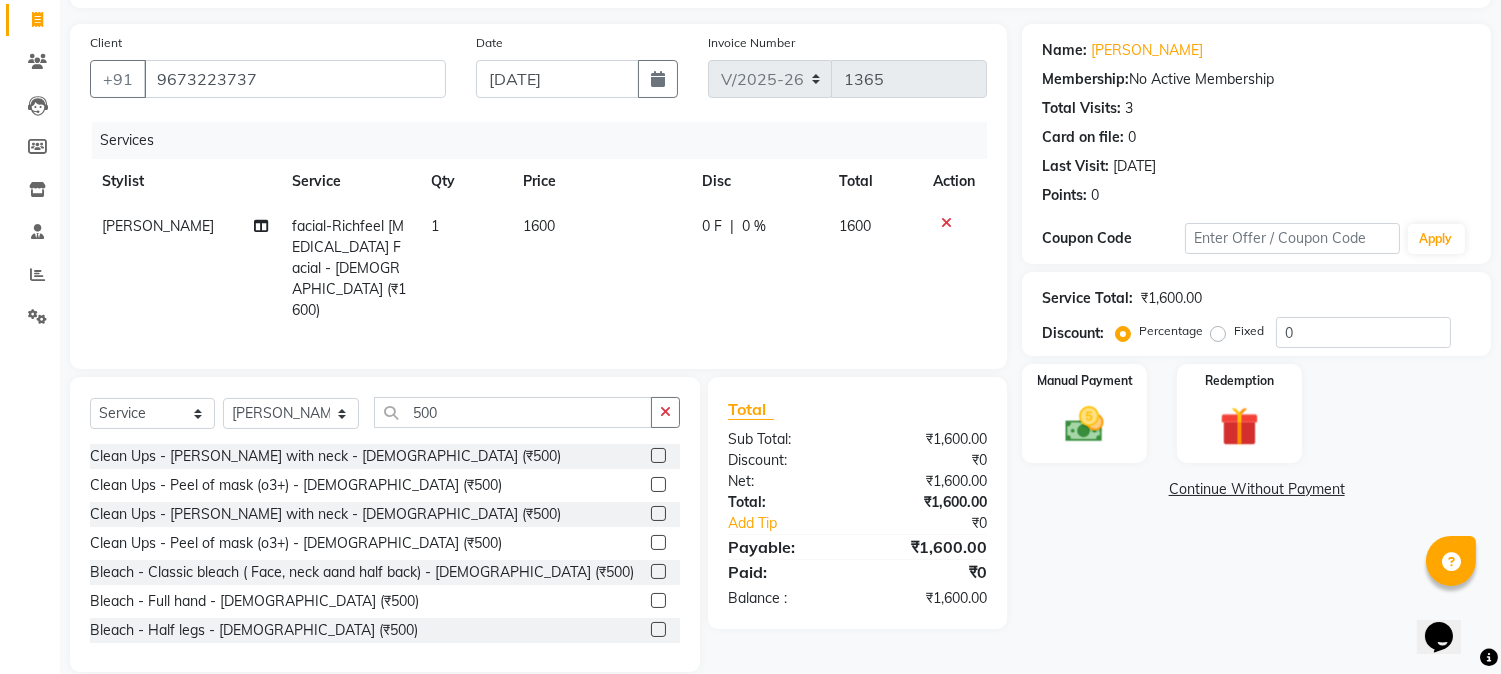 drag, startPoint x: 641, startPoint y: 452, endPoint x: 504, endPoint y: 440, distance: 137.52454 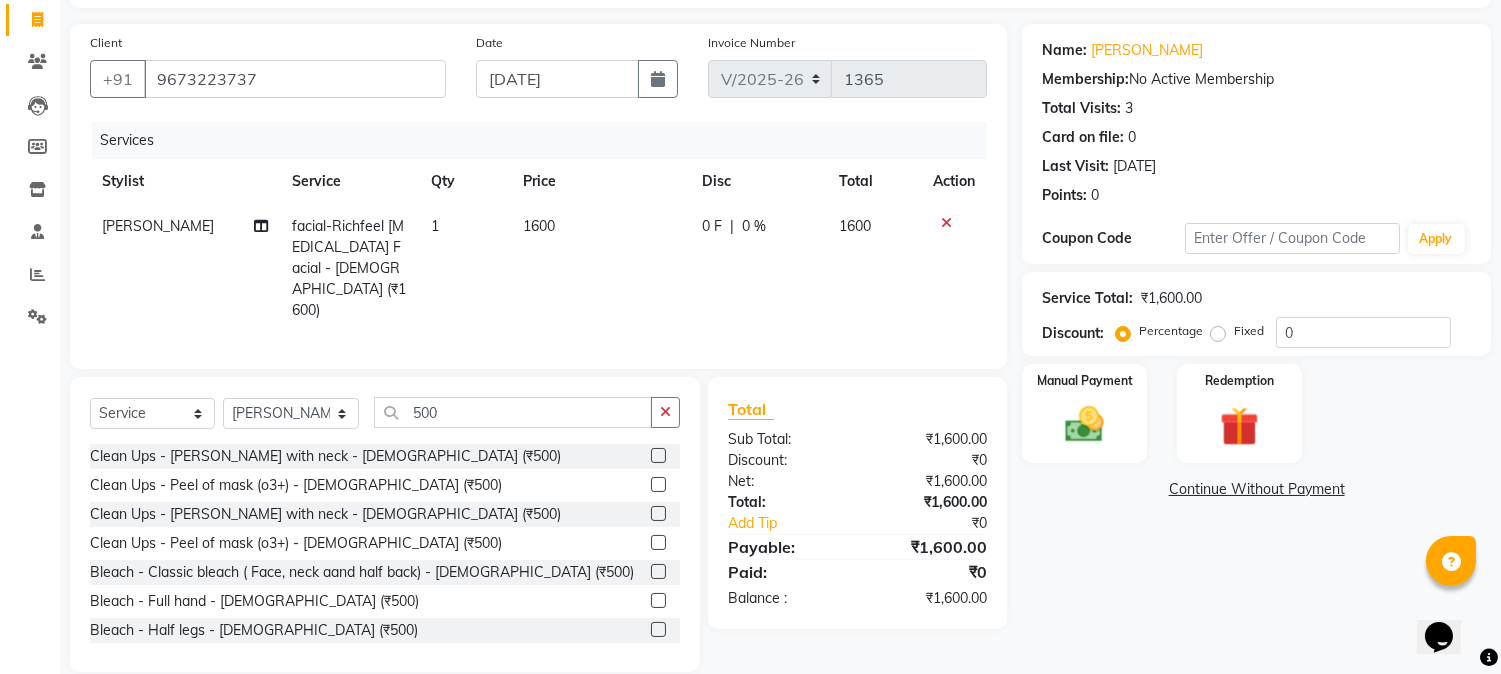 click at bounding box center [657, 456] 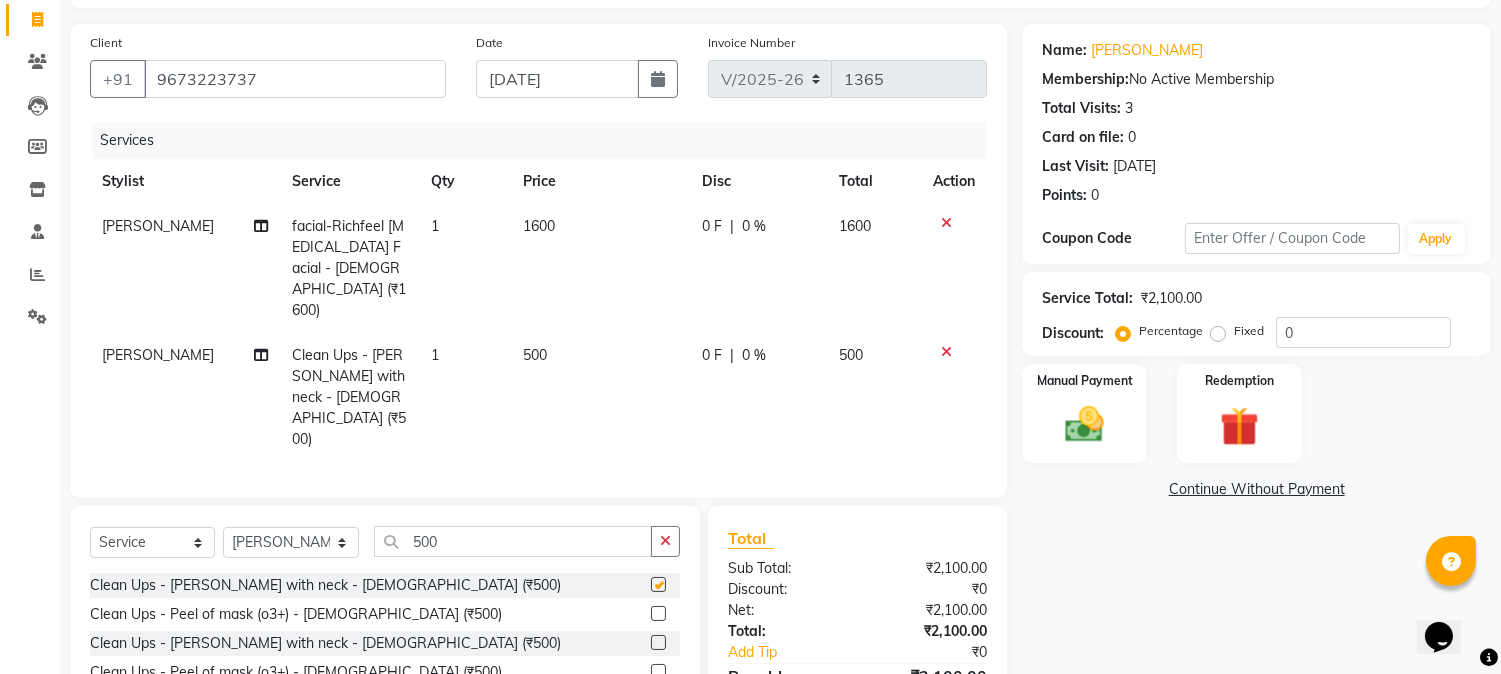 checkbox on "false" 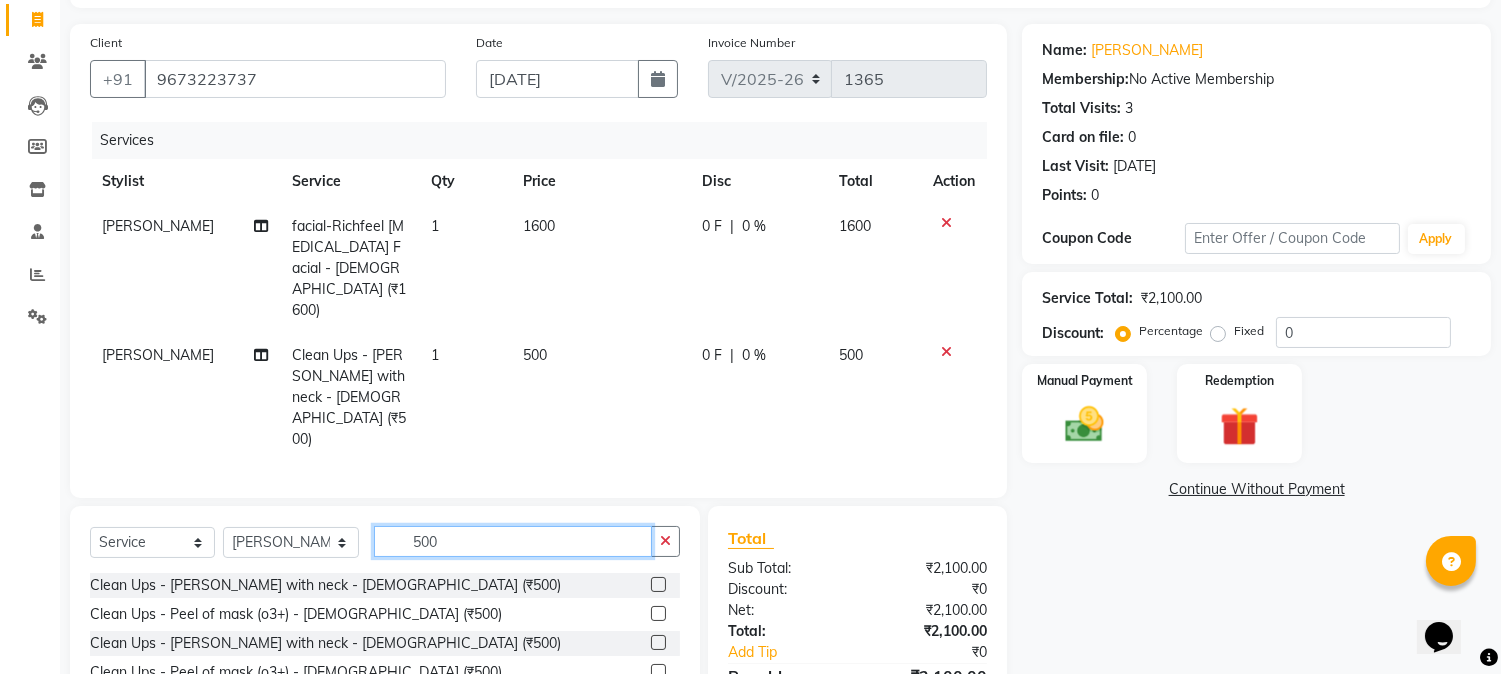 drag, startPoint x: 386, startPoint y: 495, endPoint x: 288, endPoint y: 495, distance: 98 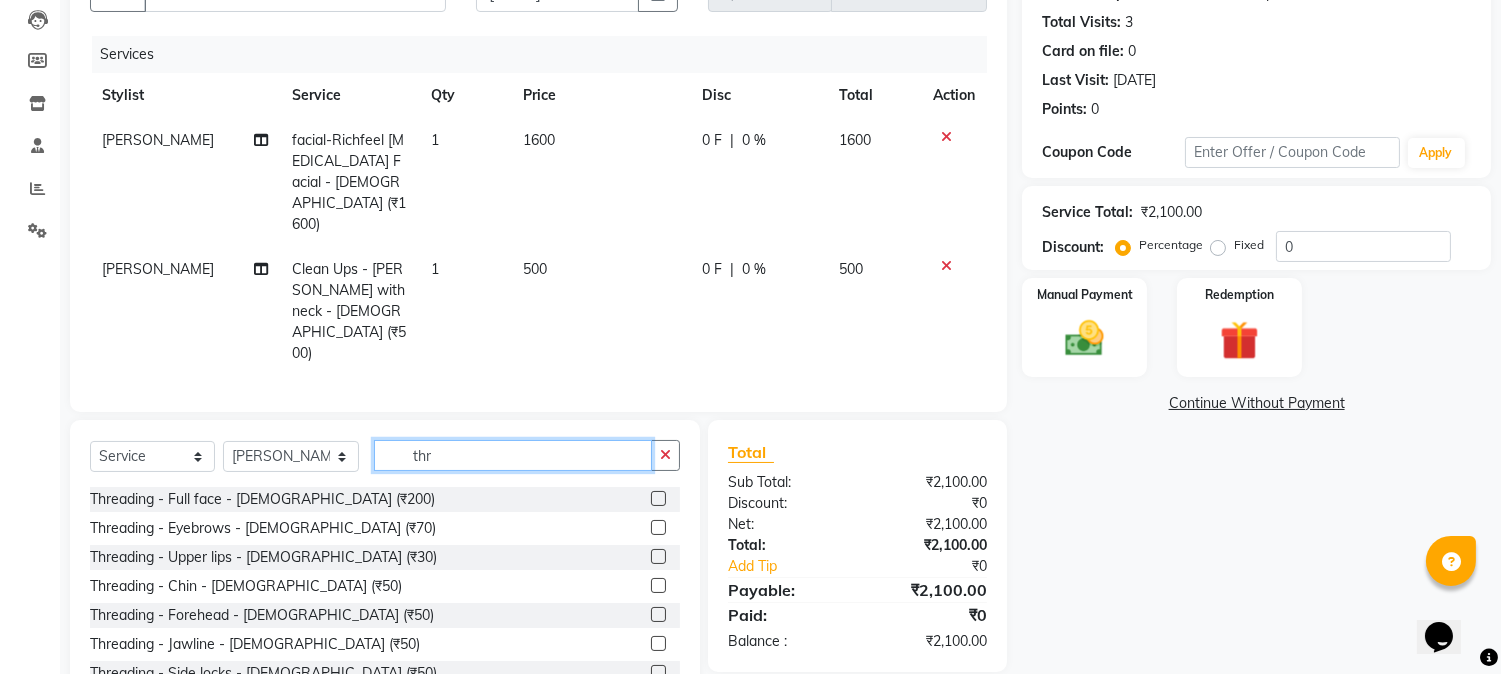 scroll, scrollTop: 236, scrollLeft: 0, axis: vertical 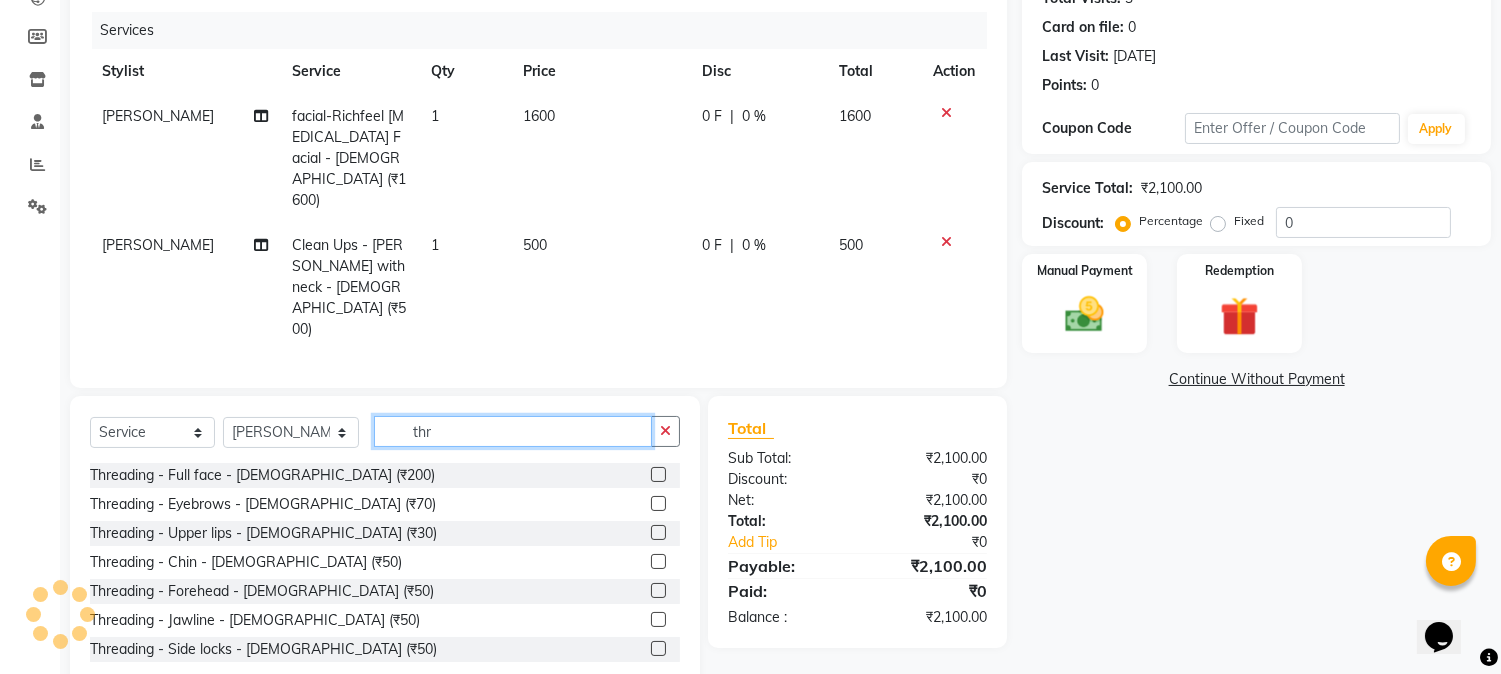 type on "thr" 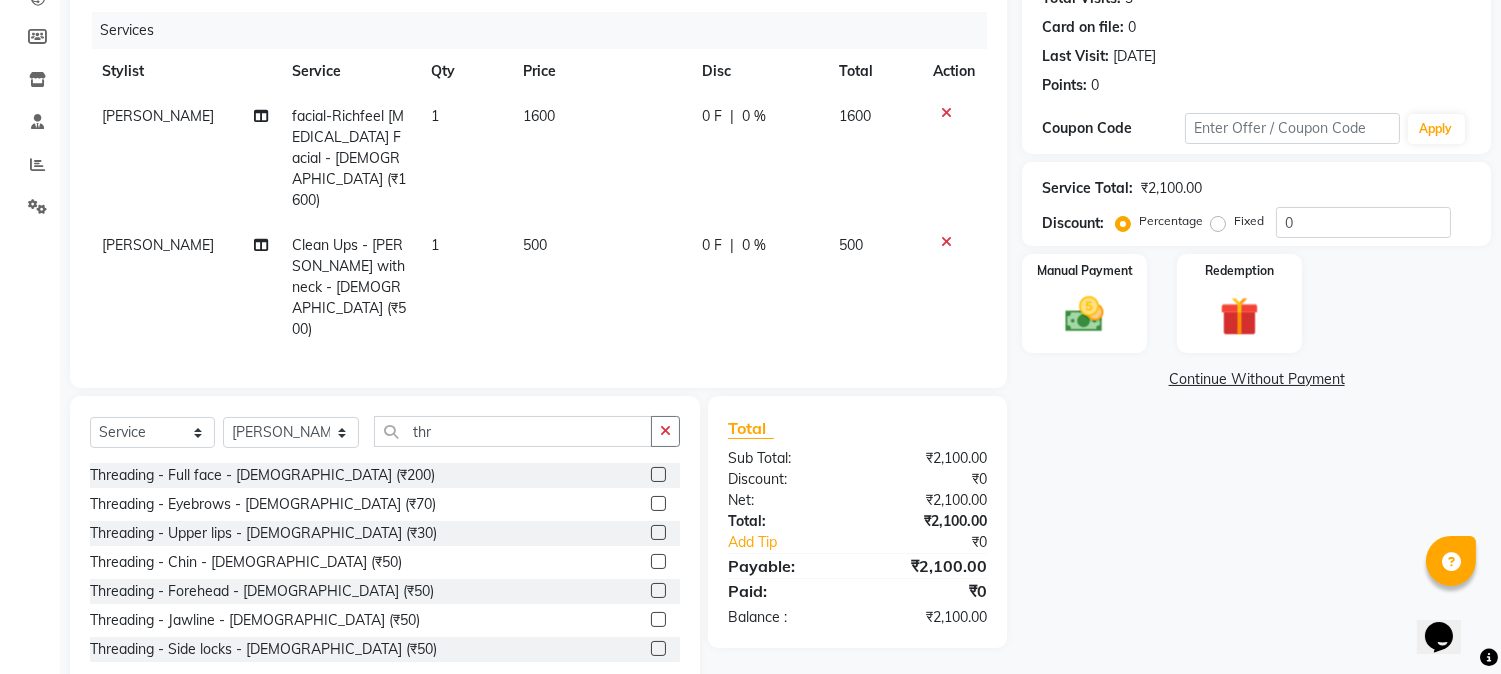 click 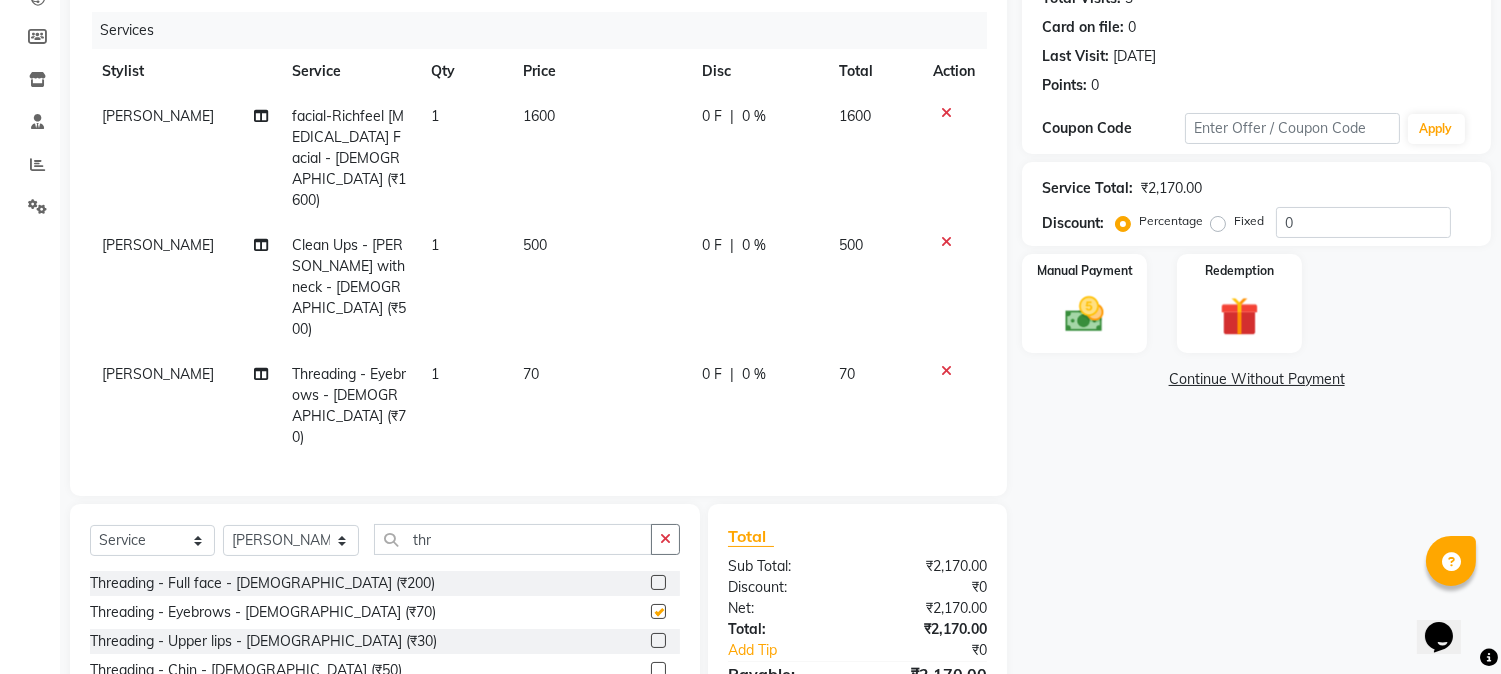 checkbox on "false" 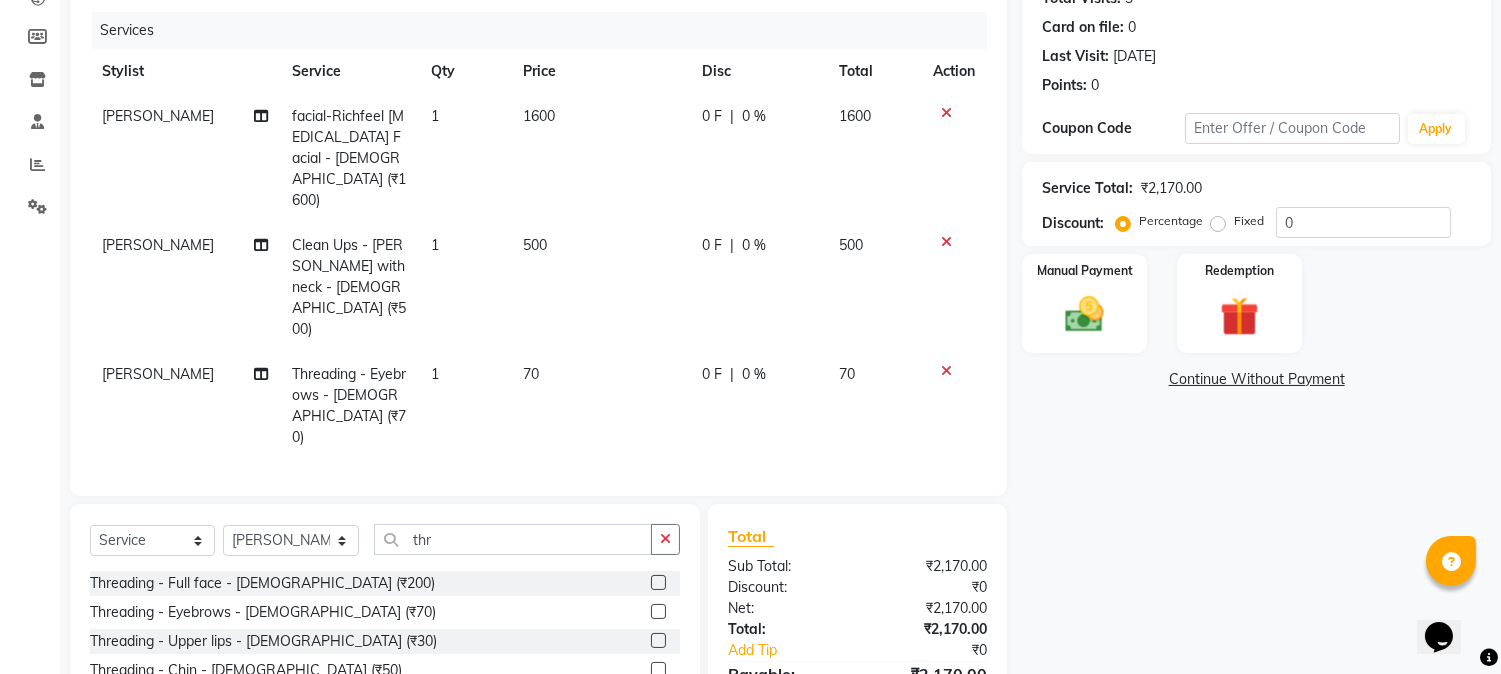 click 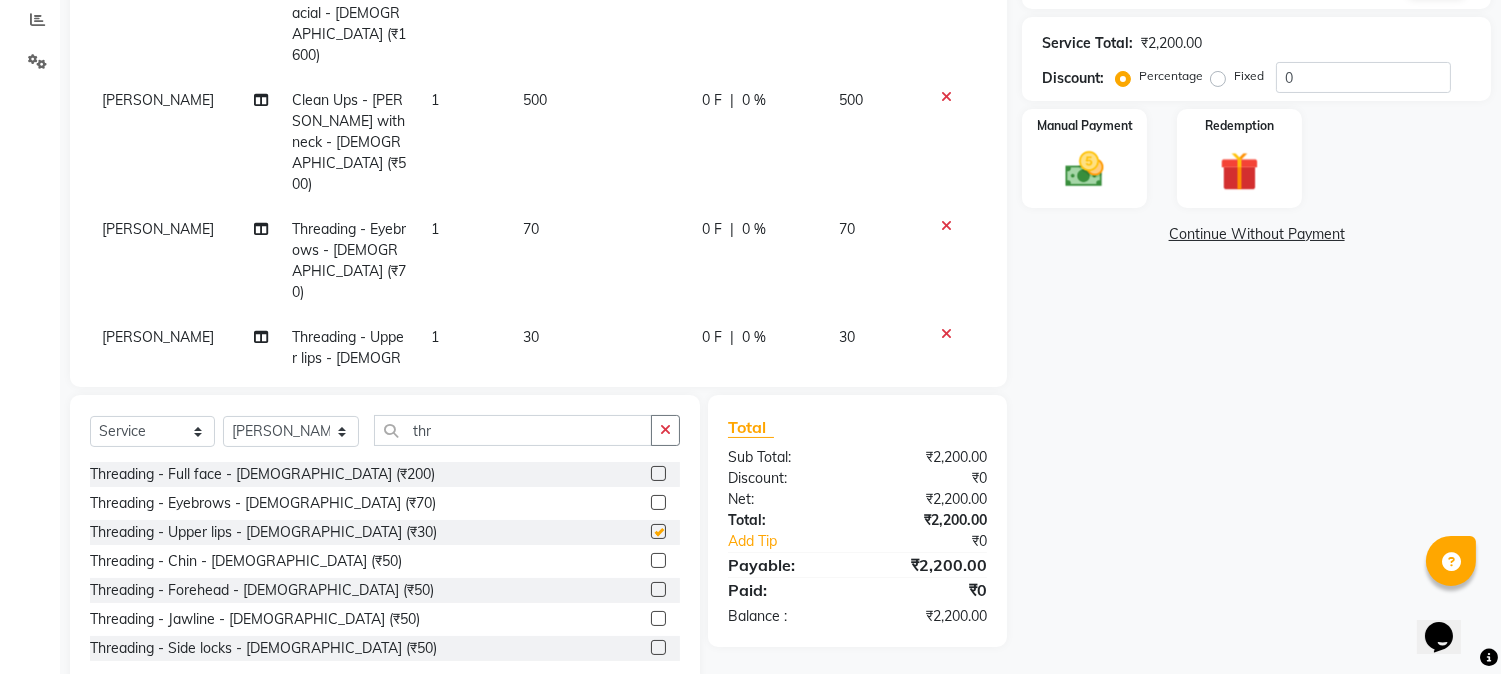 checkbox on "false" 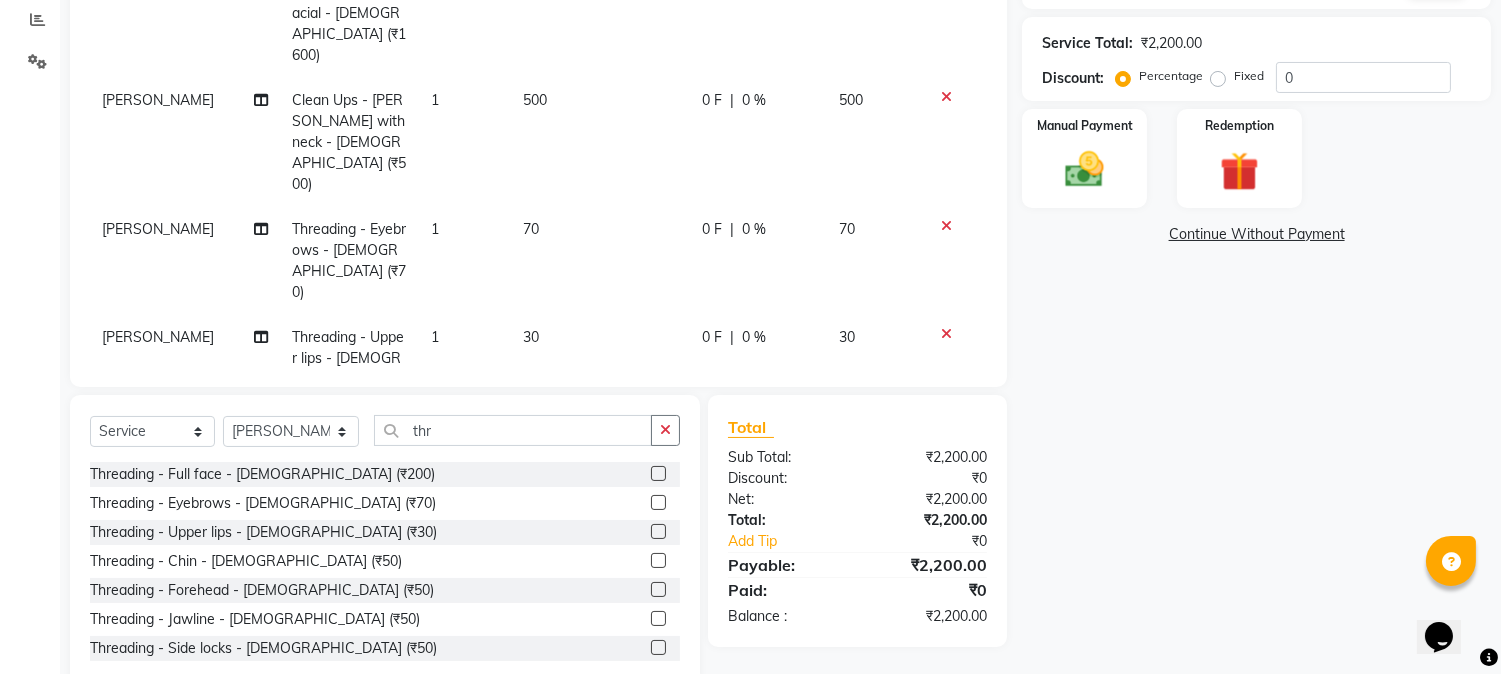 scroll, scrollTop: 410, scrollLeft: 0, axis: vertical 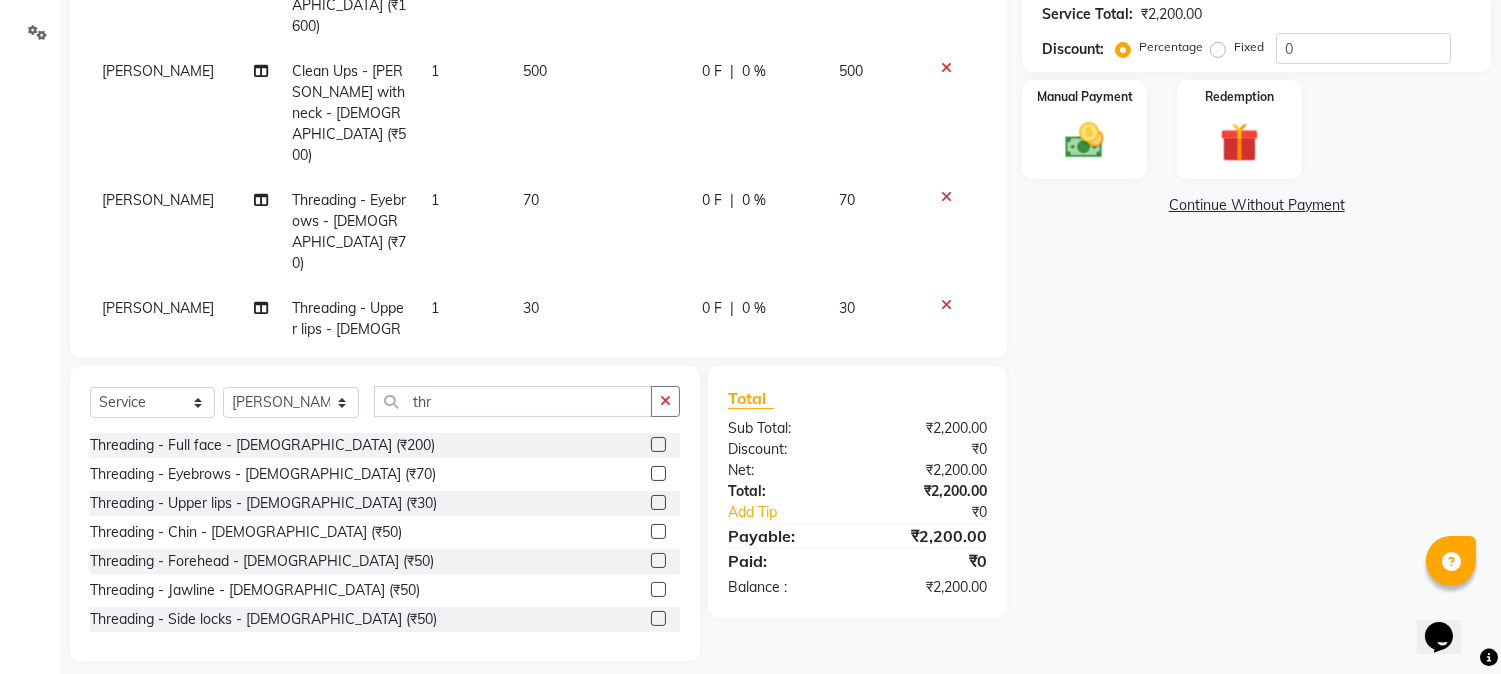 click 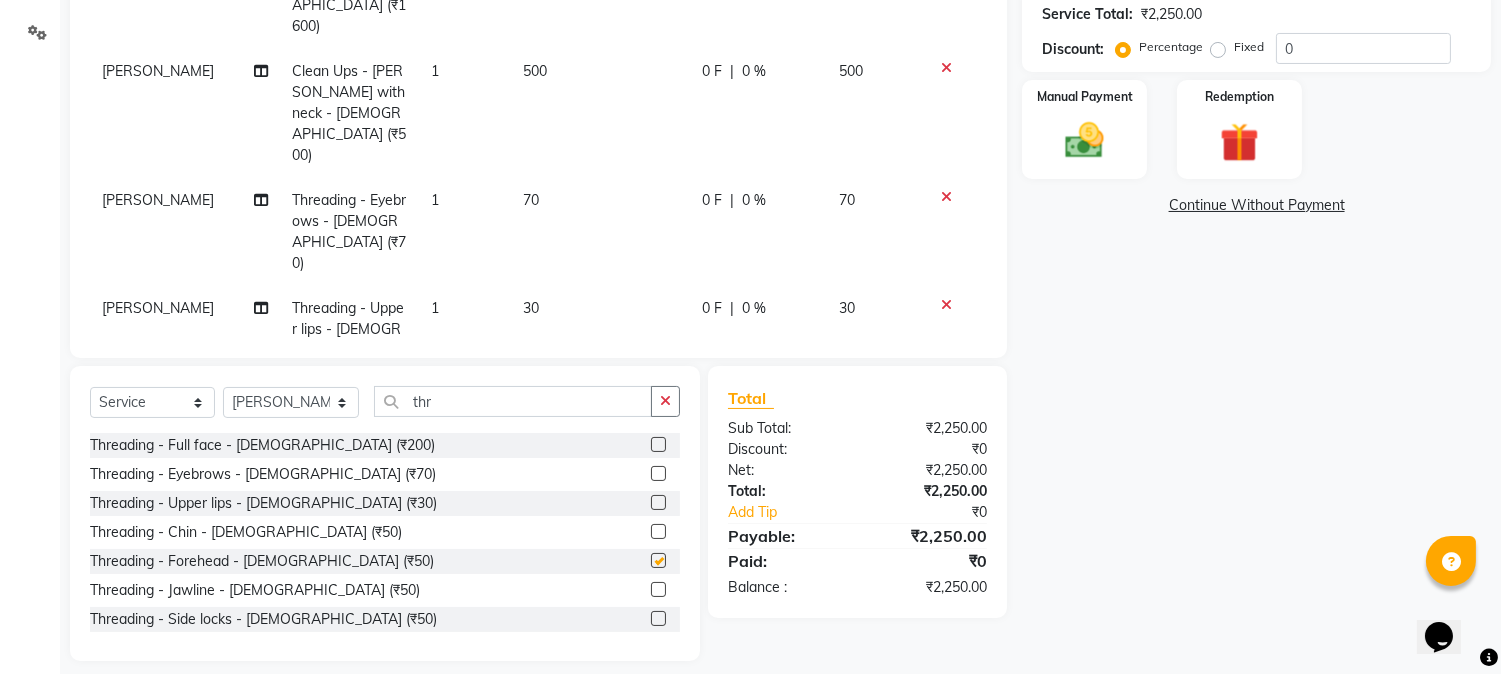 checkbox on "false" 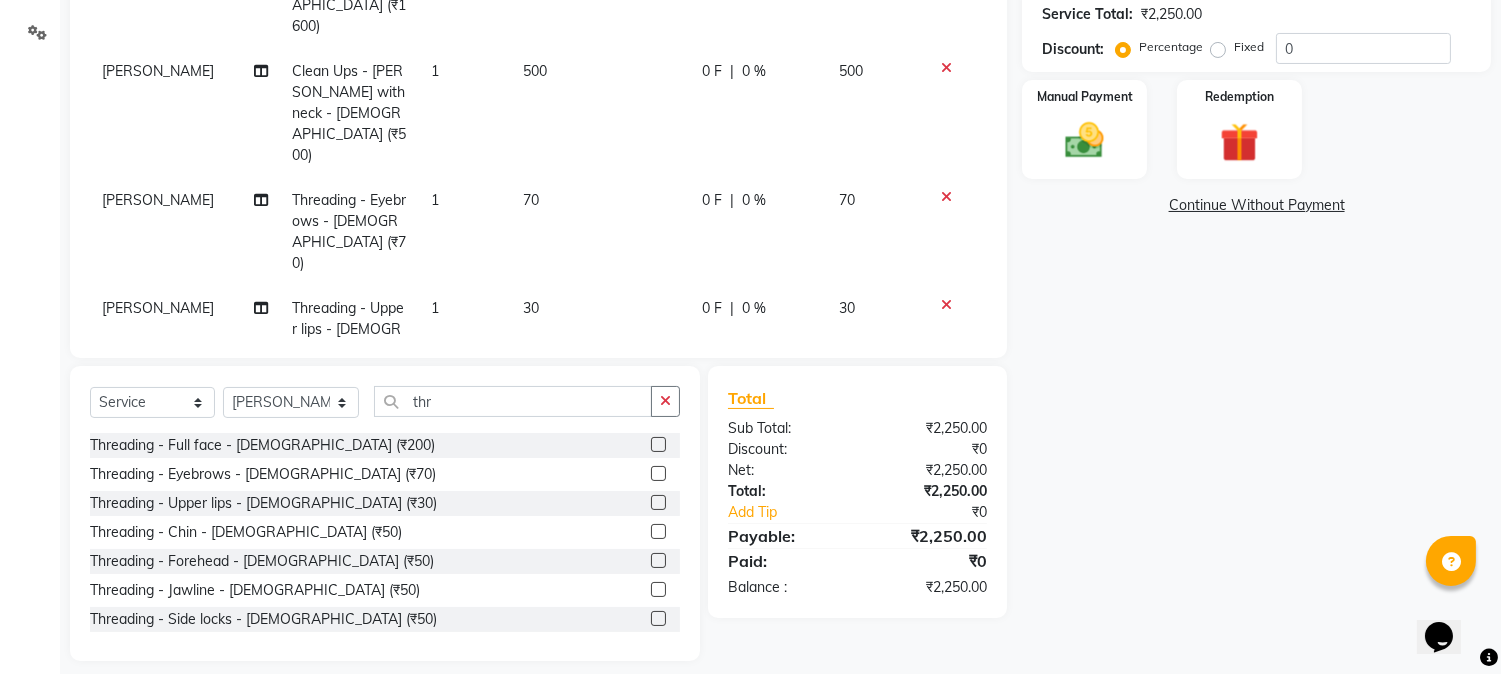 click 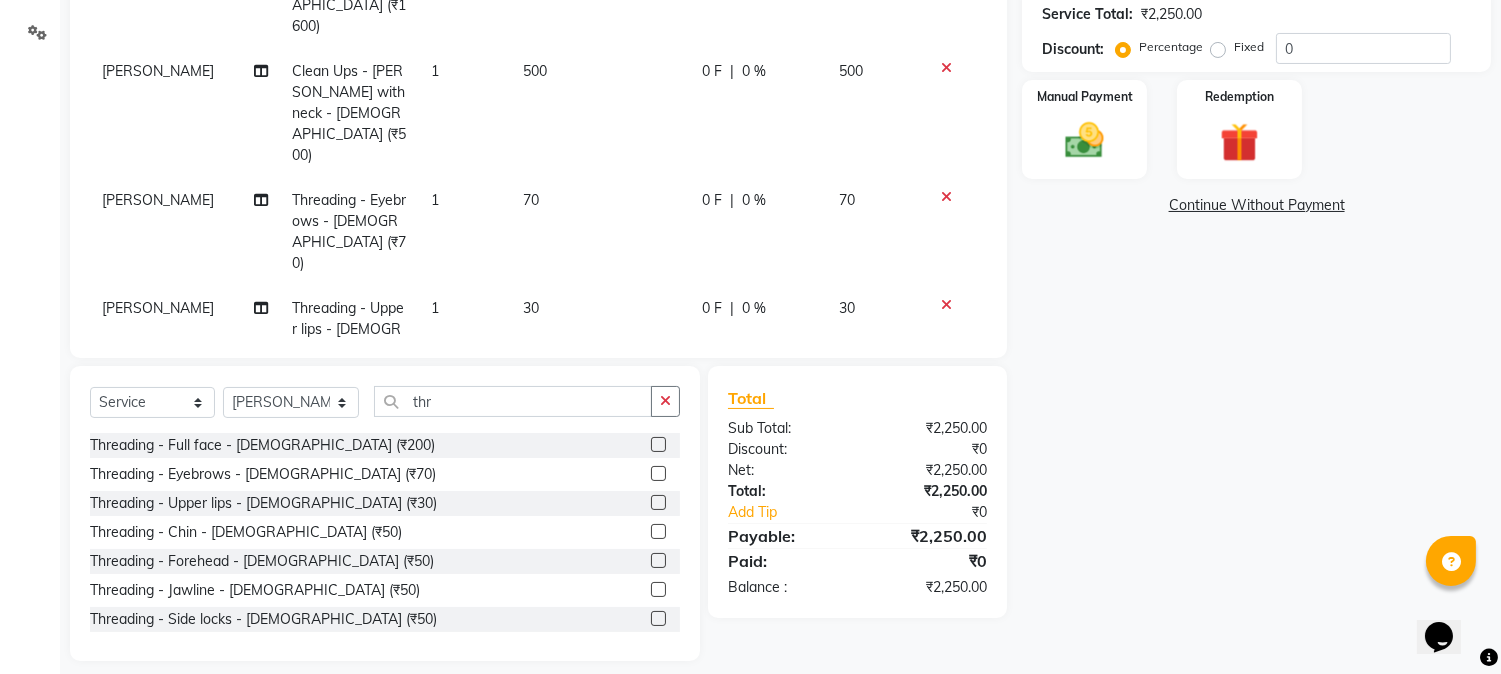 scroll, scrollTop: 393, scrollLeft: 0, axis: vertical 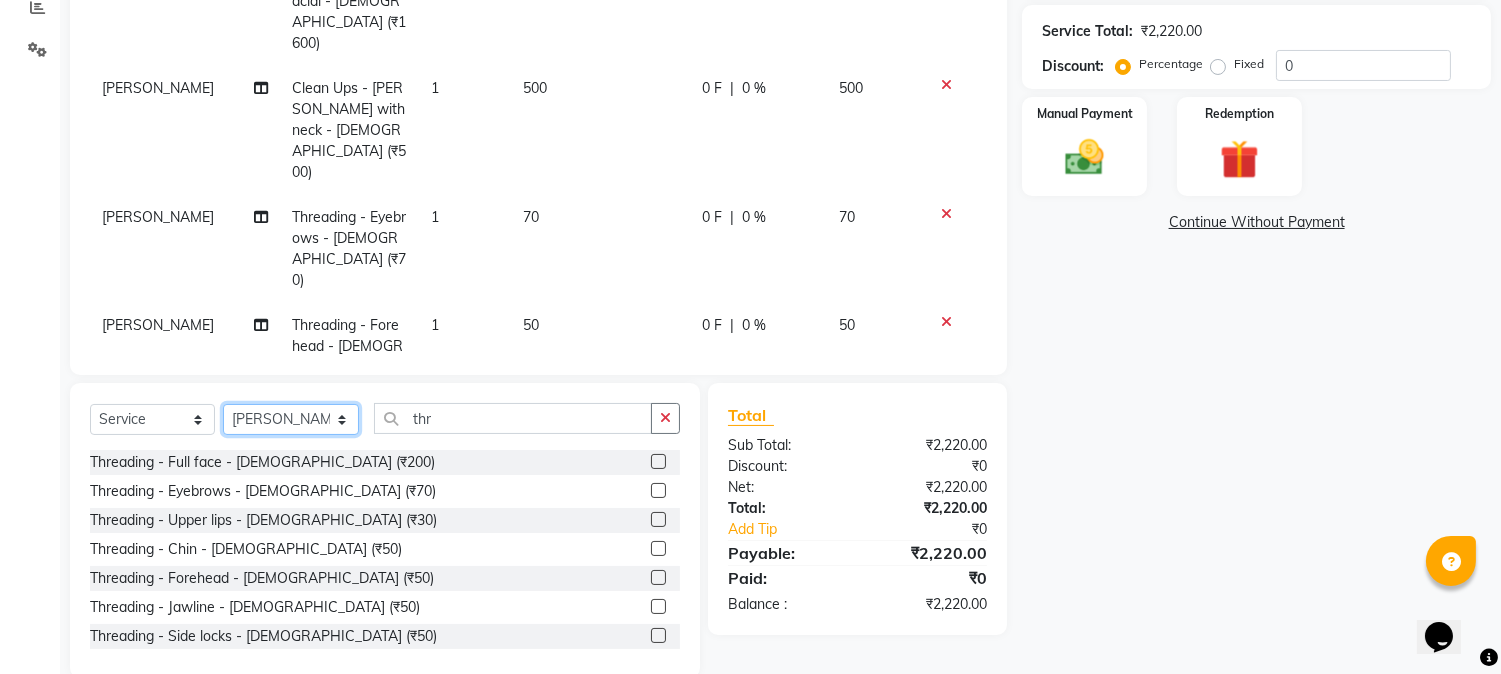 click on "Select Stylist [PERSON_NAME] [PERSON_NAME] Kranti arun Vanakalas [MEDICAL_DATA][PERSON_NAME]  [PERSON_NAME] Reception Rohan" 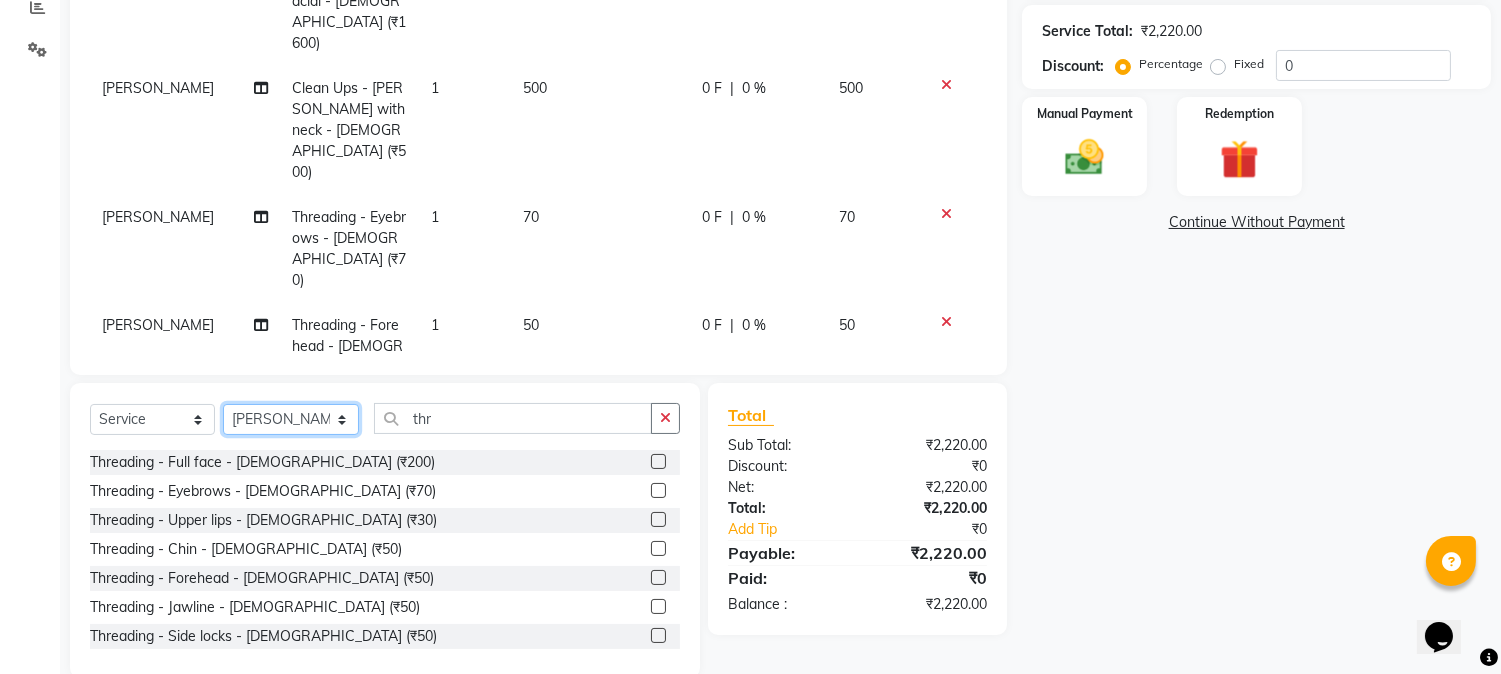 select on "21401" 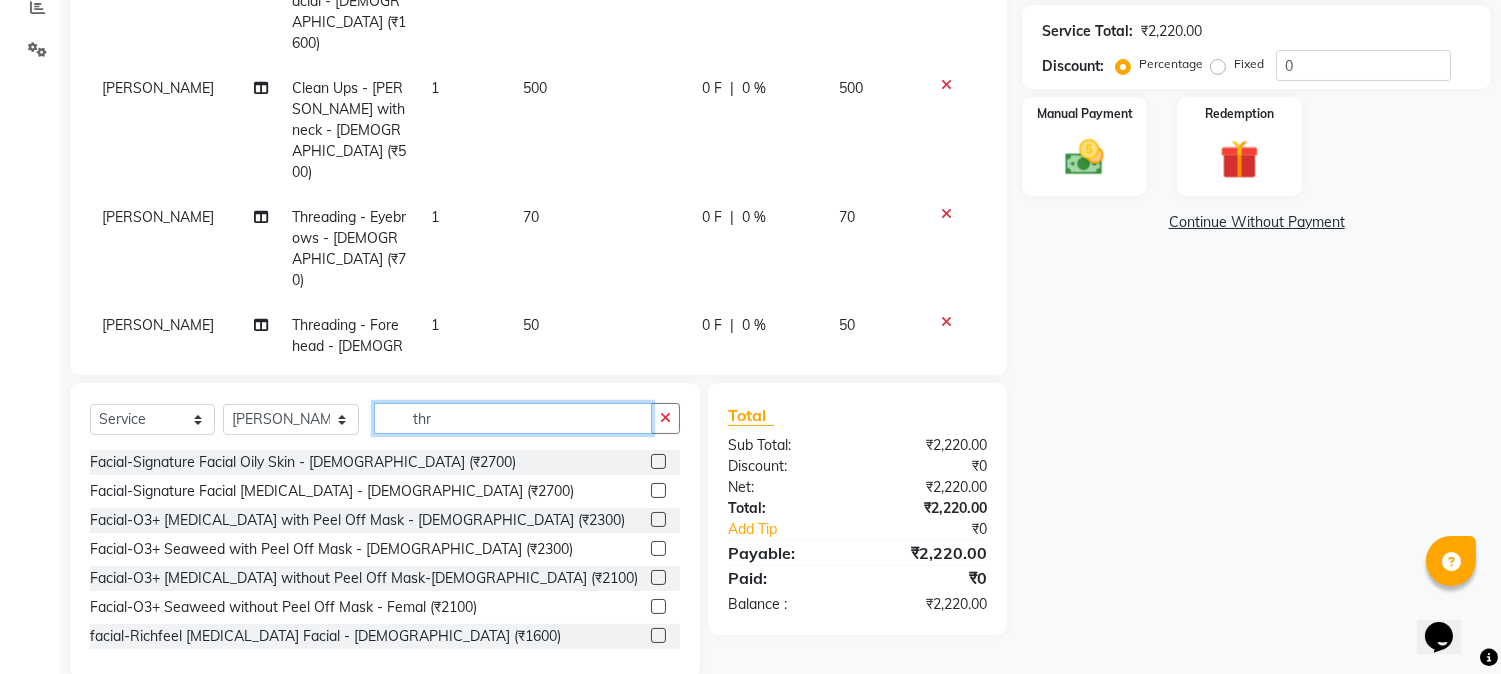 drag, startPoint x: 438, startPoint y: 392, endPoint x: 281, endPoint y: 380, distance: 157.45793 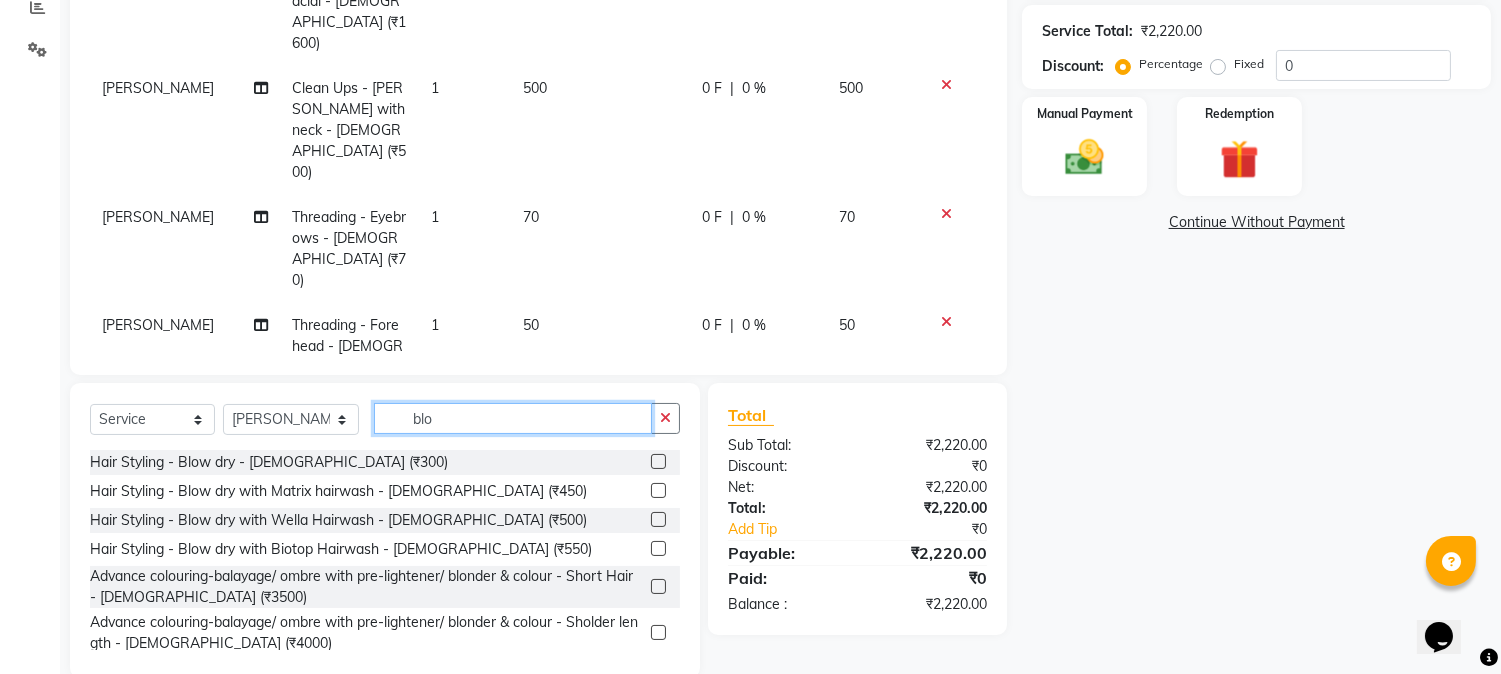 type on "blo" 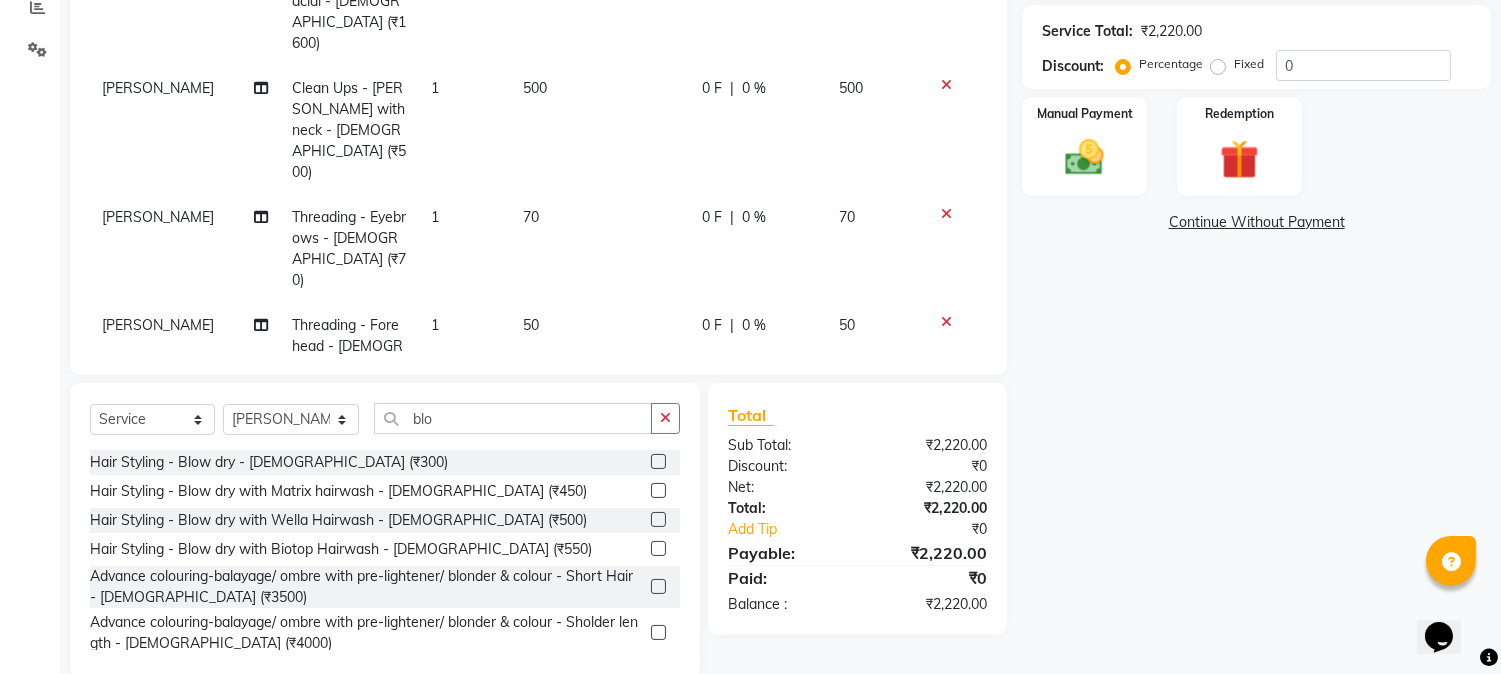 click 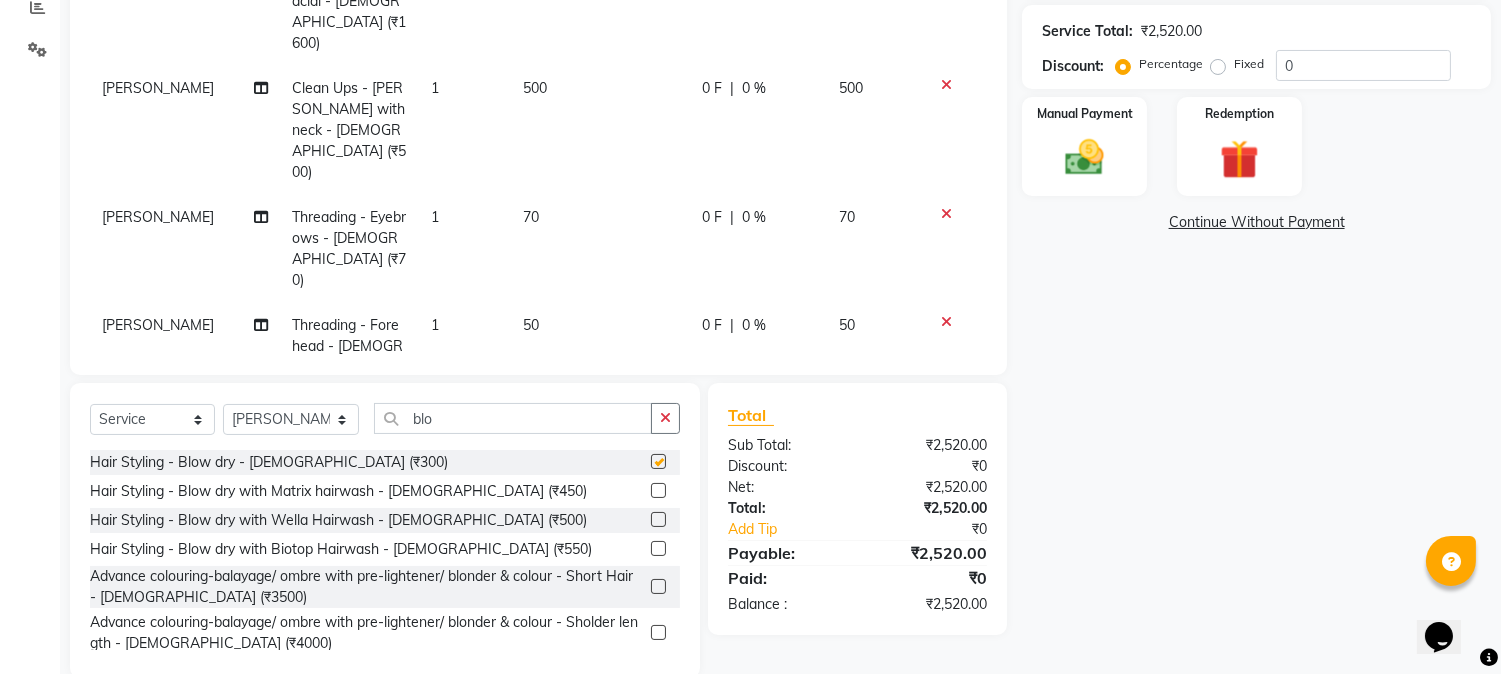 checkbox on "false" 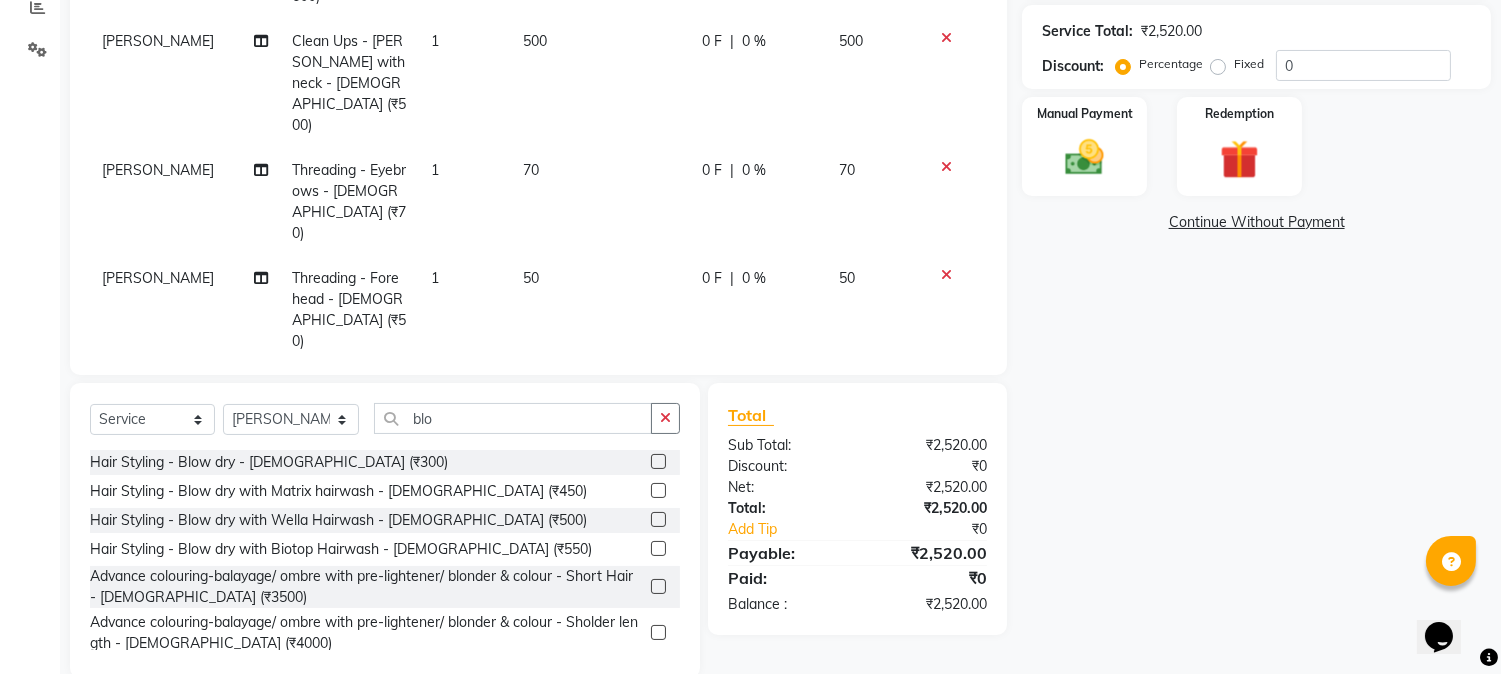 scroll, scrollTop: 70, scrollLeft: 0, axis: vertical 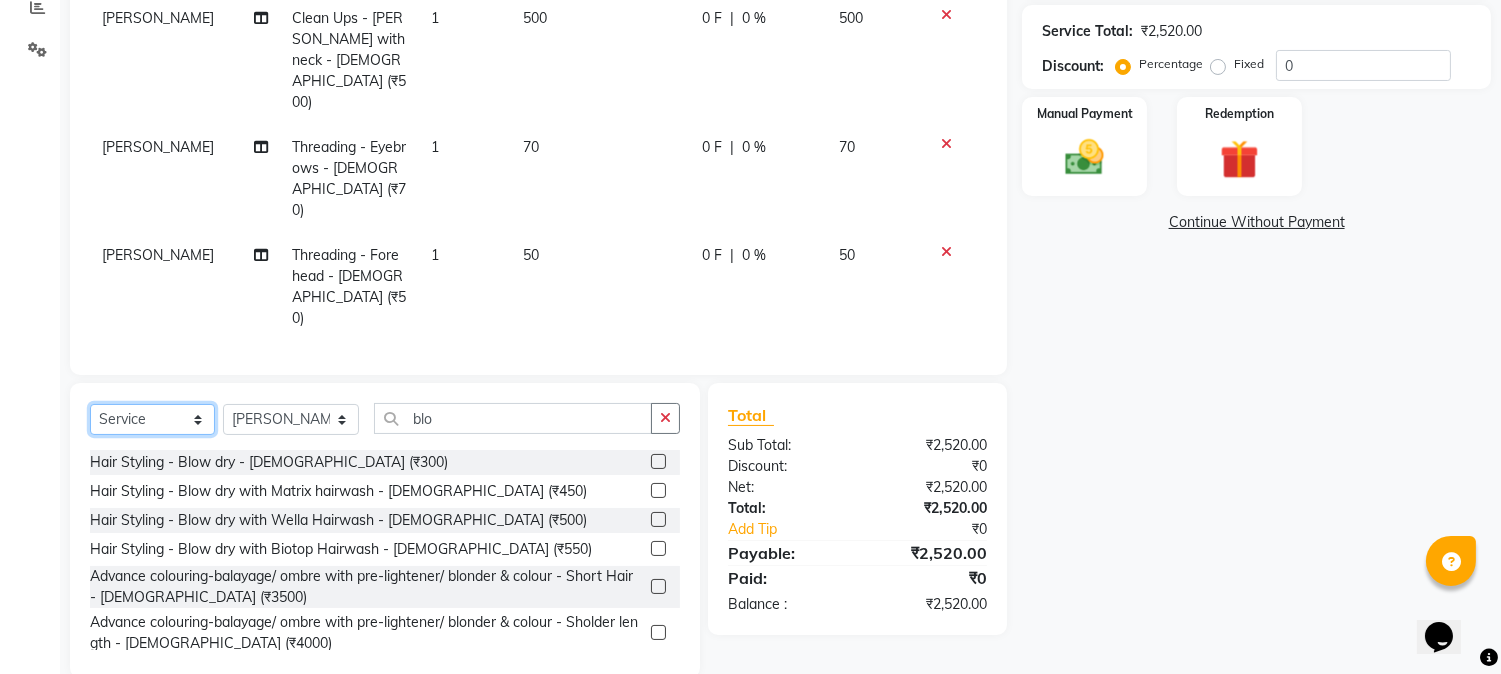 click on "Select  Service  Product  Membership  Package Voucher Prepaid Gift Card" 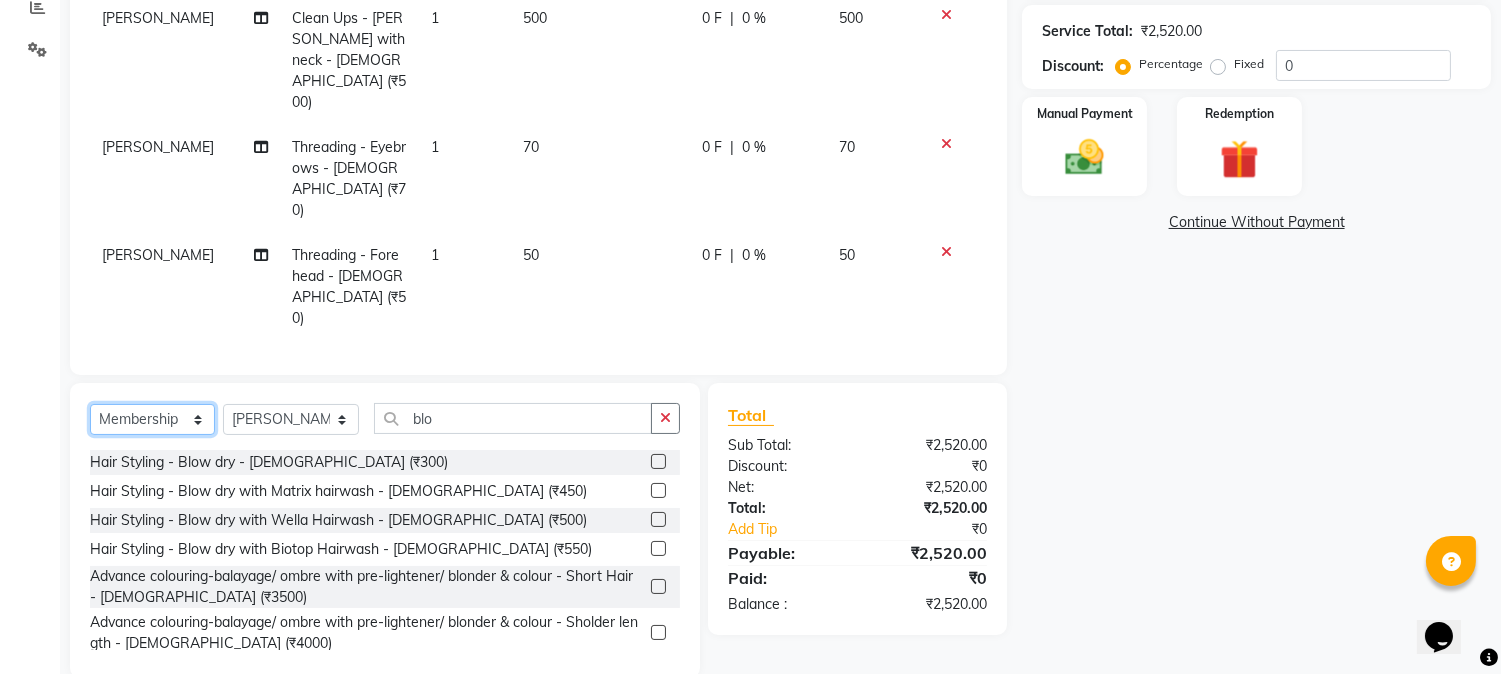 click on "Select  Service  Product  Membership  Package Voucher Prepaid Gift Card" 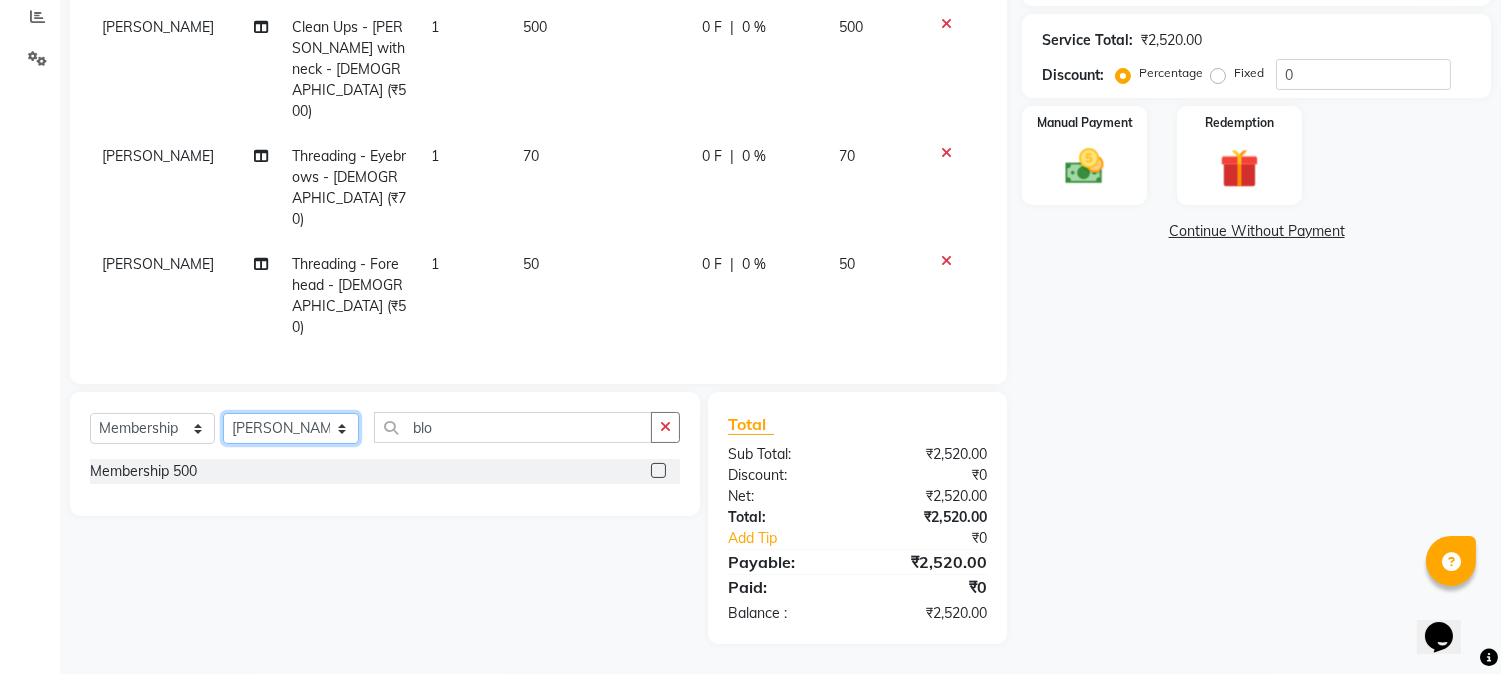 click on "Select Stylist [PERSON_NAME] [PERSON_NAME] Kranti arun Vanakalas [MEDICAL_DATA][PERSON_NAME]  [PERSON_NAME] Reception Rohan" 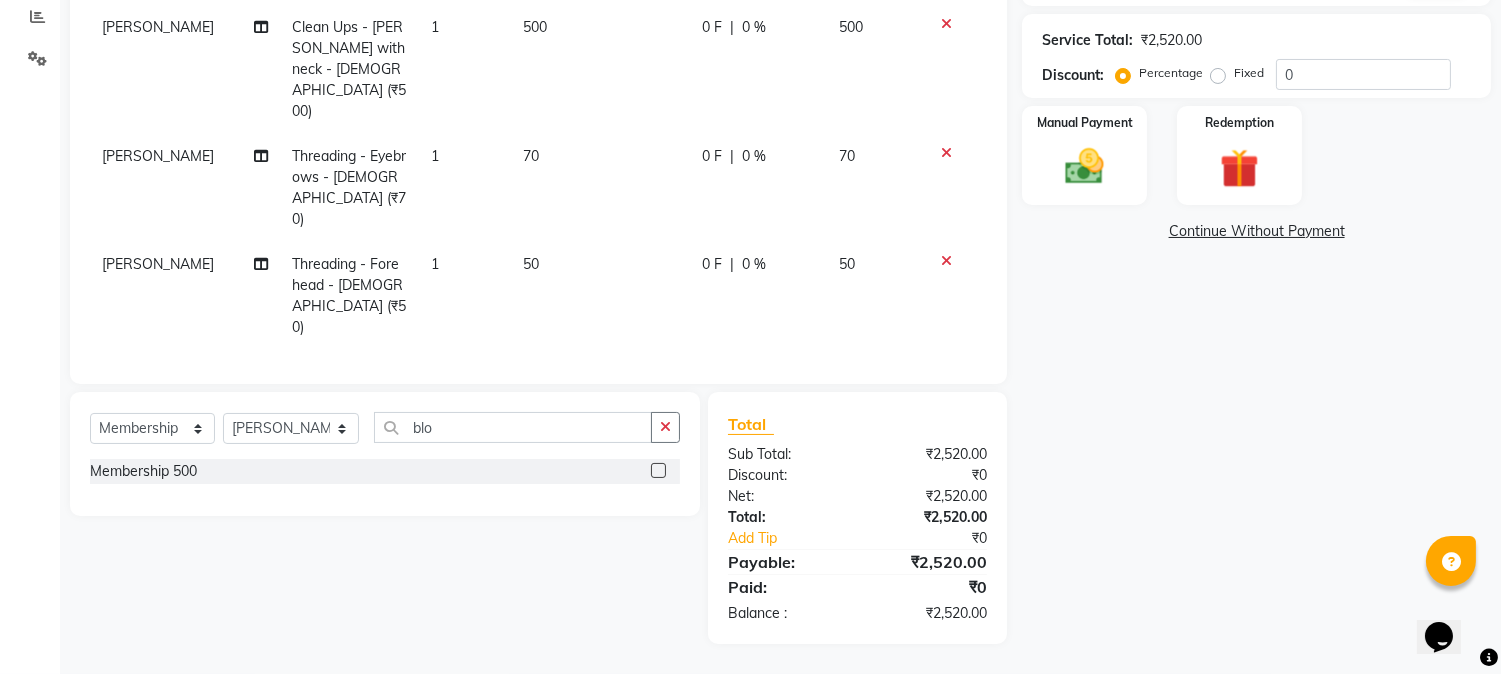 click 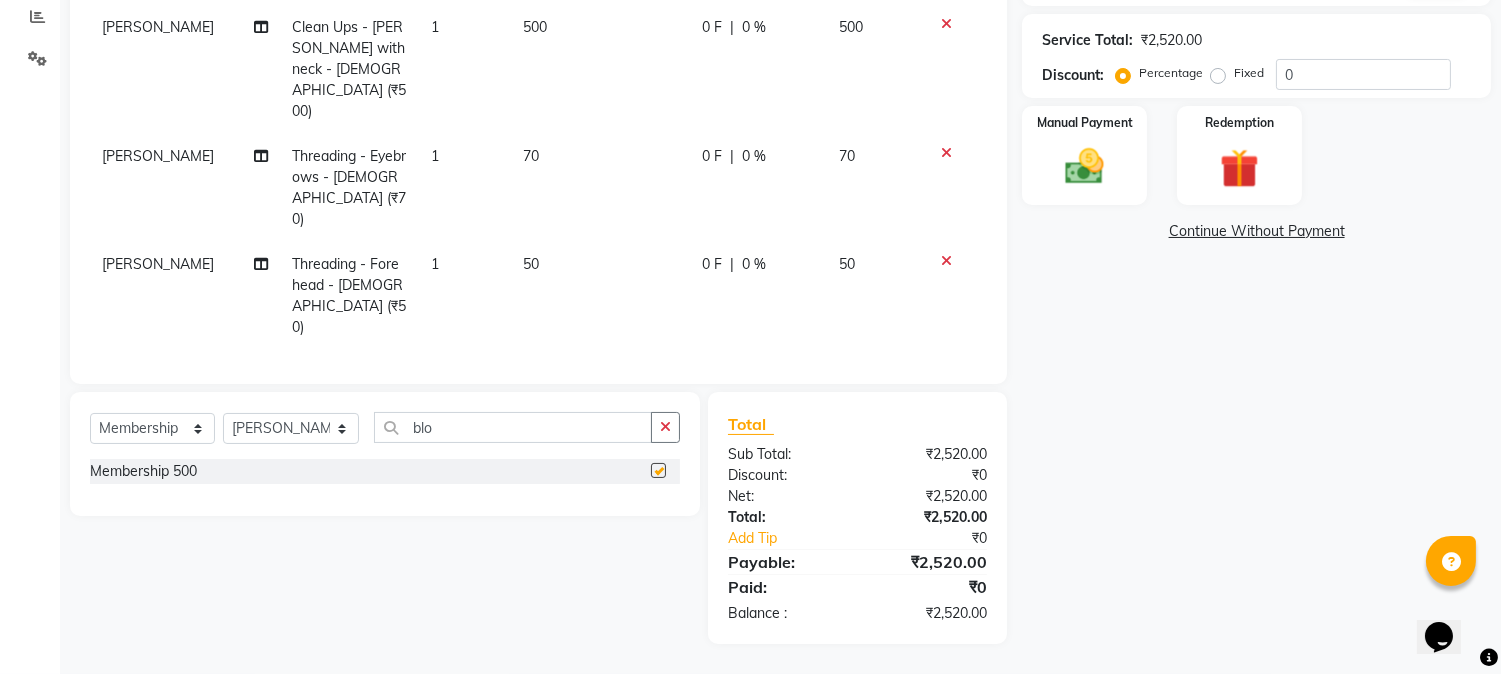 select on "select" 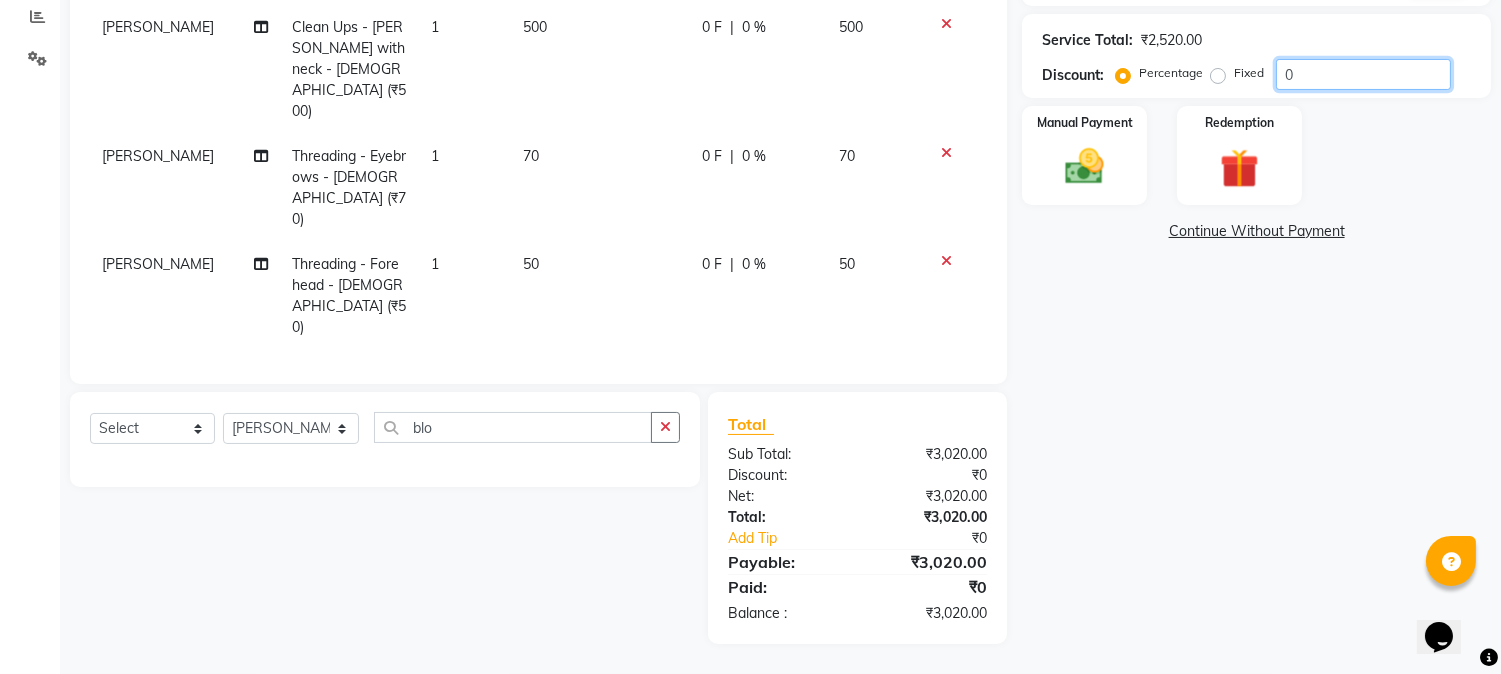 drag, startPoint x: 1292, startPoint y: 73, endPoint x: 1221, endPoint y: 71, distance: 71.02816 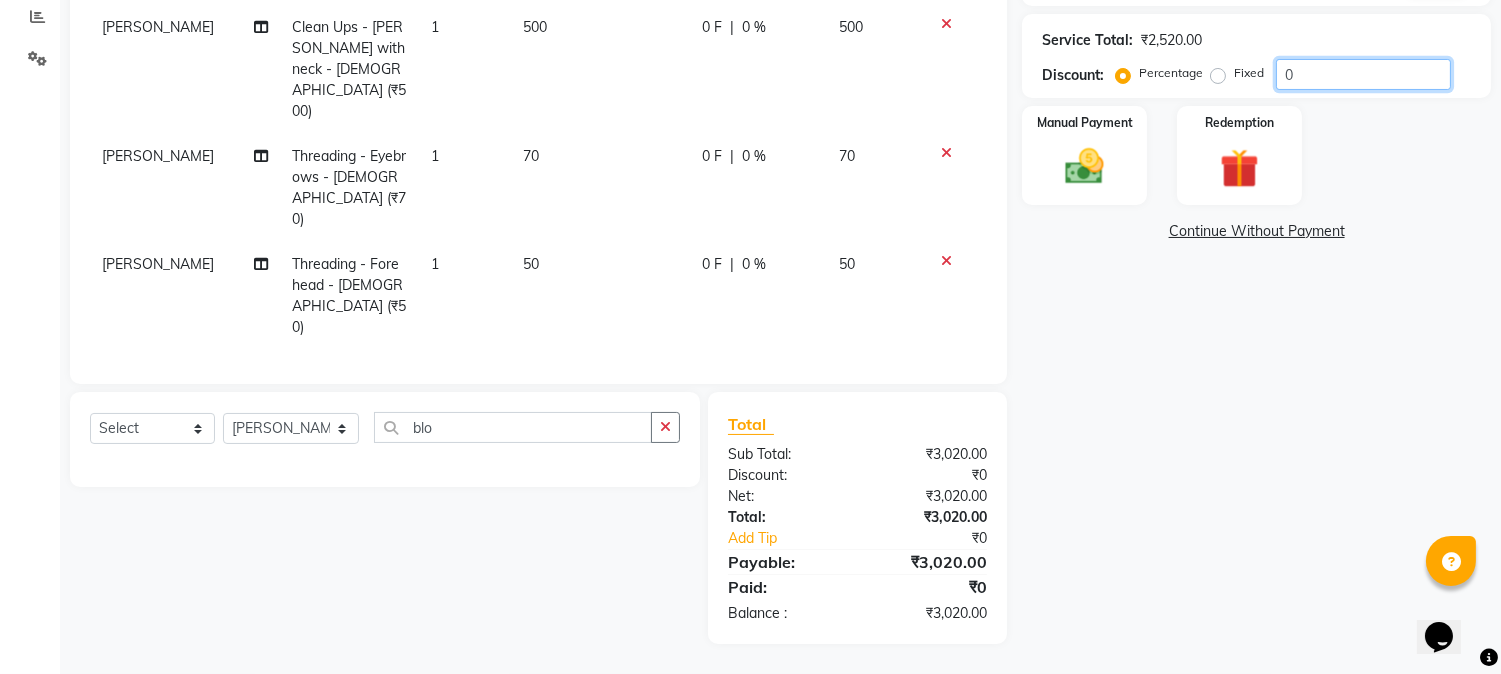 click on "Percentage   Fixed  0" 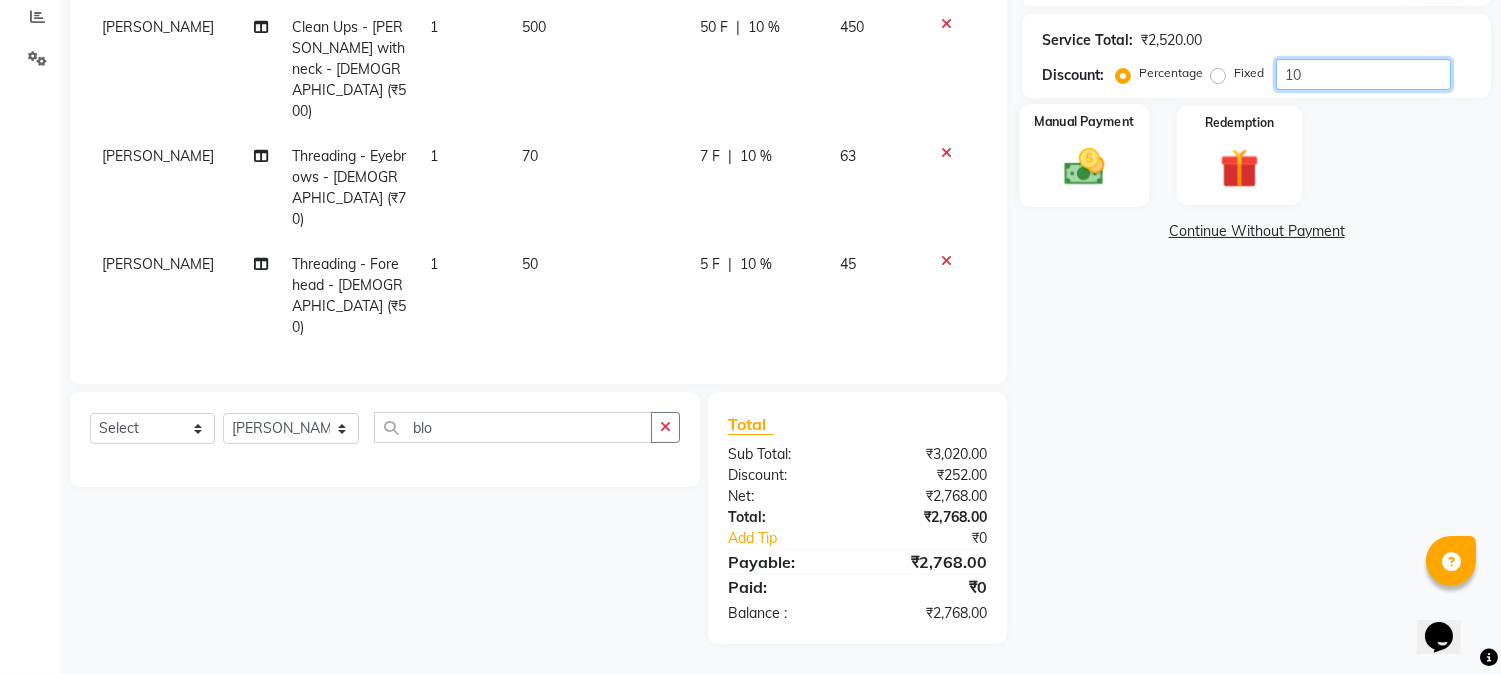 type on "10" 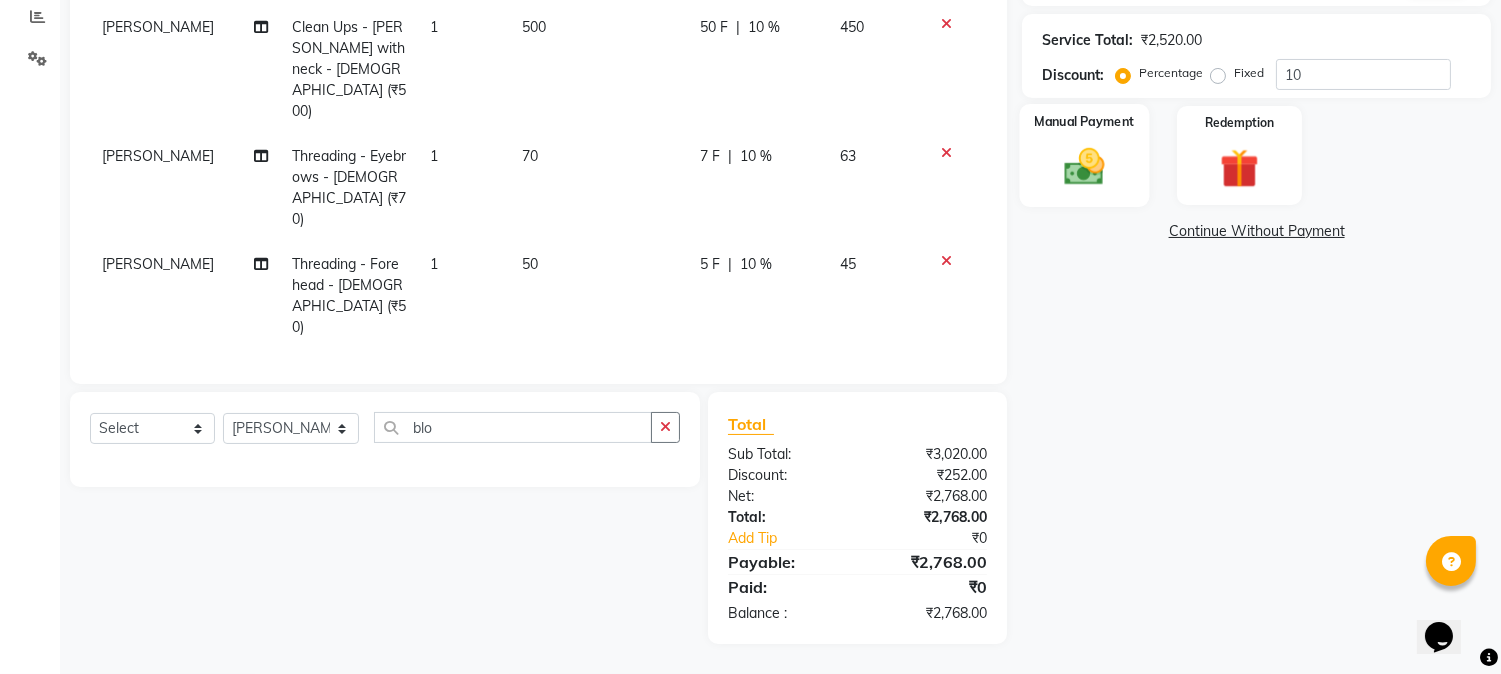 click 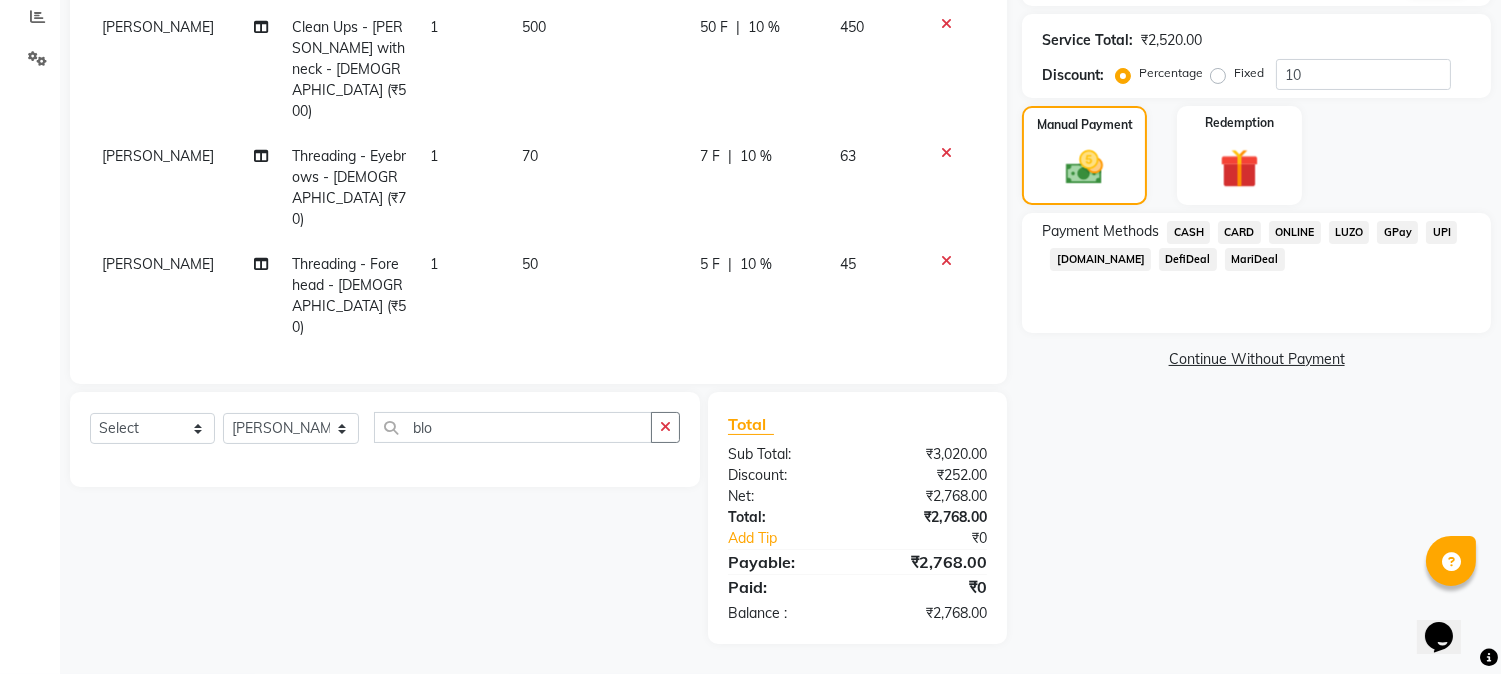 click on "ONLINE" 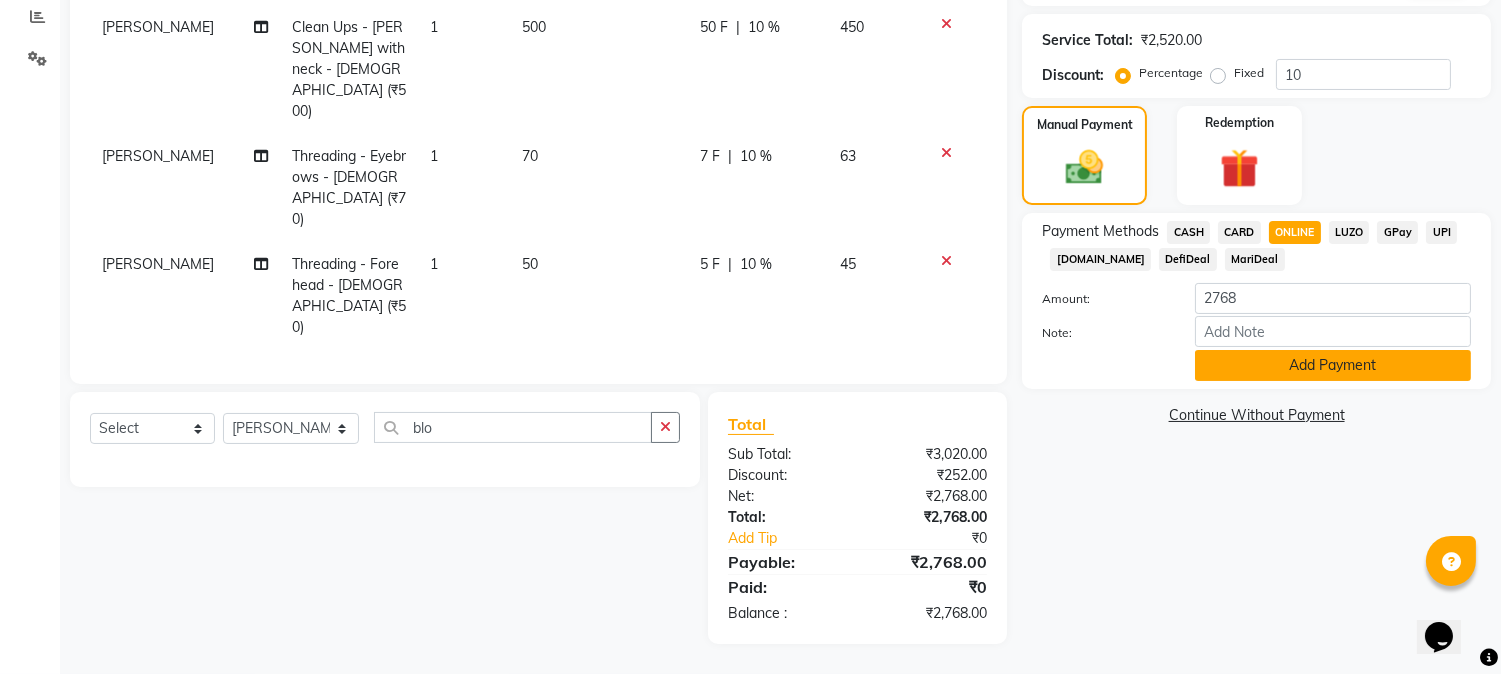 click on "Add Payment" 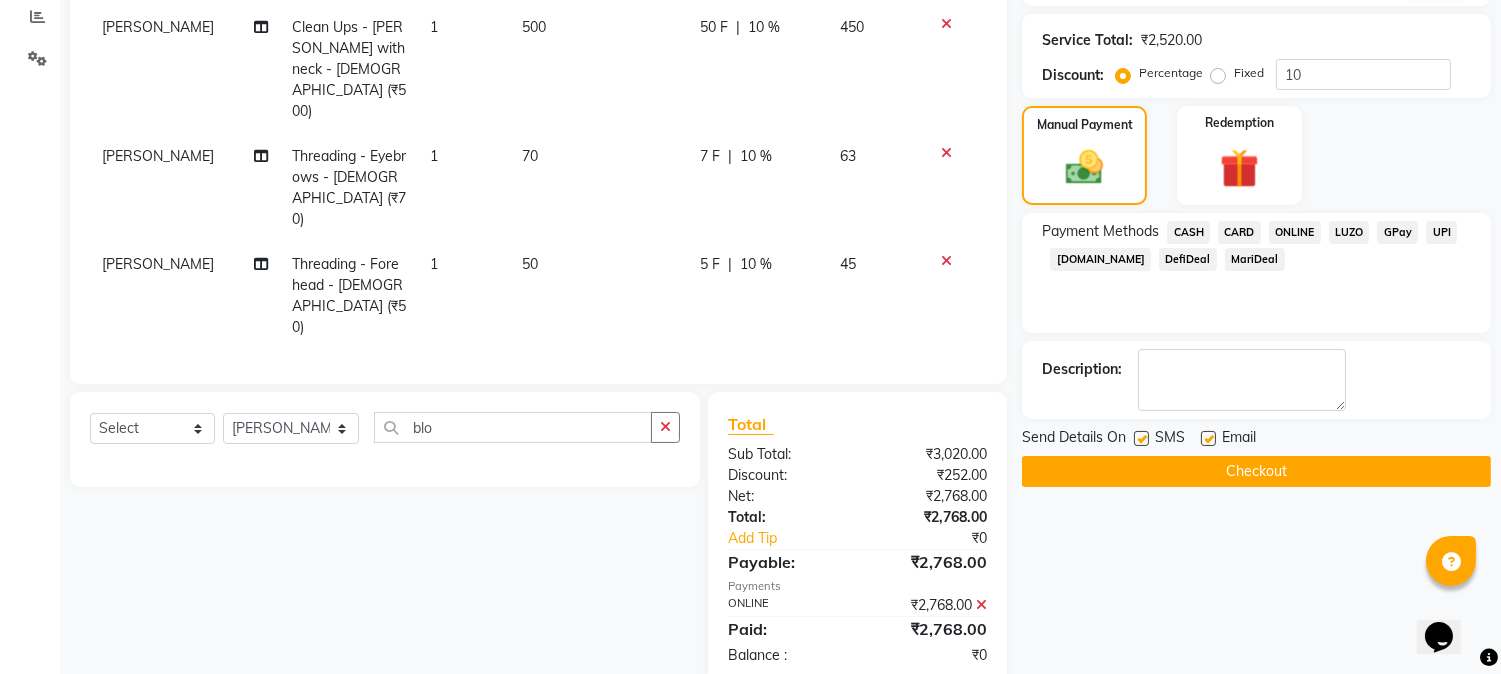 drag, startPoint x: 1230, startPoint y: 462, endPoint x: 236, endPoint y: 284, distance: 1009.8119 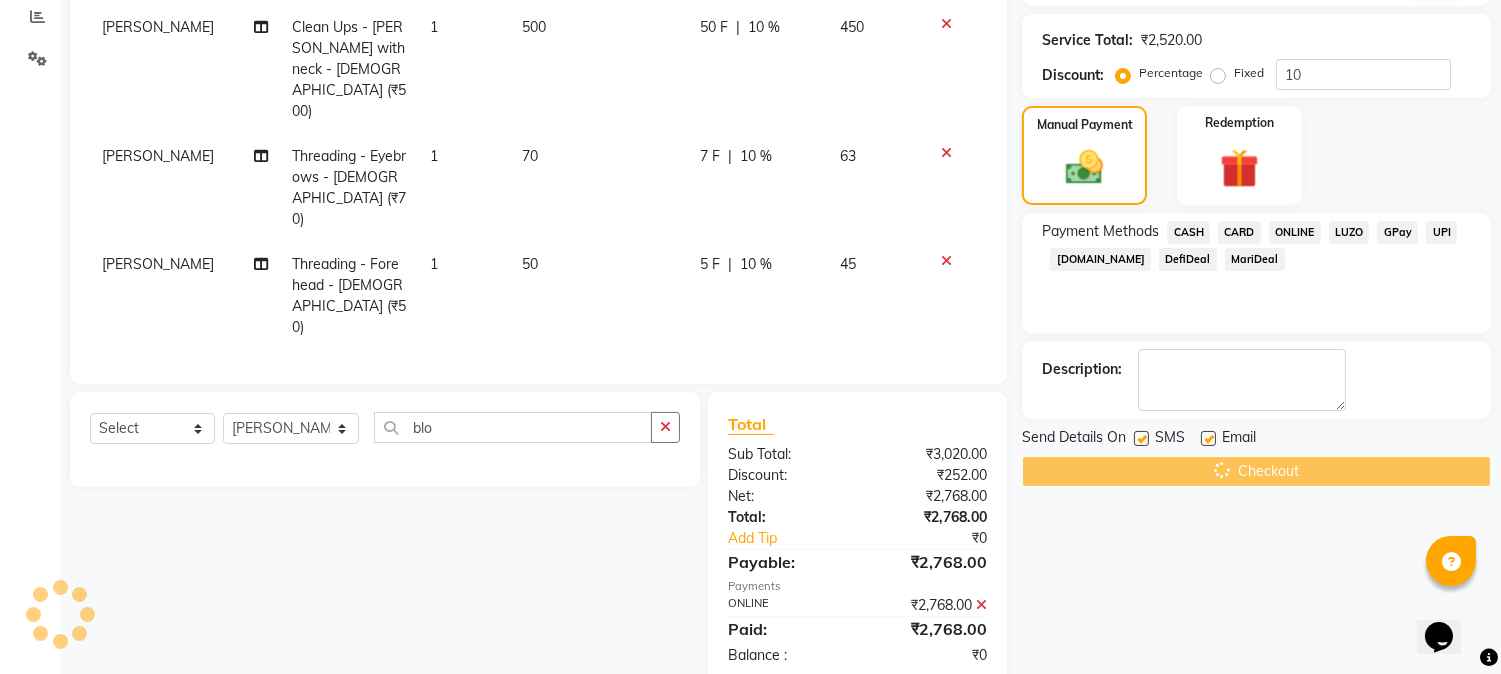 scroll, scrollTop: 0, scrollLeft: 0, axis: both 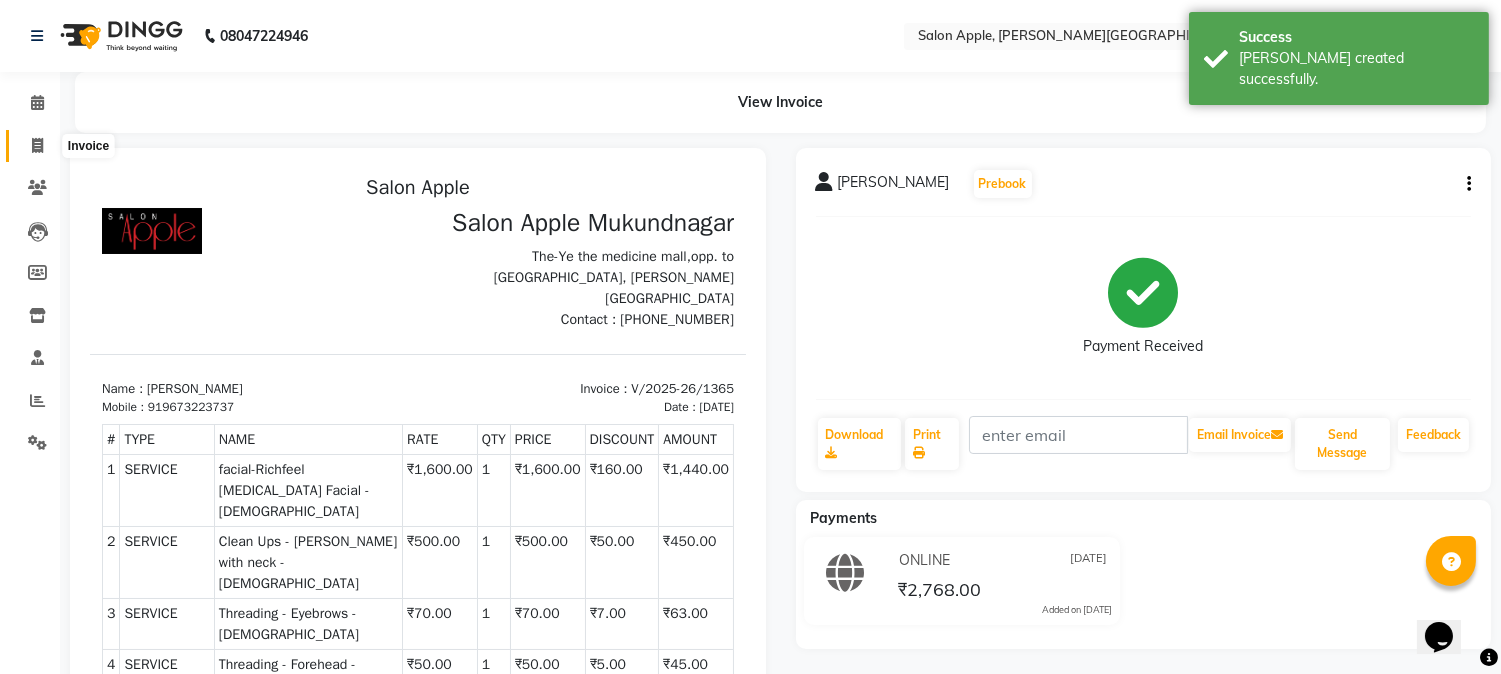 click 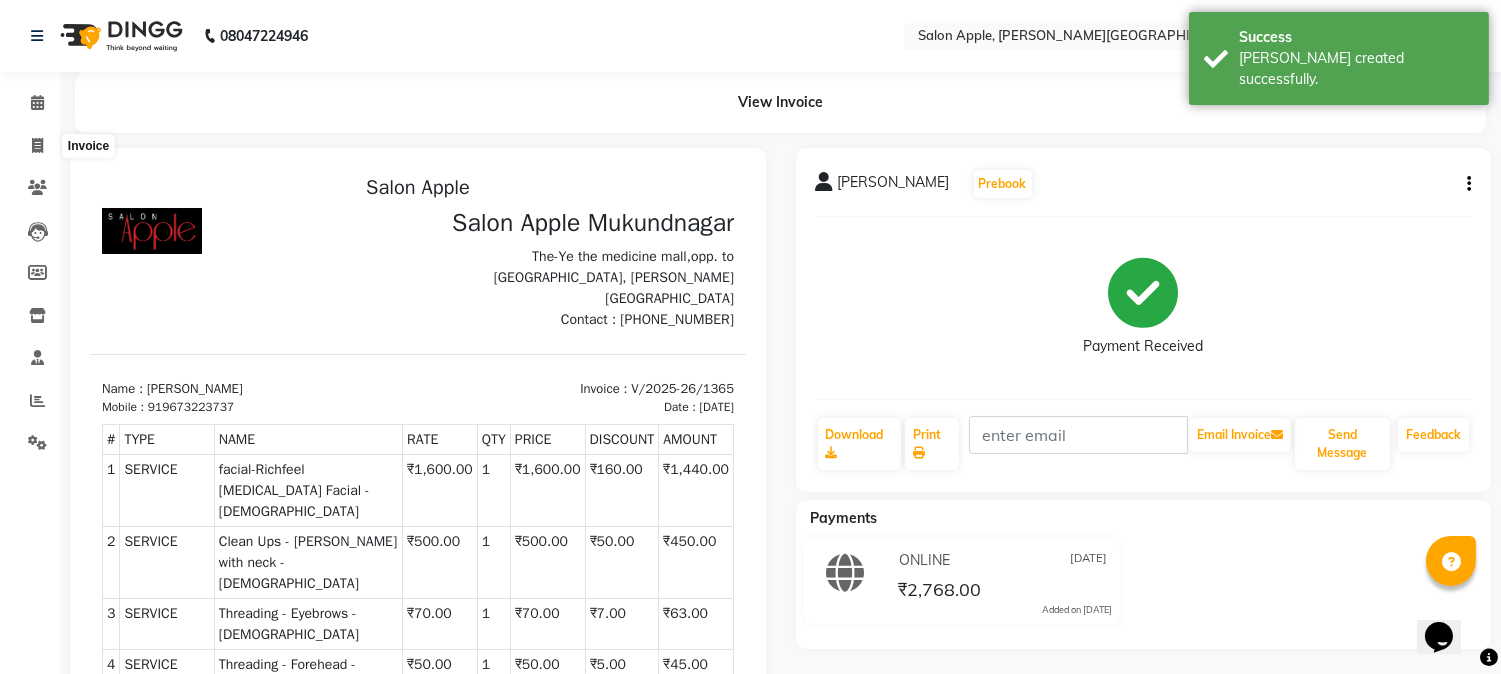 select on "4128" 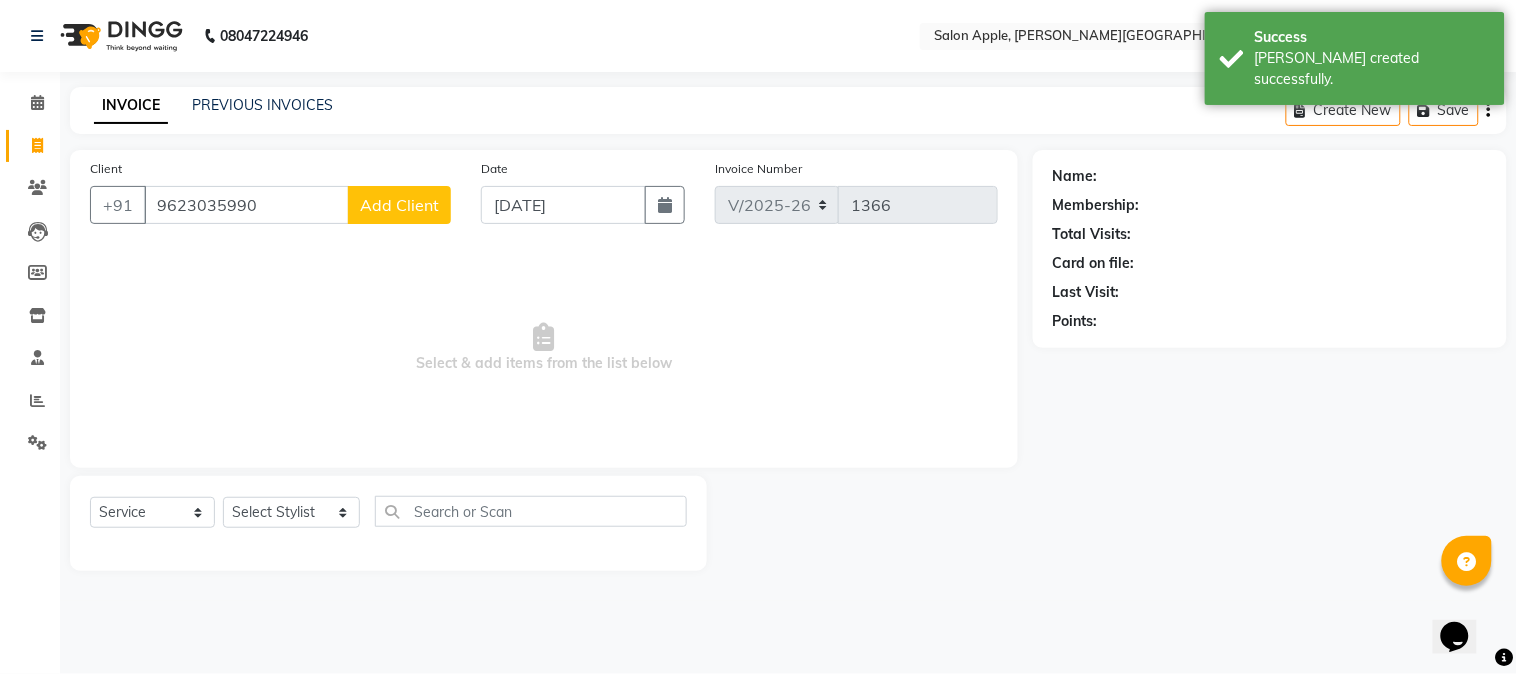 click on "9623035990" at bounding box center [246, 205] 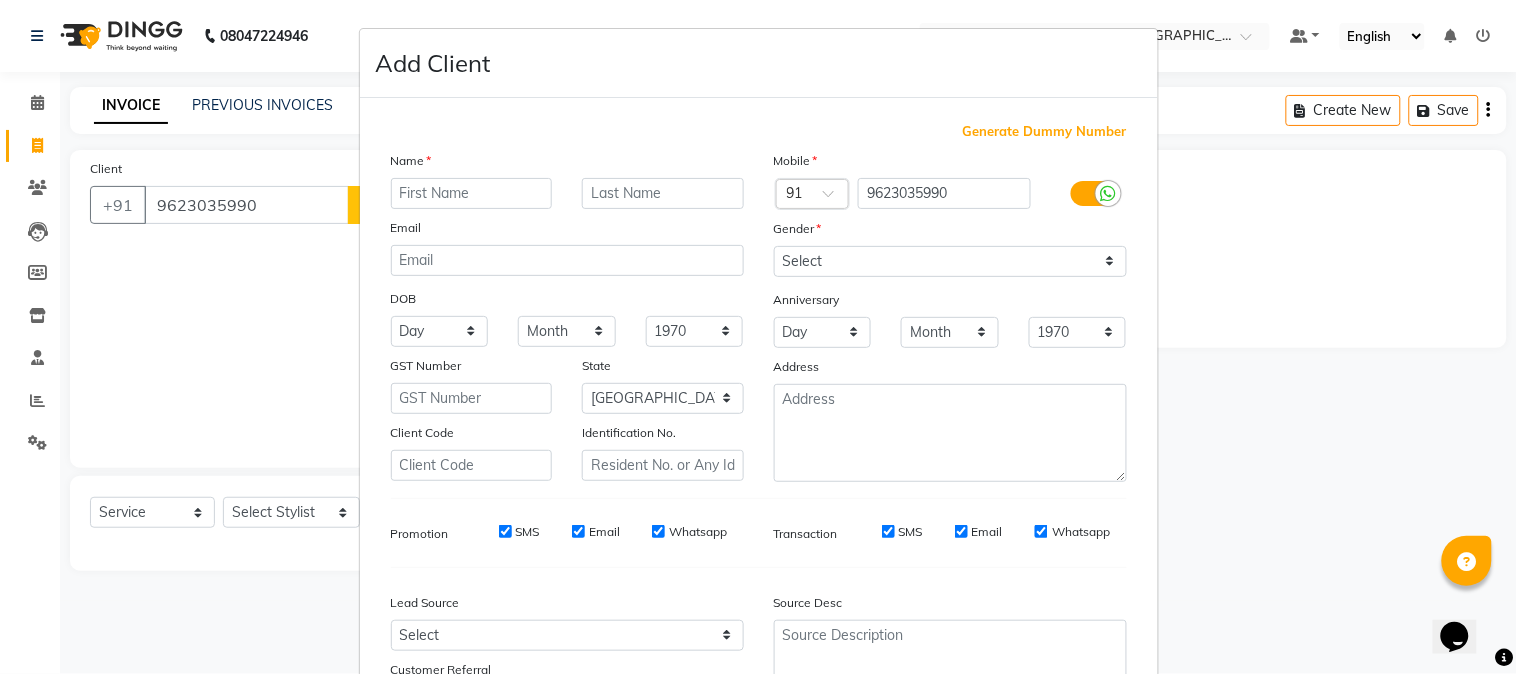click on "Add Client Generate Dummy Number Name Email DOB Day 01 02 03 04 05 06 07 08 09 10 11 12 13 14 15 16 17 18 19 20 21 22 23 24 25 26 27 28 29 30 31 Month January February March April May June July August September October November [DATE] 1941 1942 1943 1944 1945 1946 1947 1948 1949 1950 1951 1952 1953 1954 1955 1956 1957 1958 1959 1960 1961 1962 1963 1964 1965 1966 1967 1968 1969 1970 1971 1972 1973 1974 1975 1976 1977 1978 1979 1980 1981 1982 1983 1984 1985 1986 1987 1988 1989 1990 1991 1992 1993 1994 1995 1996 1997 1998 1999 2000 2001 2002 2003 2004 2005 2006 2007 2008 2009 2010 2011 2012 2013 2014 2015 2016 2017 2018 2019 2020 2021 2022 2023 2024 GST Number State Select [GEOGRAPHIC_DATA] [GEOGRAPHIC_DATA] [GEOGRAPHIC_DATA] [GEOGRAPHIC_DATA] [GEOGRAPHIC_DATA] [GEOGRAPHIC_DATA] [GEOGRAPHIC_DATA] [GEOGRAPHIC_DATA] and [GEOGRAPHIC_DATA] [GEOGRAPHIC_DATA] [GEOGRAPHIC_DATA] [GEOGRAPHIC_DATA] [GEOGRAPHIC_DATA] [GEOGRAPHIC_DATA] [GEOGRAPHIC_DATA] [GEOGRAPHIC_DATA] [GEOGRAPHIC_DATA] [GEOGRAPHIC_DATA] [GEOGRAPHIC_DATA] [GEOGRAPHIC_DATA] [GEOGRAPHIC_DATA] [GEOGRAPHIC_DATA] [GEOGRAPHIC_DATA] [GEOGRAPHIC_DATA] [GEOGRAPHIC_DATA] [GEOGRAPHIC_DATA] [GEOGRAPHIC_DATA] [GEOGRAPHIC_DATA] [GEOGRAPHIC_DATA] [GEOGRAPHIC_DATA] [GEOGRAPHIC_DATA]" at bounding box center (758, 337) 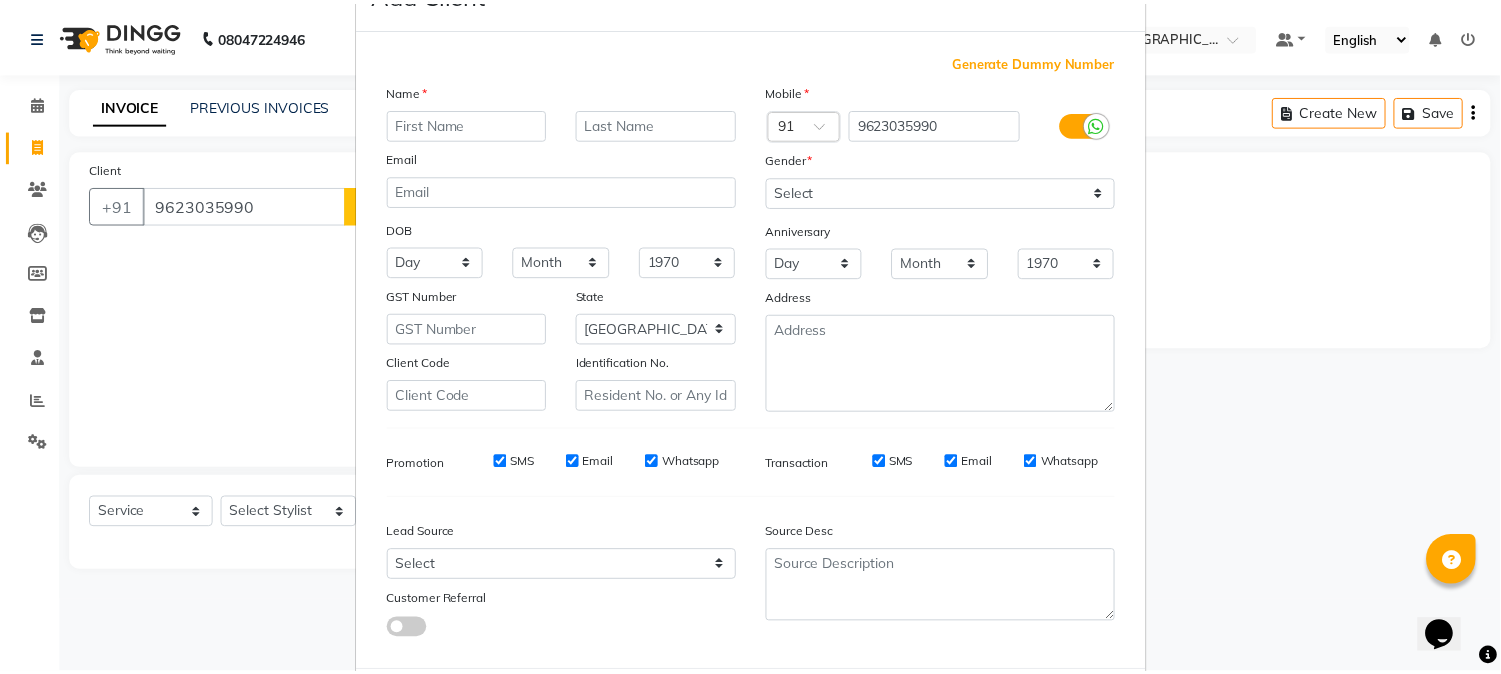 scroll, scrollTop: 176, scrollLeft: 0, axis: vertical 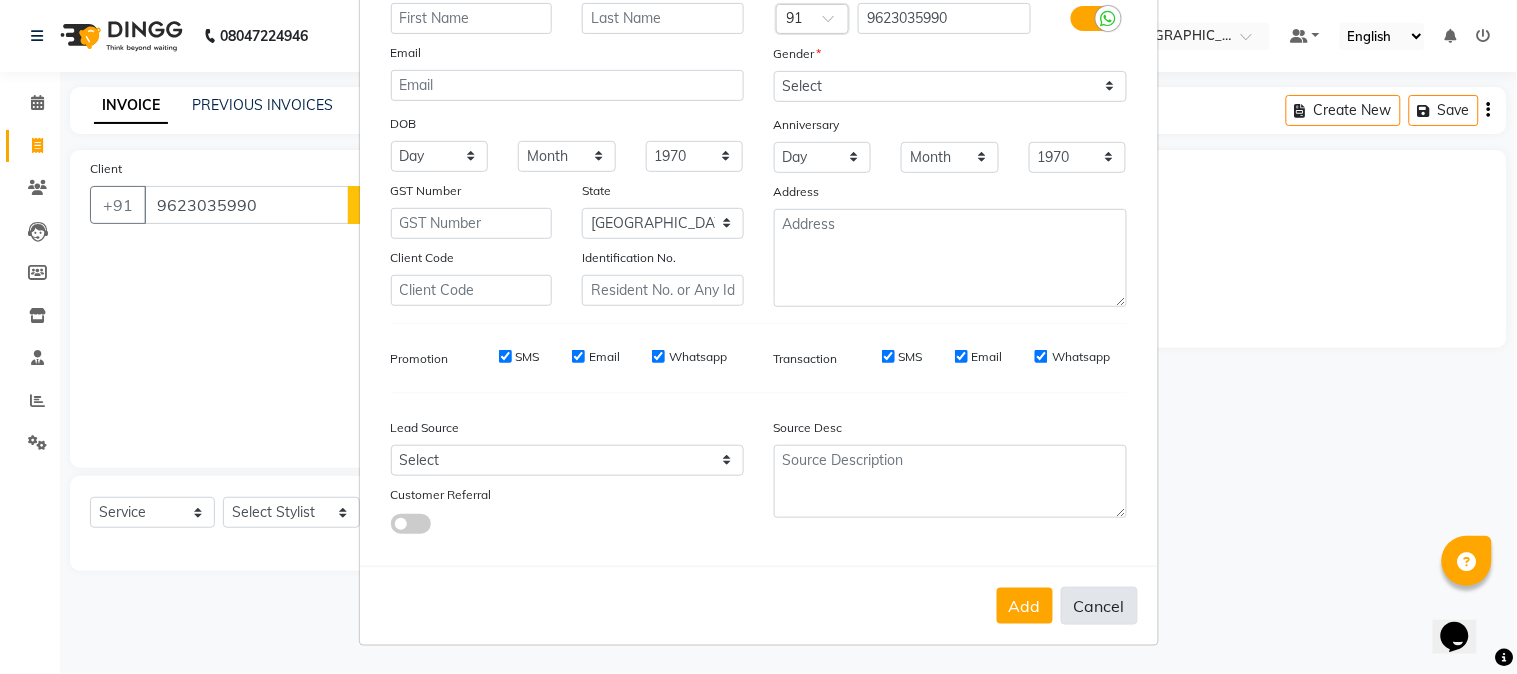 click on "Cancel" at bounding box center (1099, 606) 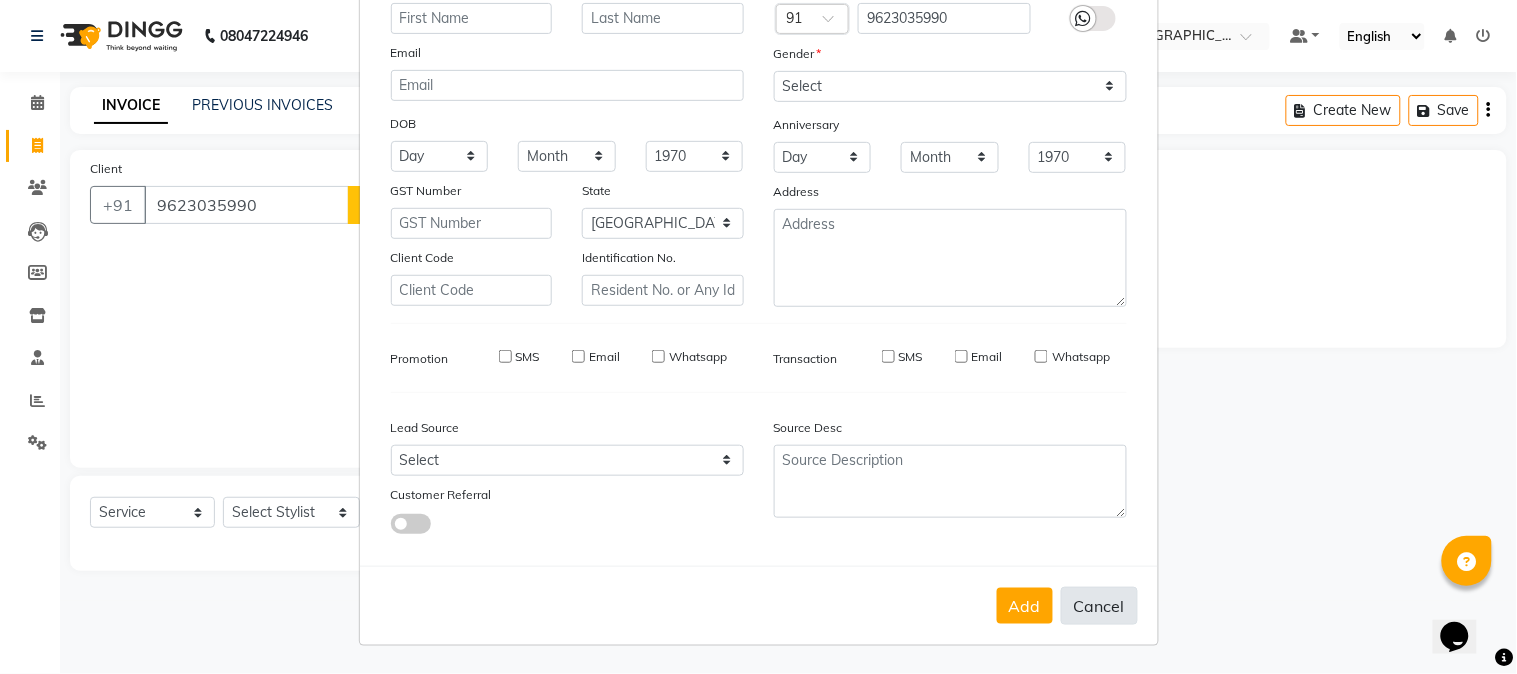 select 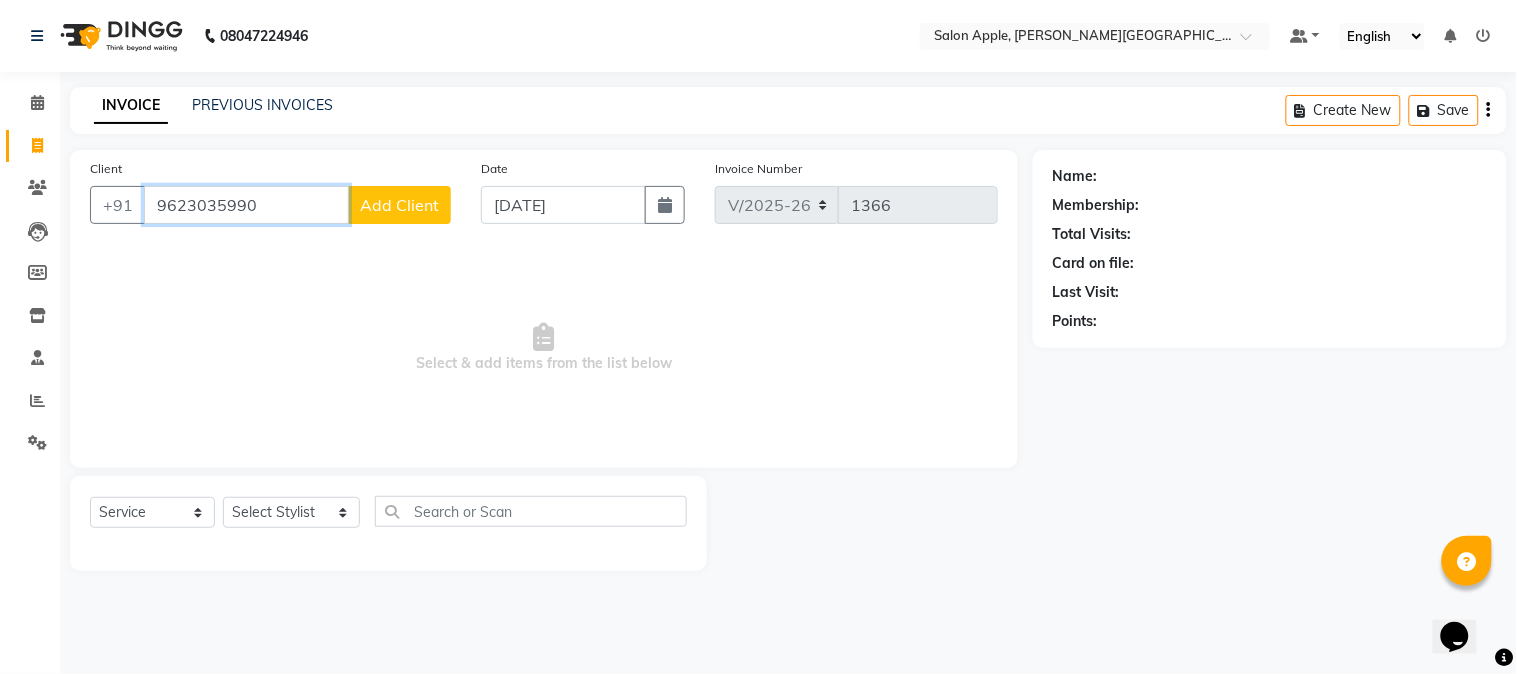 click on "9623035990" at bounding box center [246, 205] 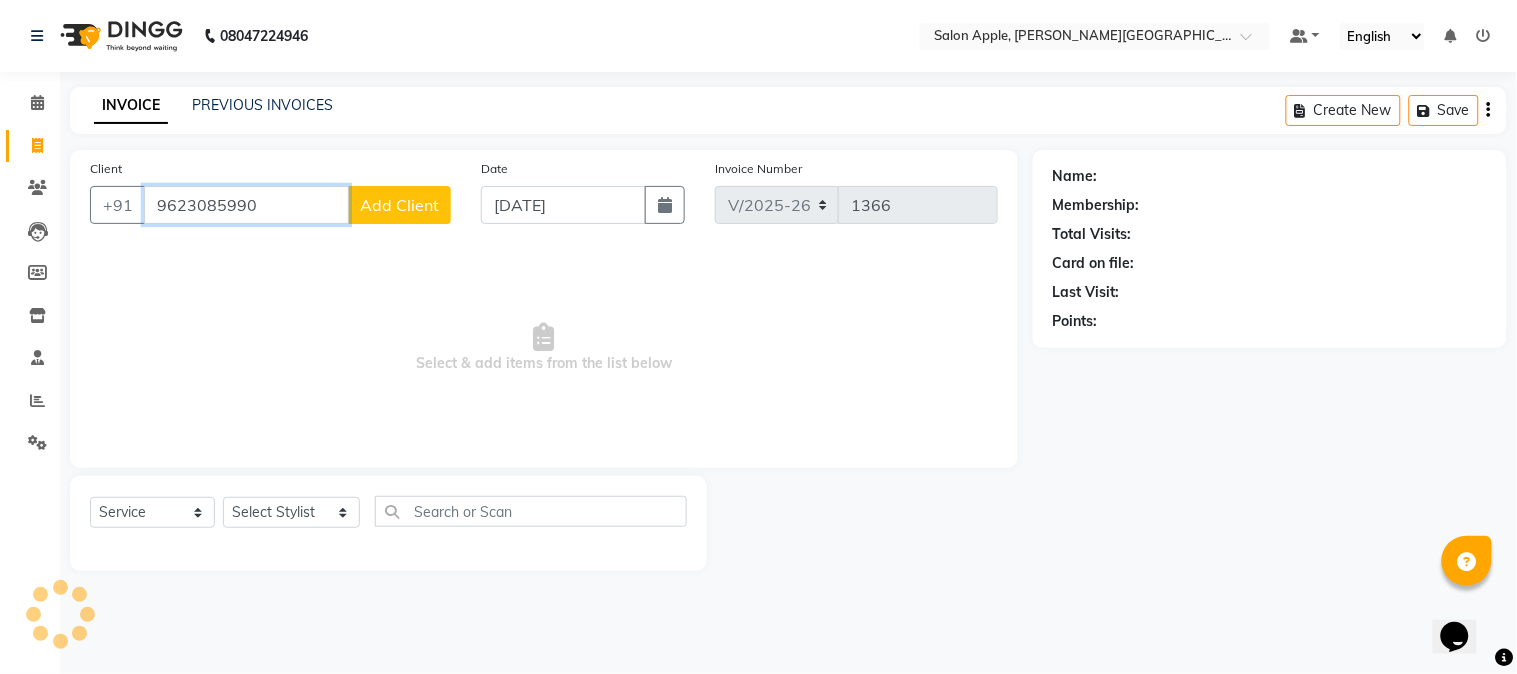 type on "9623085990" 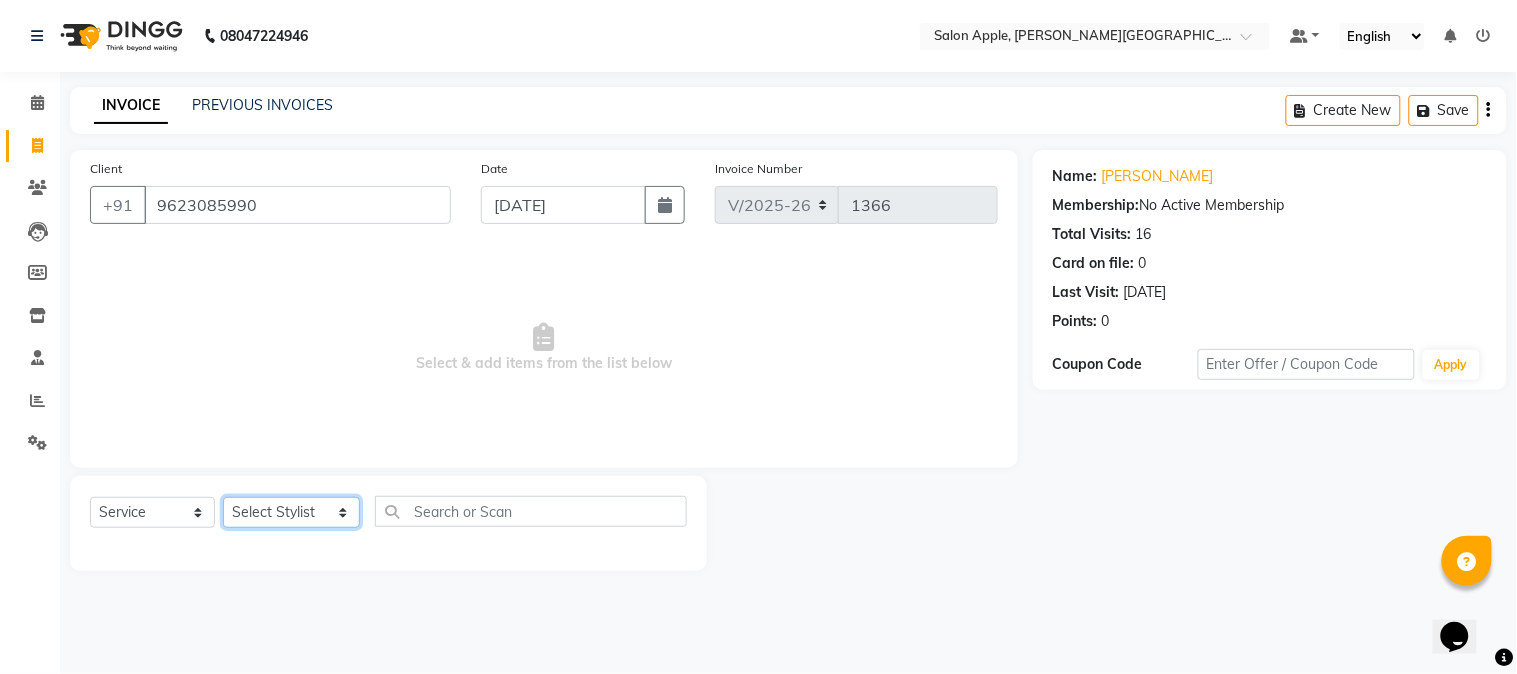 click on "Select Stylist [PERSON_NAME] [PERSON_NAME] Kranti arun Vanakalas [MEDICAL_DATA][PERSON_NAME]  [PERSON_NAME] Reception Rohan" 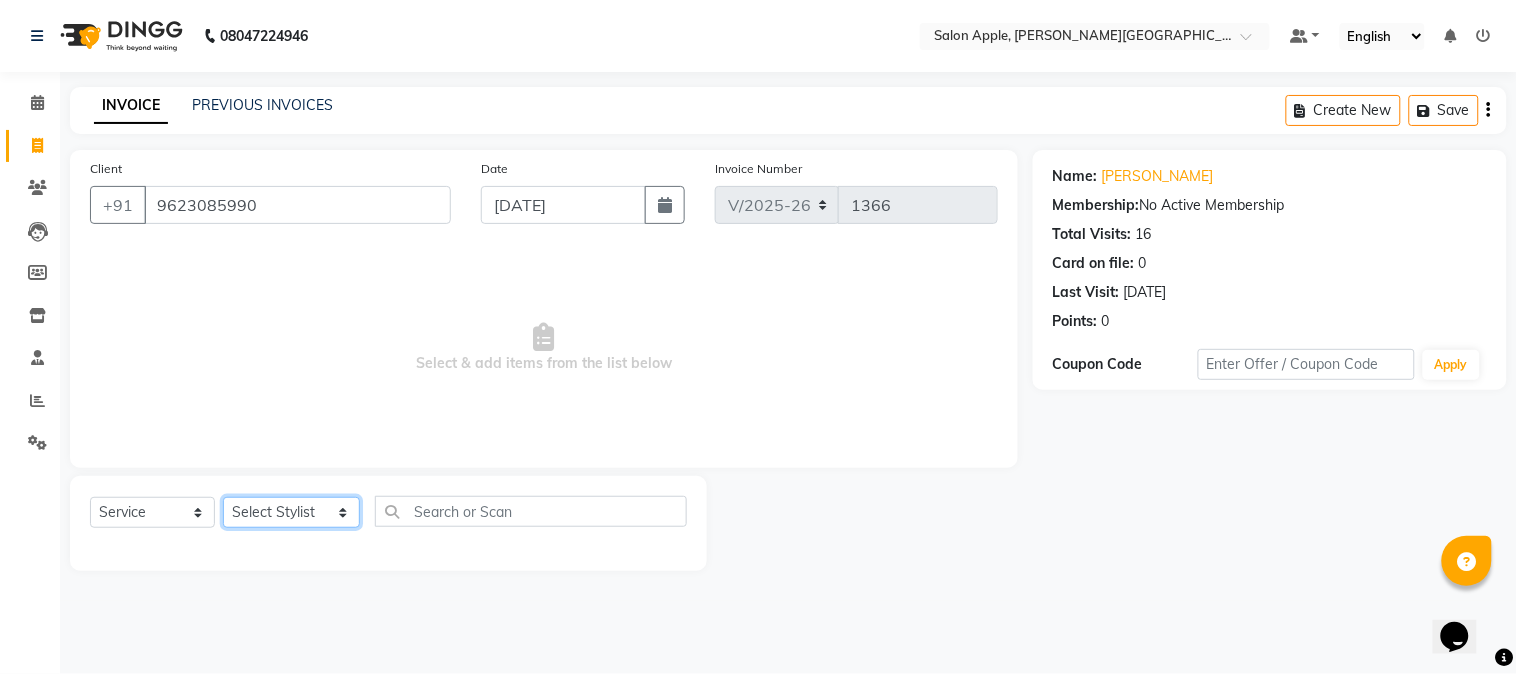 select on "84027" 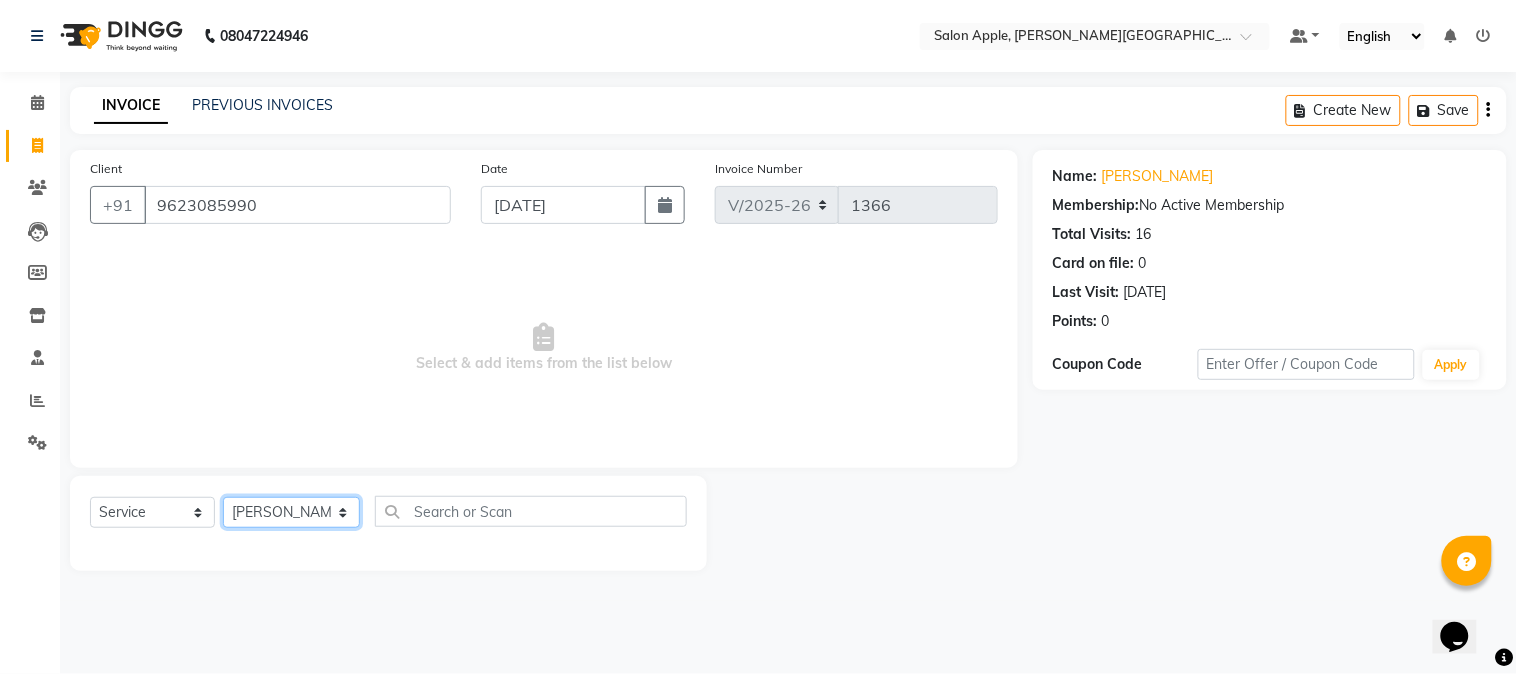 click on "Select Stylist [PERSON_NAME] [PERSON_NAME] Kranti arun Vanakalas [MEDICAL_DATA][PERSON_NAME]  [PERSON_NAME] Reception Rohan" 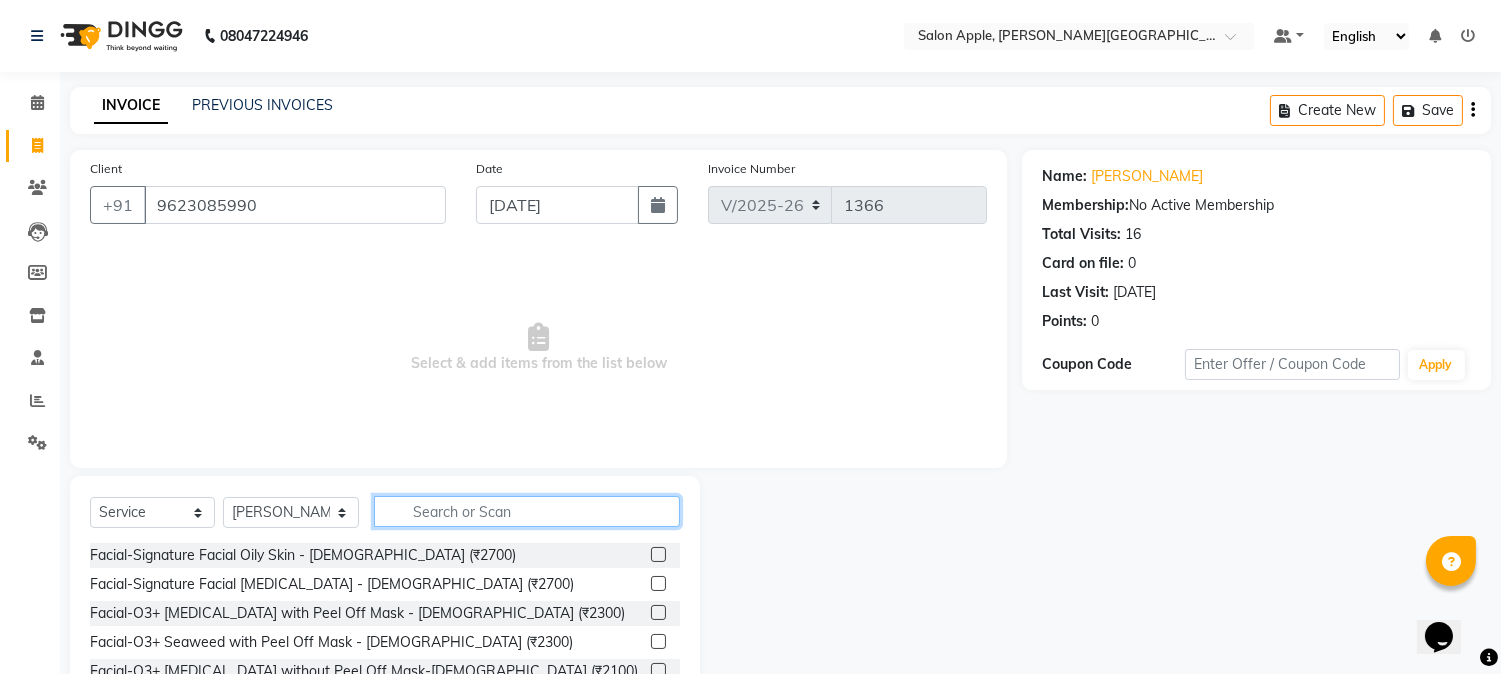 click 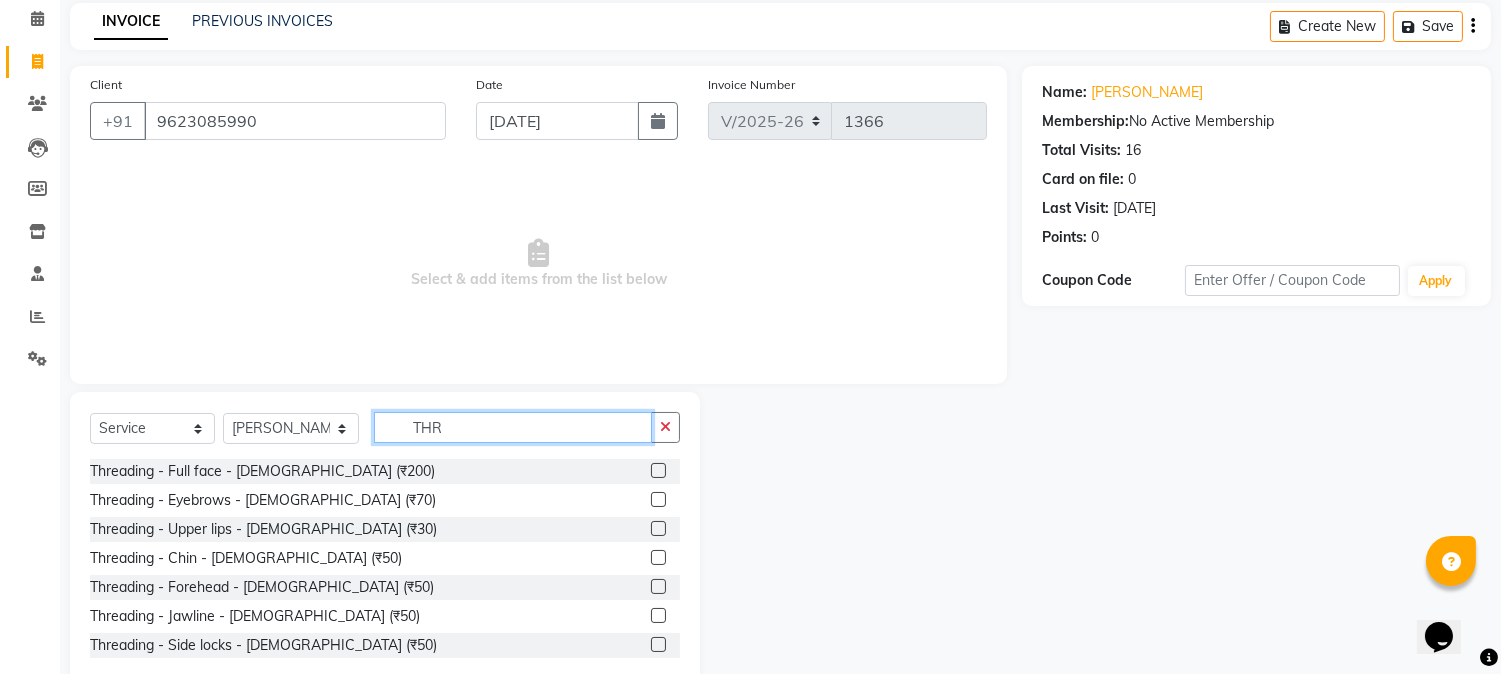 scroll, scrollTop: 126, scrollLeft: 0, axis: vertical 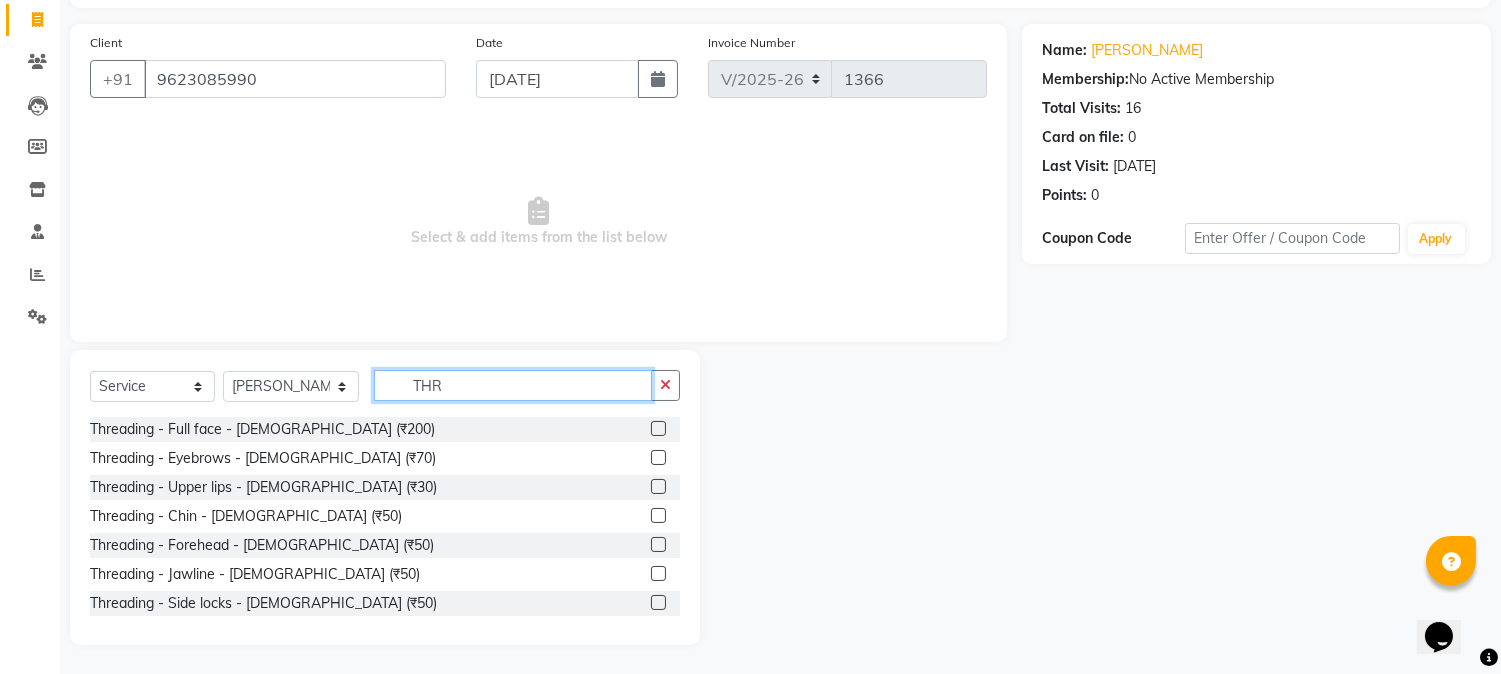 type on "THR" 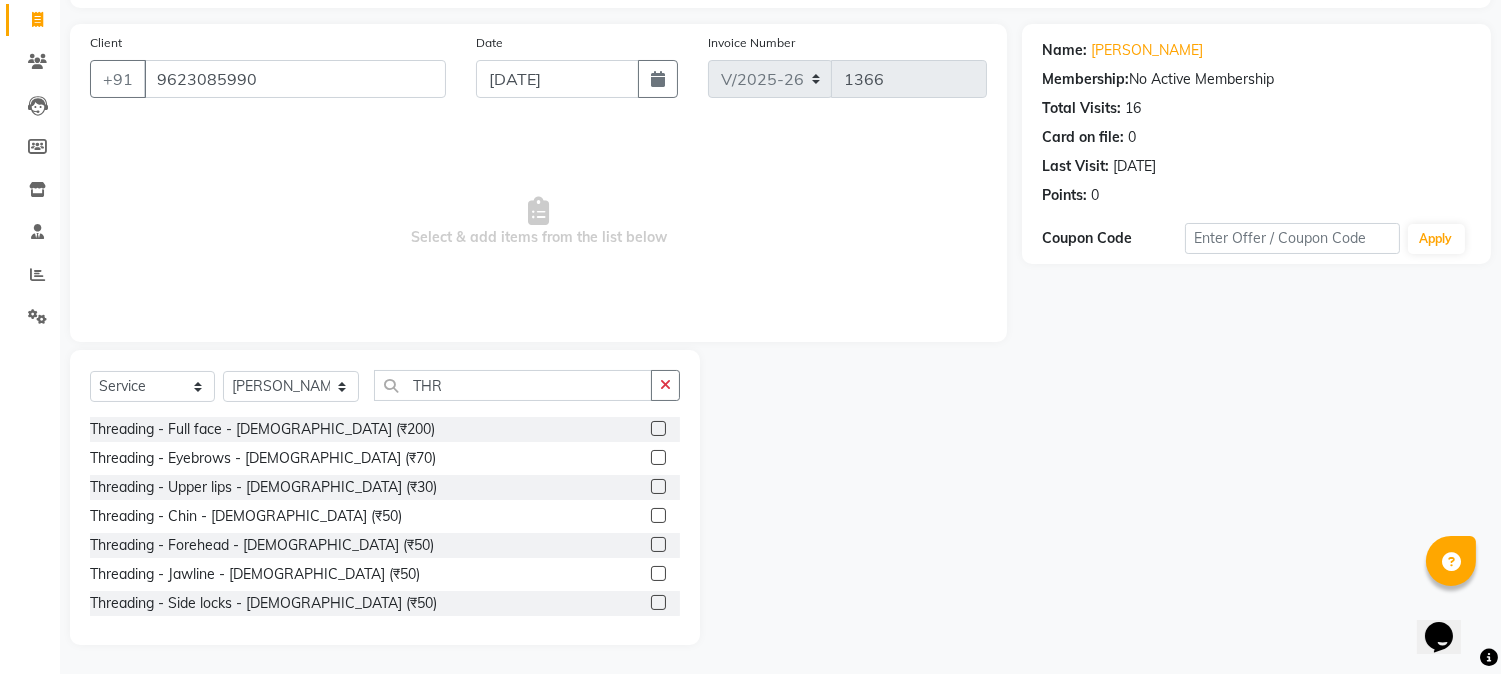 click 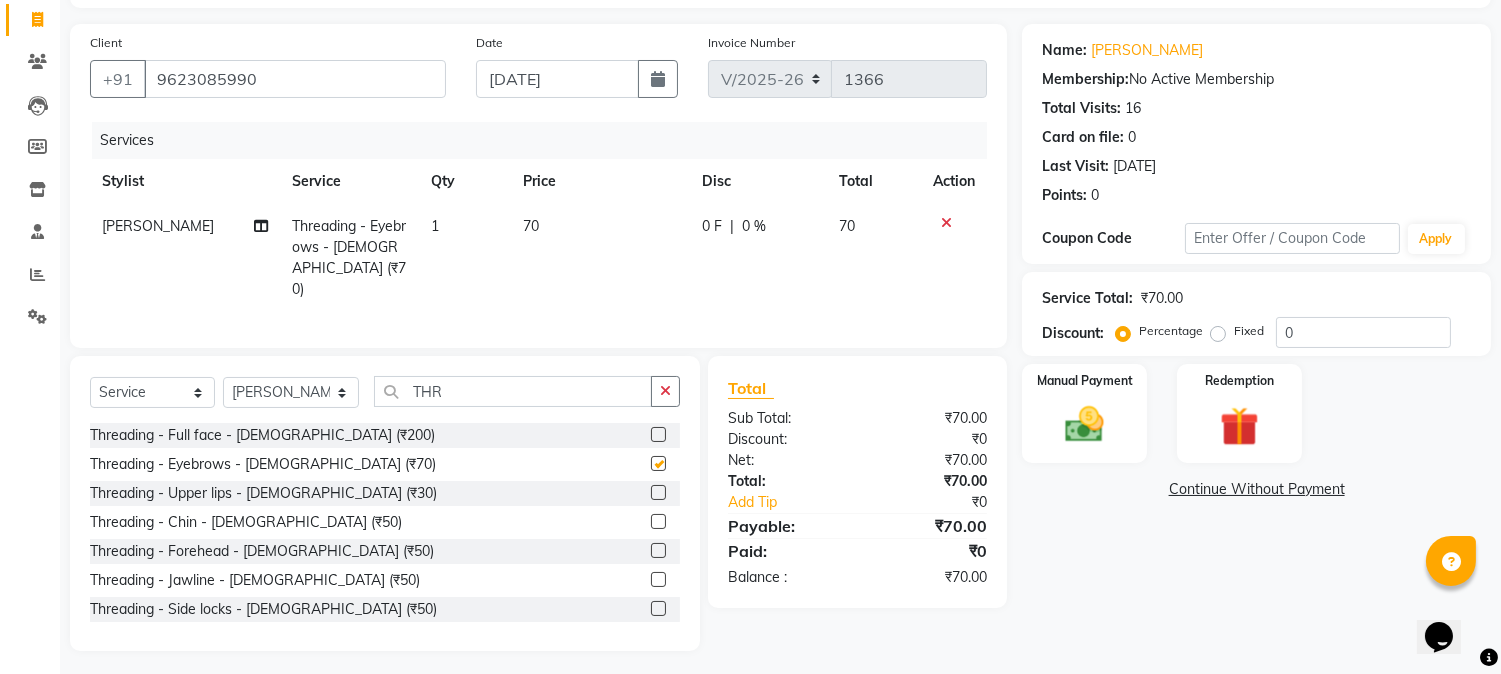 checkbox on "false" 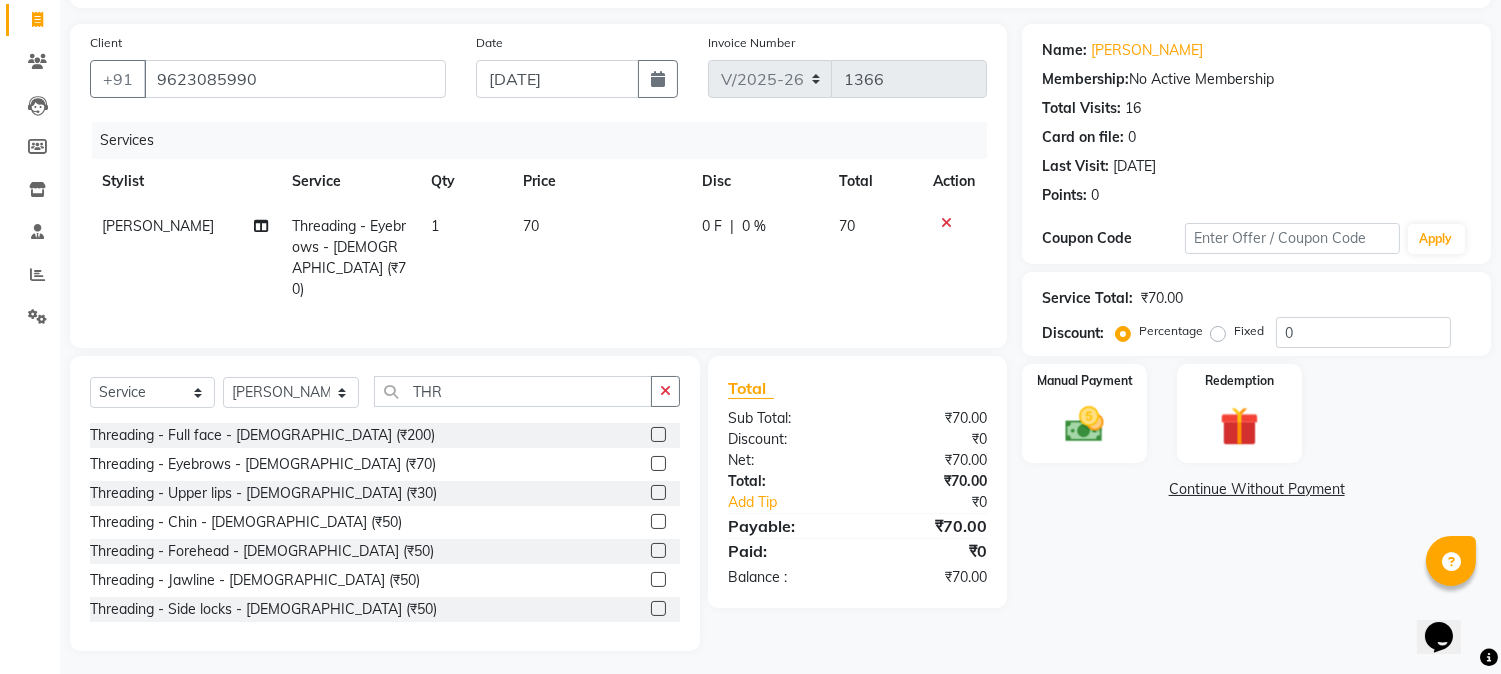 click 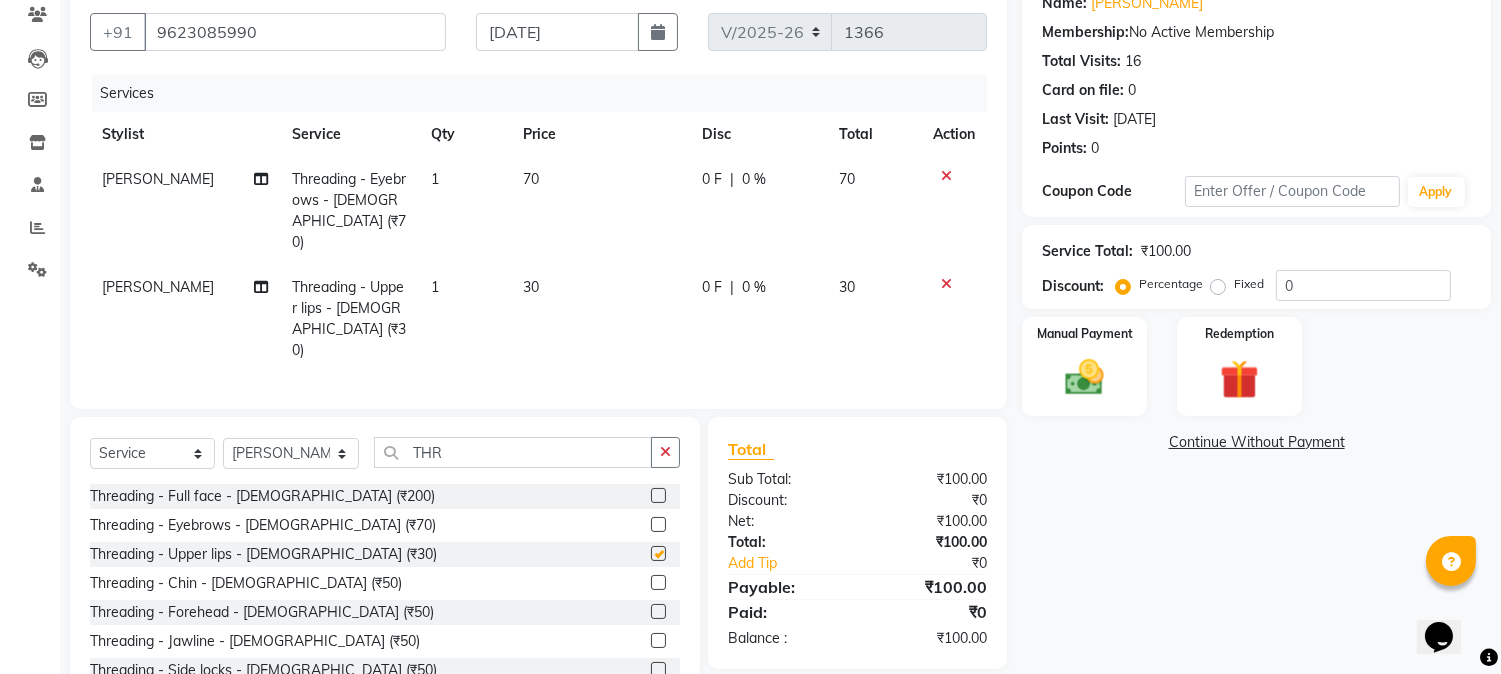 scroll, scrollTop: 215, scrollLeft: 0, axis: vertical 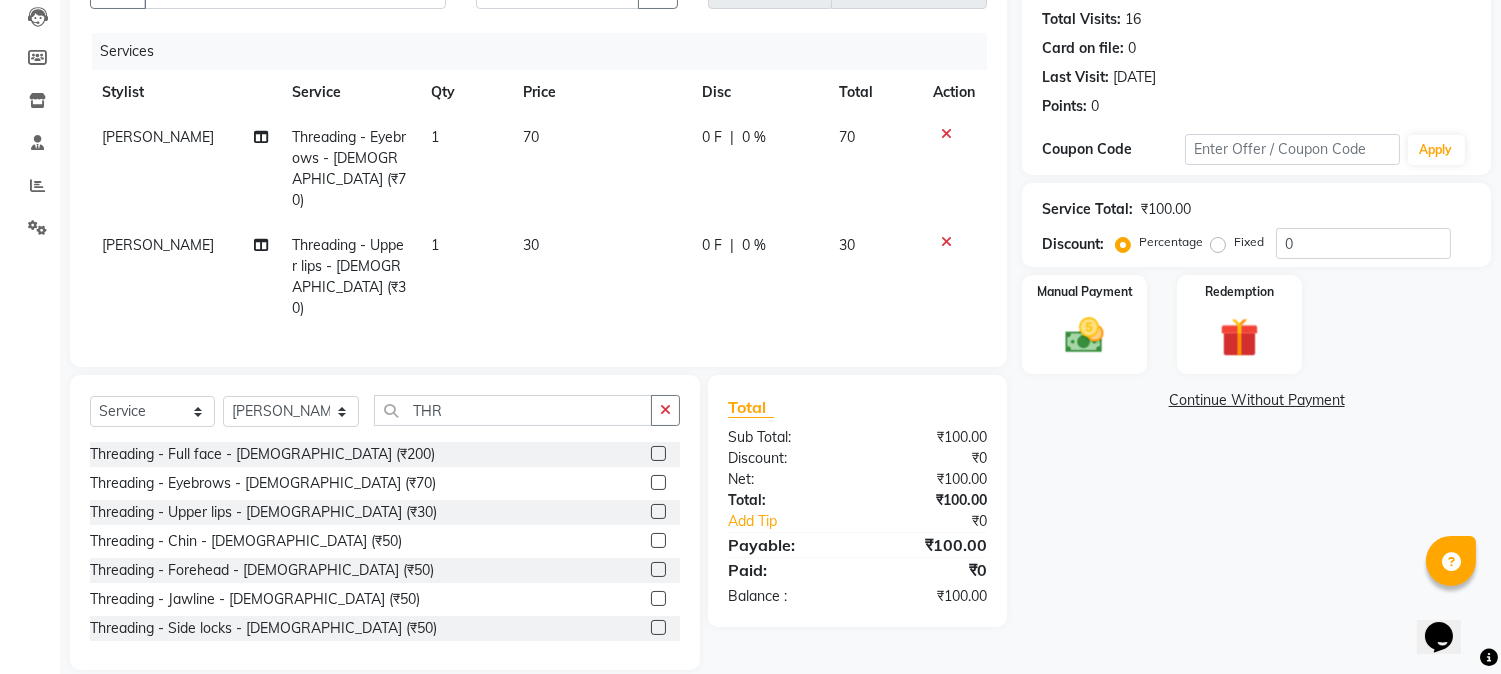 checkbox on "false" 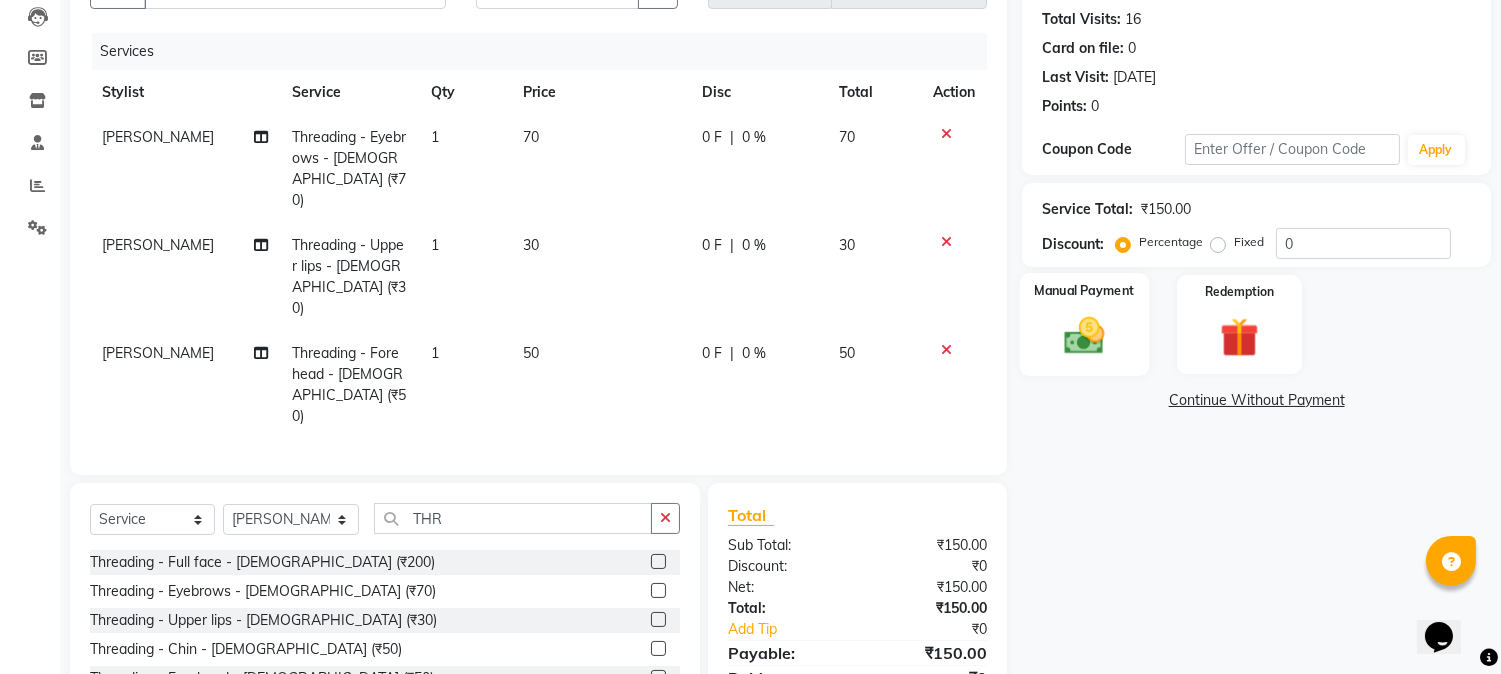 checkbox on "false" 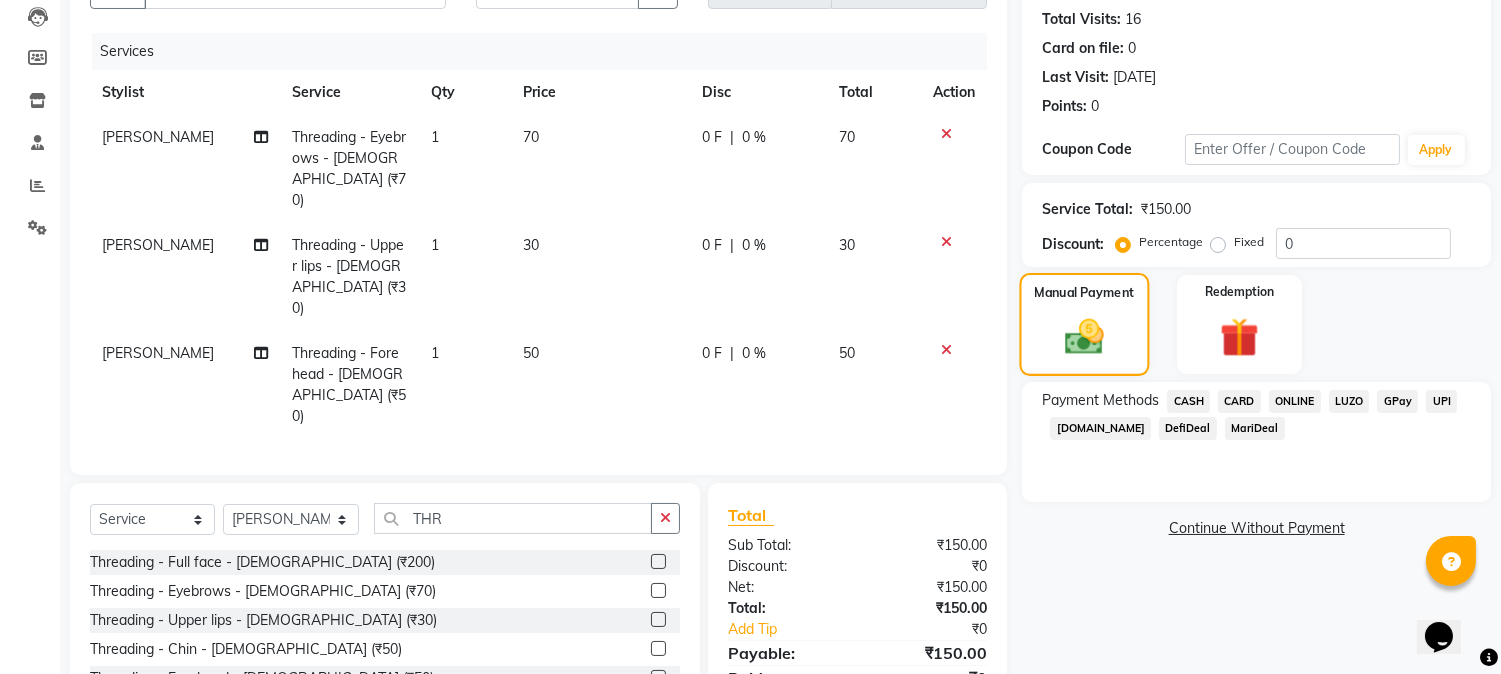scroll, scrollTop: 302, scrollLeft: 0, axis: vertical 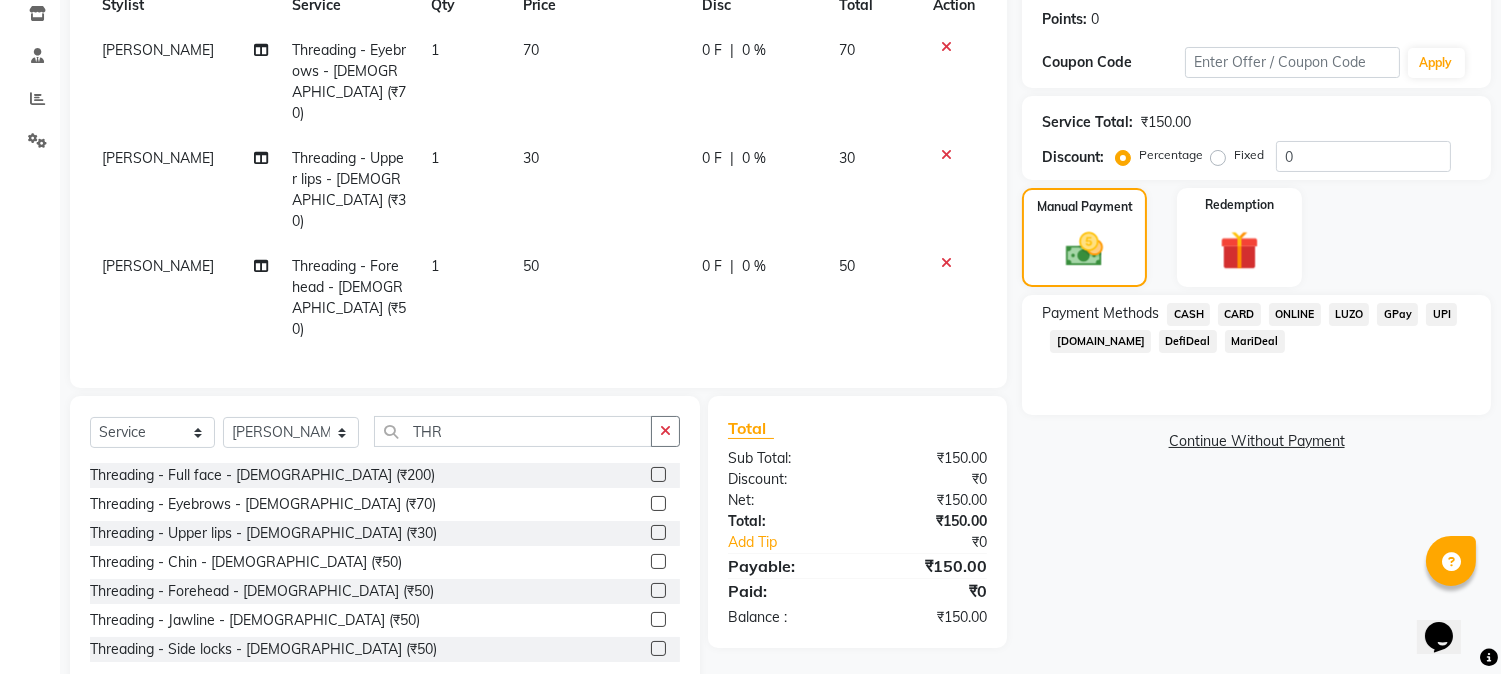 click on "CASH" 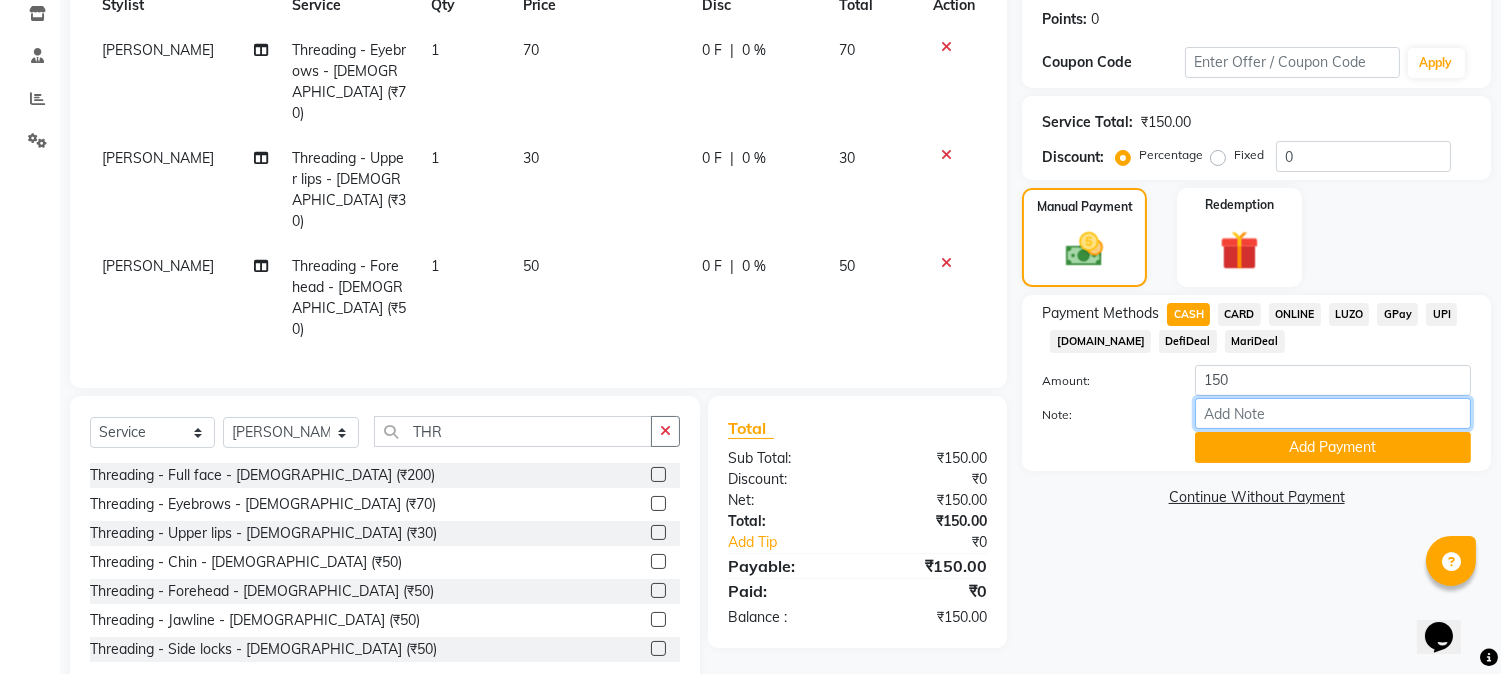 click on "Note:" at bounding box center (1333, 413) 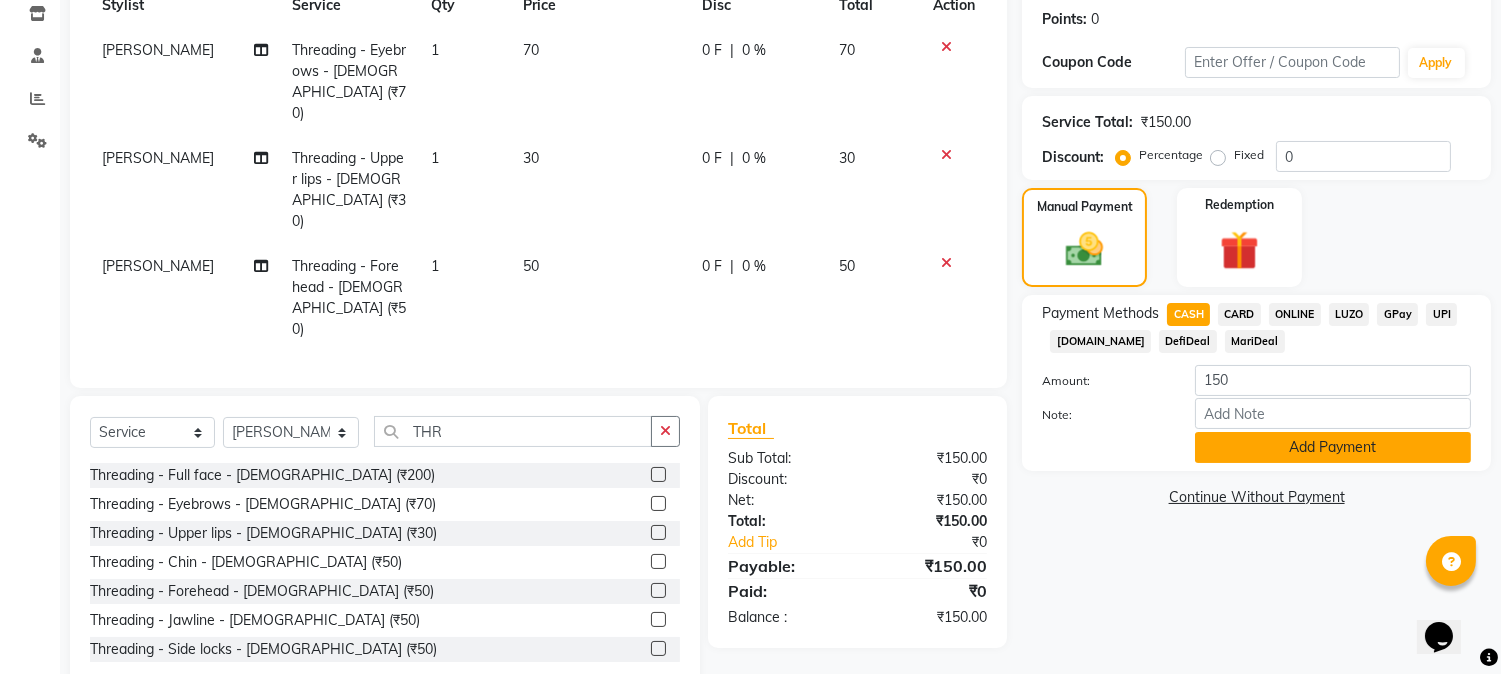 click on "Add Payment" 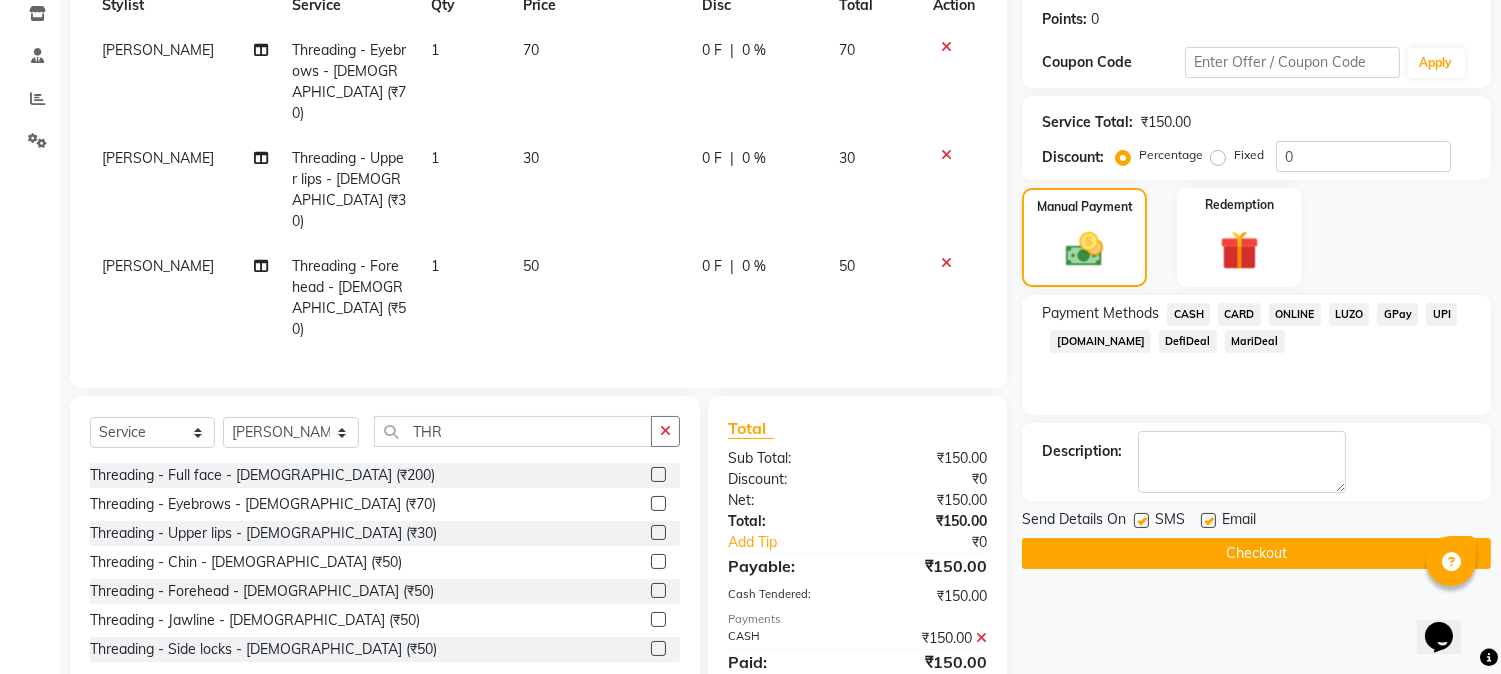 click on "Checkout" 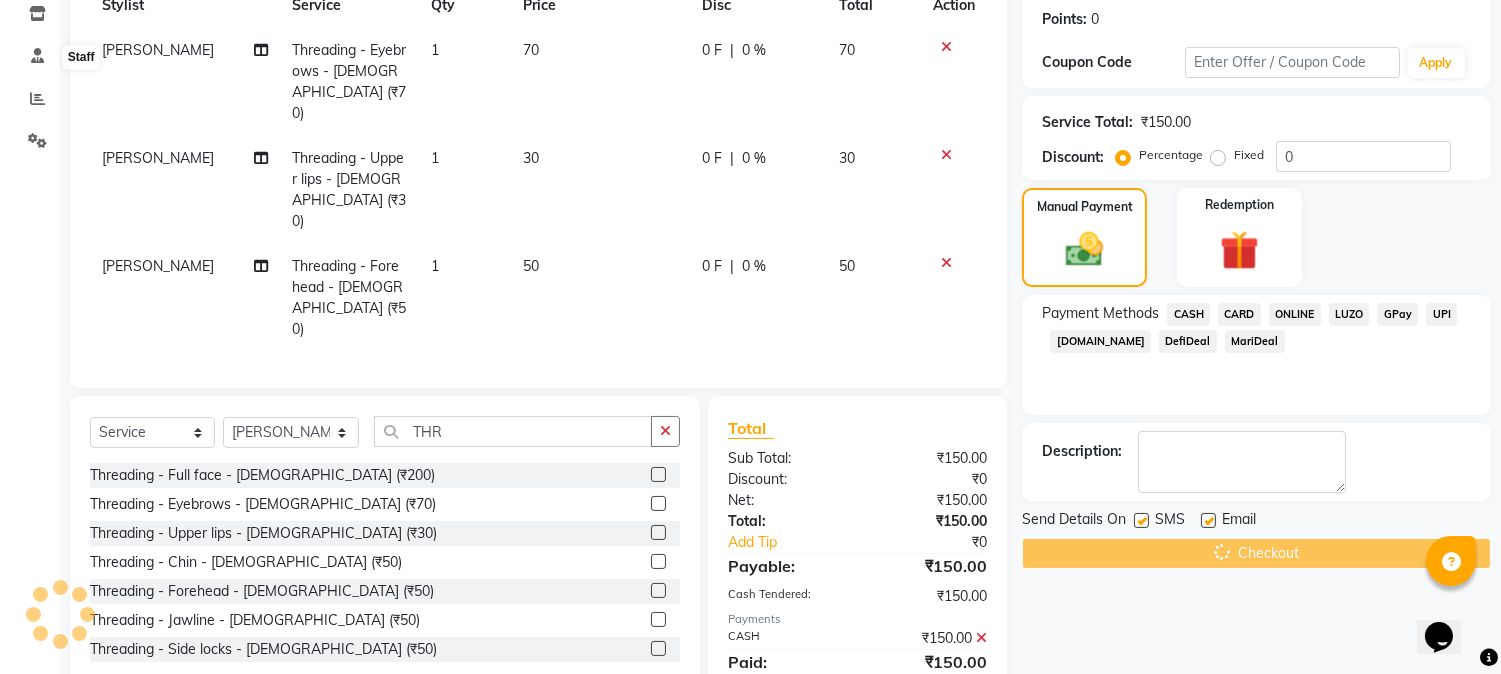scroll, scrollTop: 0, scrollLeft: 0, axis: both 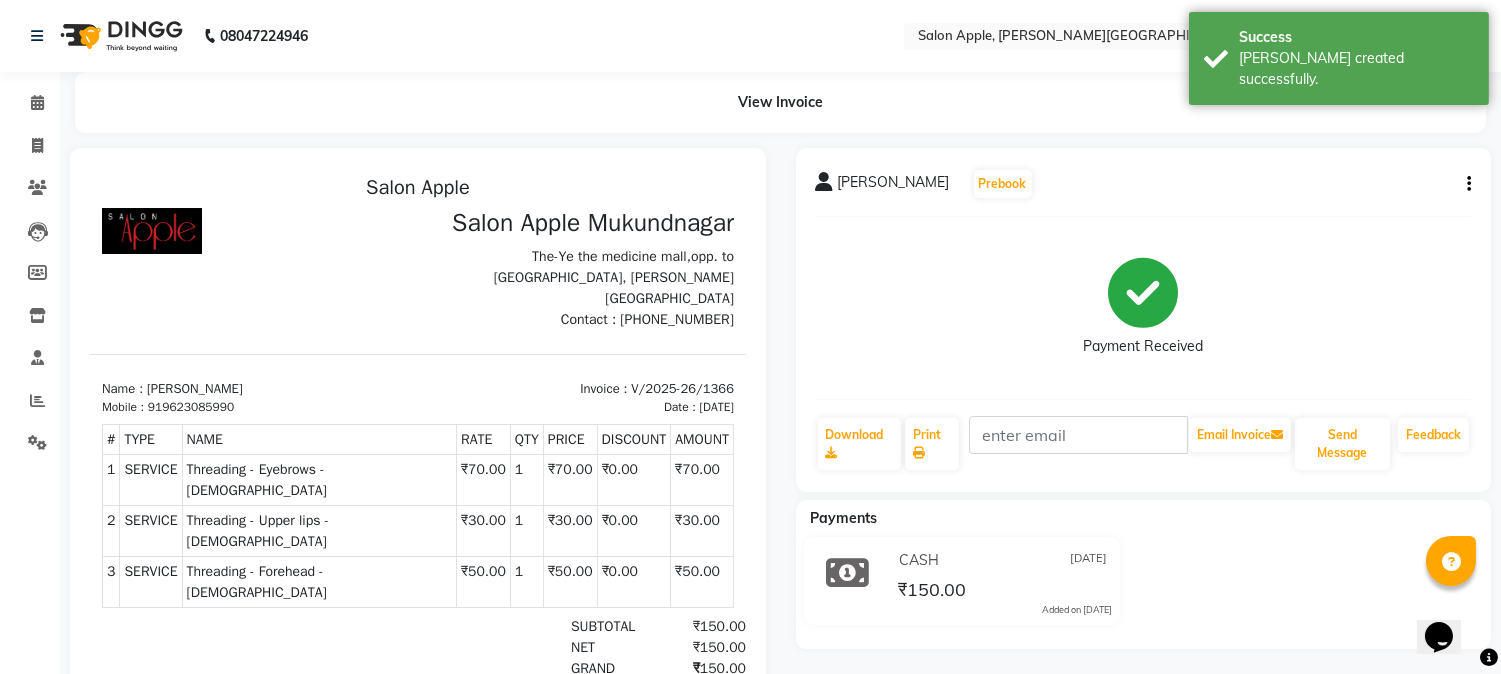 click 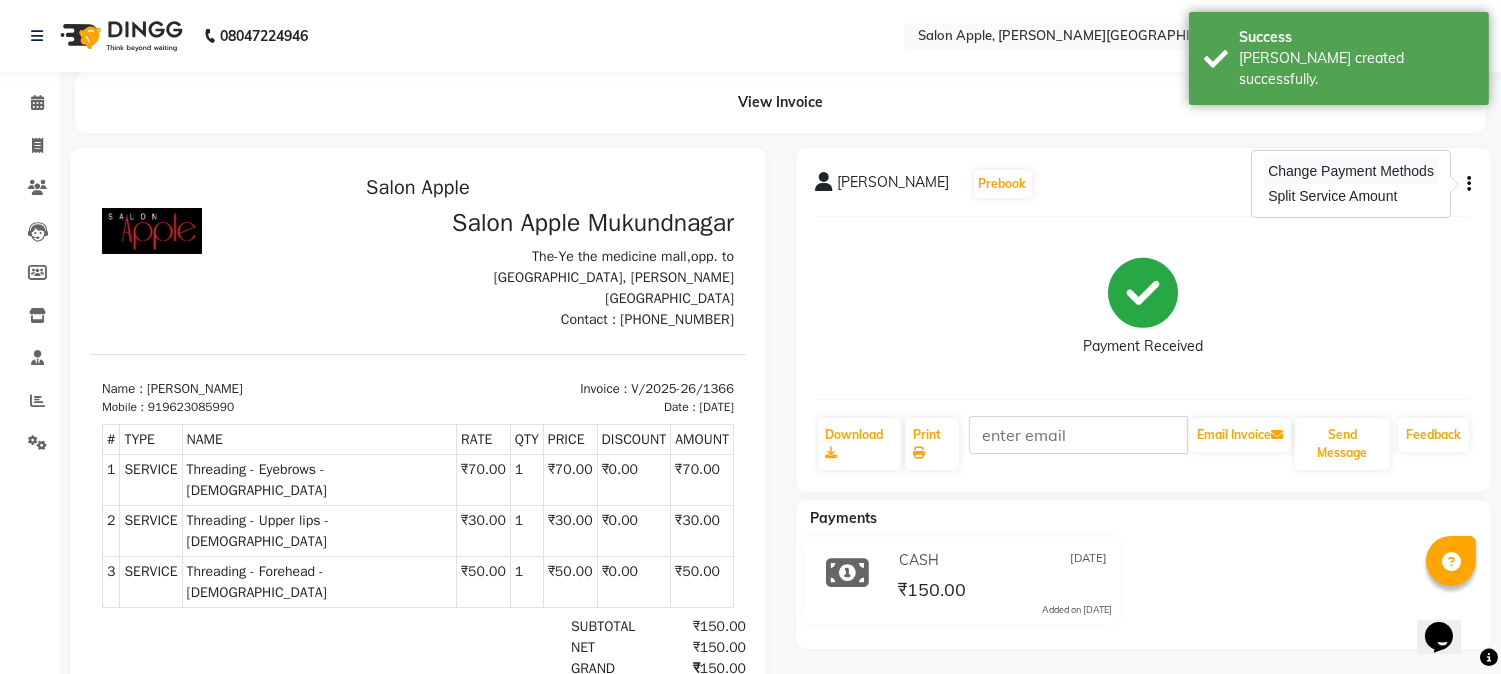 click on "Change Payment Methods" at bounding box center (1351, 171) 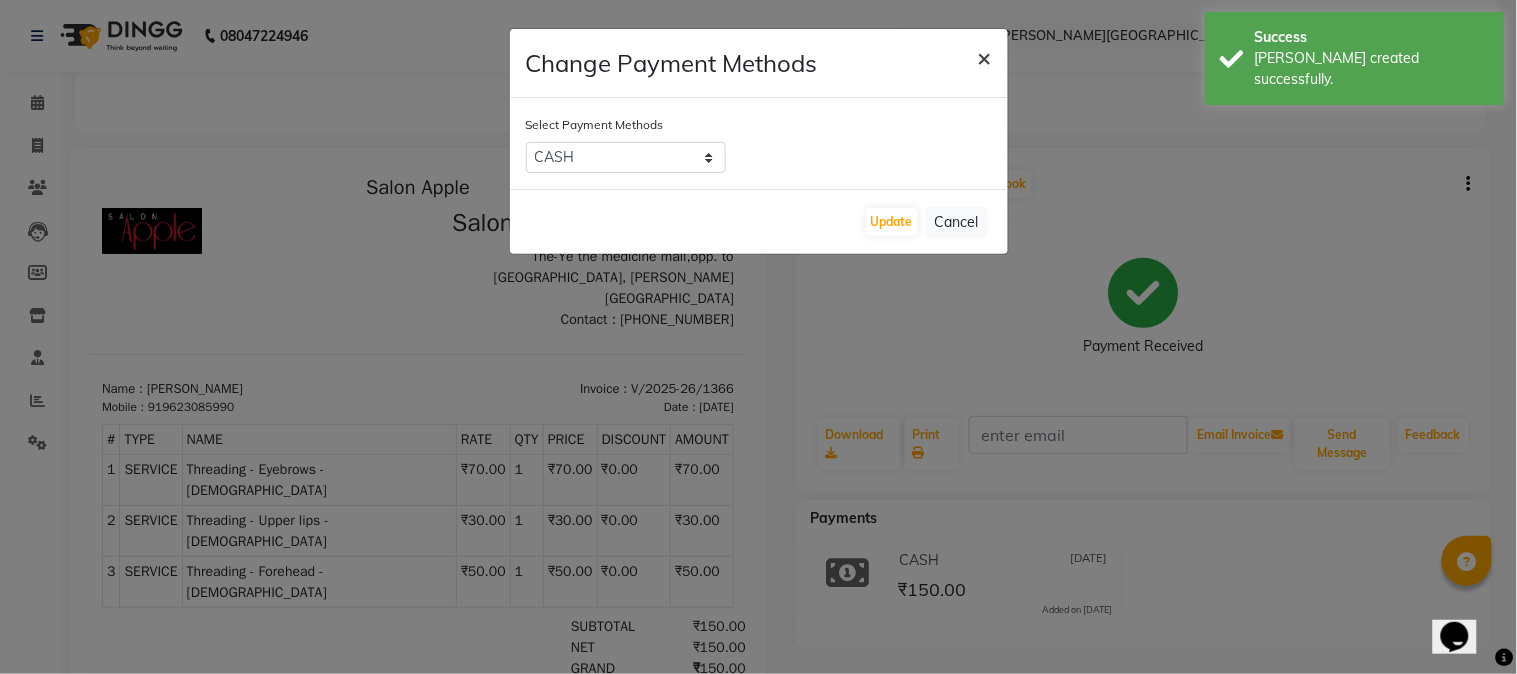 click on "×" 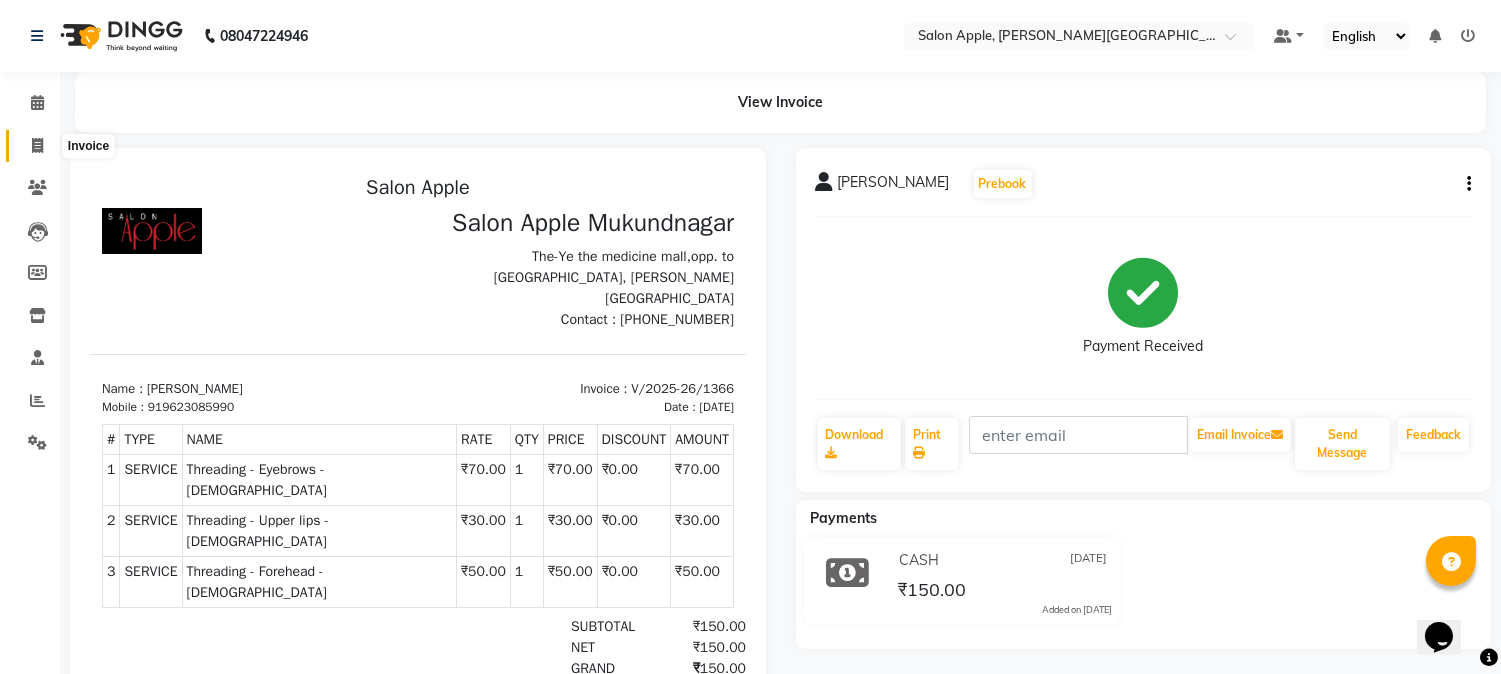 click 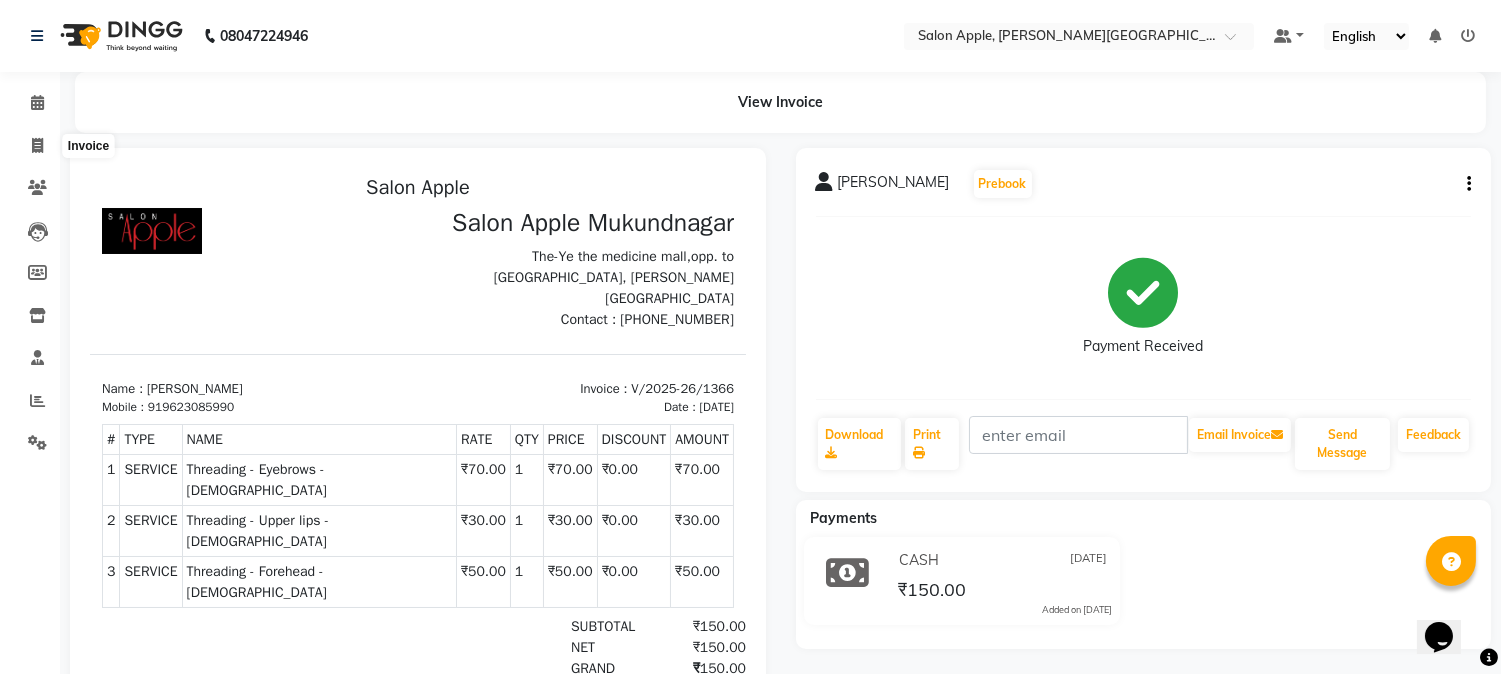 select on "4128" 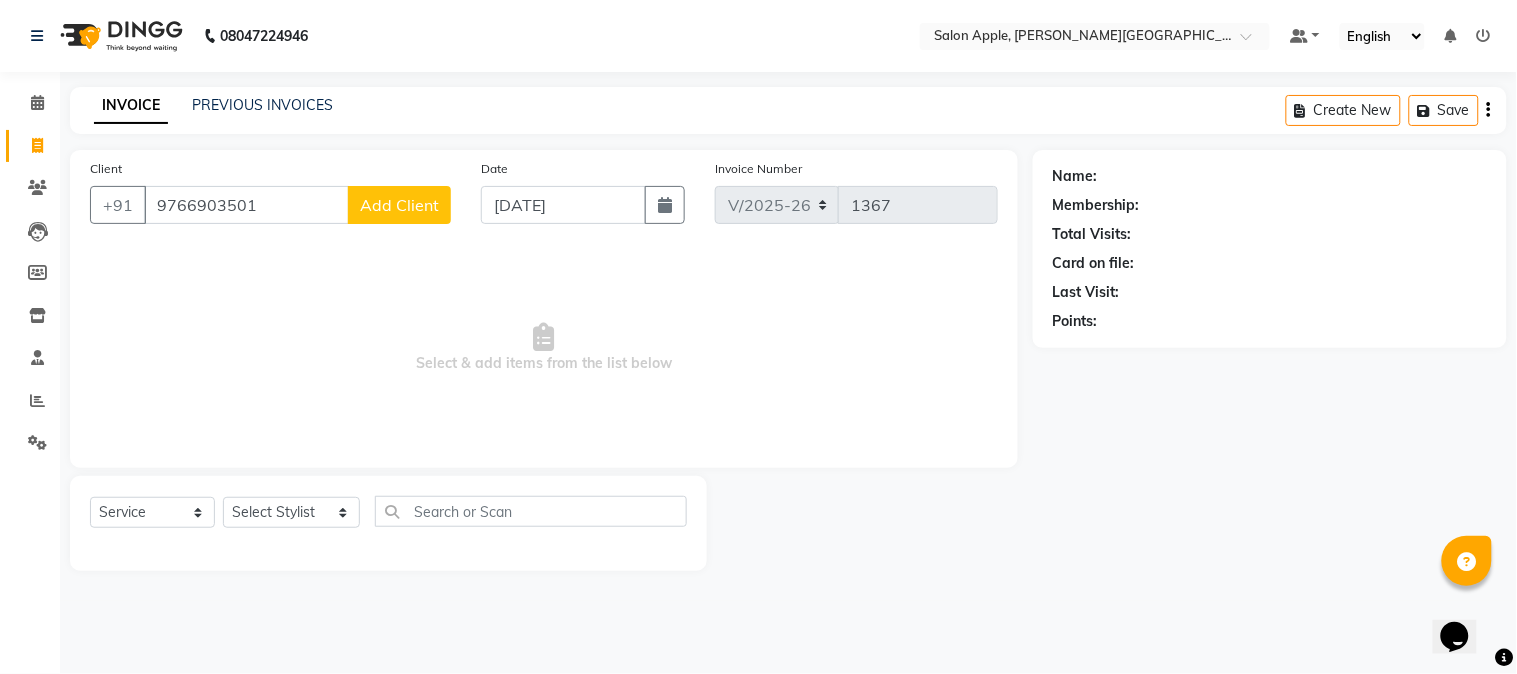 click on "9766903501" at bounding box center (246, 205) 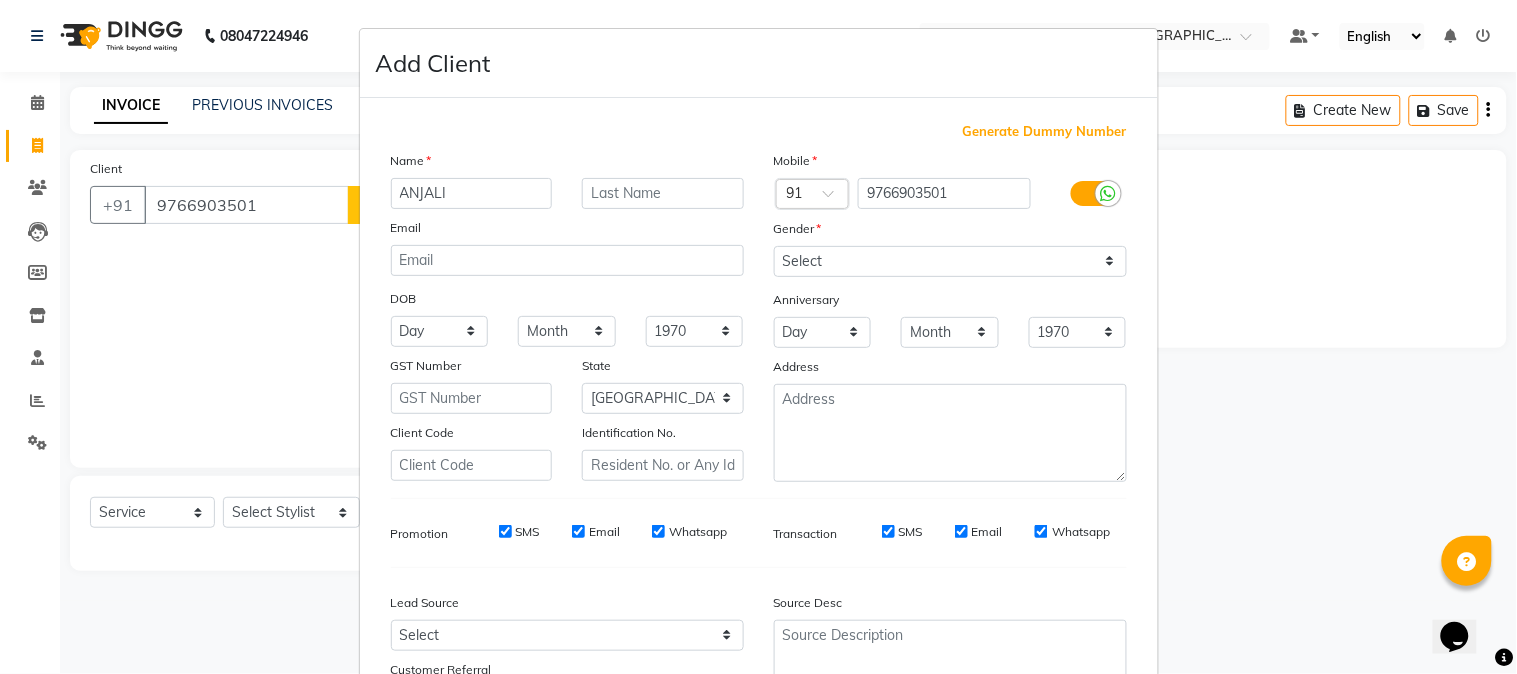 type on "ANJALI" 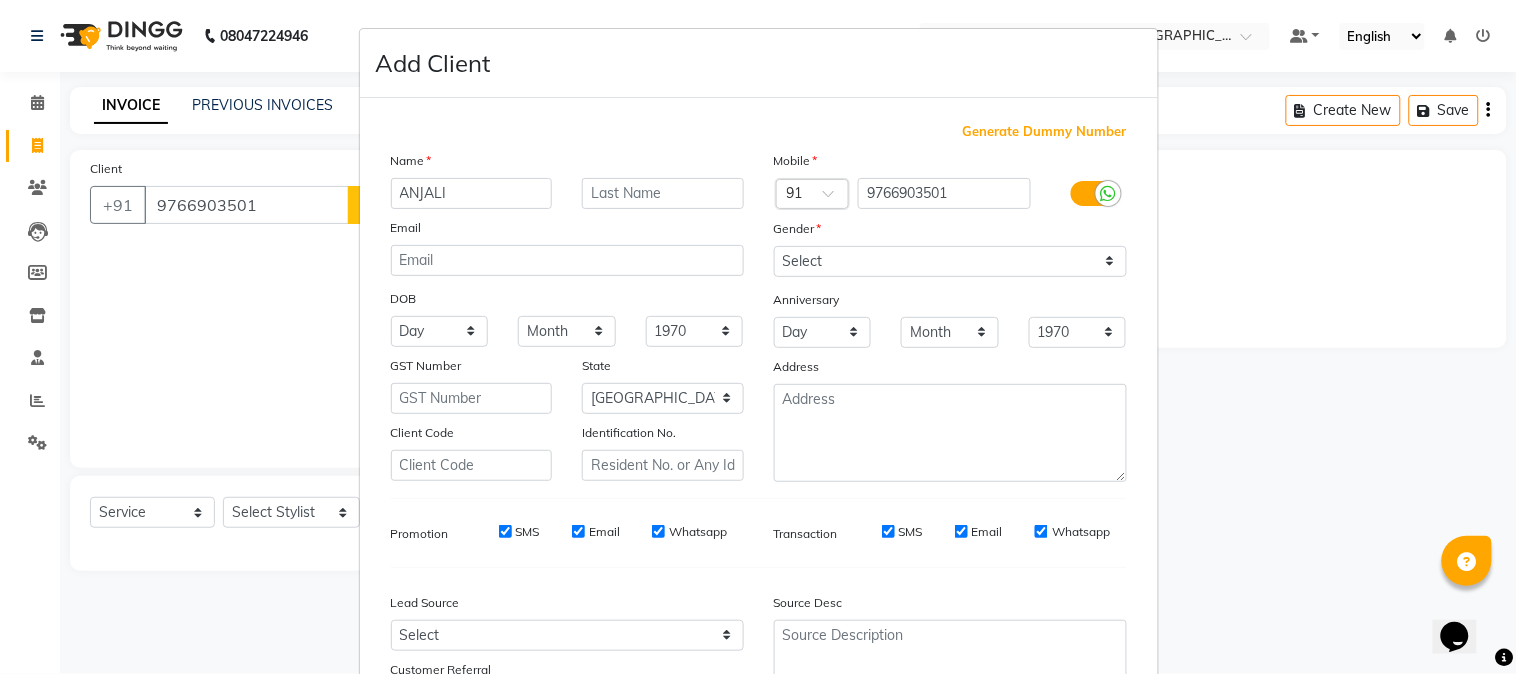 drag, startPoint x: 937, startPoint y: 244, endPoint x: 937, endPoint y: 263, distance: 19 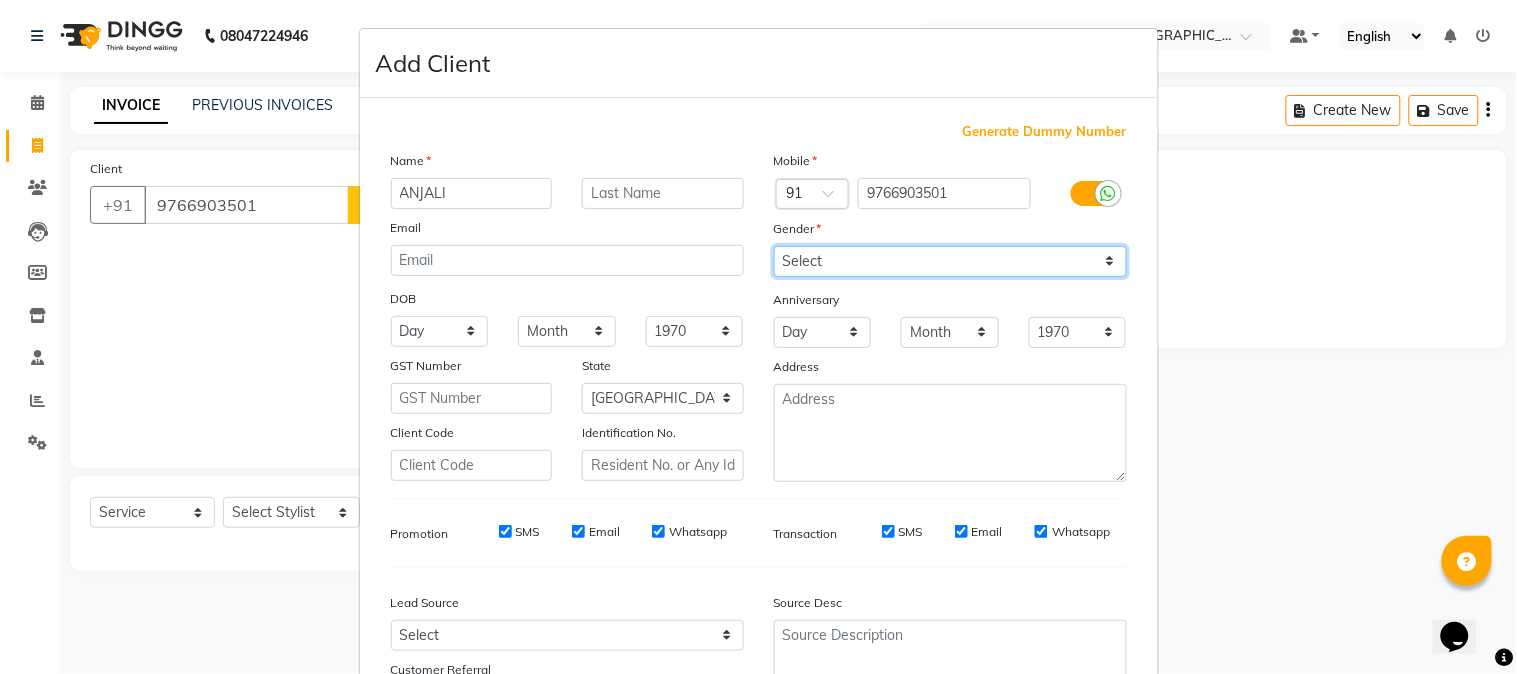 click on "Select [DEMOGRAPHIC_DATA] [DEMOGRAPHIC_DATA] Other Prefer Not To Say" at bounding box center [950, 261] 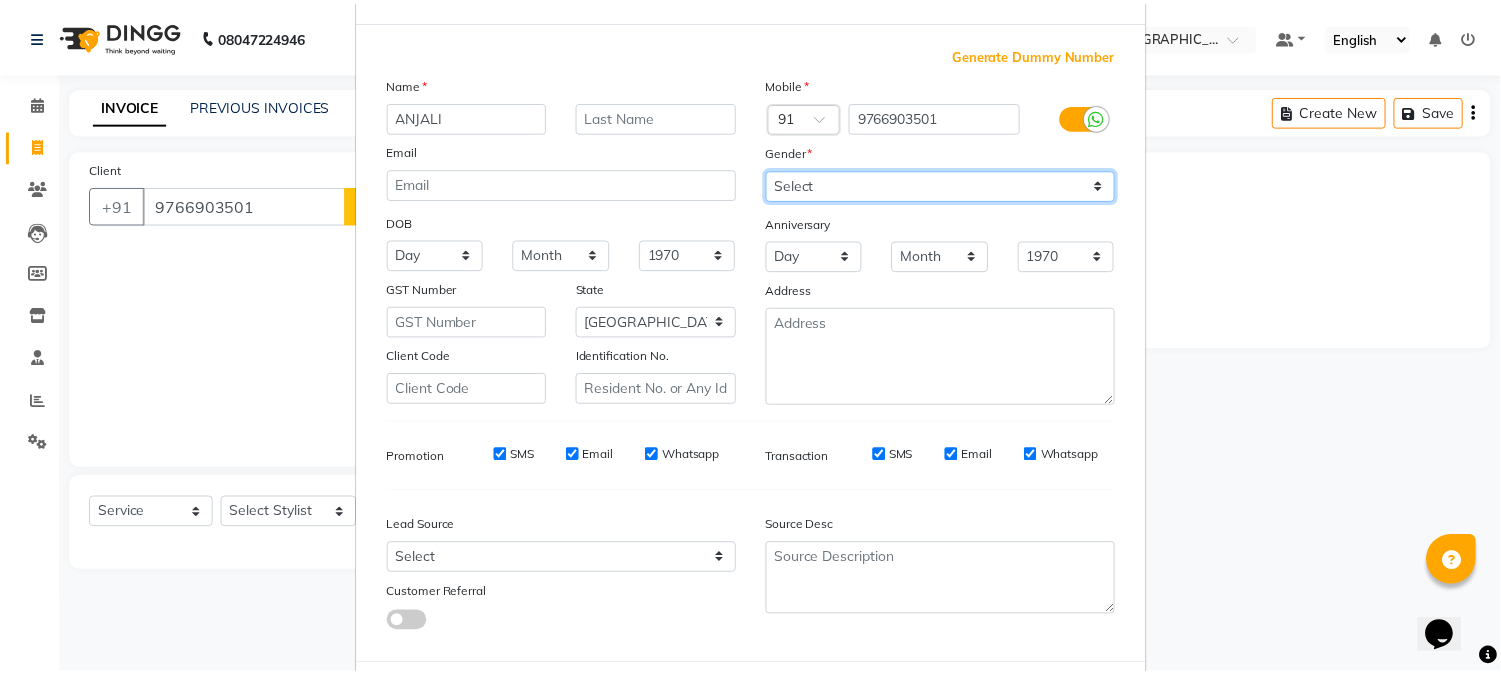 scroll, scrollTop: 176, scrollLeft: 0, axis: vertical 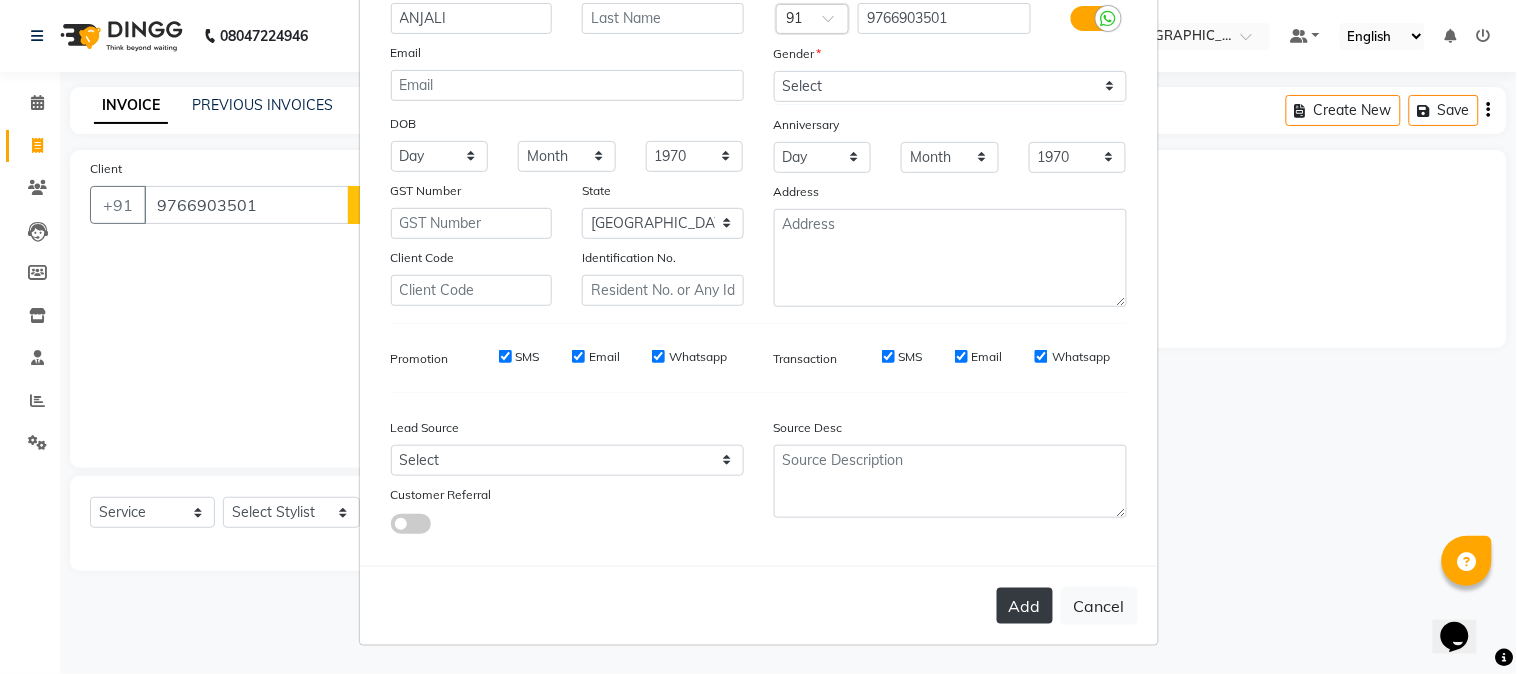 click on "Add" at bounding box center (1025, 606) 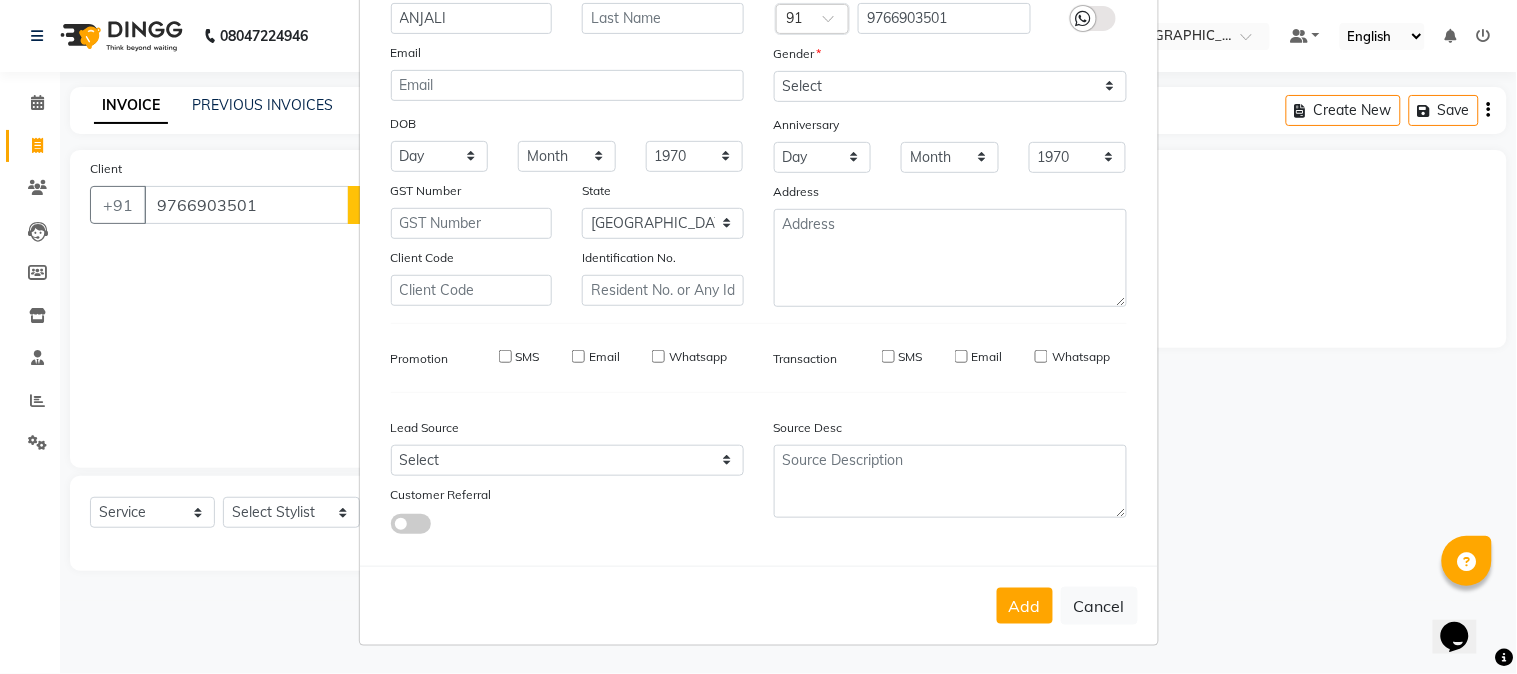 type 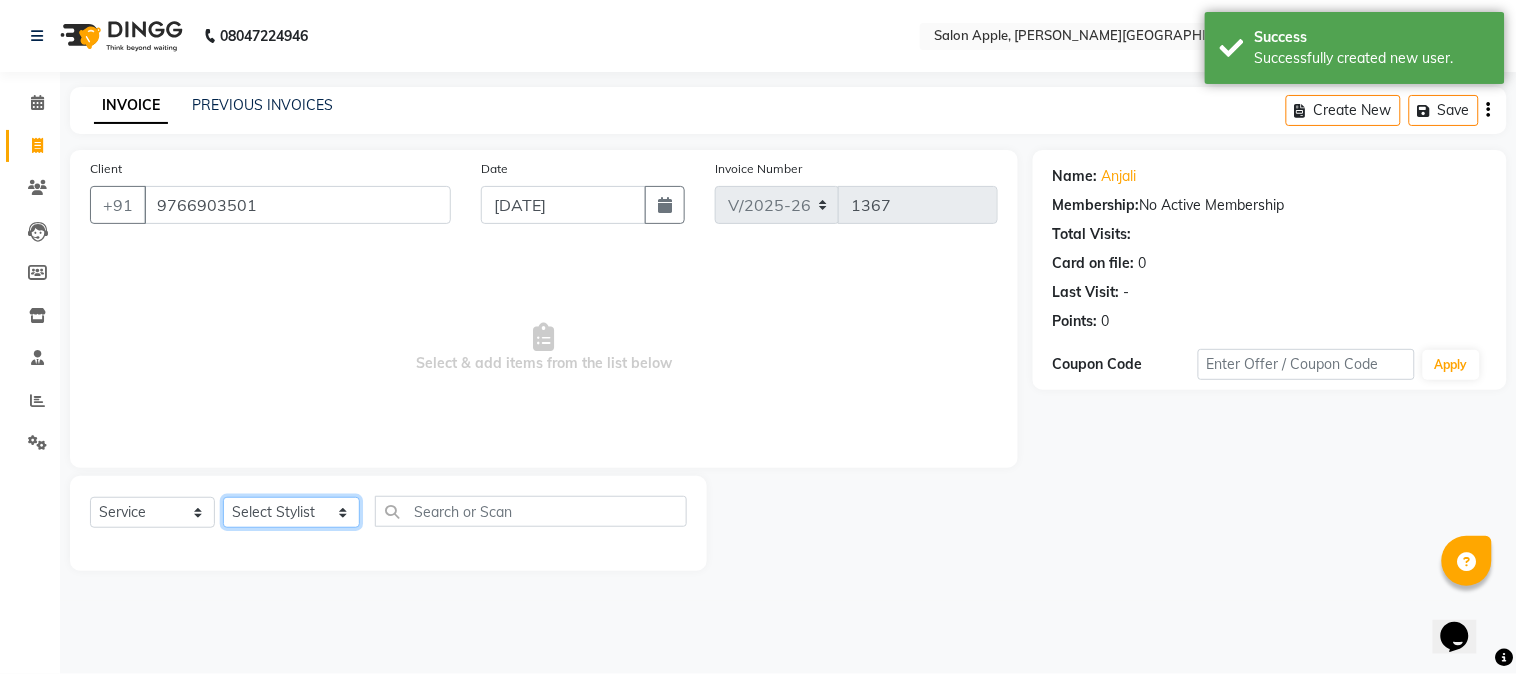 click on "Select Stylist [PERSON_NAME] [PERSON_NAME] Kranti arun Vanakalas [MEDICAL_DATA][PERSON_NAME]  [PERSON_NAME] Reception Rohan" 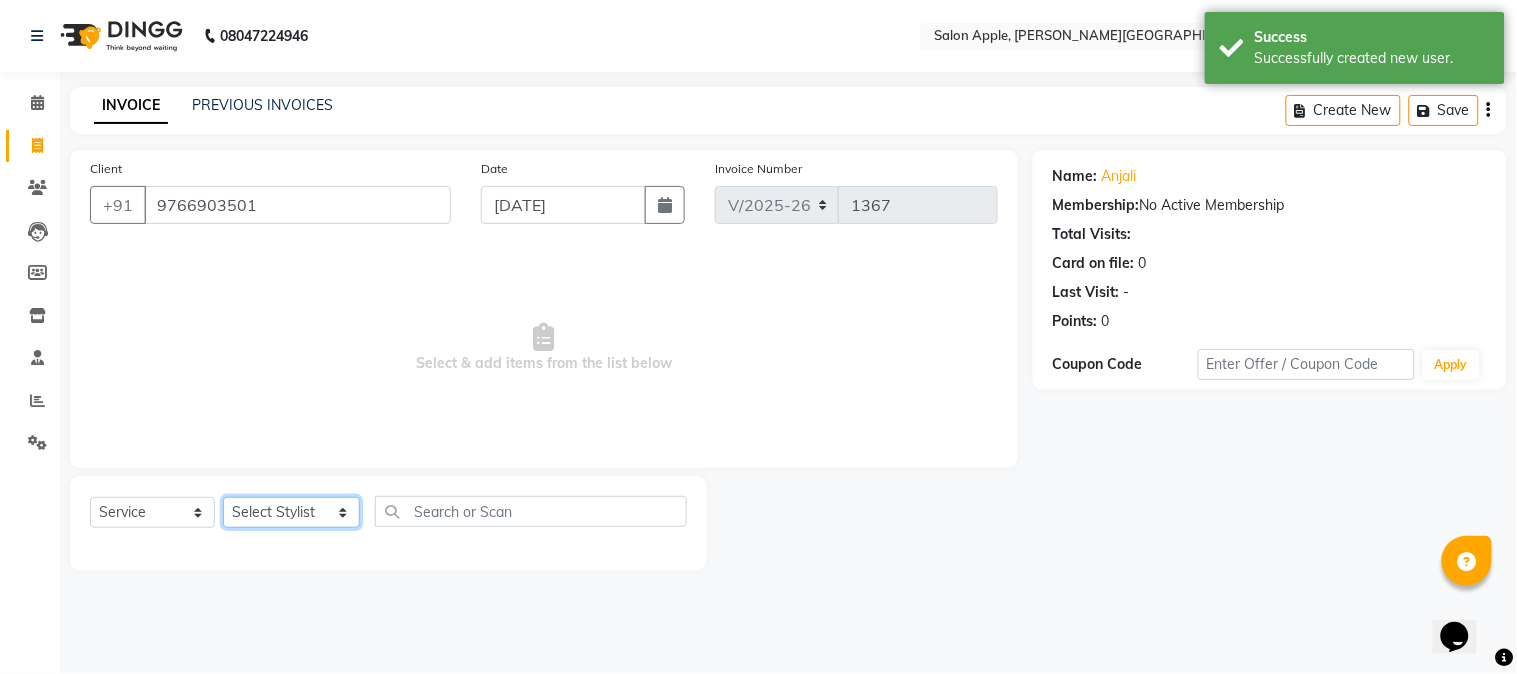 select on "85967" 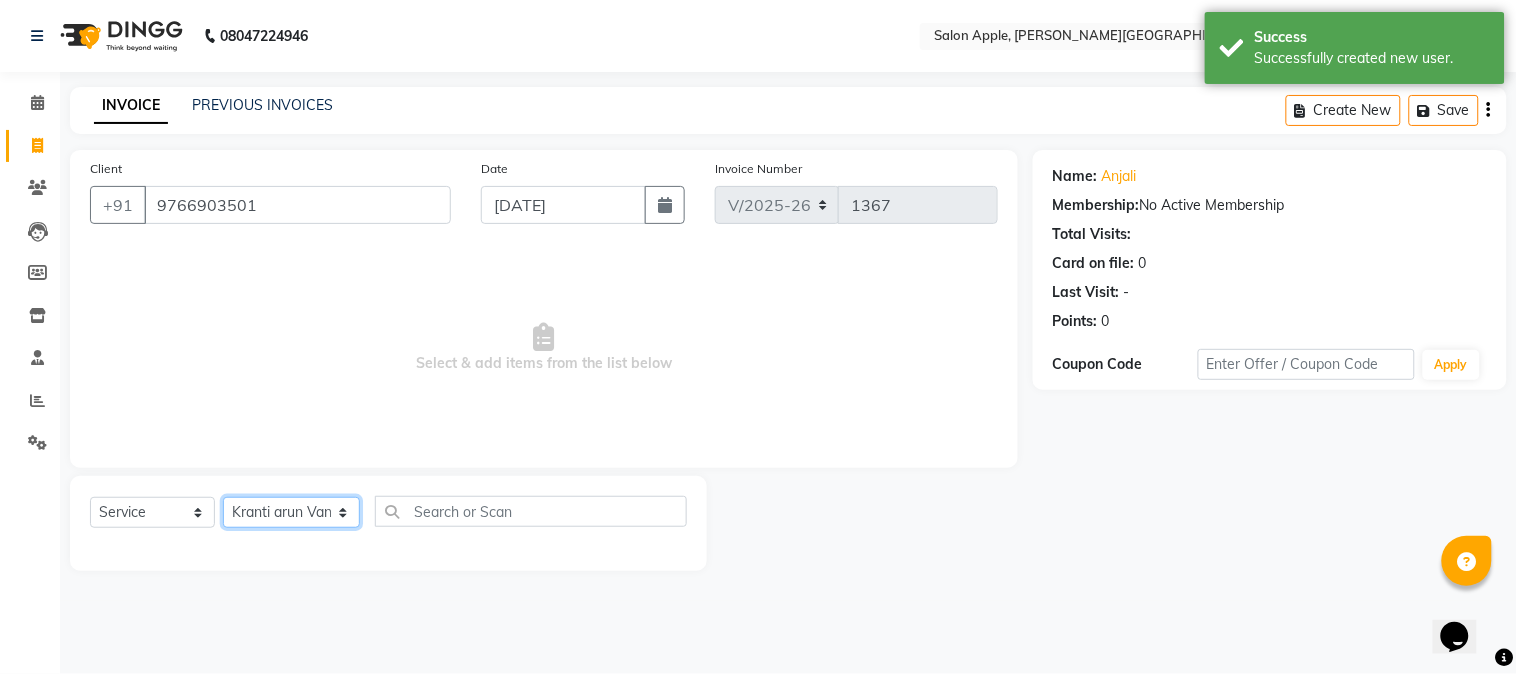 click on "Select Stylist [PERSON_NAME] [PERSON_NAME] Kranti arun Vanakalas [MEDICAL_DATA][PERSON_NAME]  [PERSON_NAME] Reception Rohan" 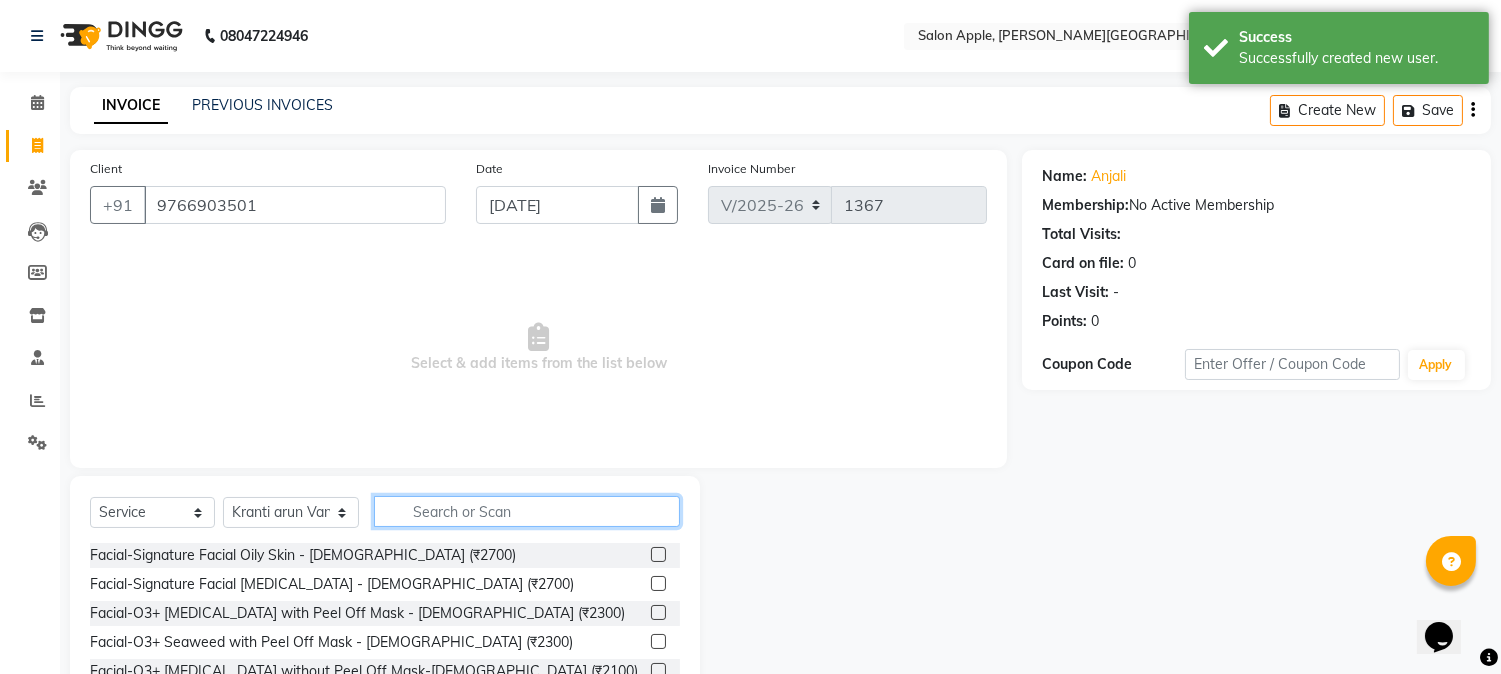 click 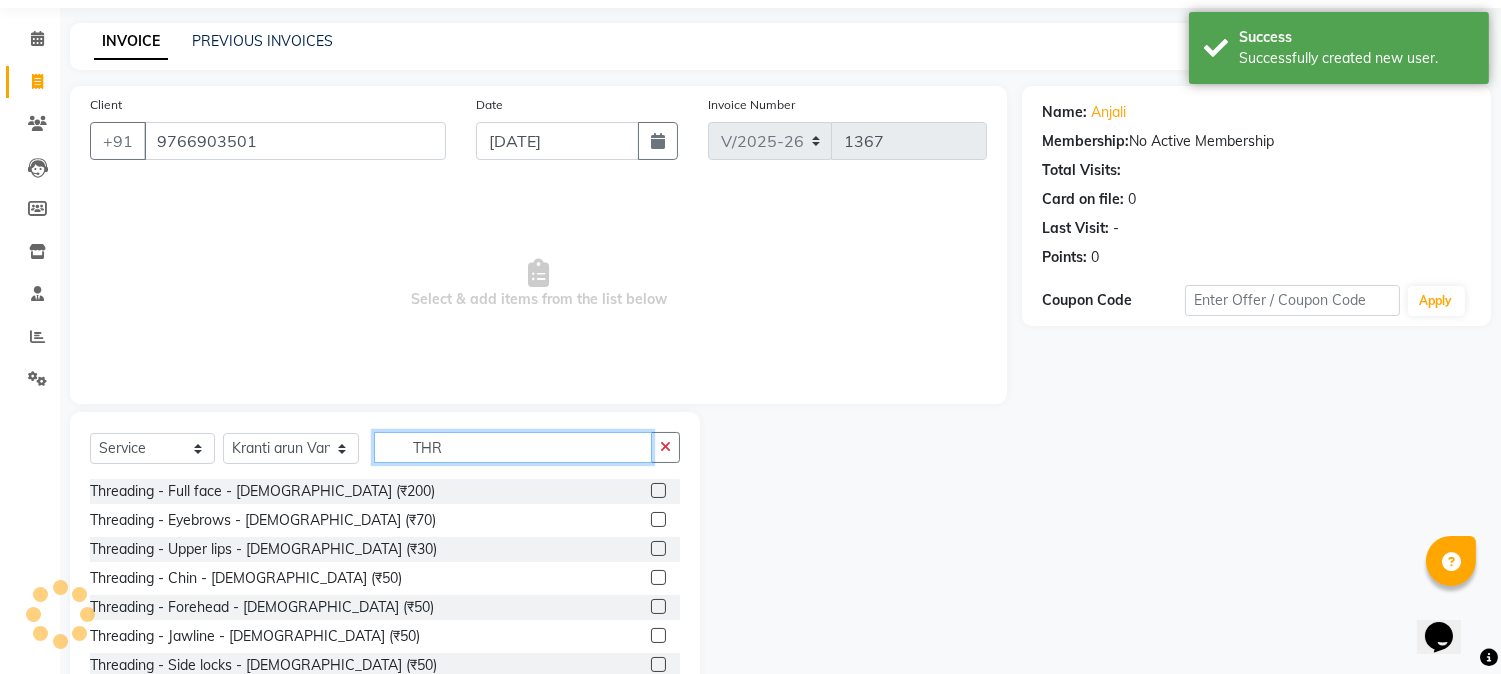 scroll, scrollTop: 126, scrollLeft: 0, axis: vertical 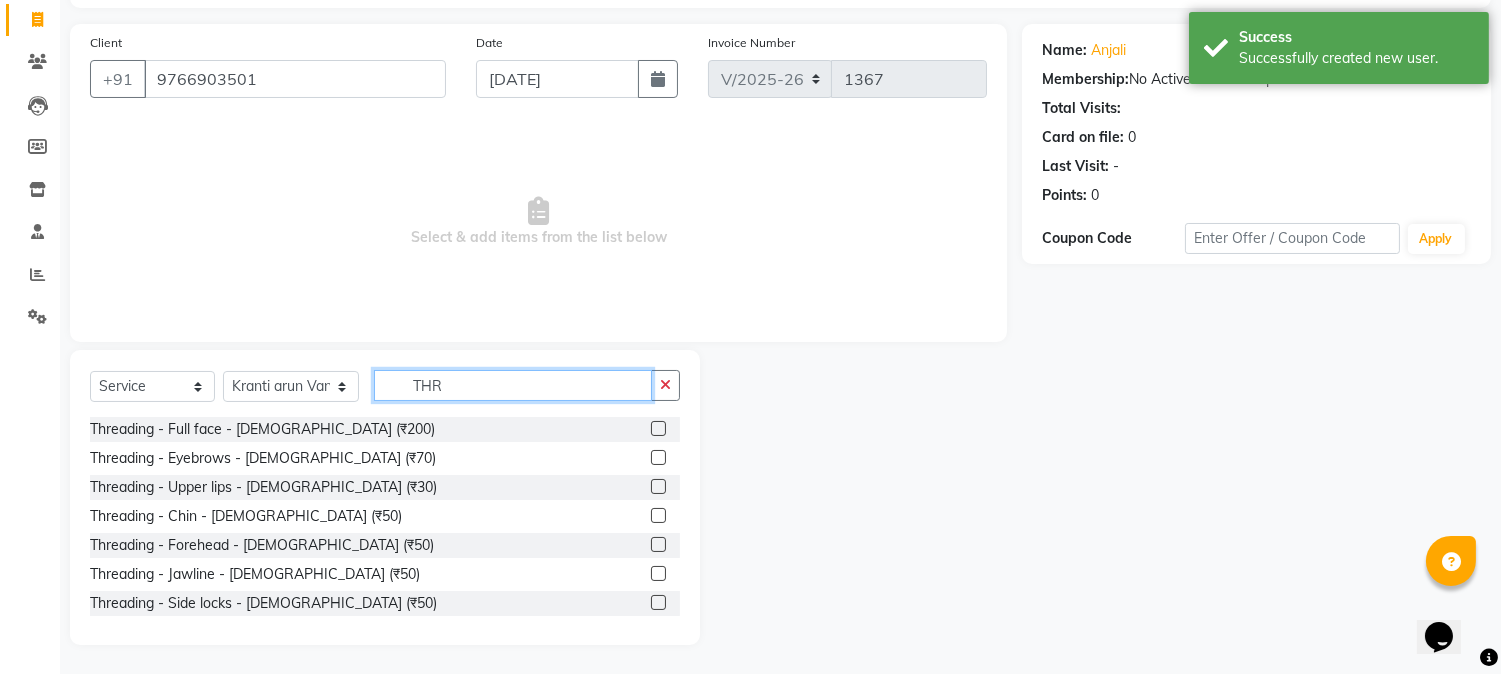 type on "THR" 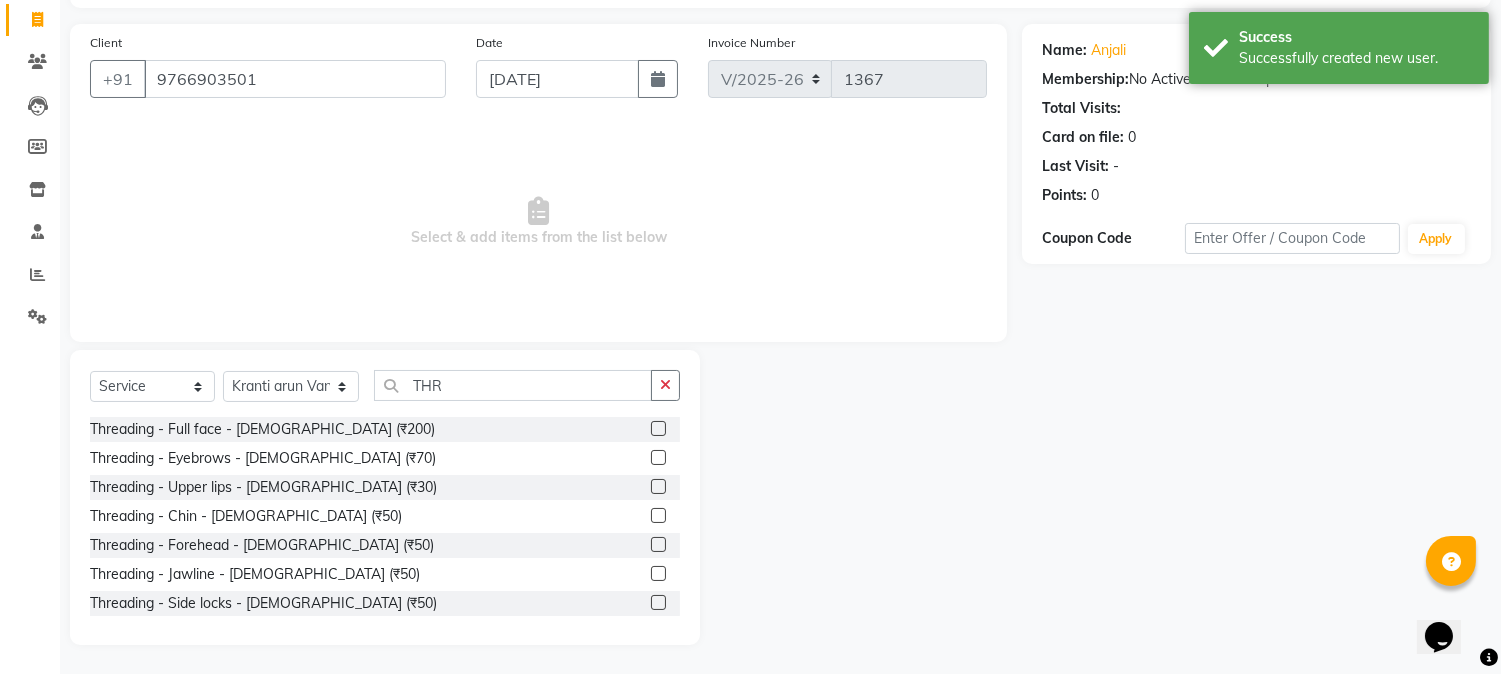 click 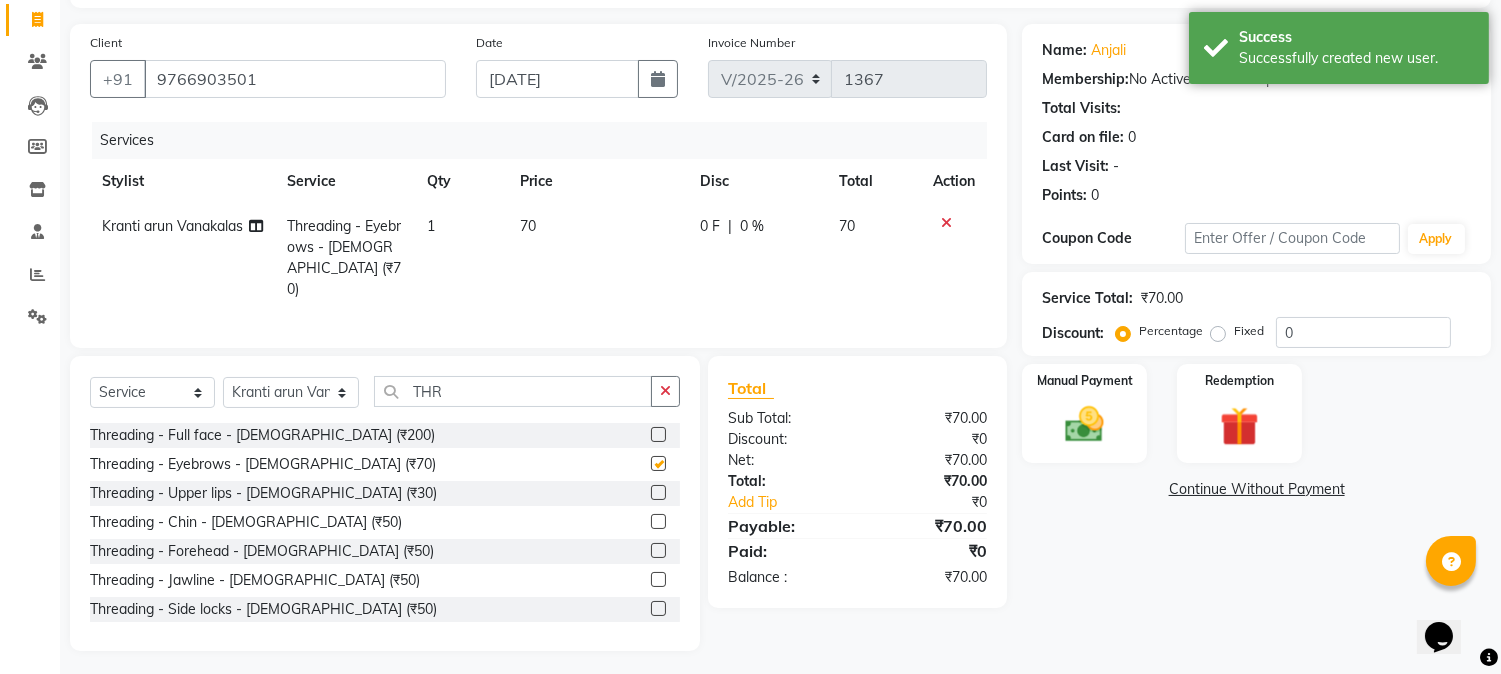 checkbox on "false" 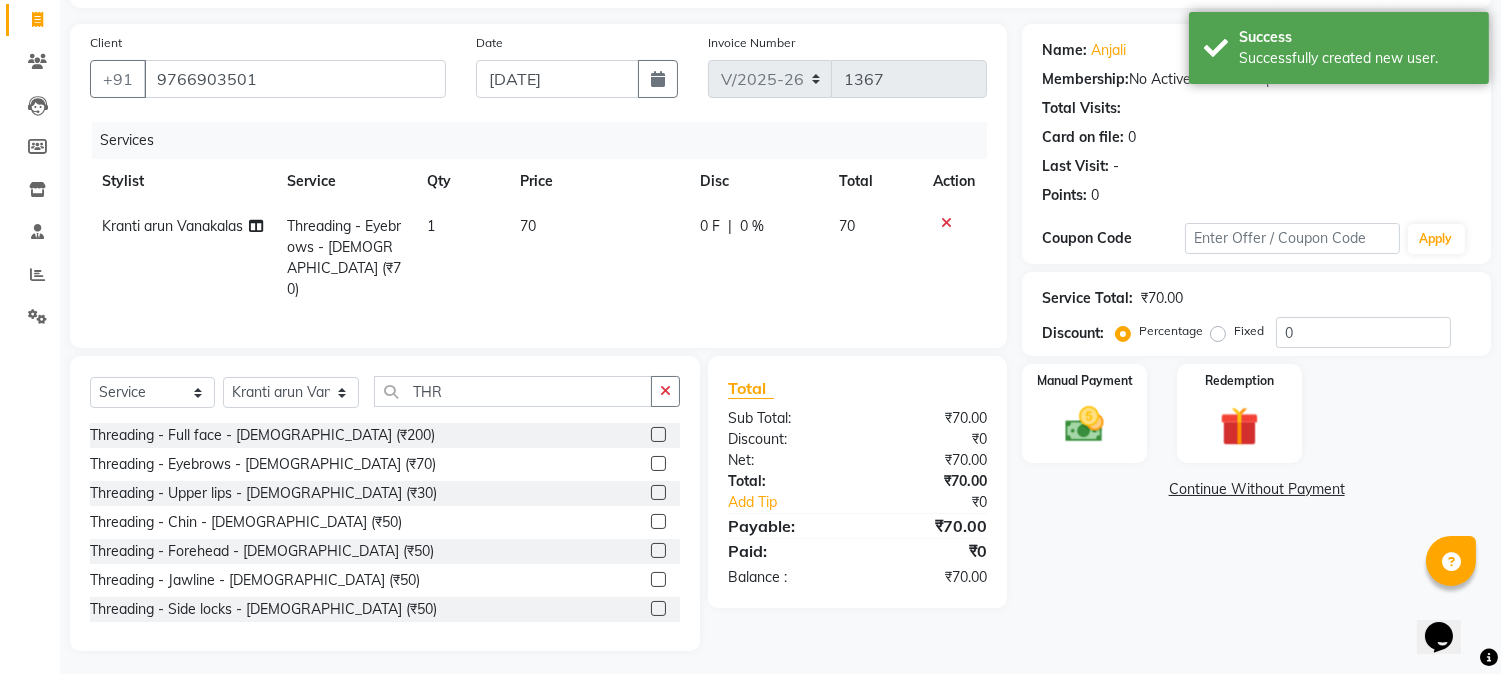click 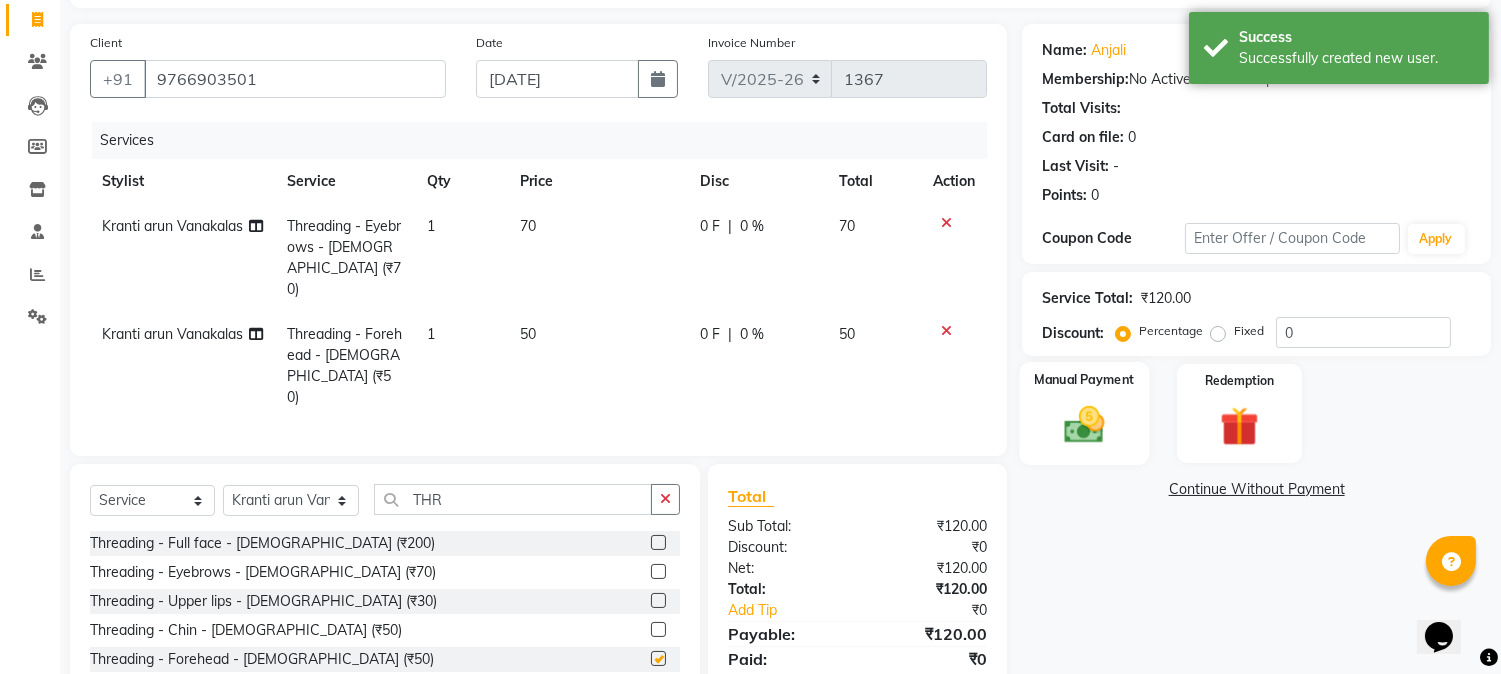 click on "Manual Payment" 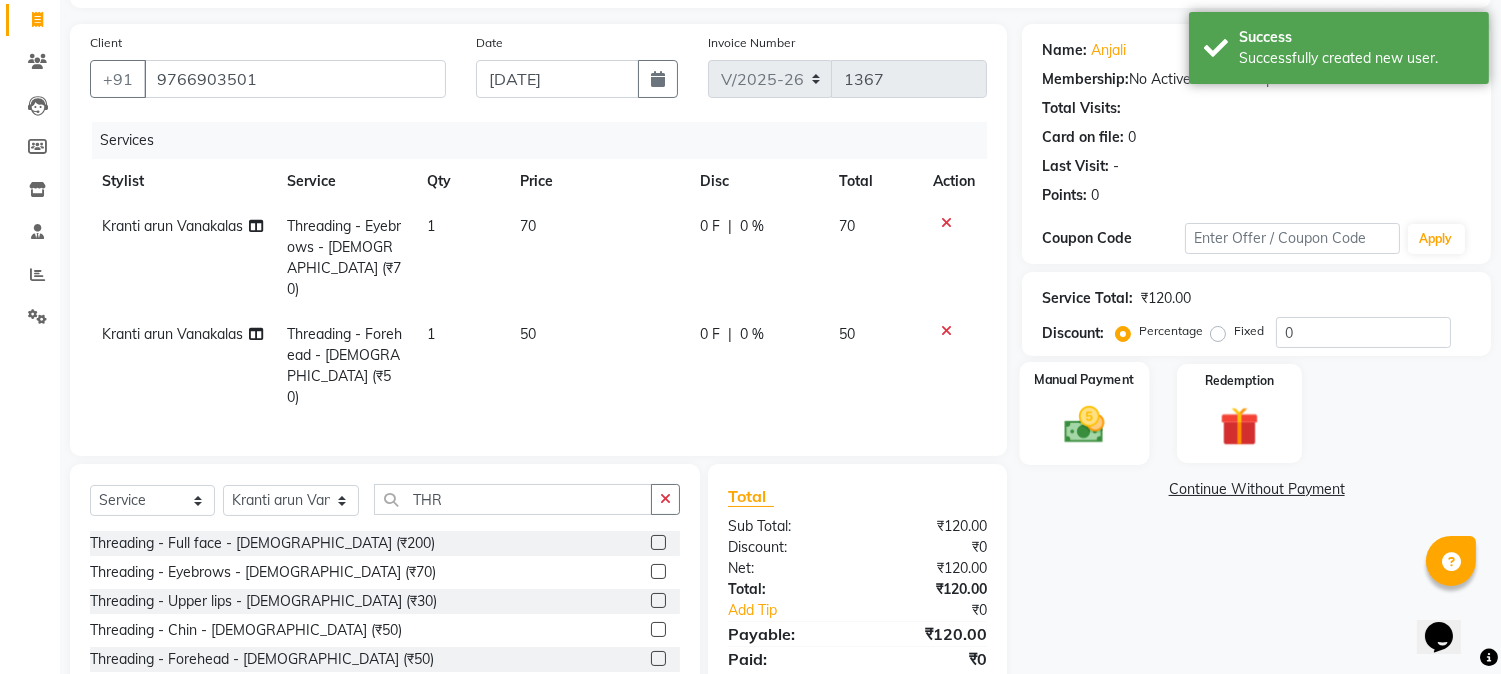 checkbox on "false" 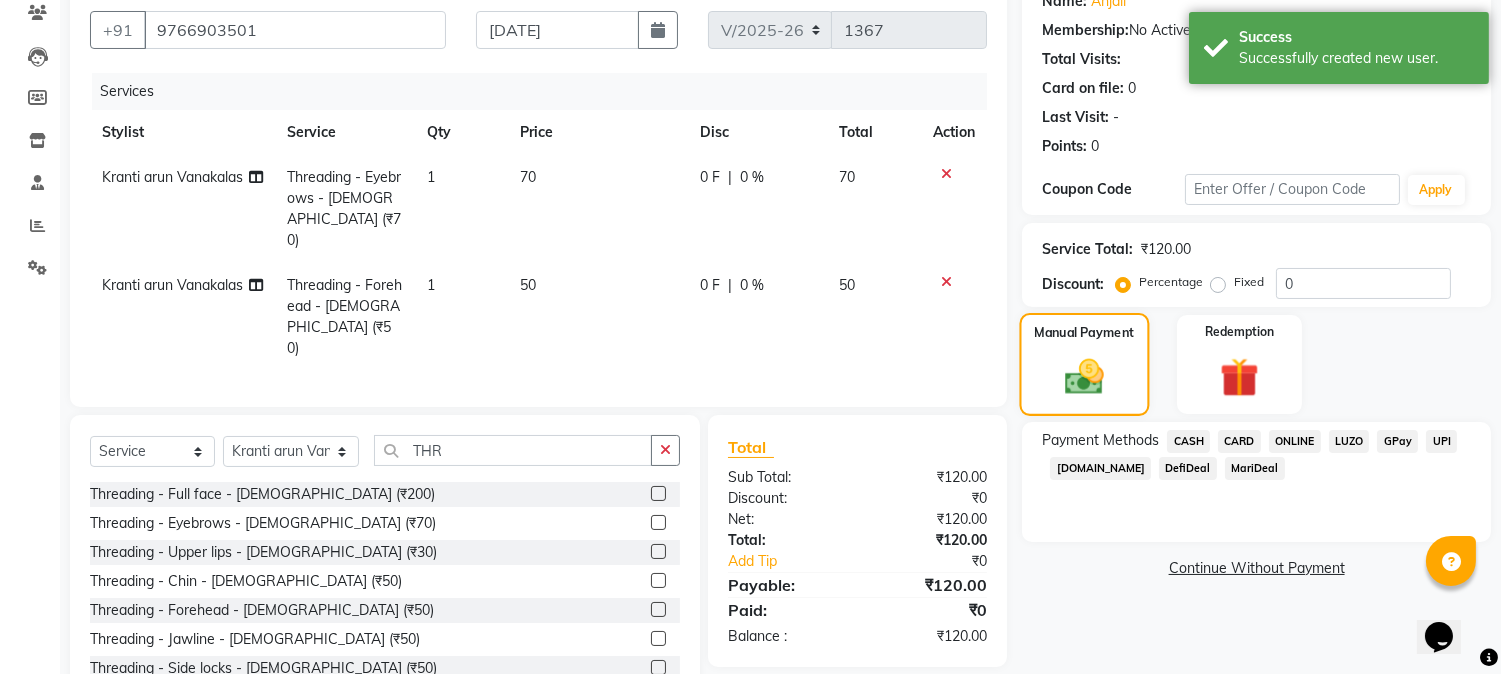 scroll, scrollTop: 215, scrollLeft: 0, axis: vertical 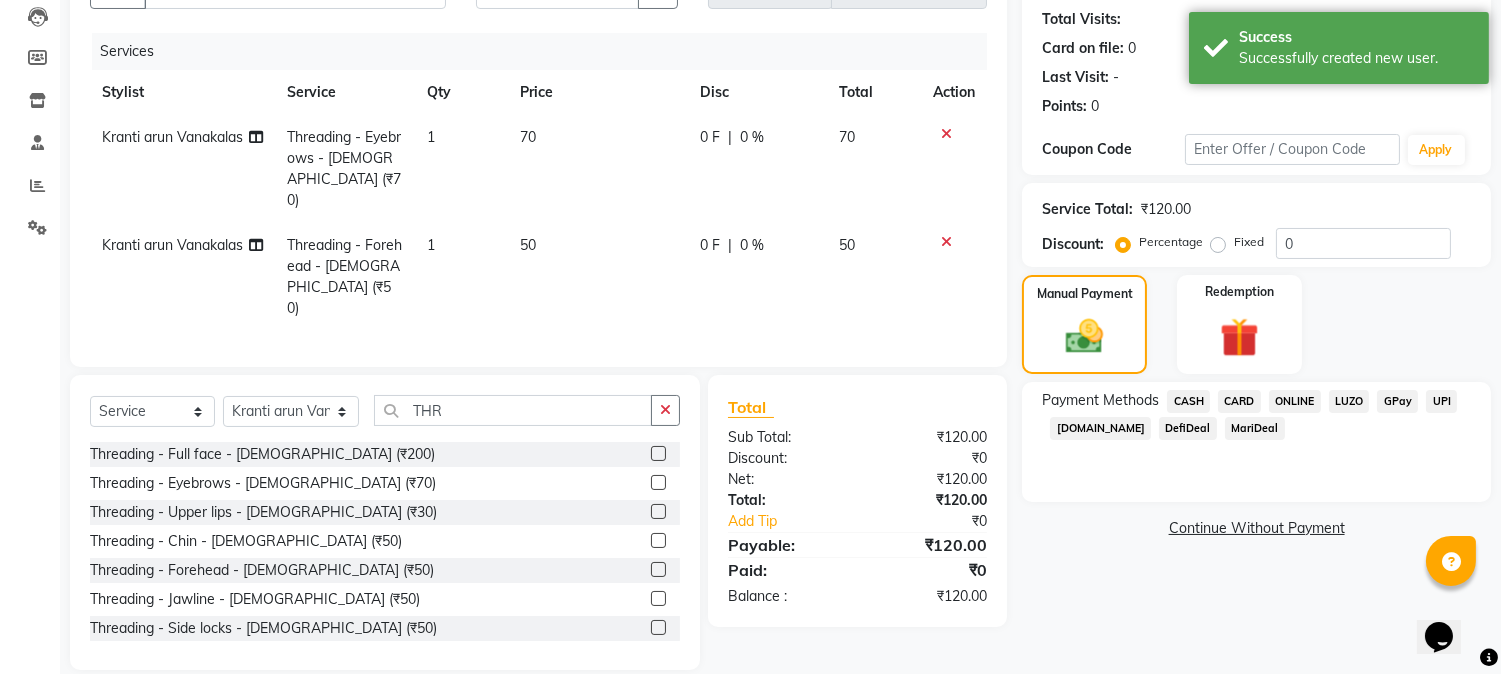 click on "ONLINE" 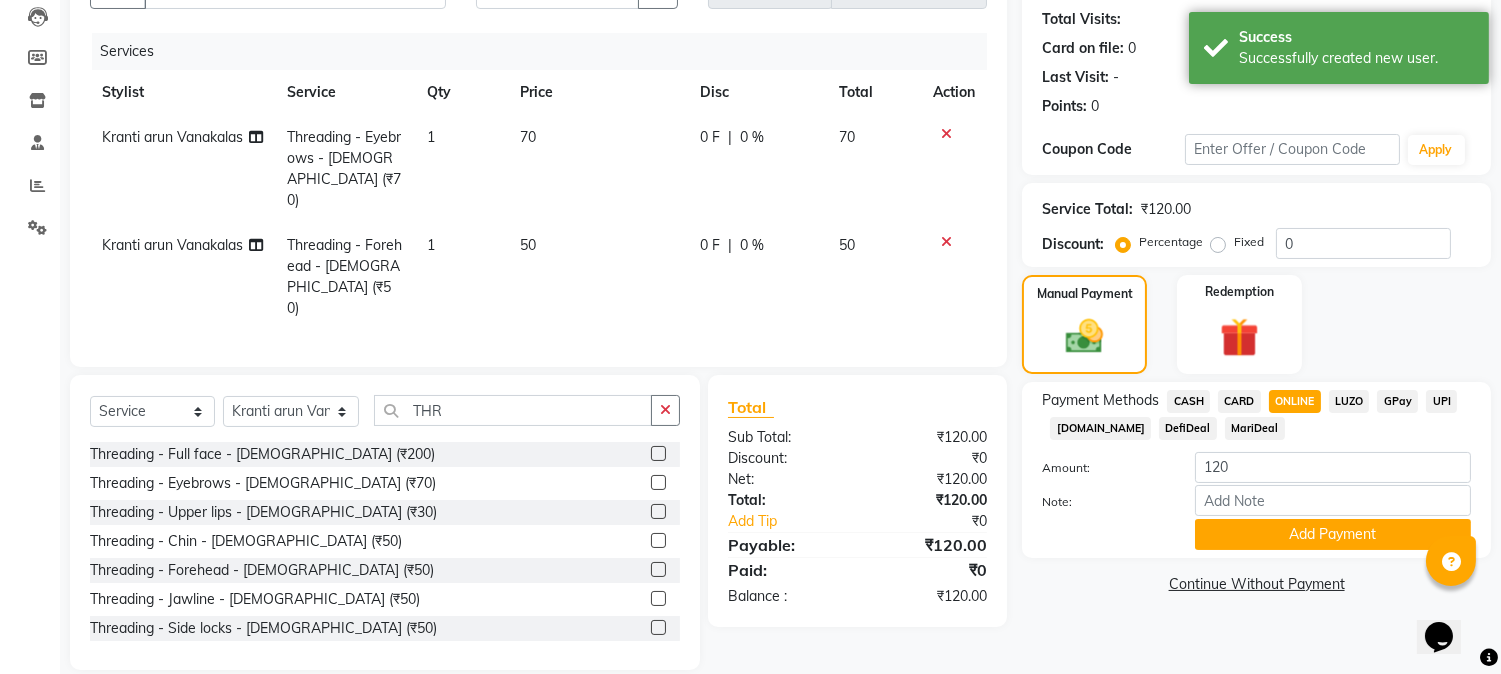 click on "Add Payment" 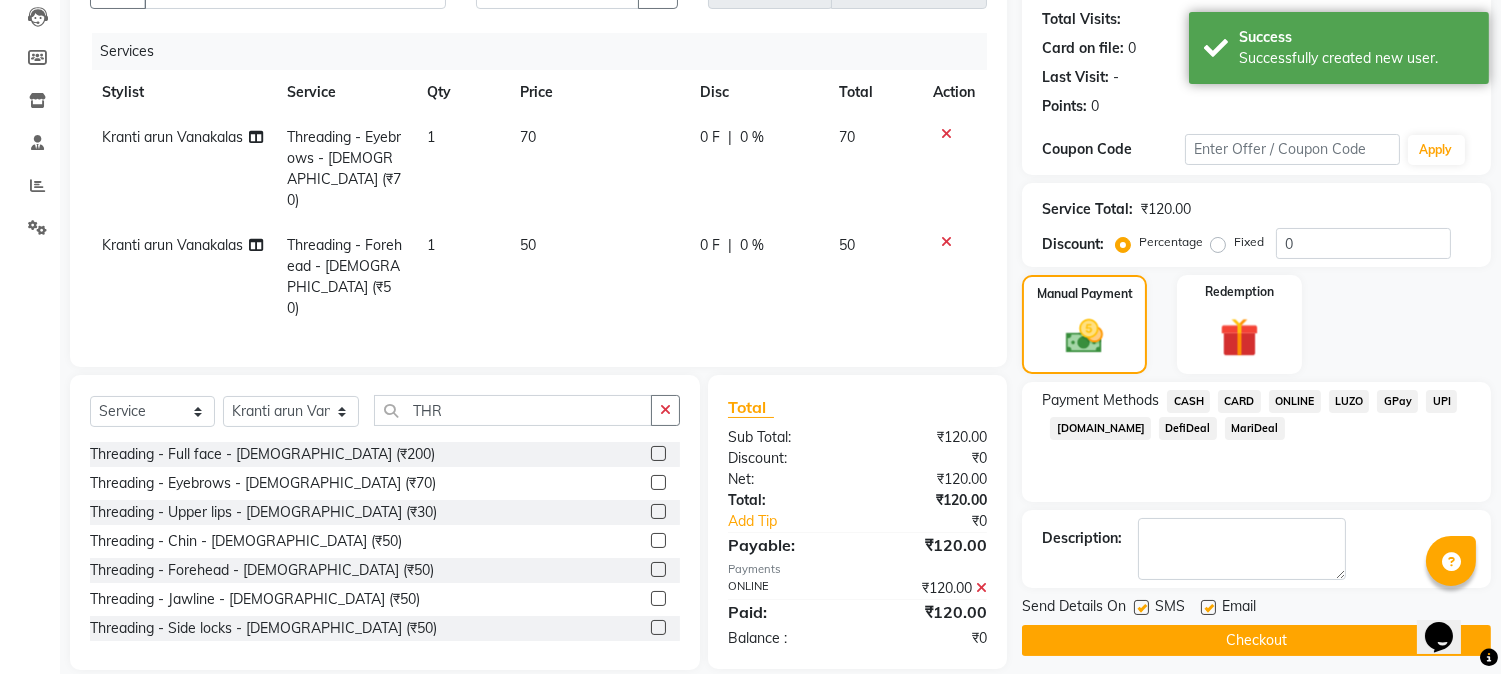 drag, startPoint x: 1257, startPoint y: 618, endPoint x: 1253, endPoint y: 628, distance: 10.770329 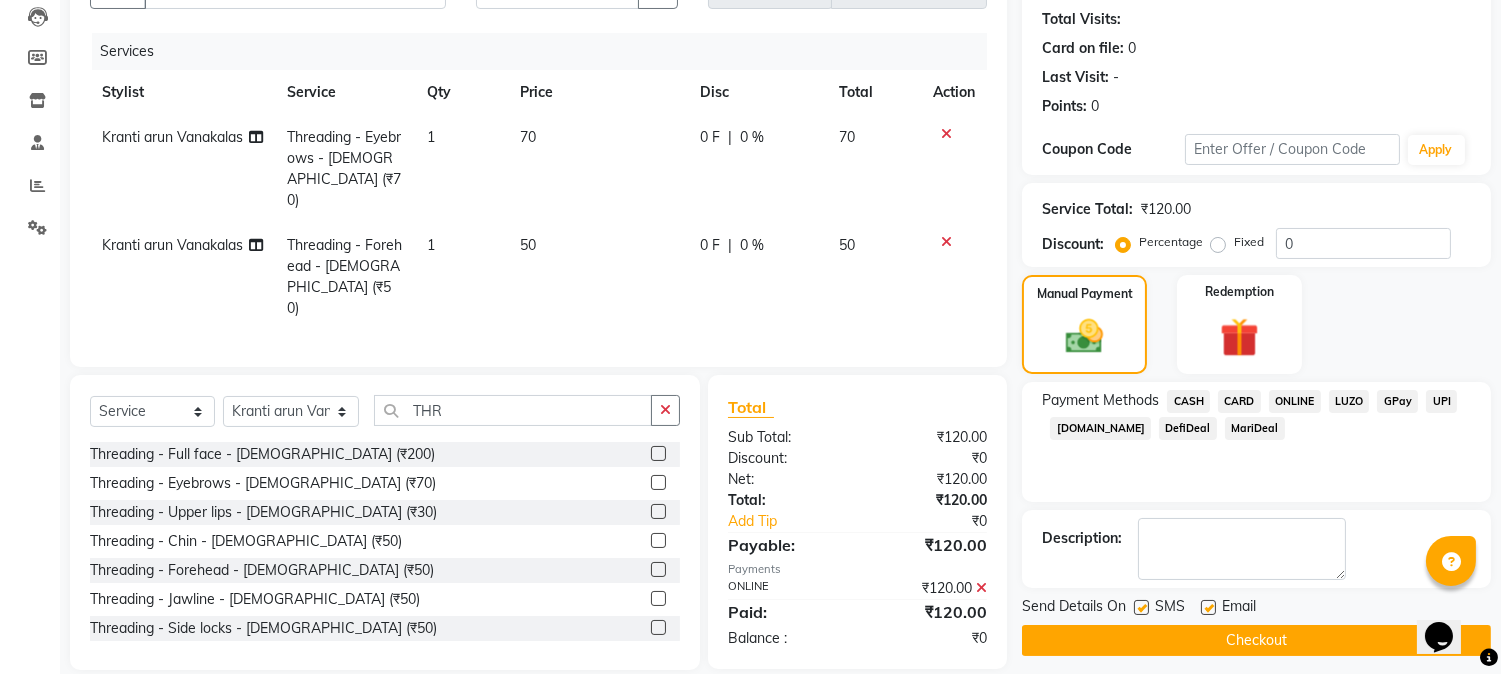 click on "Checkout" 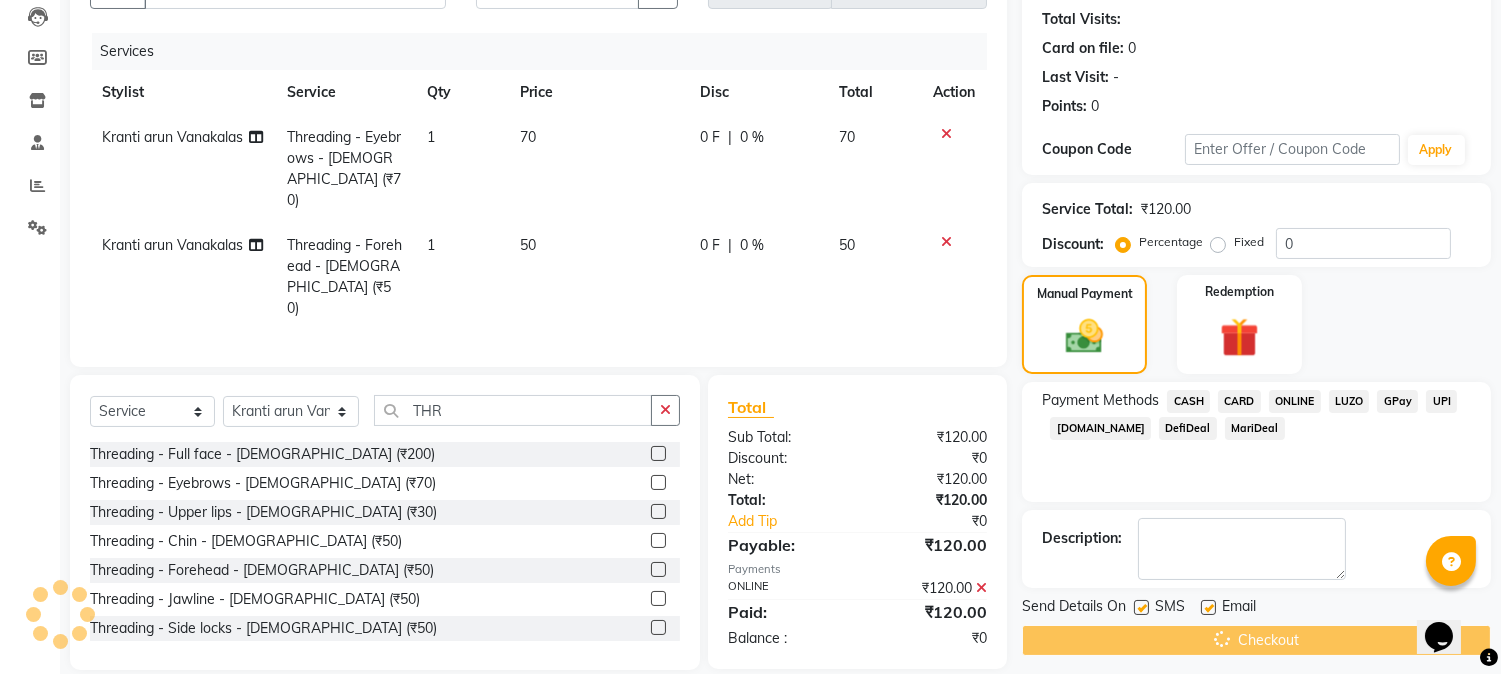 scroll, scrollTop: 0, scrollLeft: 0, axis: both 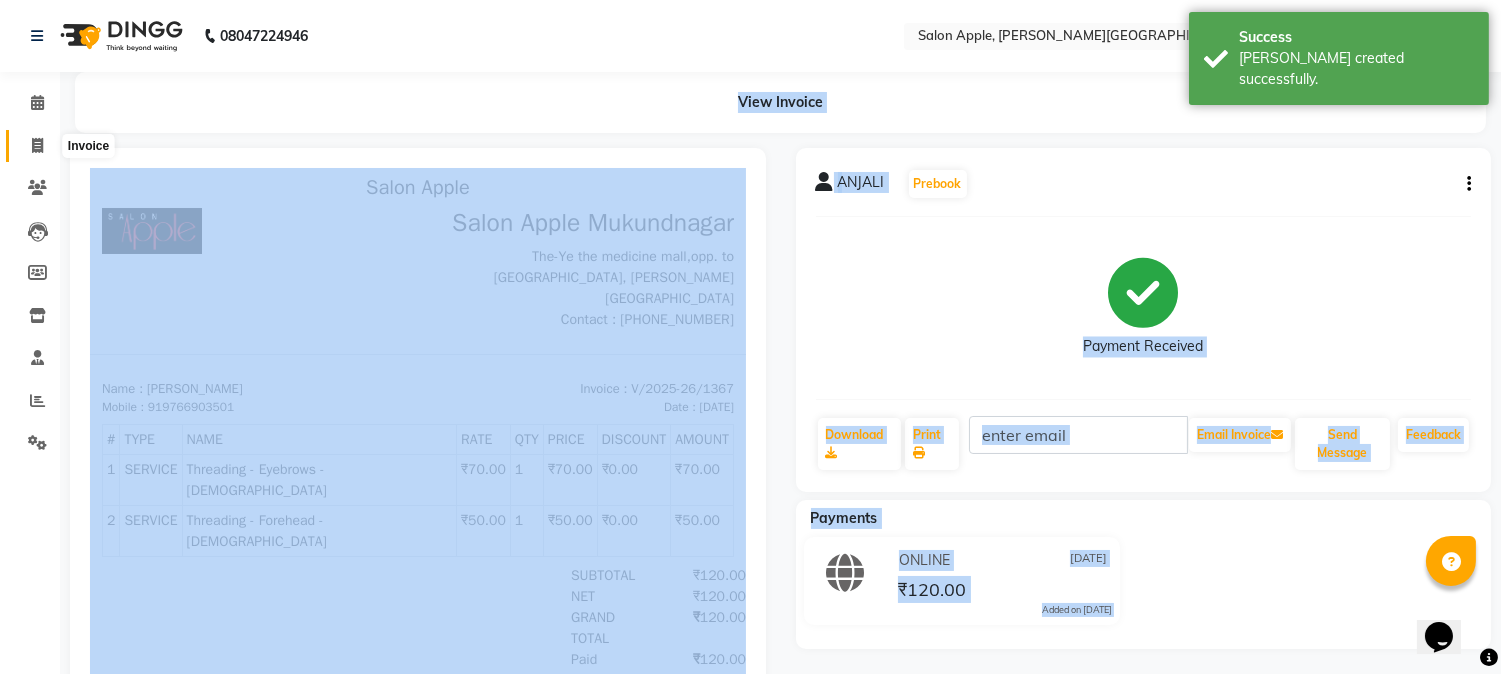 click 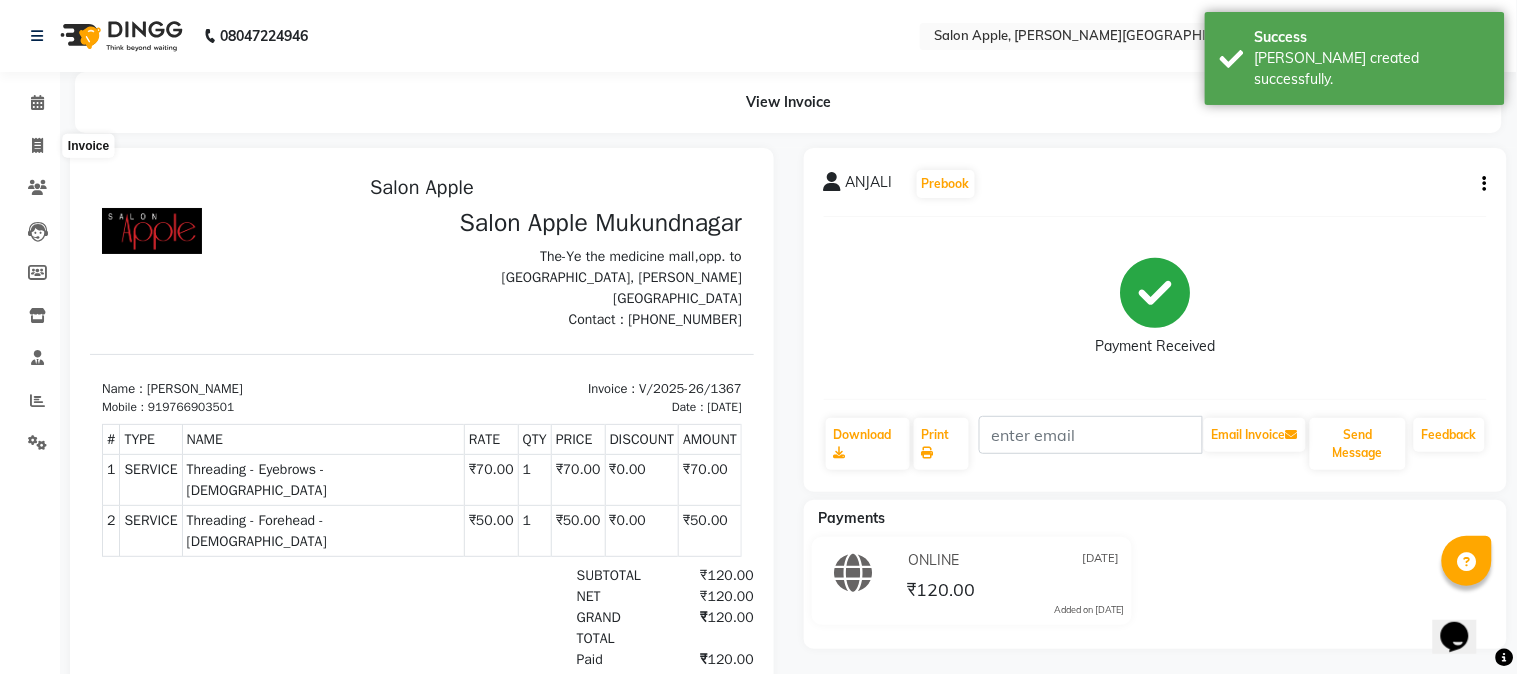 select on "4128" 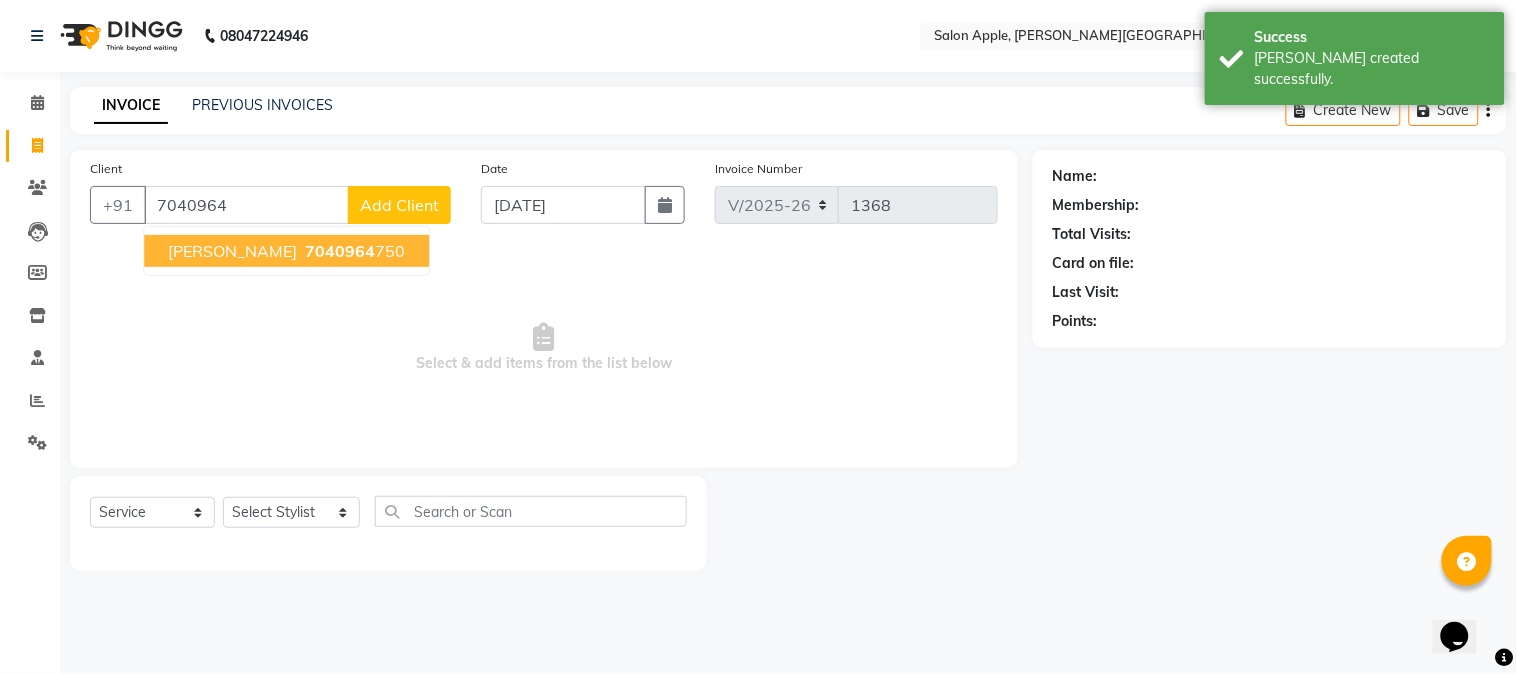 click on "[PERSON_NAME]" at bounding box center (232, 251) 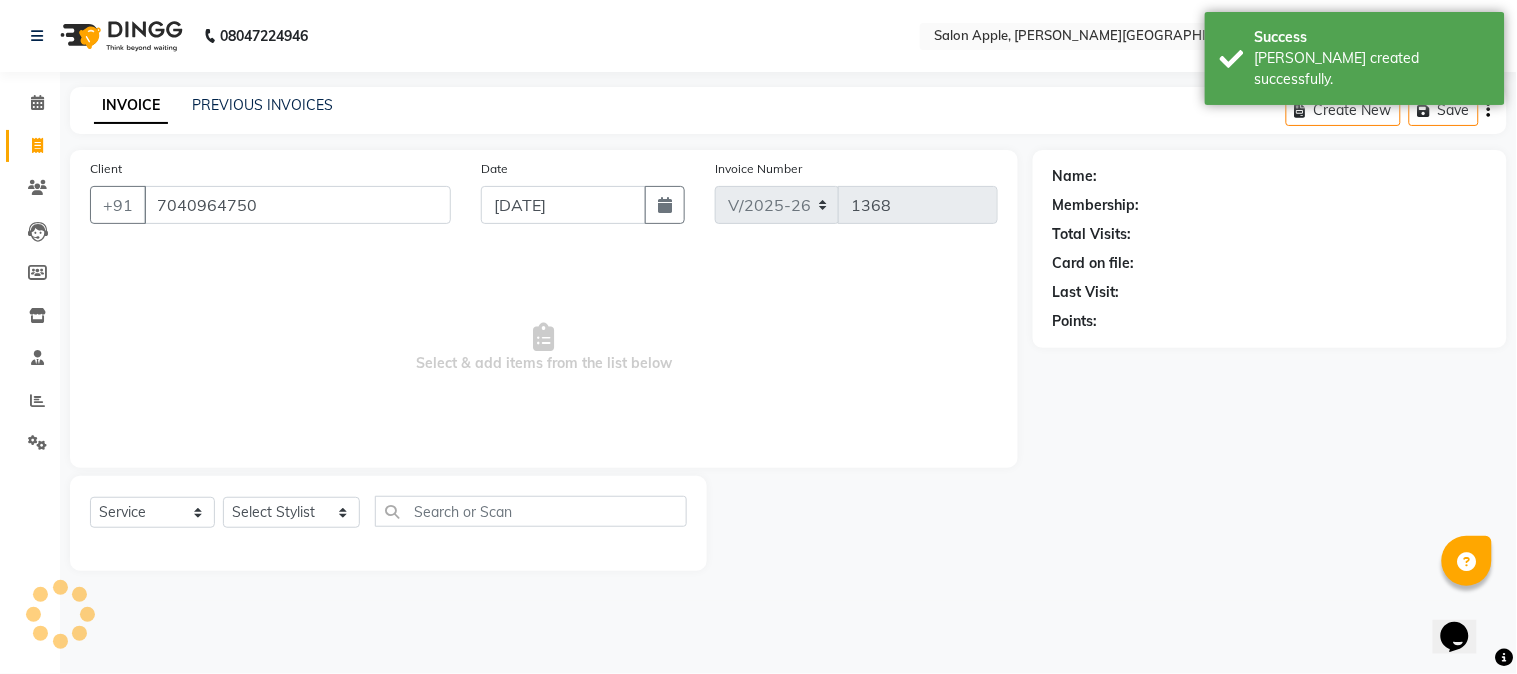 type on "7040964750" 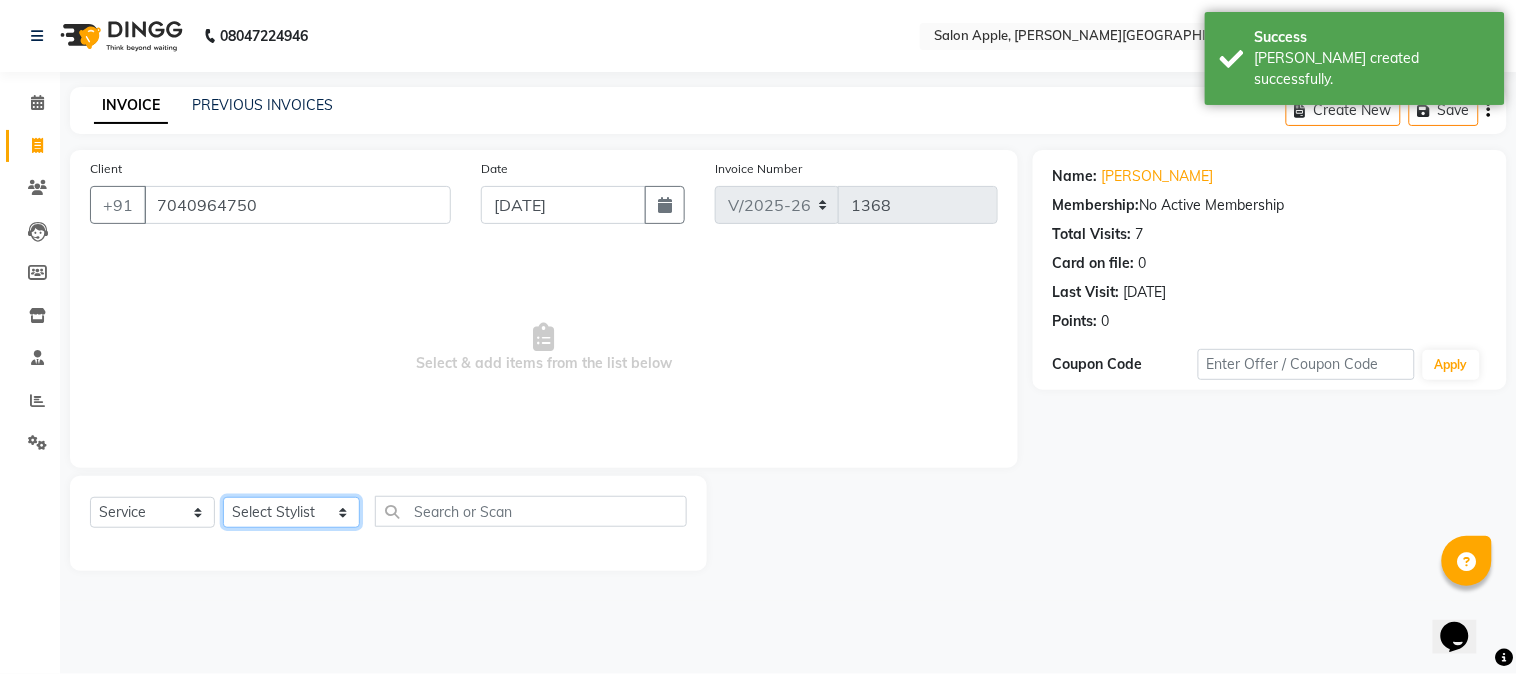 click on "Select Stylist [PERSON_NAME] [PERSON_NAME] Kranti arun Vanakalas [MEDICAL_DATA][PERSON_NAME]  [PERSON_NAME] Reception Rohan" 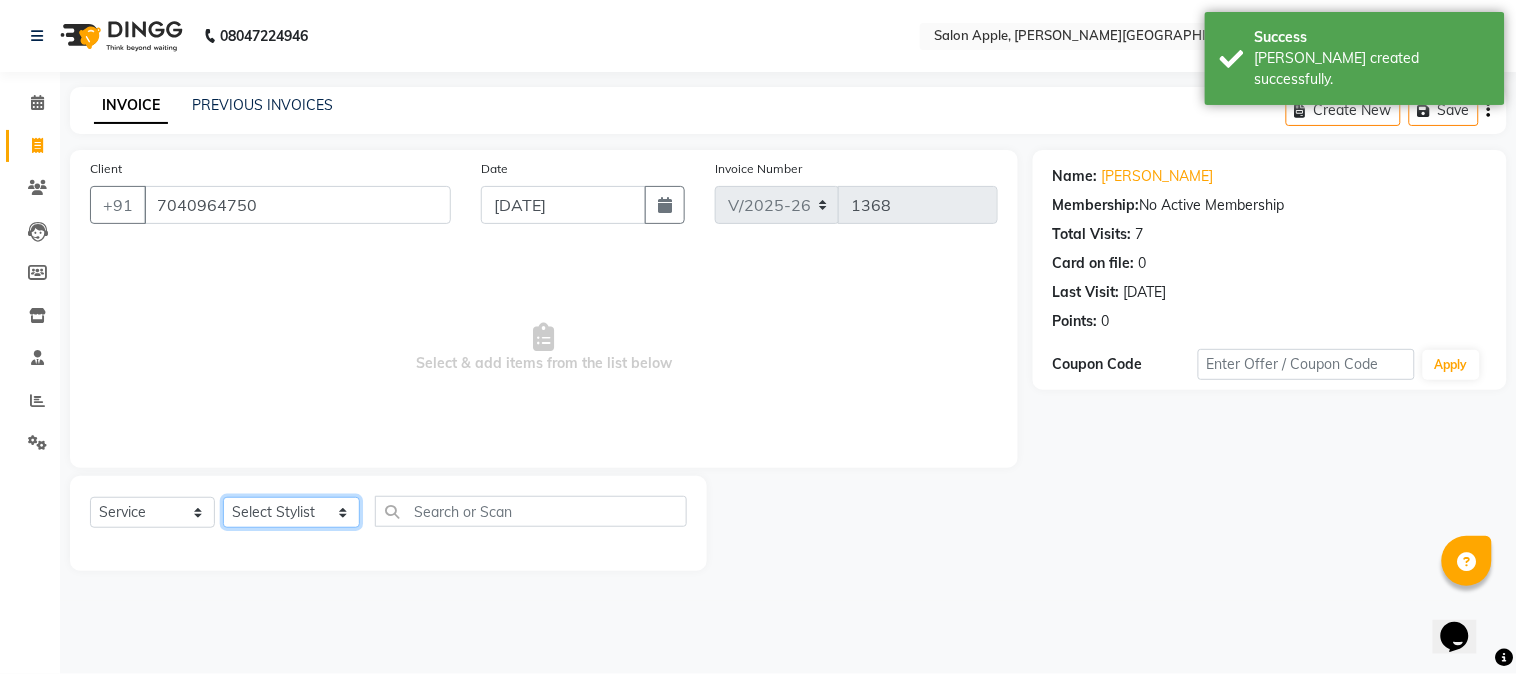 select on "46529" 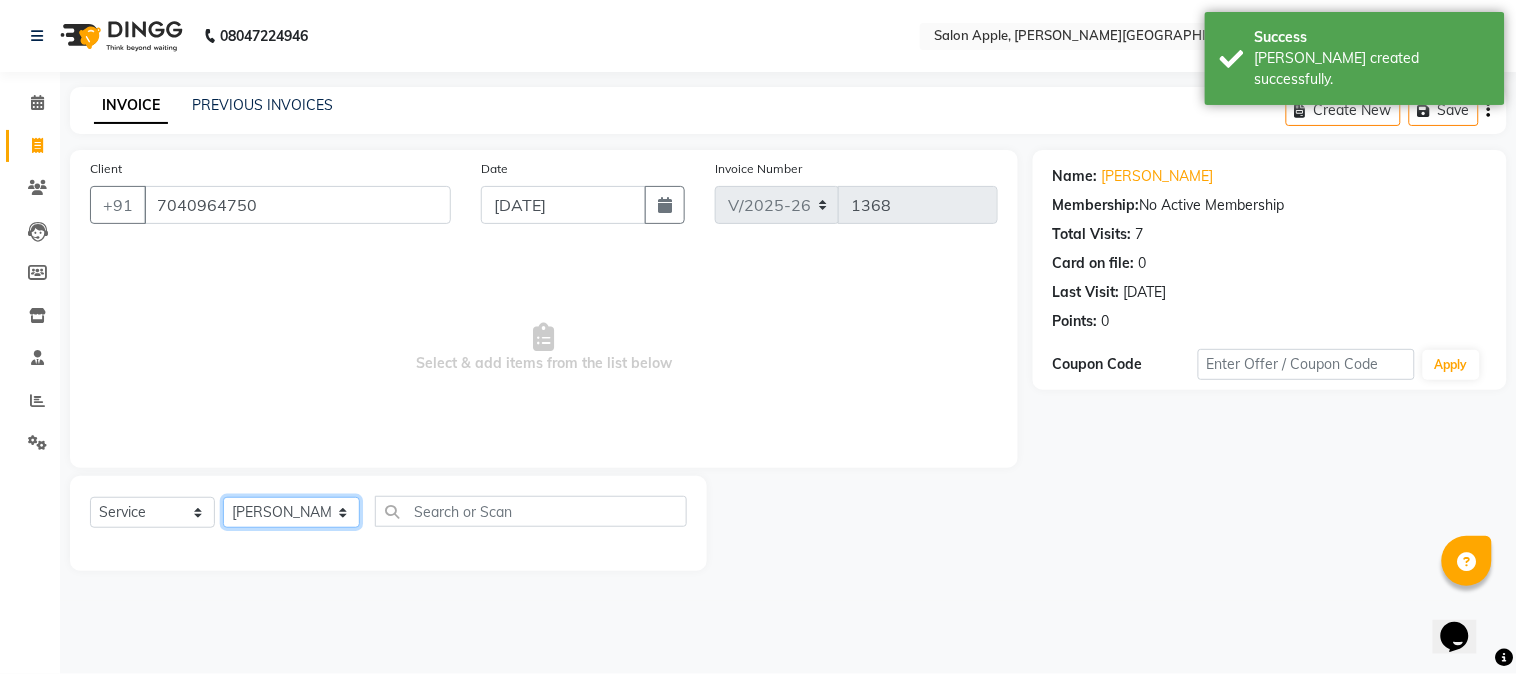 click on "Select Stylist [PERSON_NAME] [PERSON_NAME] Kranti arun Vanakalas [MEDICAL_DATA][PERSON_NAME]  [PERSON_NAME] Reception Rohan" 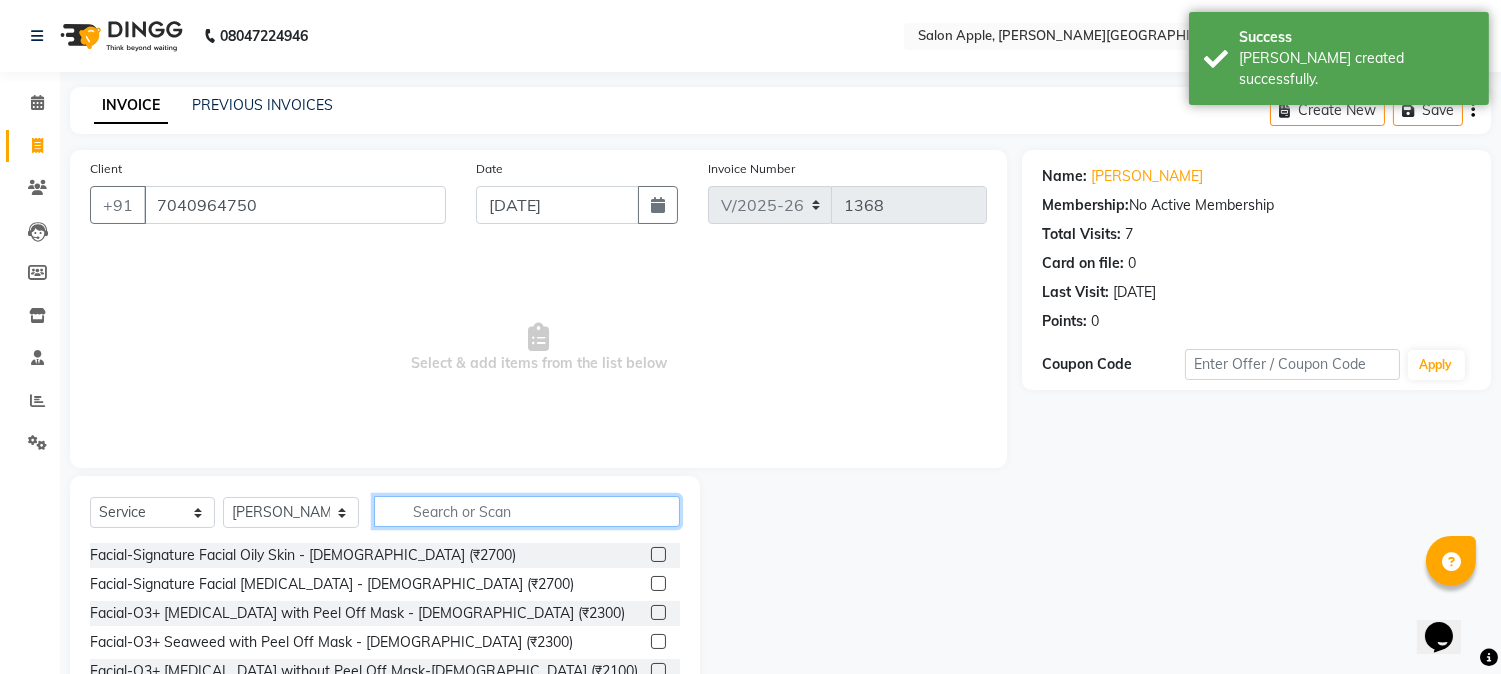 click 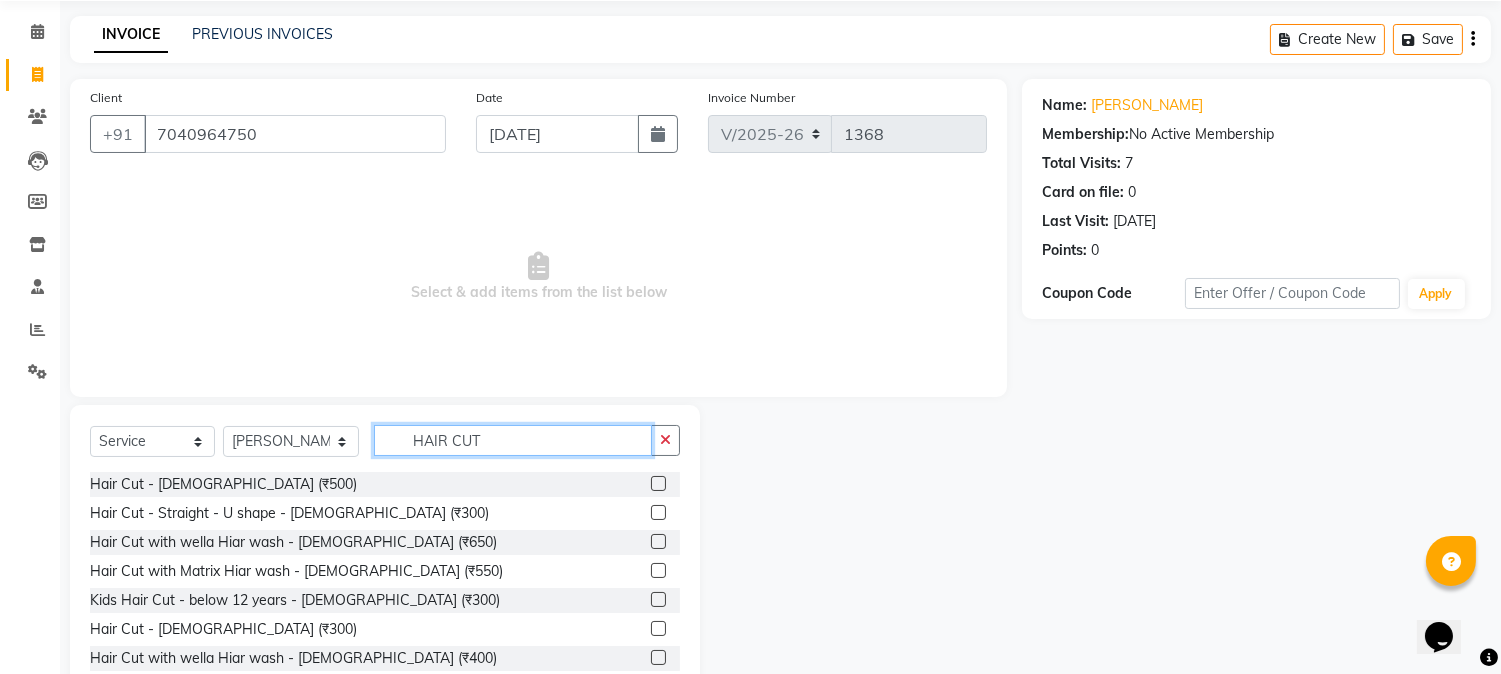 scroll, scrollTop: 126, scrollLeft: 0, axis: vertical 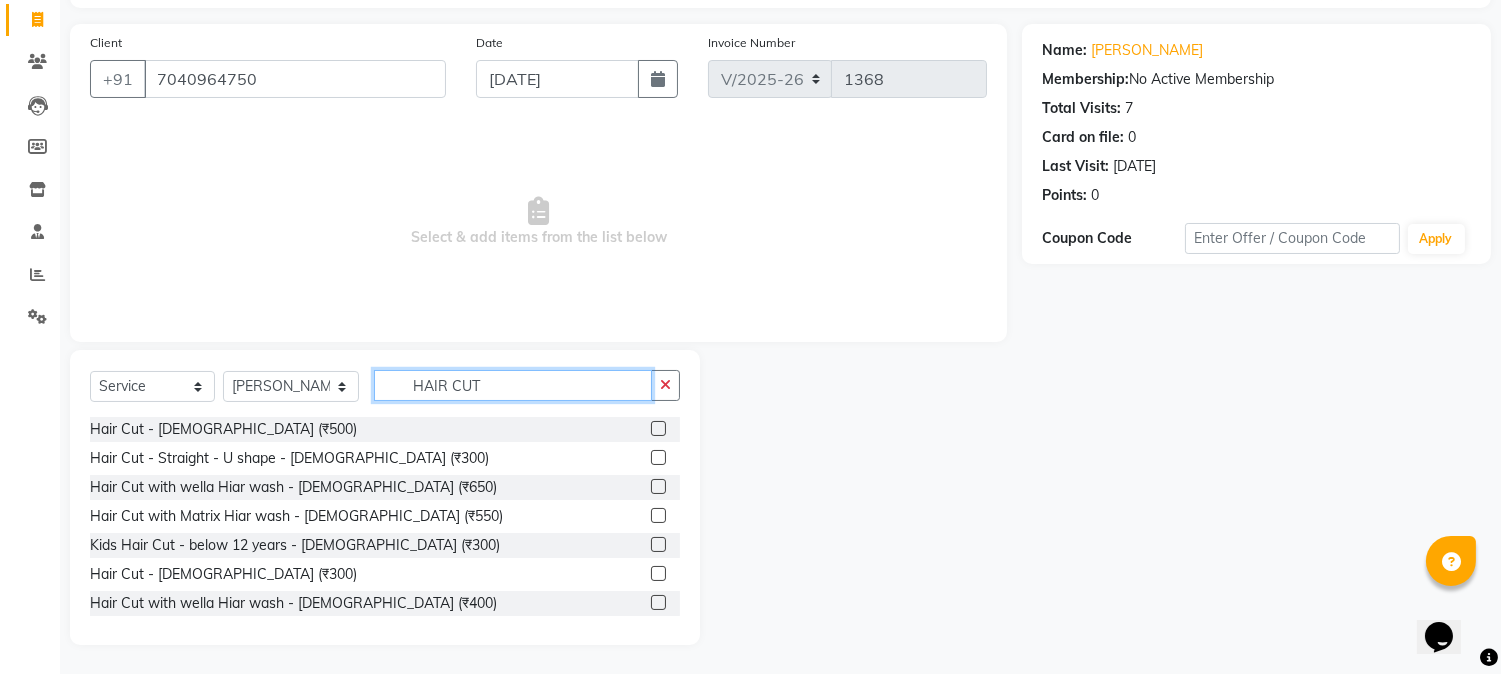 type on "HAIR CUT" 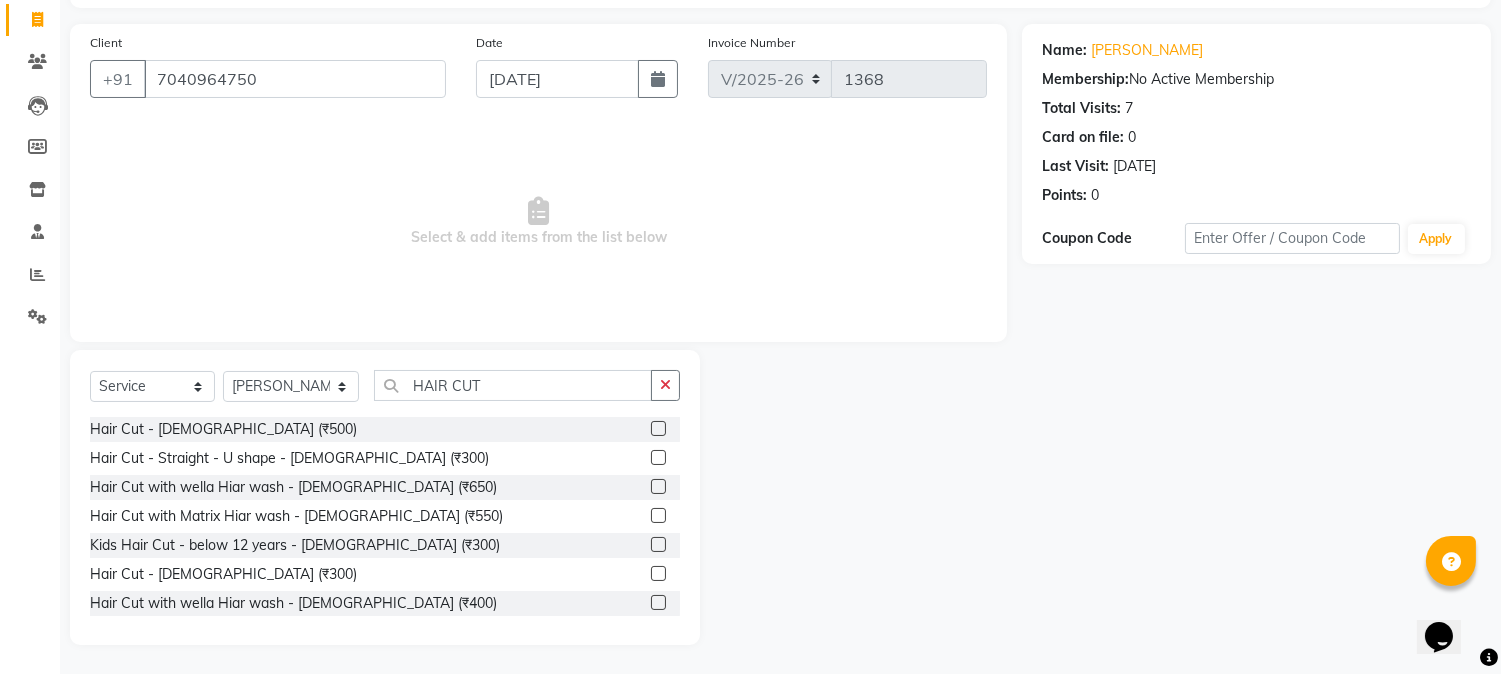click 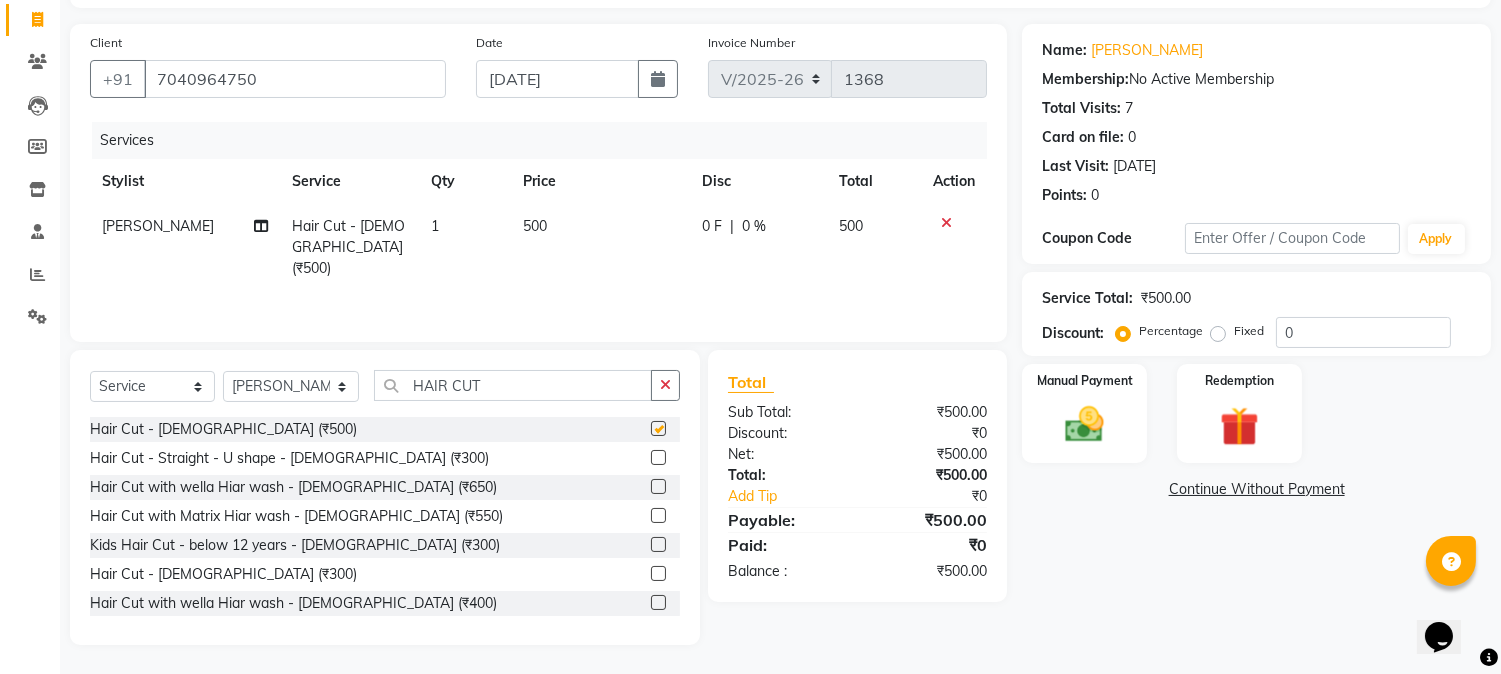 checkbox on "false" 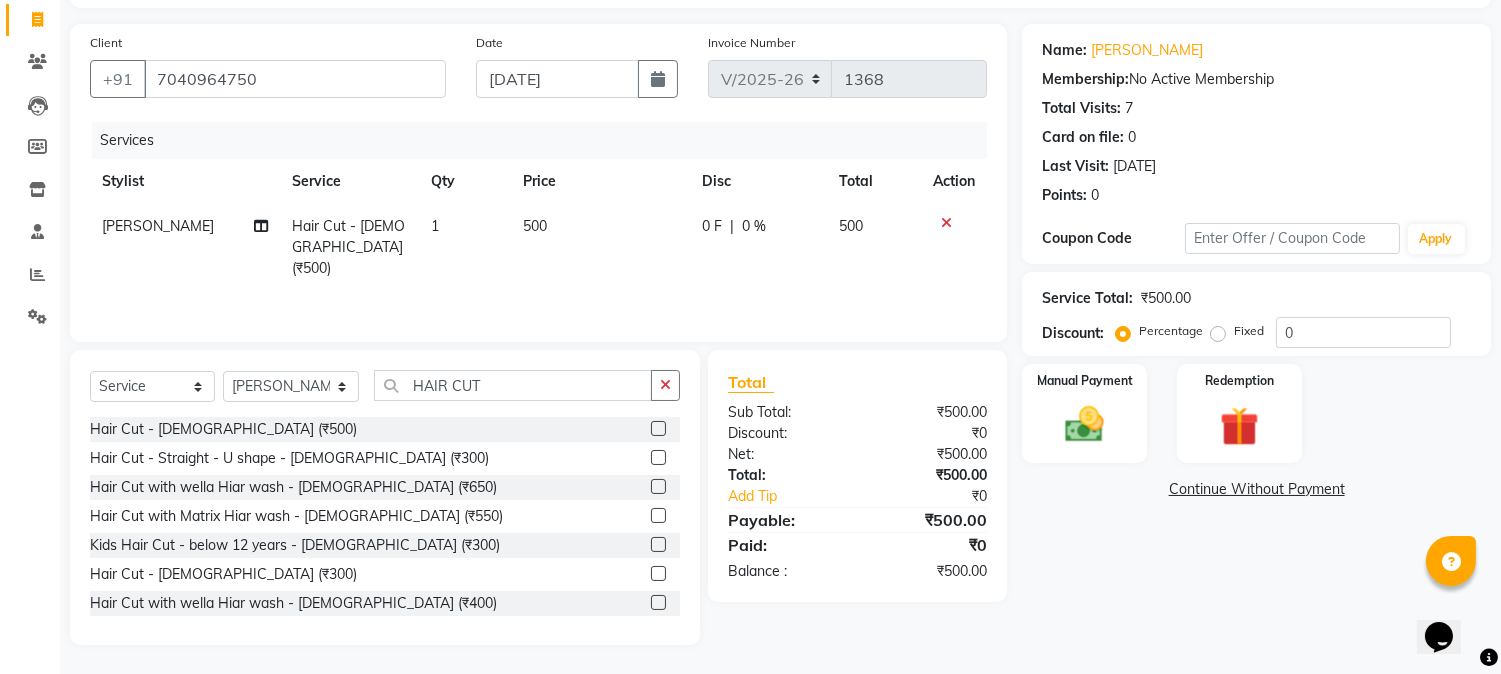 click 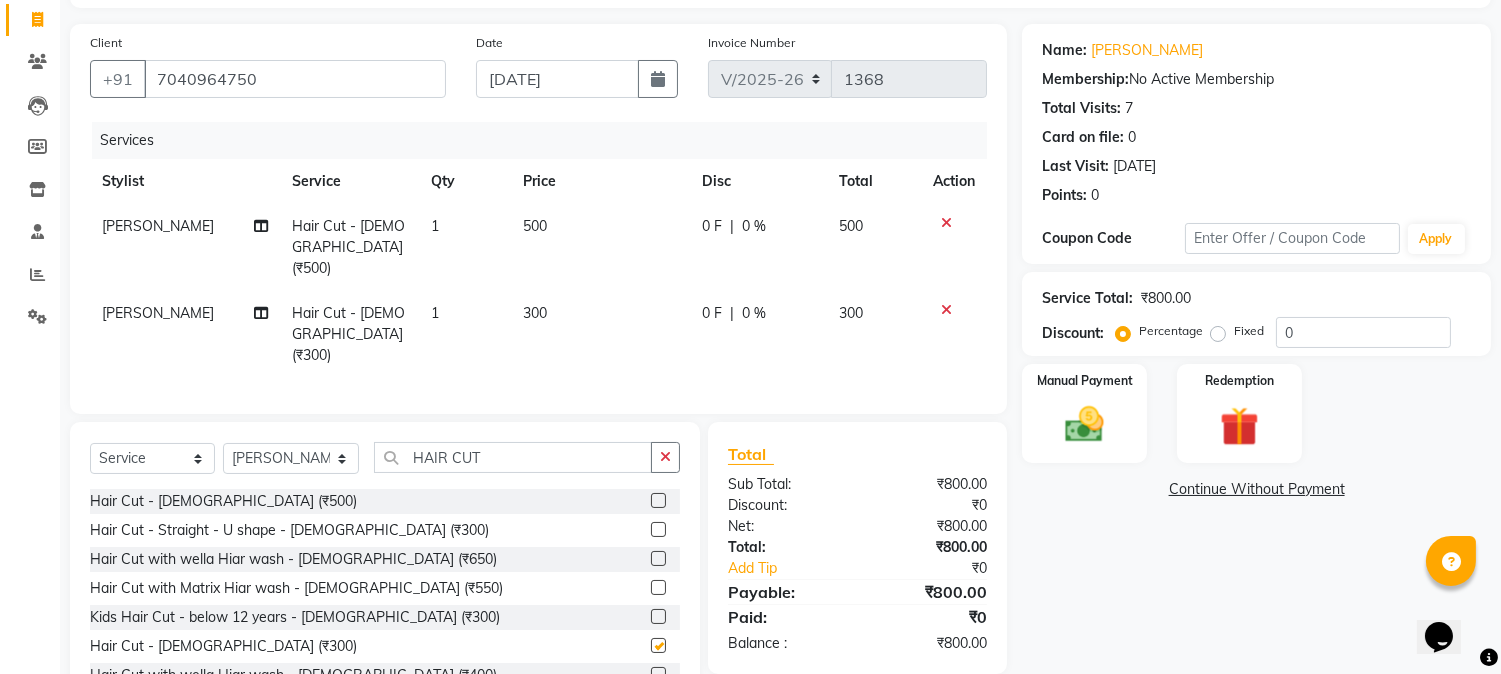 checkbox on "false" 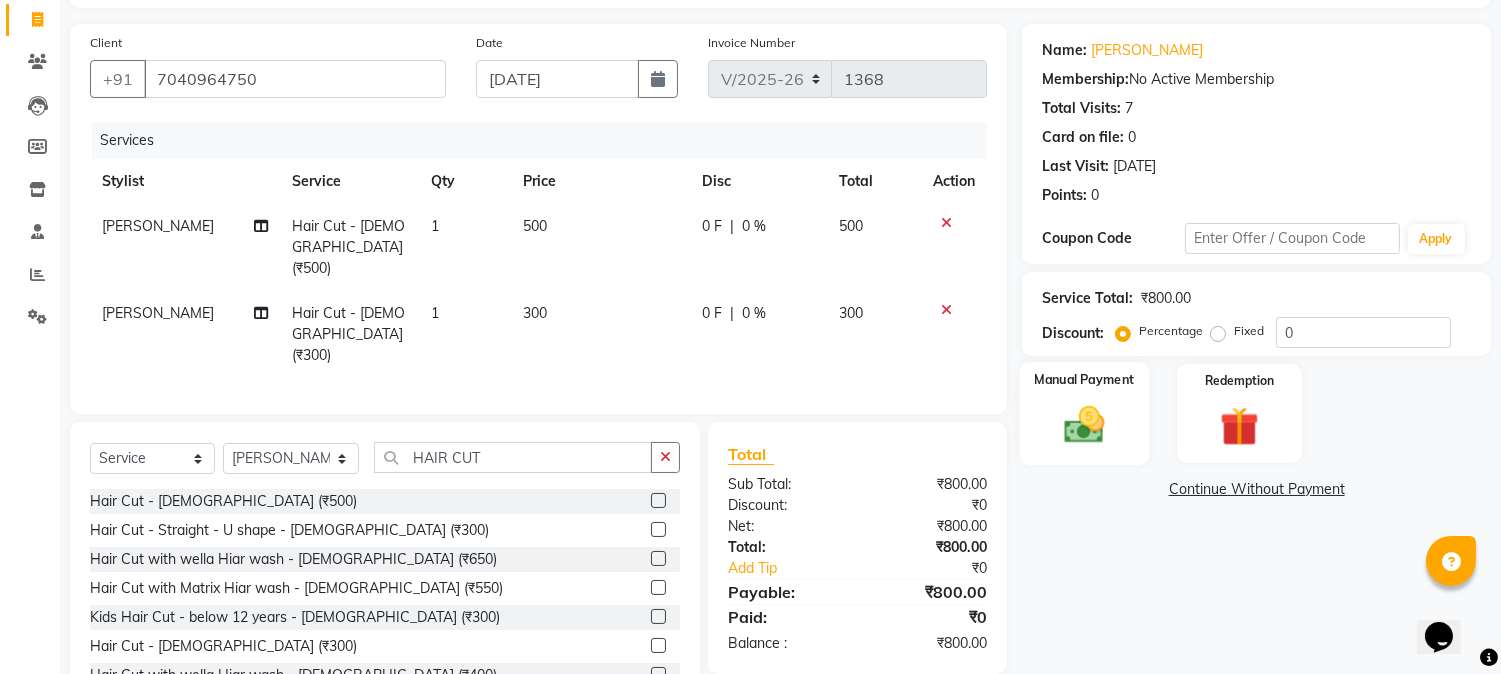 click on "Manual Payment" 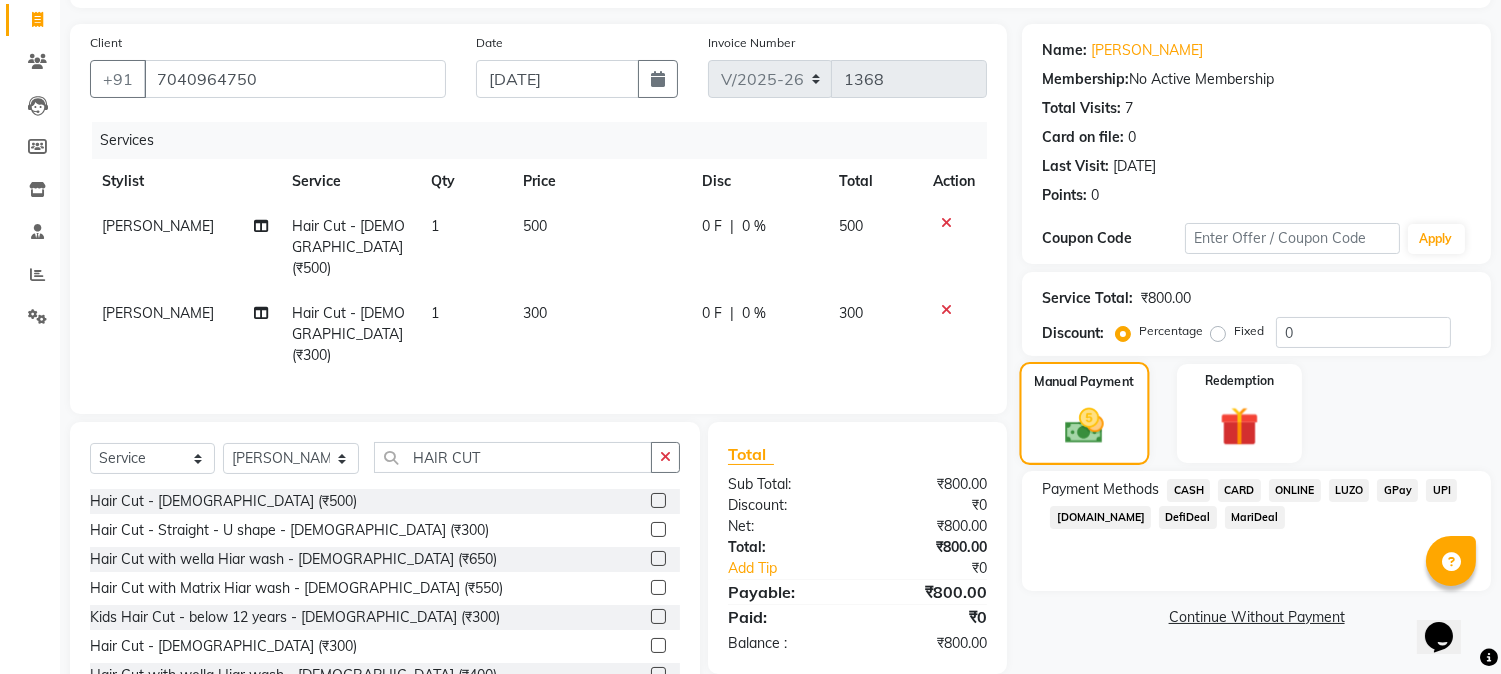 scroll, scrollTop: 173, scrollLeft: 0, axis: vertical 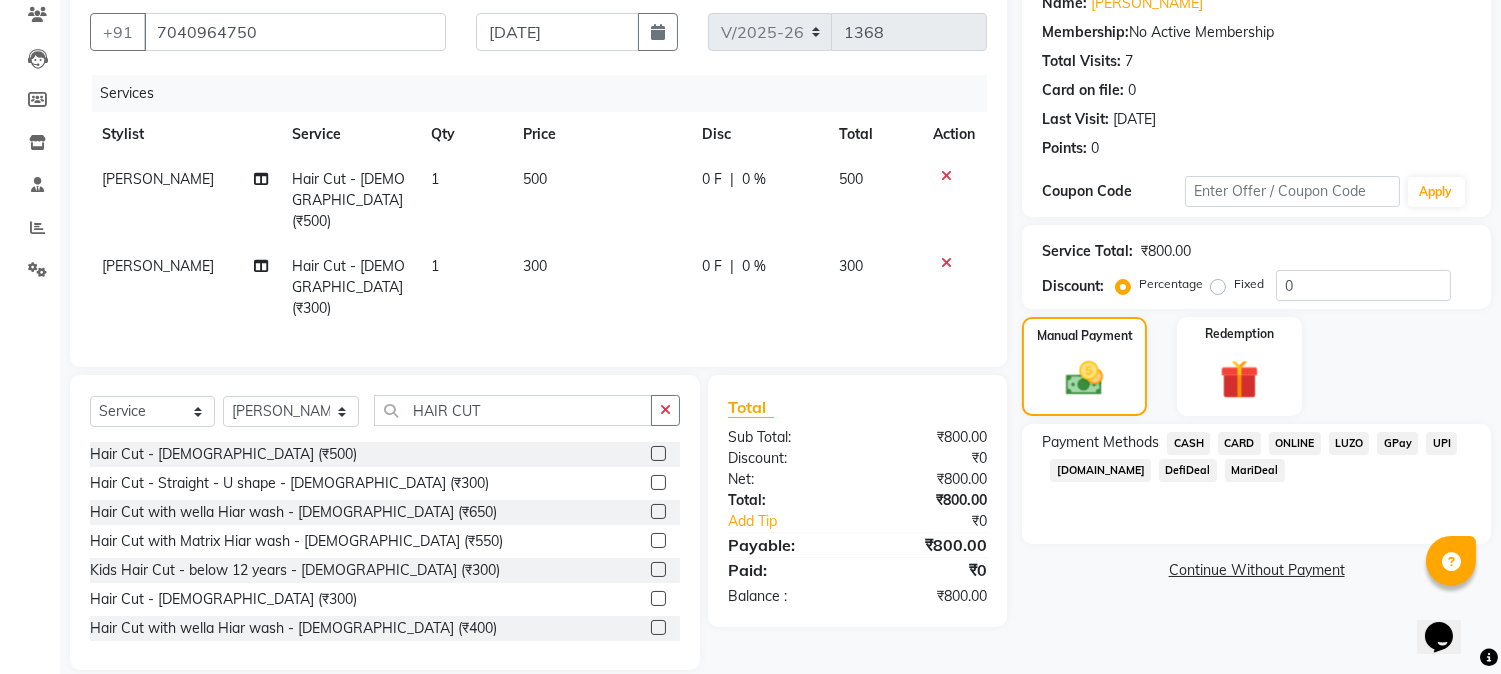 click on "CASH" 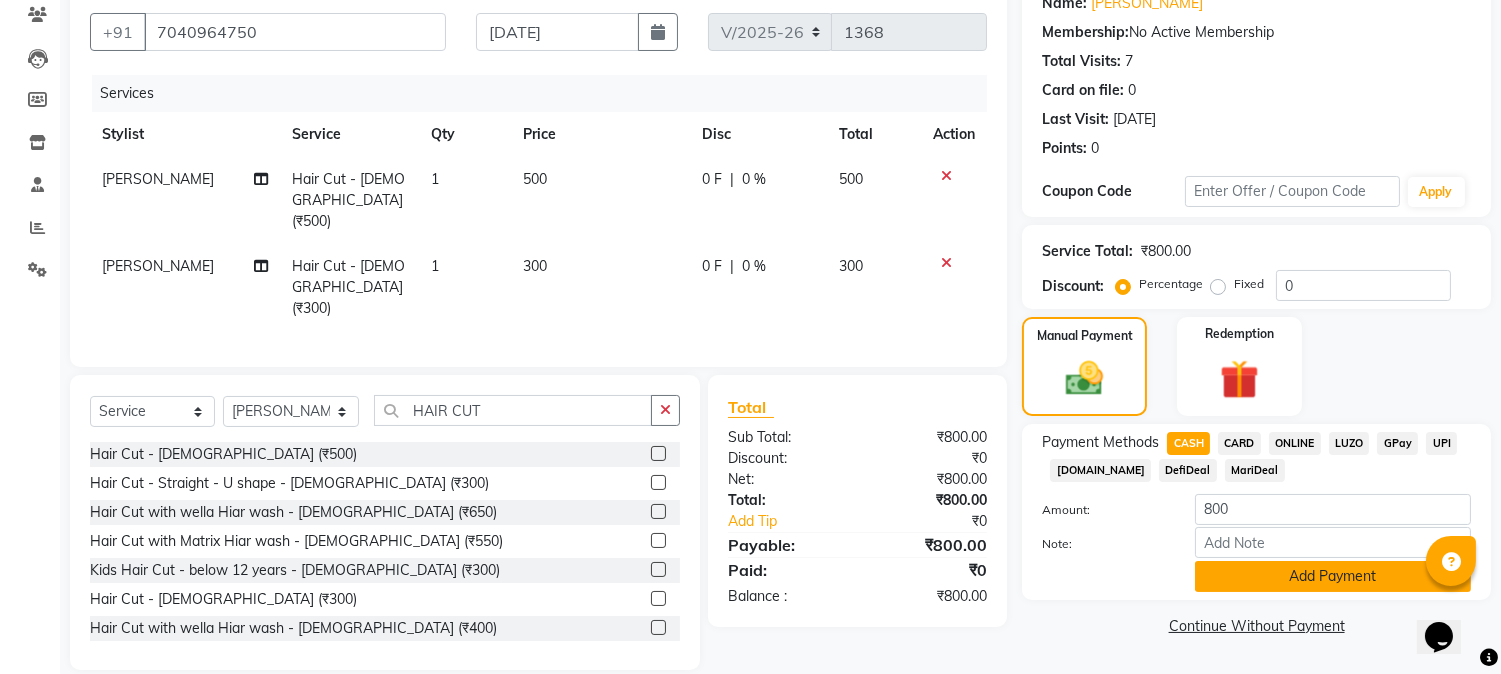 click on "Add Payment" 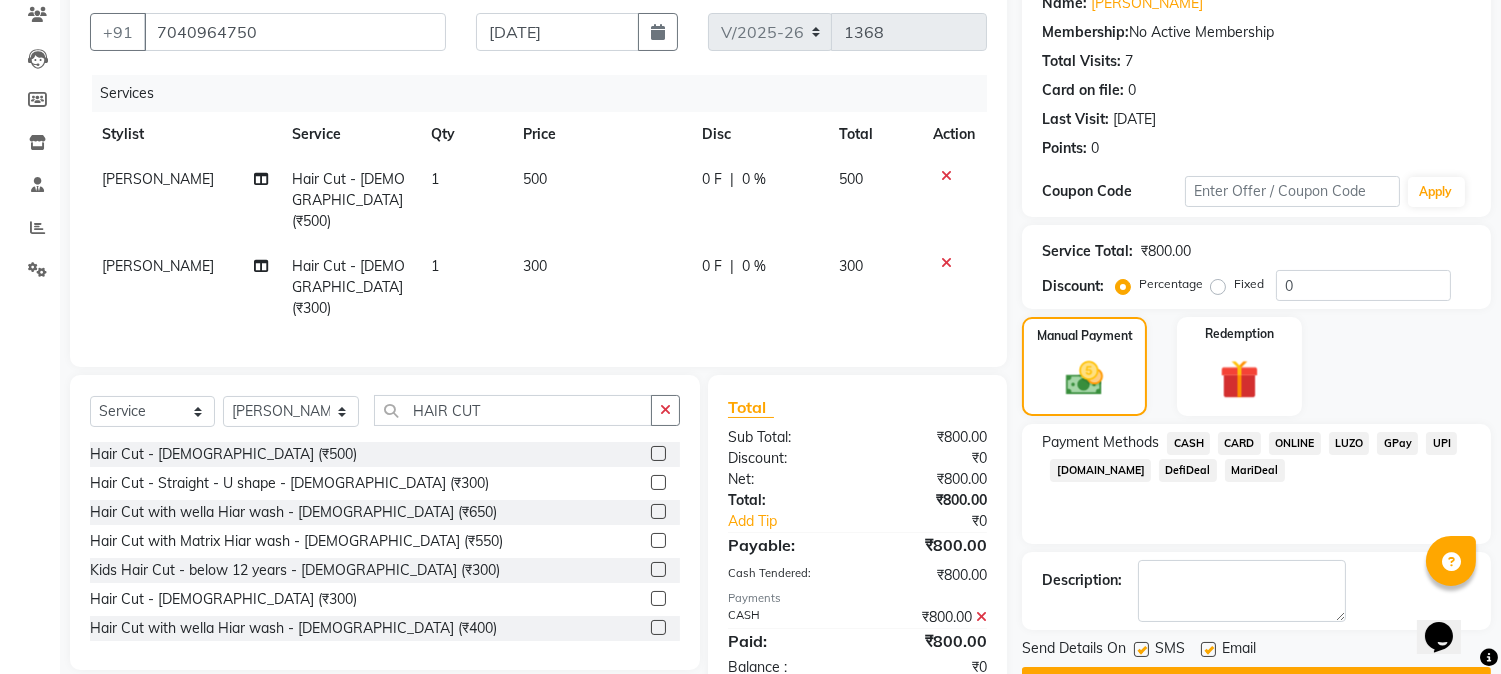 click on "Checkout" 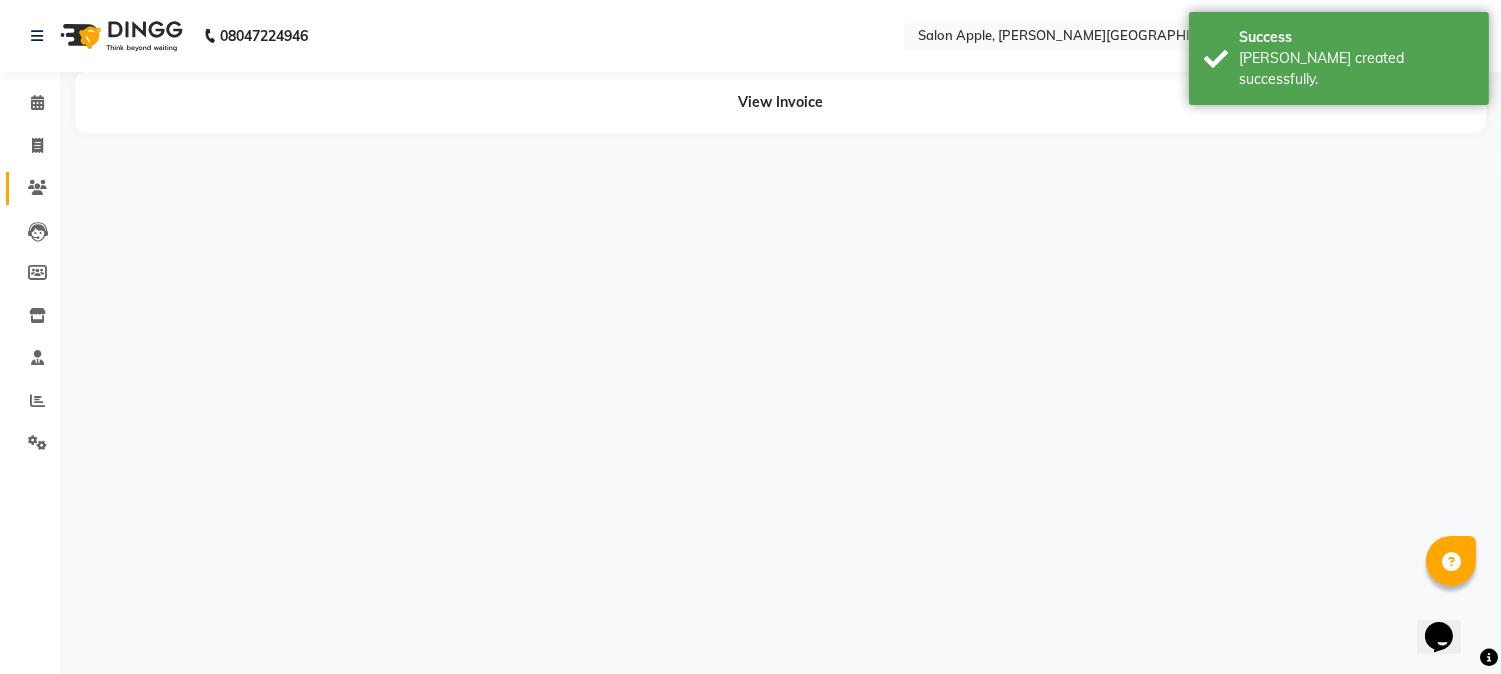 scroll, scrollTop: 0, scrollLeft: 0, axis: both 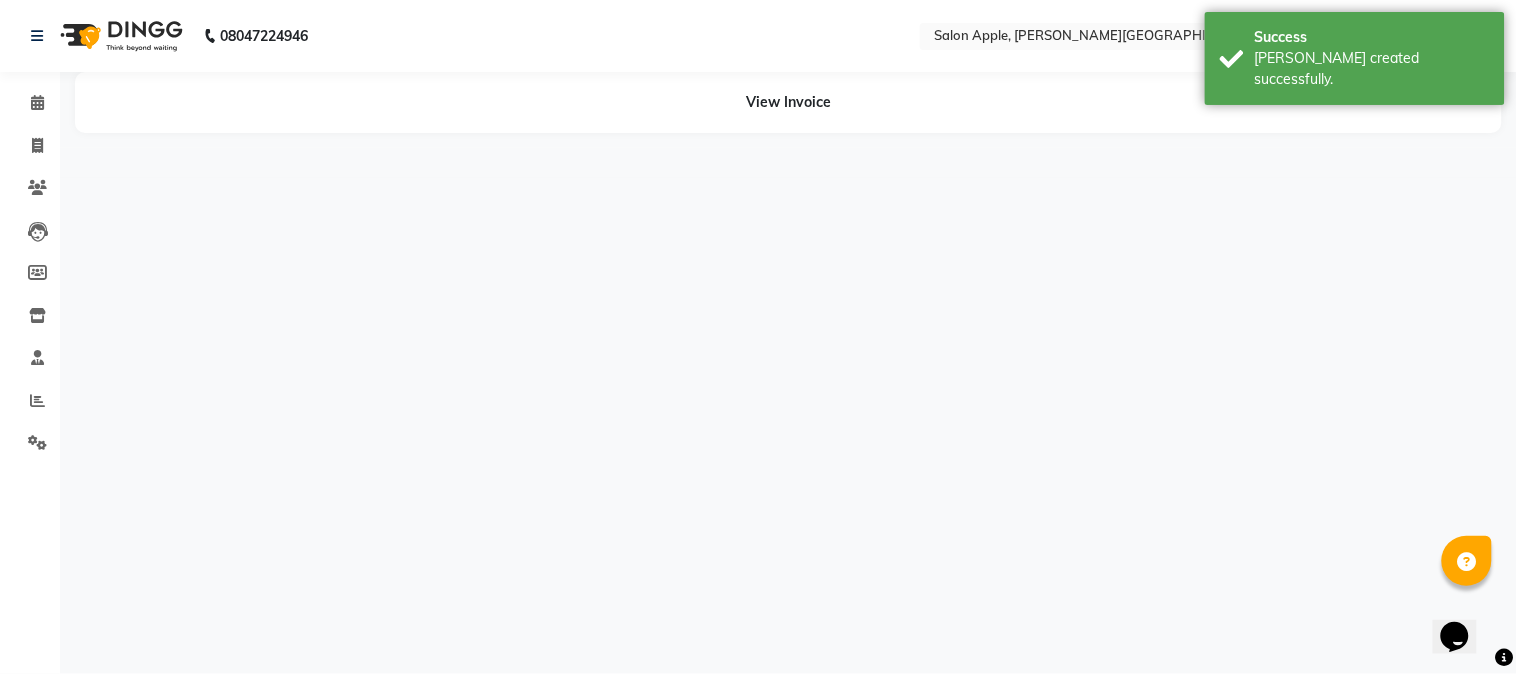 click on "Invoice" 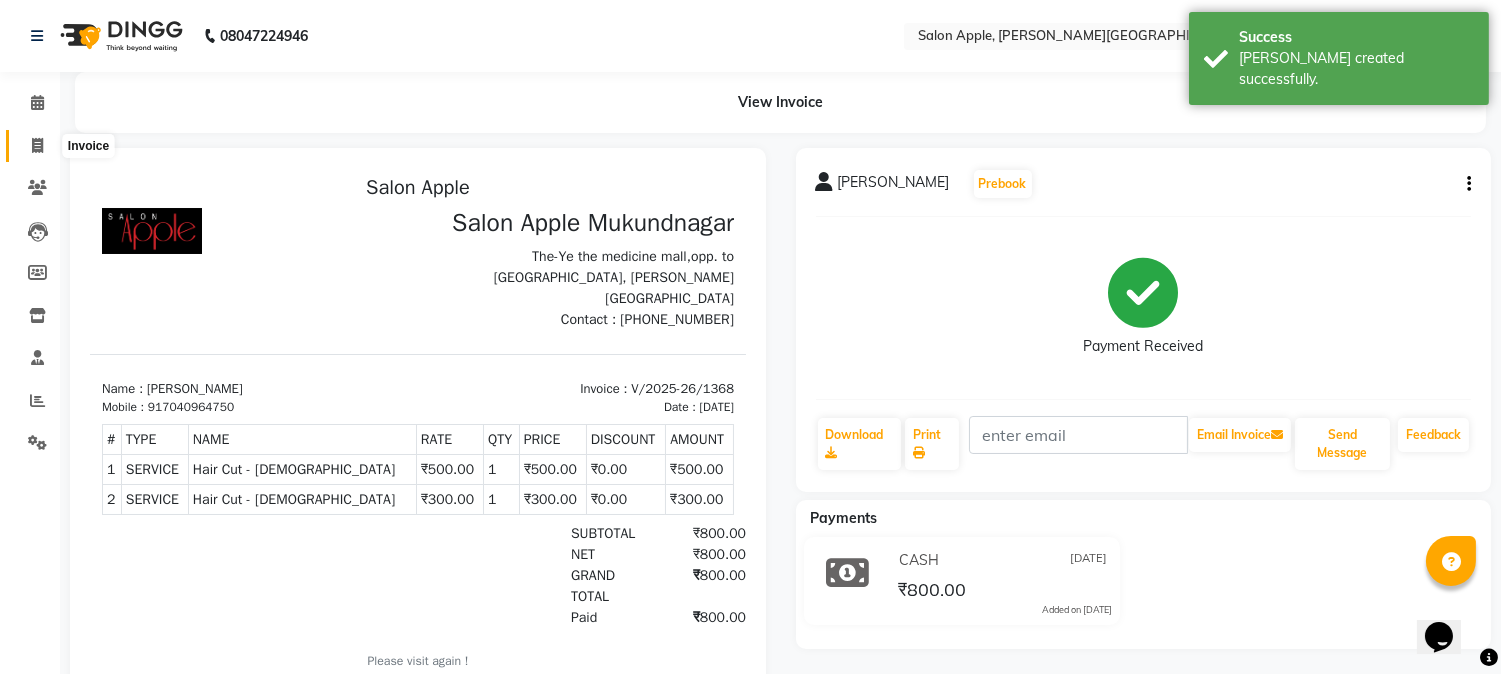 scroll, scrollTop: 0, scrollLeft: 0, axis: both 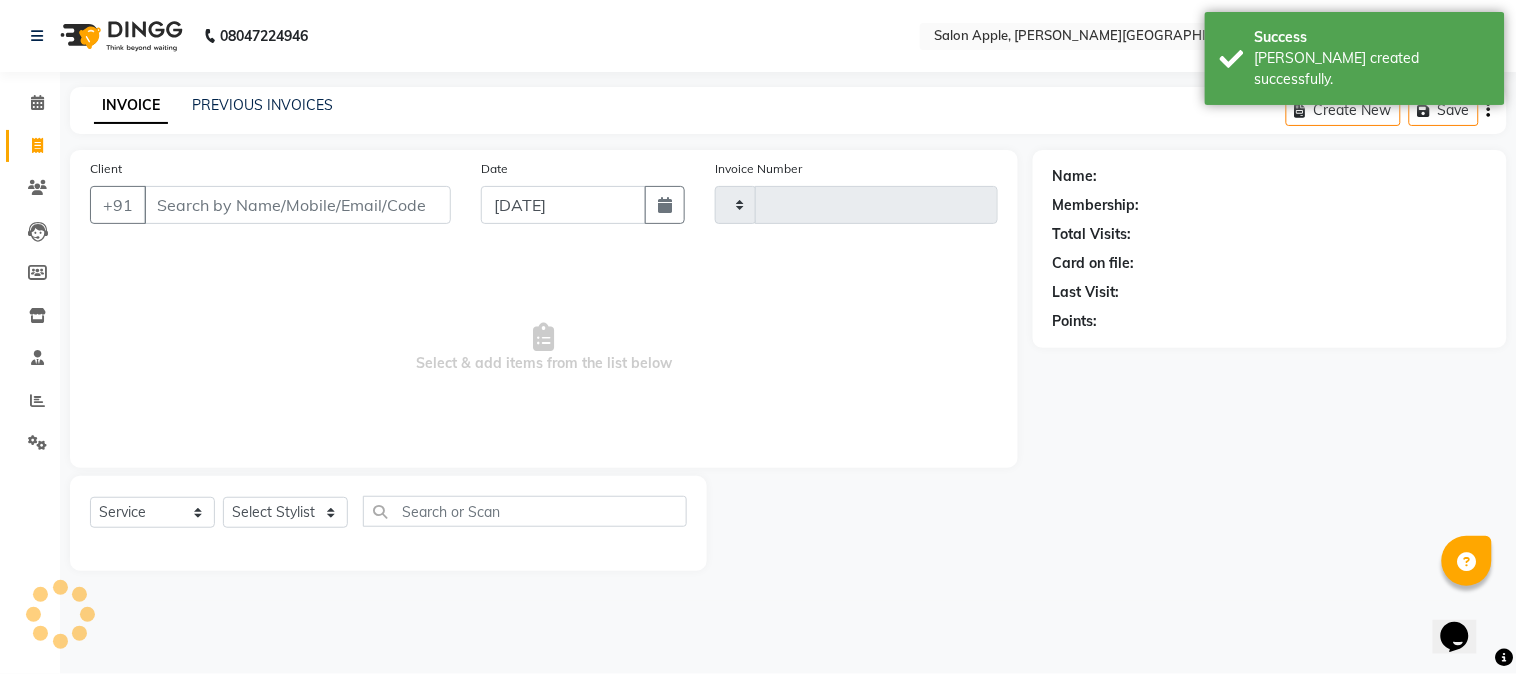 type on "1369" 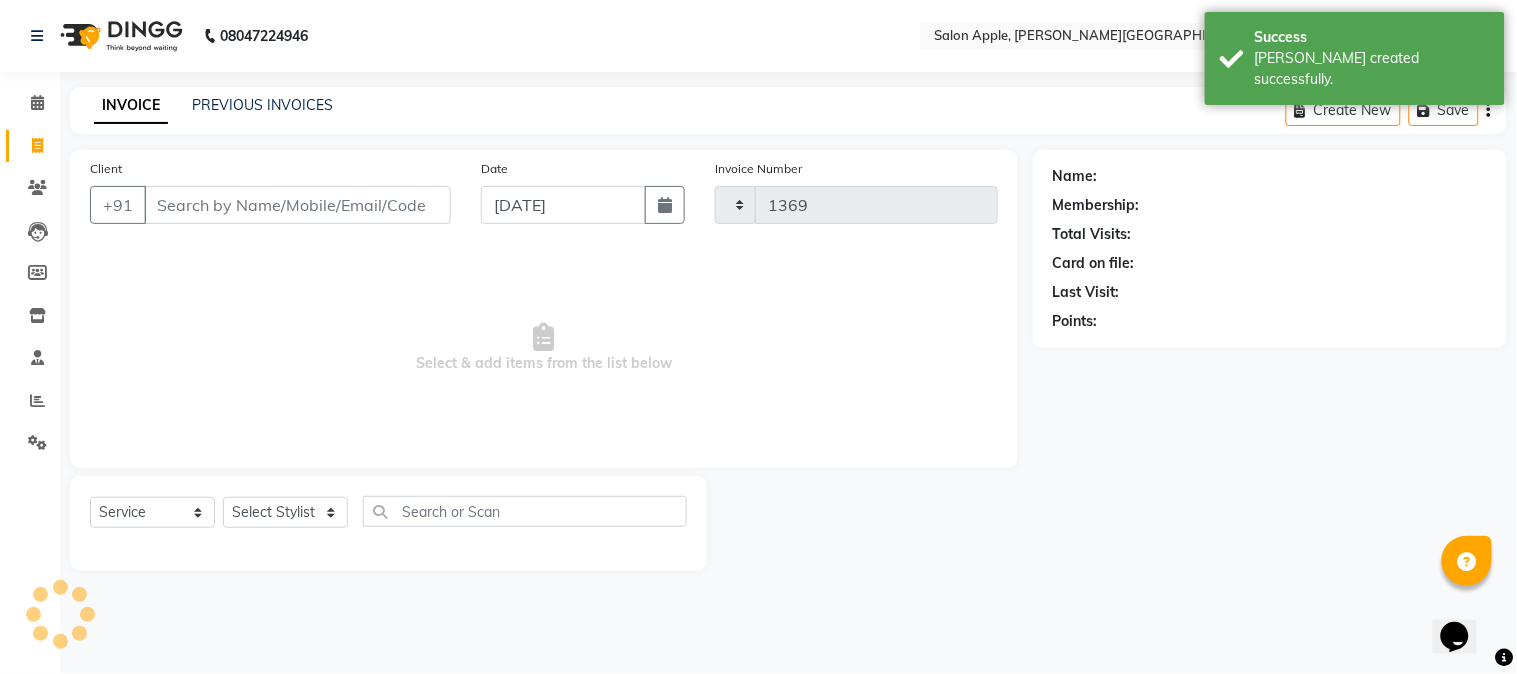 select on "4128" 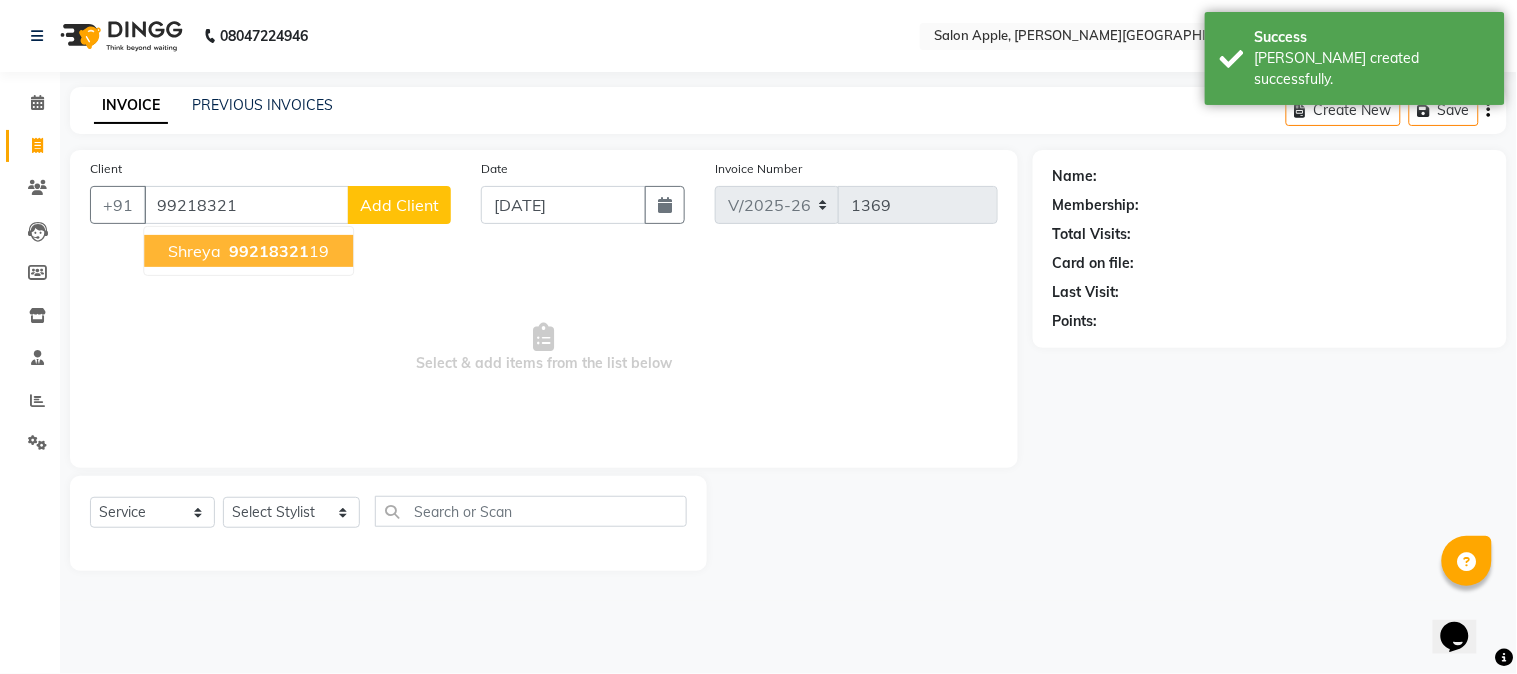 click on "shreya   99218321 19" at bounding box center (248, 251) 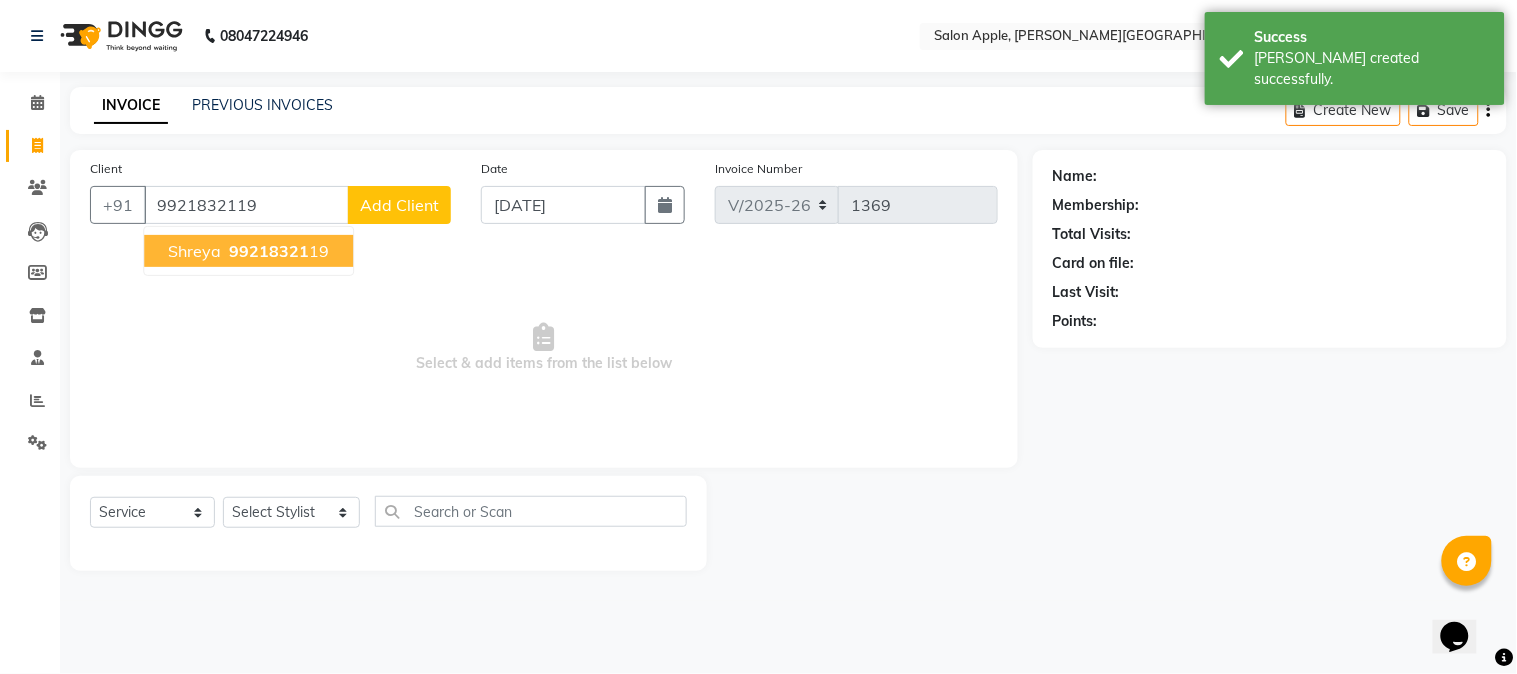 type on "9921832119" 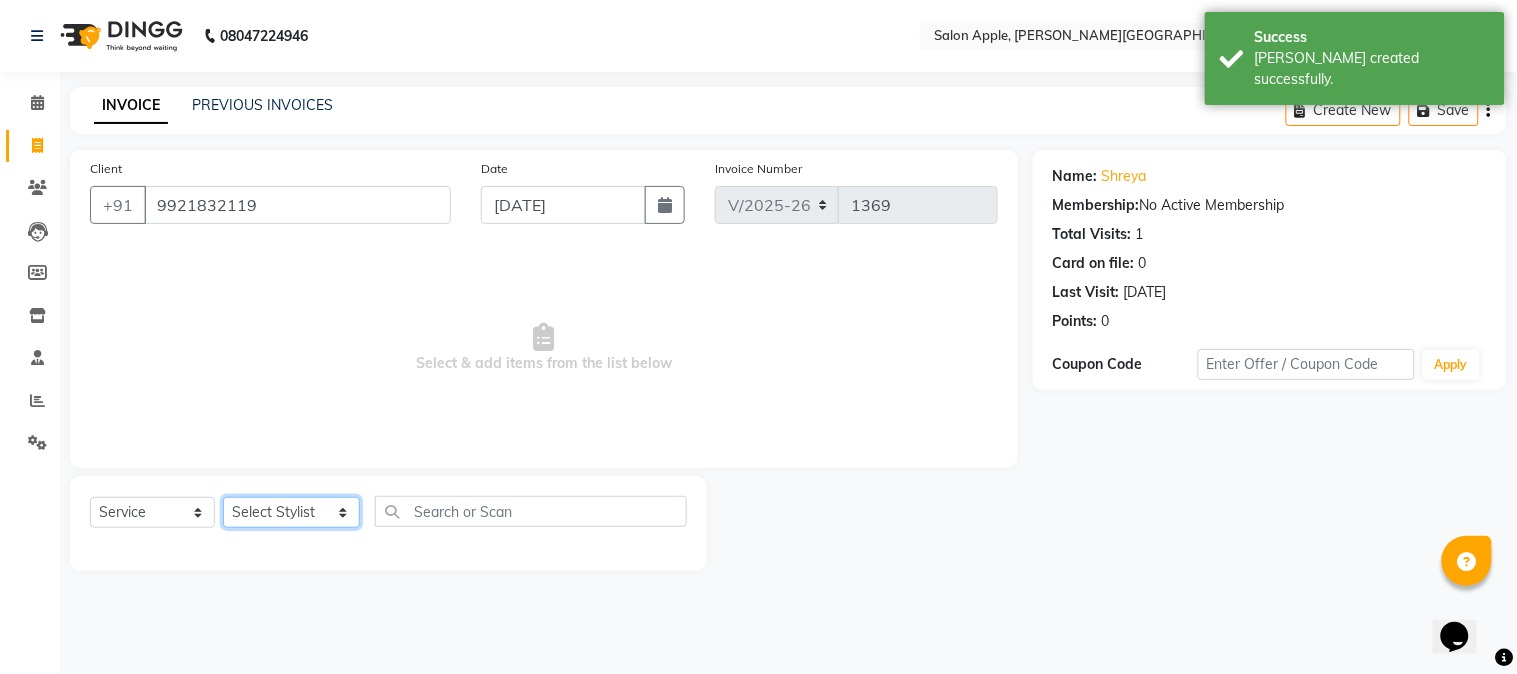 click on "Select Stylist [PERSON_NAME] [PERSON_NAME] Kranti arun Vanakalas [MEDICAL_DATA][PERSON_NAME]  [PERSON_NAME] Reception Rohan" 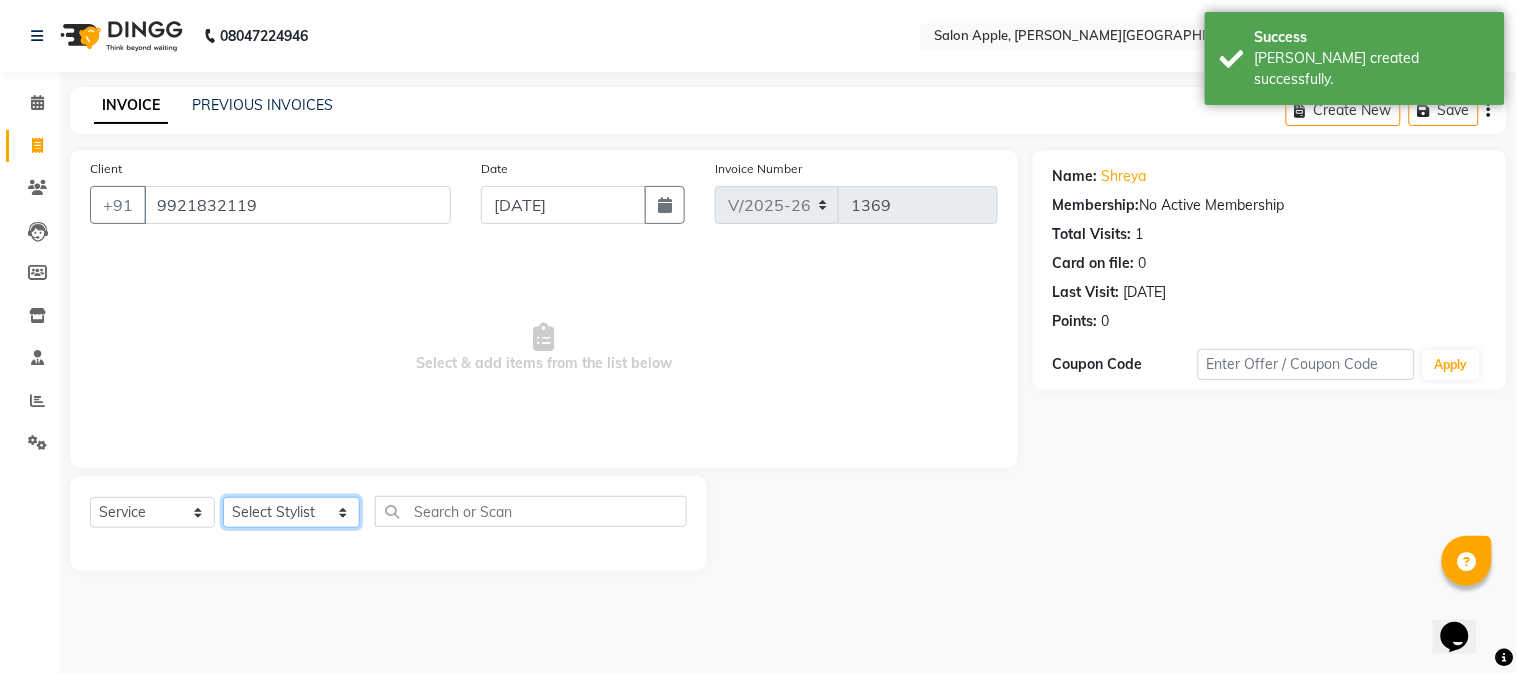 select on "84027" 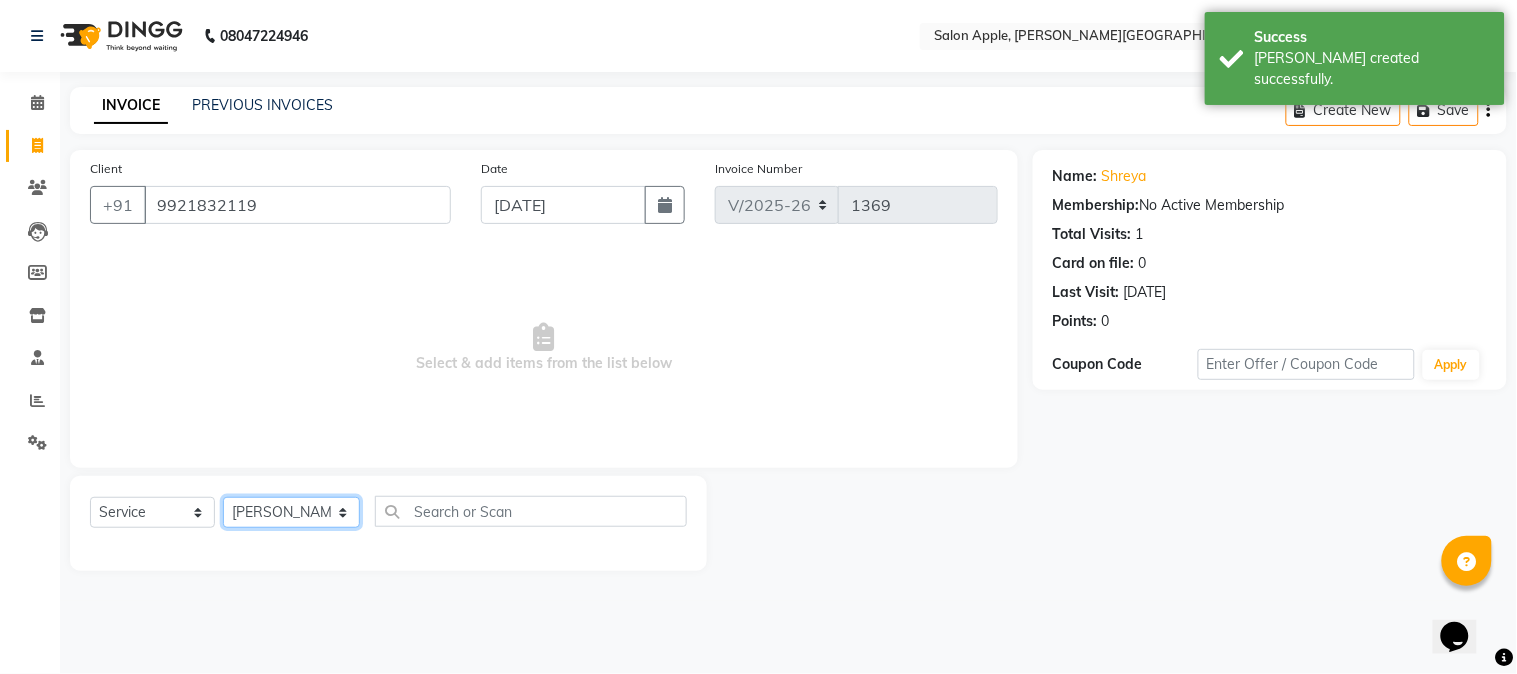click on "Select Stylist [PERSON_NAME] [PERSON_NAME] Kranti arun Vanakalas [MEDICAL_DATA][PERSON_NAME]  [PERSON_NAME] Reception Rohan" 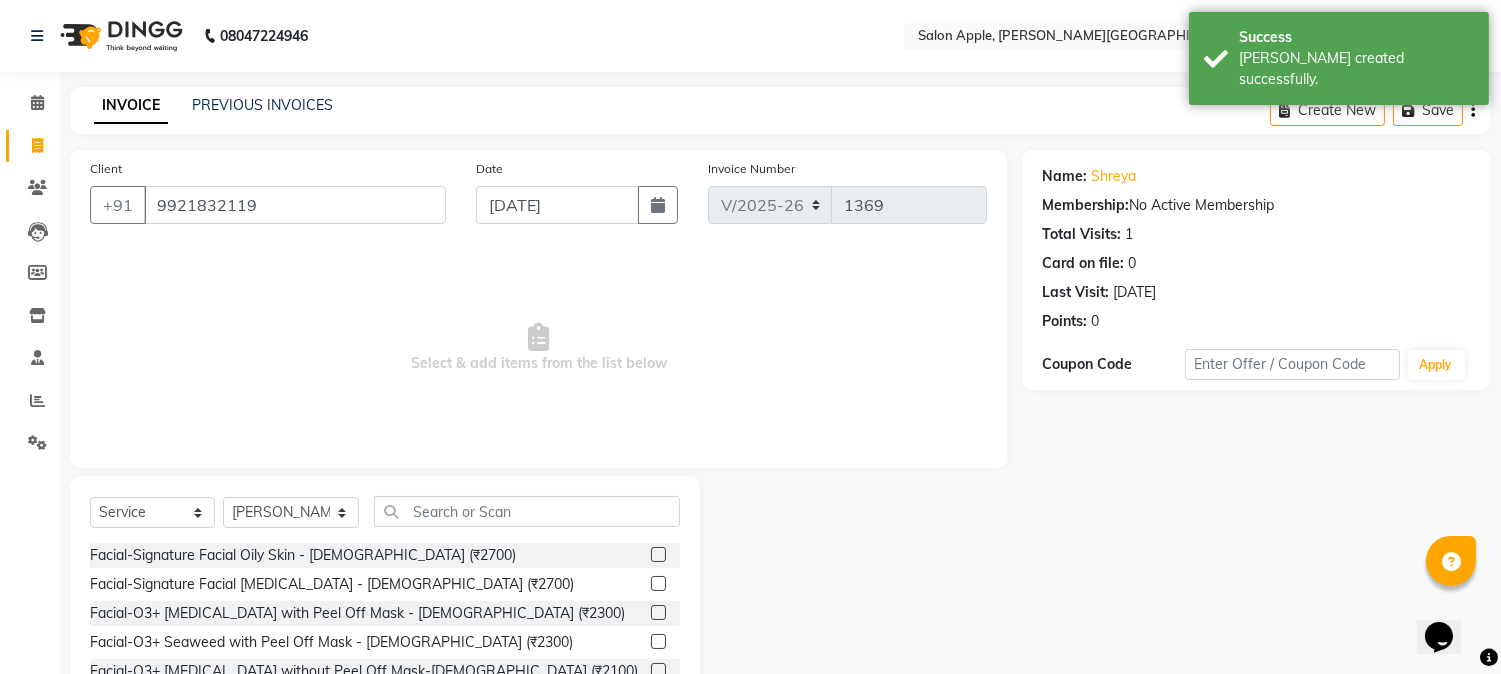 click on "Facial-Signature Facial Oily Skin - [DEMOGRAPHIC_DATA] (₹2700)" 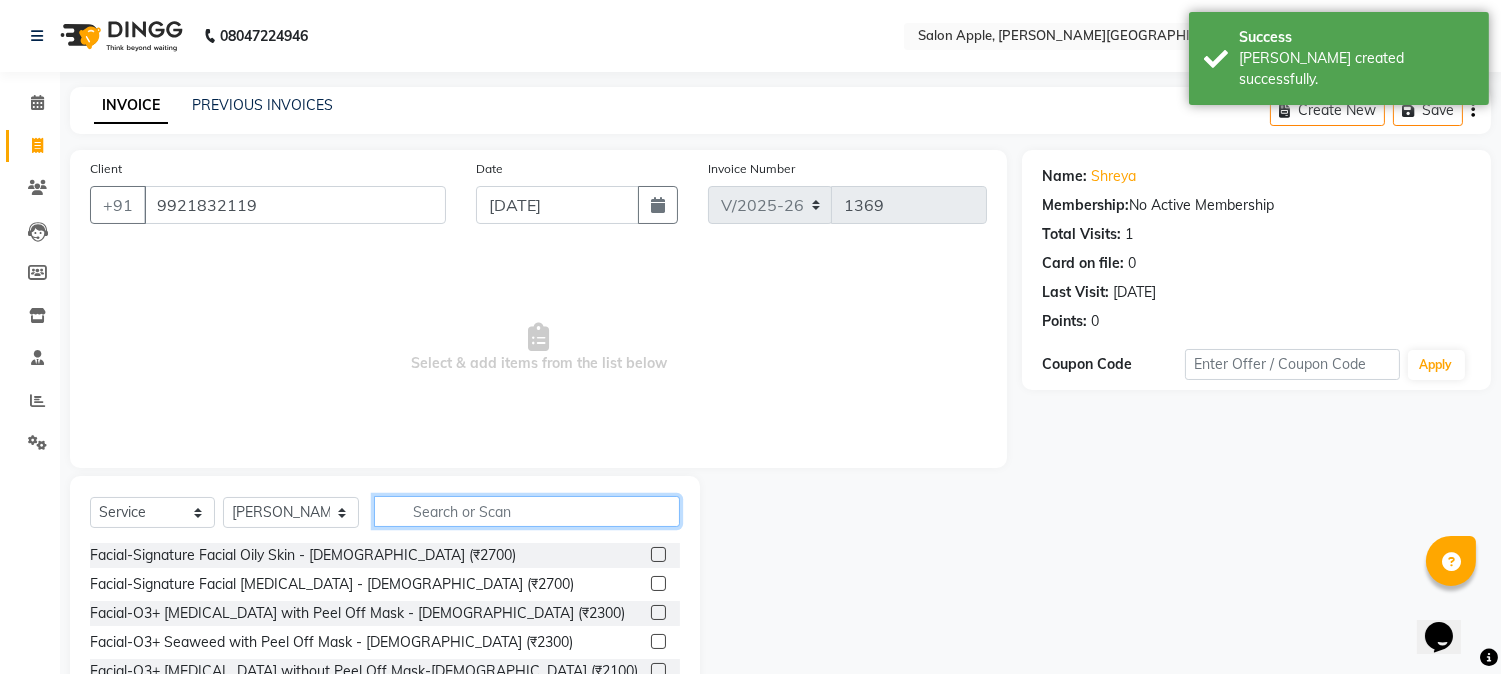 click 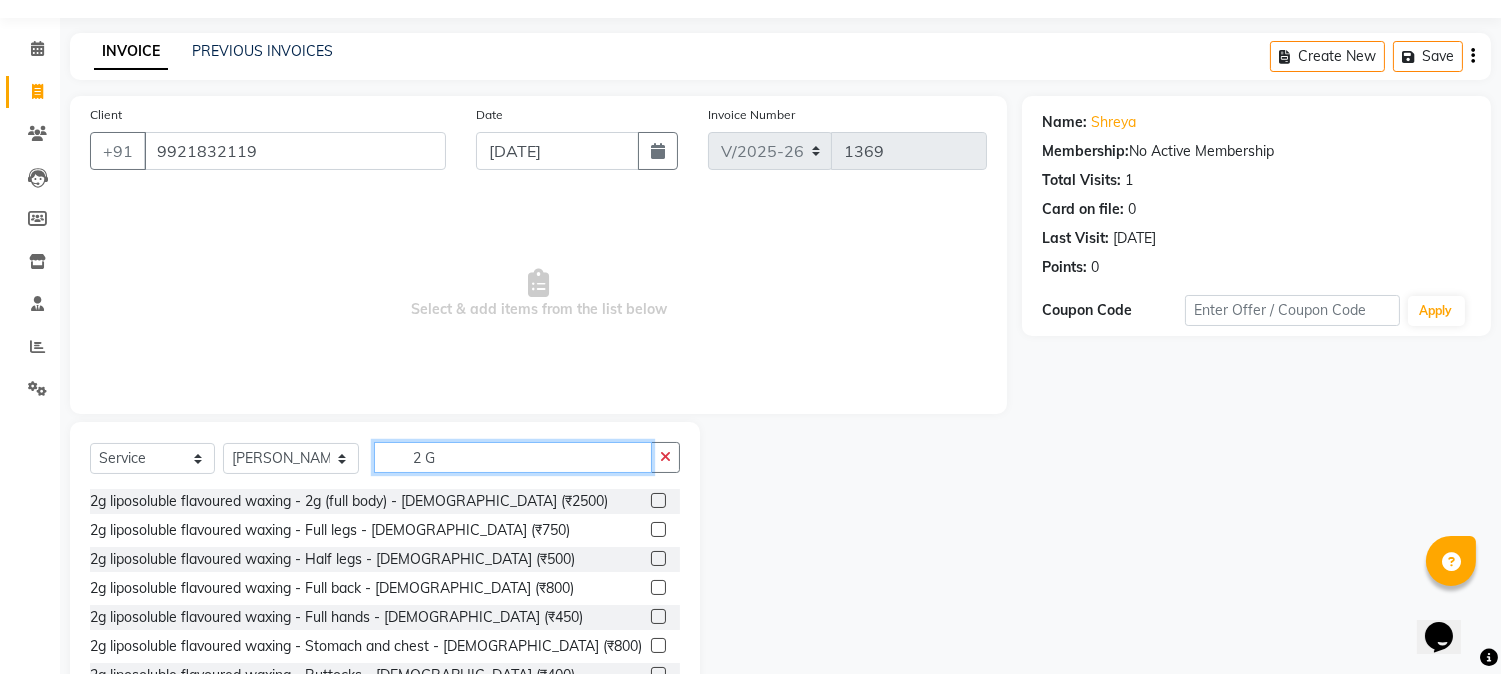 scroll, scrollTop: 126, scrollLeft: 0, axis: vertical 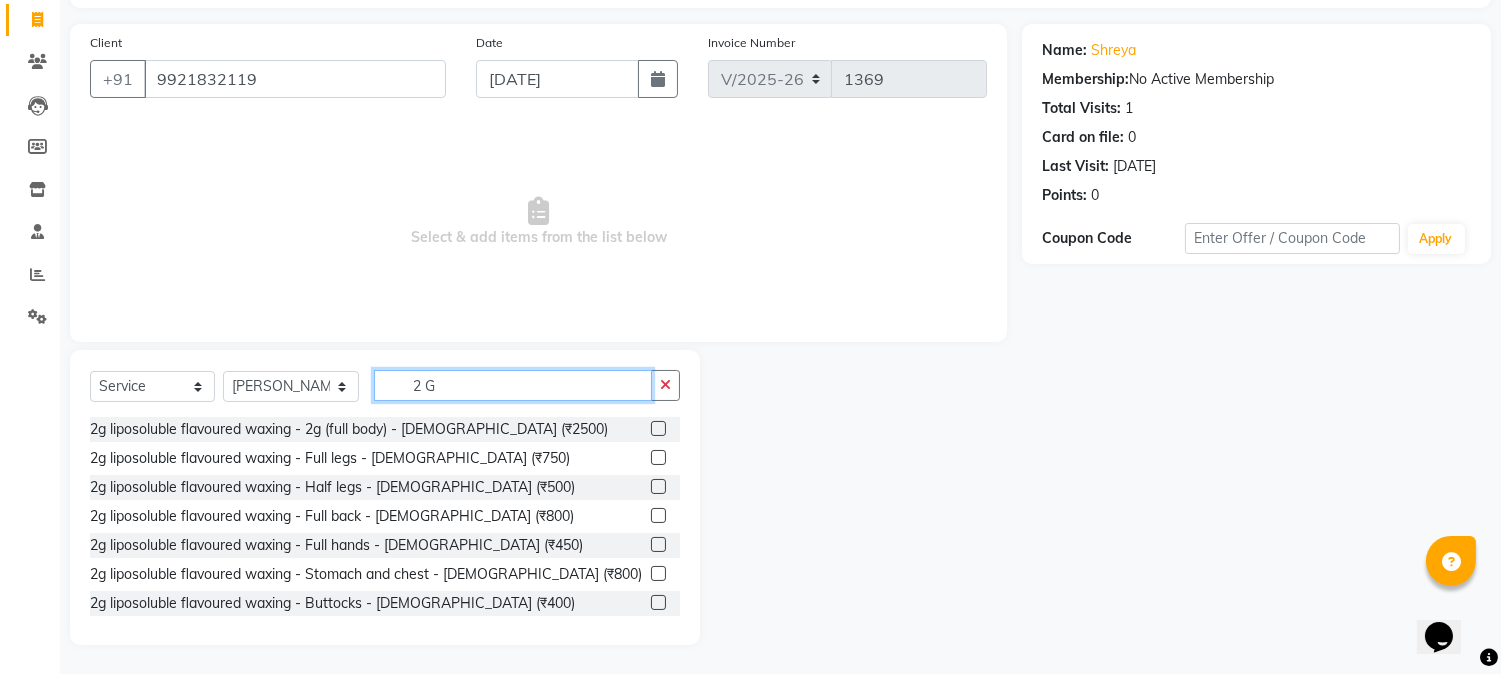 type on "2 G" 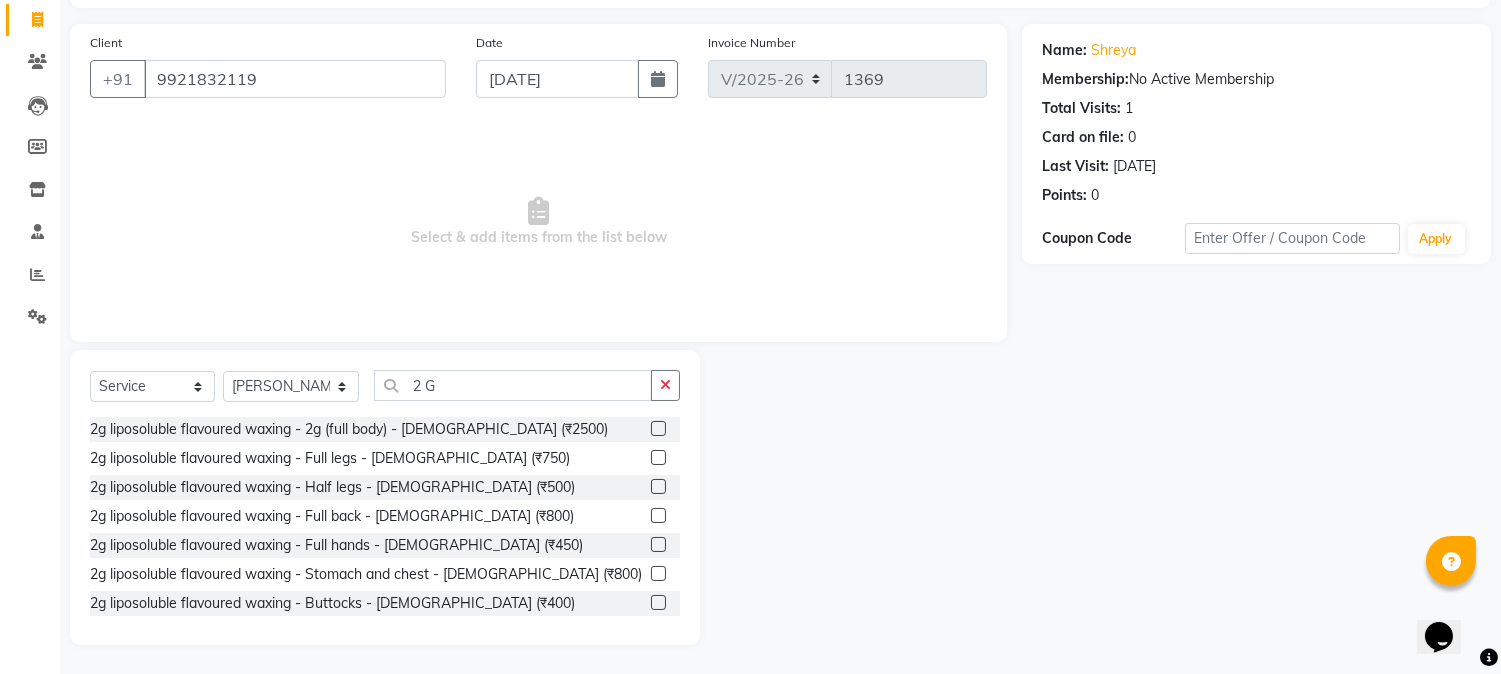 click 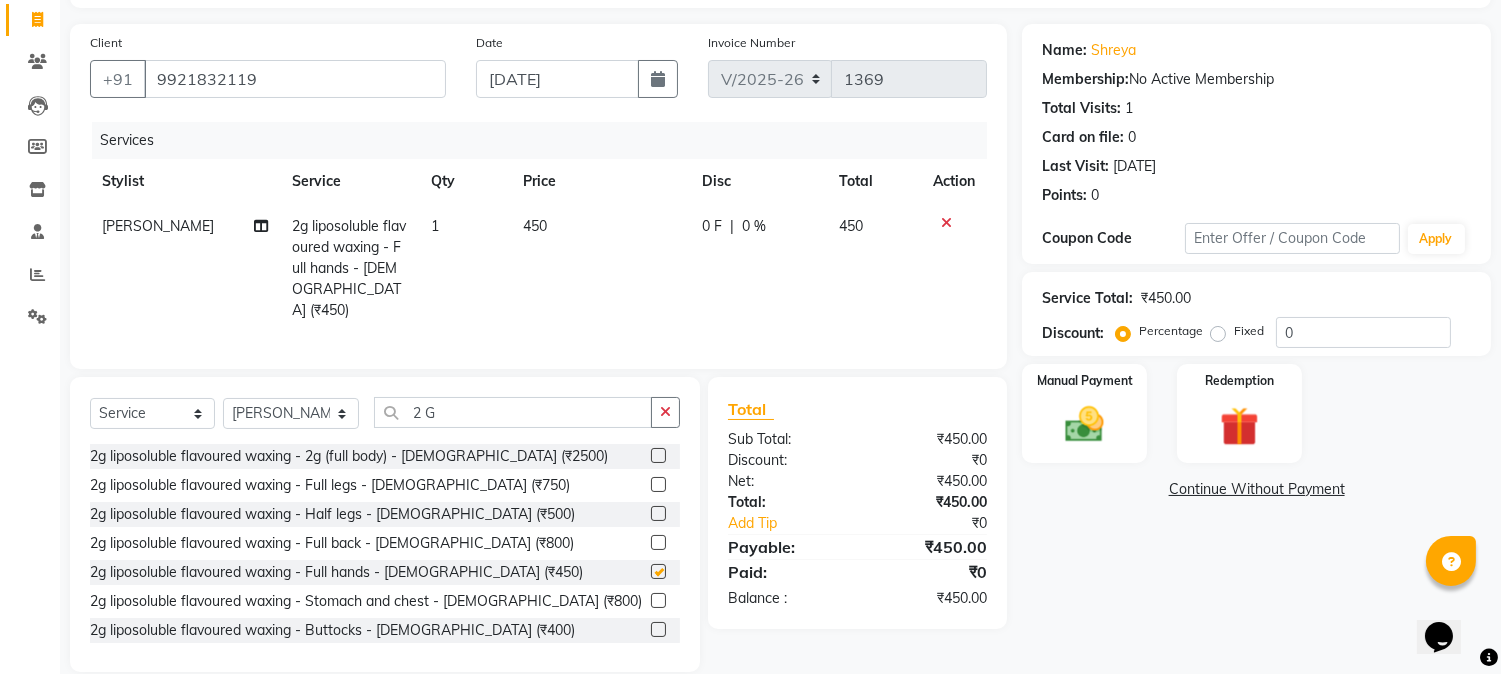 checkbox on "false" 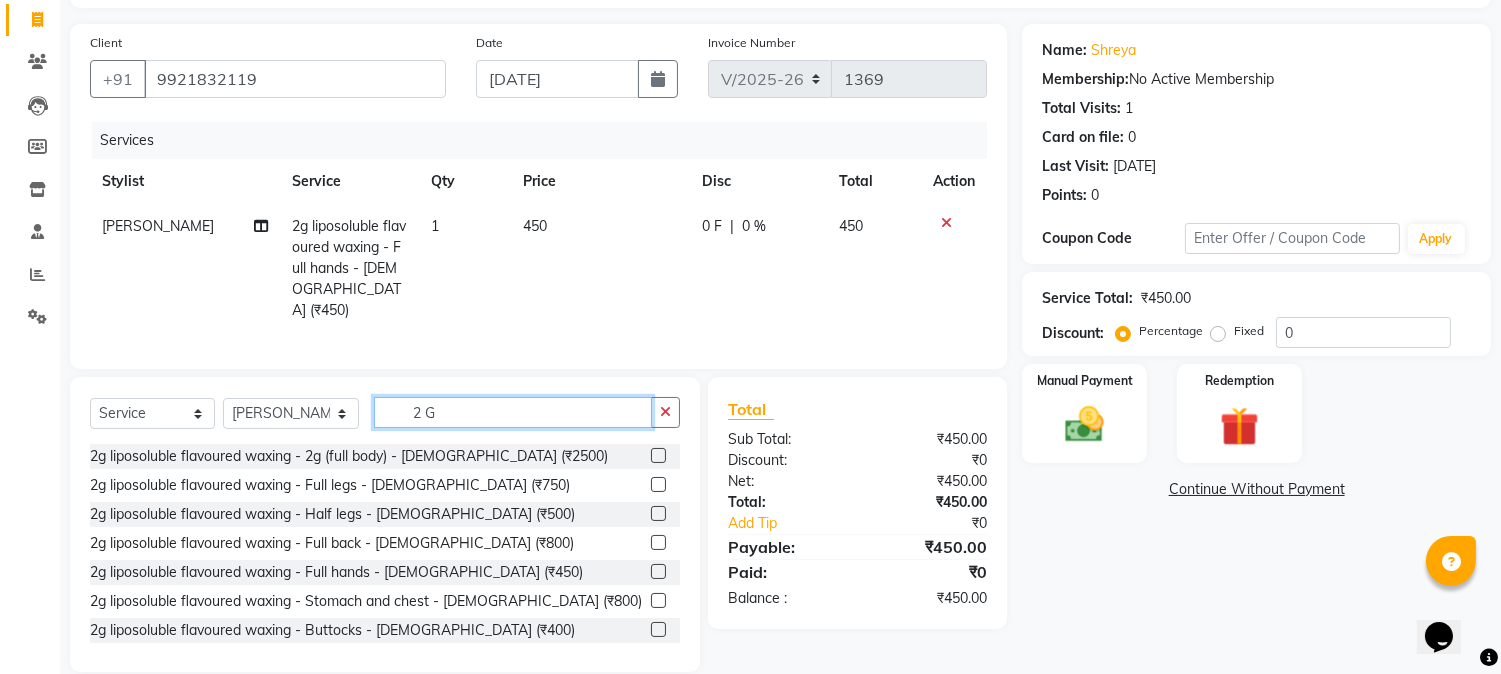 drag, startPoint x: 444, startPoint y: 410, endPoint x: 286, endPoint y: 401, distance: 158.25612 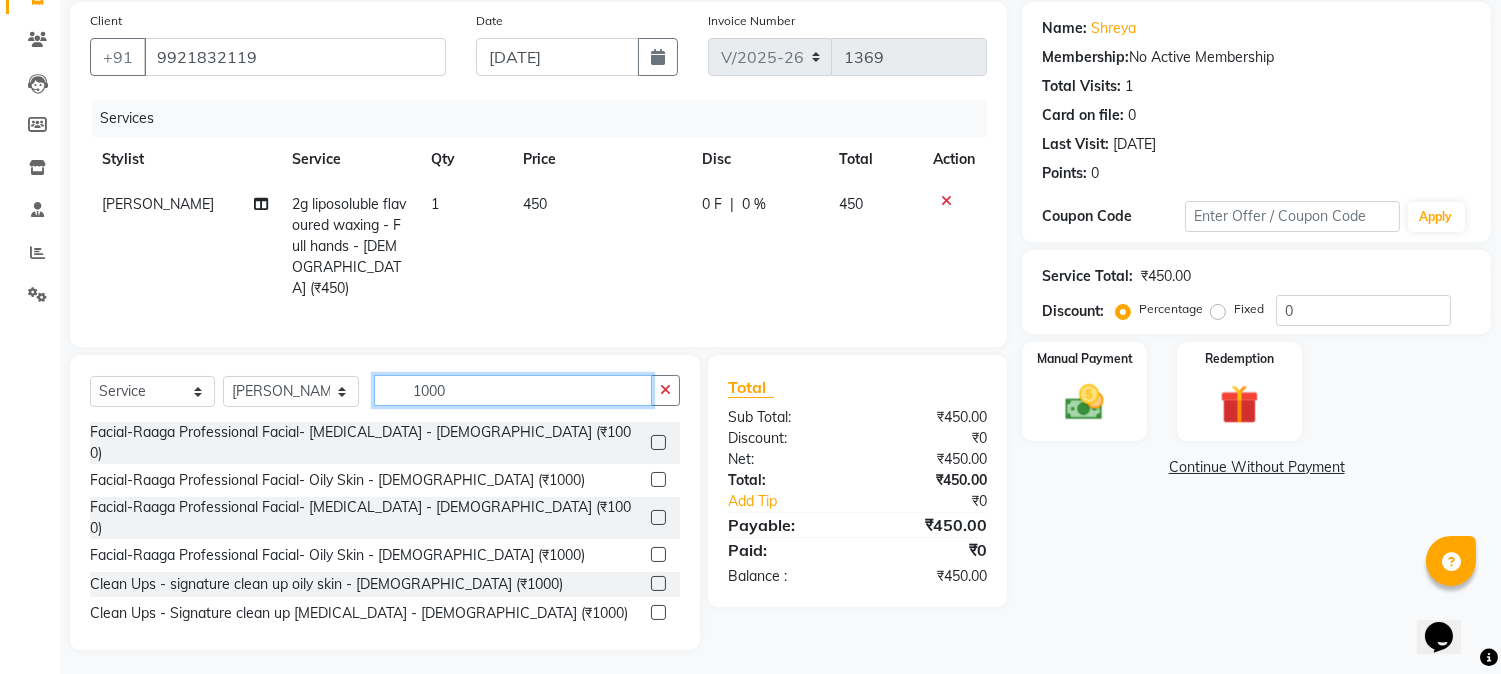 scroll, scrollTop: 150, scrollLeft: 0, axis: vertical 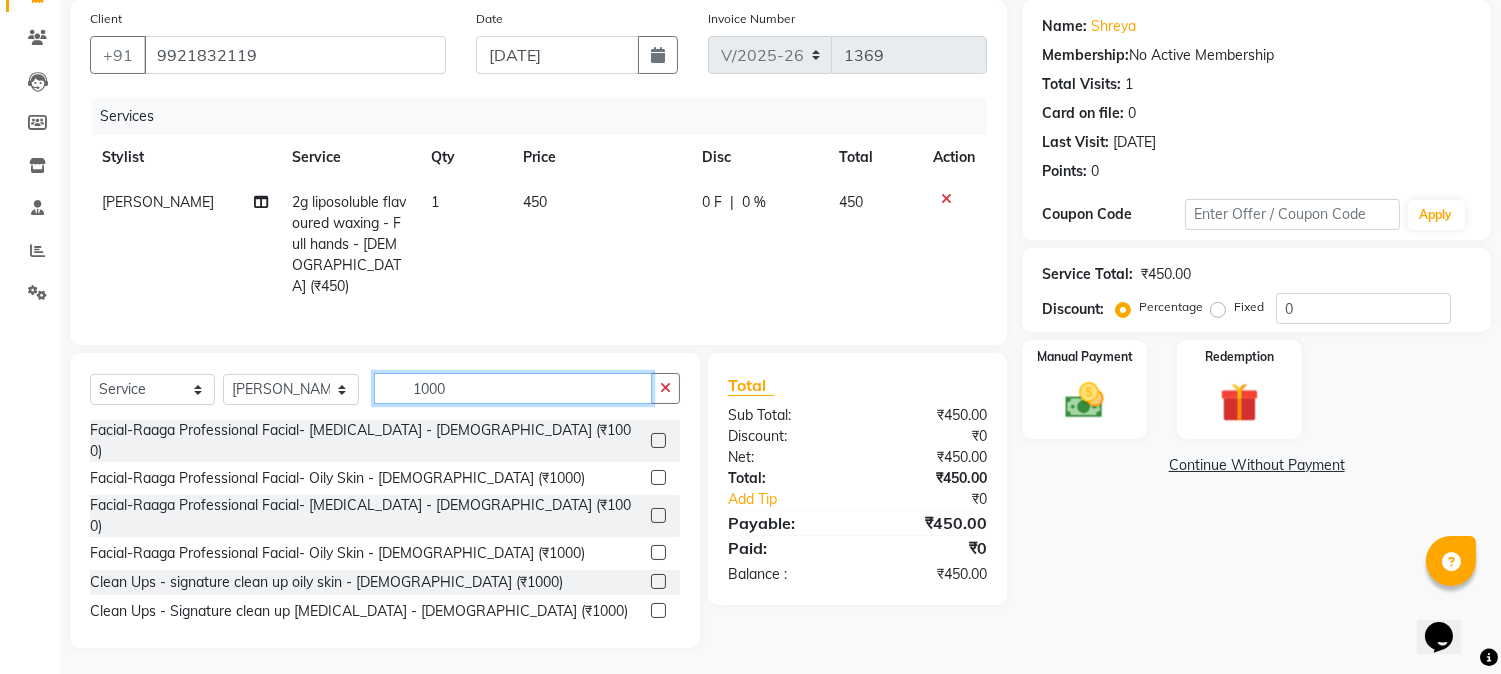 type on "1000" 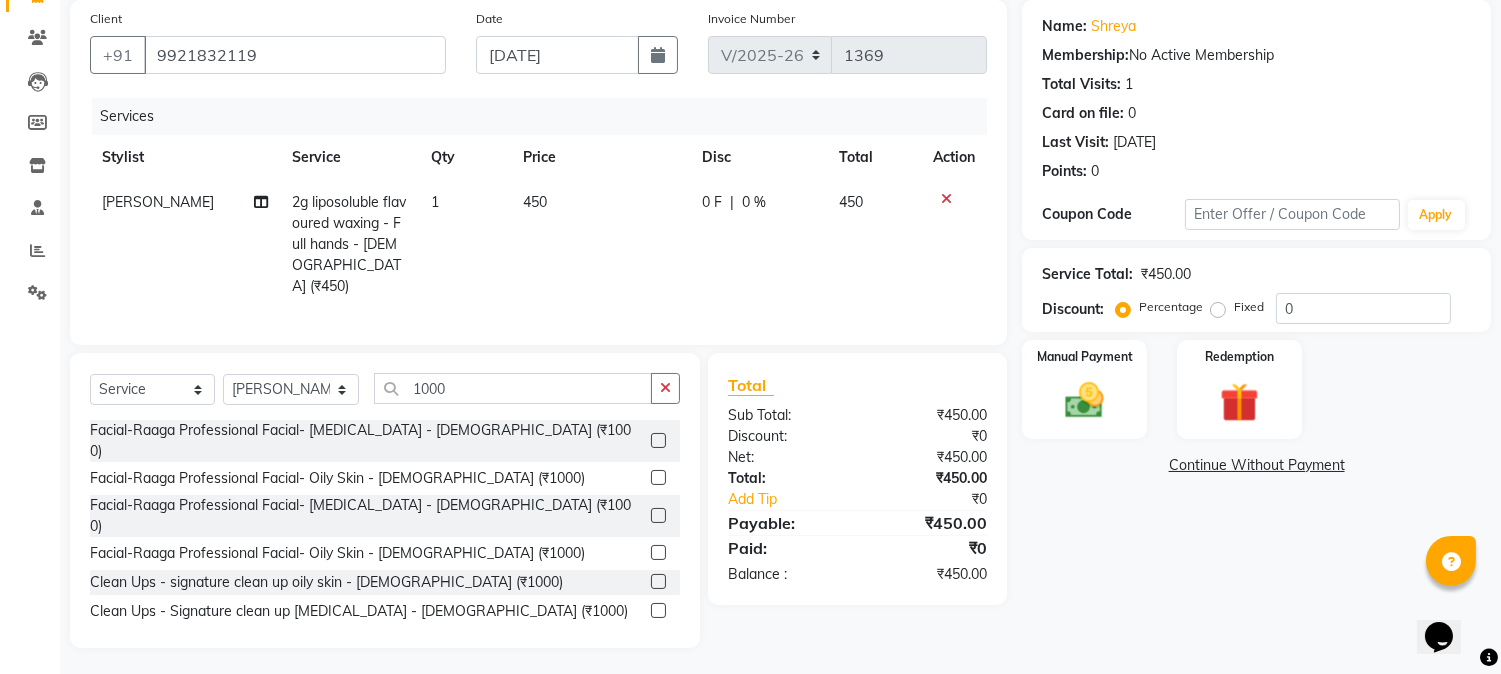 click 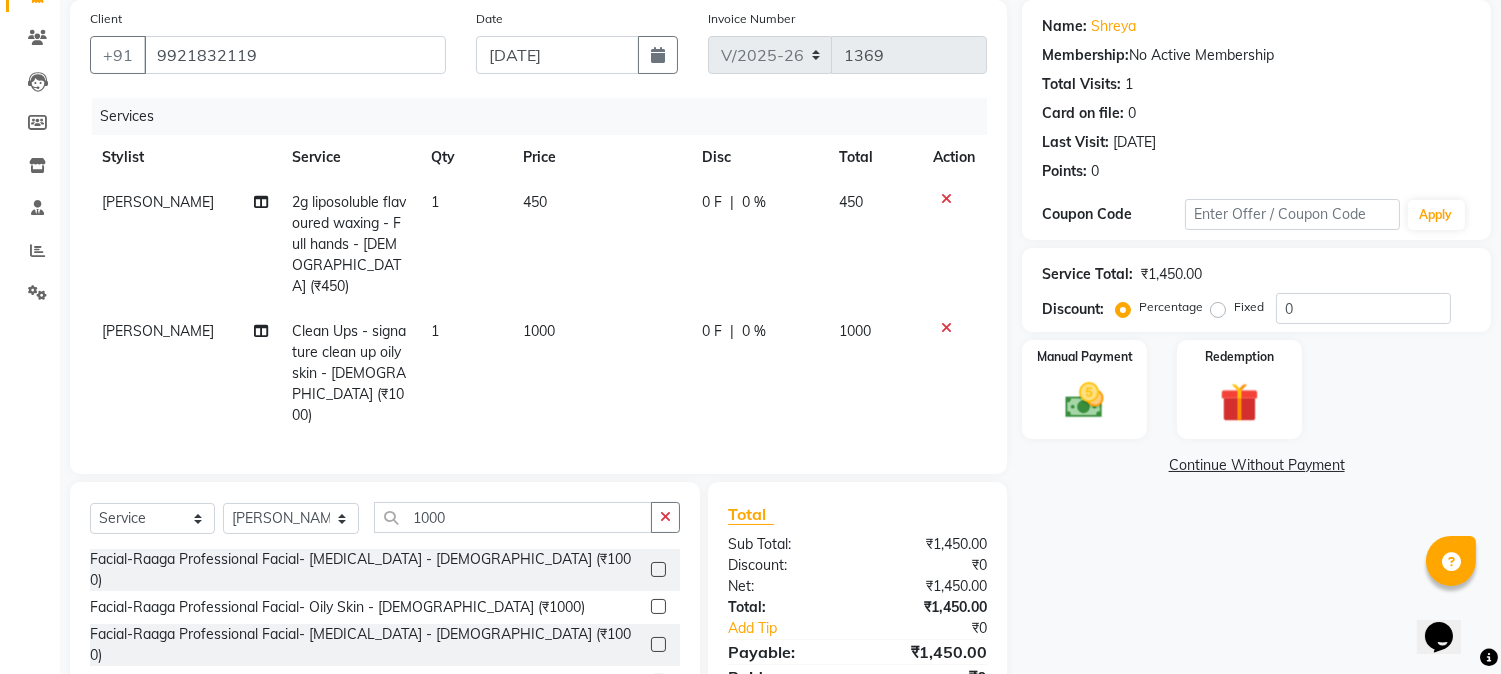 checkbox on "false" 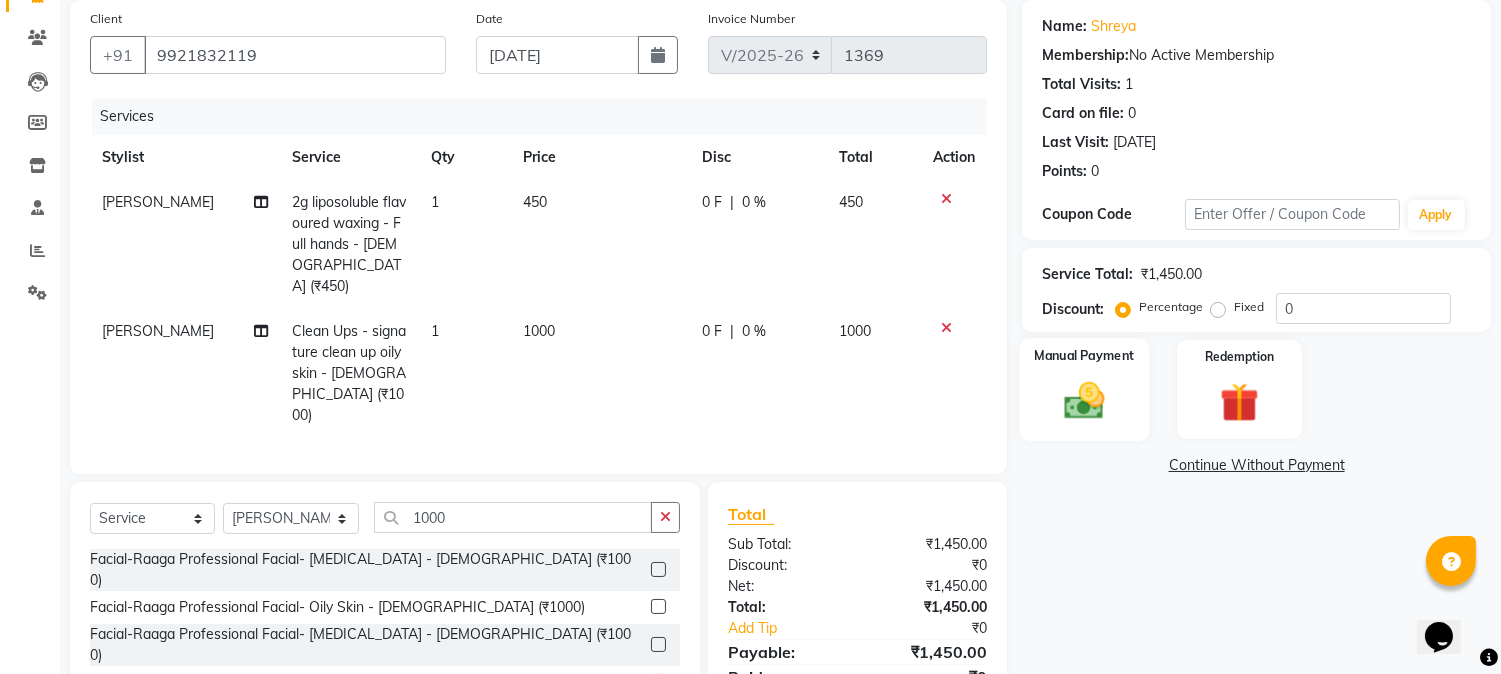 click 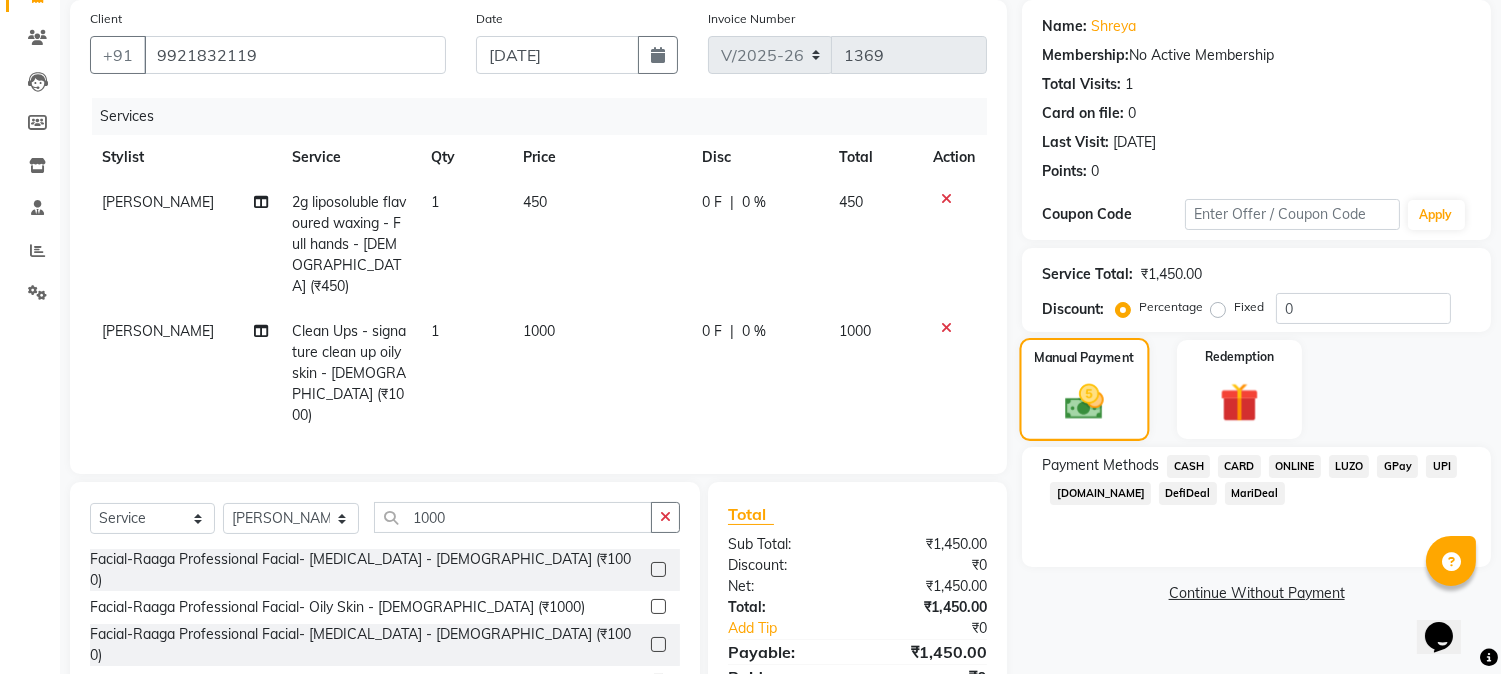 scroll, scrollTop: 257, scrollLeft: 0, axis: vertical 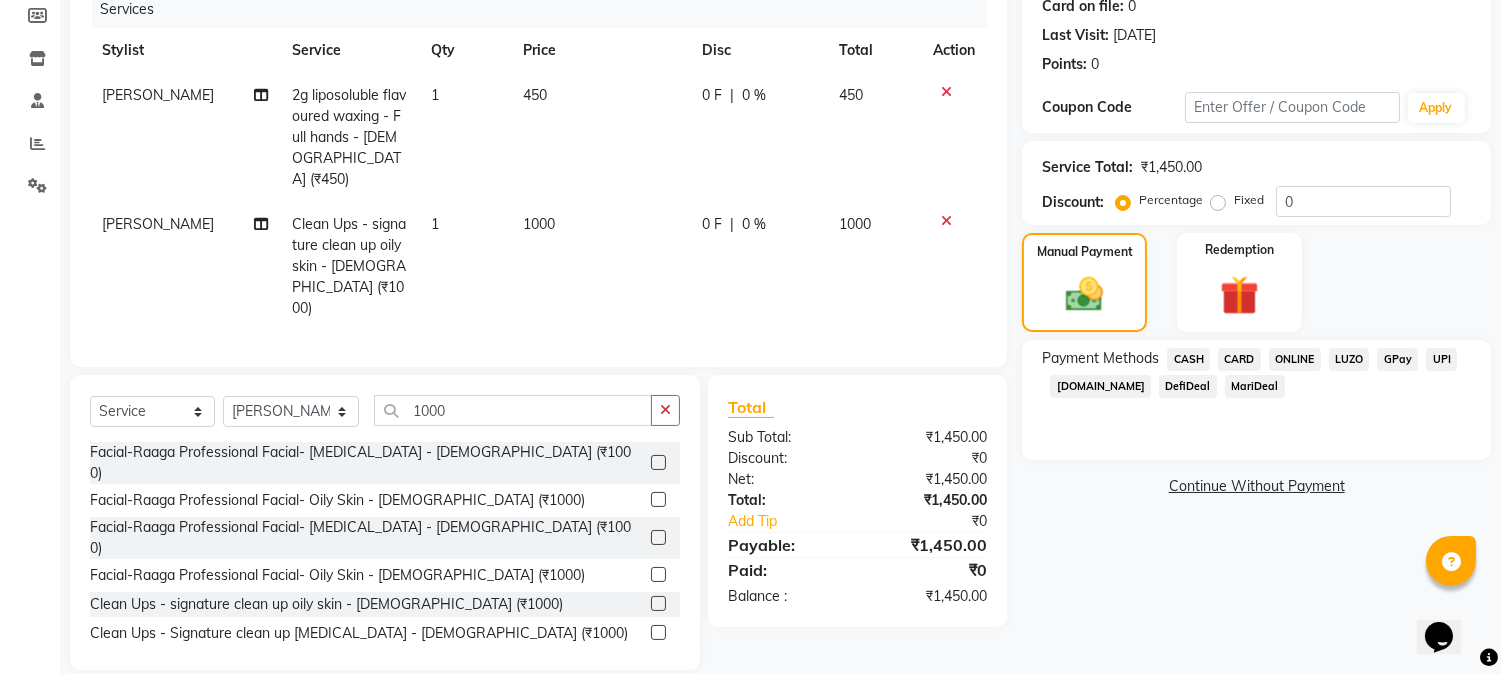 click on "ONLINE" 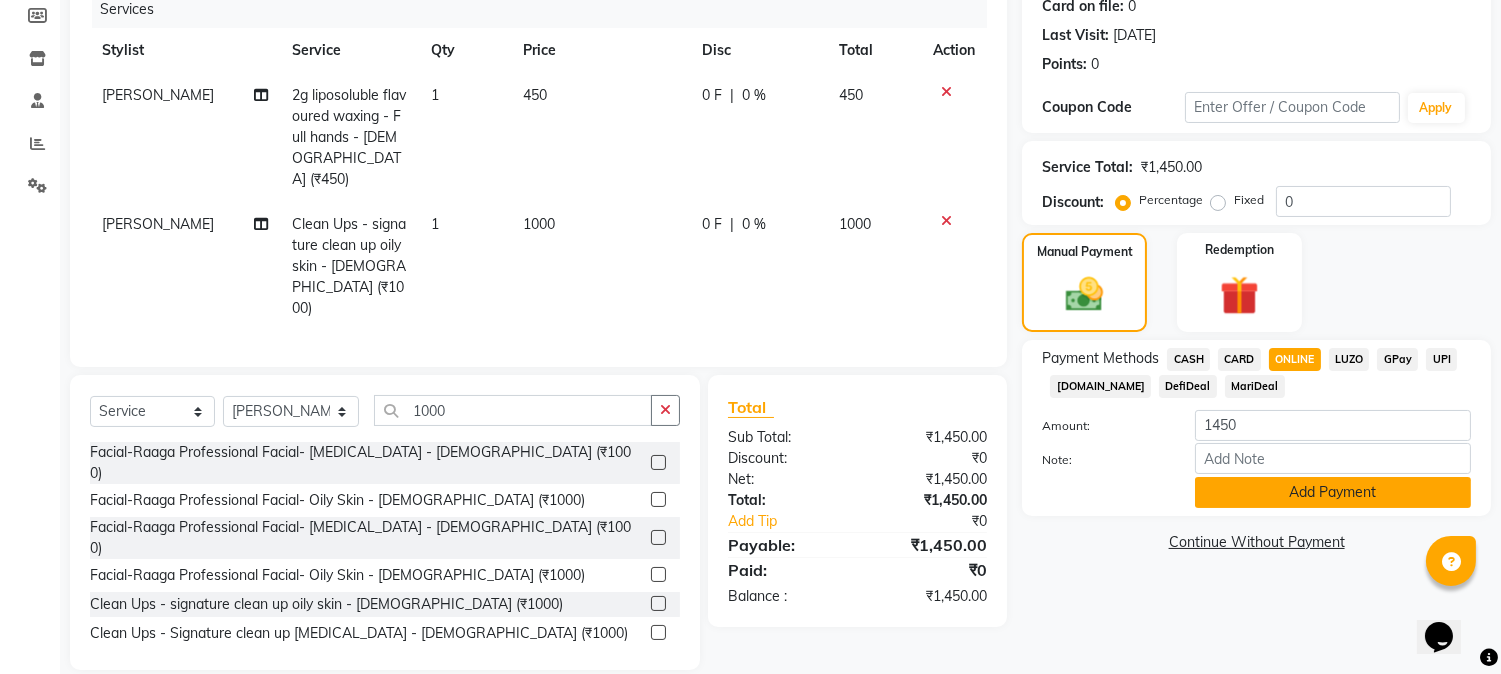 click on "Add Payment" 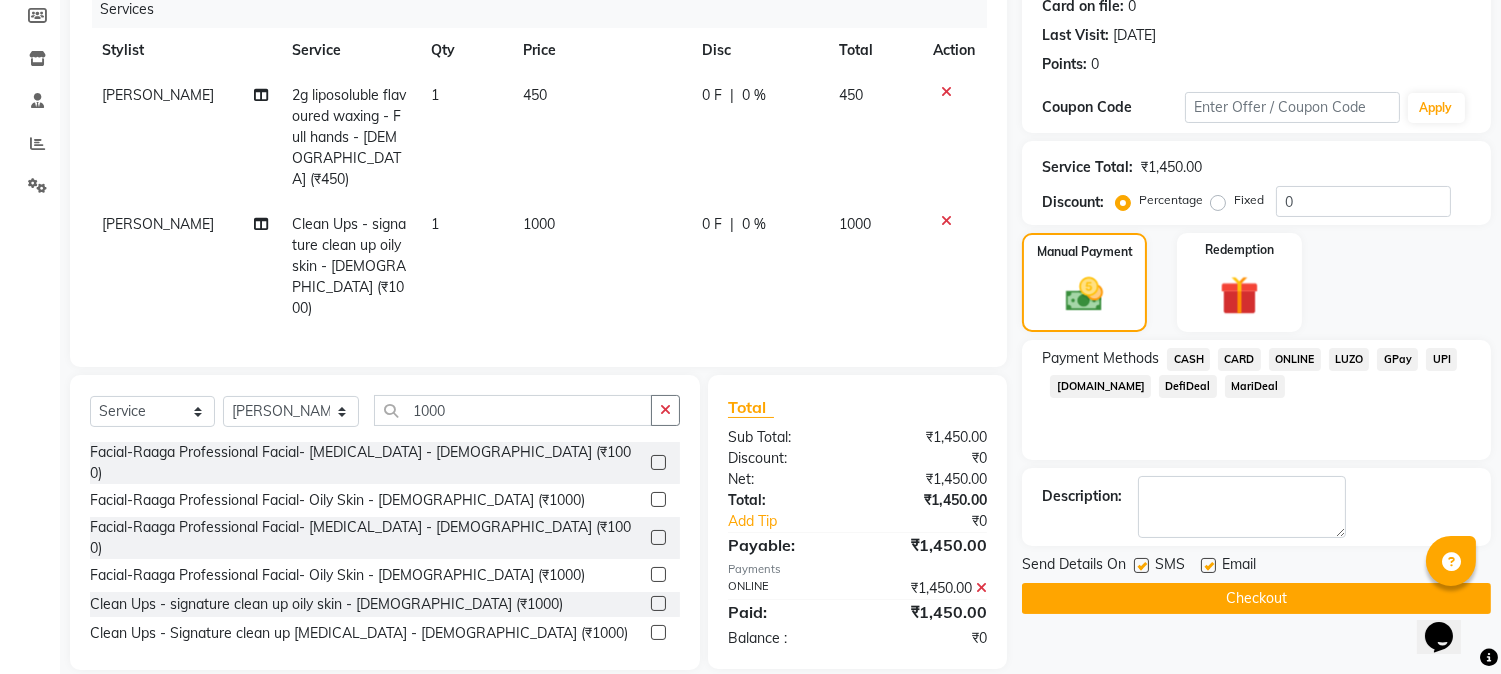 click on "Name: Shreya  Membership:  No Active Membership  Total Visits:  1 Card on file:  0 Last Visit:   [DATE] Points:   0  Coupon Code Apply Service Total:  ₹1,450.00  Discount:  Percentage   Fixed  0 Manual Payment Redemption Payment Methods  CASH   CARD   ONLINE   LUZO   GPay   UPI   [DOMAIN_NAME]   DefiDeal   MariDeal  Description:                  Send Details On SMS Email  Checkout" 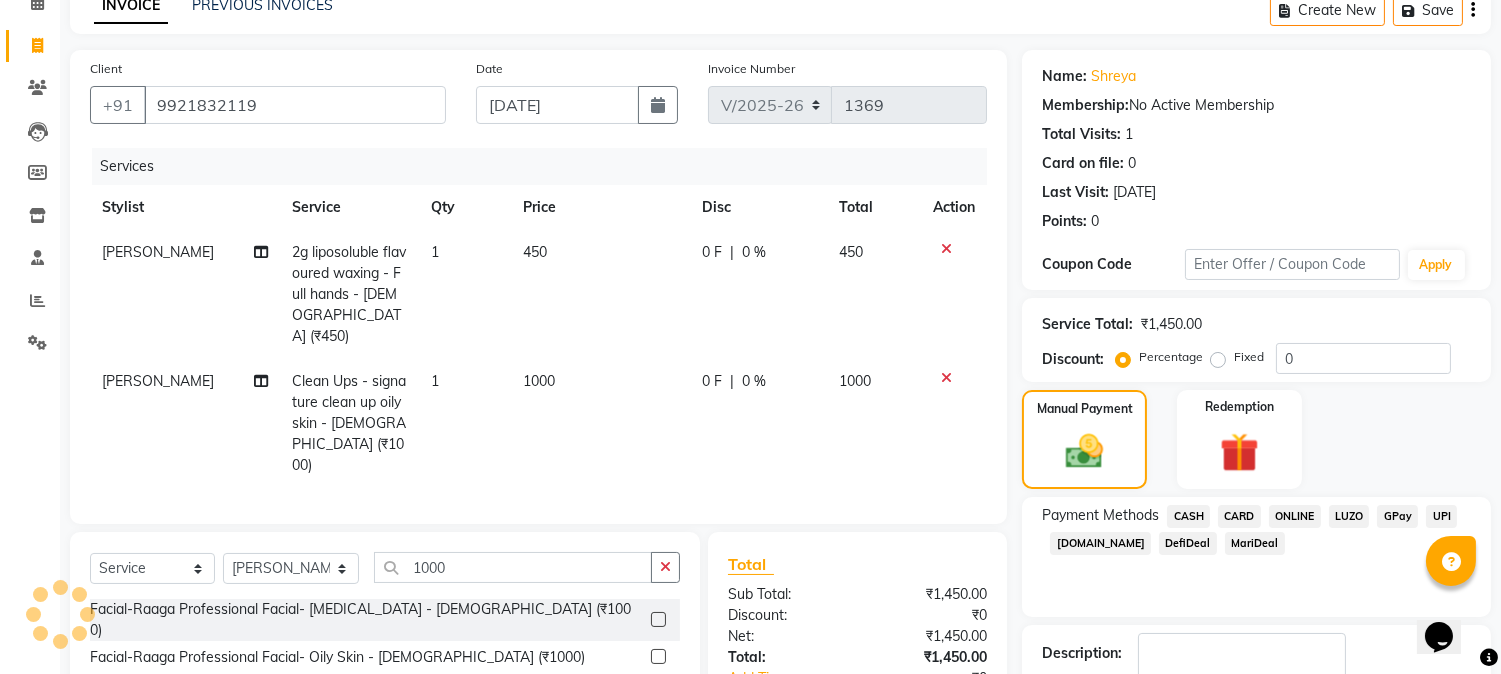 scroll, scrollTop: 0, scrollLeft: 0, axis: both 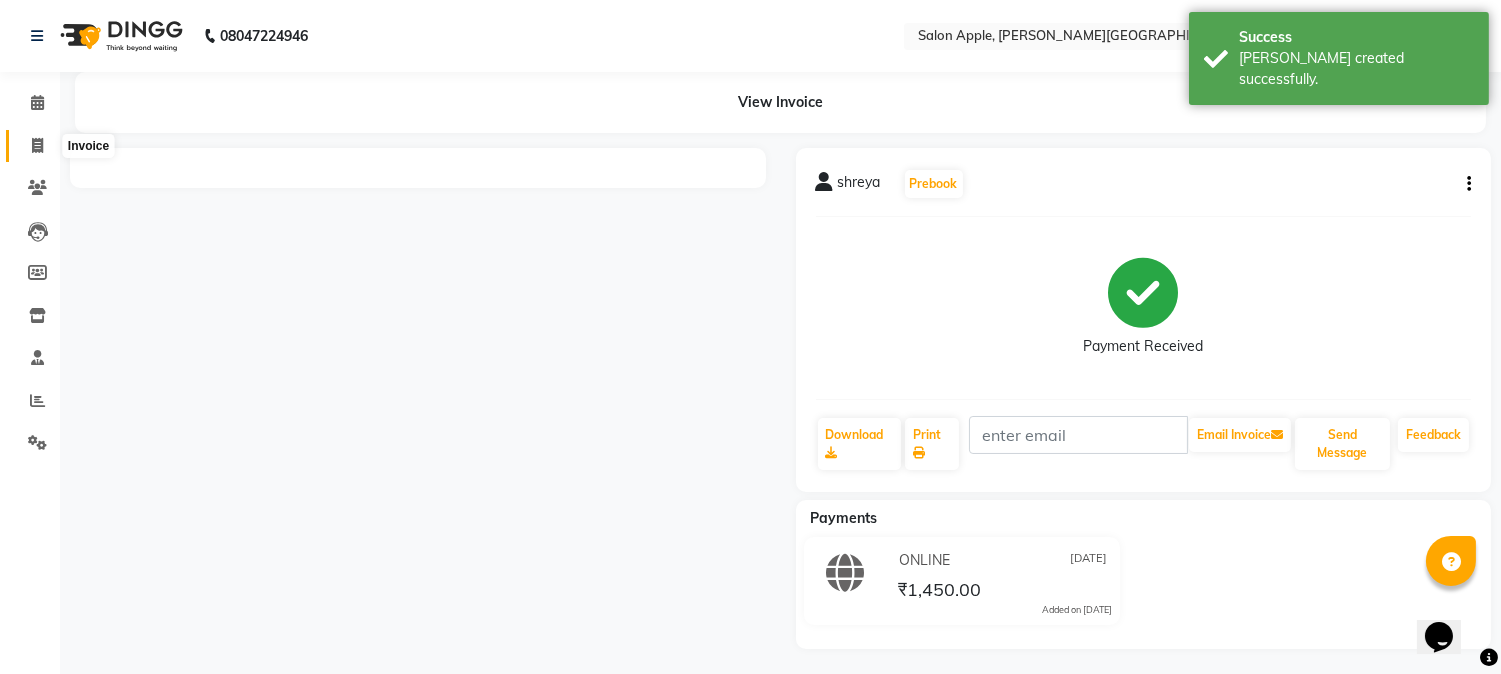click 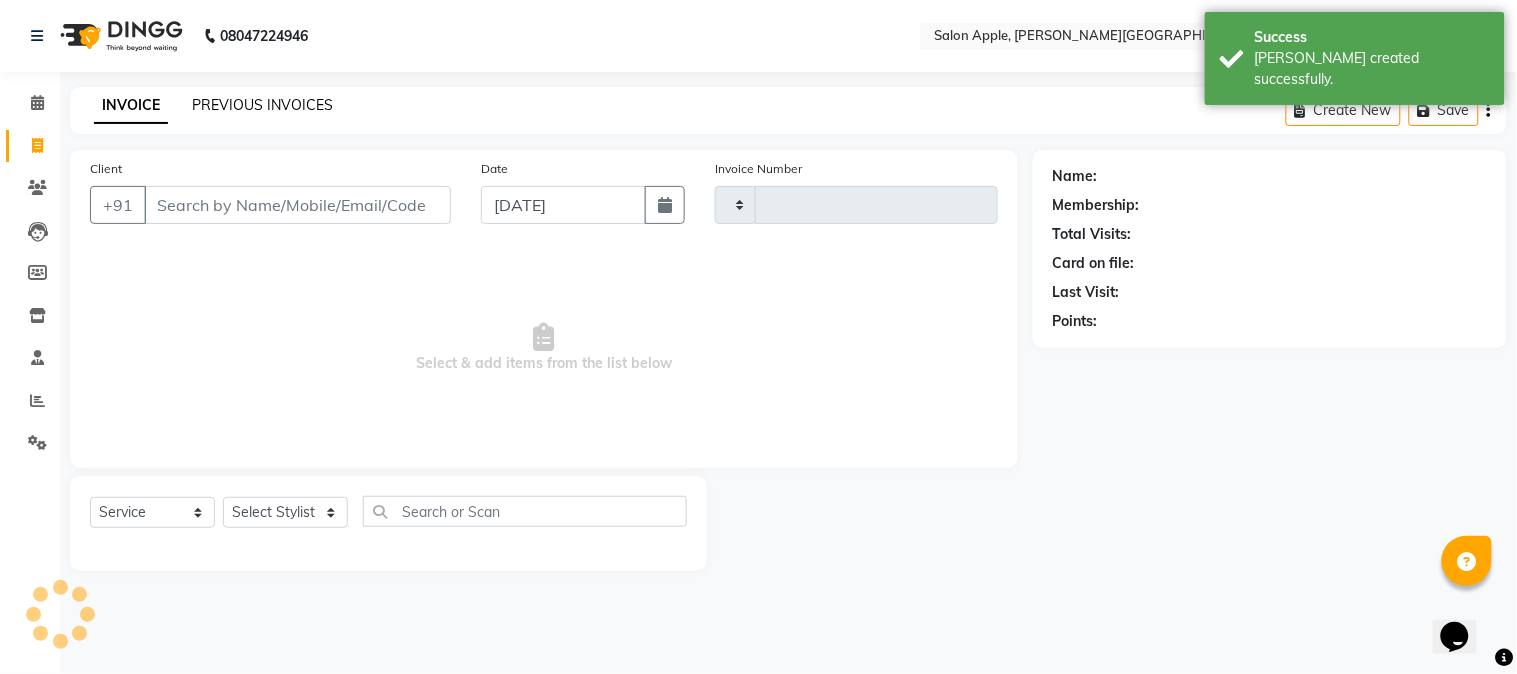 type on "1370" 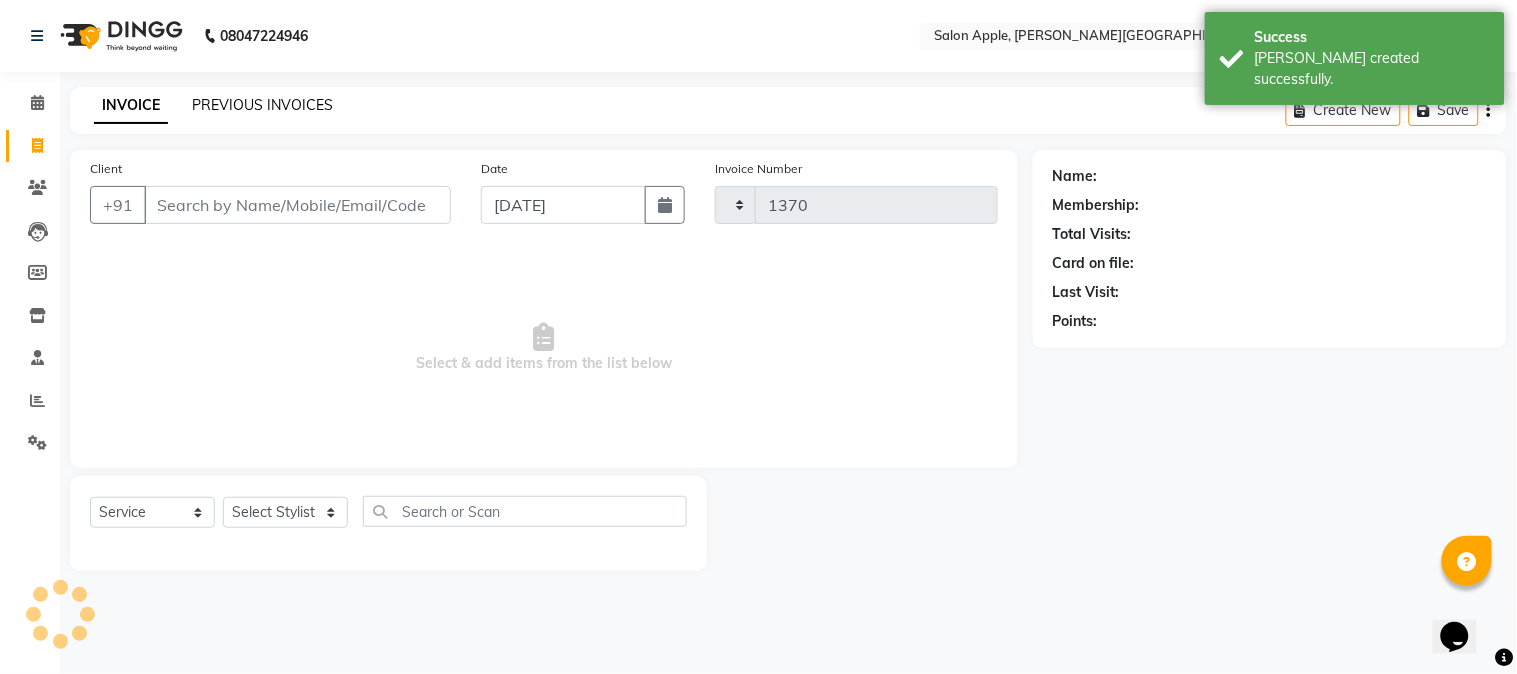 select on "4128" 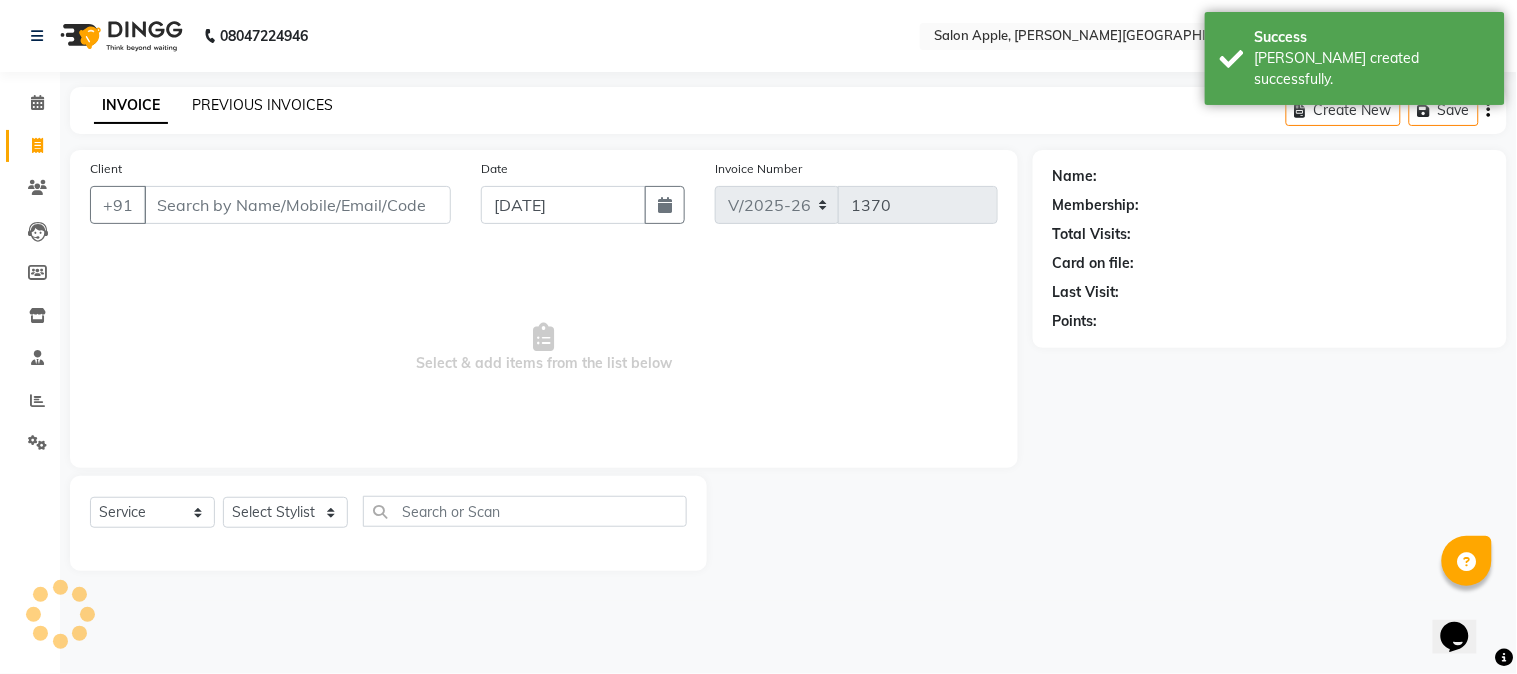 click on "PREVIOUS INVOICES" 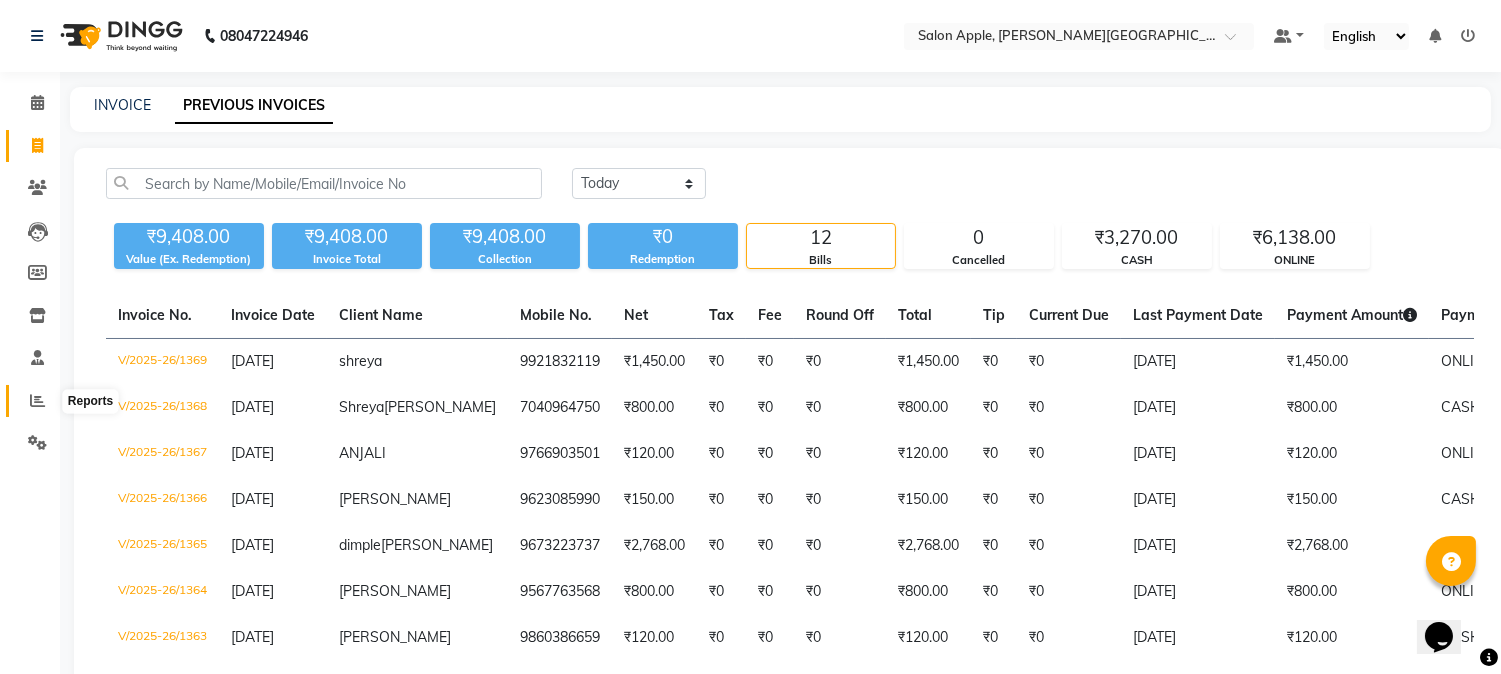click 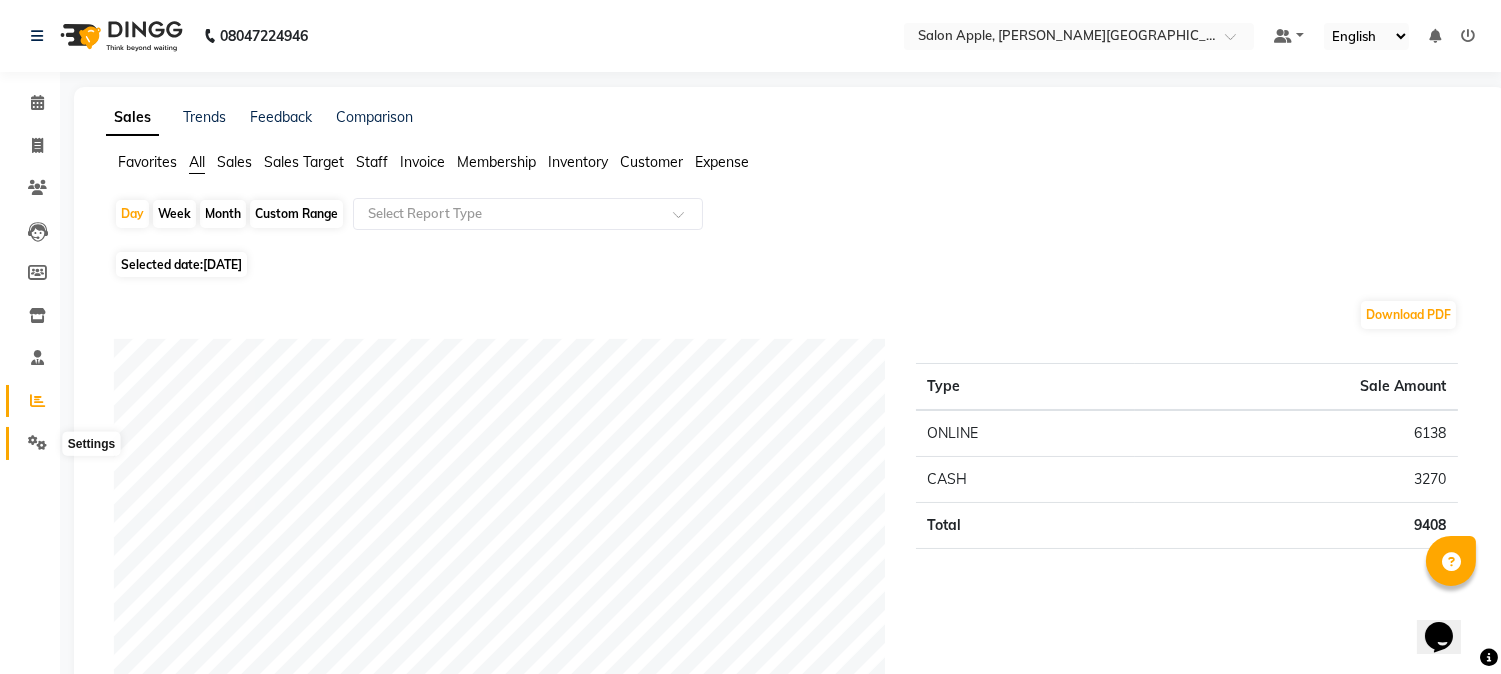 click 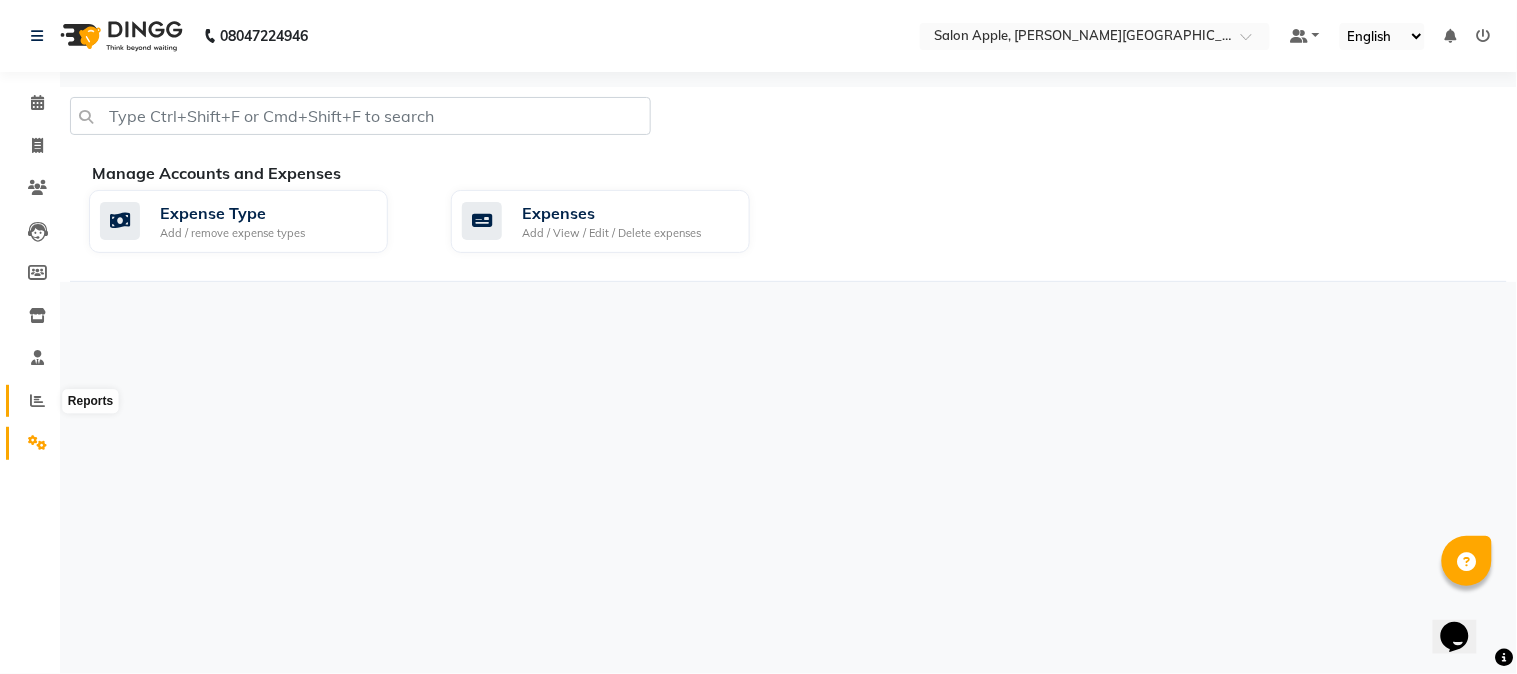 click 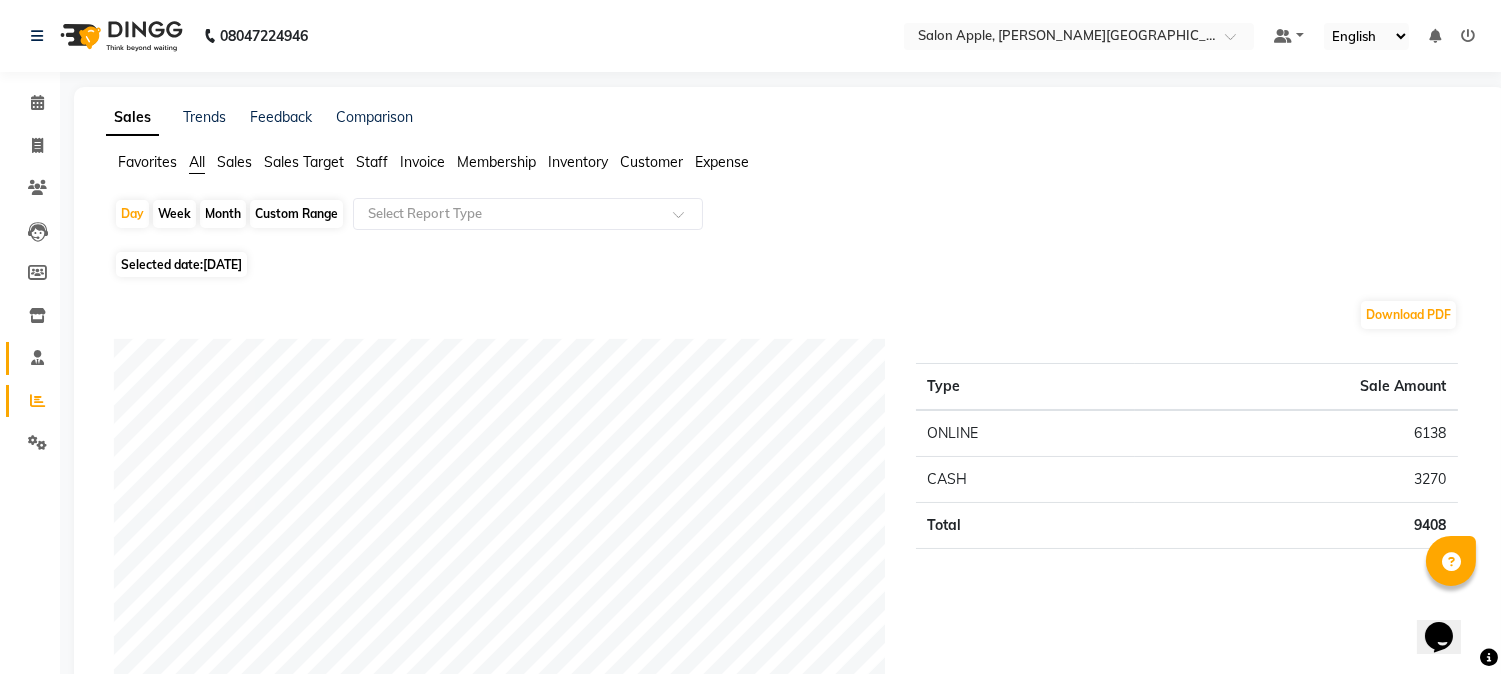 click on "Staff" 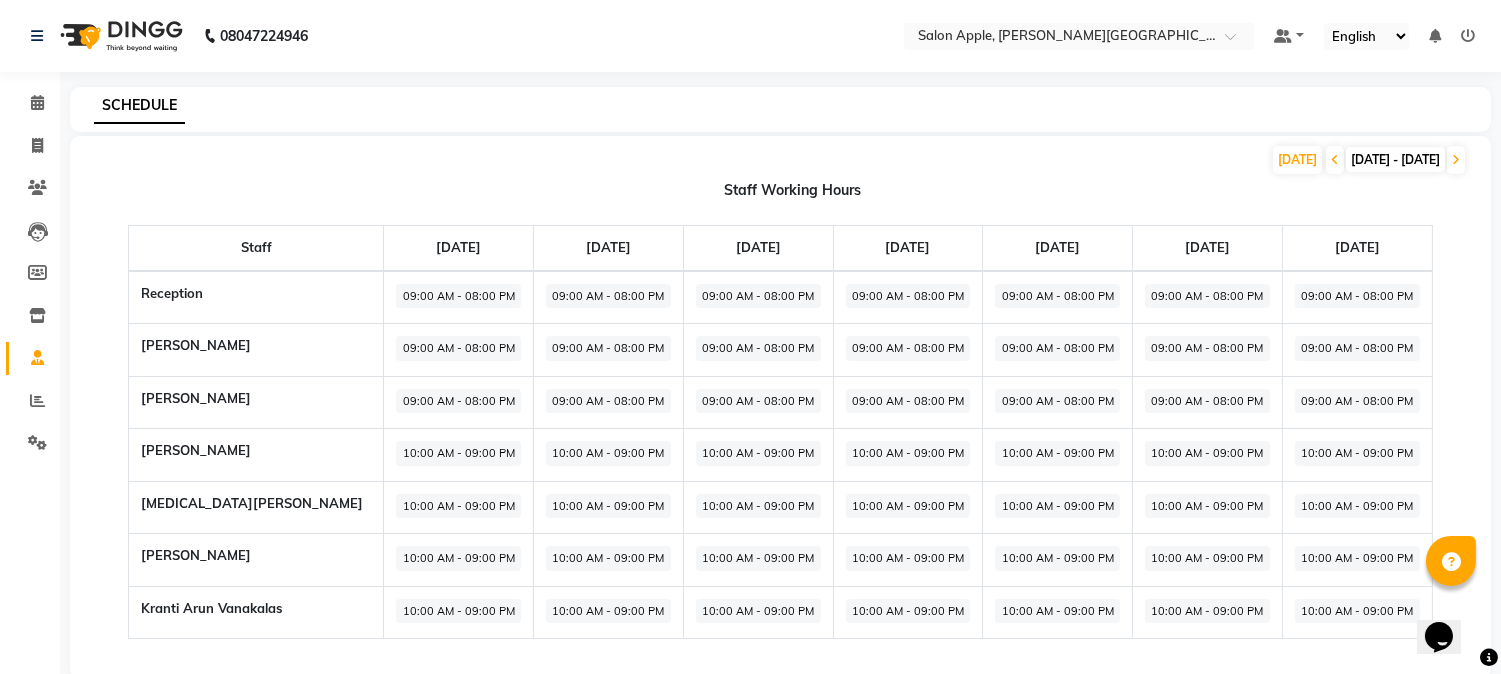 click on "Staff" 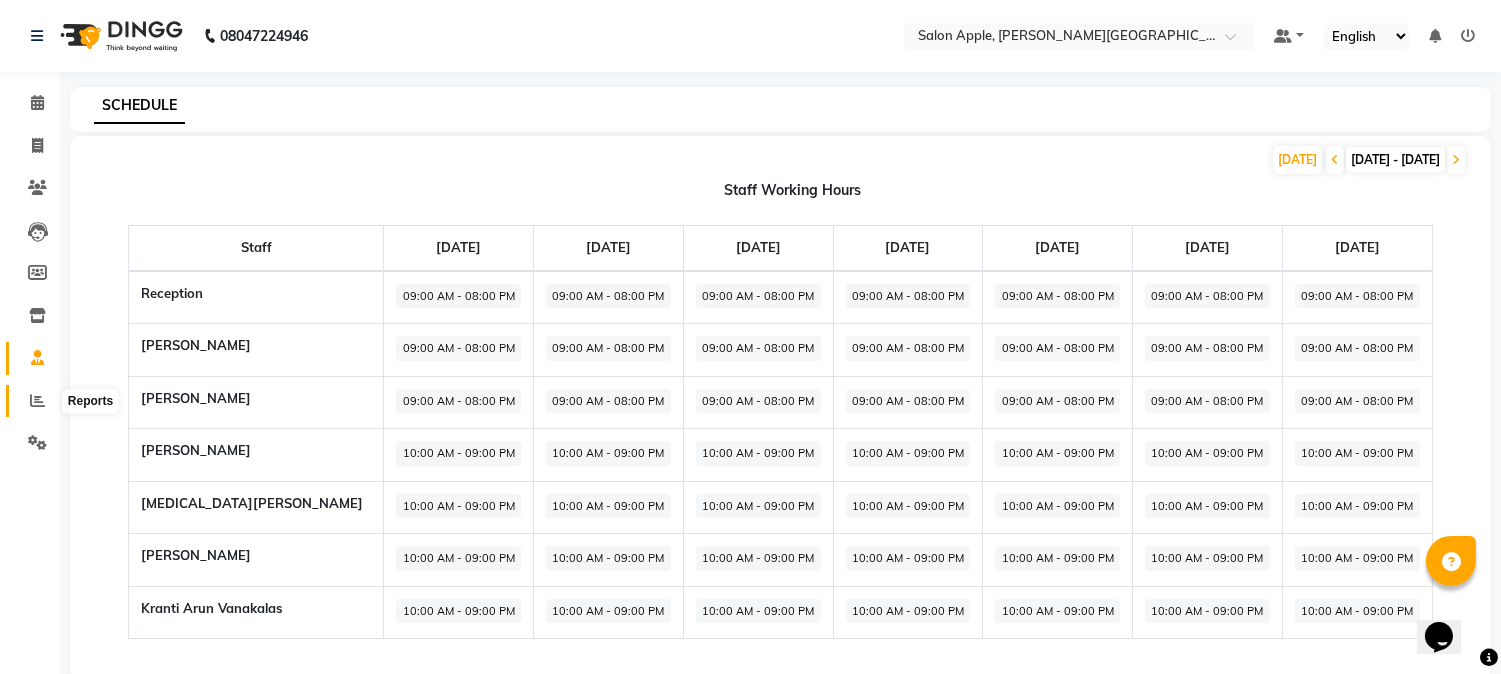 click 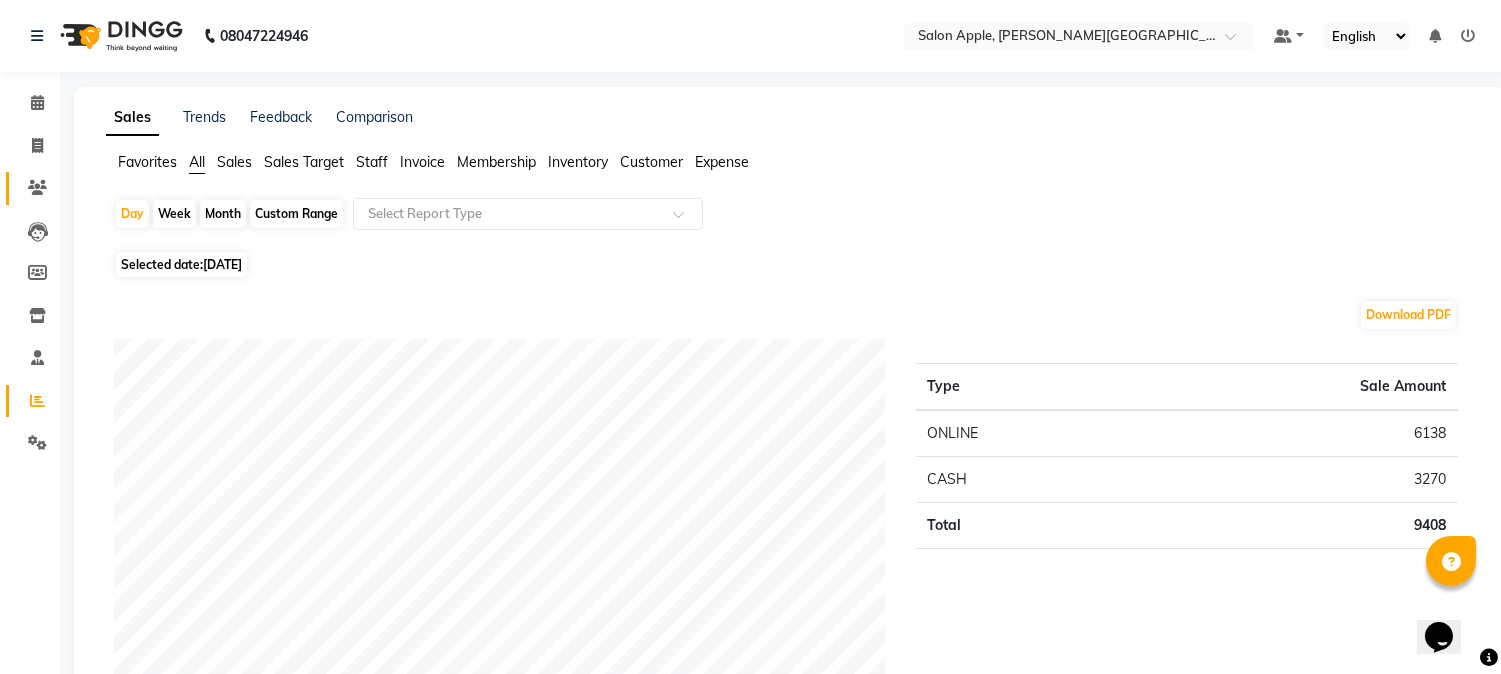 click 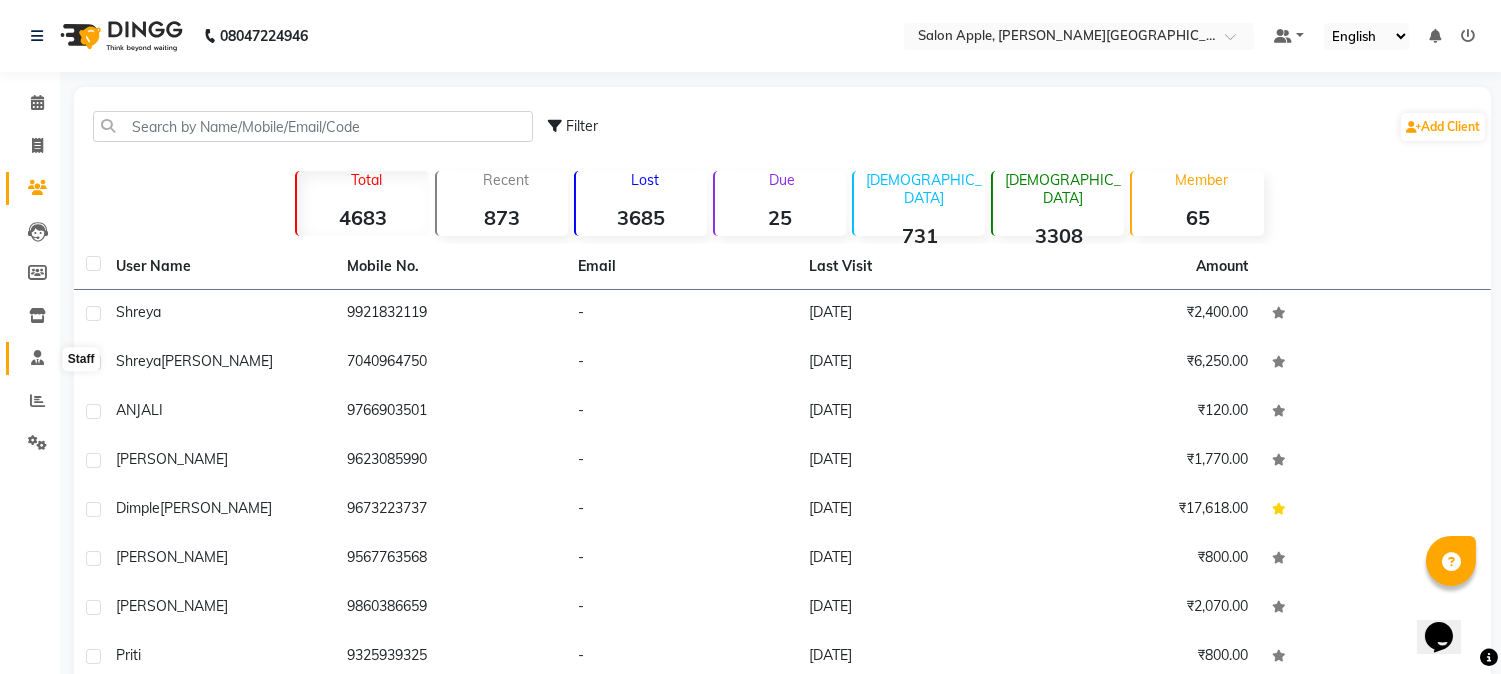 click 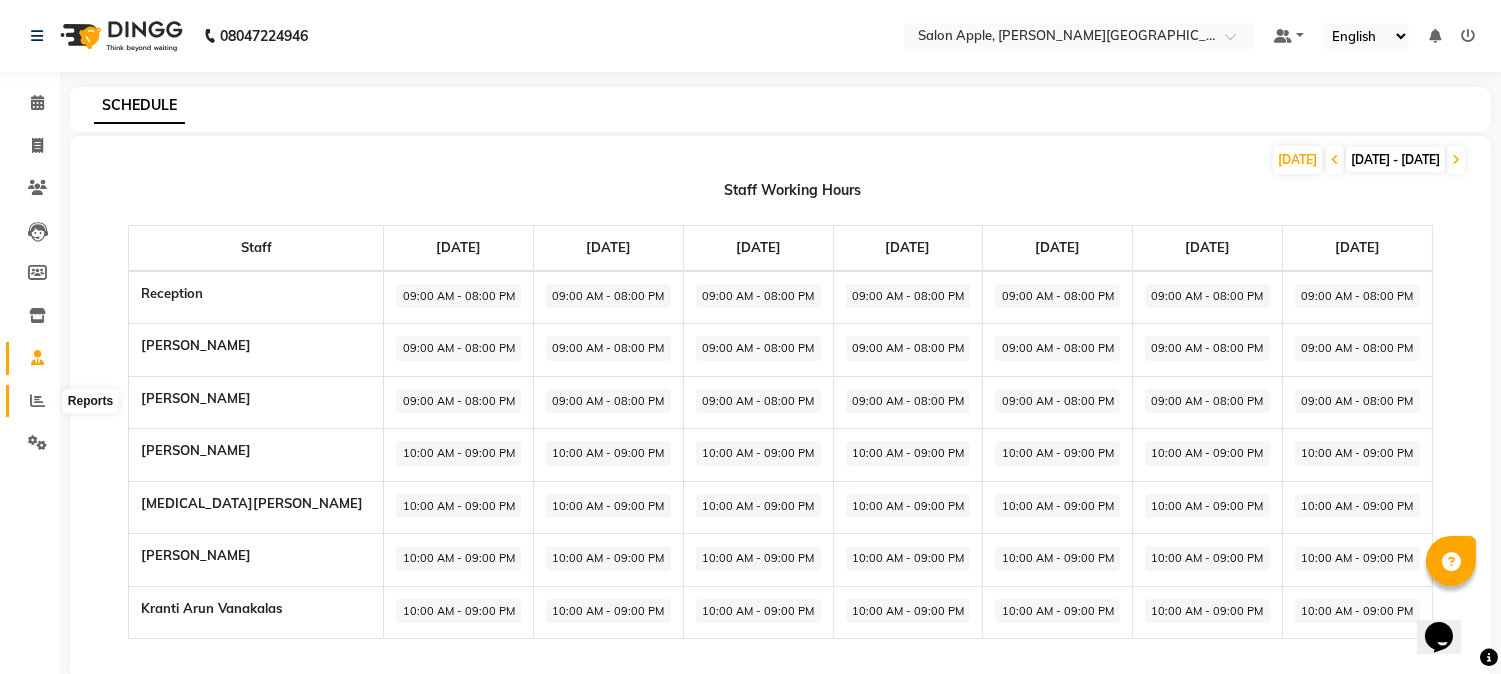 click 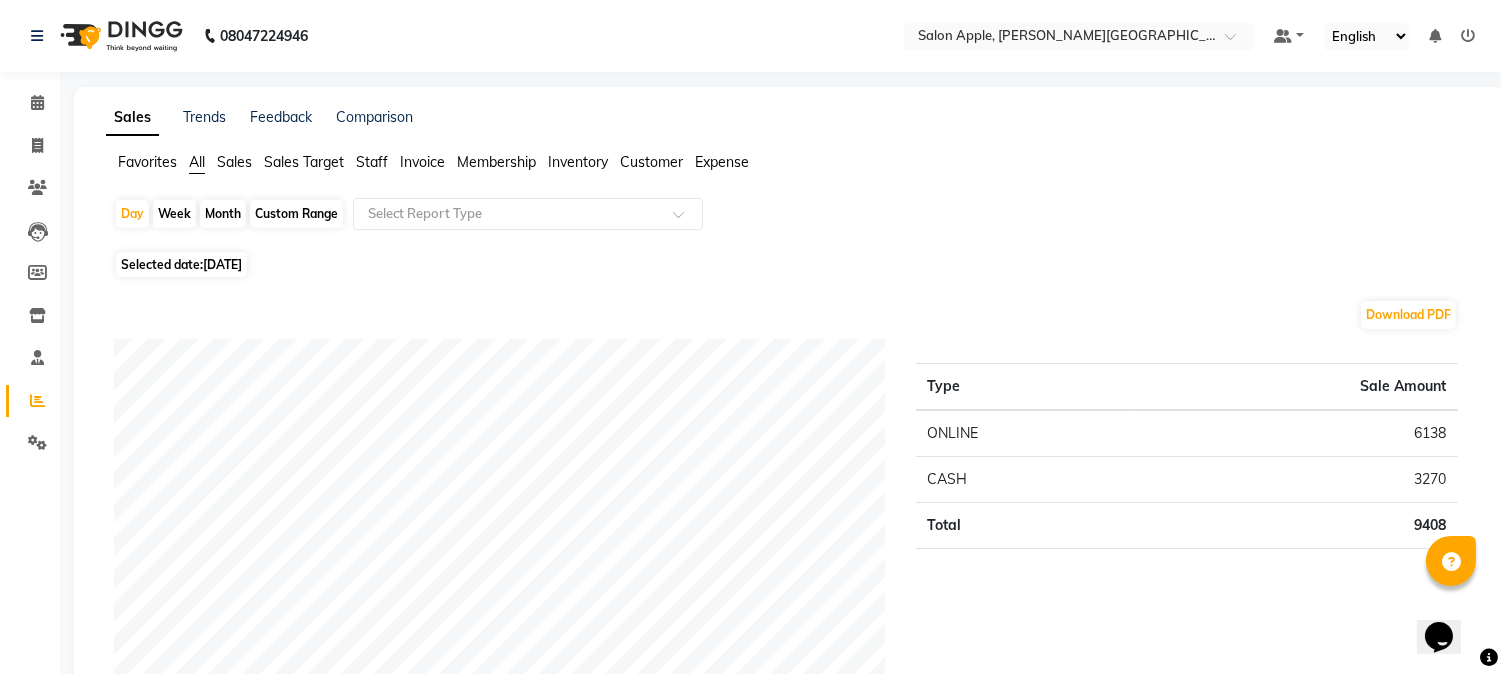 drag, startPoint x: 471, startPoint y: 175, endPoint x: 472, endPoint y: 151, distance: 24.020824 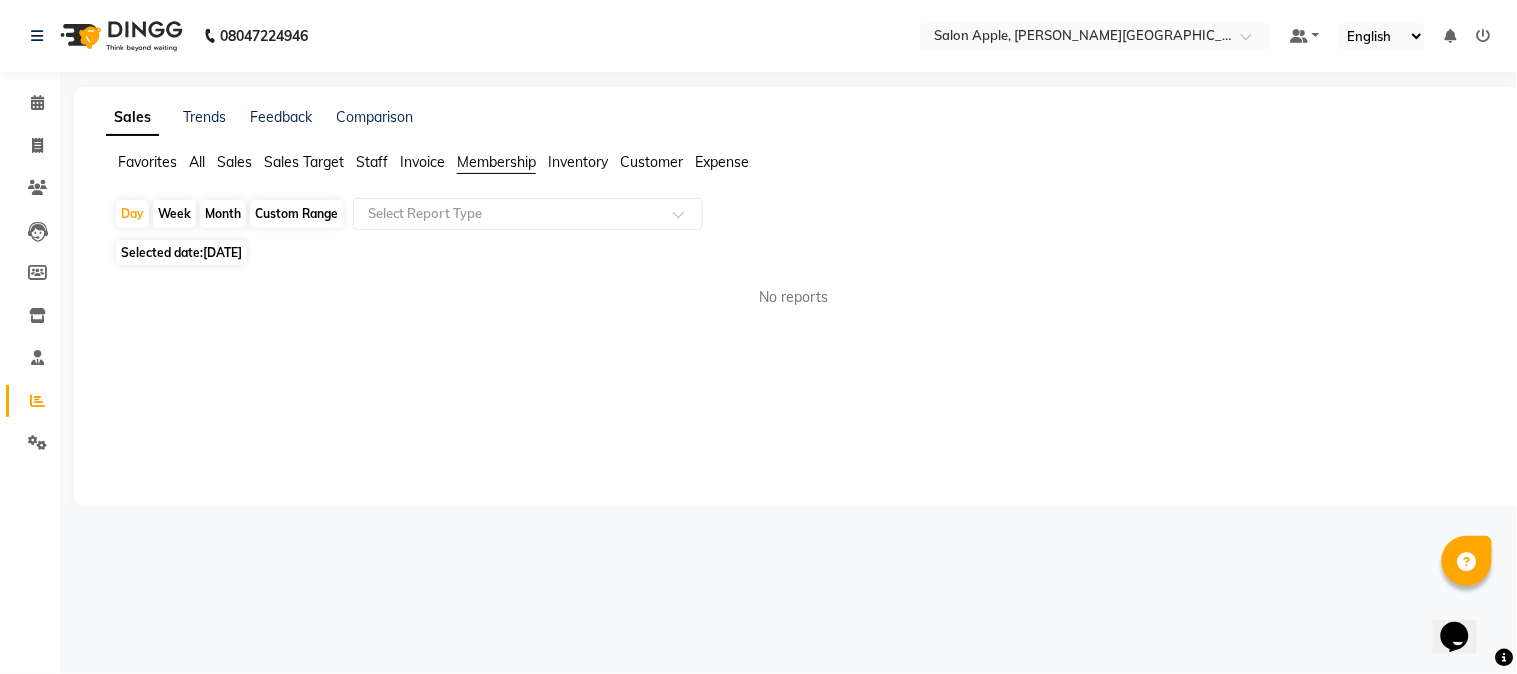 click on "Invoice" 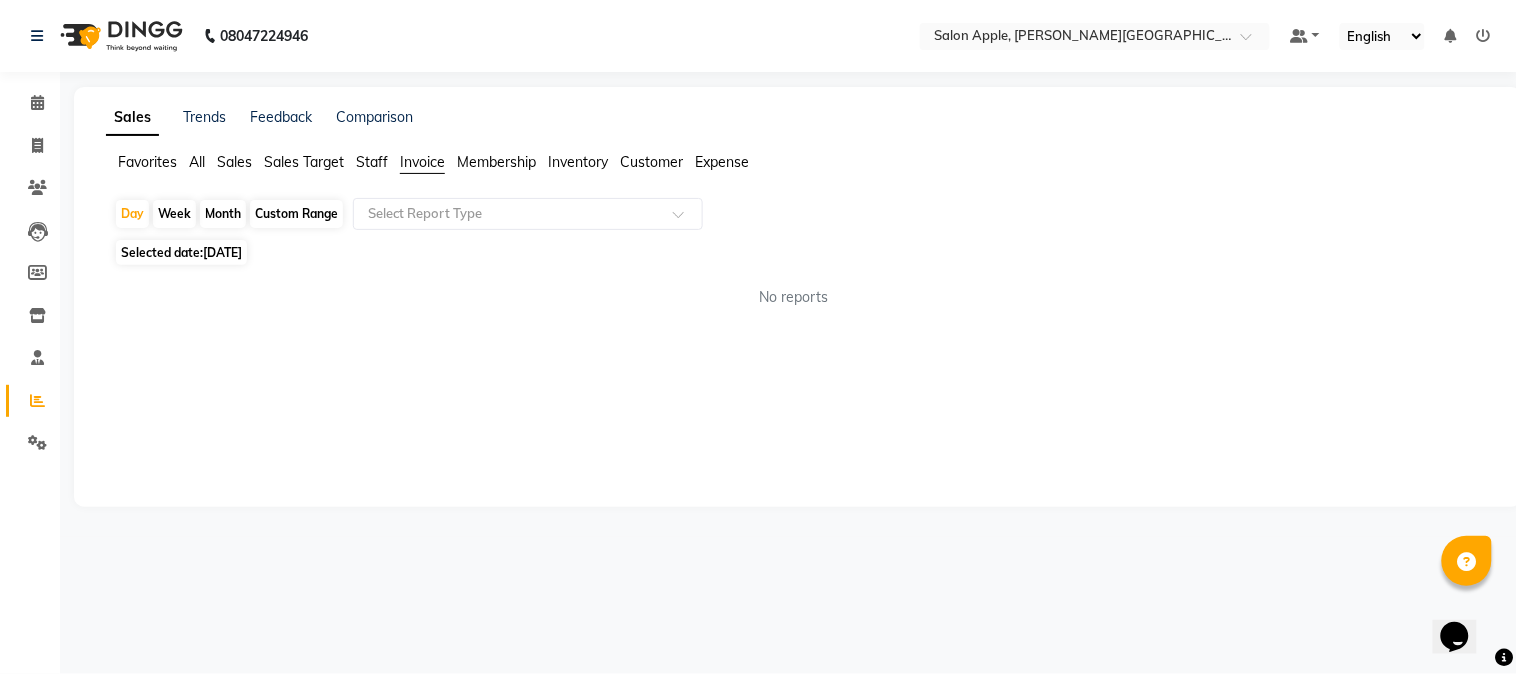 click on "Membership" 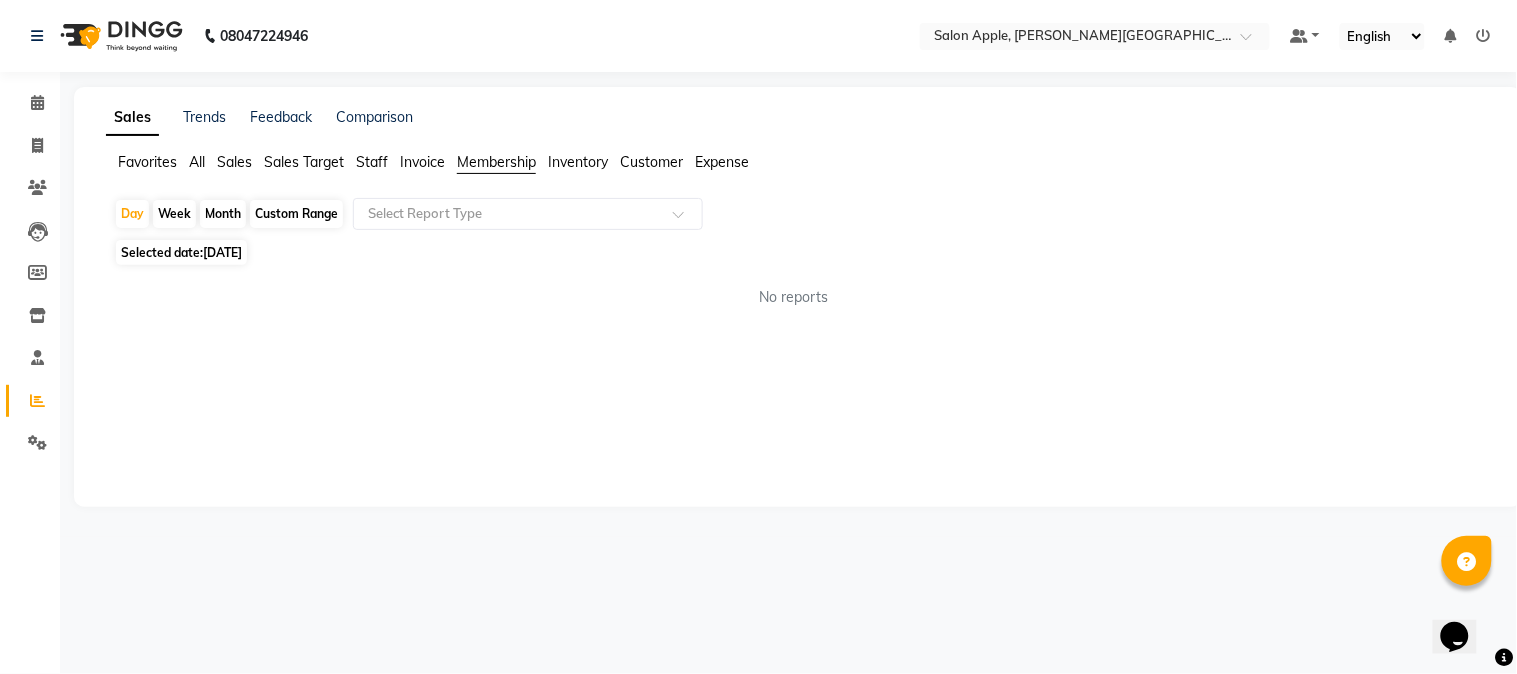 click on "Staff" 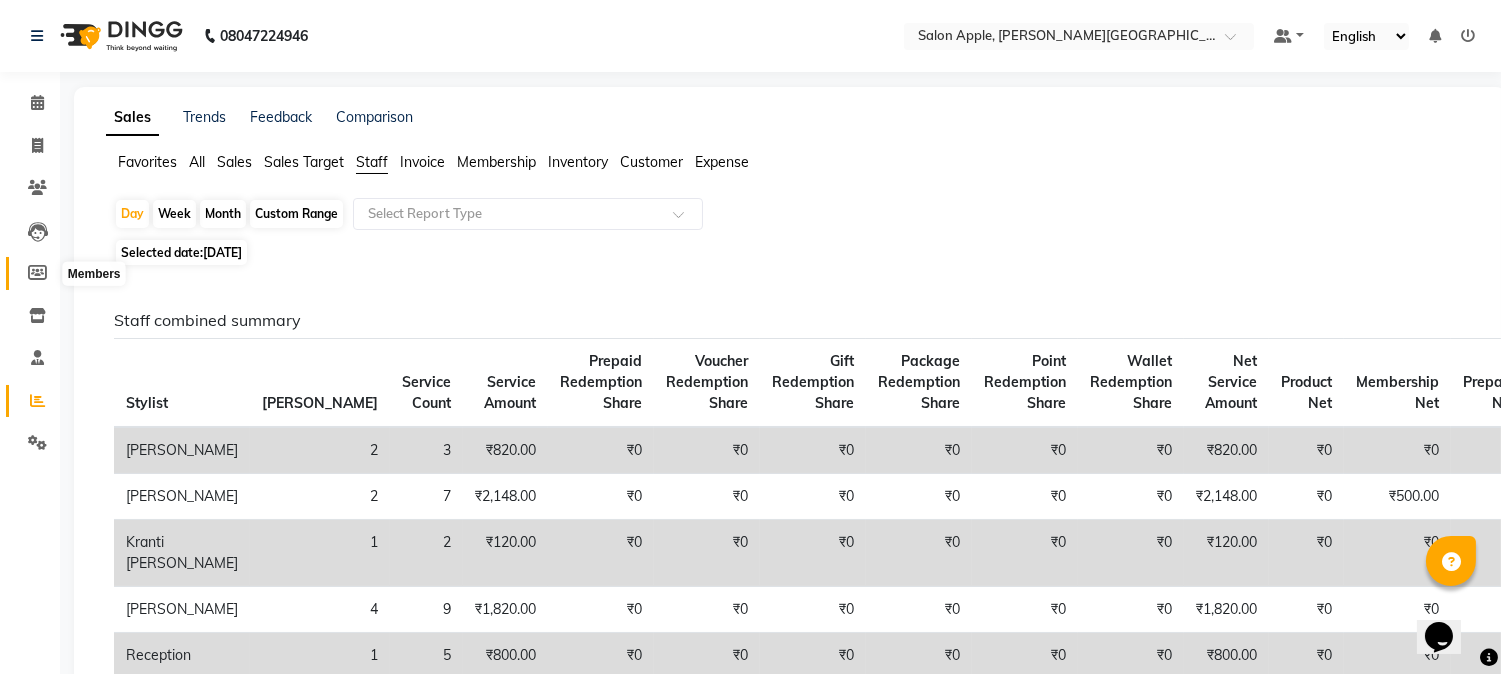 click 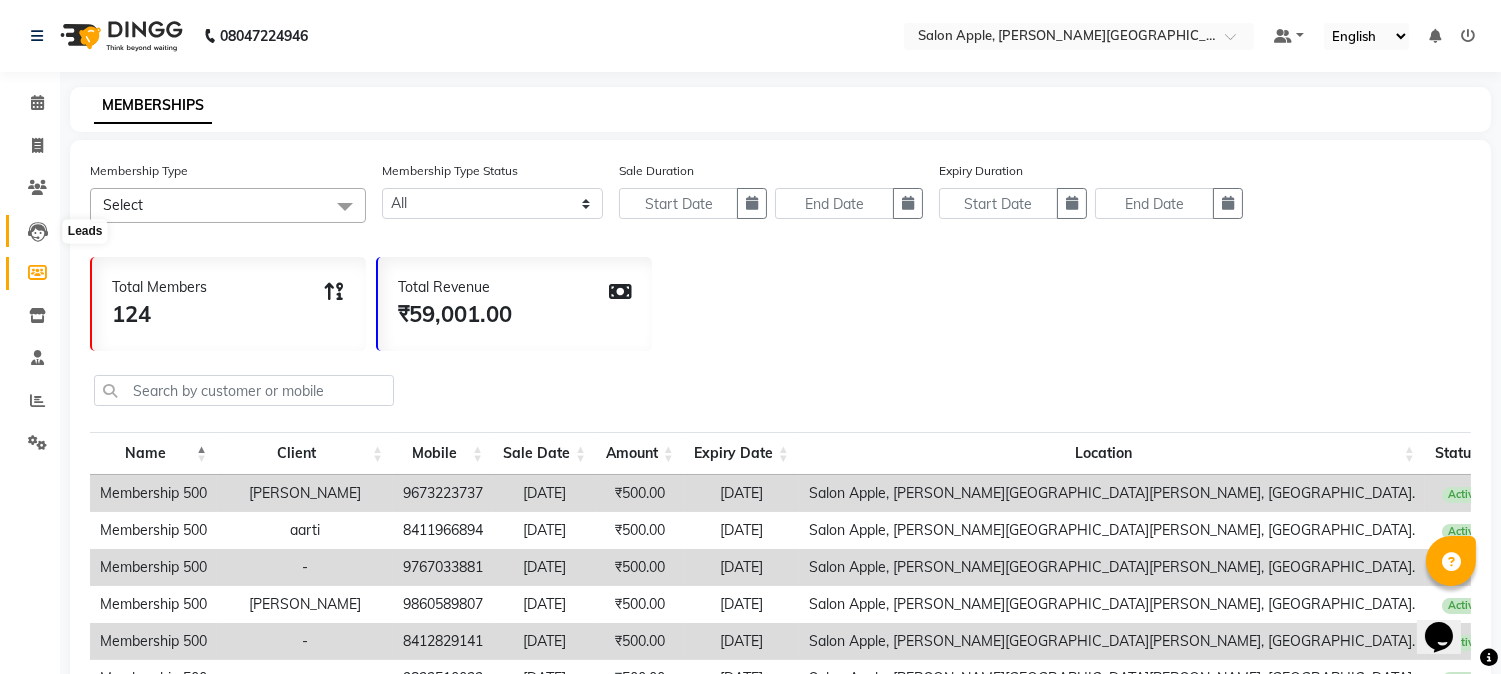 click 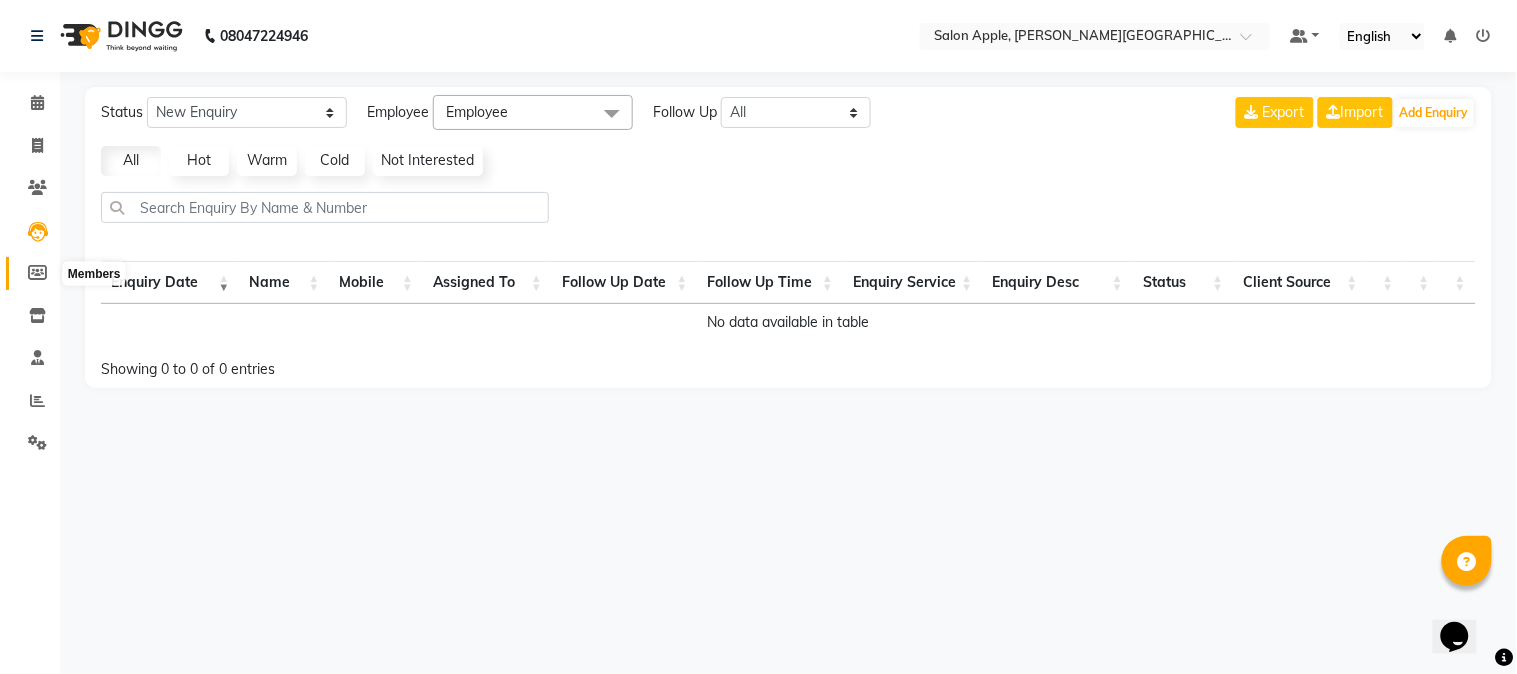 click 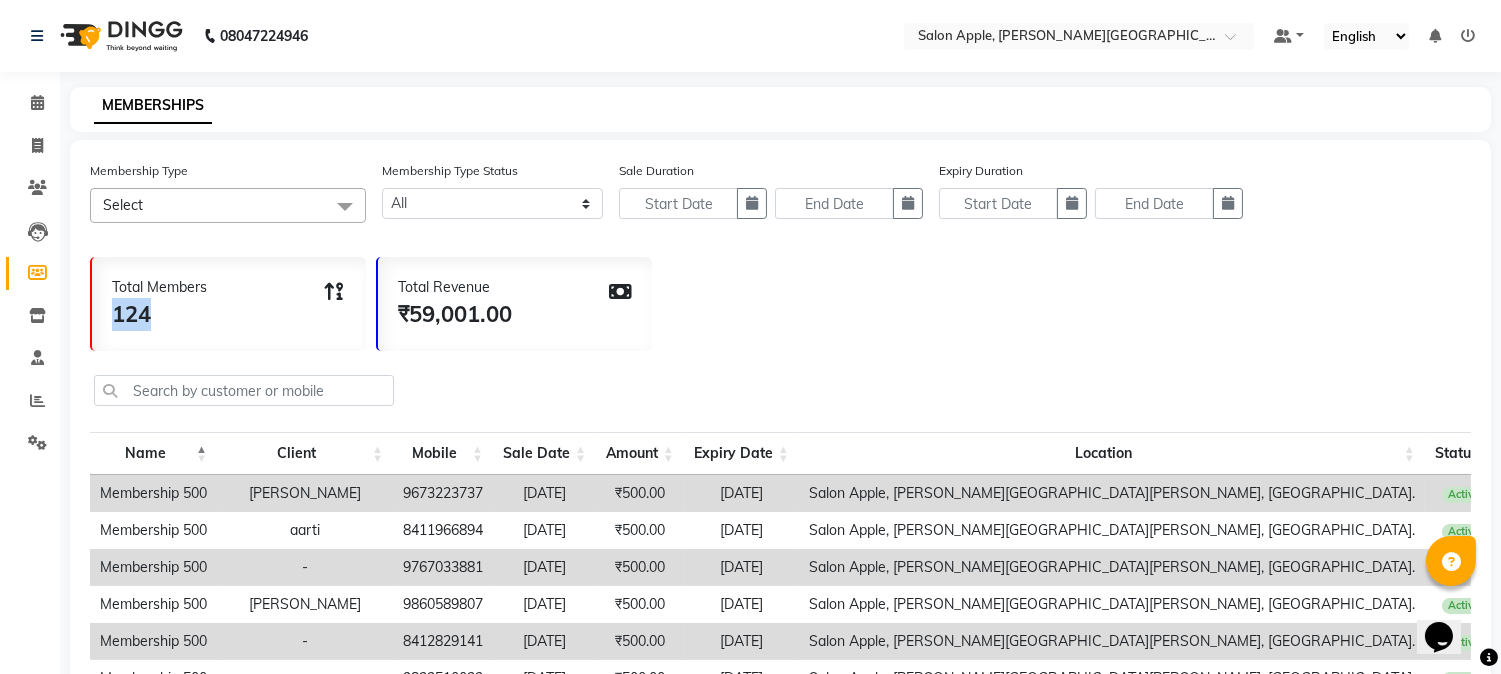 drag, startPoint x: 166, startPoint y: 316, endPoint x: 85, endPoint y: 306, distance: 81.61495 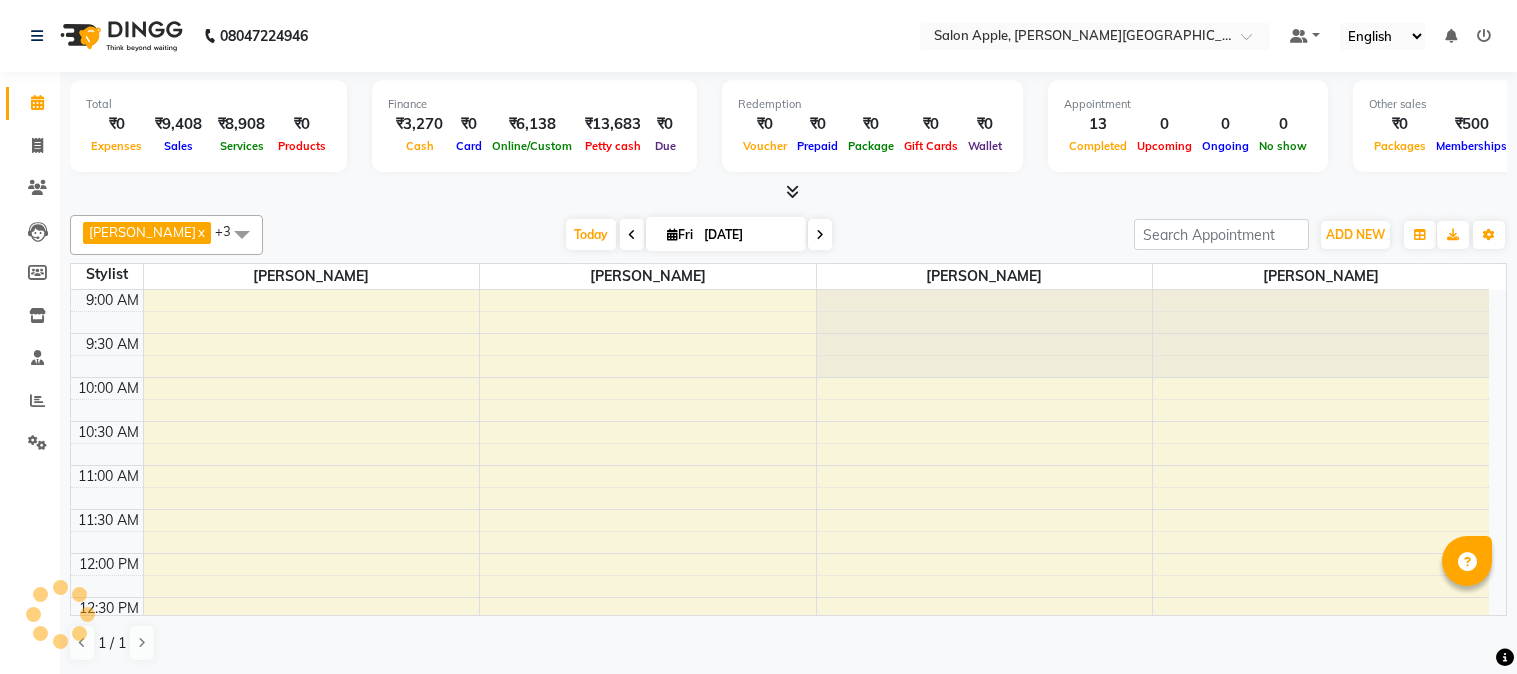 scroll, scrollTop: 0, scrollLeft: 0, axis: both 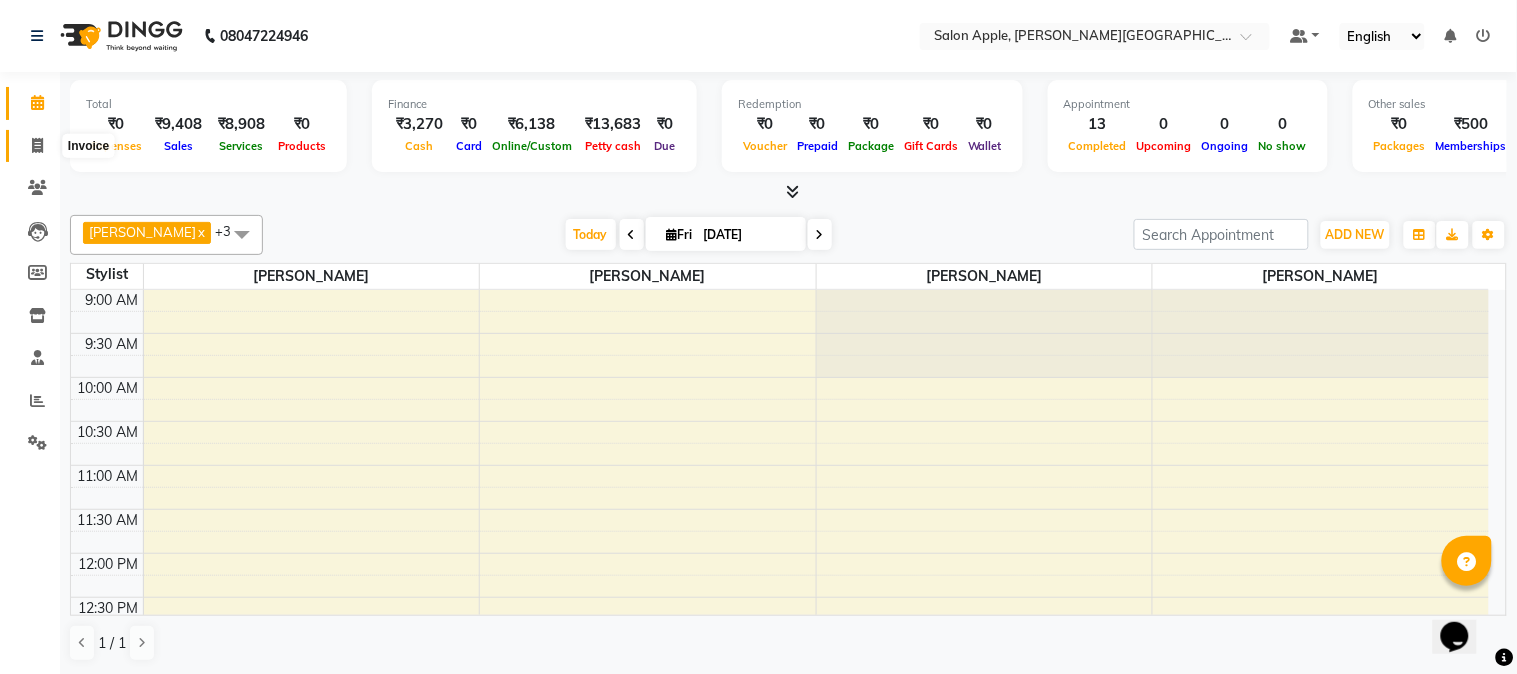 click 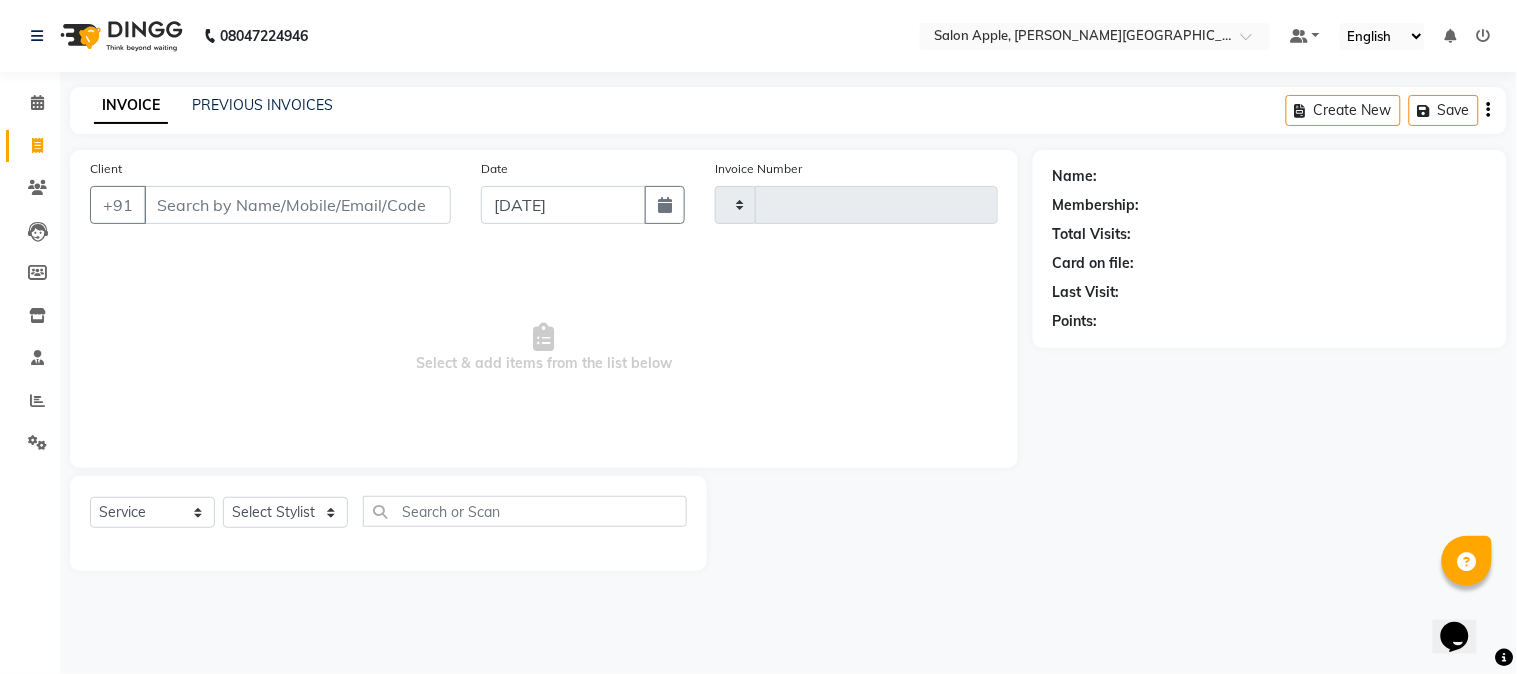 type on "1370" 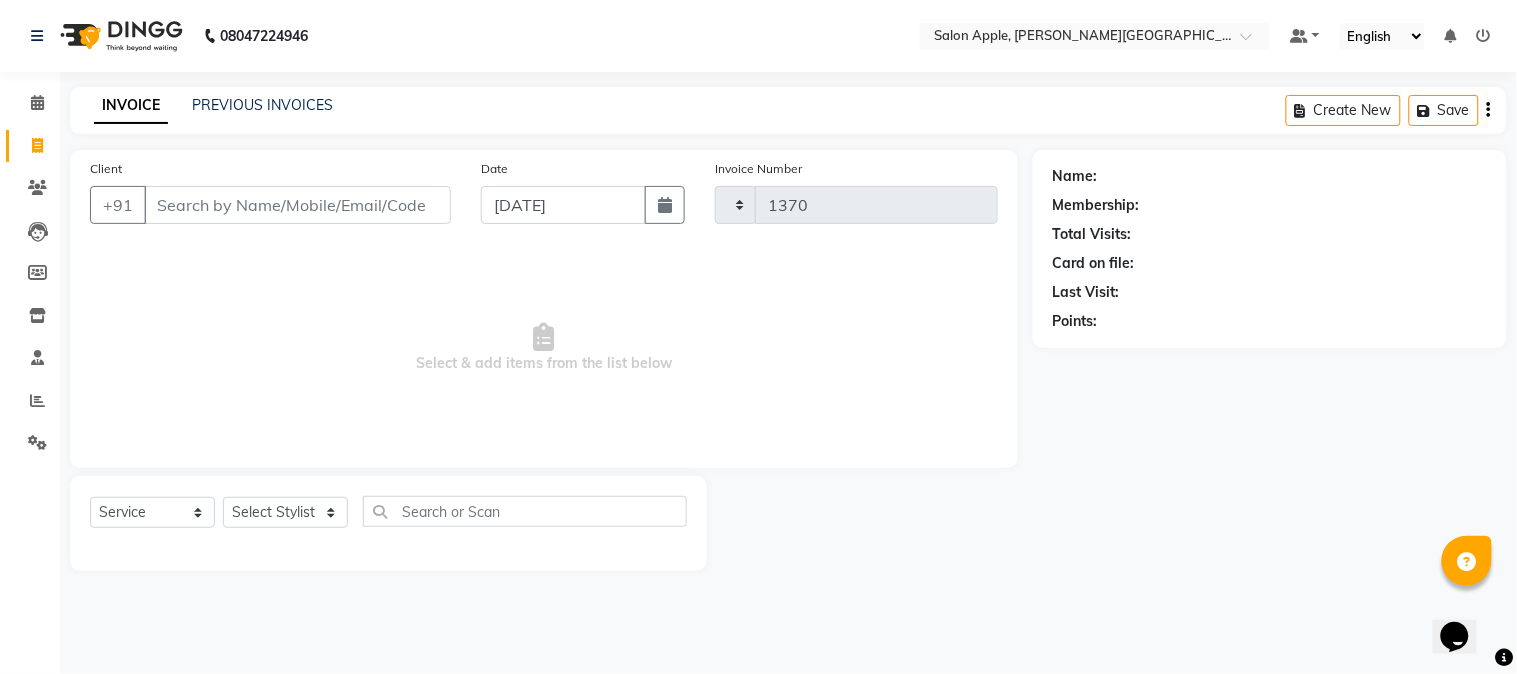 select on "4128" 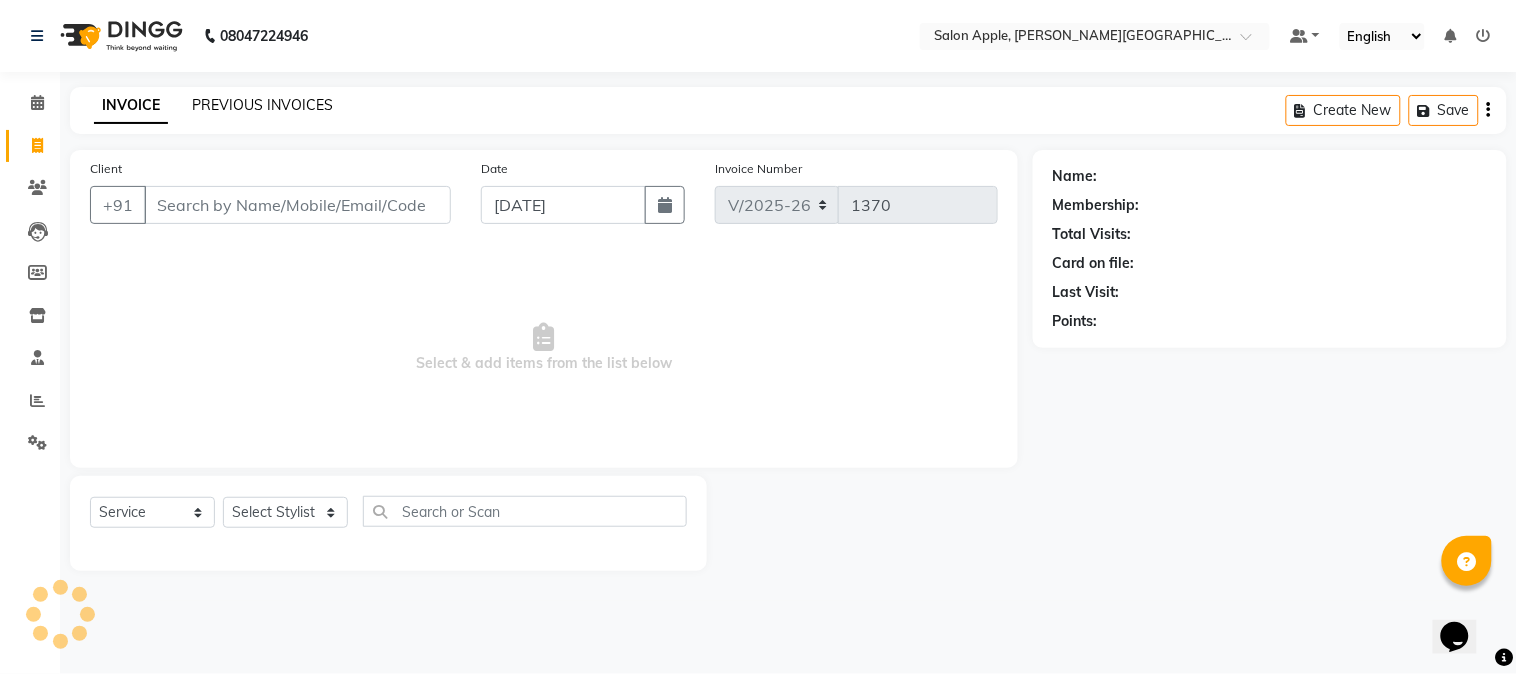 click on "PREVIOUS INVOICES" 